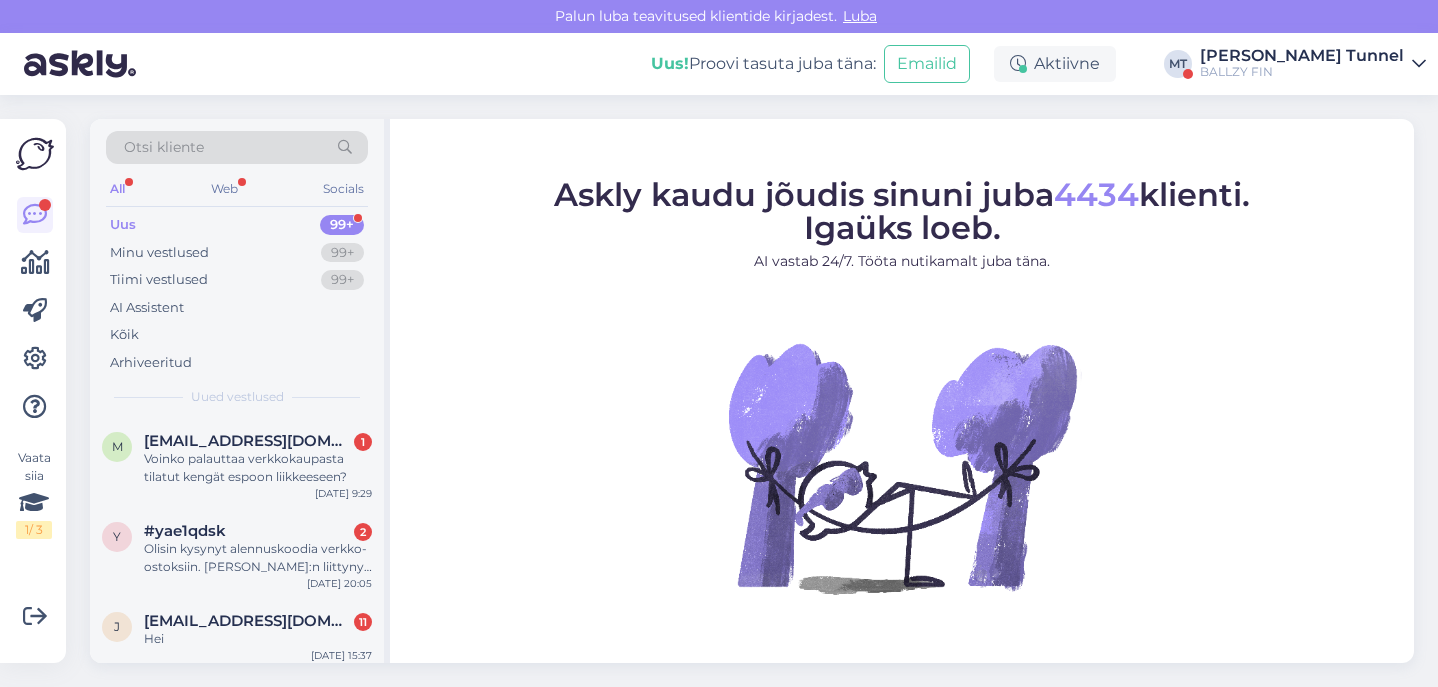 scroll, scrollTop: 0, scrollLeft: 0, axis: both 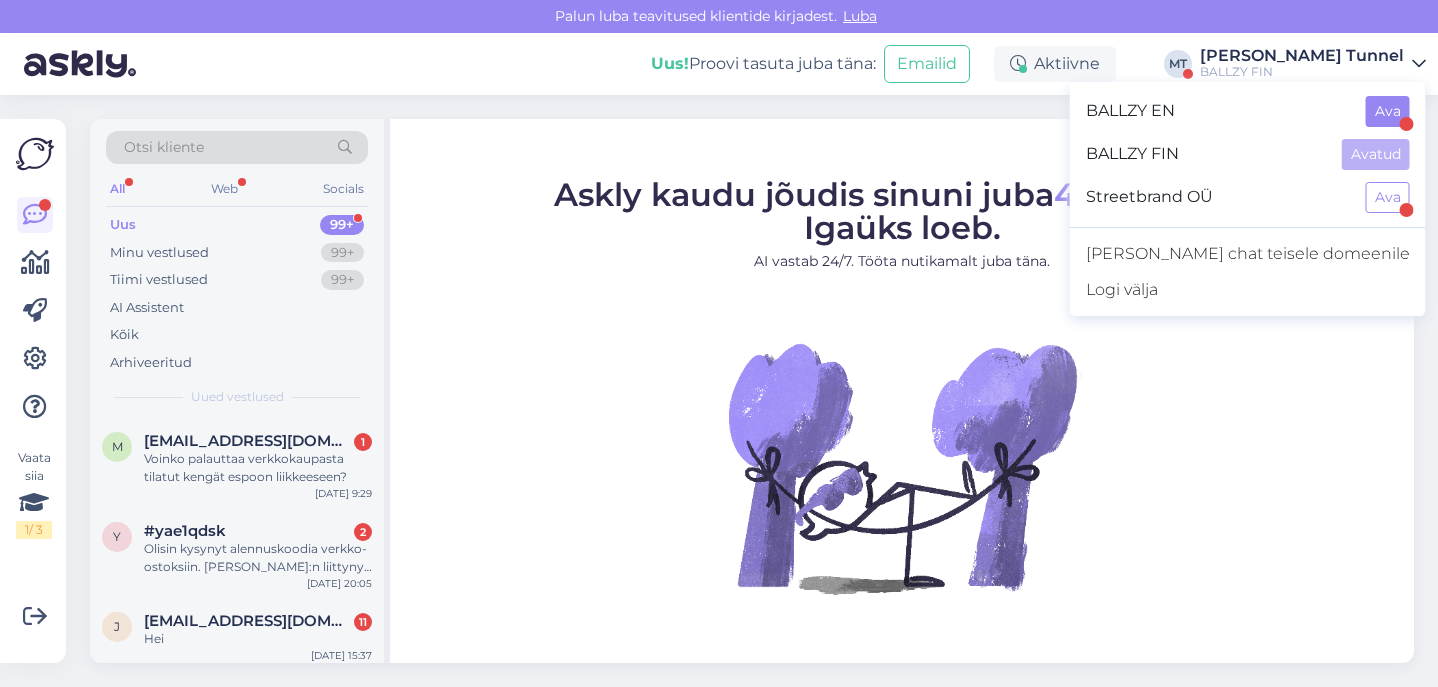 click on "Ava" at bounding box center [1388, 111] 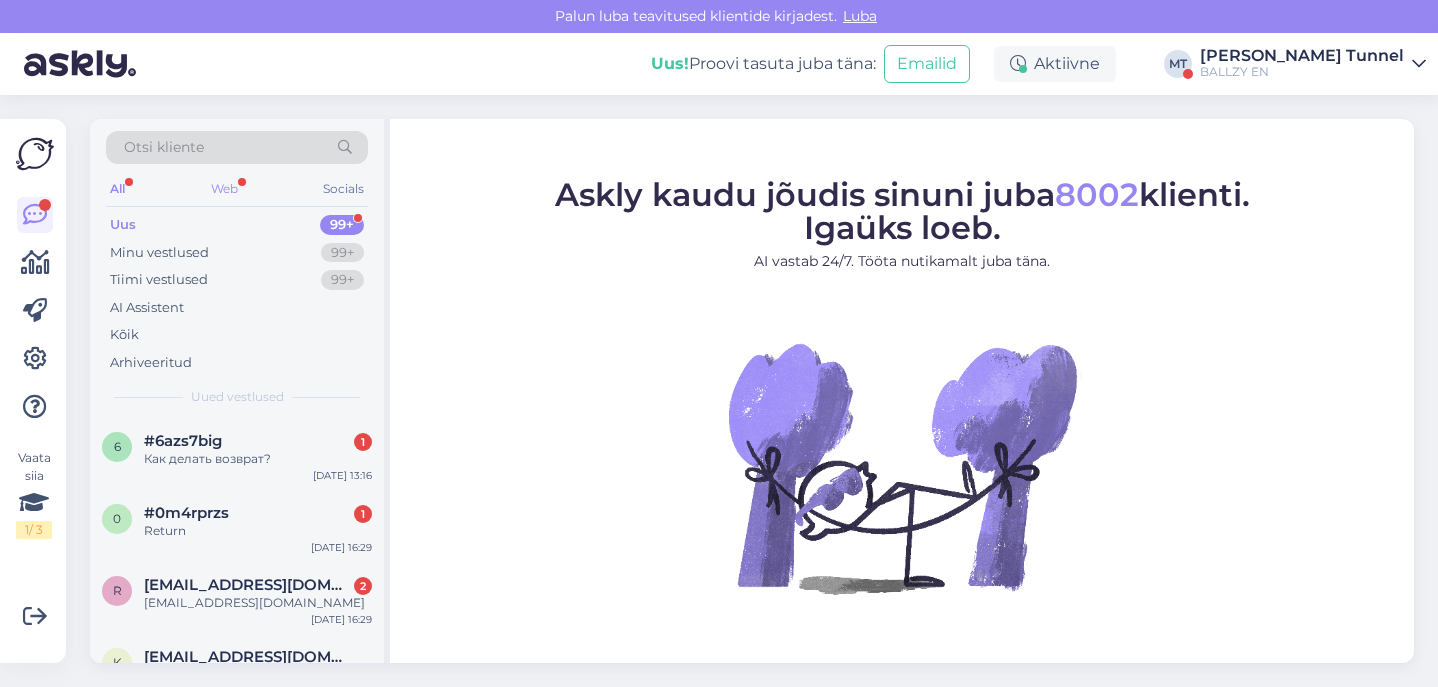 click on "Web" at bounding box center (224, 189) 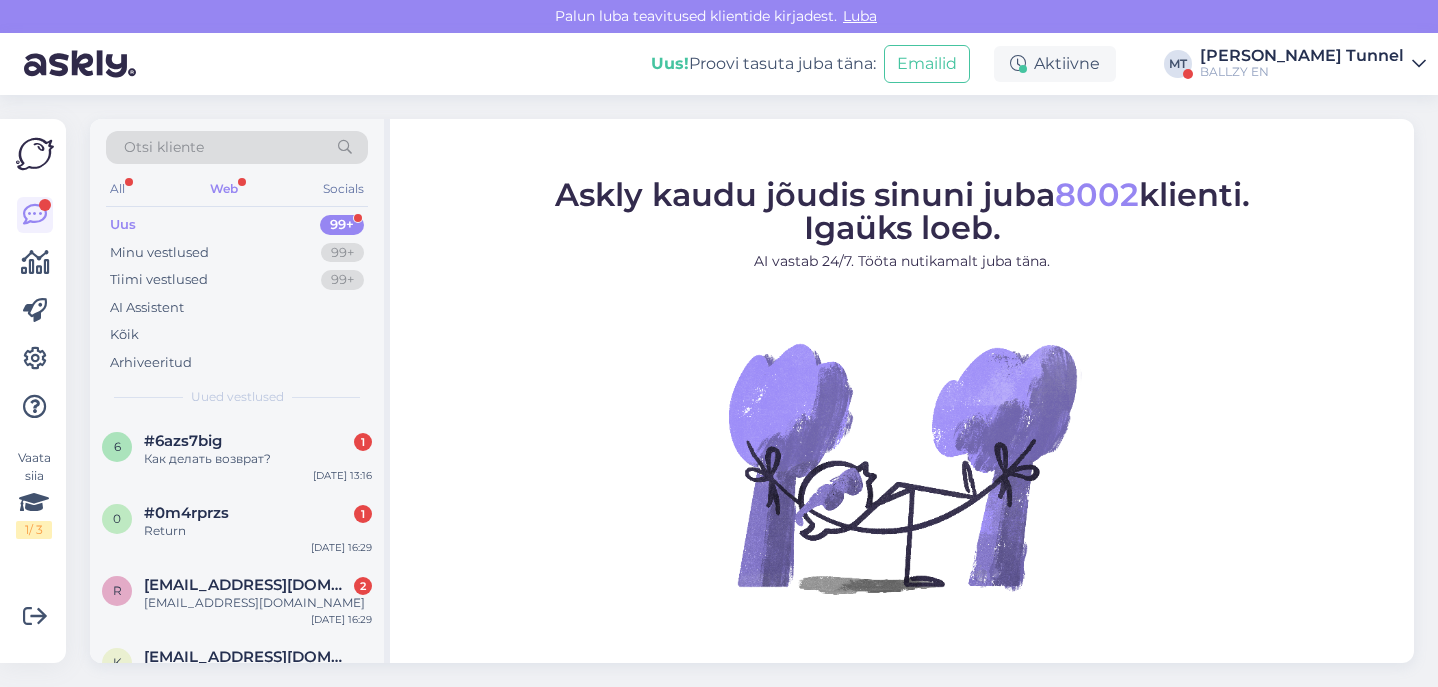 click on "BALLZY EN" at bounding box center (1302, 72) 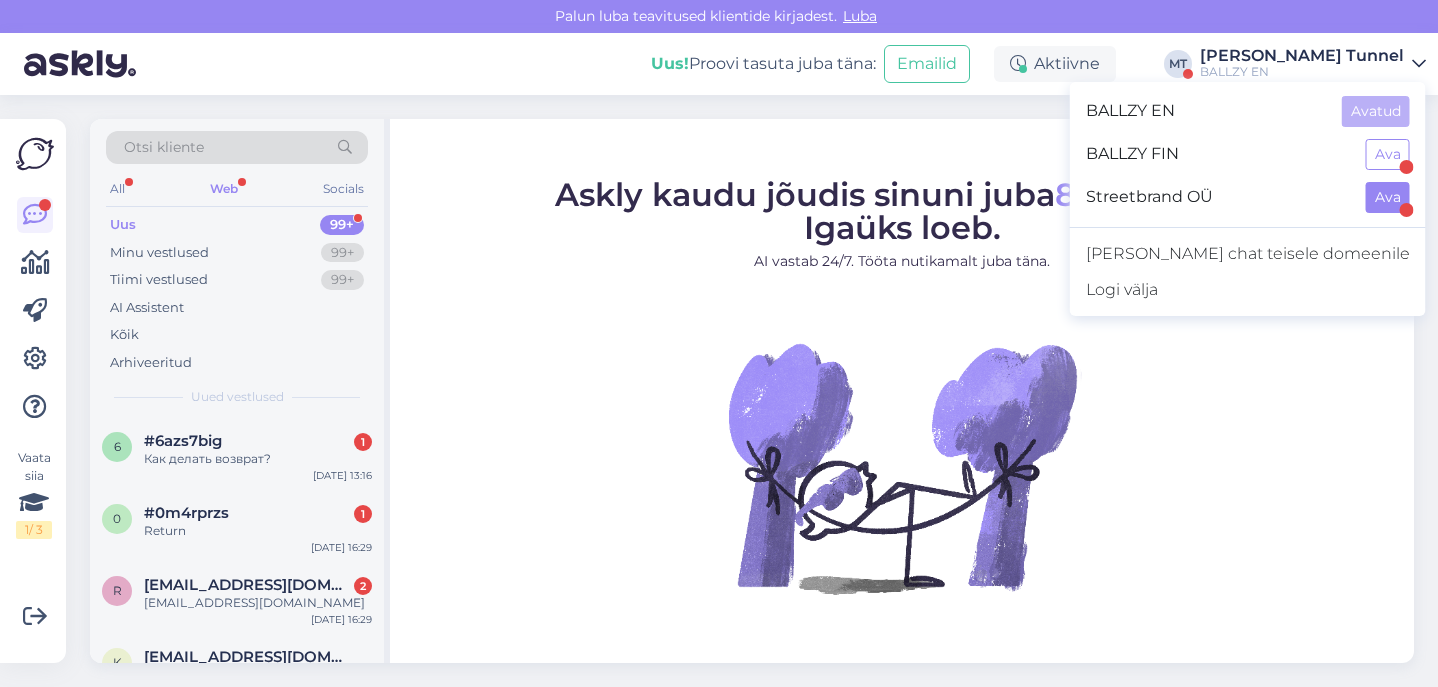 click on "Ava" at bounding box center [1388, 197] 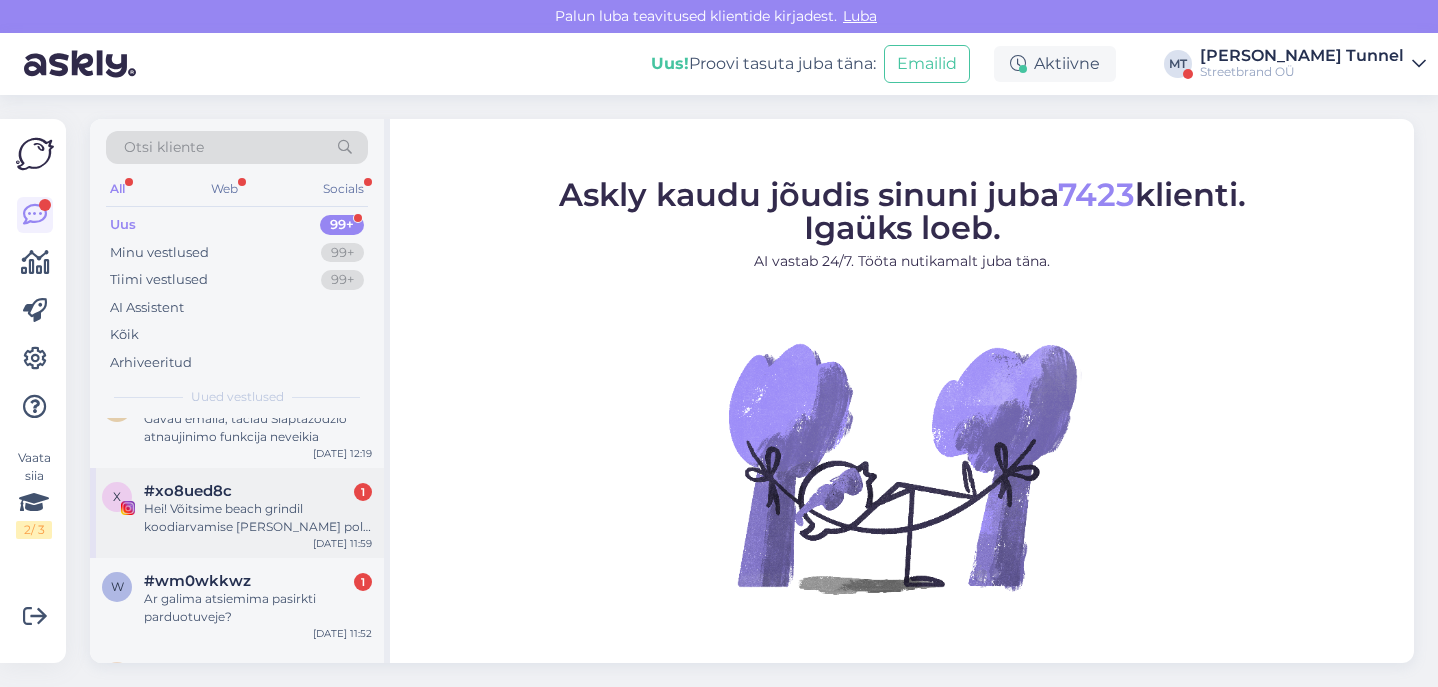 scroll, scrollTop: 401, scrollLeft: 0, axis: vertical 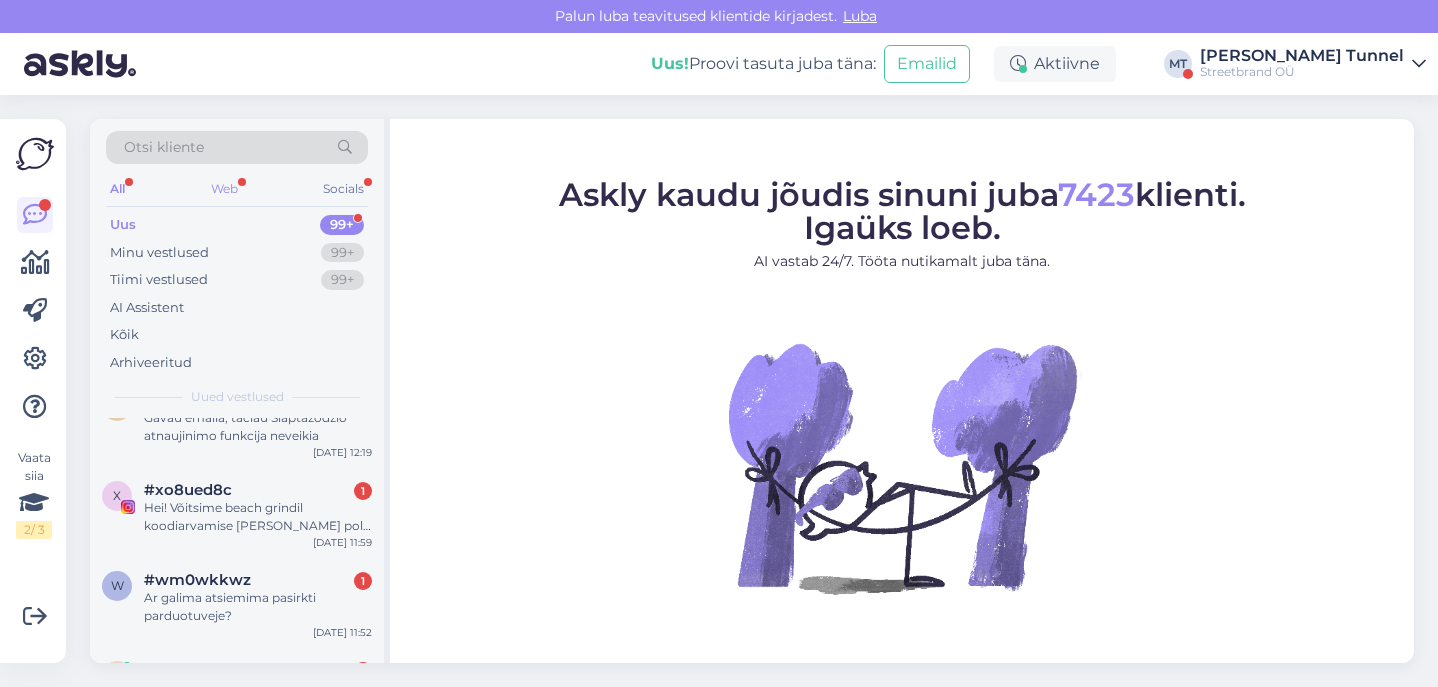 click on "Web" at bounding box center [224, 189] 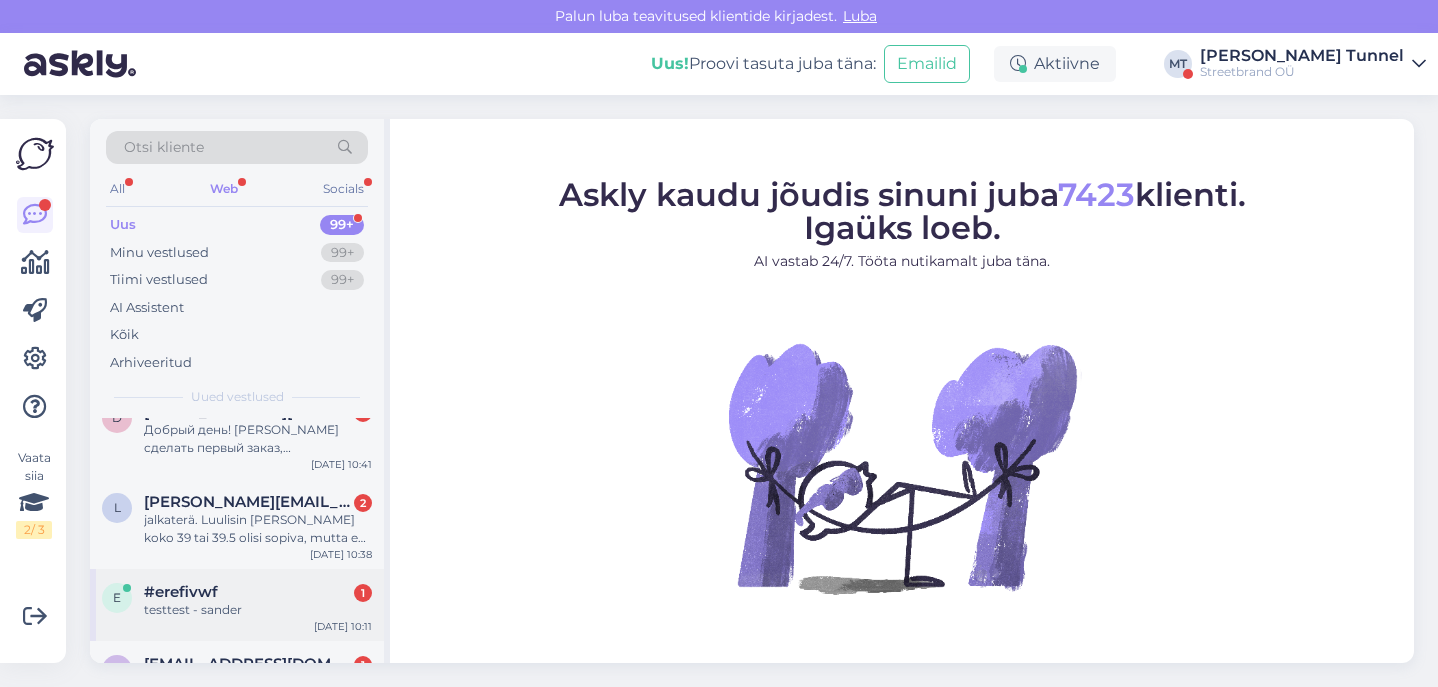 scroll, scrollTop: 1367, scrollLeft: 0, axis: vertical 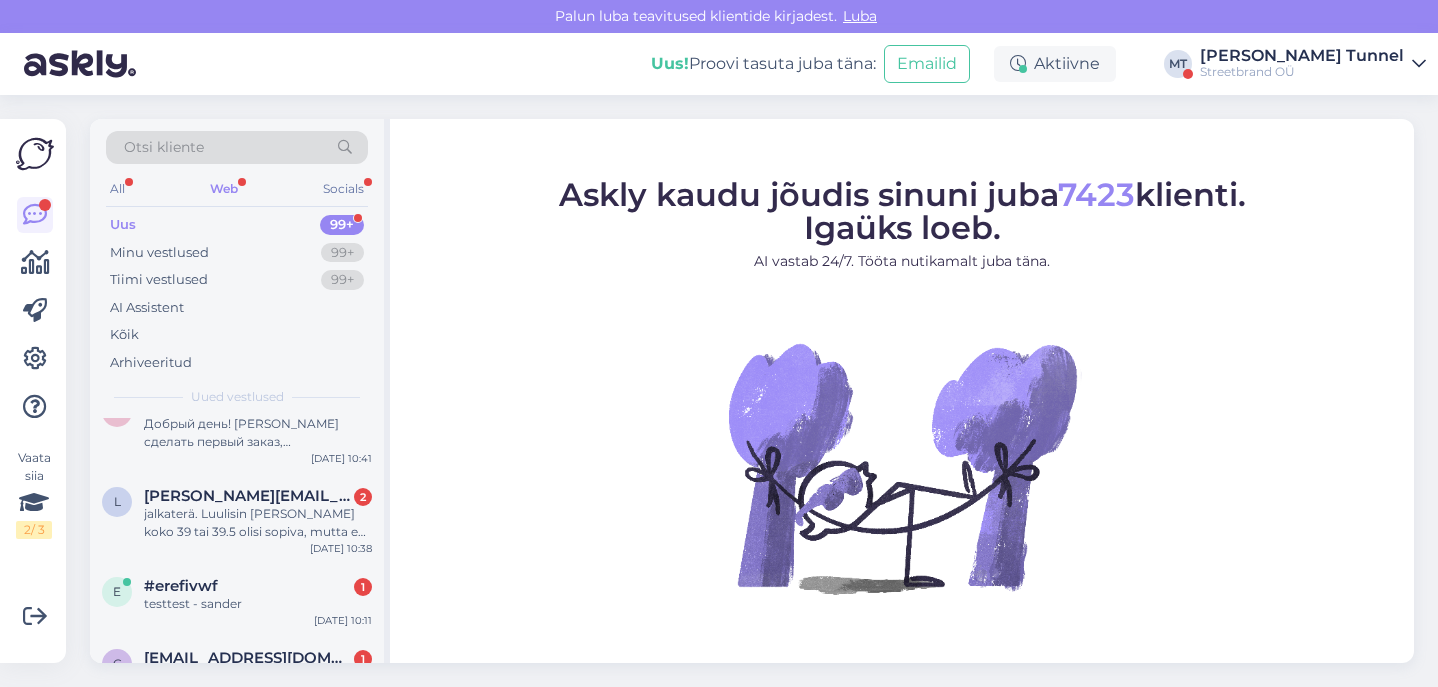 click on "Streetbrand OÜ" at bounding box center (1302, 72) 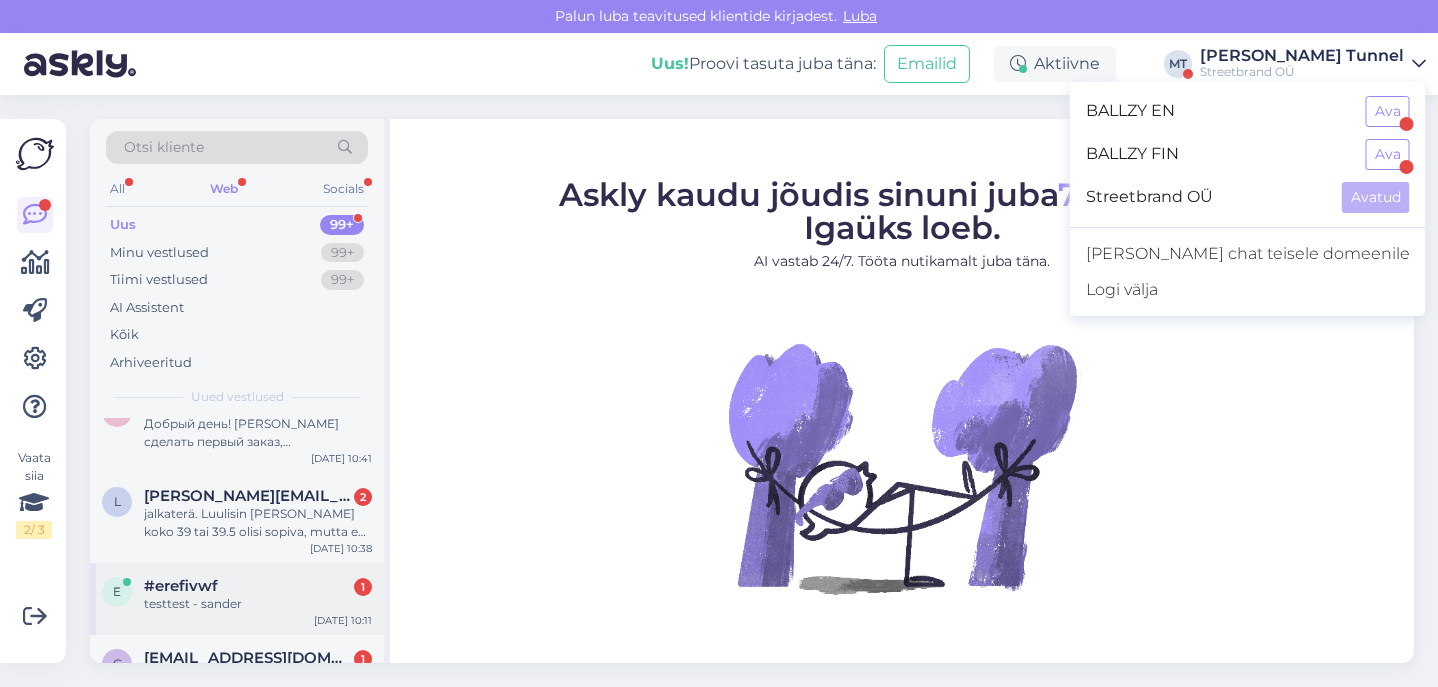 click on "#erefivwf 1" at bounding box center [258, 586] 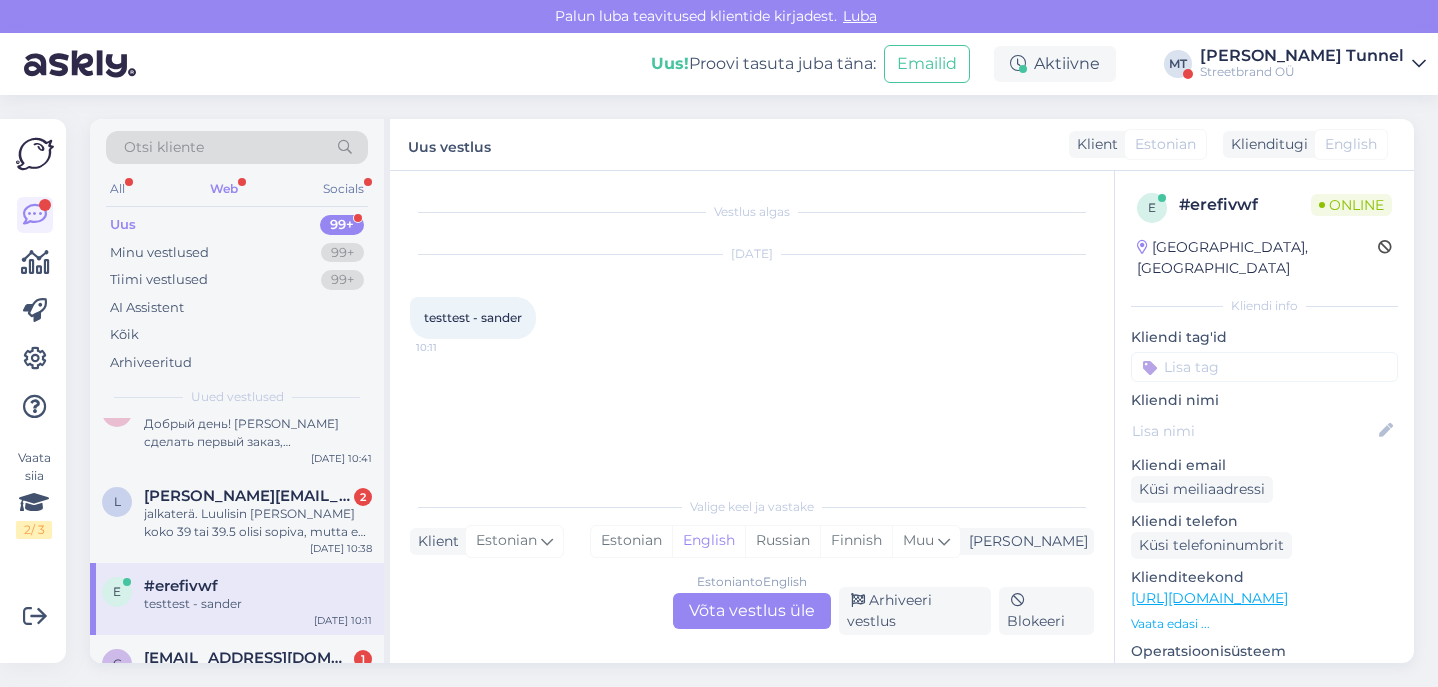 click on "Estonian  to  English Võta vestlus üle" at bounding box center [752, 611] 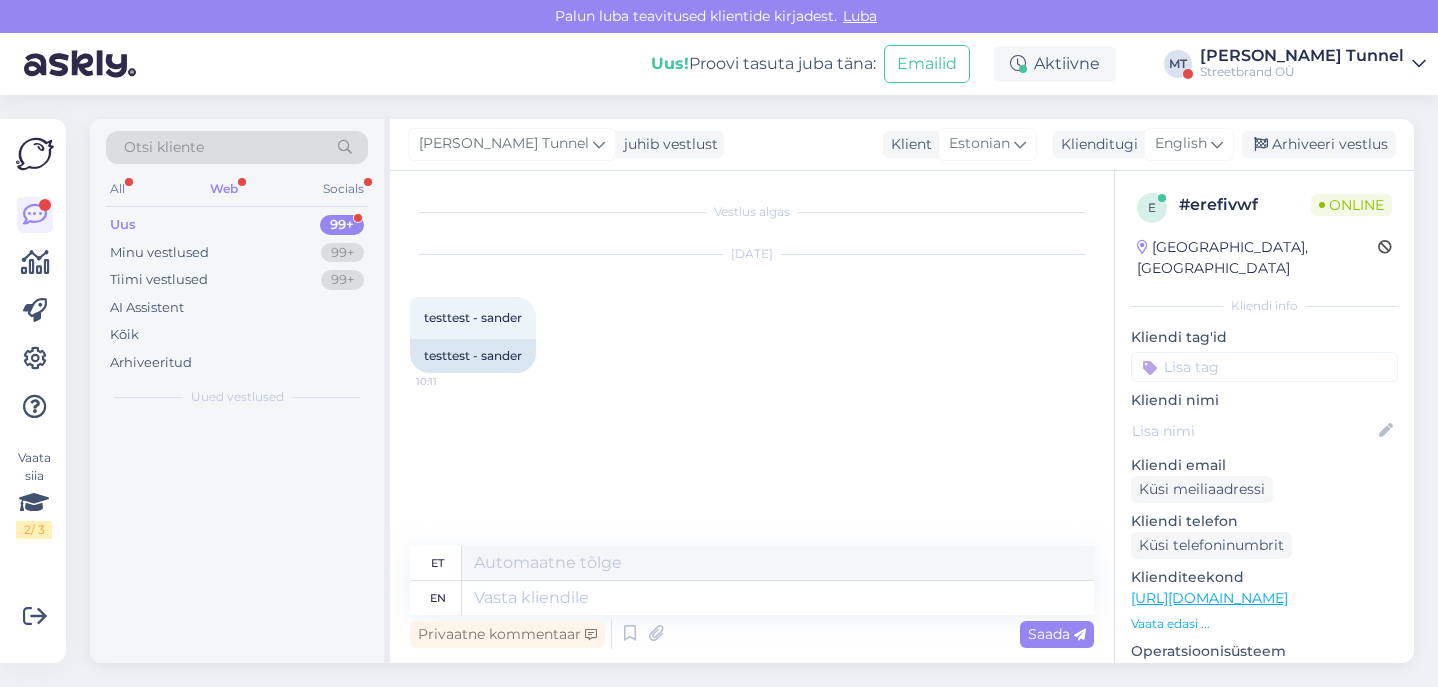 scroll, scrollTop: 0, scrollLeft: 0, axis: both 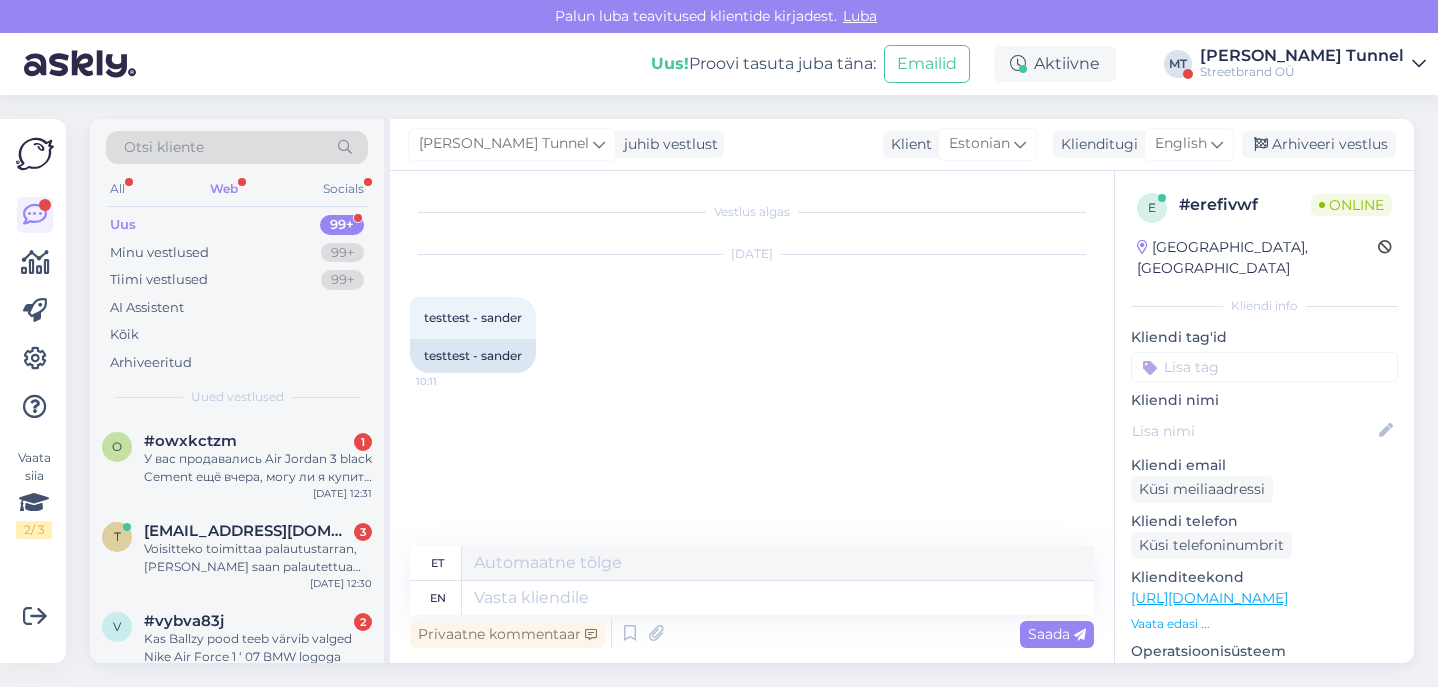 click on "Web" at bounding box center (224, 189) 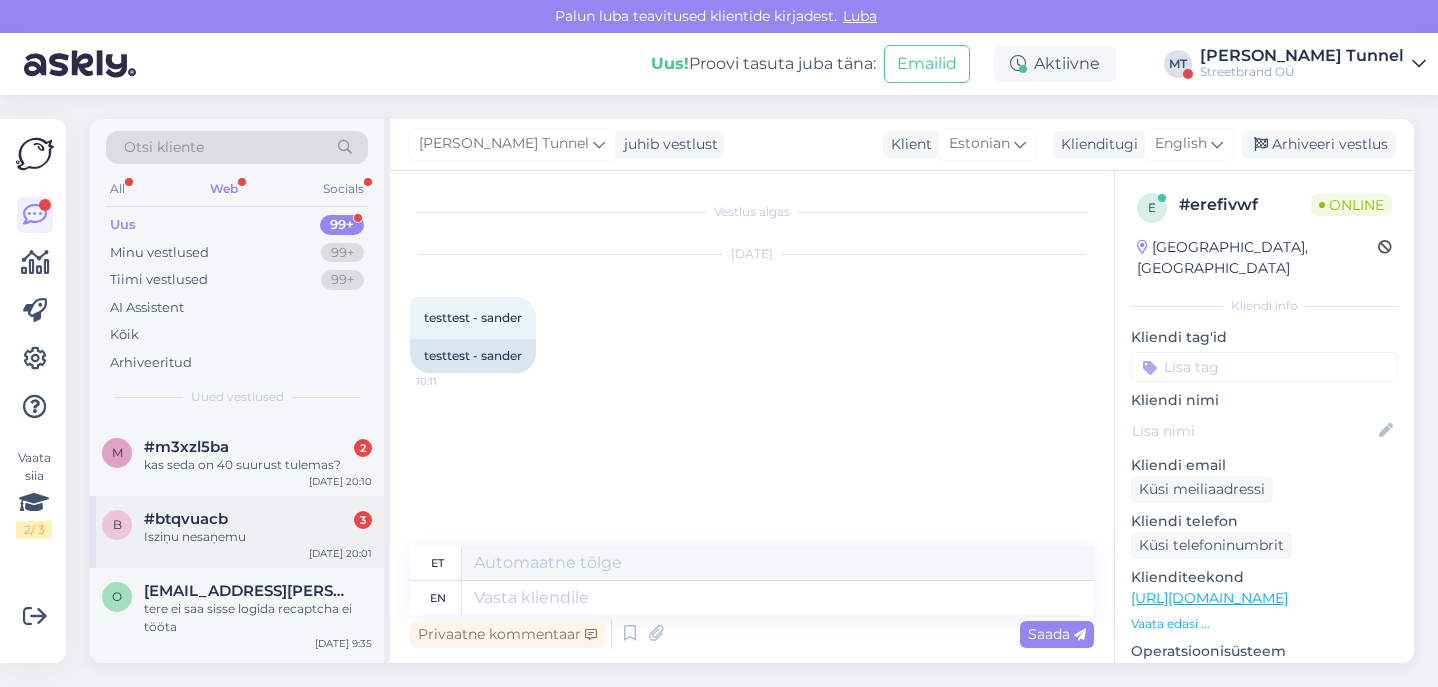 scroll, scrollTop: 2201, scrollLeft: 0, axis: vertical 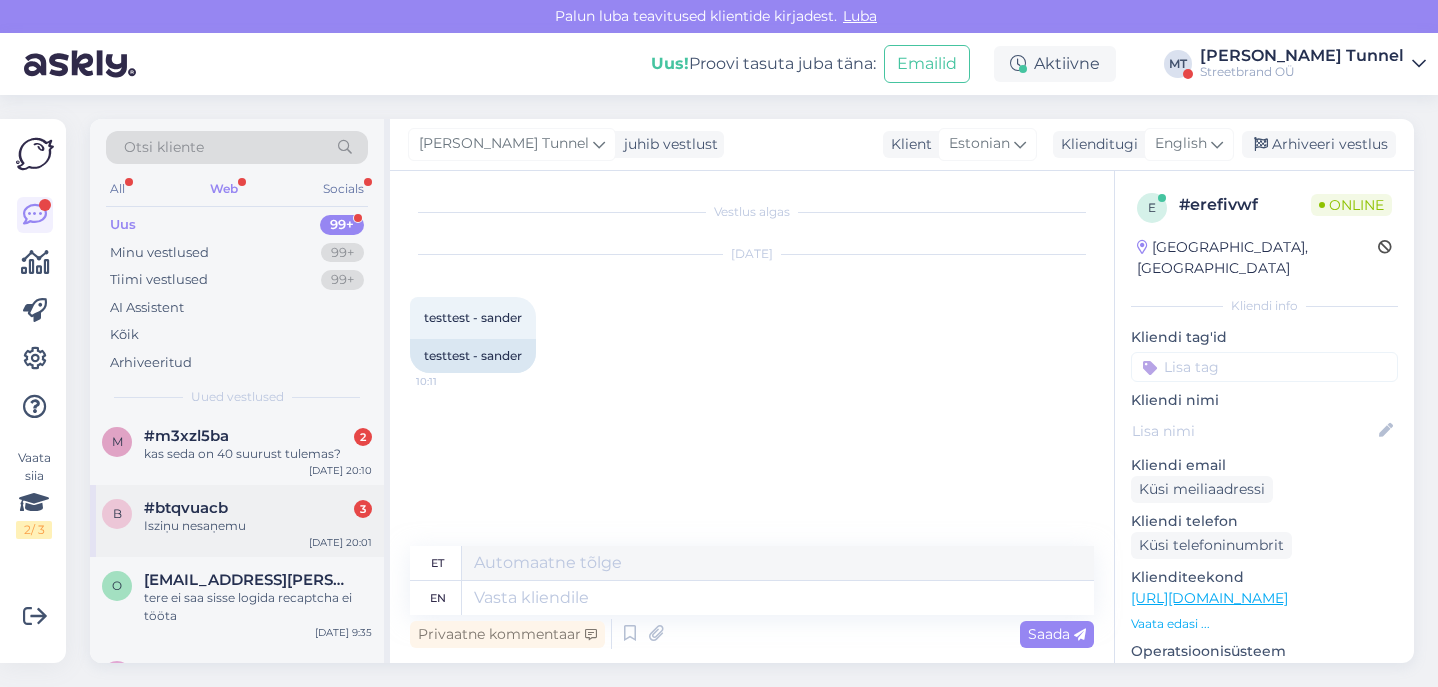 click on "#btqvuacb 3" at bounding box center [258, 508] 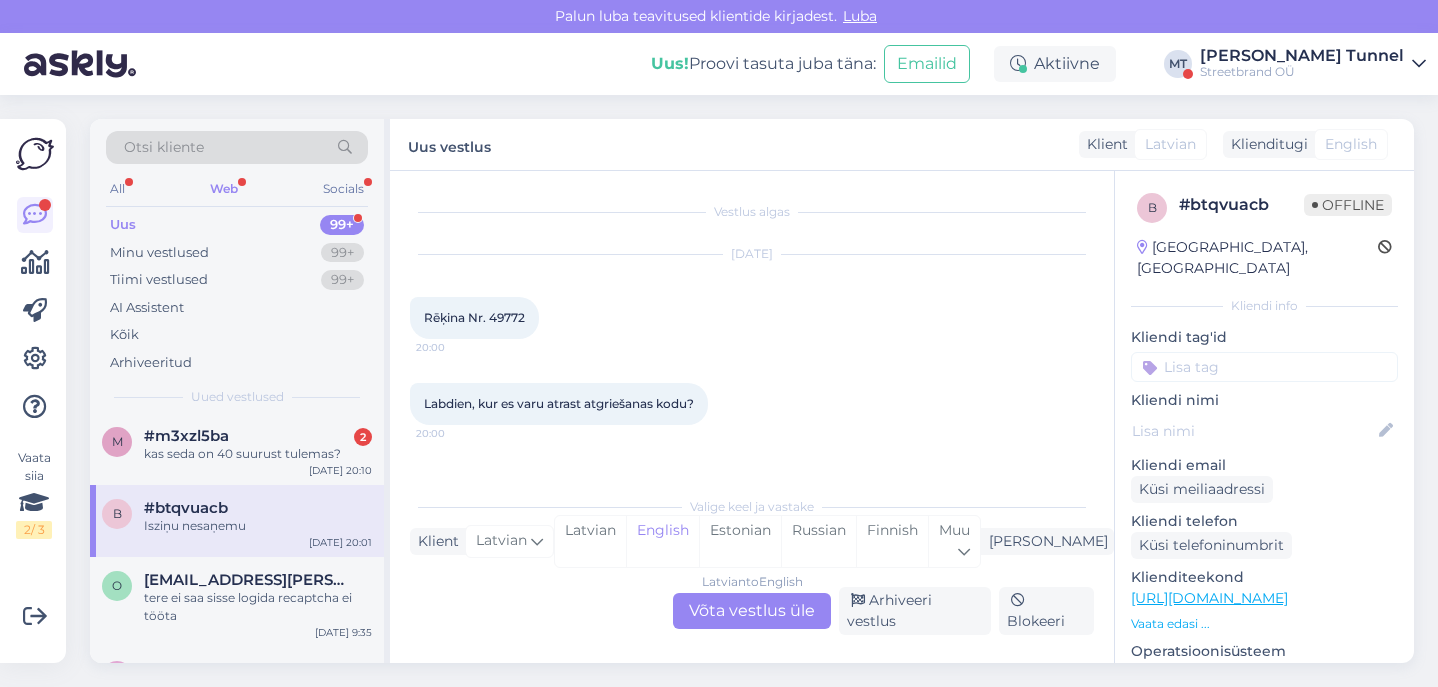 scroll, scrollTop: 53, scrollLeft: 0, axis: vertical 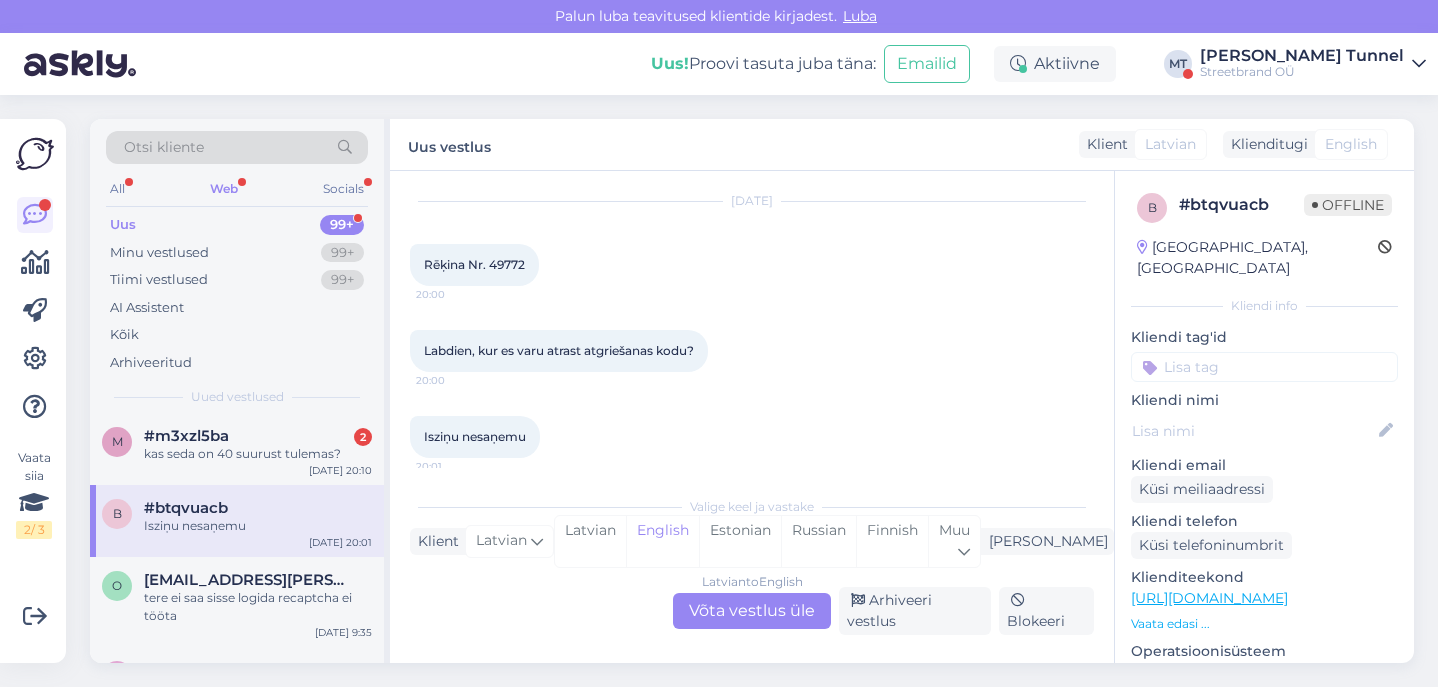 click on "Latvian  to  English Võta vestlus üle" at bounding box center (752, 611) 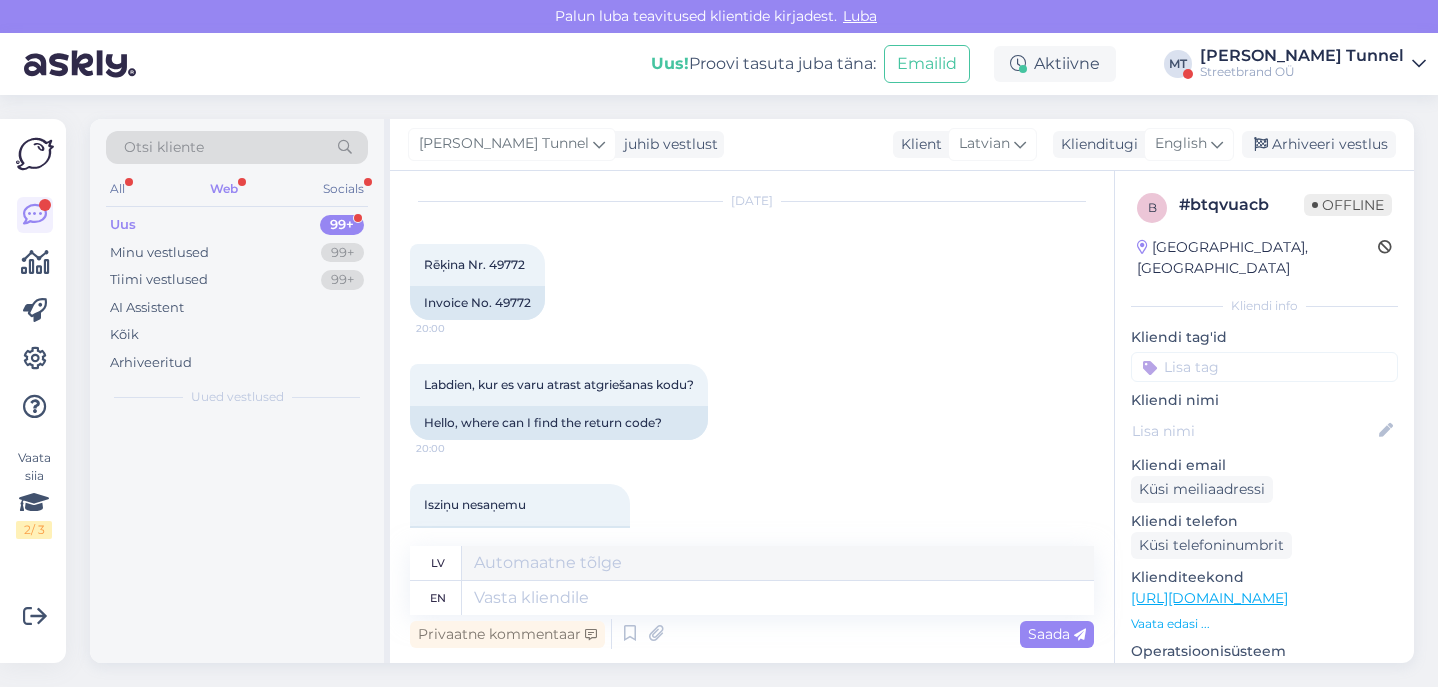 scroll, scrollTop: 0, scrollLeft: 0, axis: both 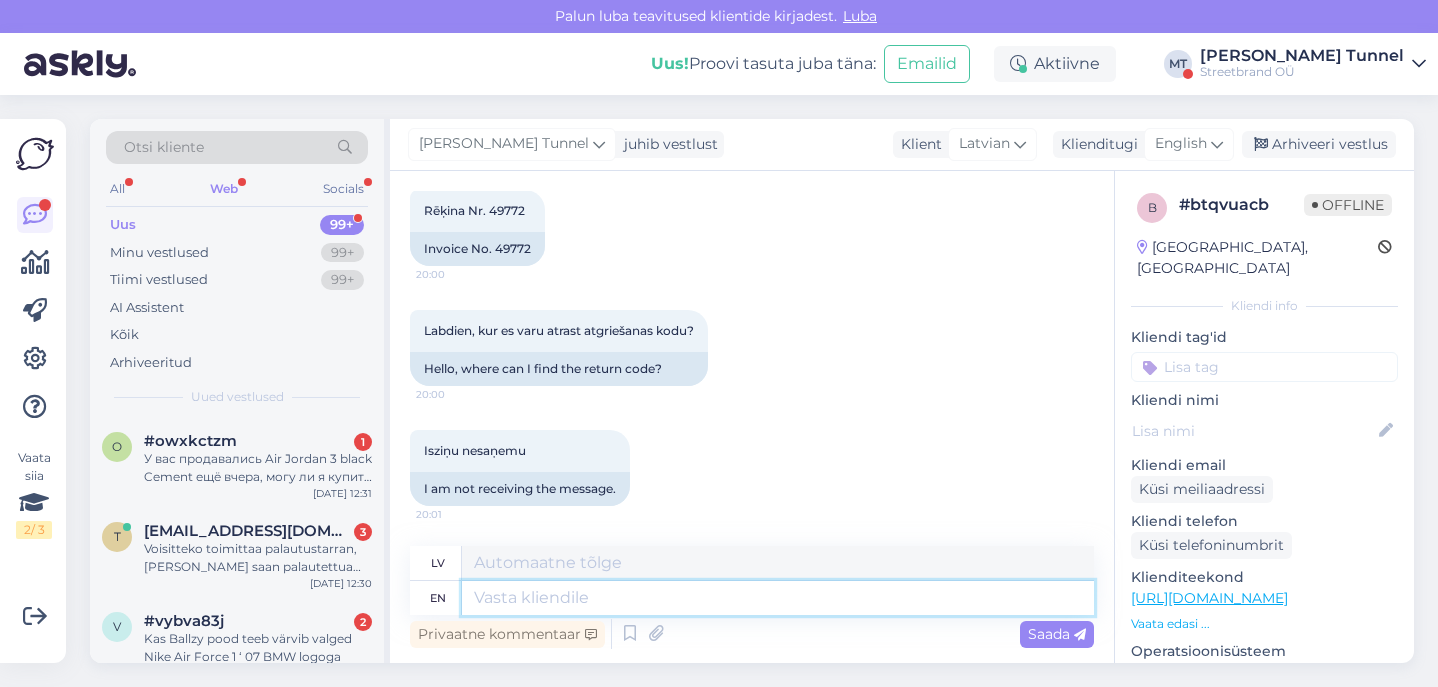 click at bounding box center [778, 598] 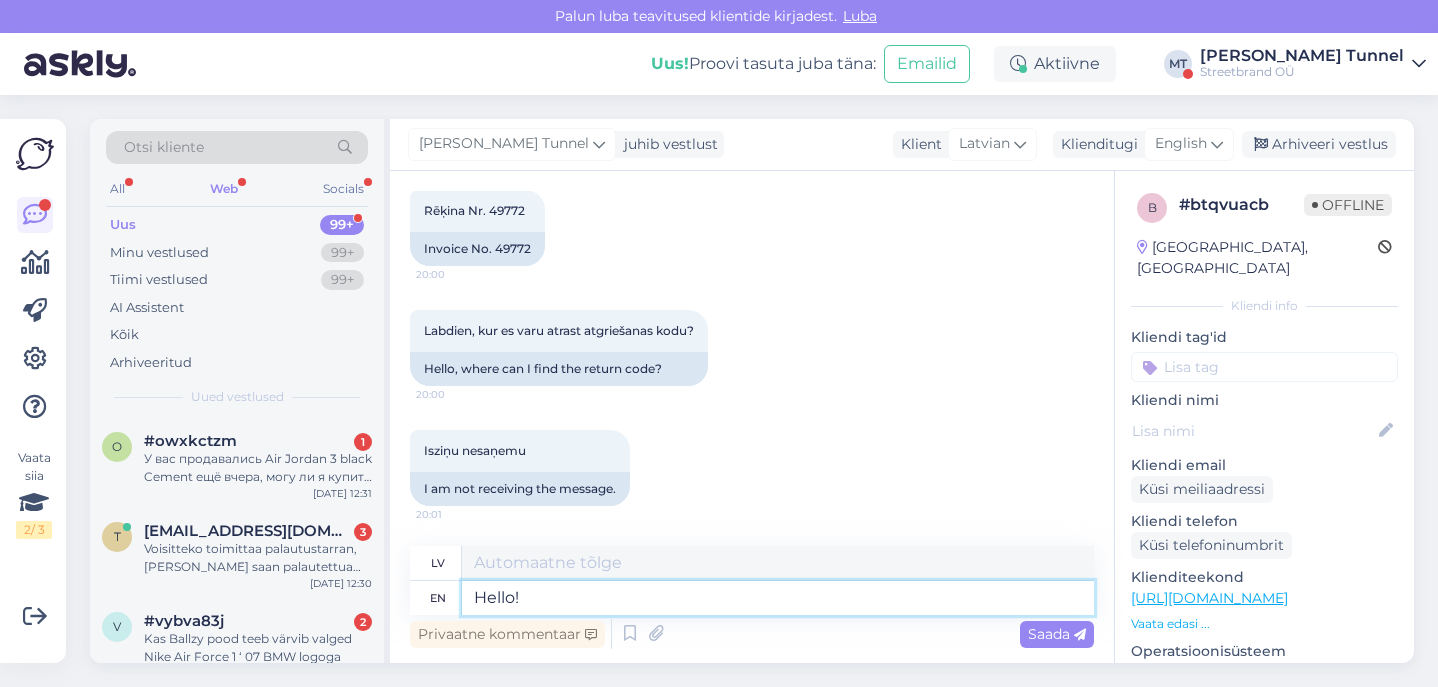 type on "Hello! H" 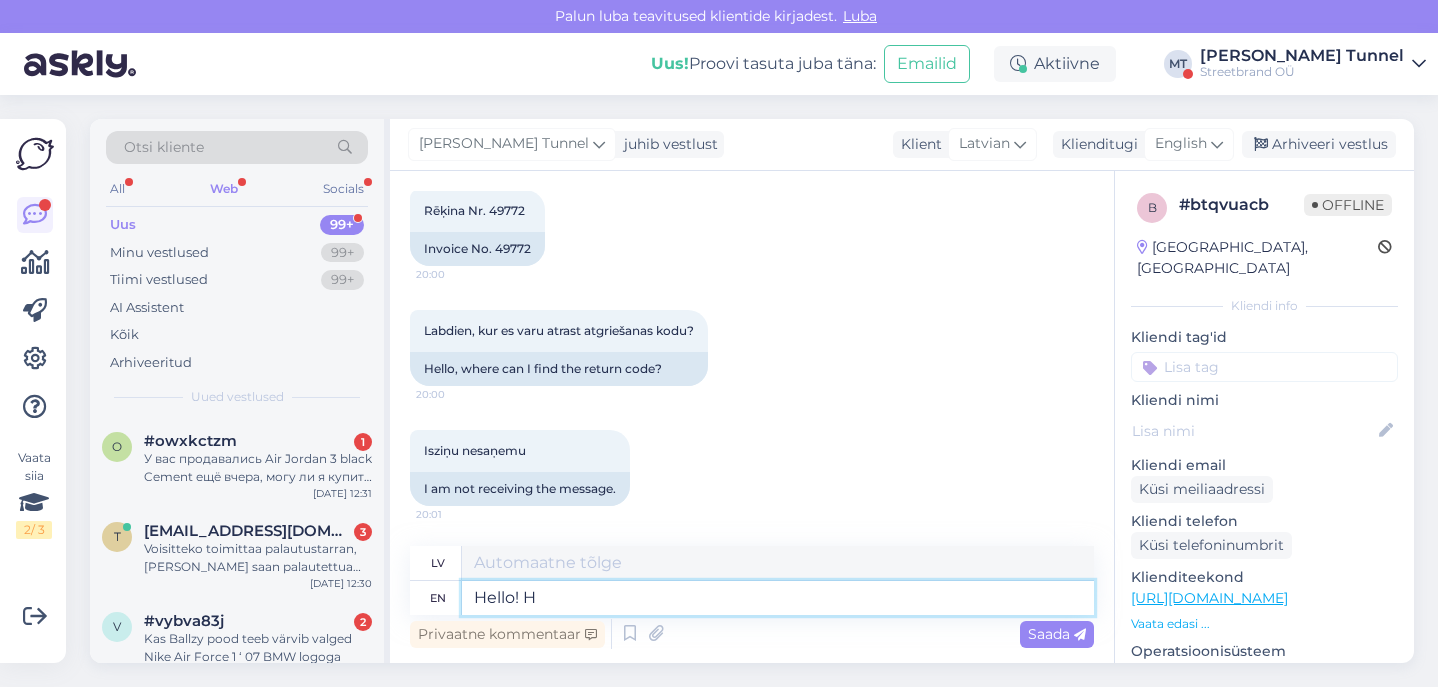 type on "Sveiki!" 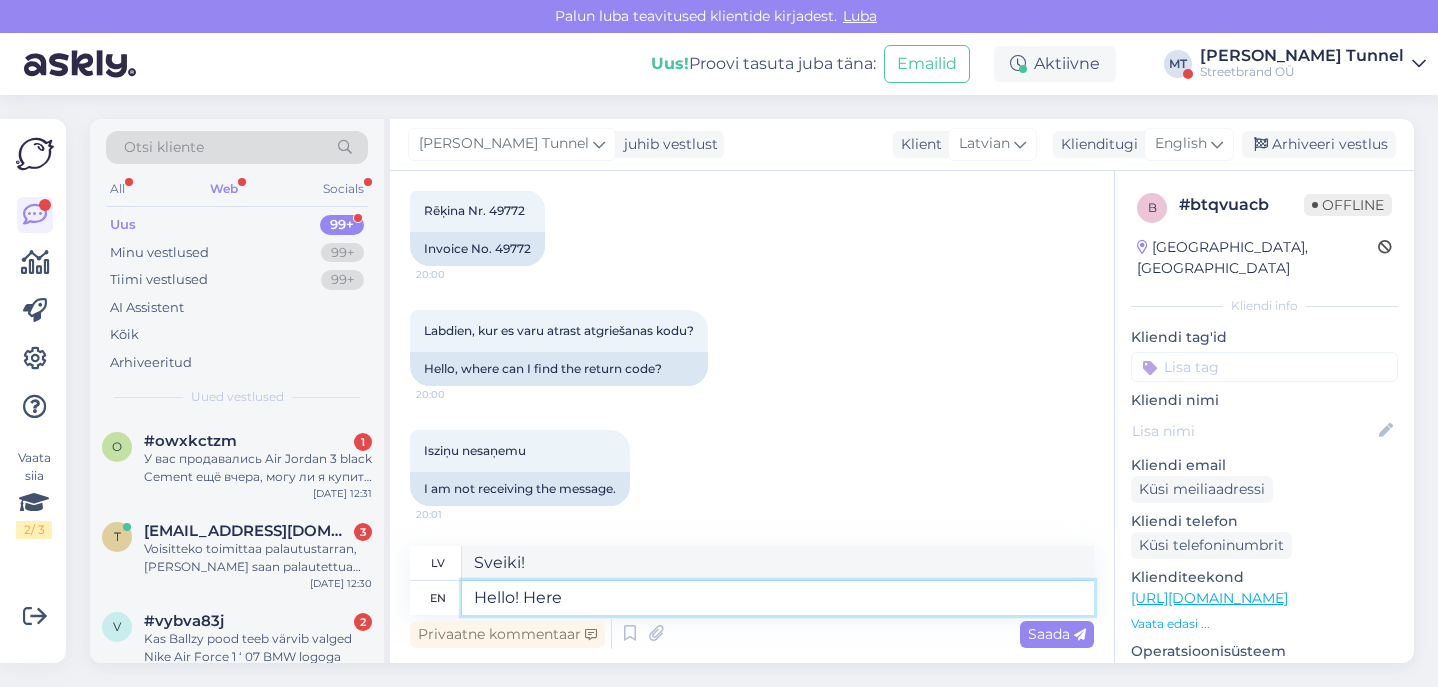 type on "Hello! Here i" 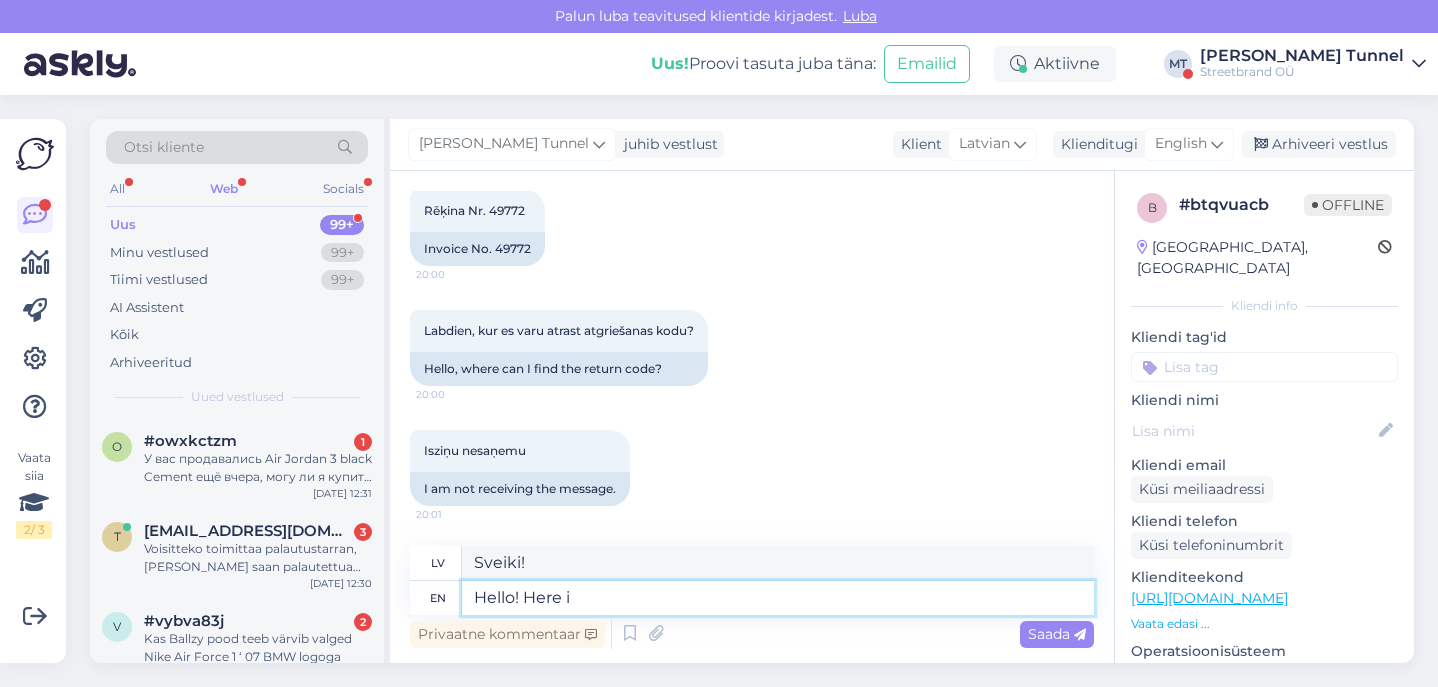 type on "Sveiki! Šeit" 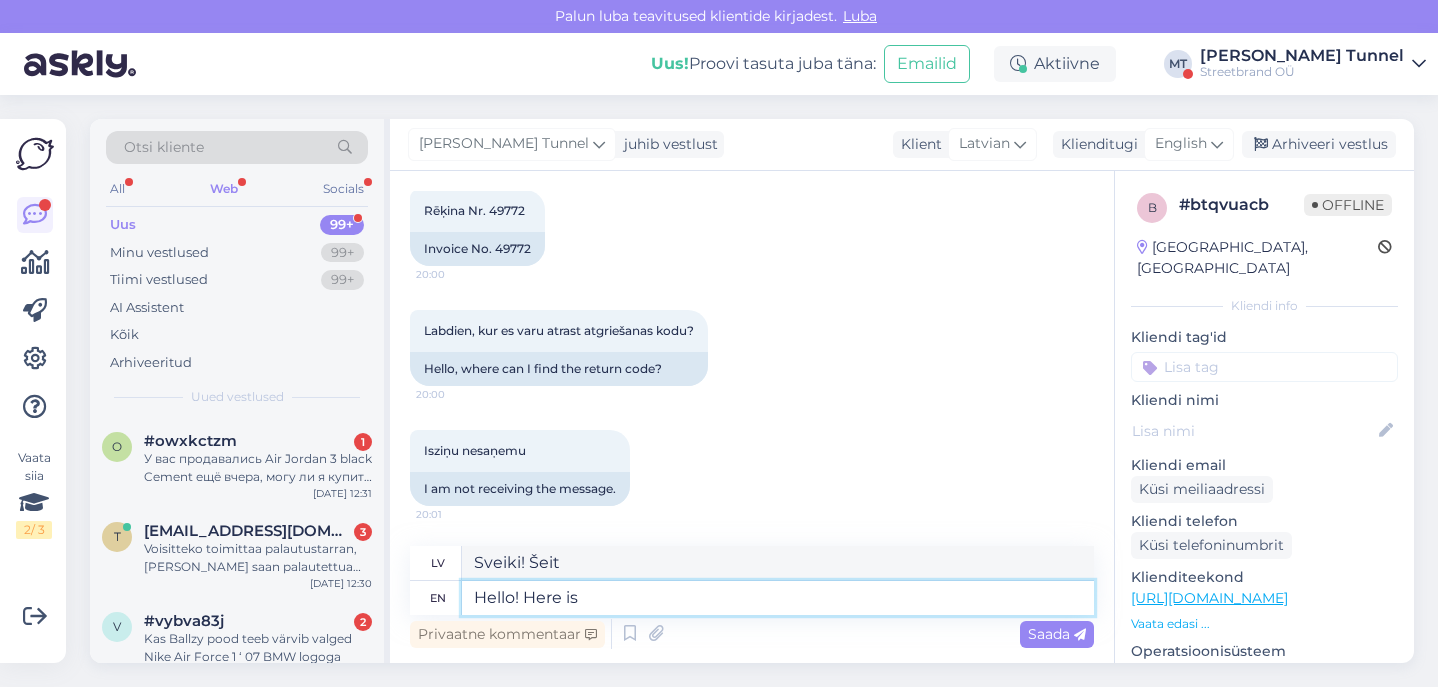 type on "Hello! Here is" 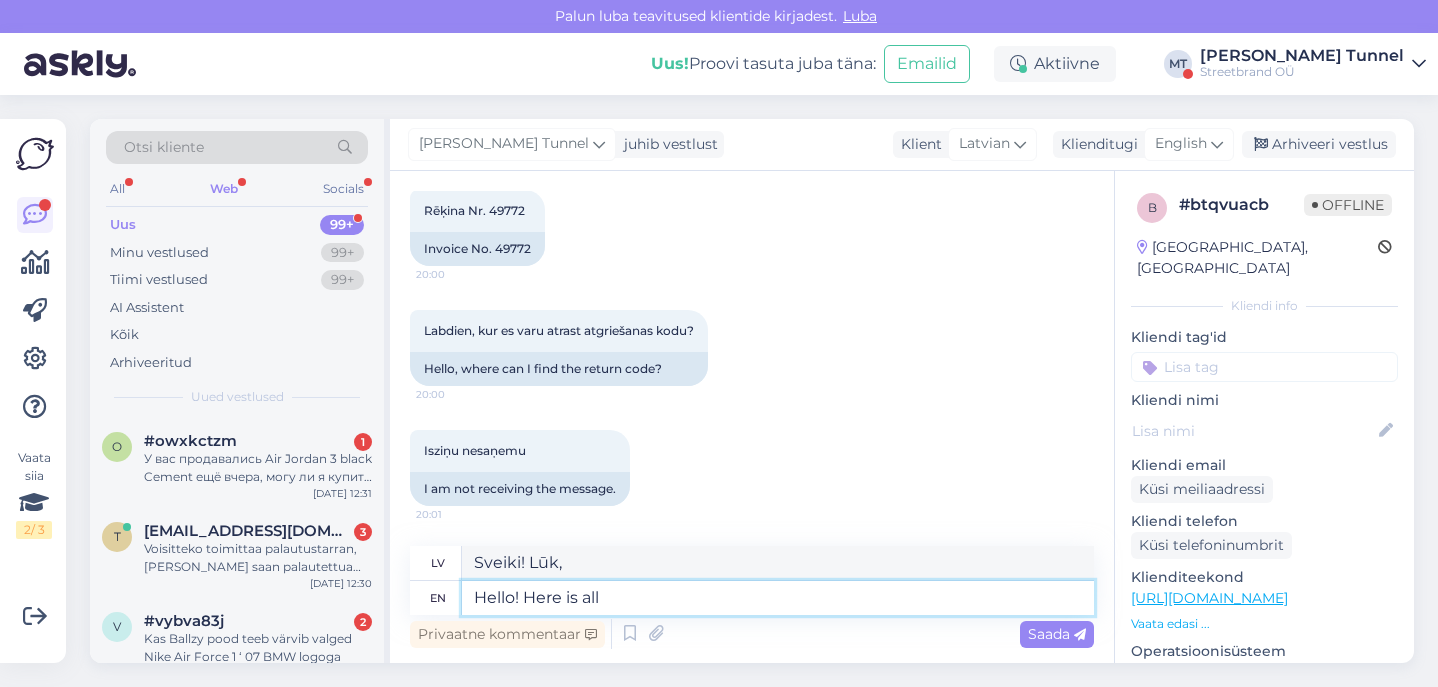 type on "Hello! Here is all t" 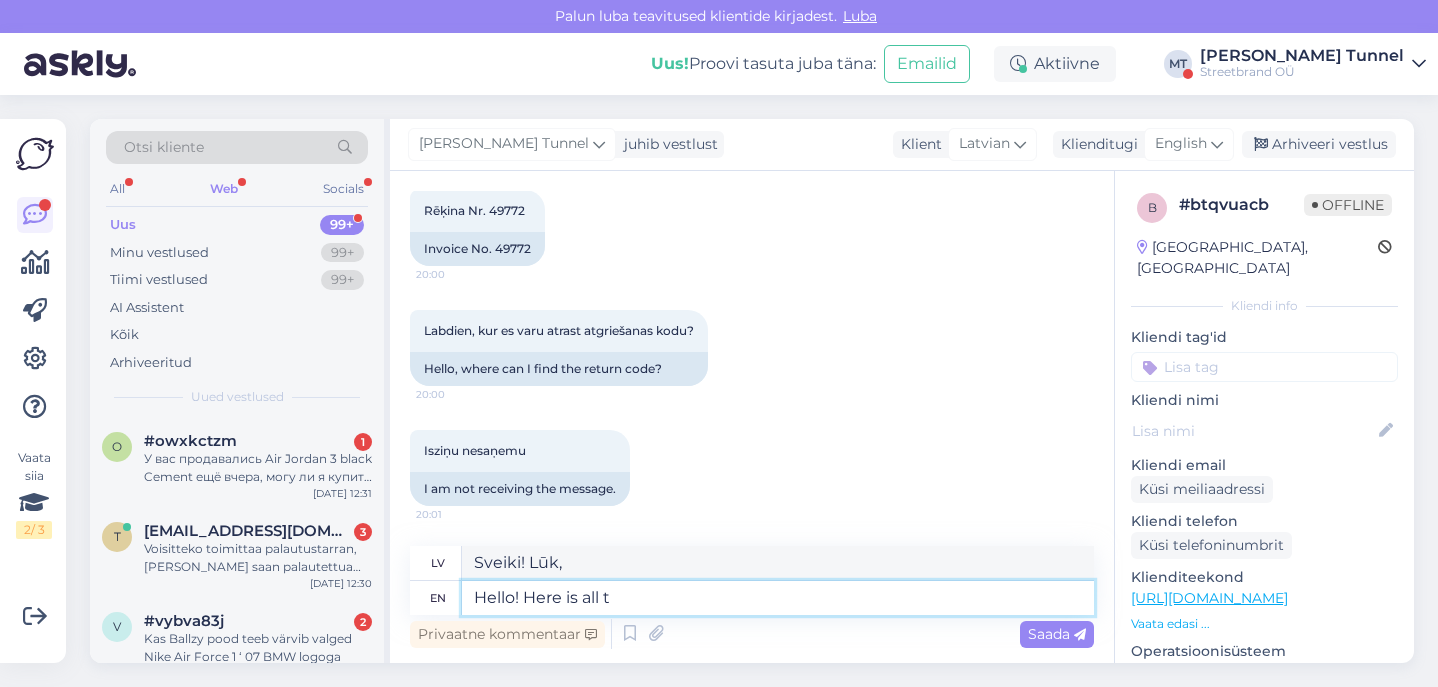 type on "Sveiki! Lūk, viss" 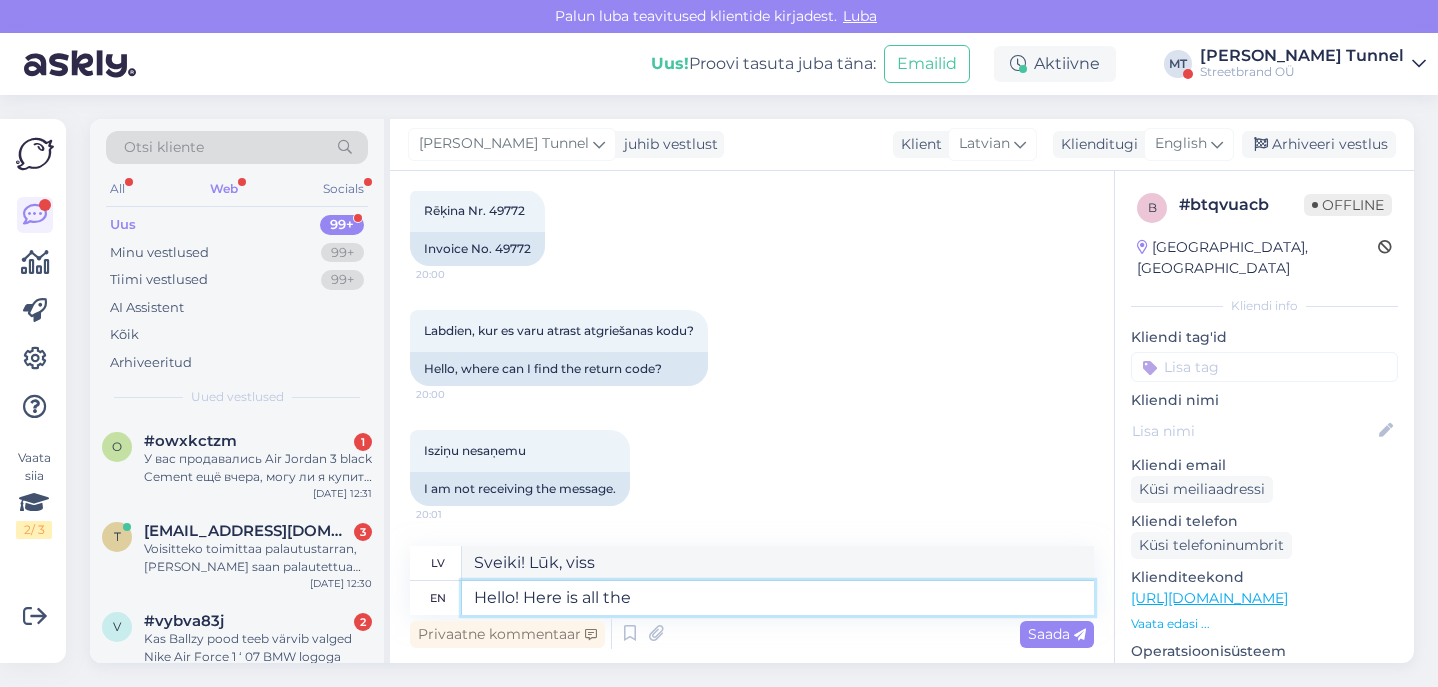 type on "Hello! Here is all the" 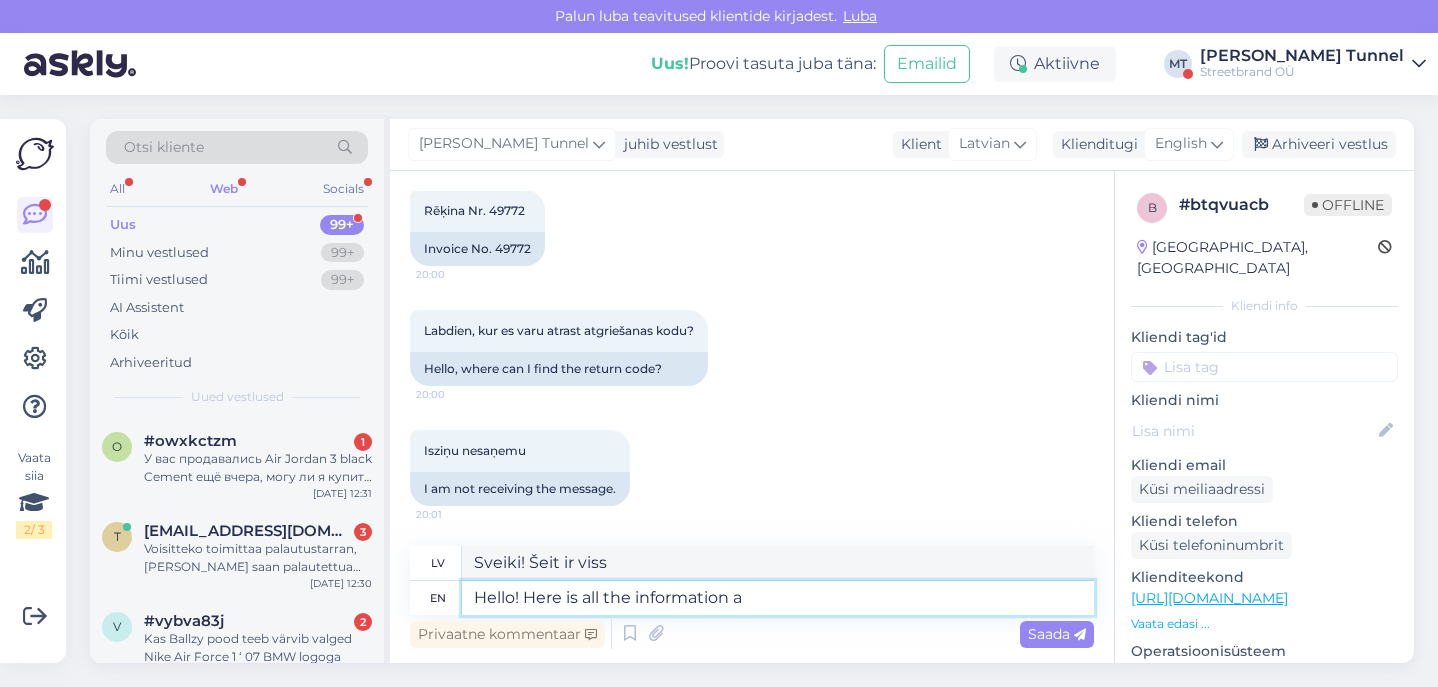type on "Hello! Here is all the information ab" 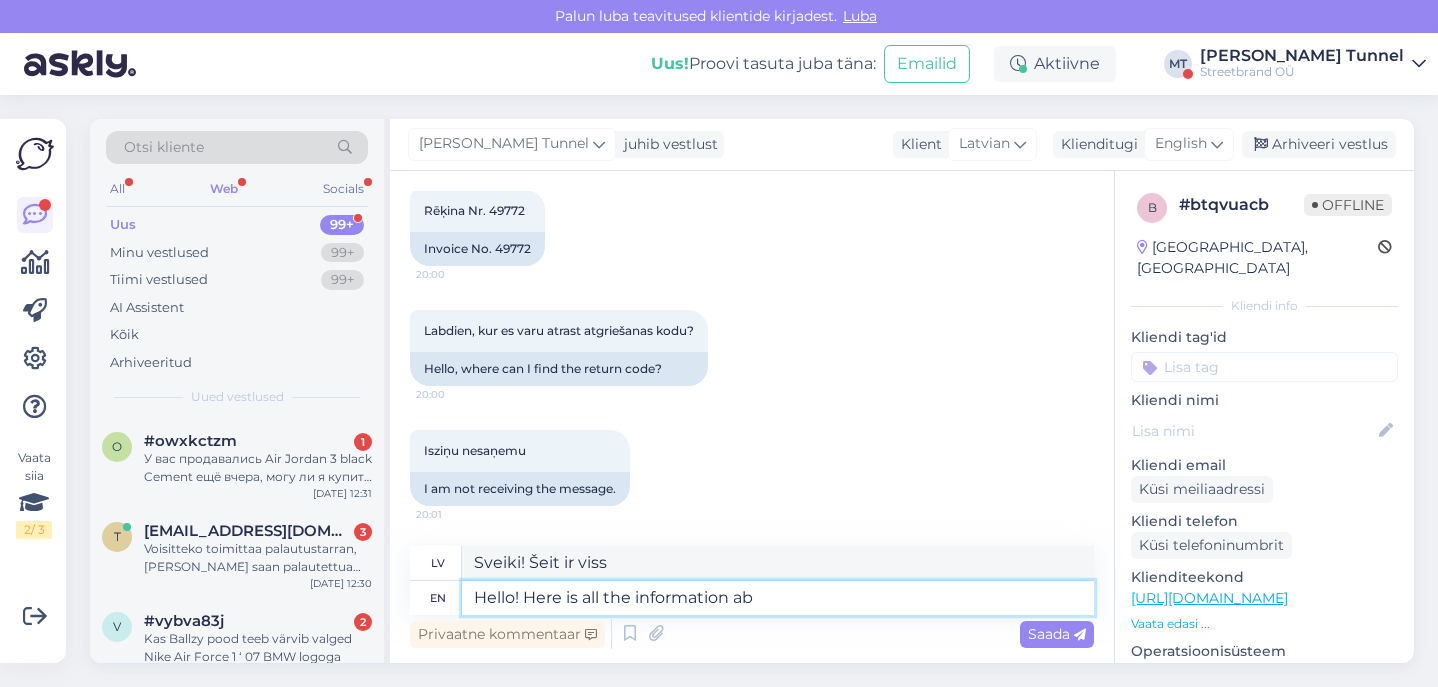 type on "Sveiki! Šeit ir visa informācija." 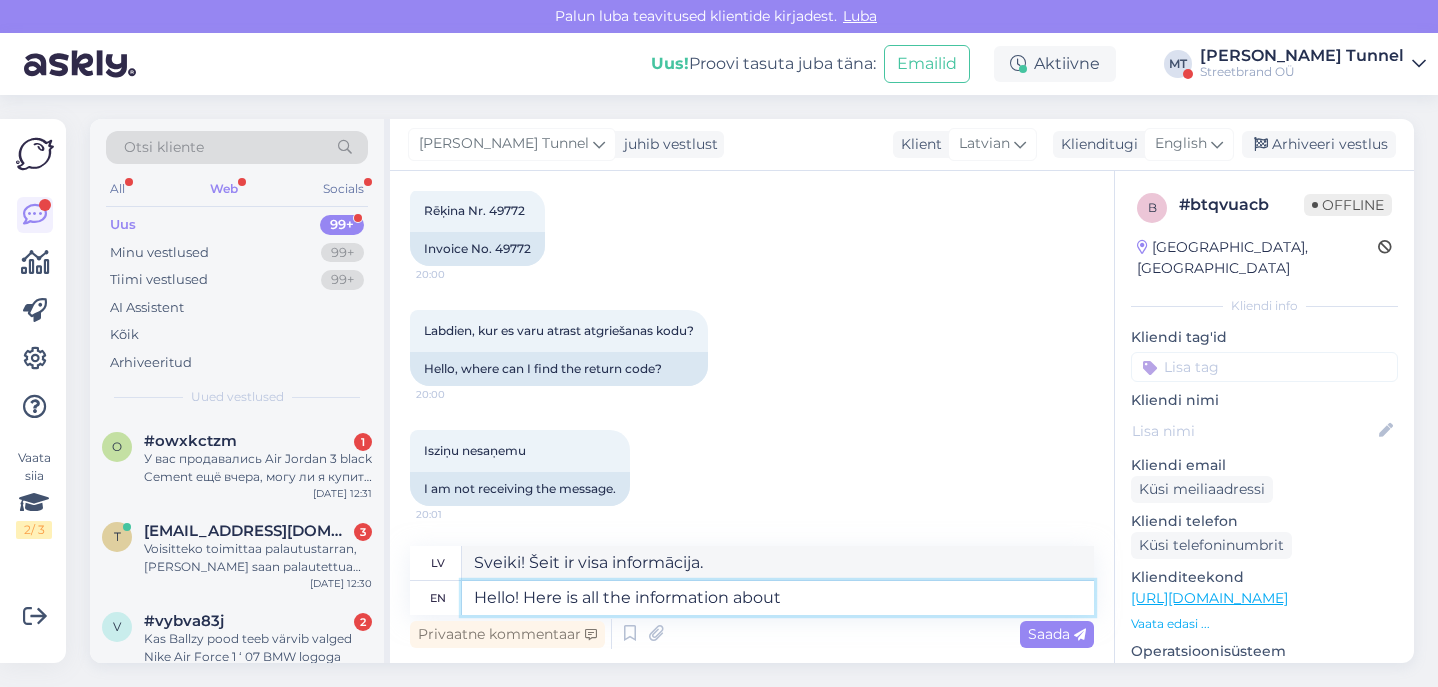 type on "Hello! Here is all the information about" 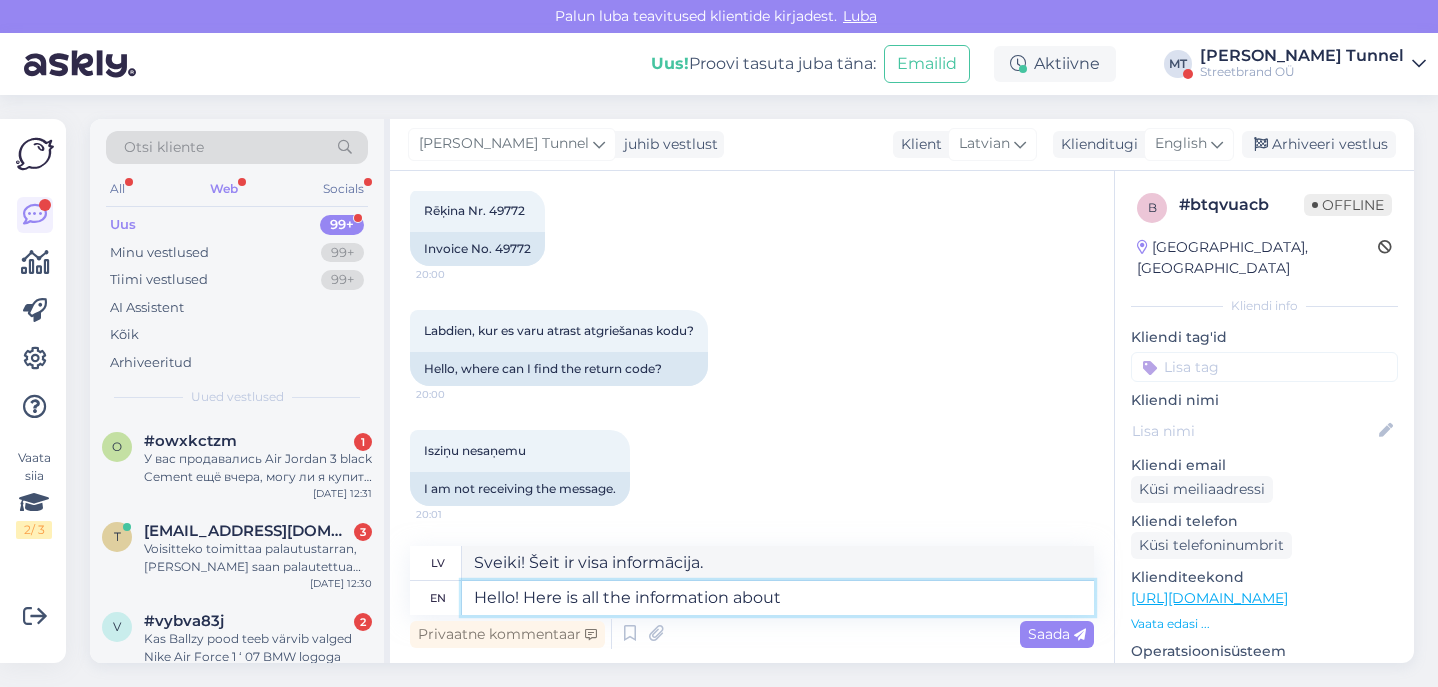 type on "Sveiki! Šeit ir visa informācija par" 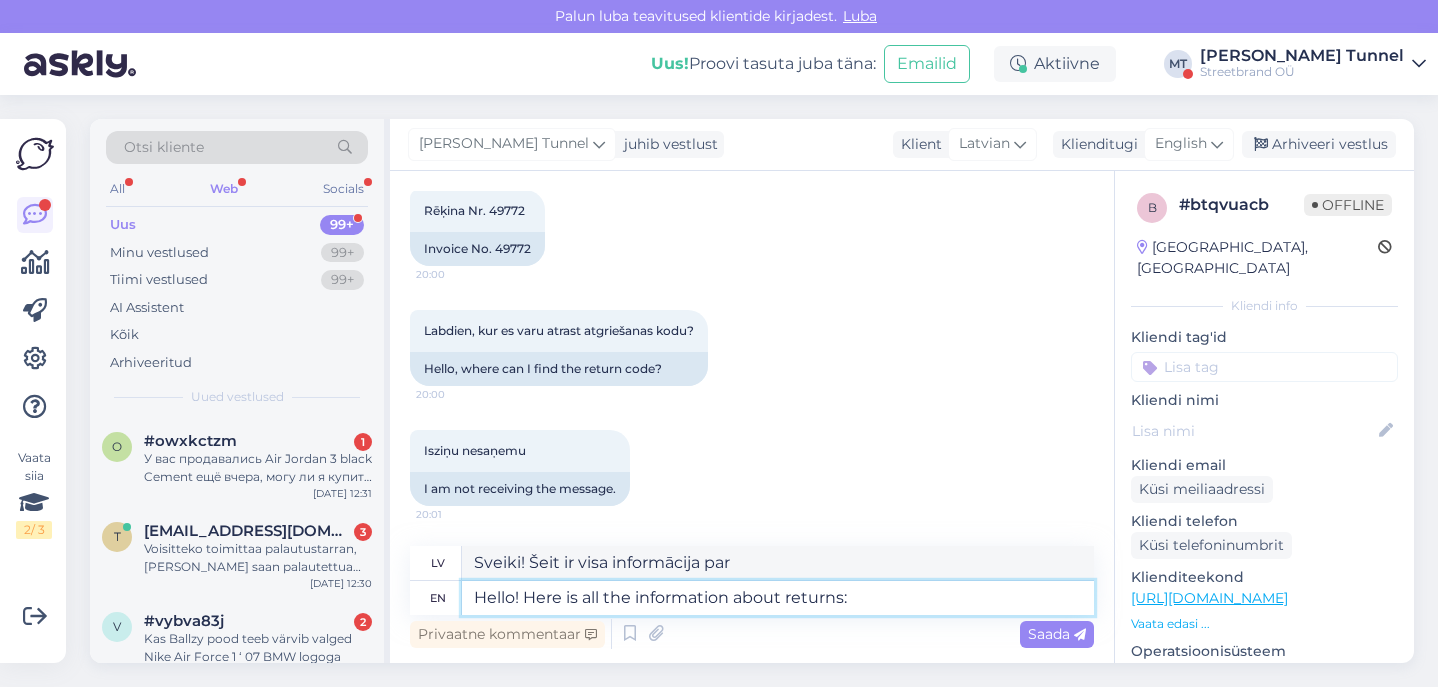 type on "Hello! Here is all the information about returns:" 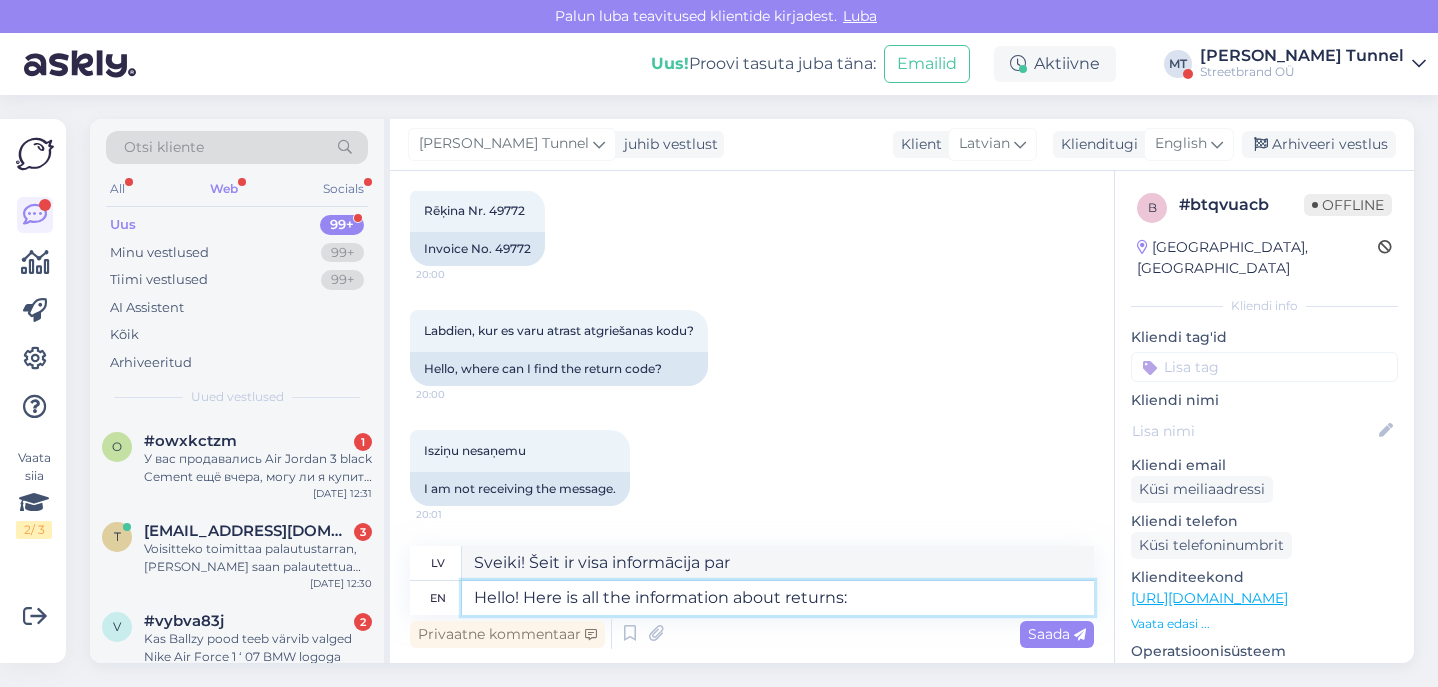 type on "Sveiki! Šeit ir visa informācija par preču atgriešanu:" 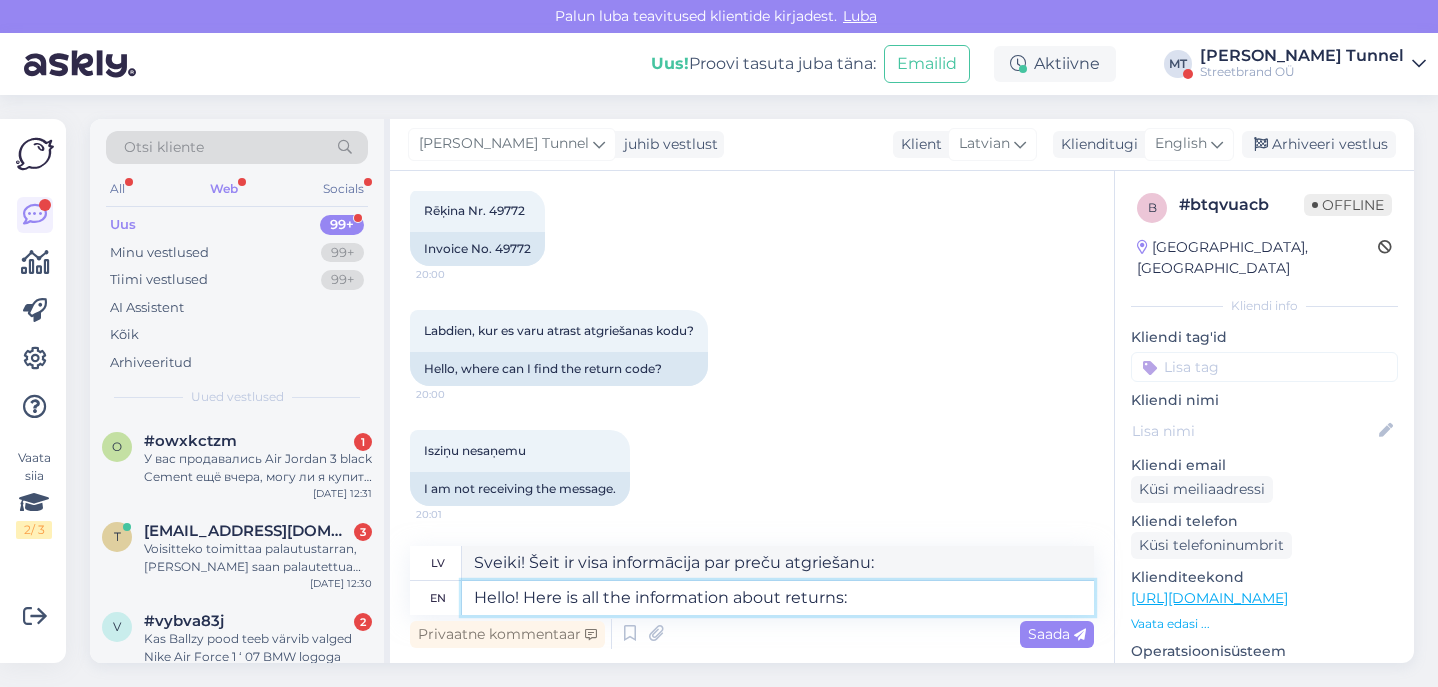 paste on "[URL][DOMAIN_NAME]" 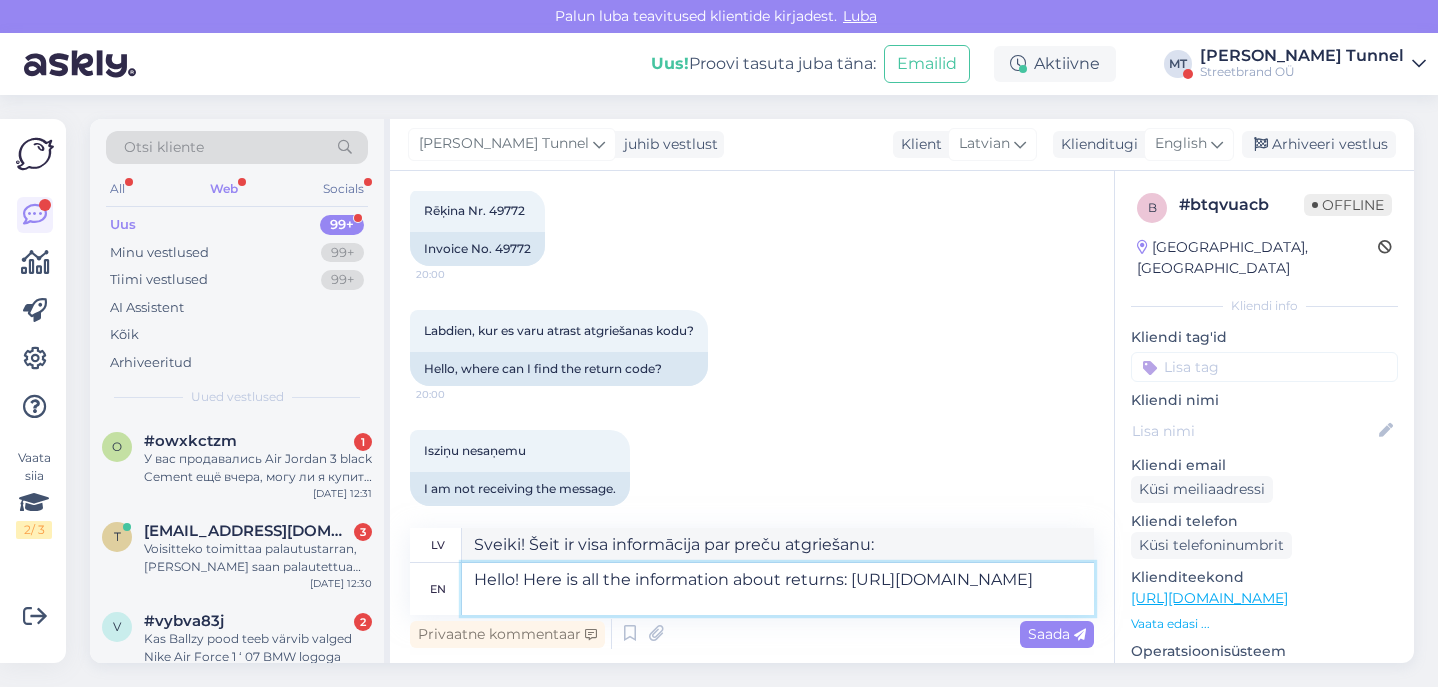 type on "Sveiki! Visa informācija par preču atgriešanu ir pieejama šeit: [URL][DOMAIN_NAME]" 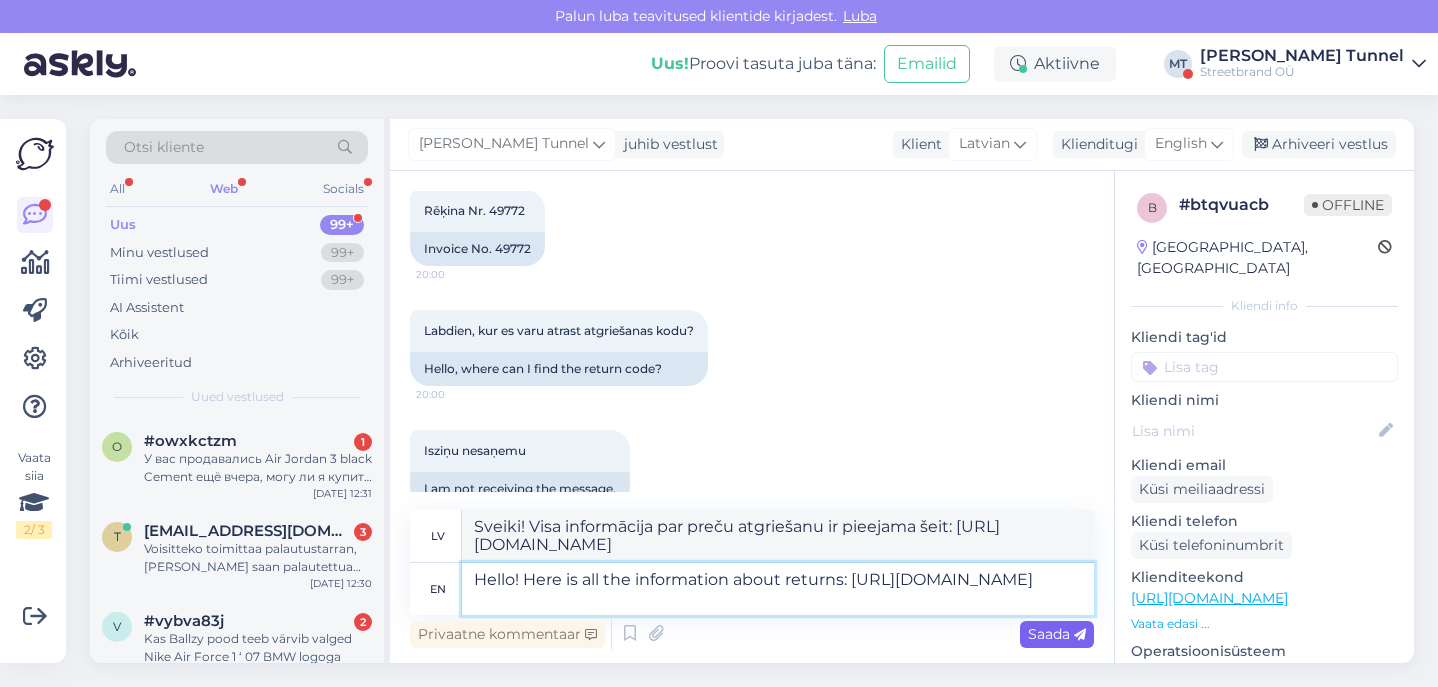 type on "Hello! Here is all the information about returns: [URL][DOMAIN_NAME]" 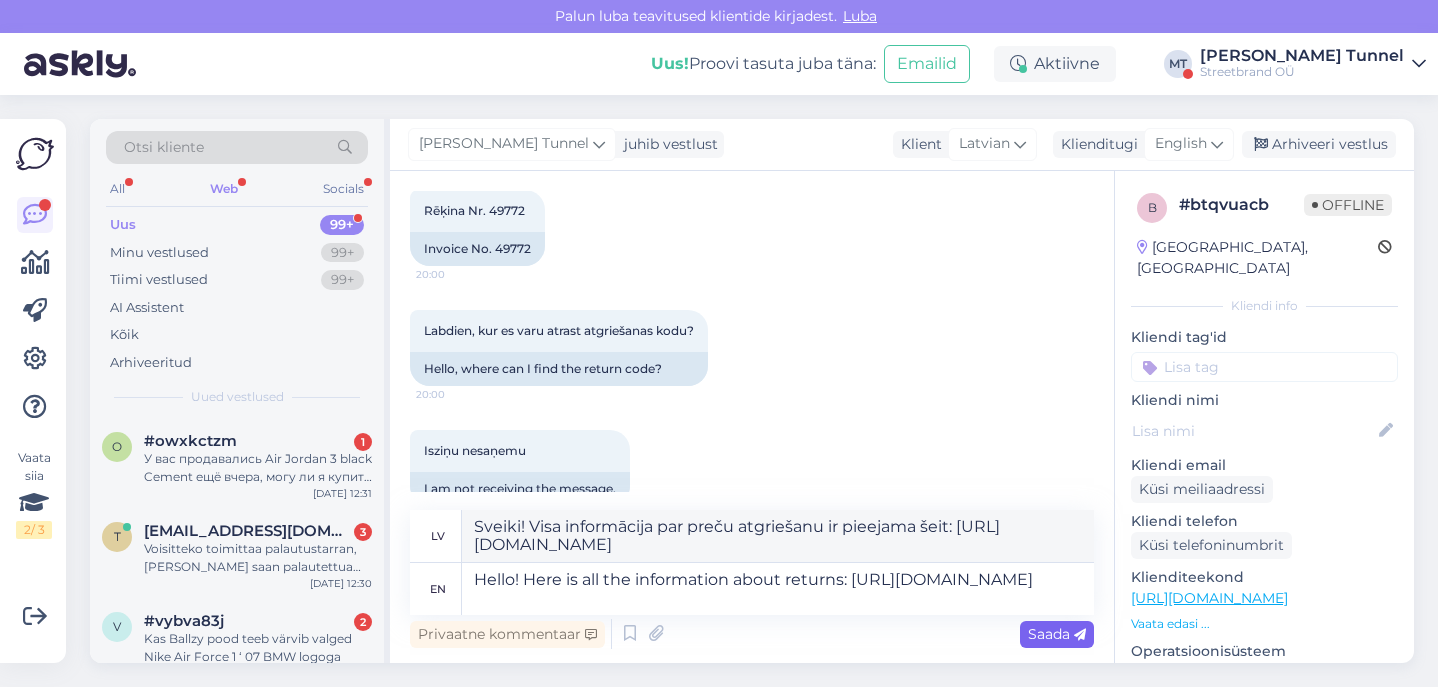 click on "Saada" at bounding box center (1057, 634) 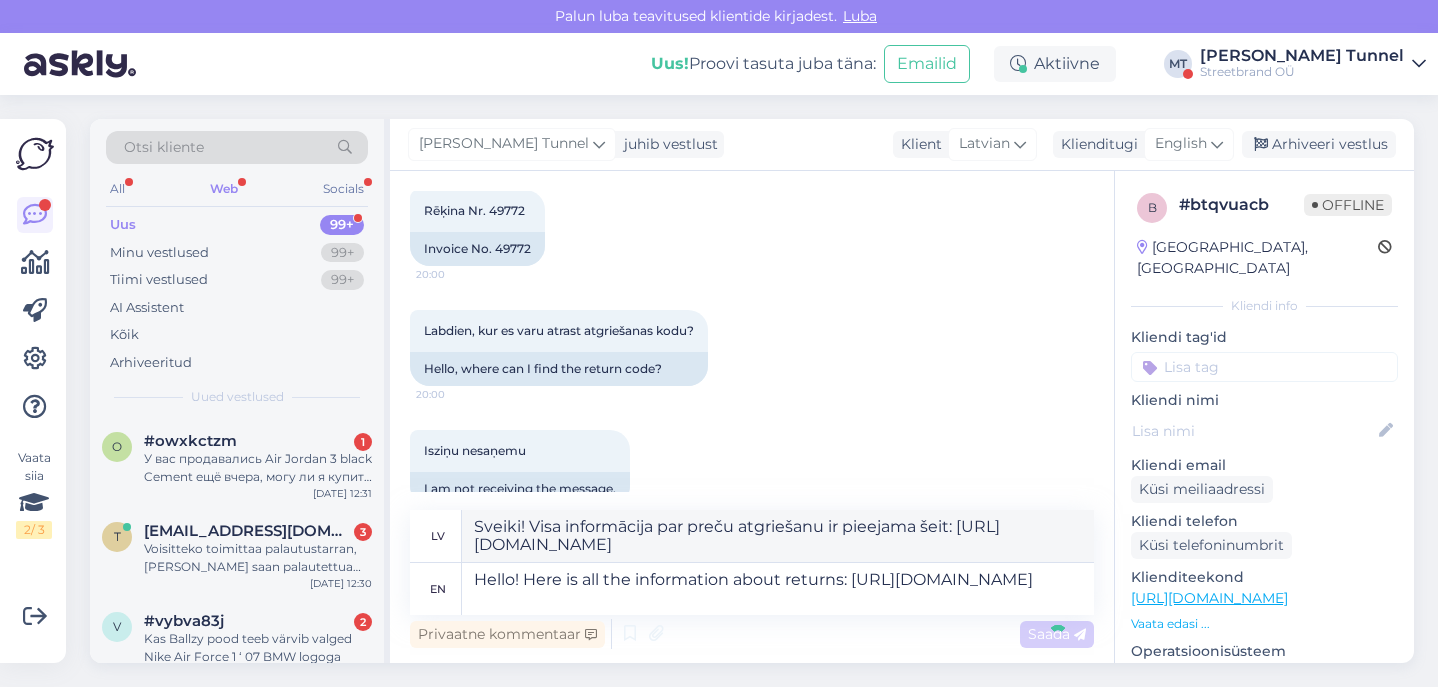 type 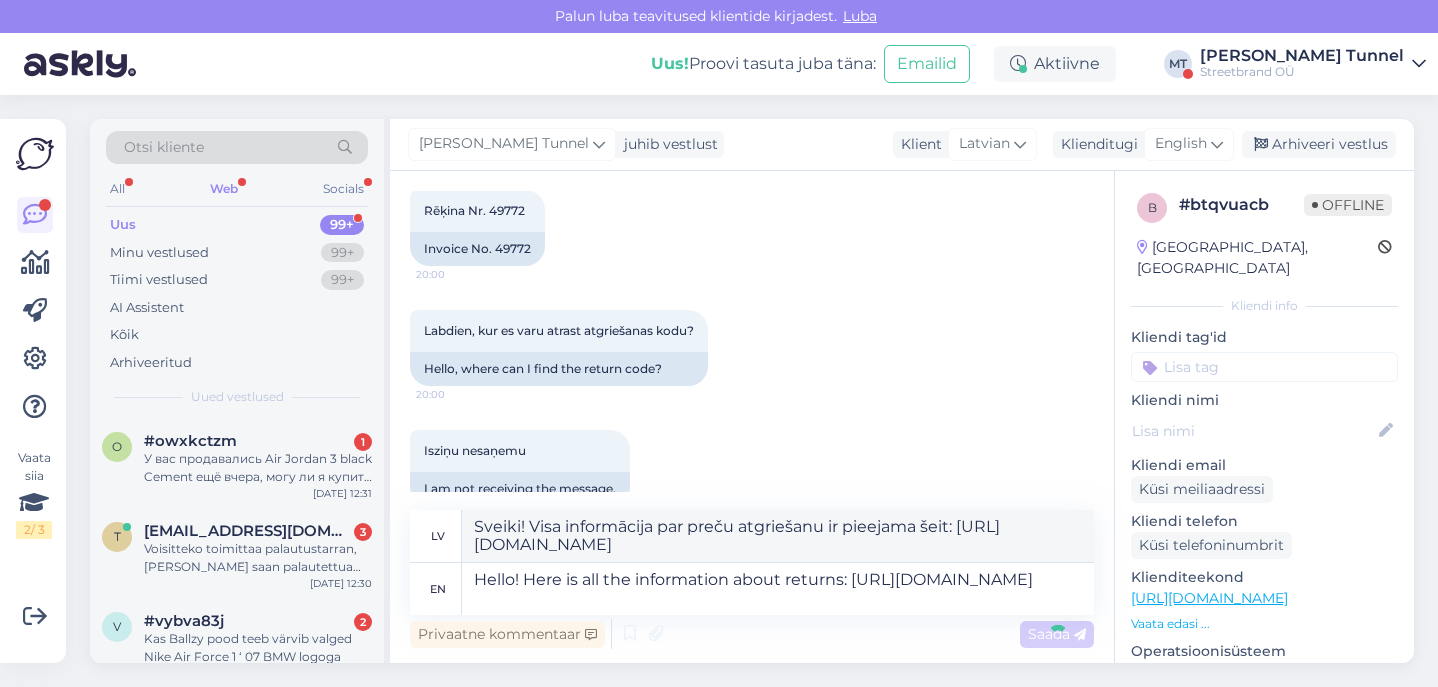 type 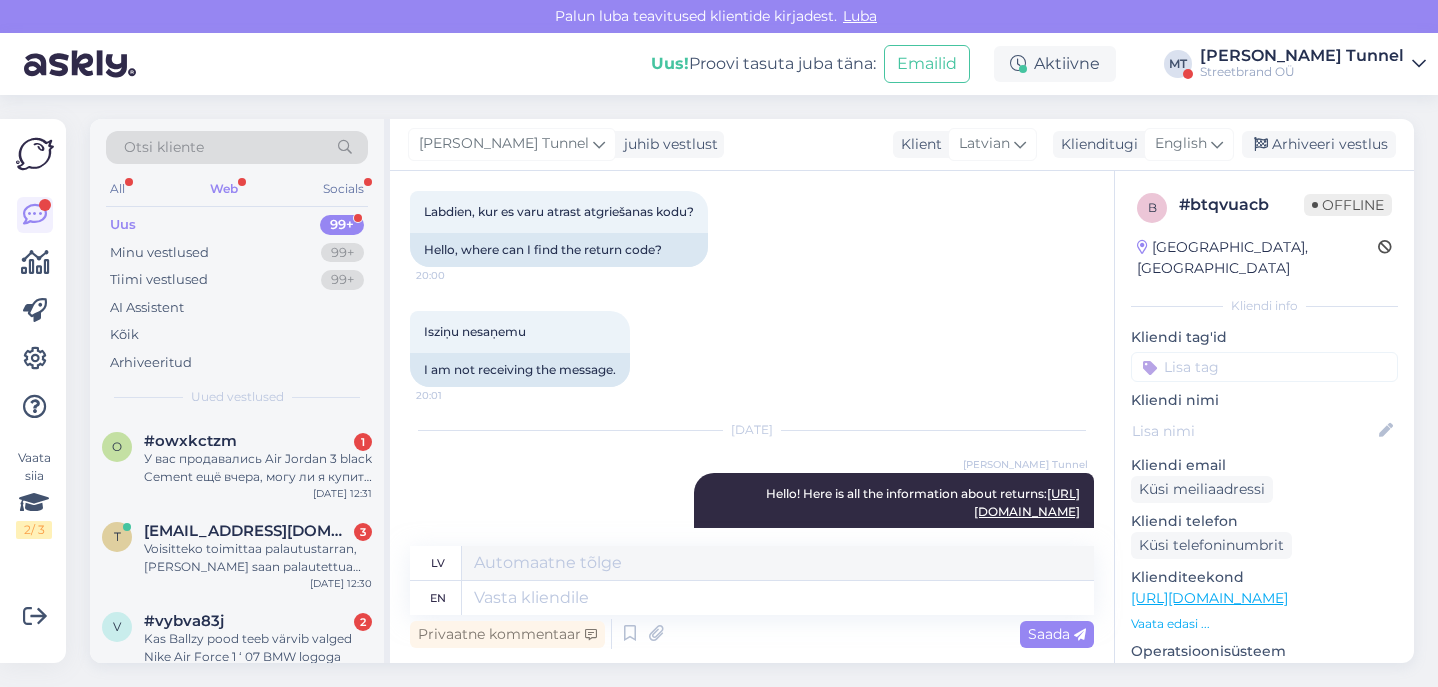 scroll, scrollTop: 305, scrollLeft: 0, axis: vertical 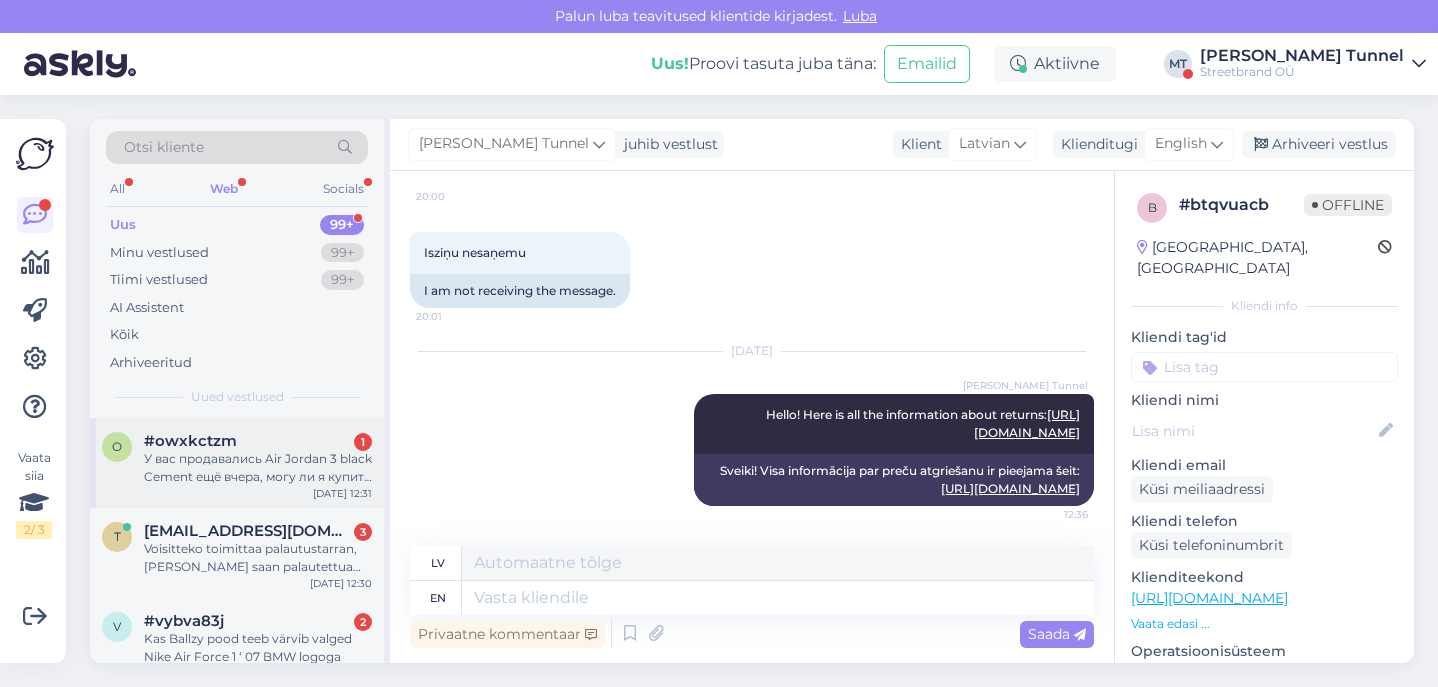 click on "У вас продавались Air Jordan 3 black Cement ещё вчера, могу ли я купить их как-то сегодня" at bounding box center (258, 468) 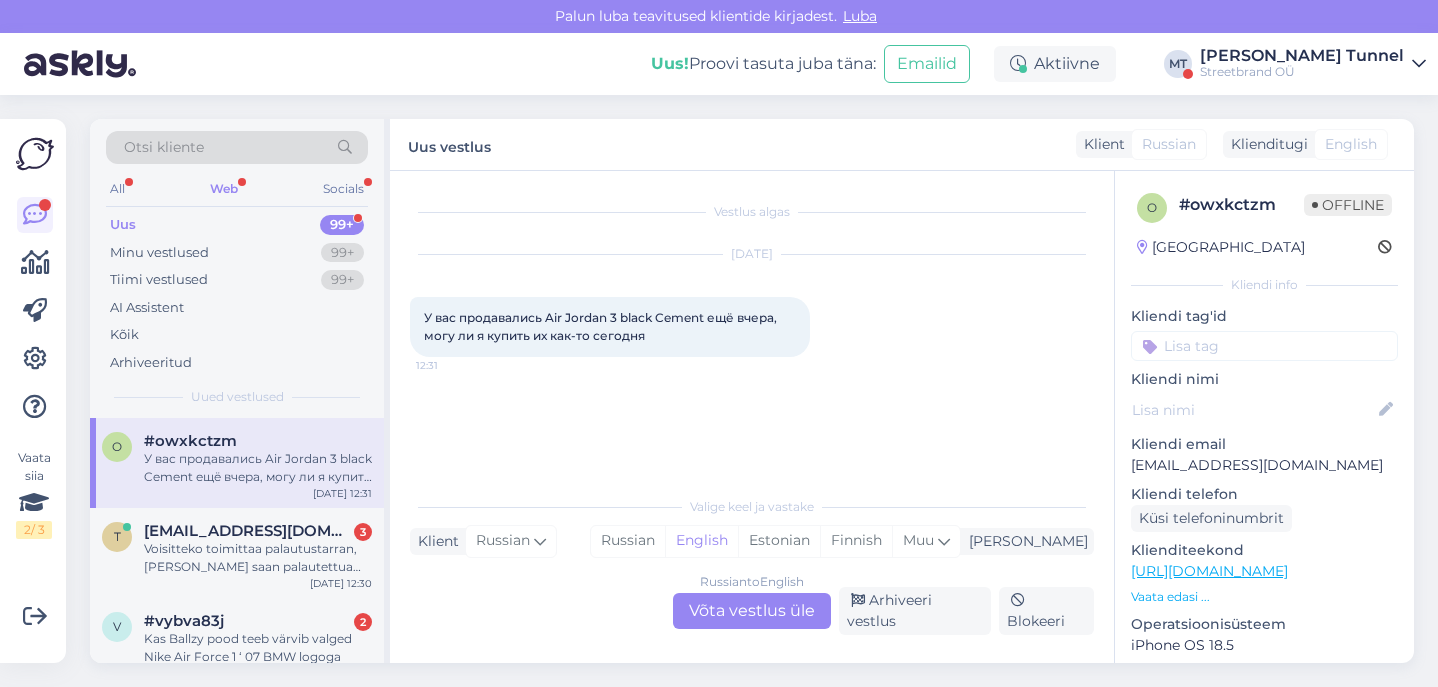 click on "Russian  to  English Võta vestlus üle" at bounding box center (752, 611) 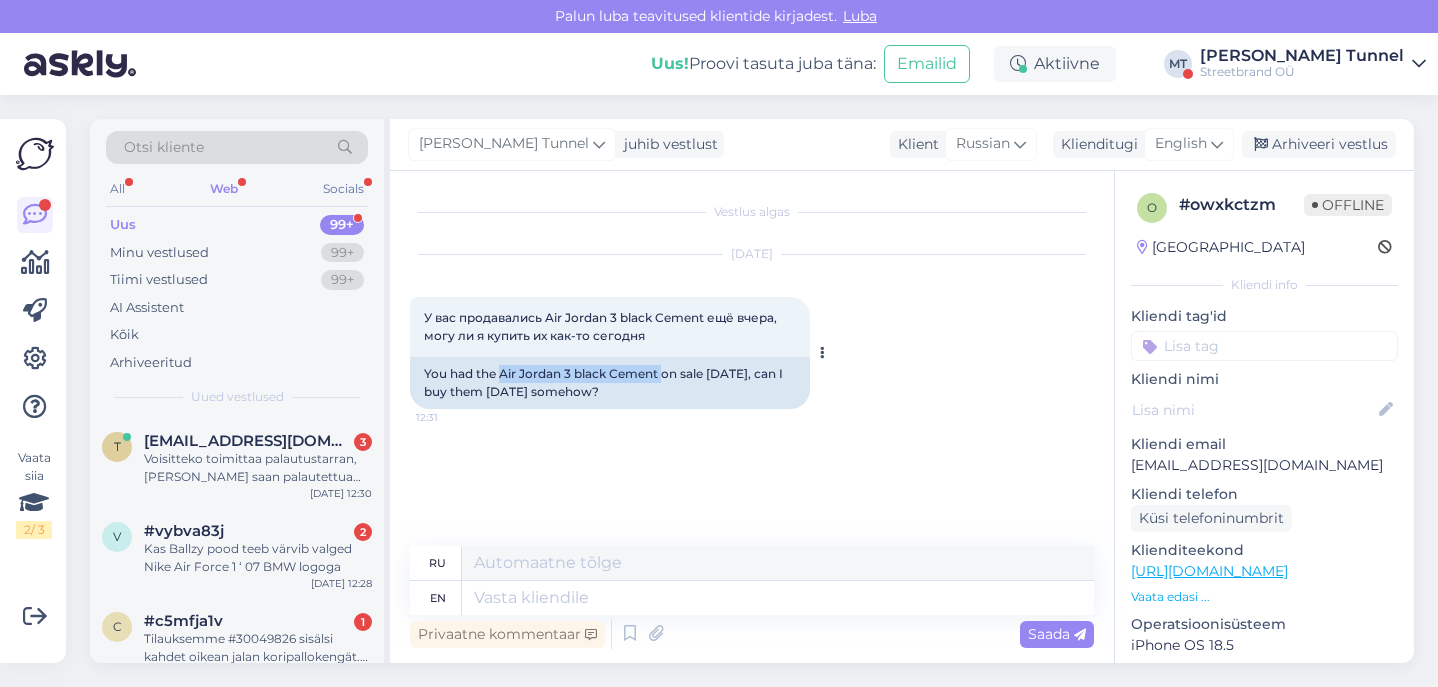 drag, startPoint x: 501, startPoint y: 375, endPoint x: 664, endPoint y: 376, distance: 163.00307 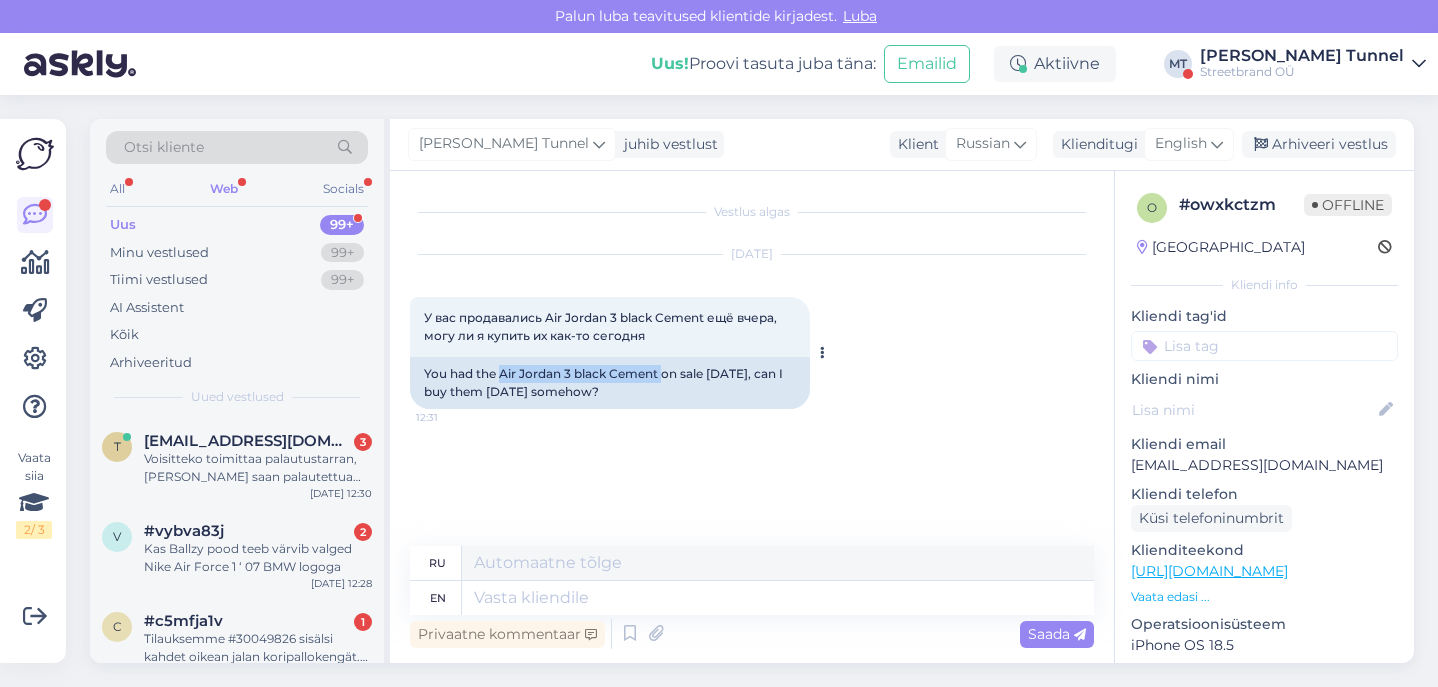 click on "You had the Air Jordan 3 black Cement on sale [DATE], can I buy them [DATE] somehow?" at bounding box center (610, 383) 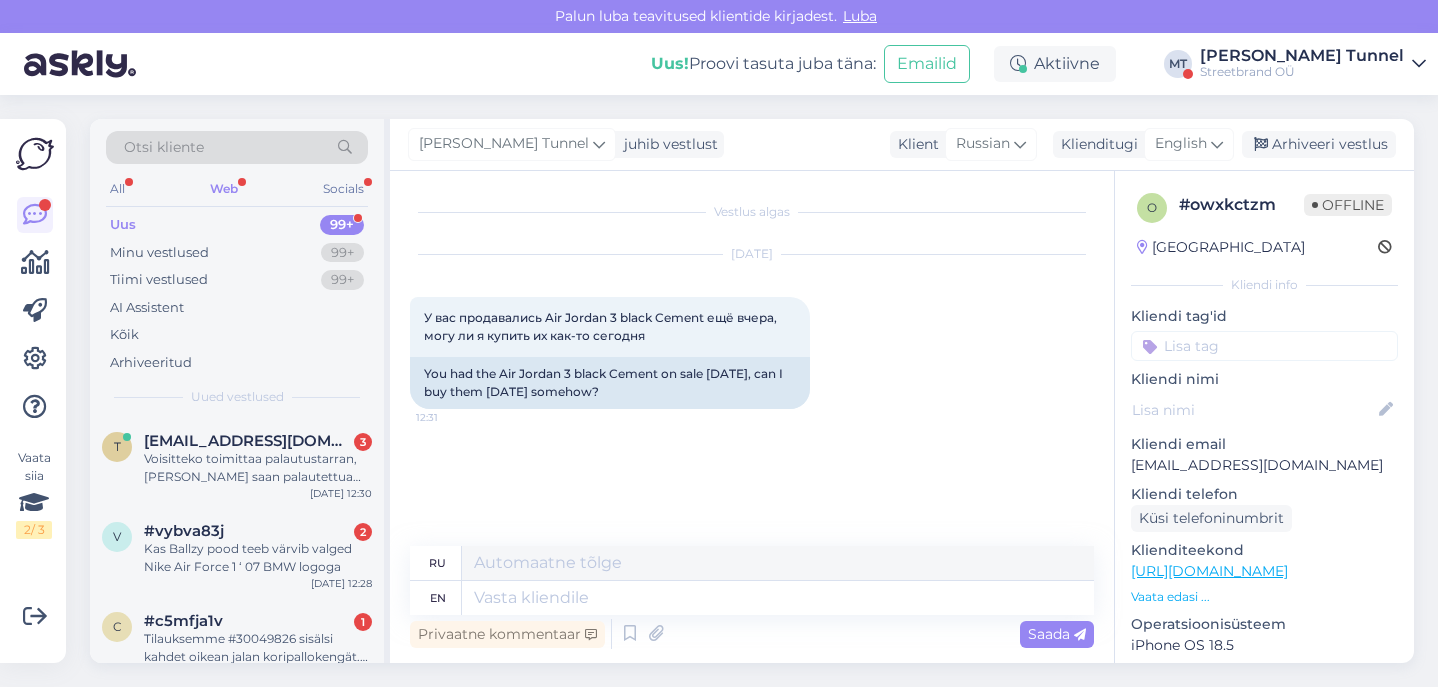 click on "[DATE] У вас продавались Air Jordan 3 black Cement ещё вчера, могу ли я купить их как-то сегодня  12:31  You had the Air Jordan 3 black Cement on sale [DATE], can I buy them [DATE] somehow?" at bounding box center [752, 332] 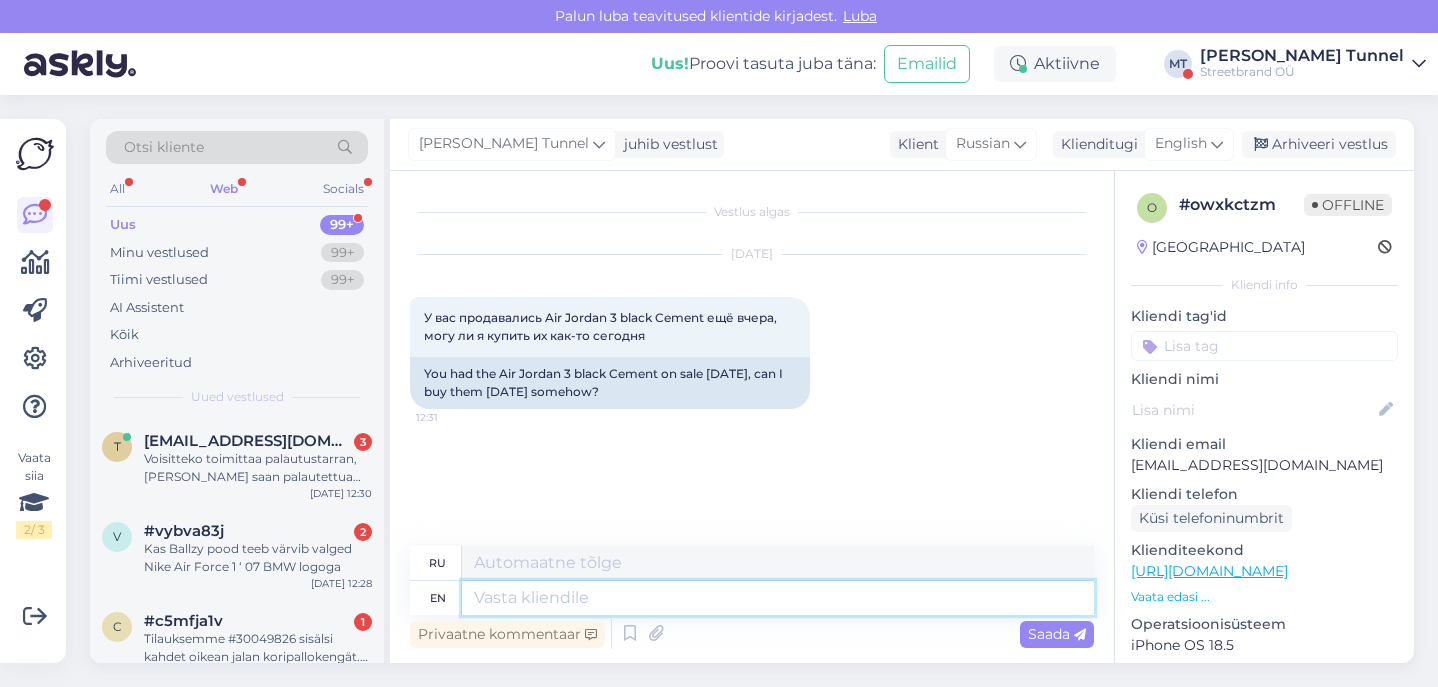 click at bounding box center [778, 598] 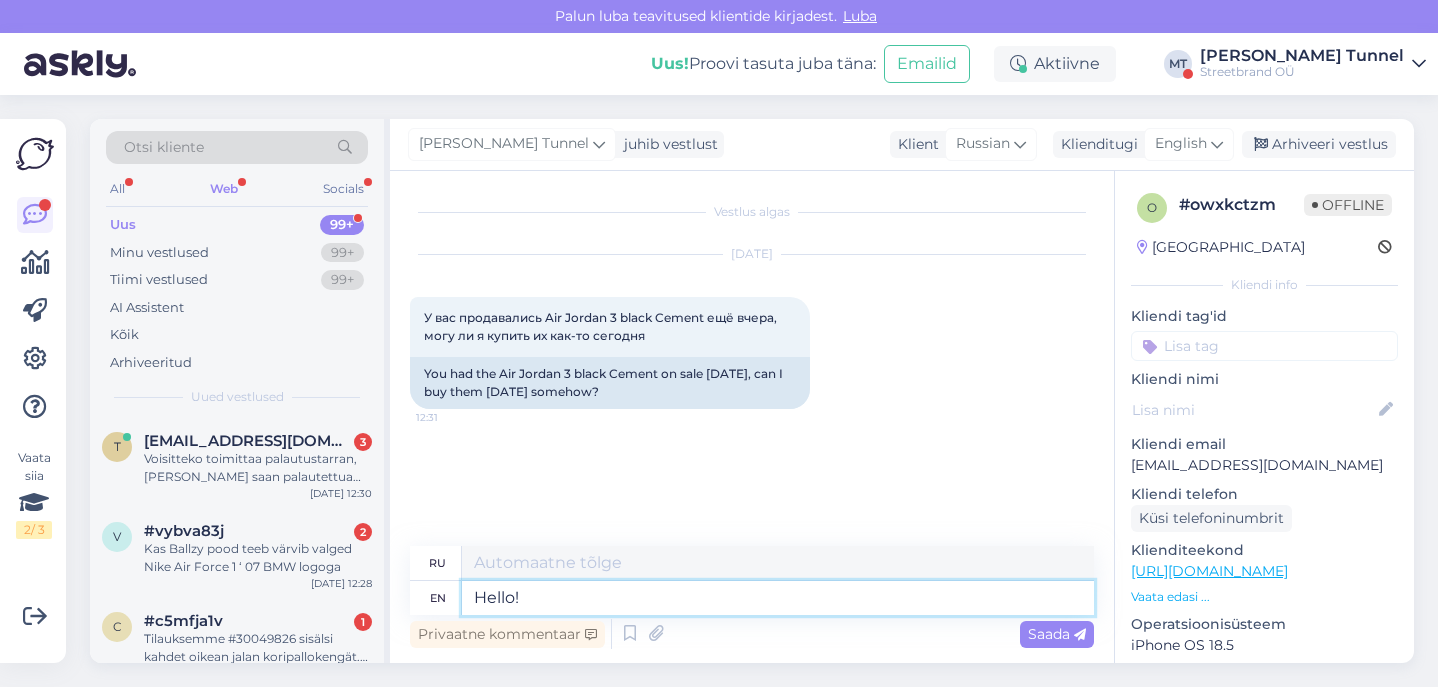 type on "Hello!" 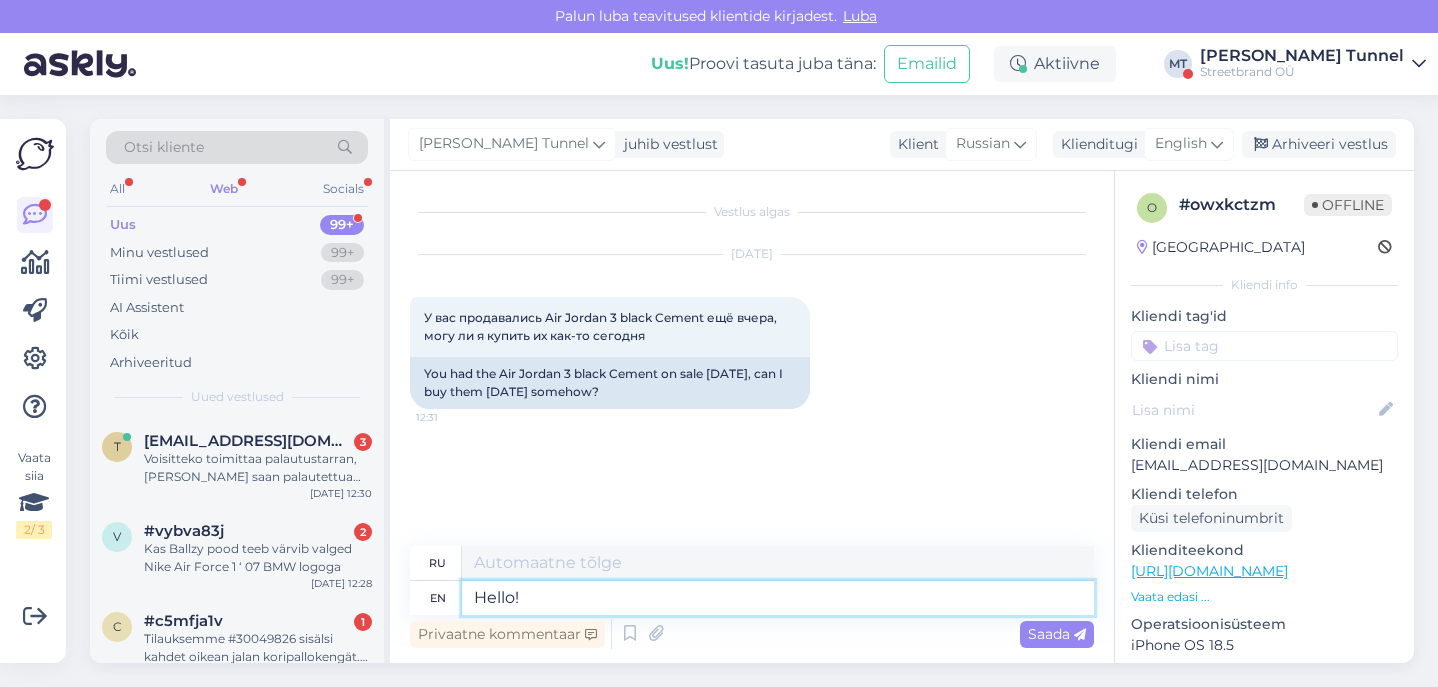 type on "Привет!" 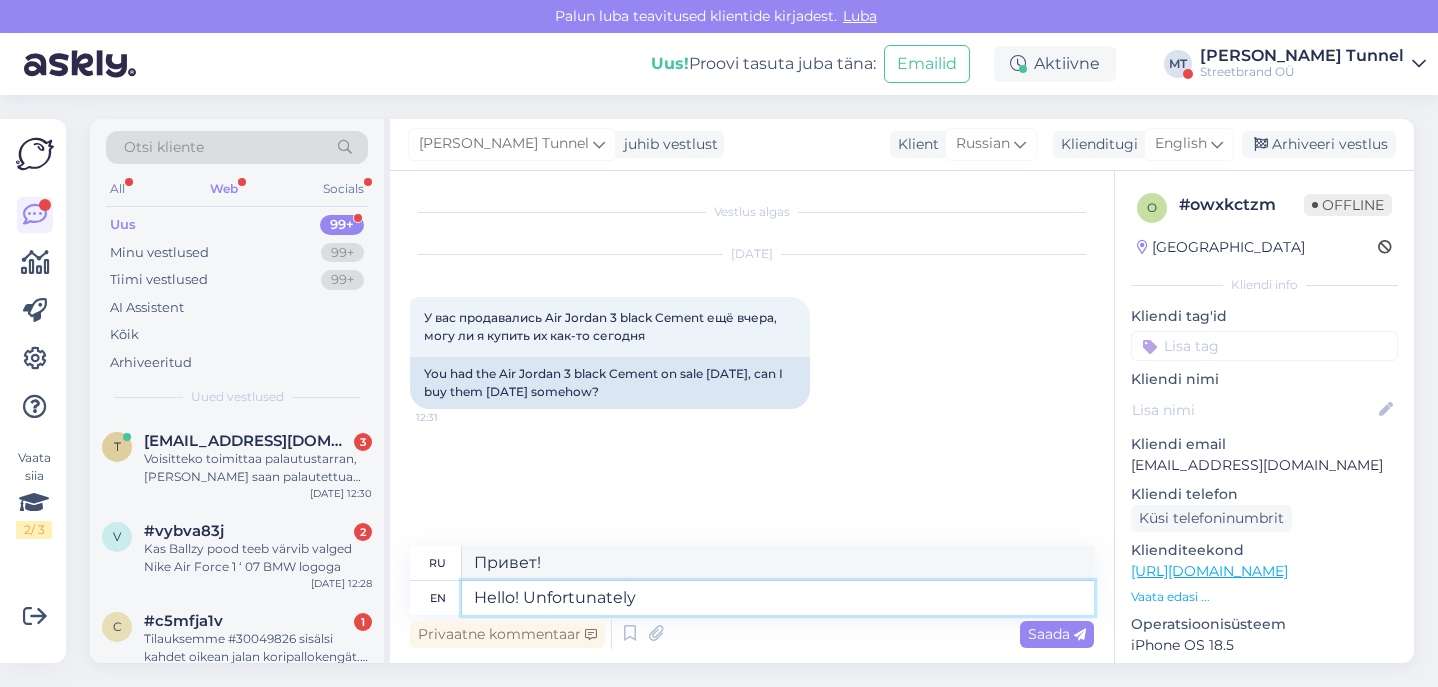 type on "Hello! Unfortunately" 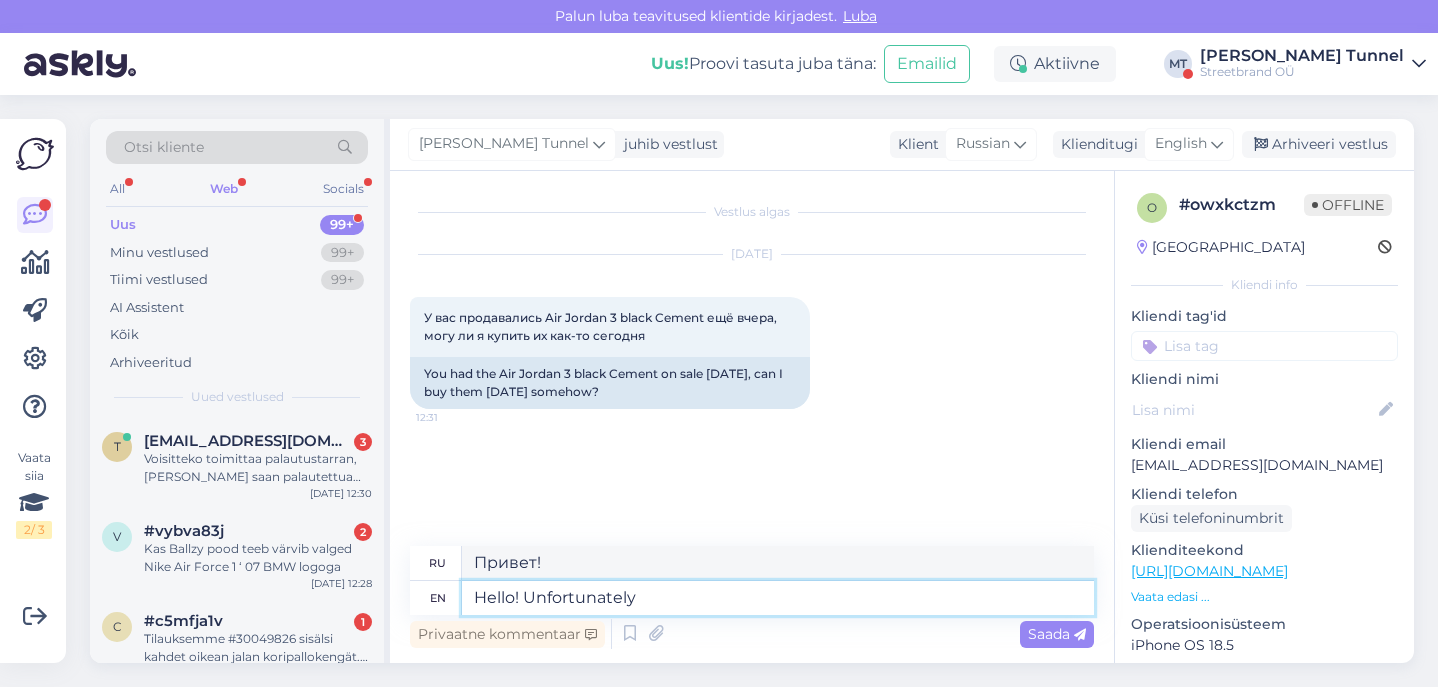 type on "Здравствуйте! К сожалению." 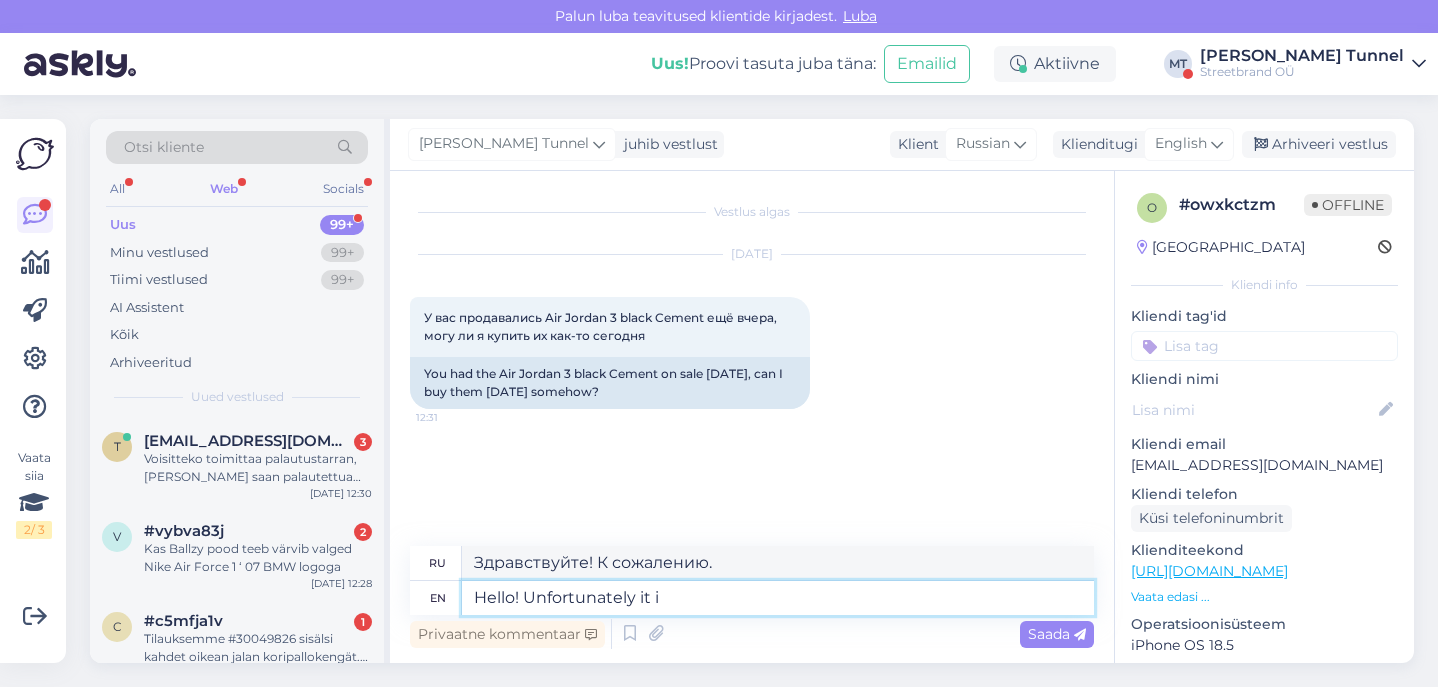 type on "Hello! Unfortunately it is" 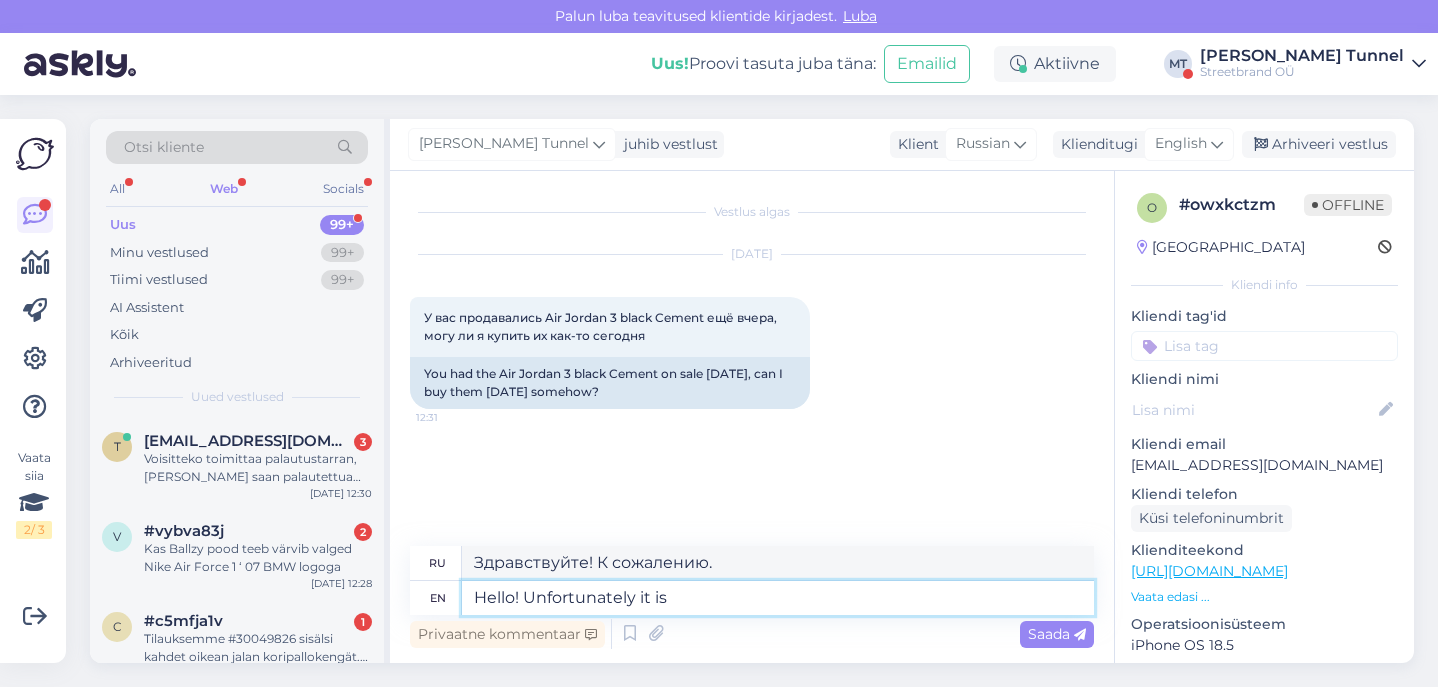 type on "Здравствуйте! К сожалению, это" 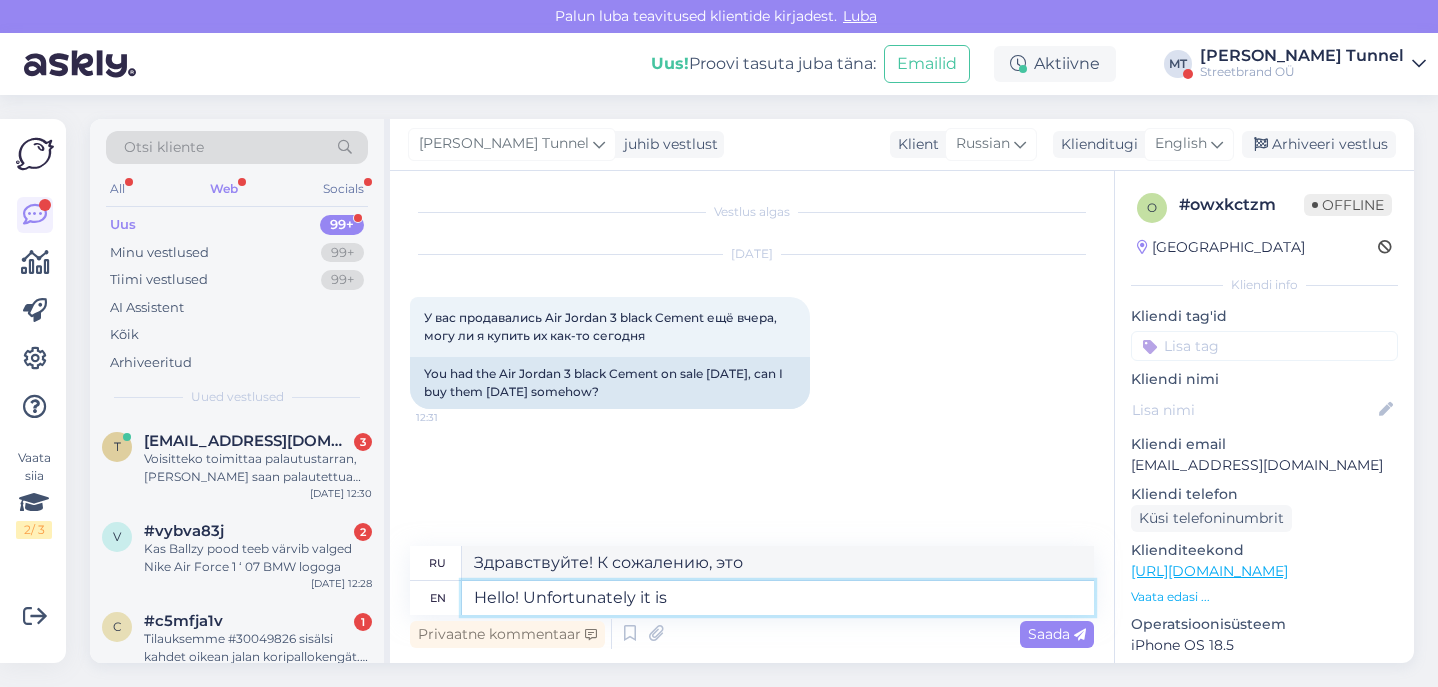 type on "Hello! Unfortunately it is" 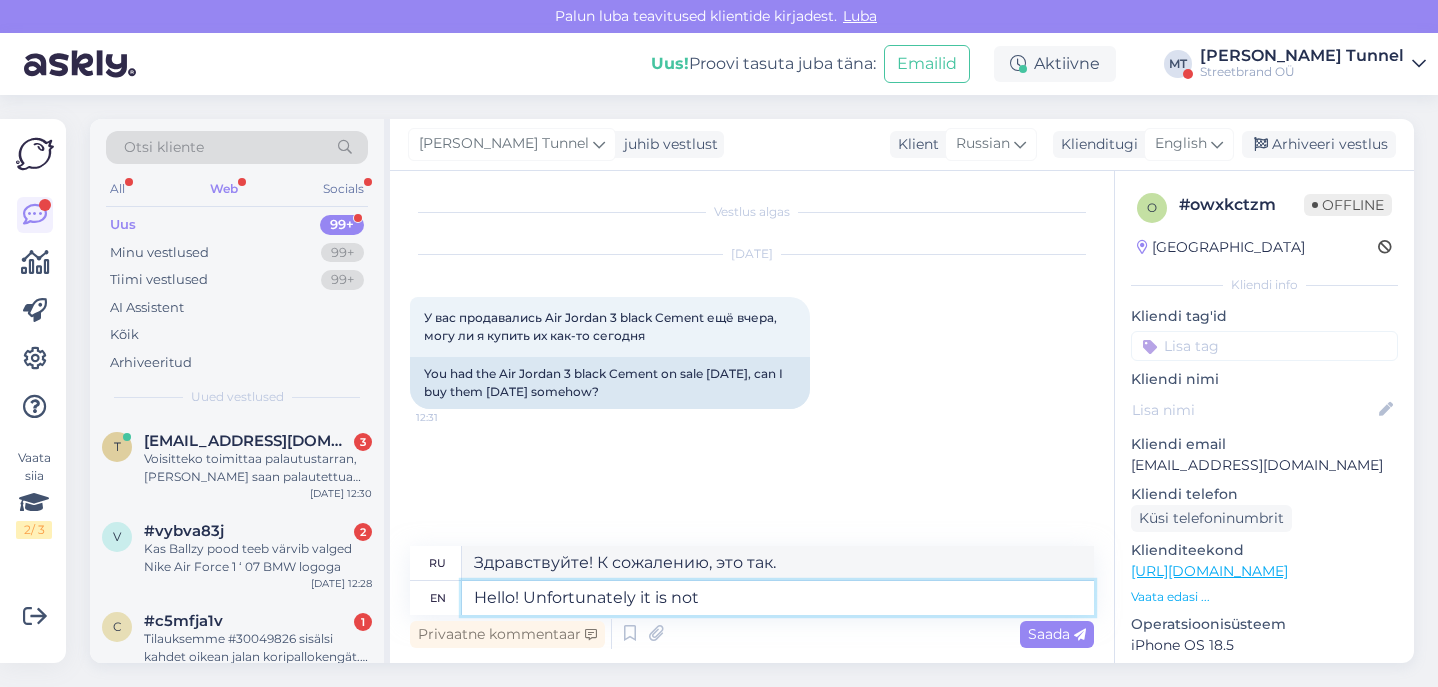 type on "Hello! Unfortunately it is not a" 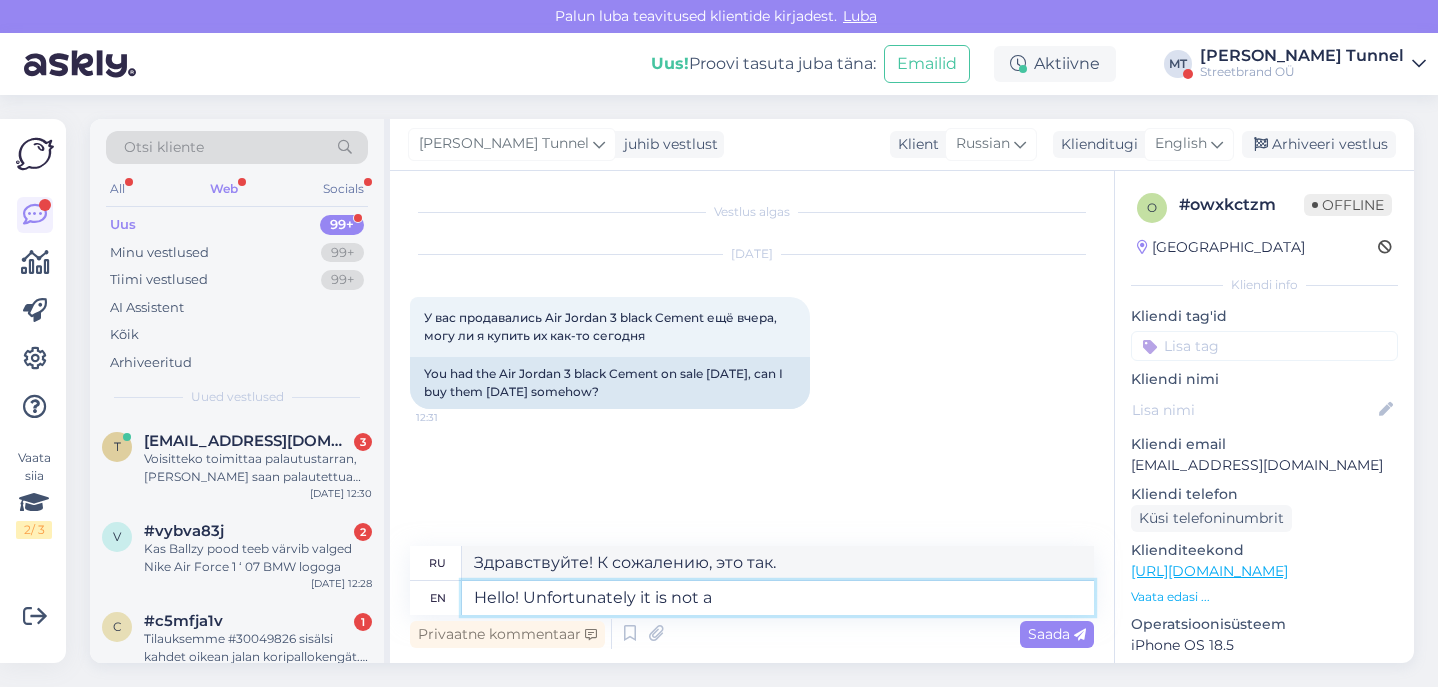 type on "Здравствуйте! К сожалению, это не так." 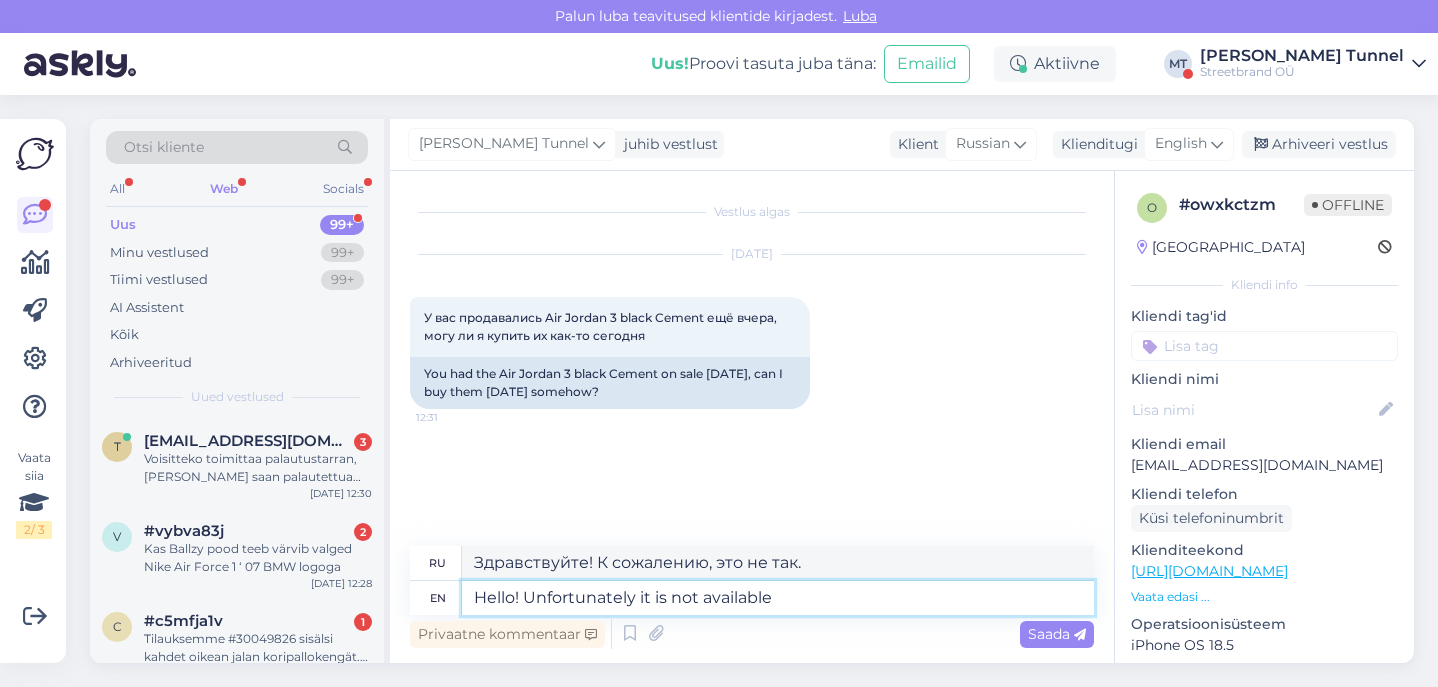 type on "Hello! Unfortunately it is not available" 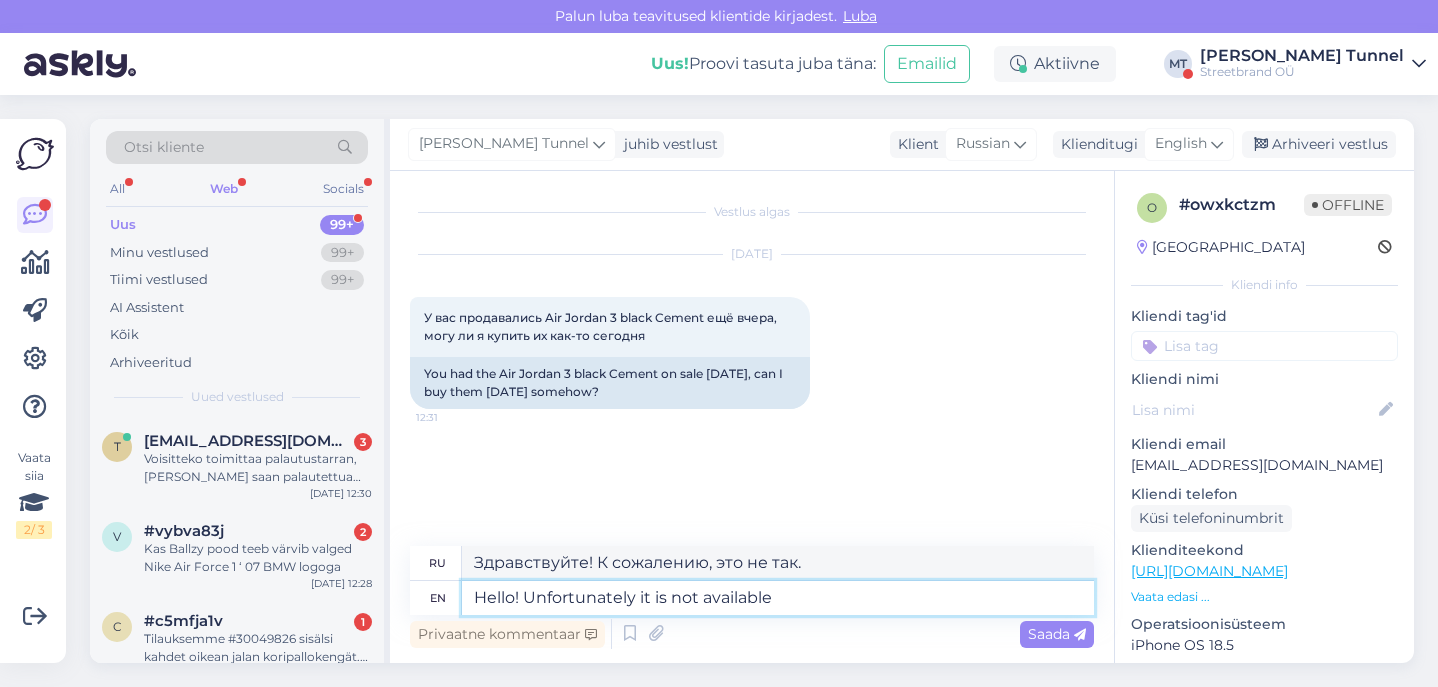 type on "Здравствуйте! К сожалению, он недоступен." 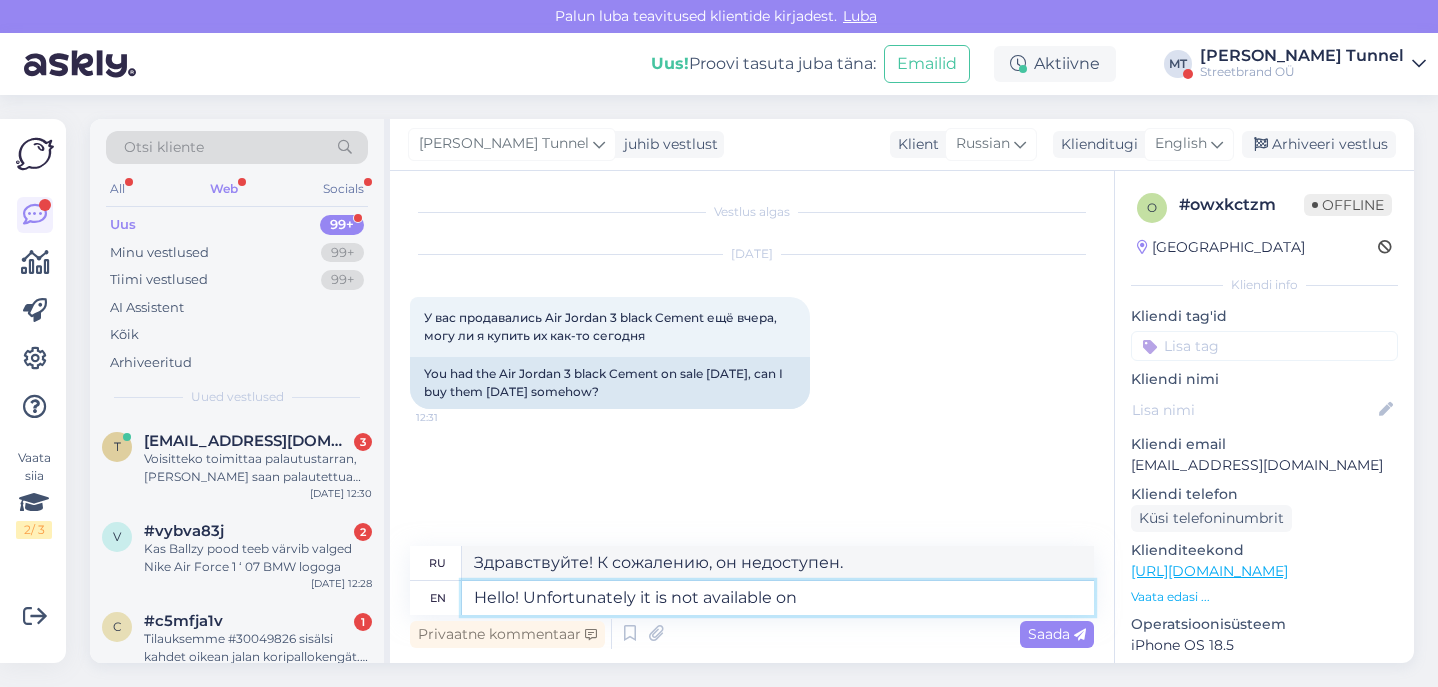 type on "Hello! Unfortunately it is not available on o" 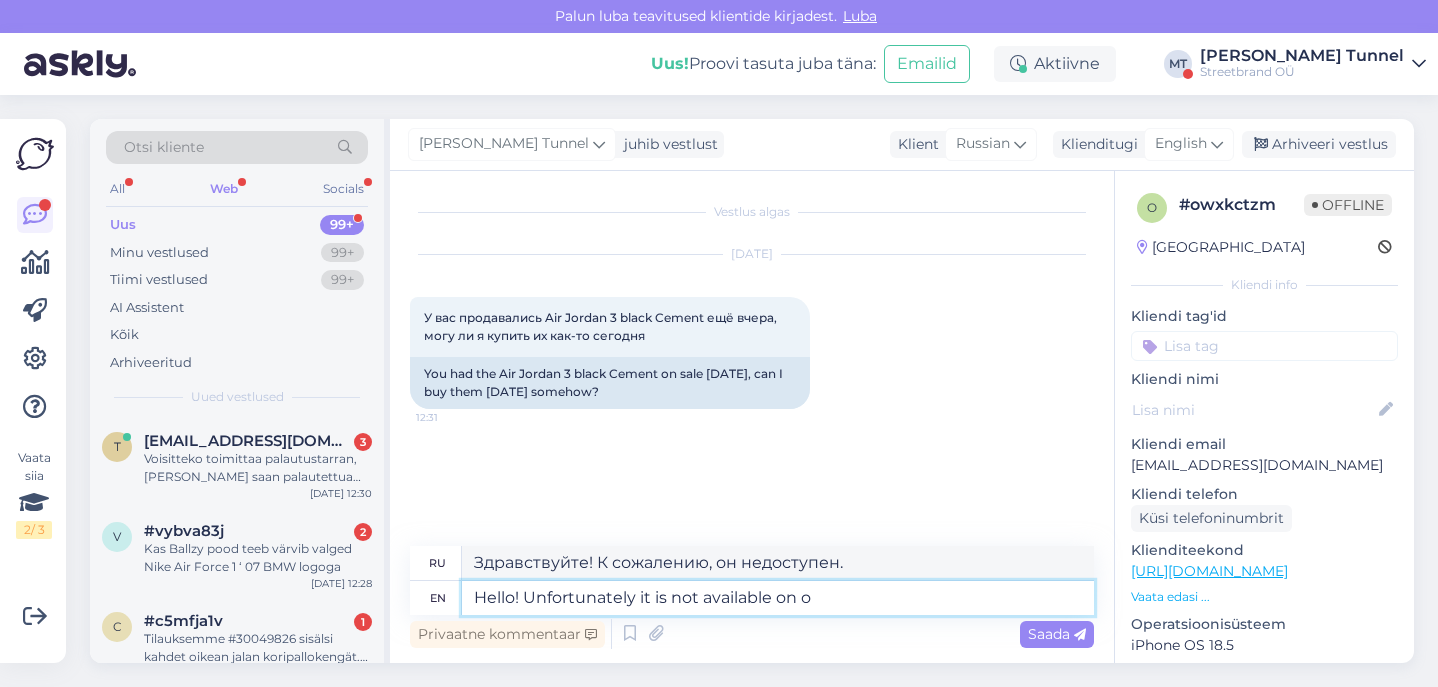 type on "Здравствуйте! К сожалению, он недоступен на" 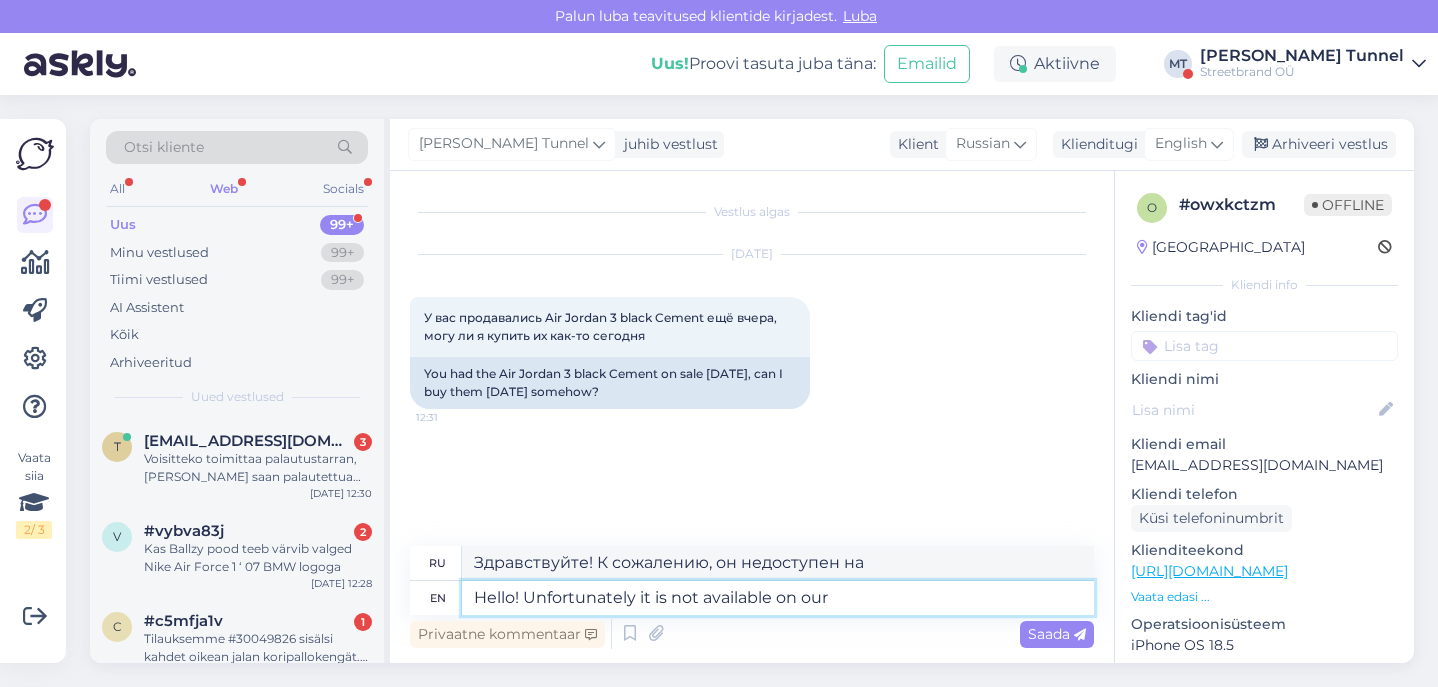 type on "Hello! Unfortunately it is not available on our w" 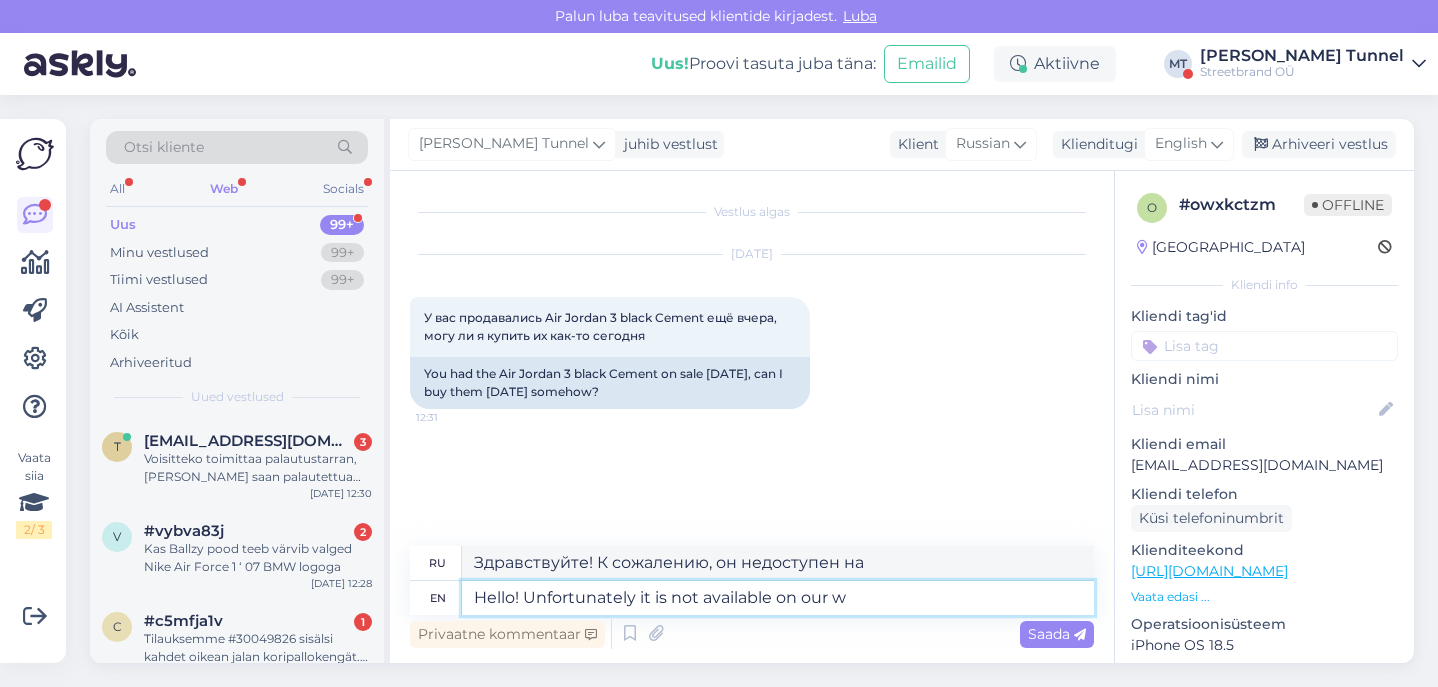 type on "Здравствуйте! К сожалению, на нашем сайте его нет." 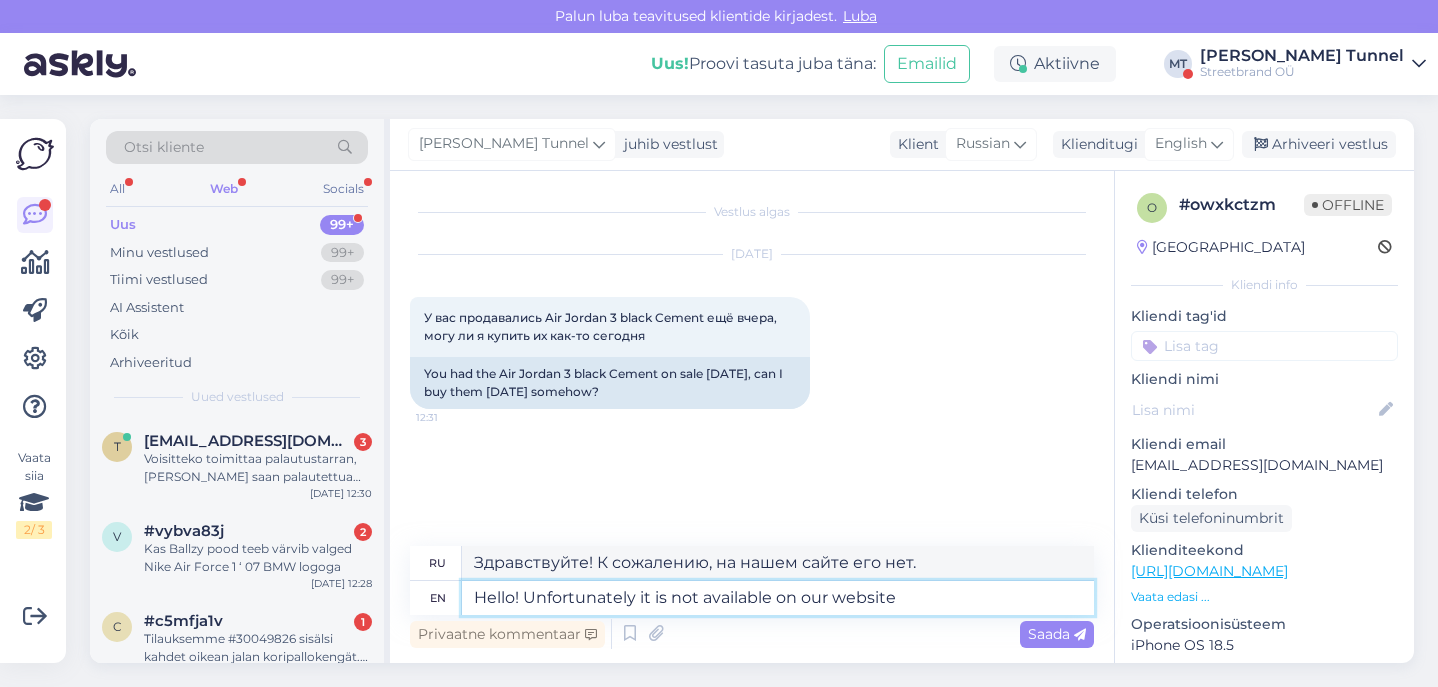 type on "Hello! Unfortunately it is not available on our website f" 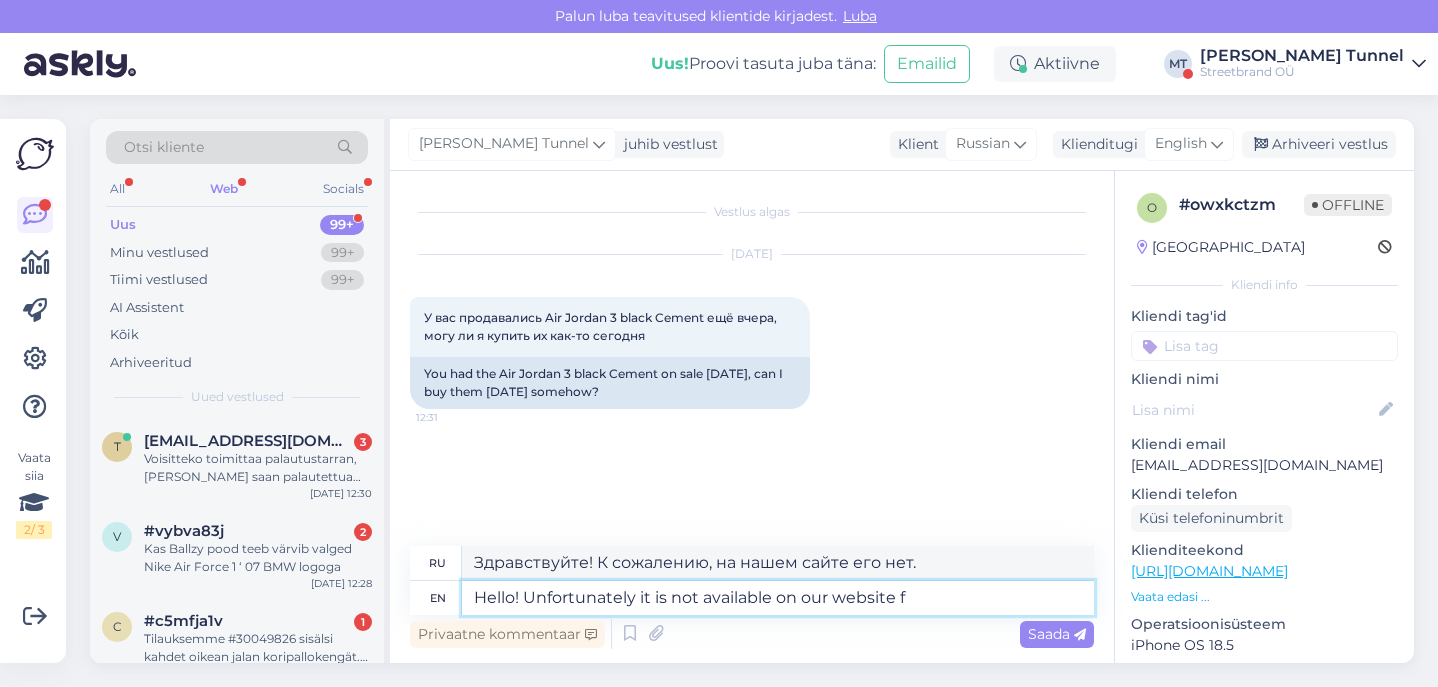 type on "Здравствуйте! К сожалению, на нашем сайте этого нет." 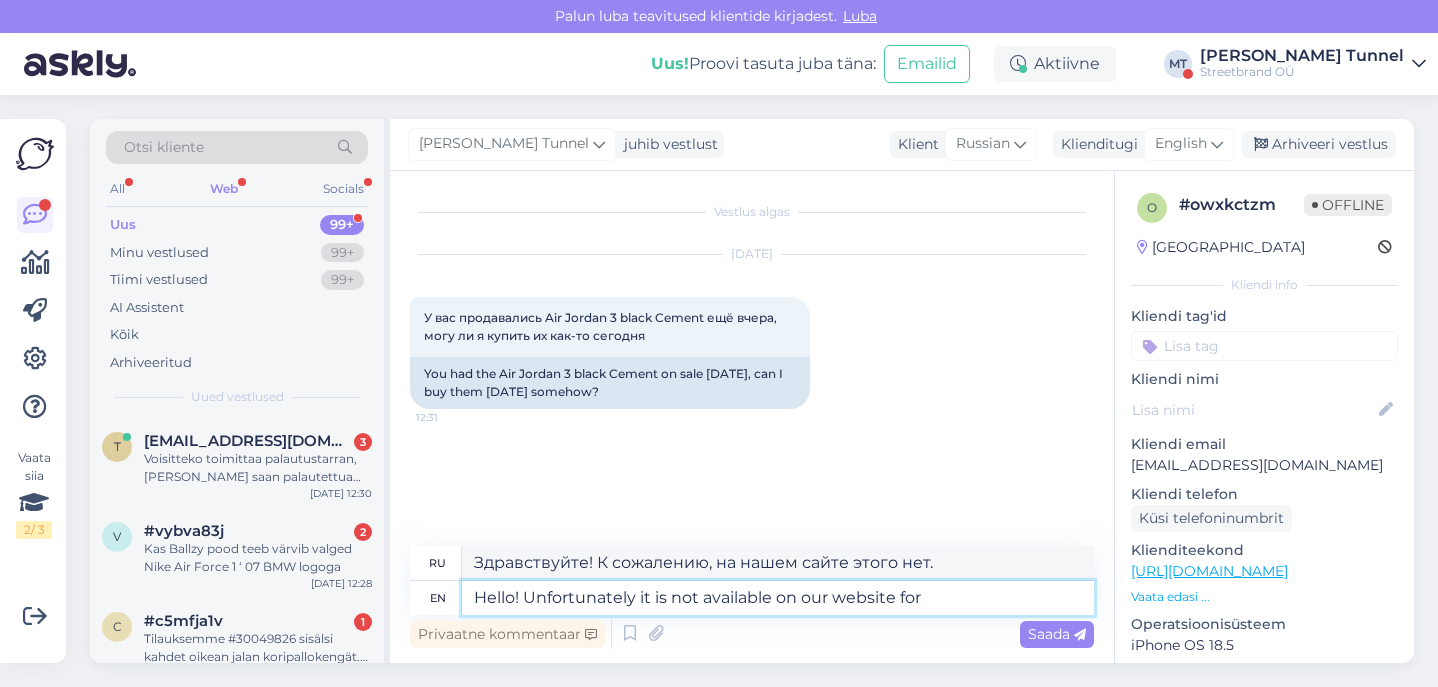 type on "Hello! Unfortunately it is not available on our website for" 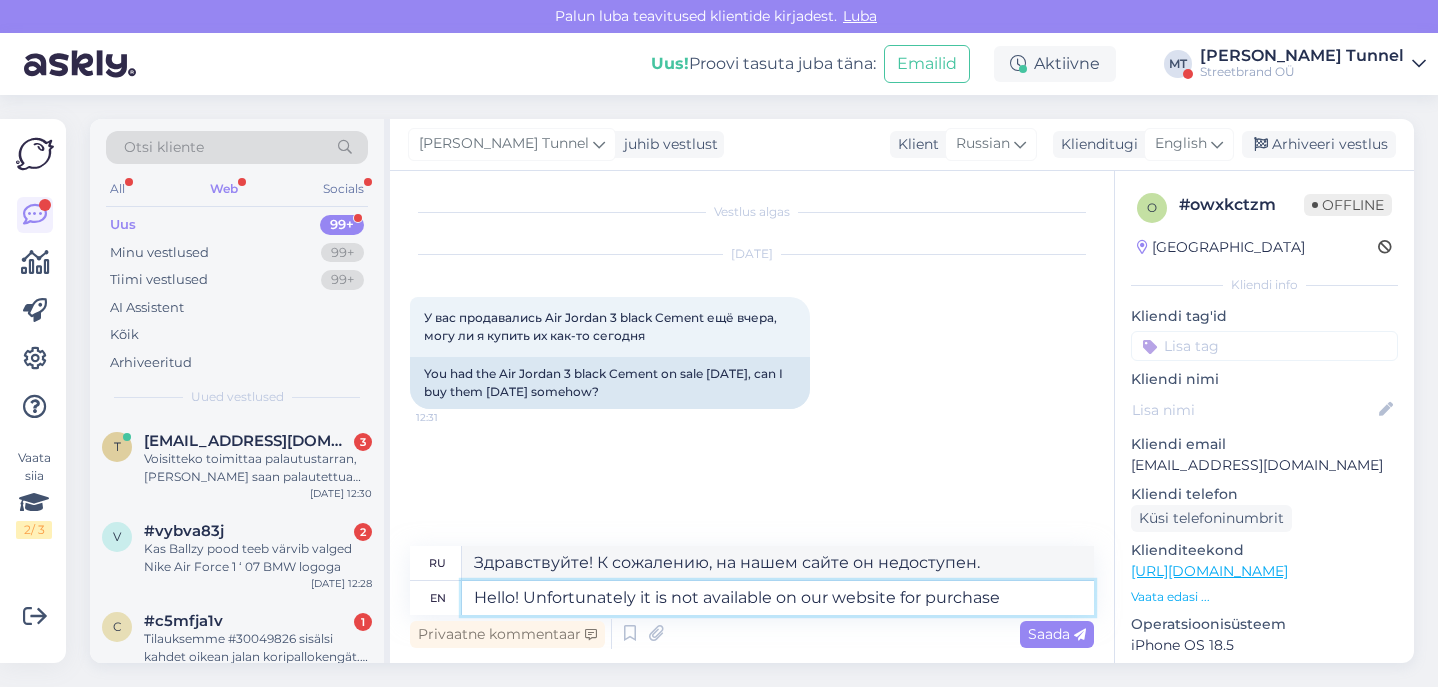 type on "Hello! Unfortunately it is not available on our website for purchase a" 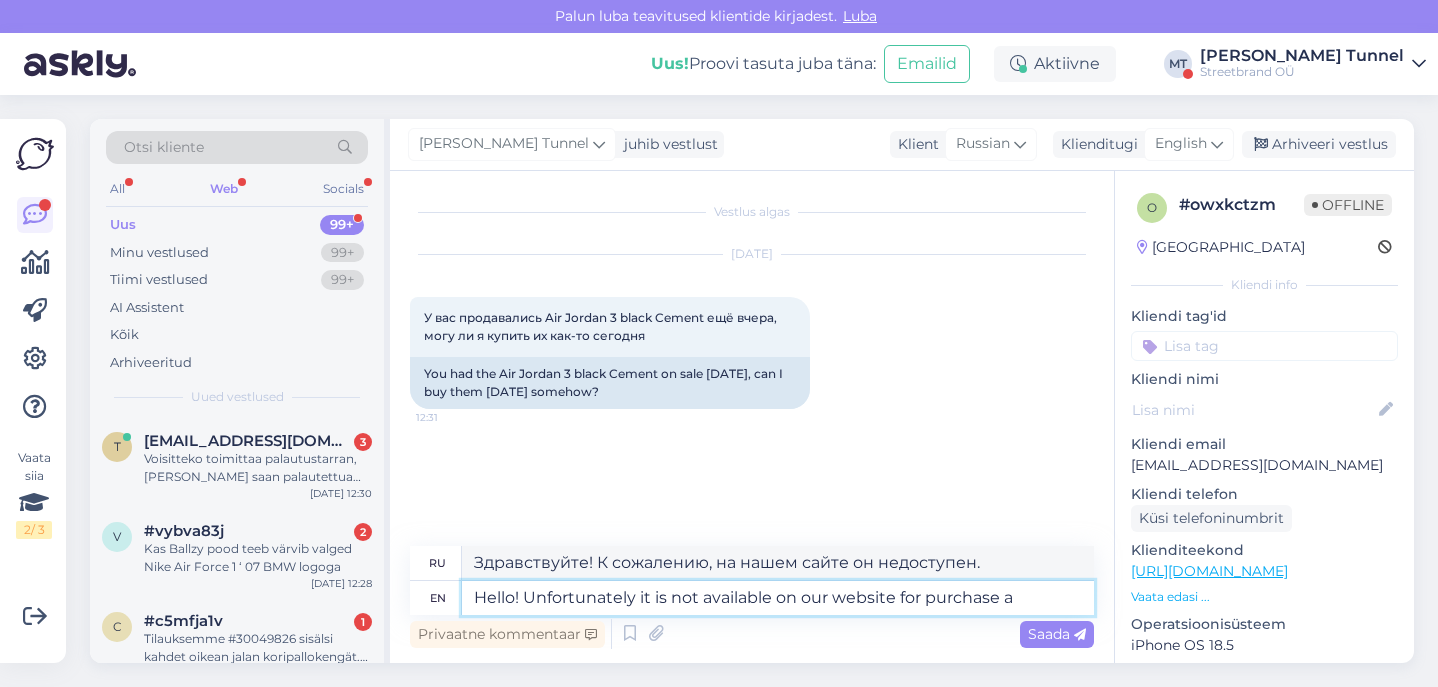type on "Здравствуйте! К сожалению, на нашем сайте его нет в продаже." 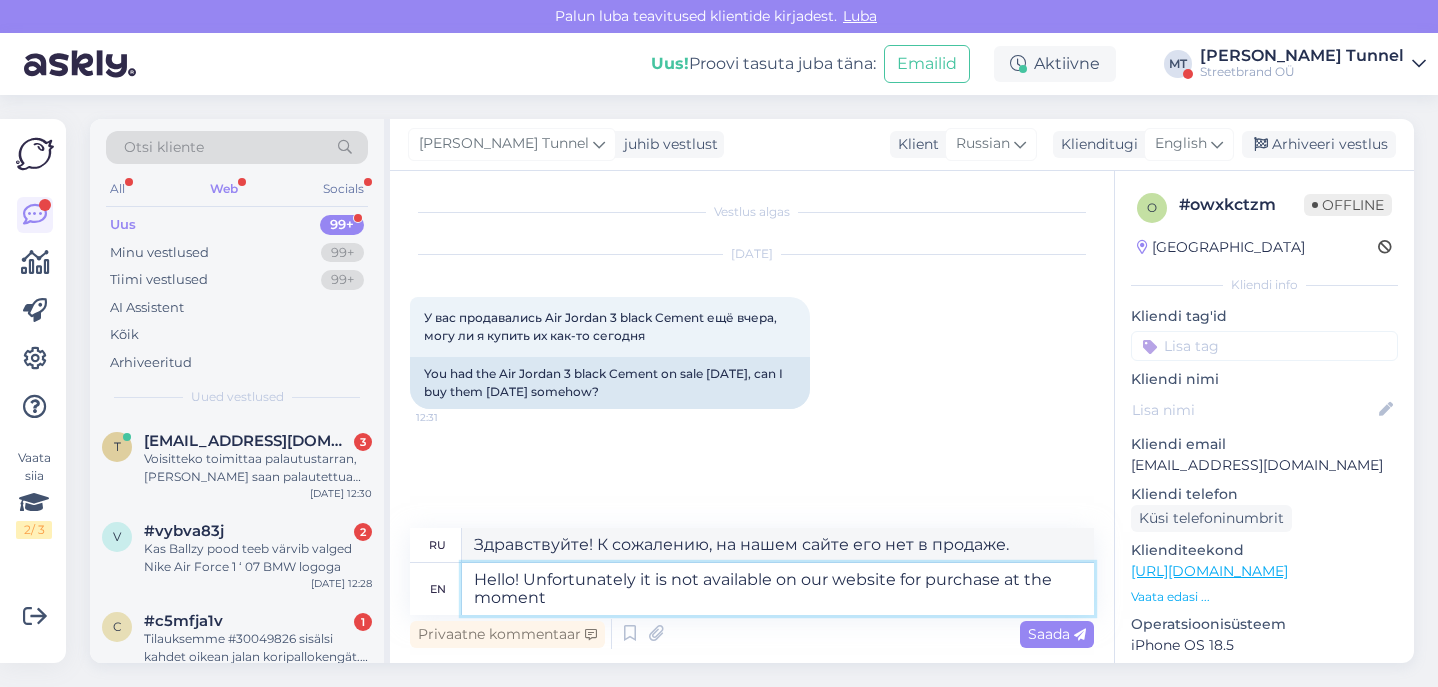 type on "Hello! Unfortunately it is not available on our website for purchase at the moment." 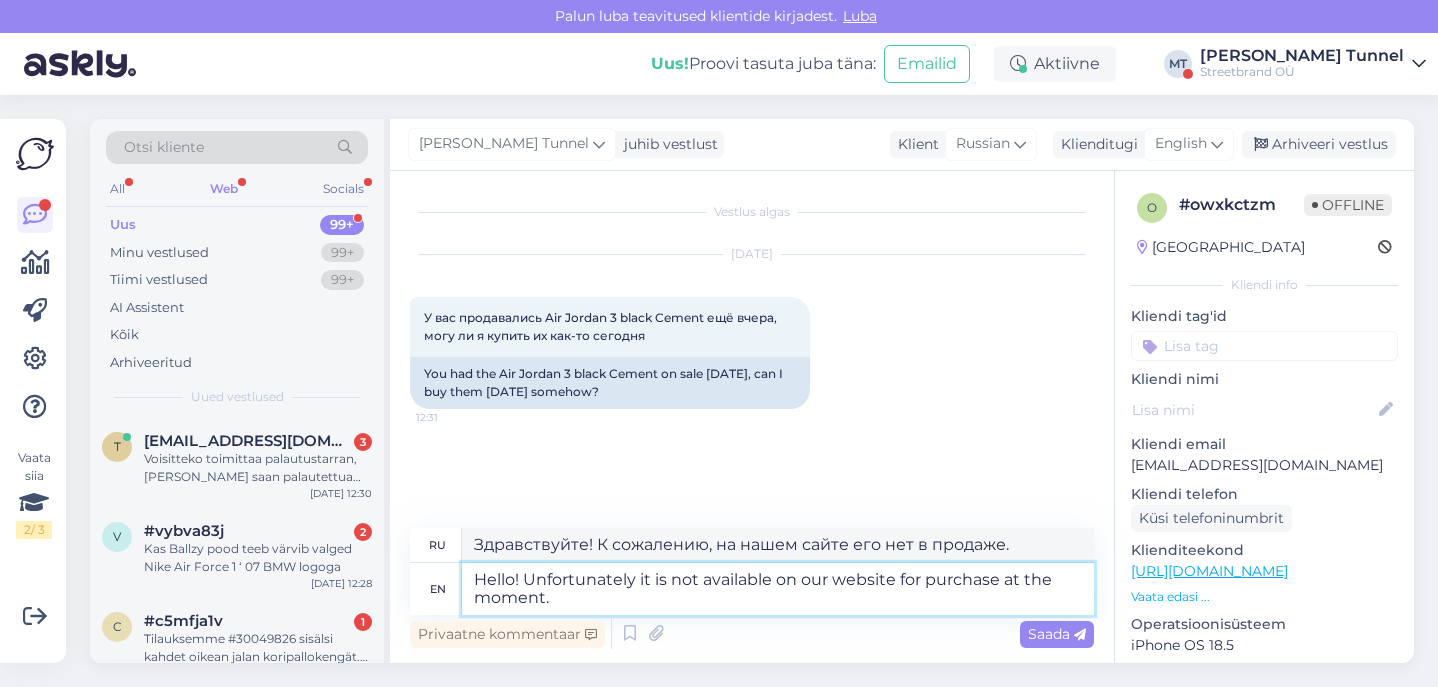 type on "Здравствуйте! К сожалению, в данный момент этот товар недоступен для покупки на нашем сайте." 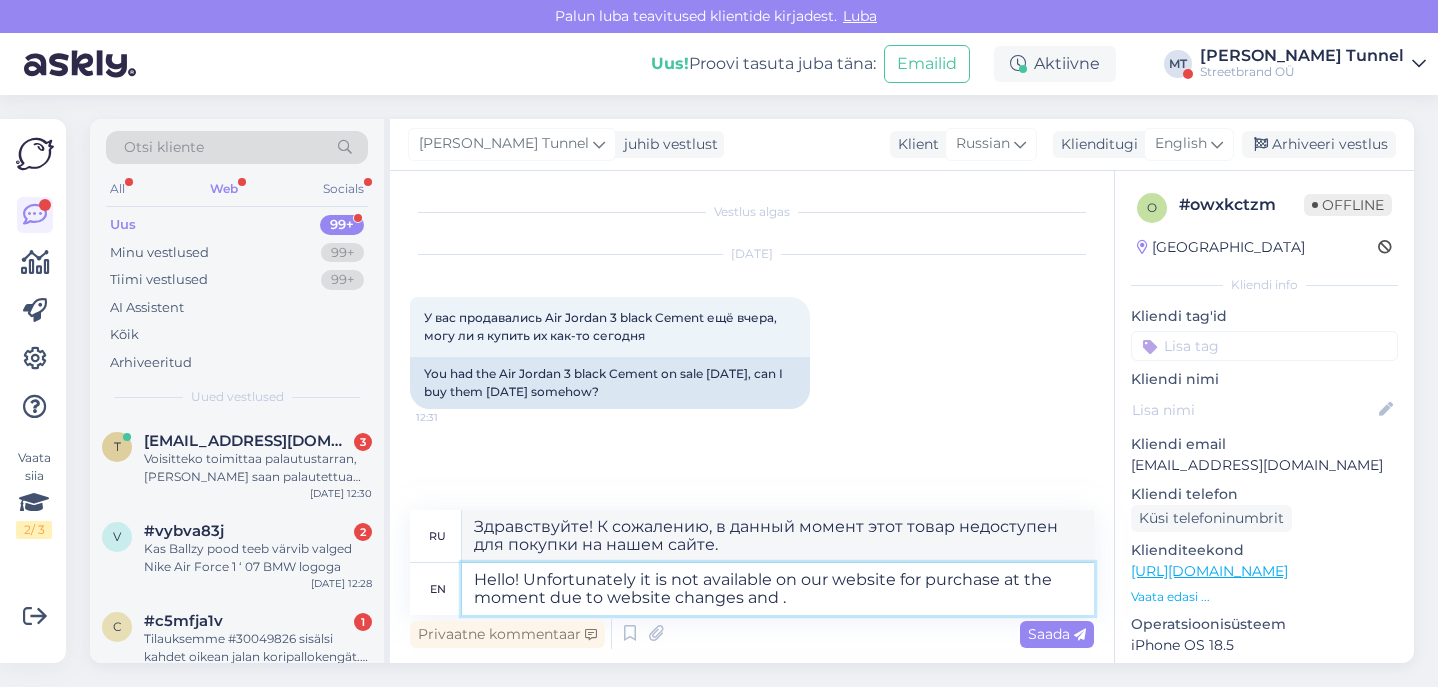 type on "Hello! Unfortunately it is not available on our website for purchase at the moment due to website changes and d." 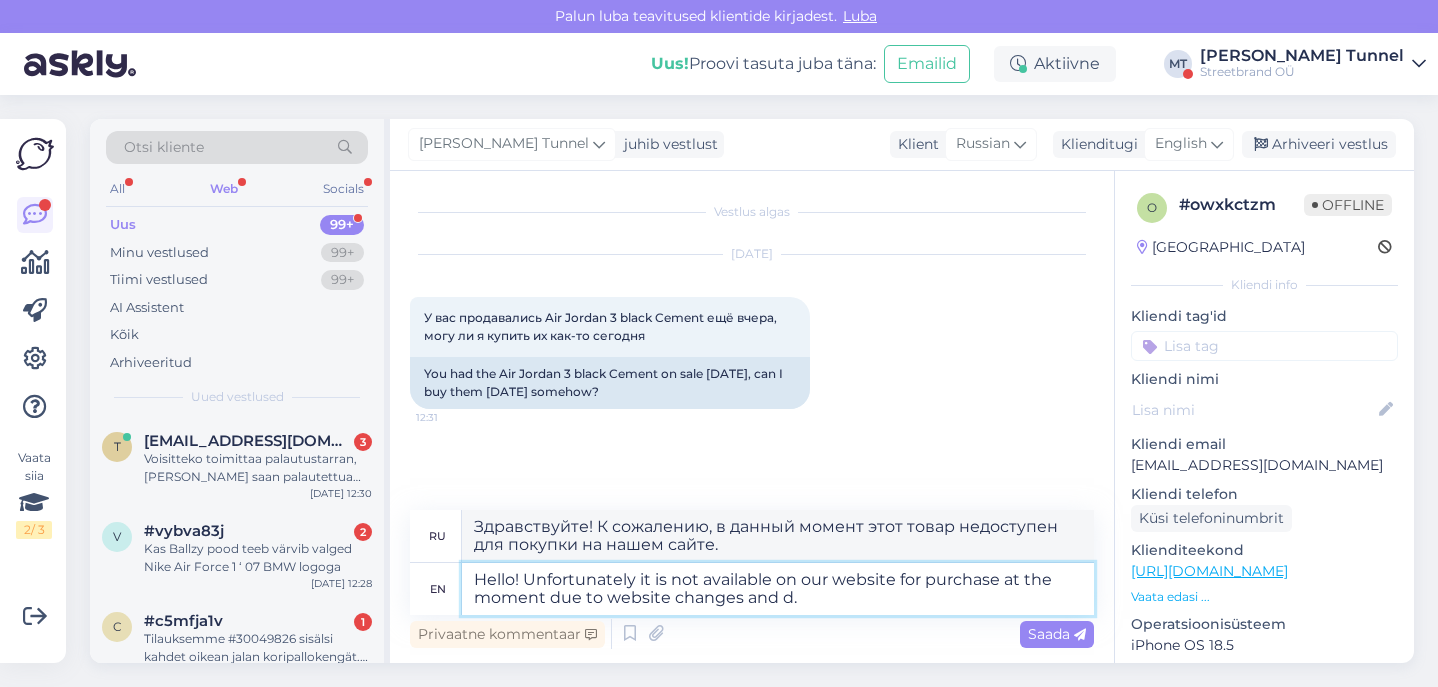 type on "Здравствуйте! К сожалению, в настоящее время он недоступен для покупки на нашем сайте из-за изменений на сайте и..." 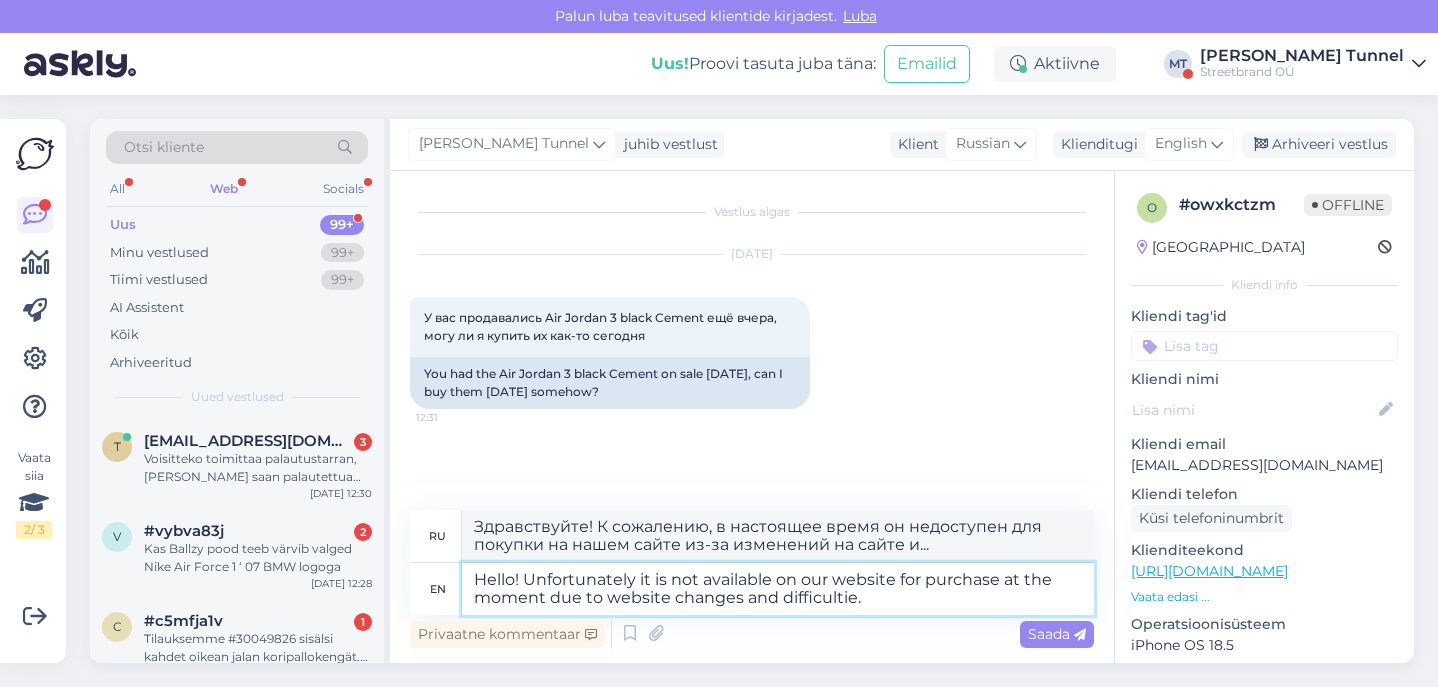 type on "Hello! Unfortunately it is not available on our website for purchase at the moment due to website changes and difficulties." 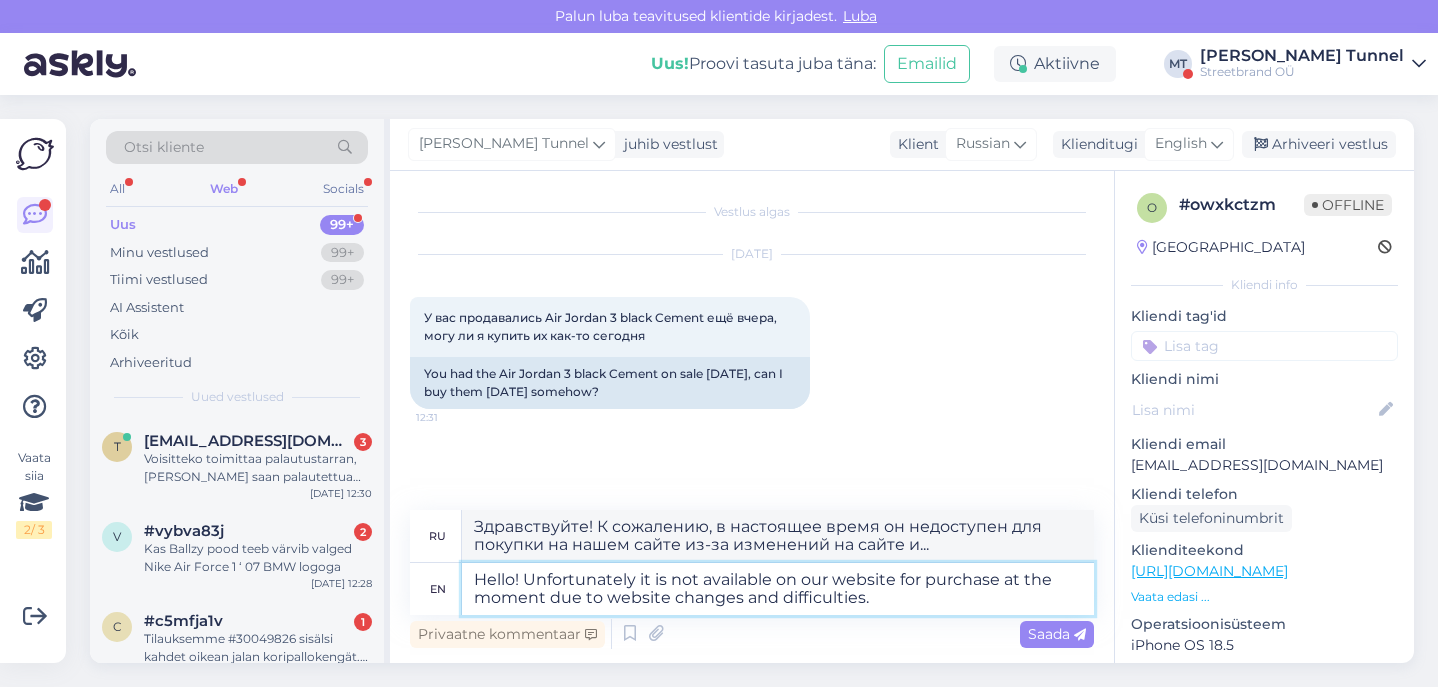 type on "Здравствуйте! К сожалению, в настоящее время он недоступен для покупки на нашем сайте из-за изменений и проблем с сайтом." 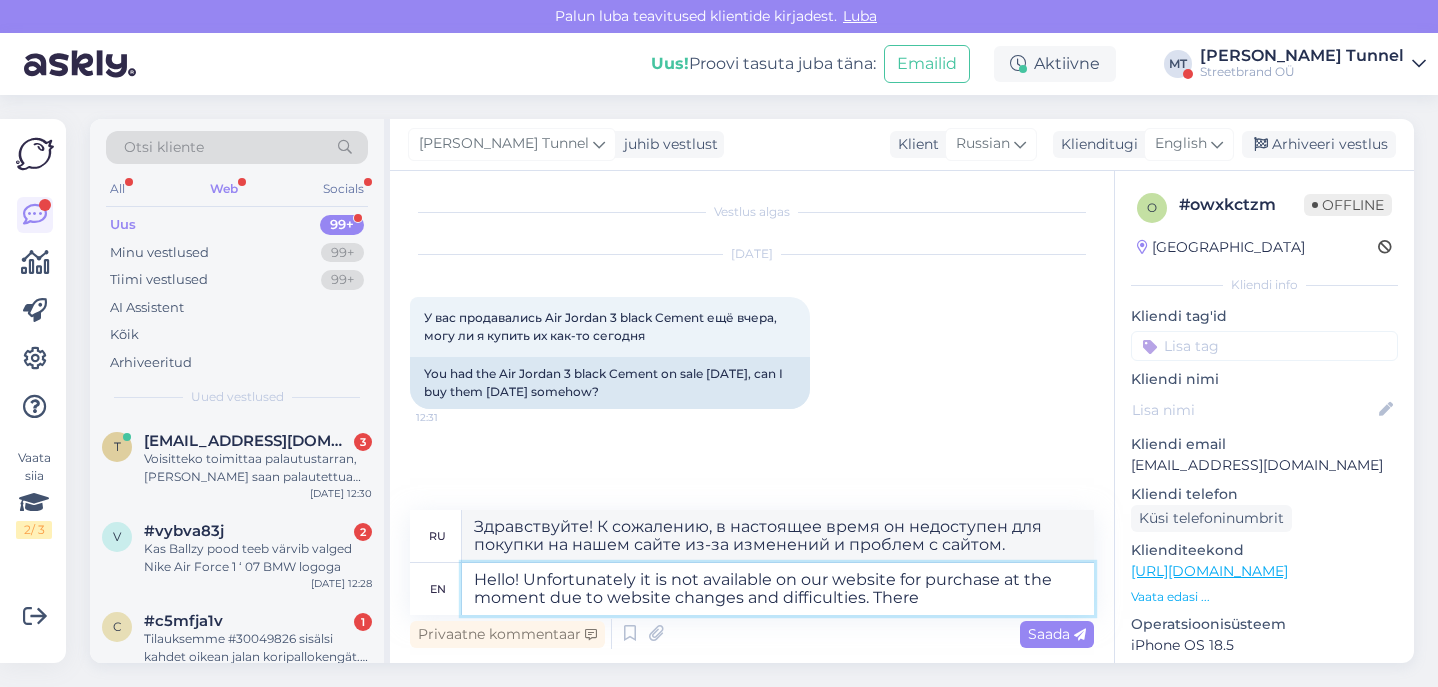 type on "Hello! Unfortunately it is not available on our website for purchase at the moment due to website changes and difficulties. There i" 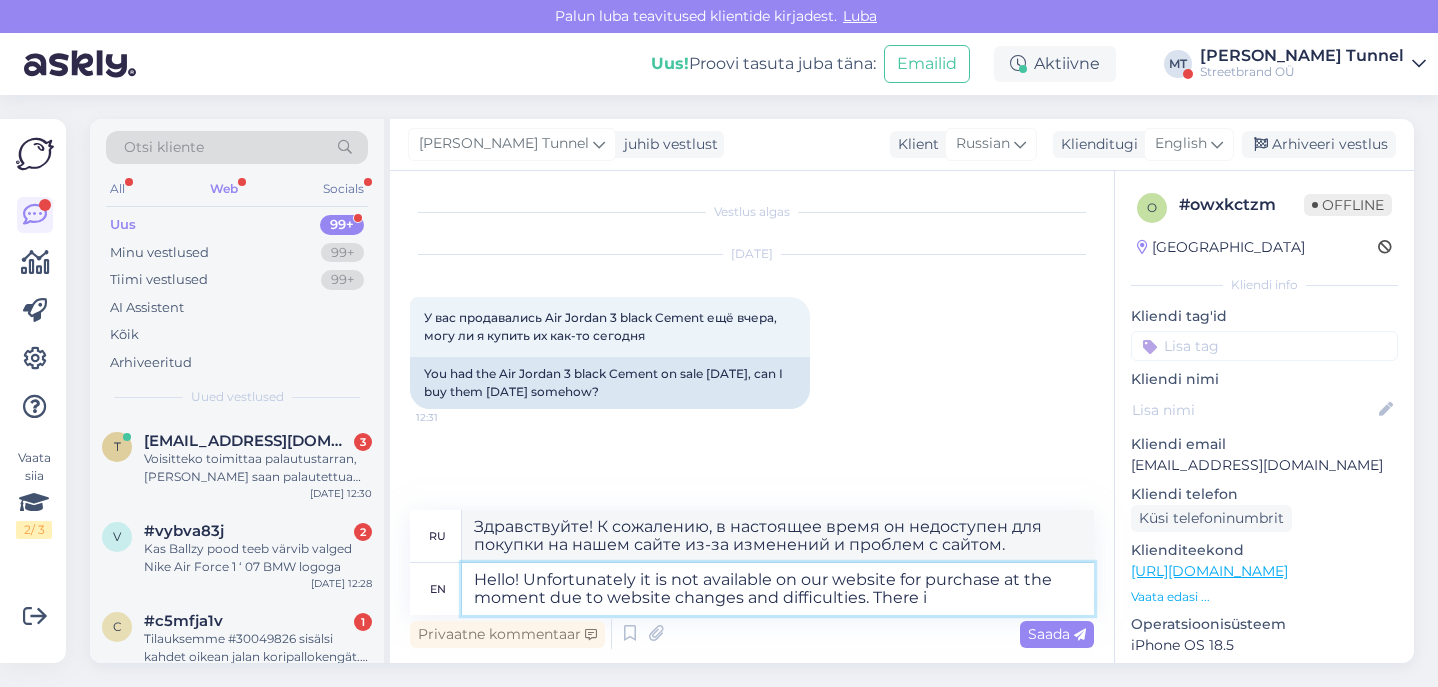 type on "Здравствуйте! К сожалению, сейчас он недоступен для покупки на нашем сайте из-за изменений и проблем с сайтом." 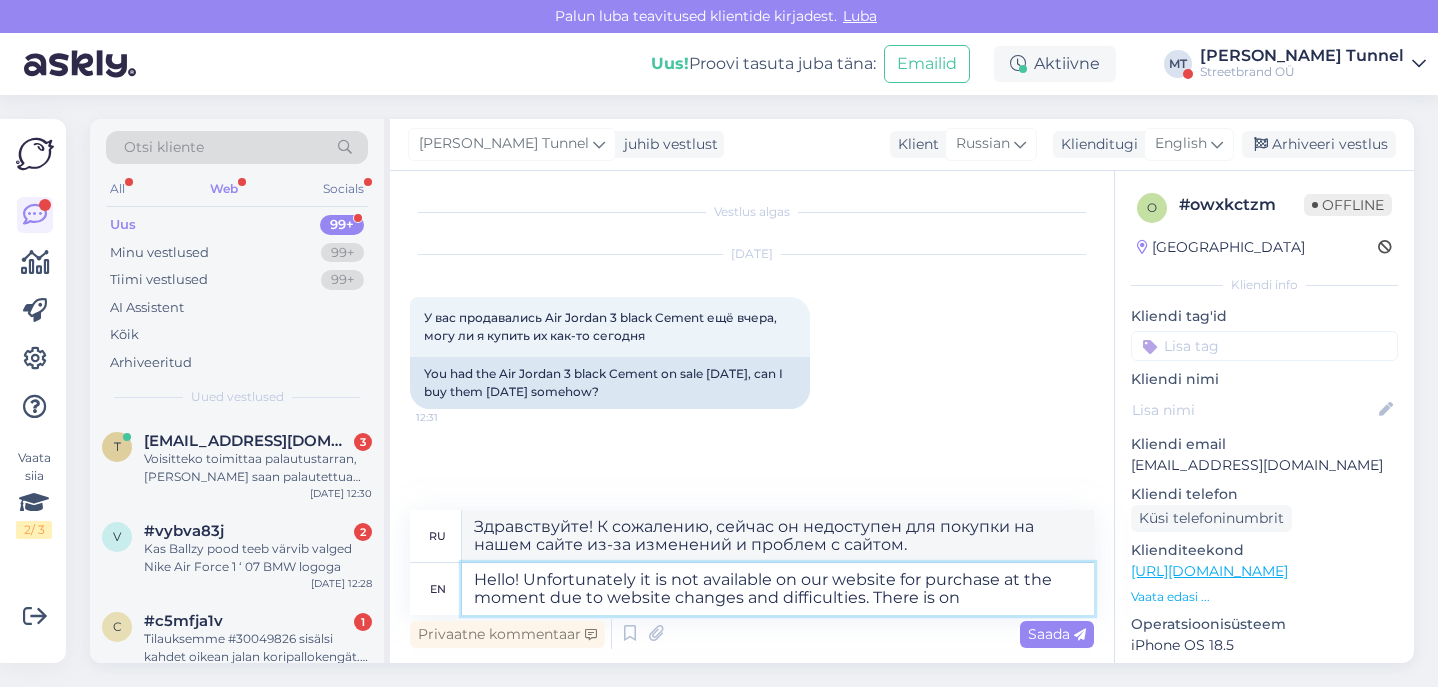 type on "Hello! Unfortunately it is not available on our website for purchase at the moment due to website changes and difficulties. There is on" 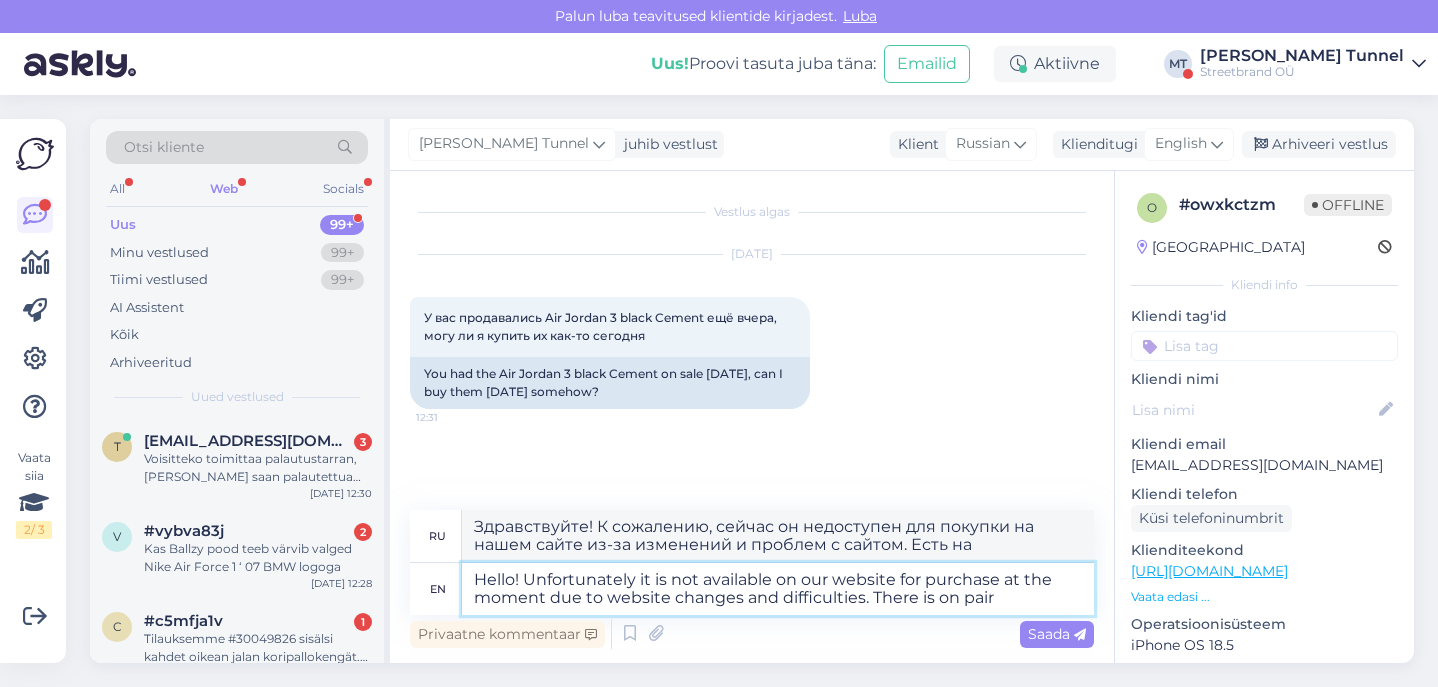 type on "Hello! Unfortunately it is not available on our website for purchase at the moment due to website changes and difficulties. There is on pair" 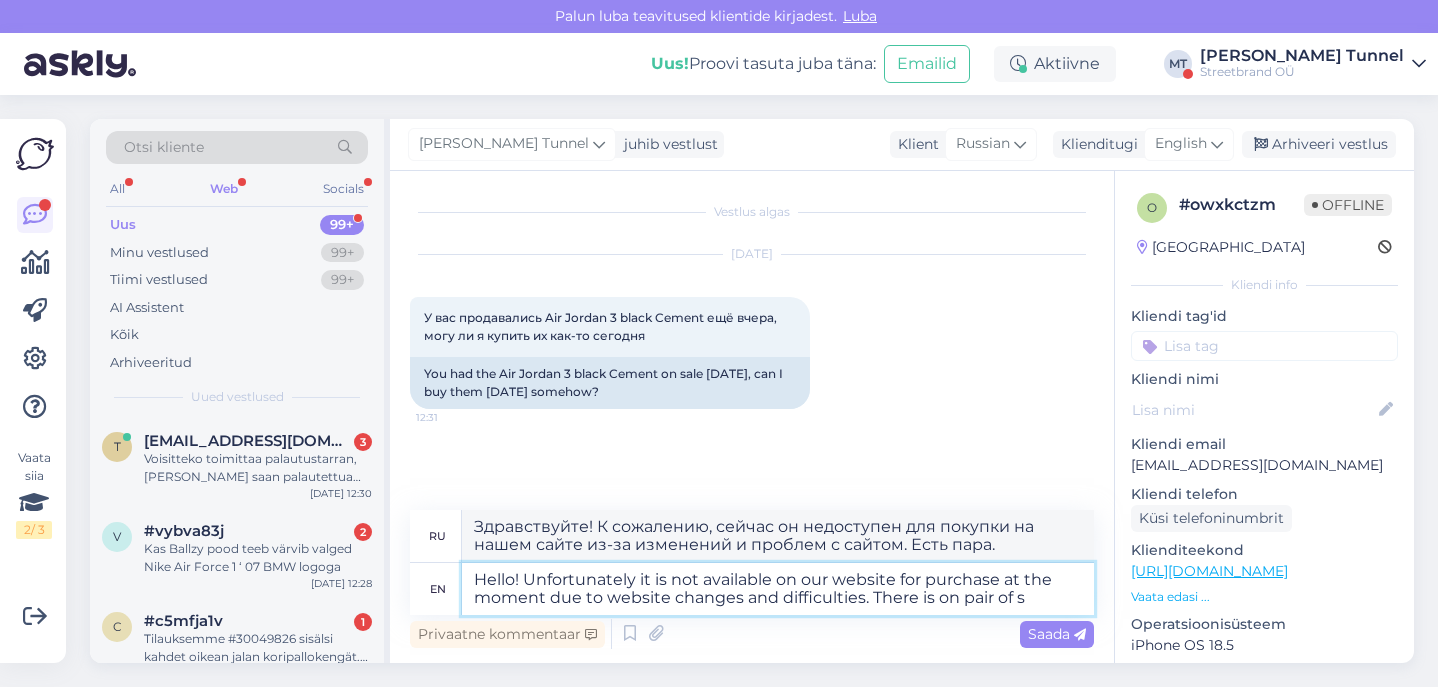 type on "Hello! Unfortunately it is not available on our website for purchase at the moment due to website changes and difficulties. There is on pair of si" 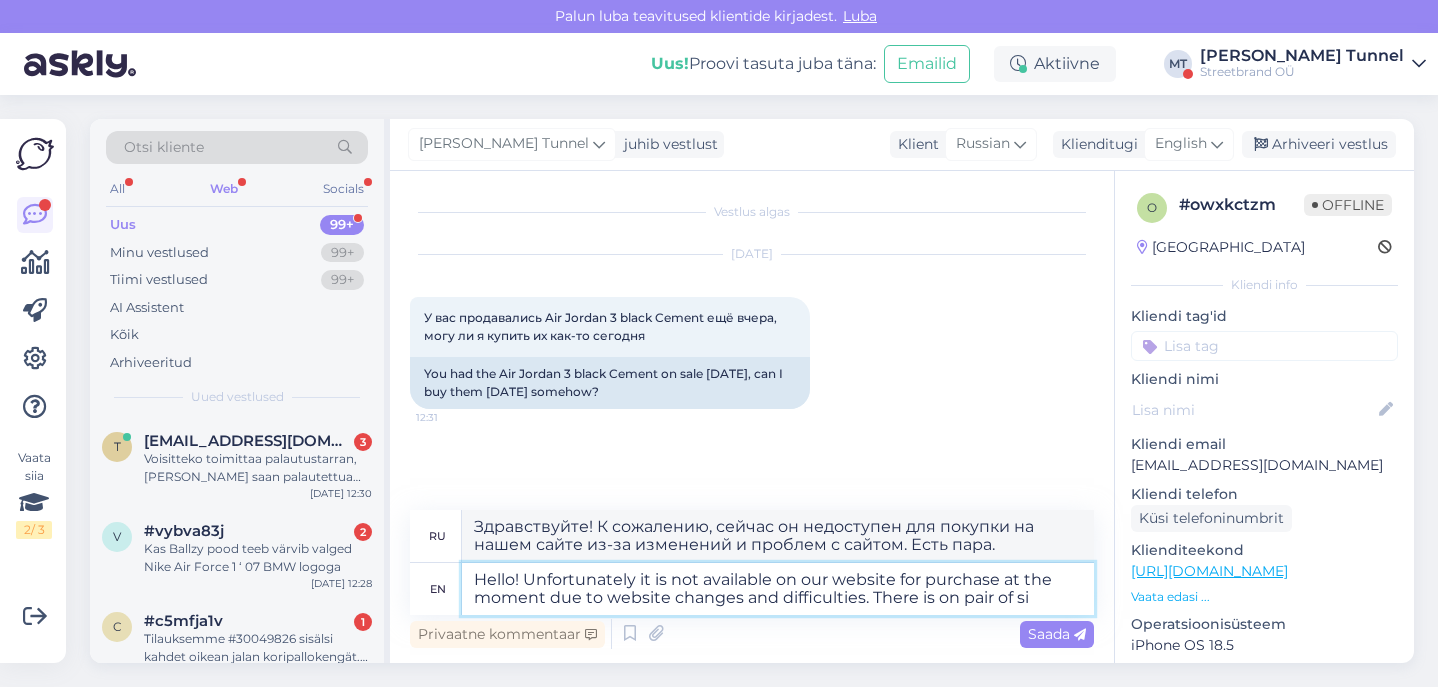 type on "Здравствуйте! К сожалению, сейчас он недоступен для покупки на нашем сайте из-за изменений и проблем с сайтом. Есть пара" 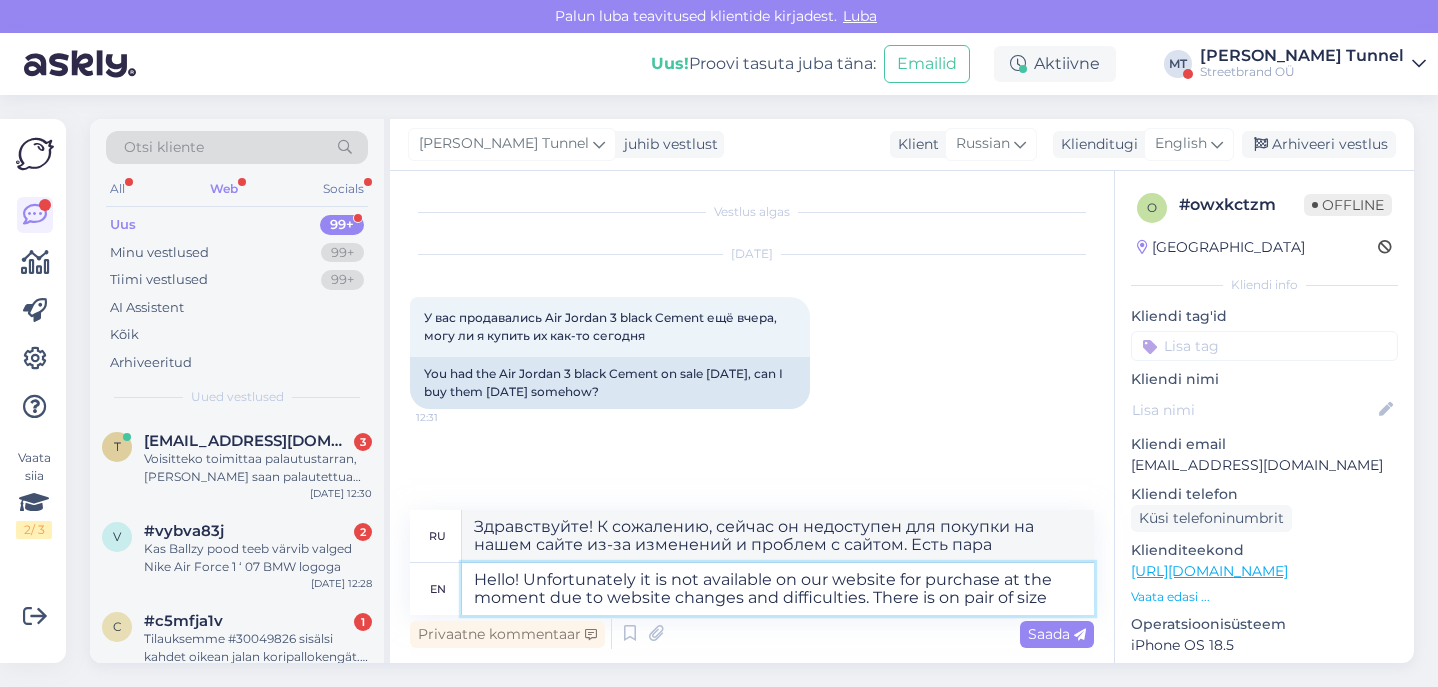 type on "Hello! Unfortunately it is not available on our website for purchase at the moment due to website changes and difficulties. There is on pair of size" 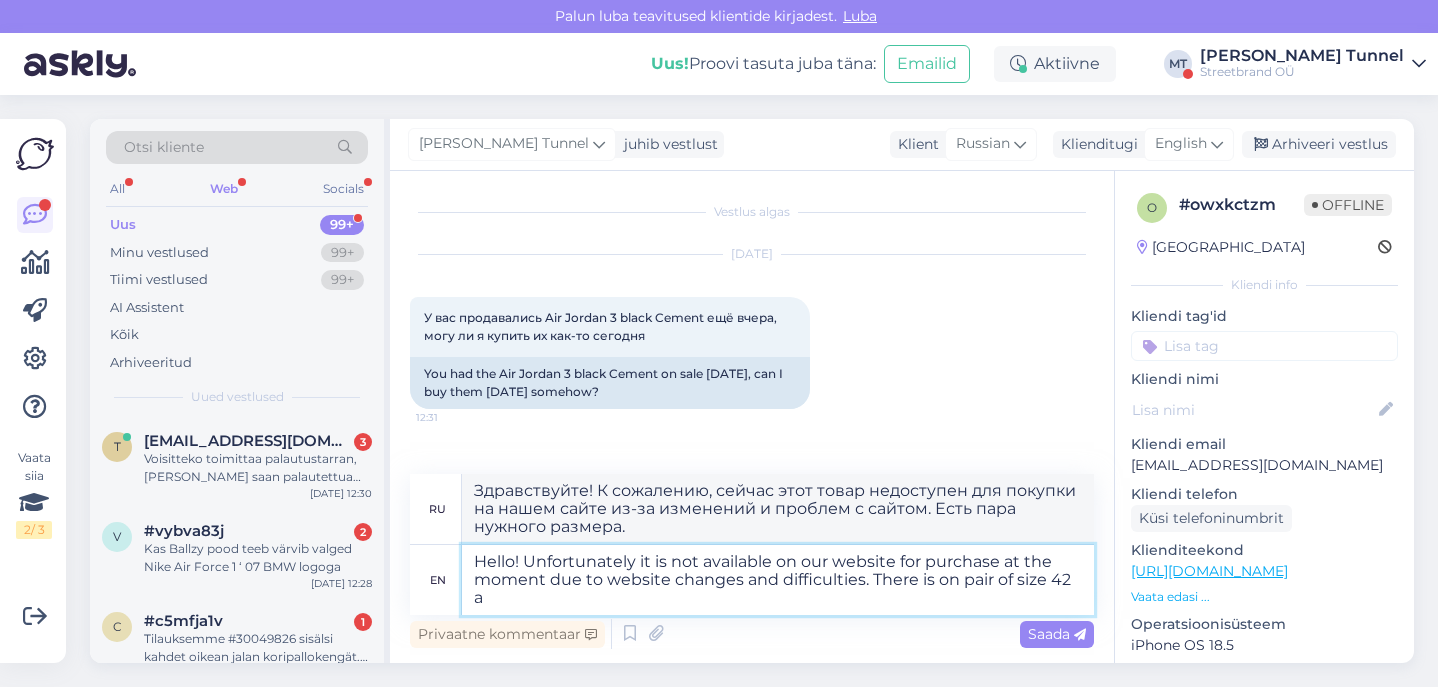 type on "Hello! Unfortunately it is not available on our website for purchase at the moment due to website changes and difficulties. There is on pair of size 42 ar" 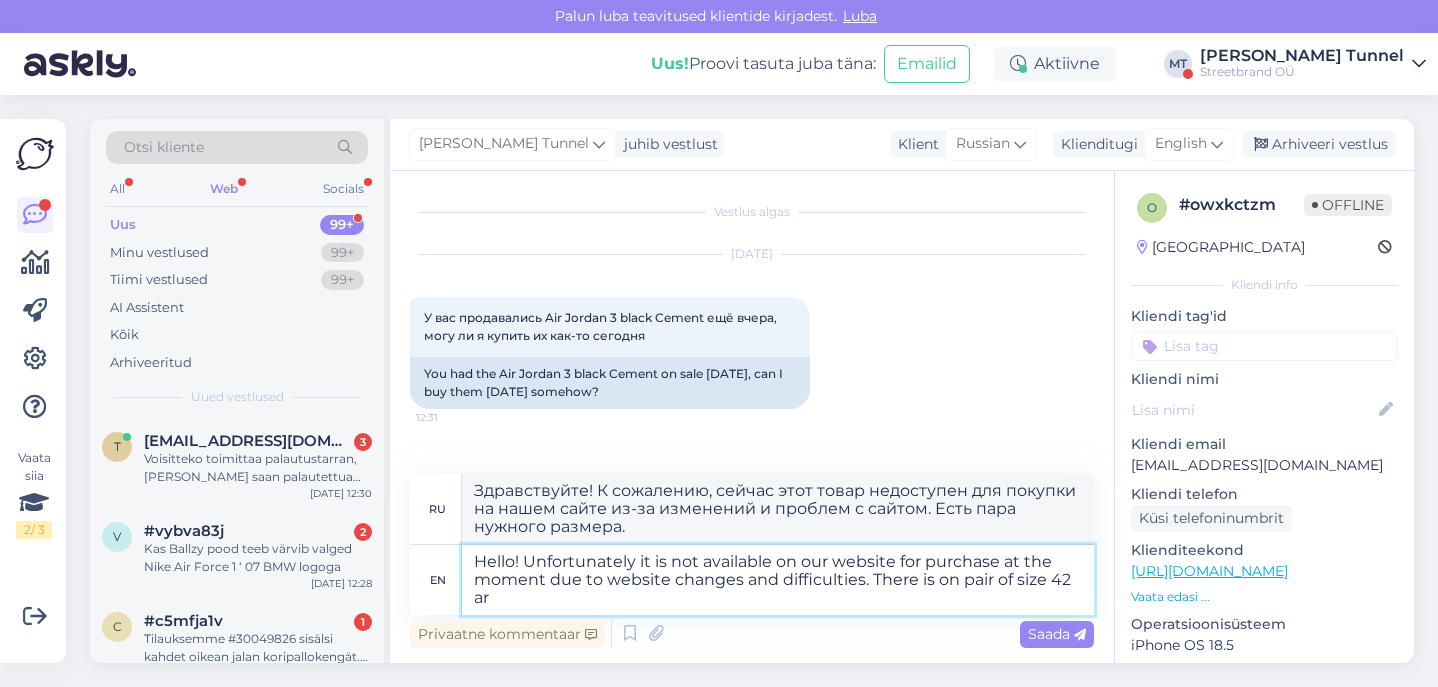type on "Здравствуйте! К сожалению, сейчас этот кроссовки недоступны для покупки на нашем сайте из-за изменений и проблем с сайтом. Есть одна пара 42-го размера." 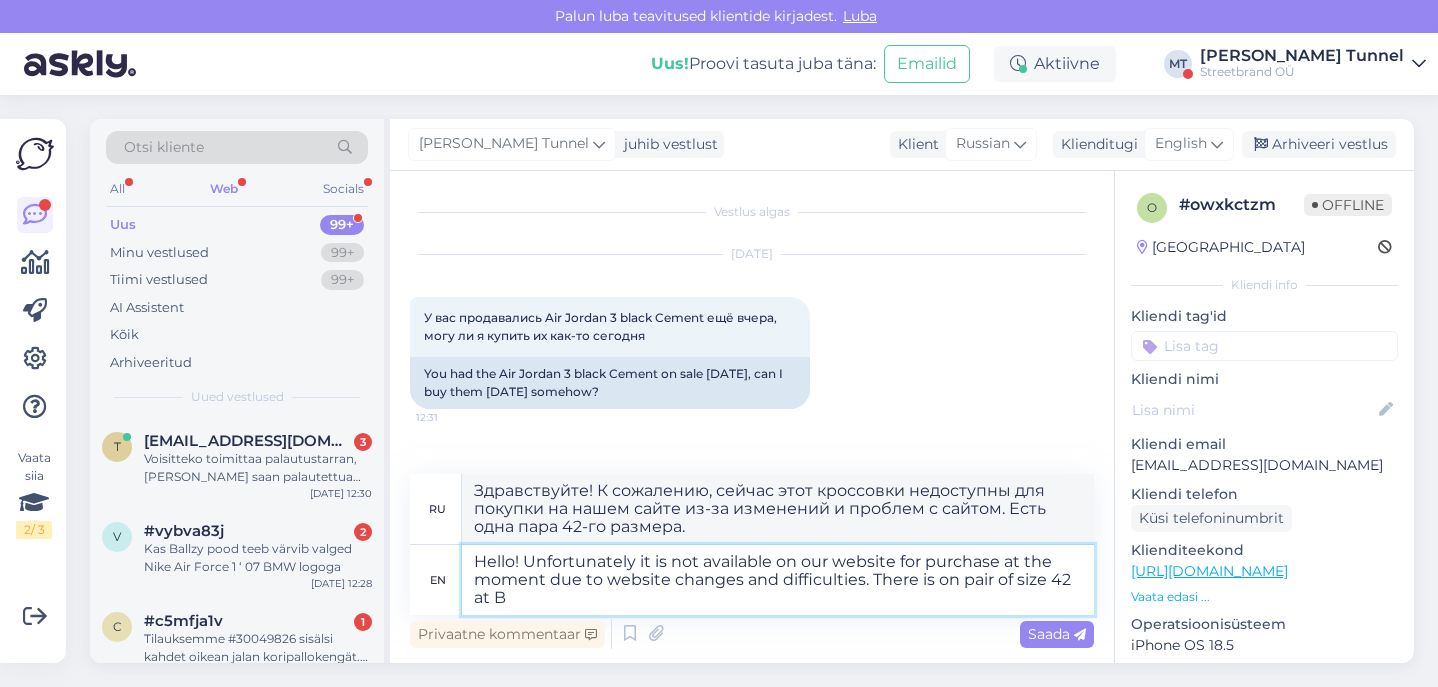 type on "Hello! Unfortunately it is not available on our website for purchase at the moment due to website changes and difficulties. There is on pair of size 42 at [GEOGRAPHIC_DATA]" 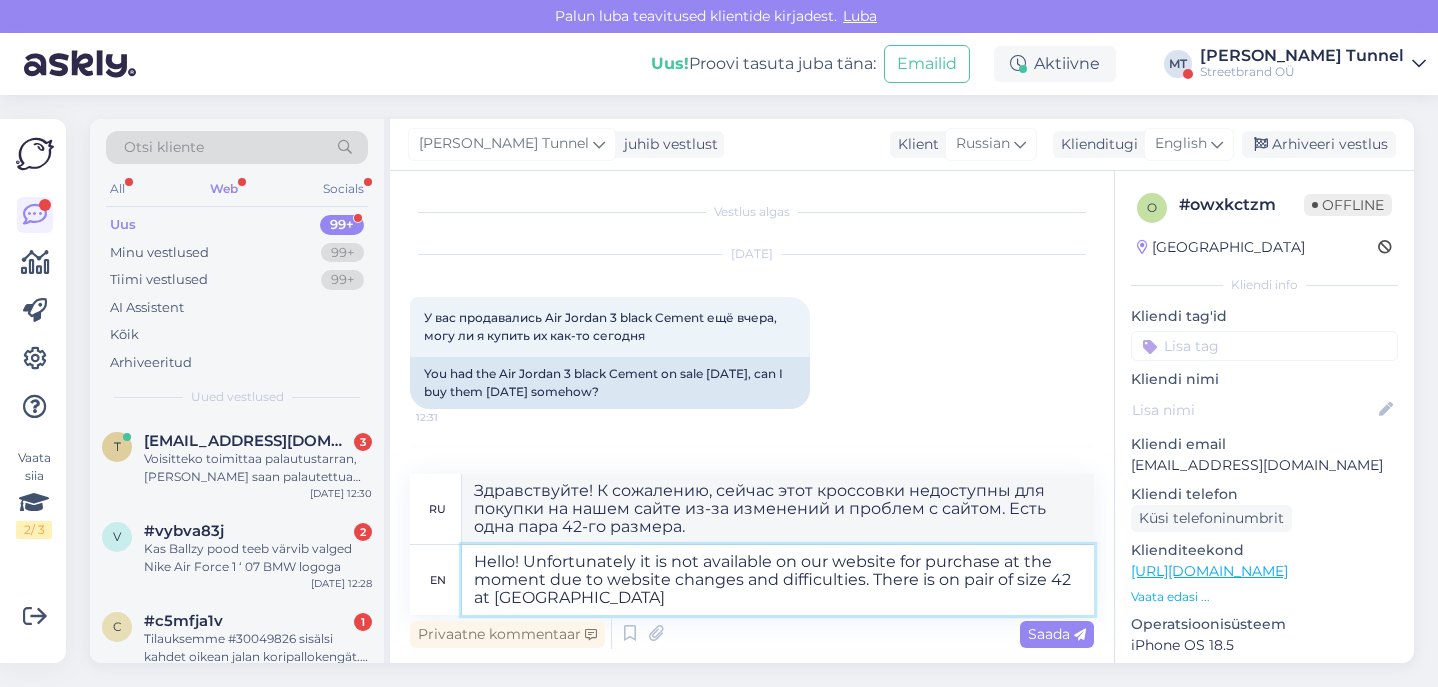 type on "Здравствуйте! К сожалению, сейчас этот товар недоступен для покупки на нашем сайте из-за изменений и проблем с сайтом. Есть пара 42-го размера." 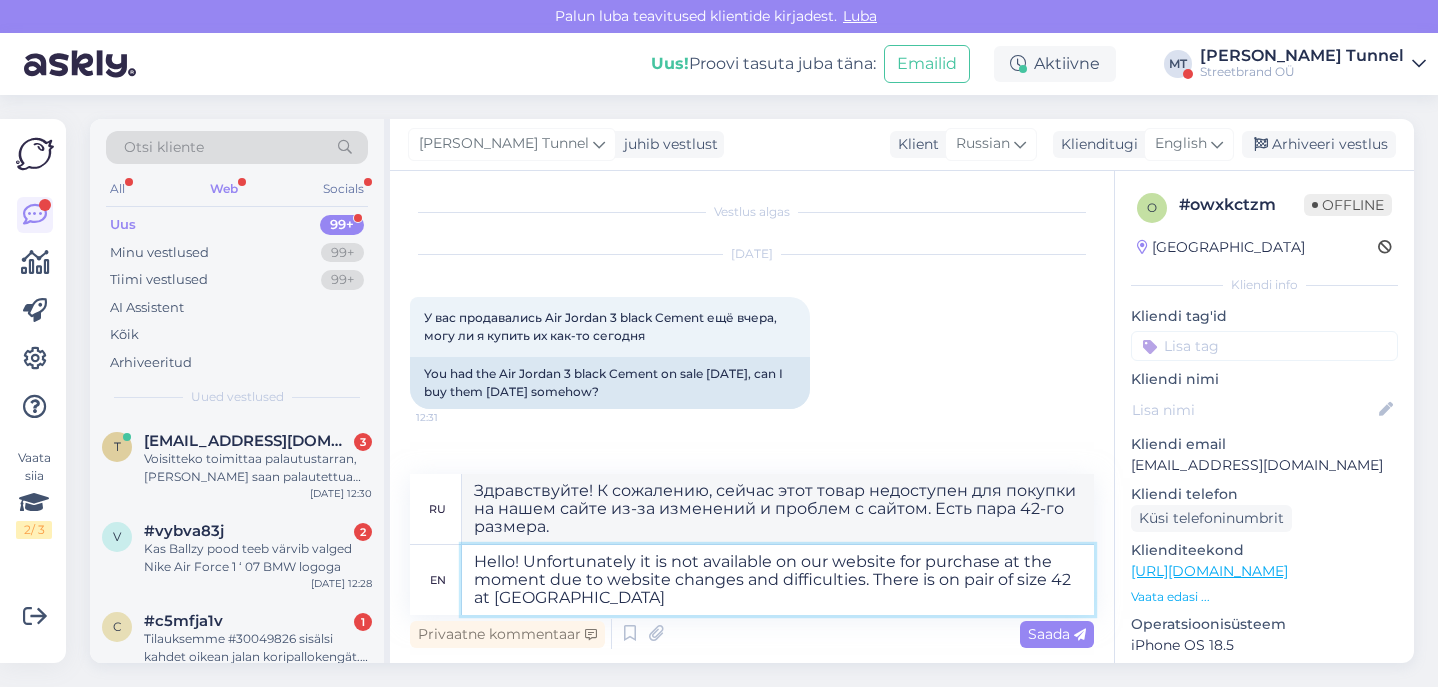 type on "Hello! Unfortunately it is not available on our website for purchase at the moment due to website changes and difficulties. There is on pair of size 42 at [GEOGRAPHIC_DATA]" 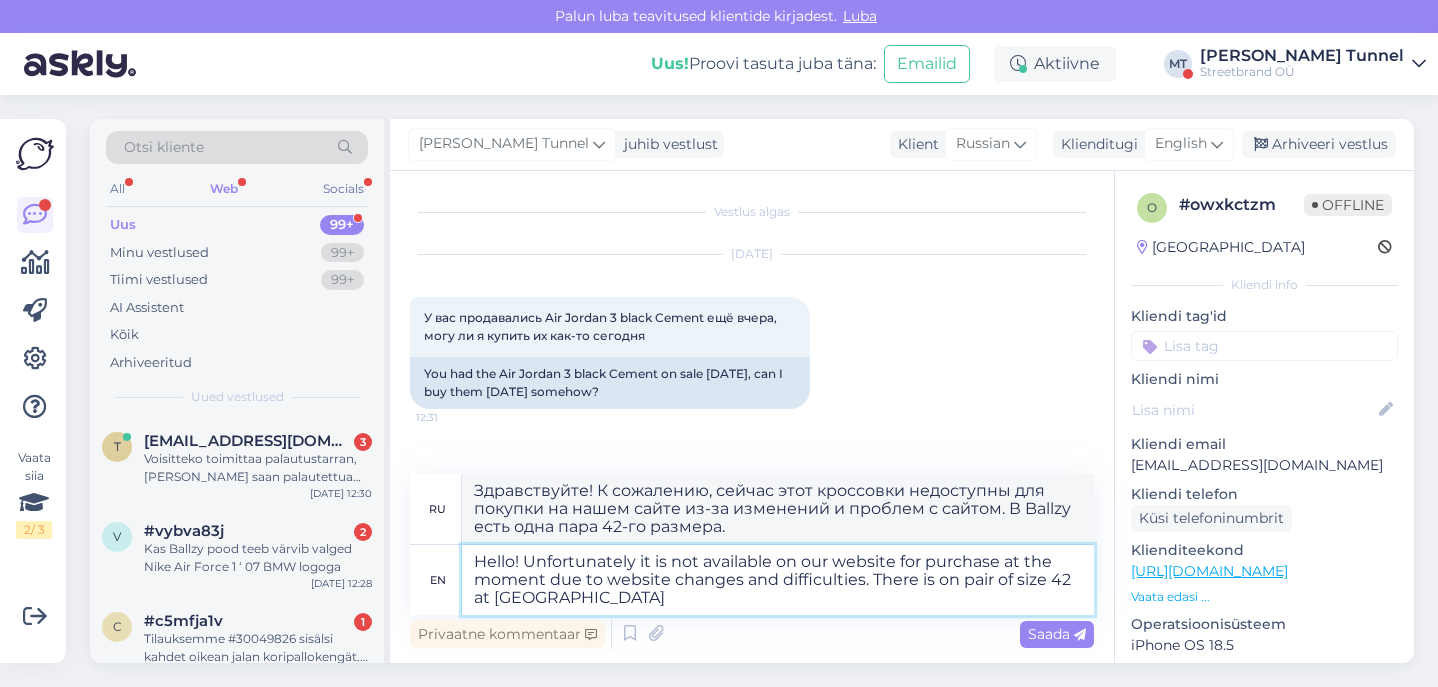 type on "Hello! Unfortunately it is not available on our website for purchase at the moment due to website changes and difficulties. There is on pair of size 42 at [GEOGRAPHIC_DATA]" 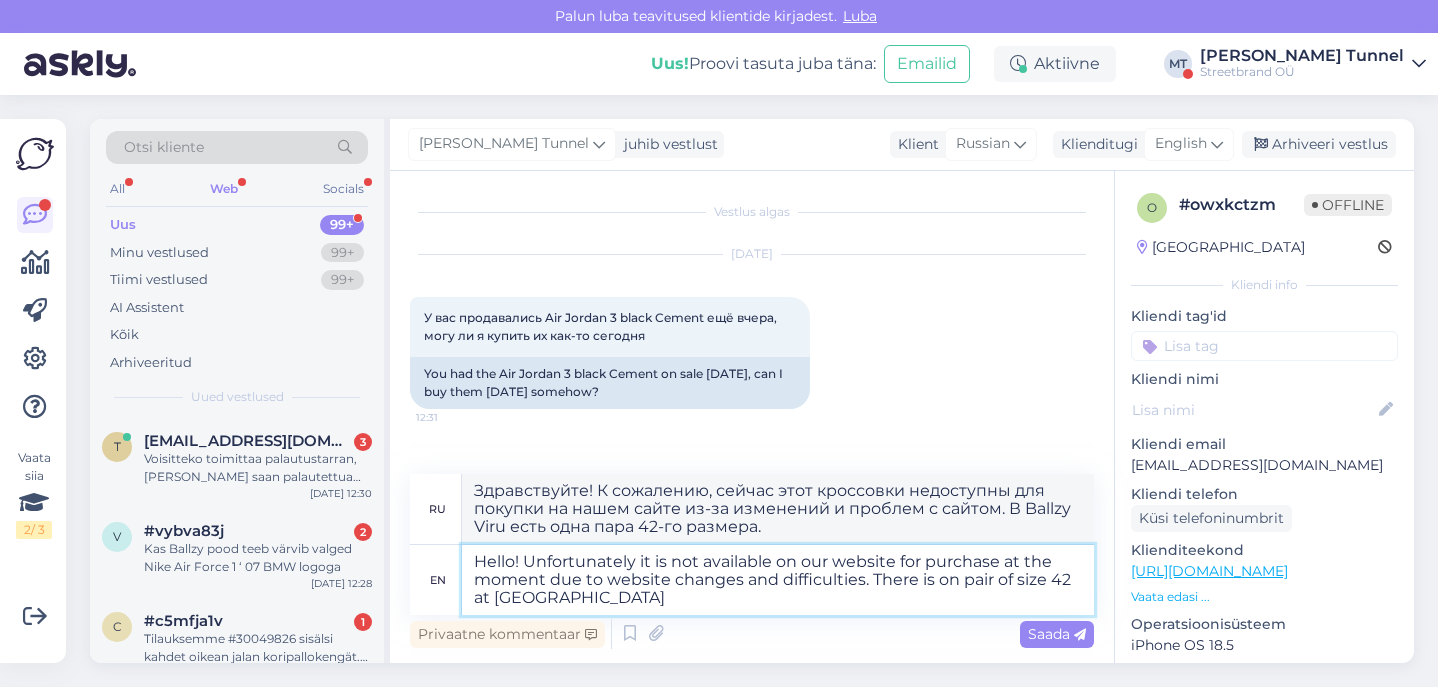 type on "Hello! Unfortunately it is not available on our website for purchase at the moment due to website changes and difficulties. There is on pair of size 42 at [GEOGRAPHIC_DATA]" 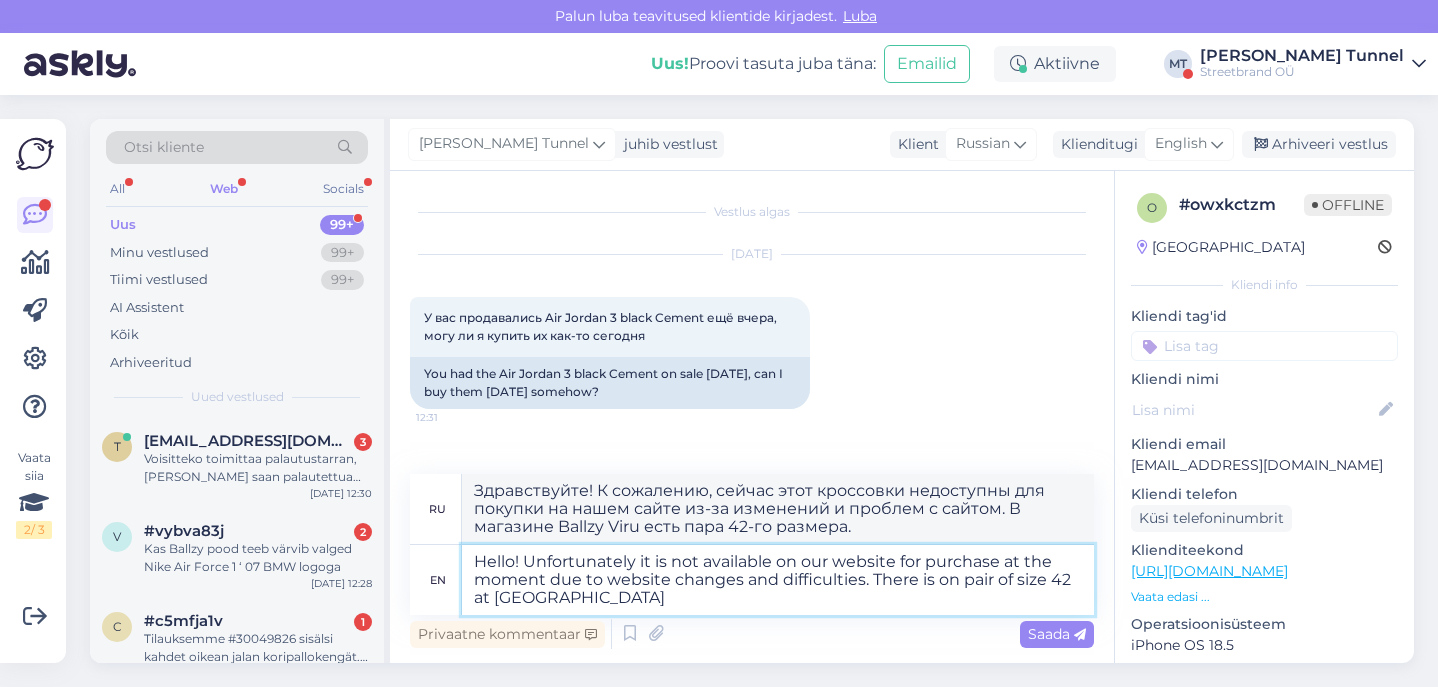 click on "Hello! Unfortunately it is not available on our website for purchase at the moment due to website changes and difficulties. There is on pair of size 42 at [GEOGRAPHIC_DATA]" at bounding box center [778, 580] 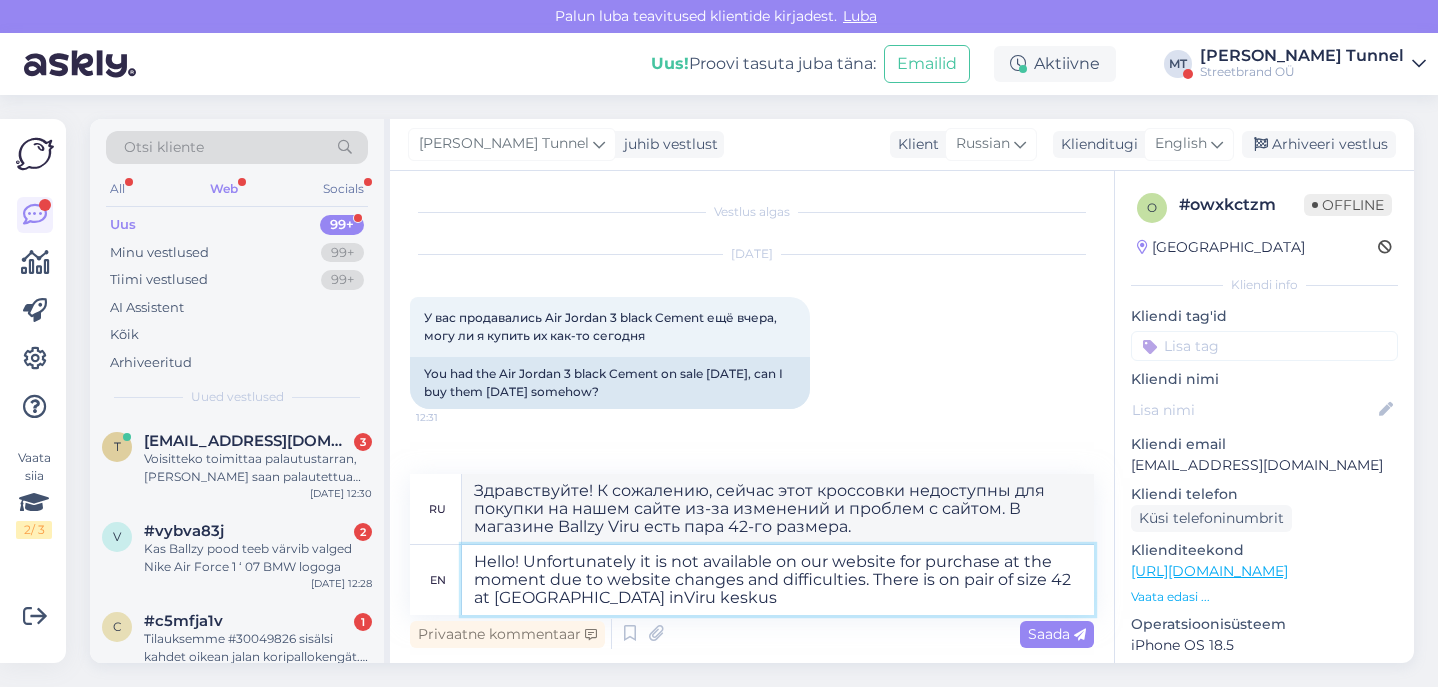 type on "Hello! Unfortunately it is not available on our website for purchase at the moment due to website changes and difficulties. There is on pair of size 42 at [GEOGRAPHIC_DATA] in [GEOGRAPHIC_DATA] keskus" 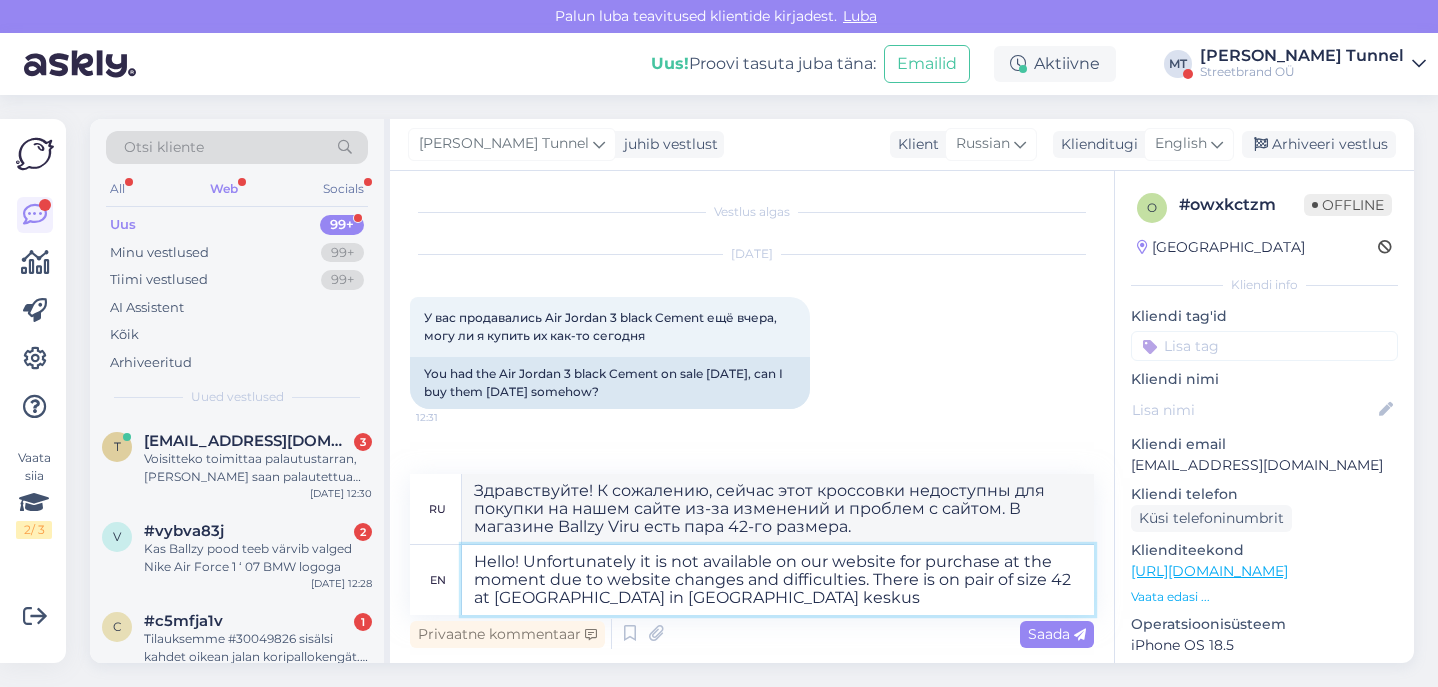 type on "Здравствуйте! К сожалению, сейчас этот кроссовки недоступны для покупки на нашем сайте из-за изменений и проблем с сайтом. В магазине Ballzy в [GEOGRAPHIC_DATA] есть пара 42-го размера." 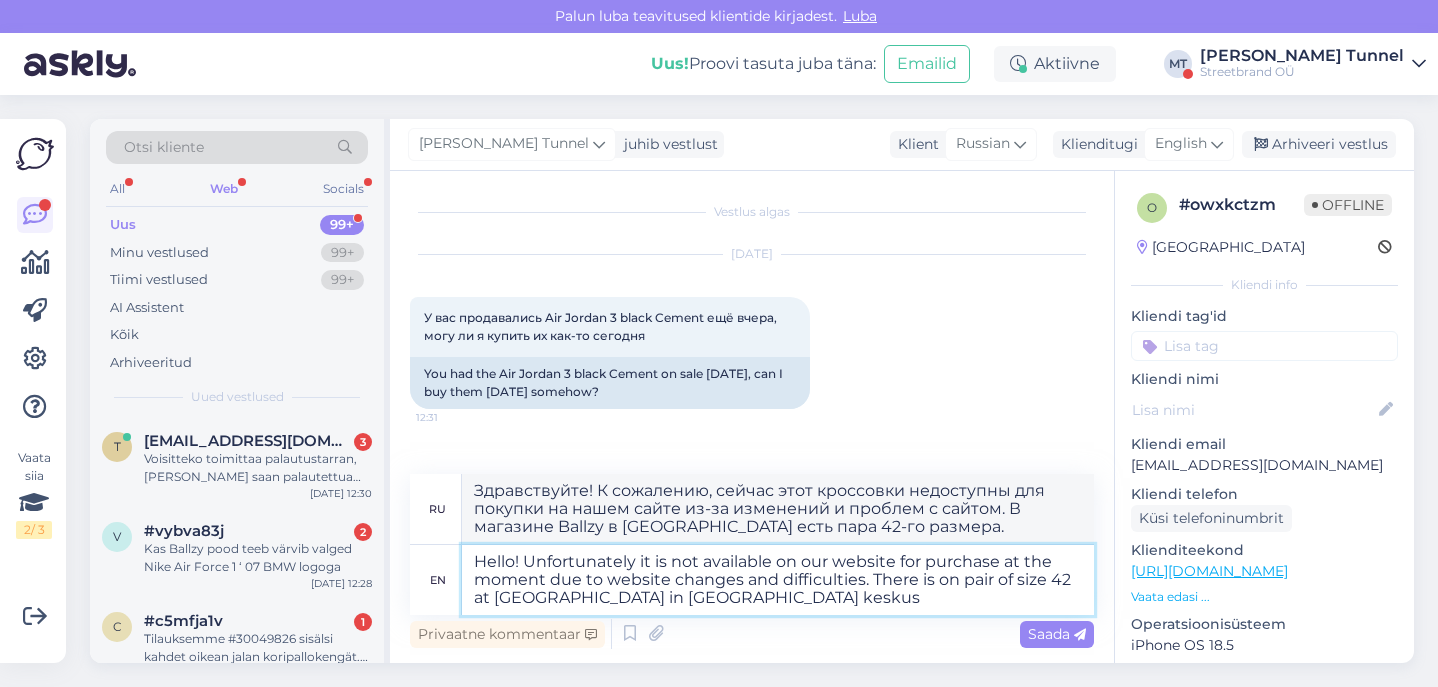 click on "Hello! Unfortunately it is not available on our website for purchase at the moment due to website changes and difficulties. There is on pair of size 42 at [GEOGRAPHIC_DATA] in [GEOGRAPHIC_DATA] keskus" at bounding box center (778, 580) 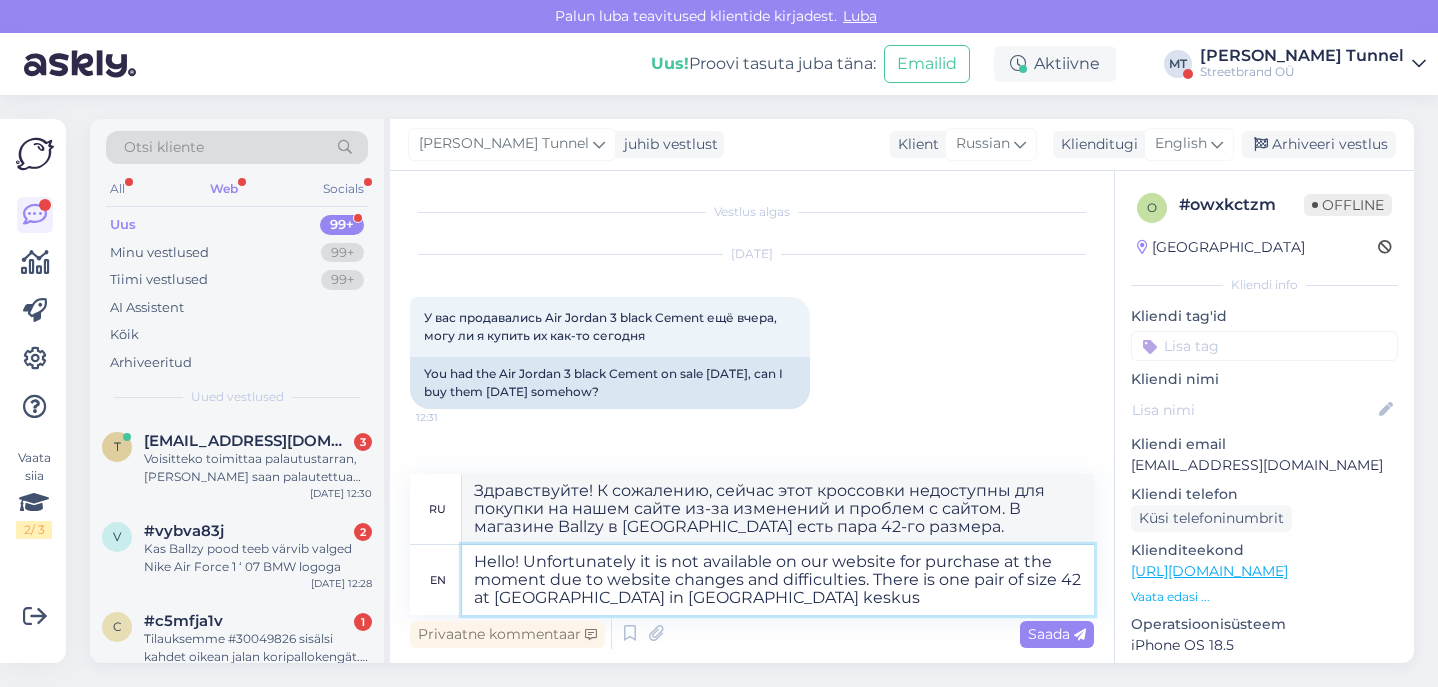 type on "Здравствуйте! К сожалению, сейчас этот кроссовки недоступны для покупки на нашем сайте из-за изменений и проблем с сайтом. В магазине Ballzy в [GEOGRAPHIC_DATA] keskus есть одна пара 42-го размера." 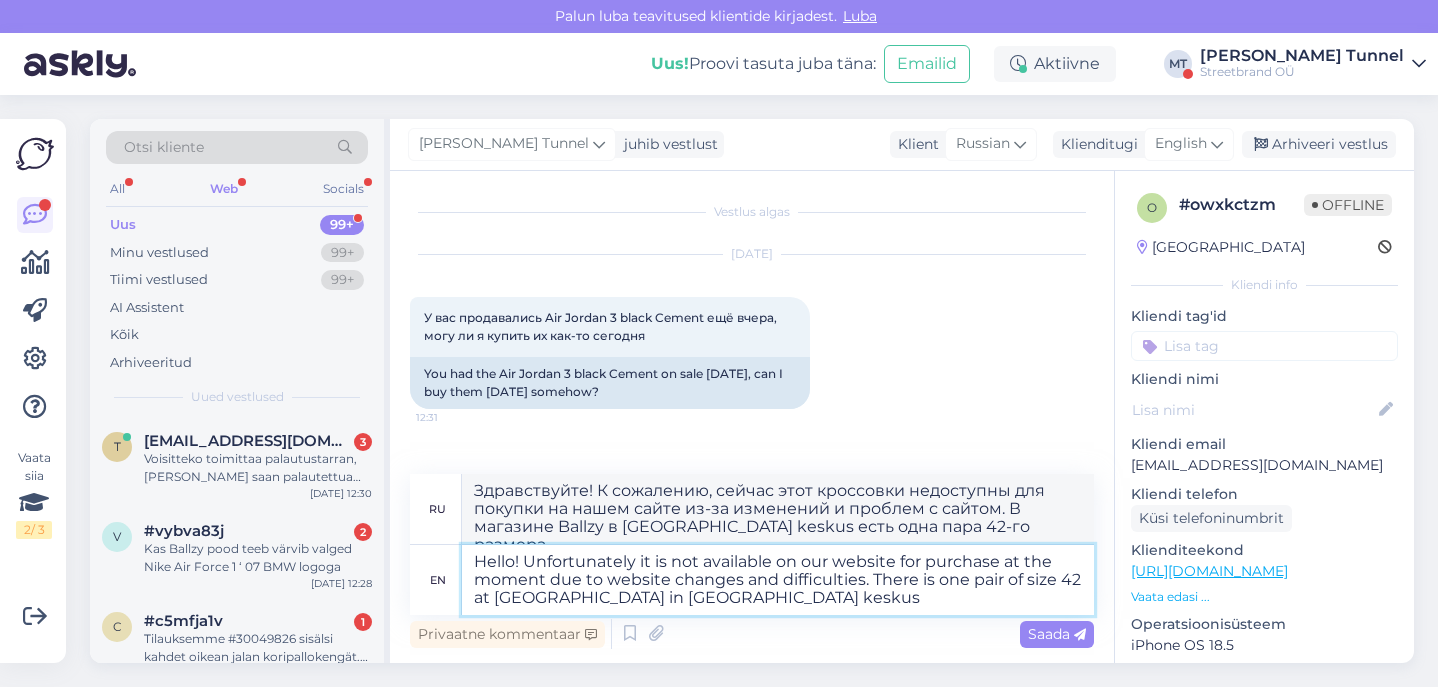 click on "Hello! Unfortunately it is not available on our website for purchase at the moment due to website changes and difficulties. There is one pair of size 42 at [GEOGRAPHIC_DATA] in [GEOGRAPHIC_DATA] keskus" at bounding box center (778, 580) 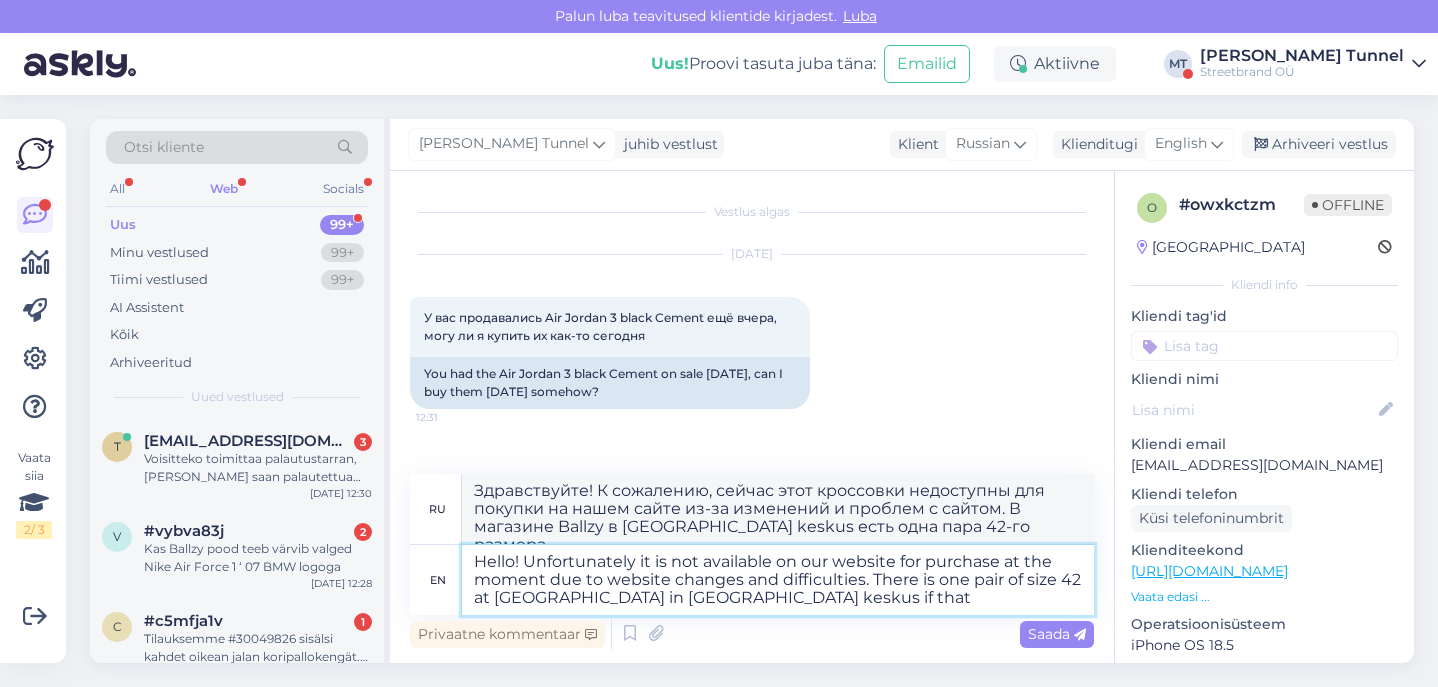 type on "Hello! Unfortunately it is not available on our website for purchase at the moment due to website changes and difficulties. There is one pair of size 42 at [GEOGRAPHIC_DATA] in [GEOGRAPHIC_DATA] keskus if that i" 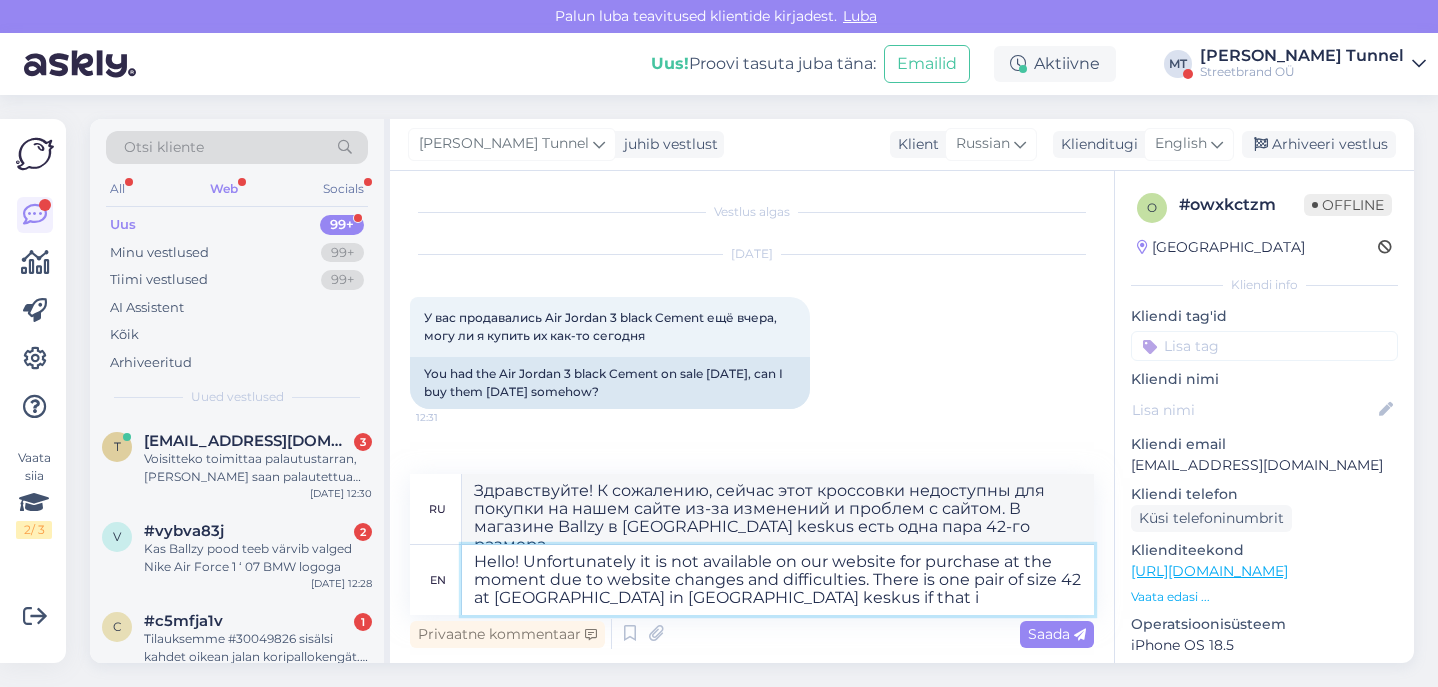 type on "Здравствуйте! К сожалению, сейчас этот кроссовки недоступны для покупки на нашем сайте из-за изменений и проблем с сайтом. В Ballzy в торговом центре [GEOGRAPHIC_DATA] есть одна пара 42-го размера." 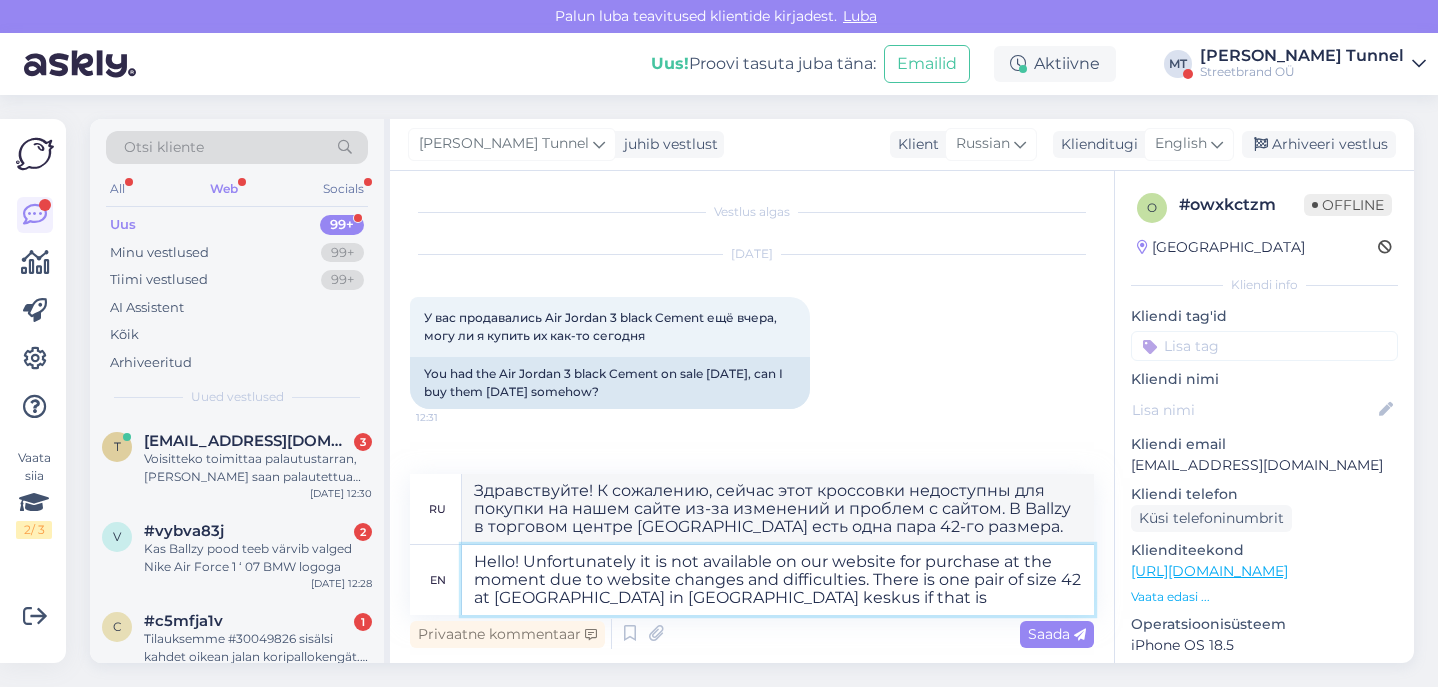 type on "Hello! Unfortunately it is not available on our website for purchase at the moment due to website changes and difficulties. There is one pair of size 42 at [GEOGRAPHIC_DATA] in [GEOGRAPHIC_DATA] keskus if that is" 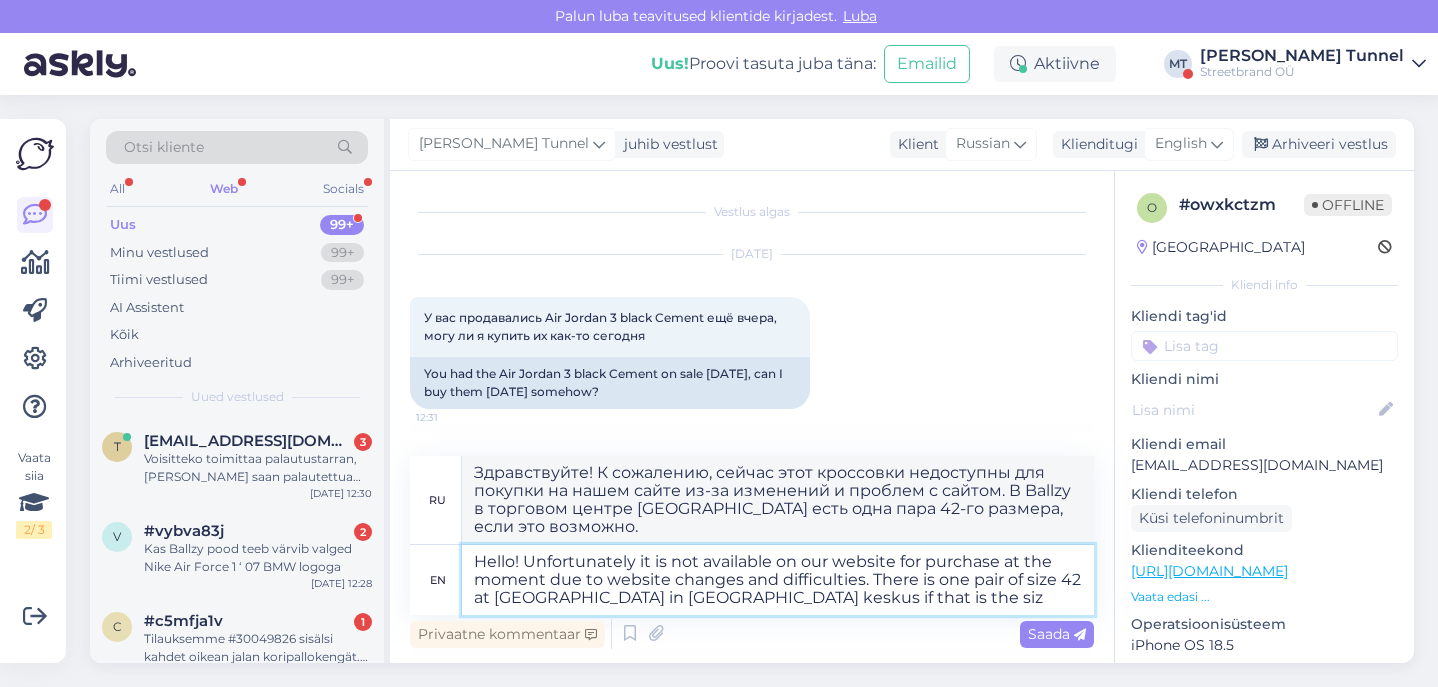 type on "Hello! Unfortunately it is not available on our website for purchase at the moment due to website changes and difficulties. There is one pair of size 42 at [GEOGRAPHIC_DATA] in [GEOGRAPHIC_DATA] keskus if that is the size" 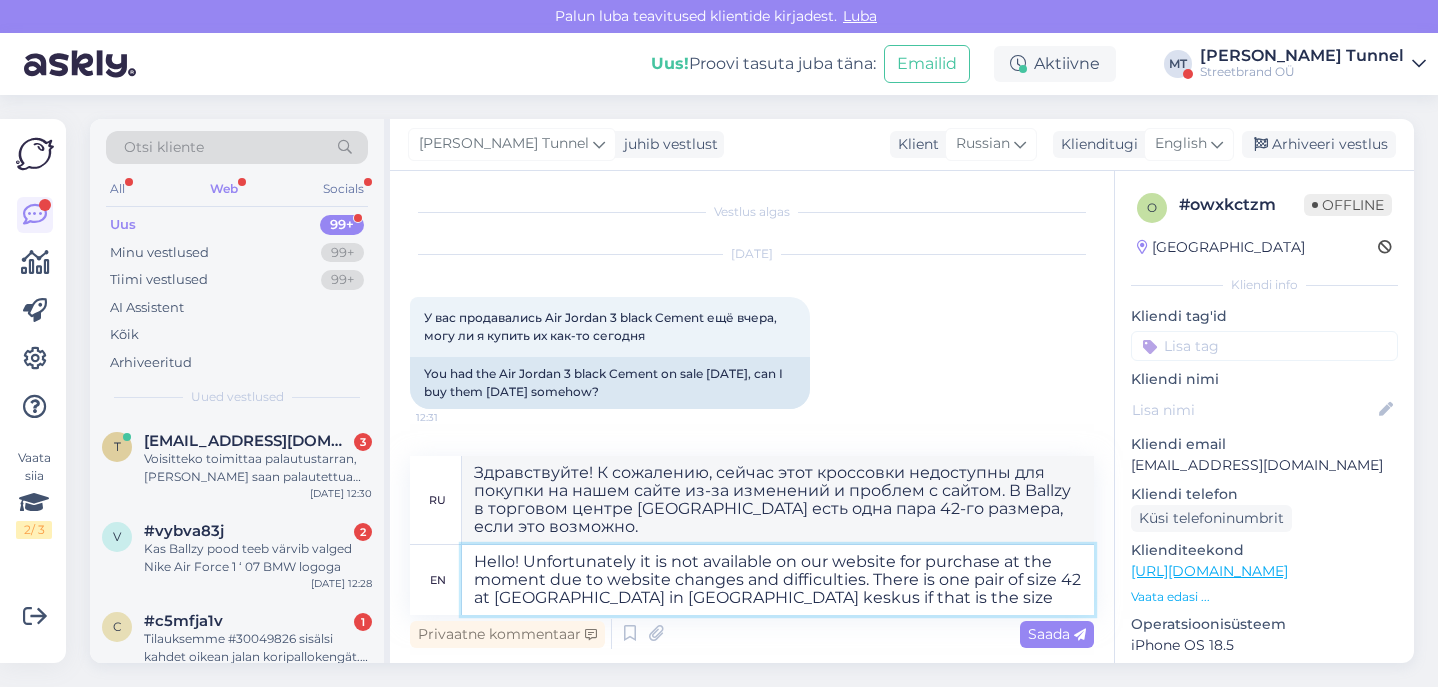 type on "Здравствуйте! К сожалению, сейчас этот кроссовки недоступны для покупки на нашем сайте из-за изменений и проблем с сайтом. В Ballzy в торговом центре [GEOGRAPHIC_DATA] есть одна пара 42-го размера, если это так." 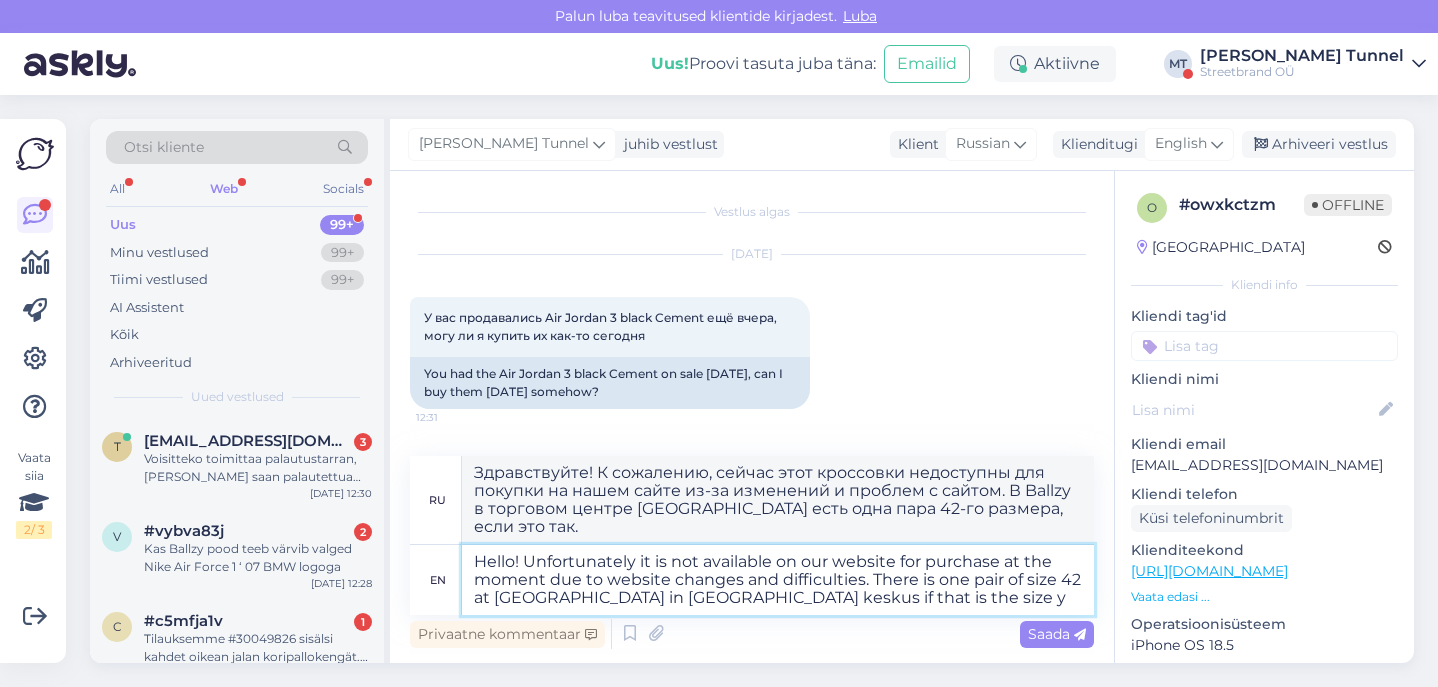 type on "Hello! Unfortunately it is not available on our website for purchase at the moment due to website changes and difficulties. There is one pair of size 42 at [GEOGRAPHIC_DATA] in [GEOGRAPHIC_DATA] keskus if that is the size yo" 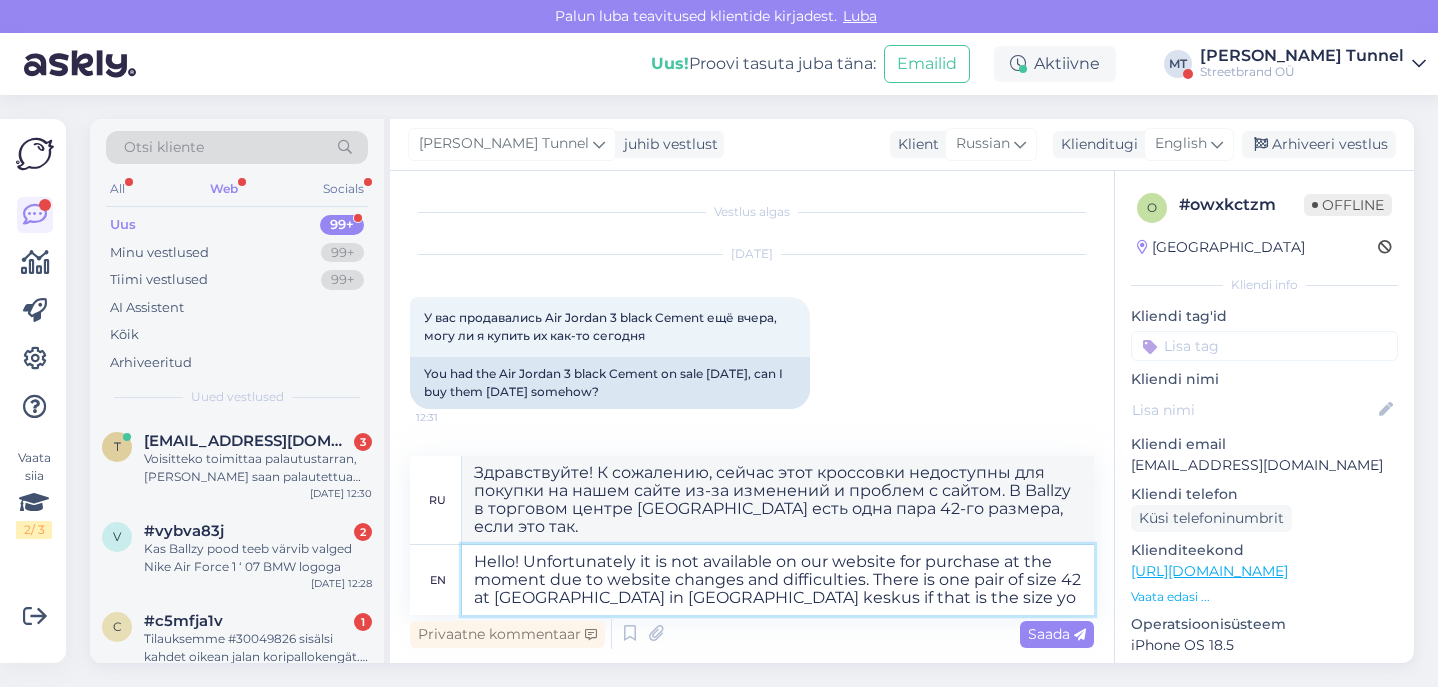 type on "Здравствуйте! К сожалению, сейчас этот кроссовки недоступны для покупки на нашем сайте из-за изменений и проблем с сайтом. В Ballzy в торговом центре [GEOGRAPHIC_DATA] есть одна пара 42-го размера, если это ваш размер." 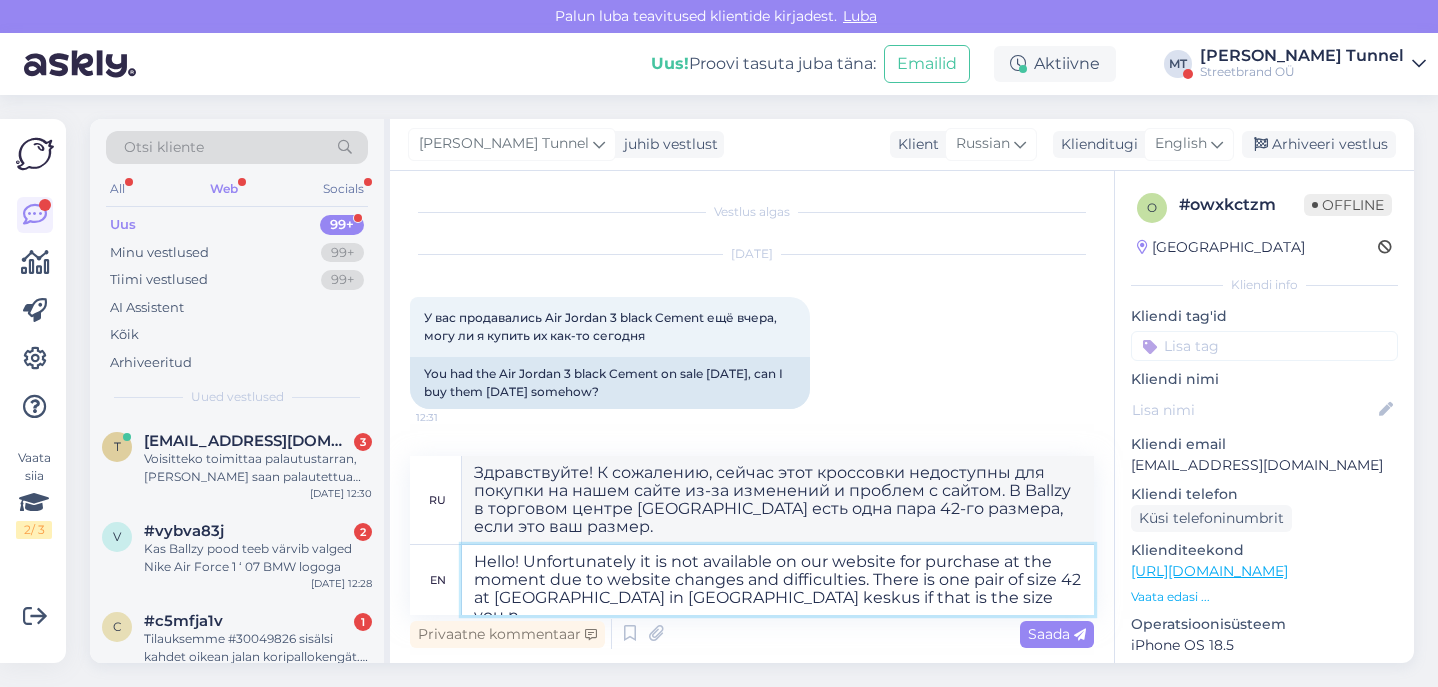 type on "Hello! Unfortunately it is not available on our website for purchase at the moment due to website changes and difficulties. There is one pair of size 42 at [GEOGRAPHIC_DATA] in [GEOGRAPHIC_DATA] keskus if that is the size you ne" 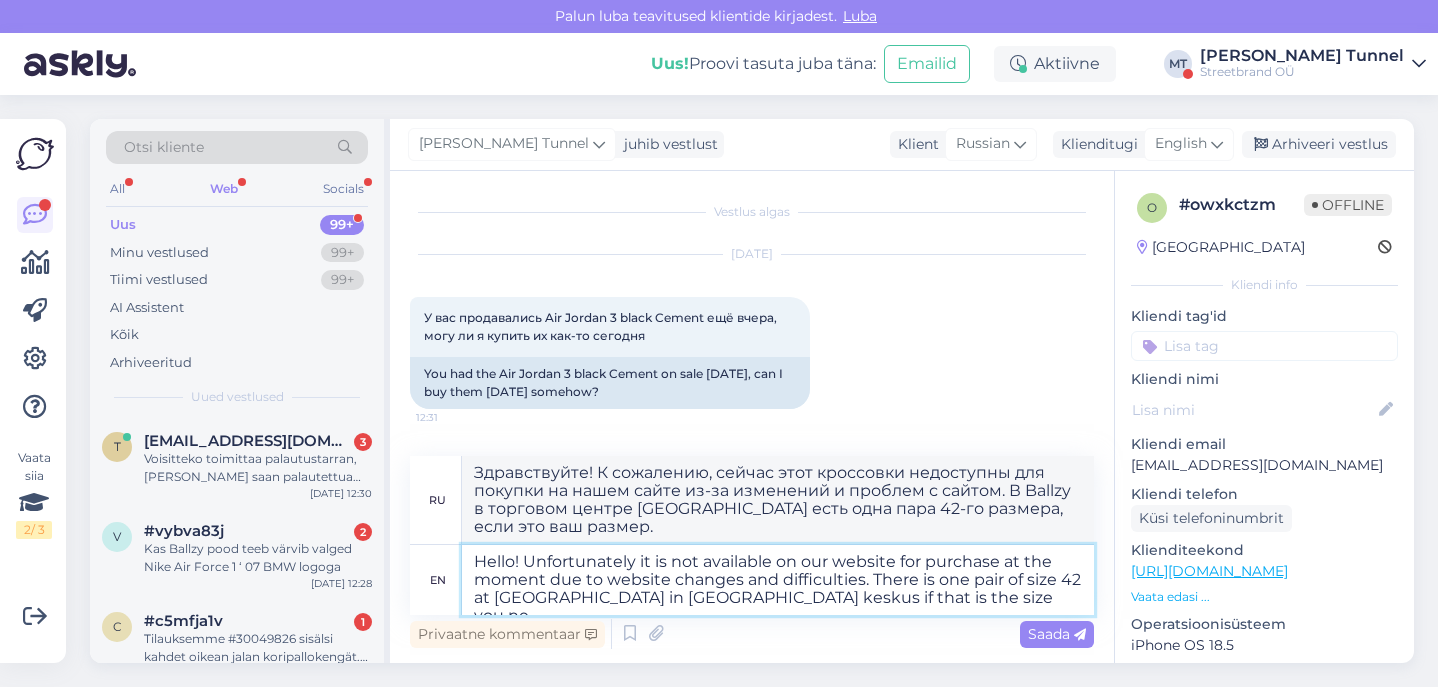 type on "Здравствуйте! К сожалению, сейчас этот размер недоступен для покупки на нашем сайте из-за изменений и проблем. В магазине Ballzy в [GEOGRAPHIC_DATA] keskus есть одна пара 42-го размера, если это ваш размер." 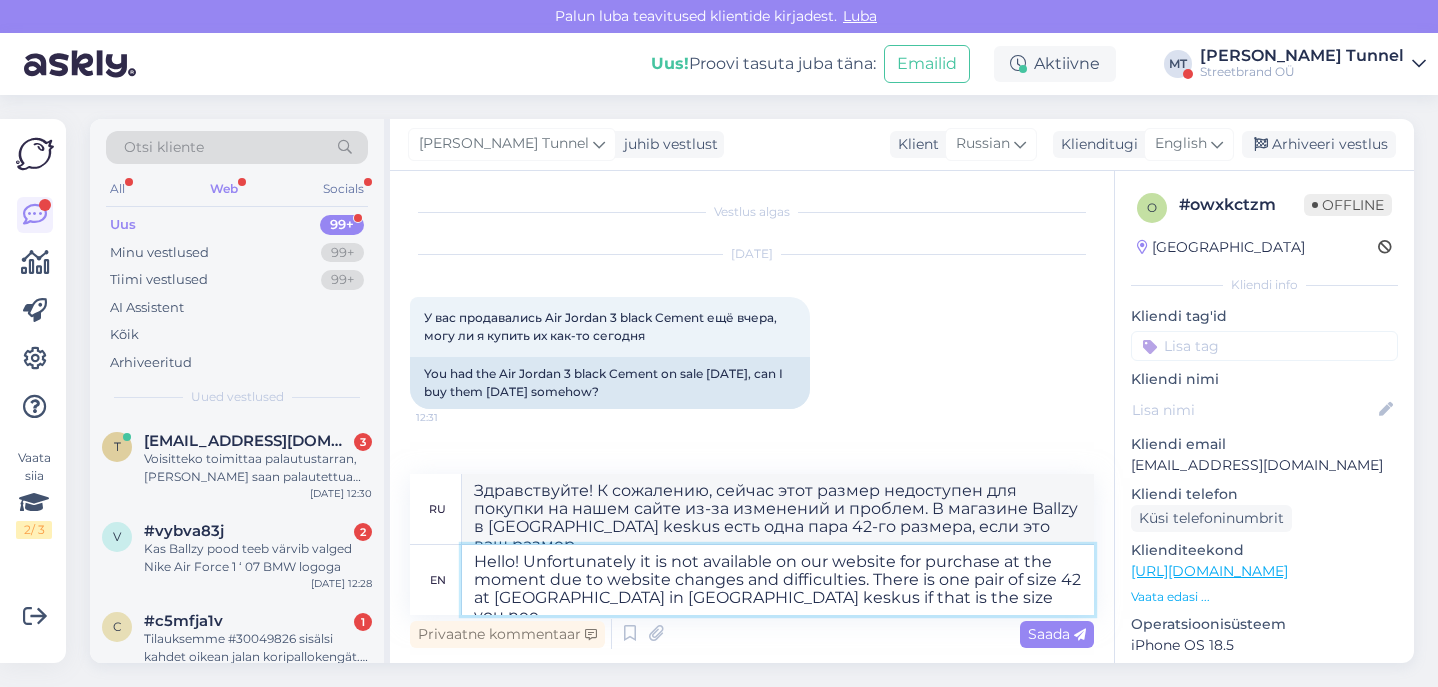 type on "Hello! Unfortunately it is not available on our website for purchase at the moment due to website changes and difficulties. There is one pair of size 42 at [GEOGRAPHIC_DATA] in [GEOGRAPHIC_DATA] keskus if that is the size you need" 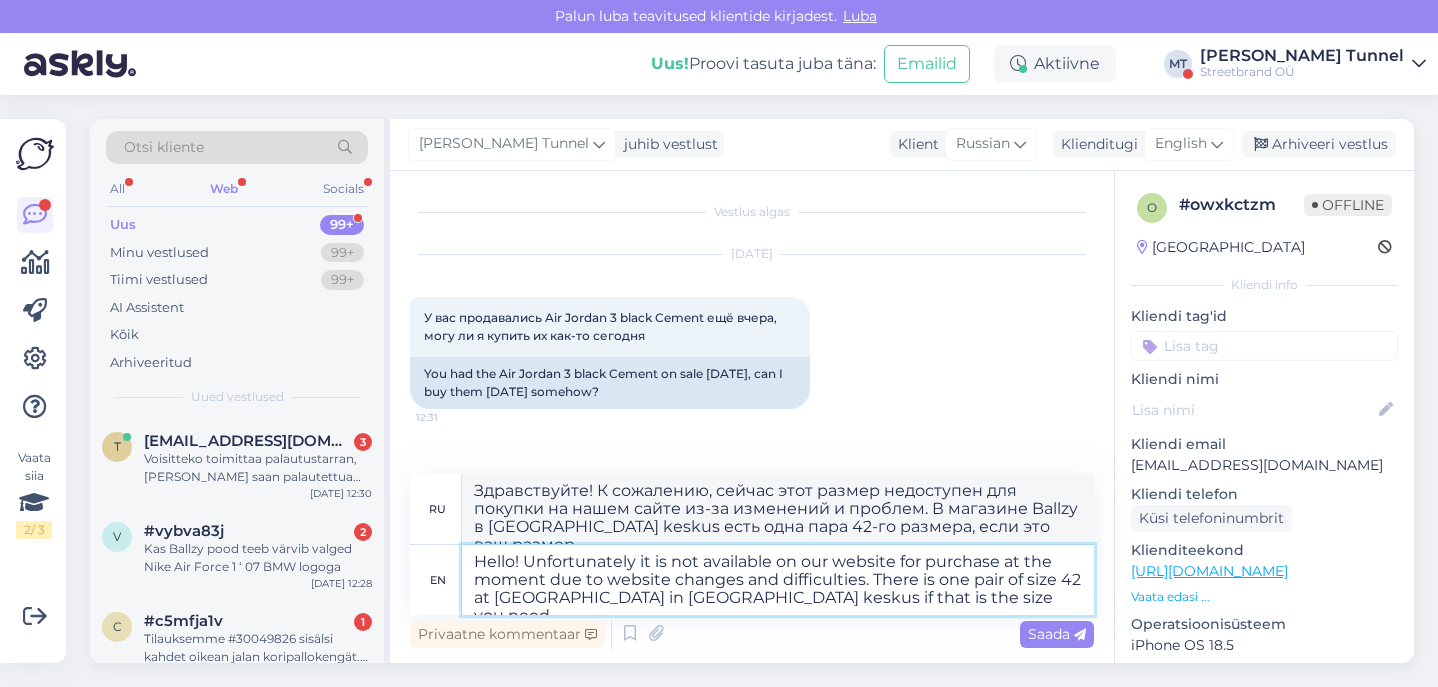 type on "Здравствуйте! К сожалению, сейчас этот размер недоступен для покупки на нашем сайте из-за изменений и проблем с сайтом. В магазине Ballzy в [GEOGRAPHIC_DATA] keskus есть одна пара 42-го размера, если вам нужен именно этот." 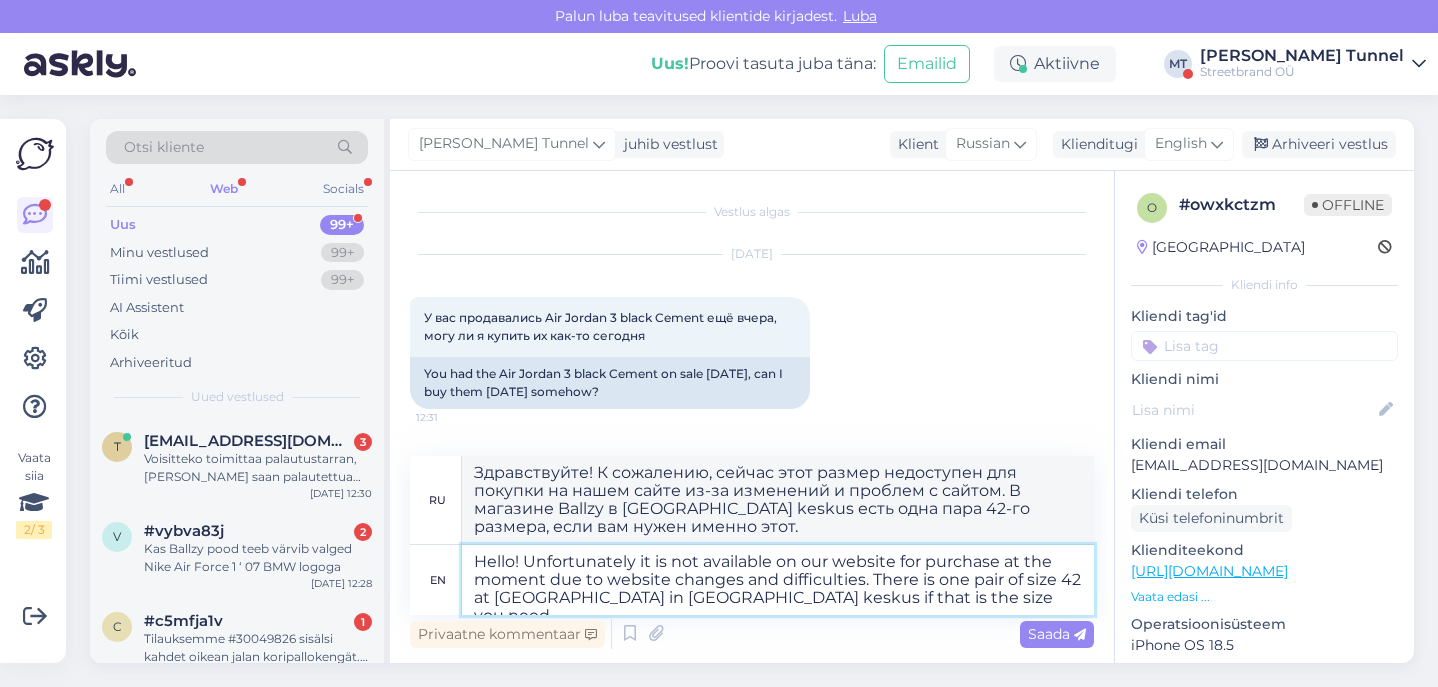type on "Hello! Unfortunately it is not available on our website for purchase at the moment due to website changes and difficulties. There is one pair of size 42 at [GEOGRAPHIC_DATA] in [GEOGRAPHIC_DATA] keskus if that is the size you need." 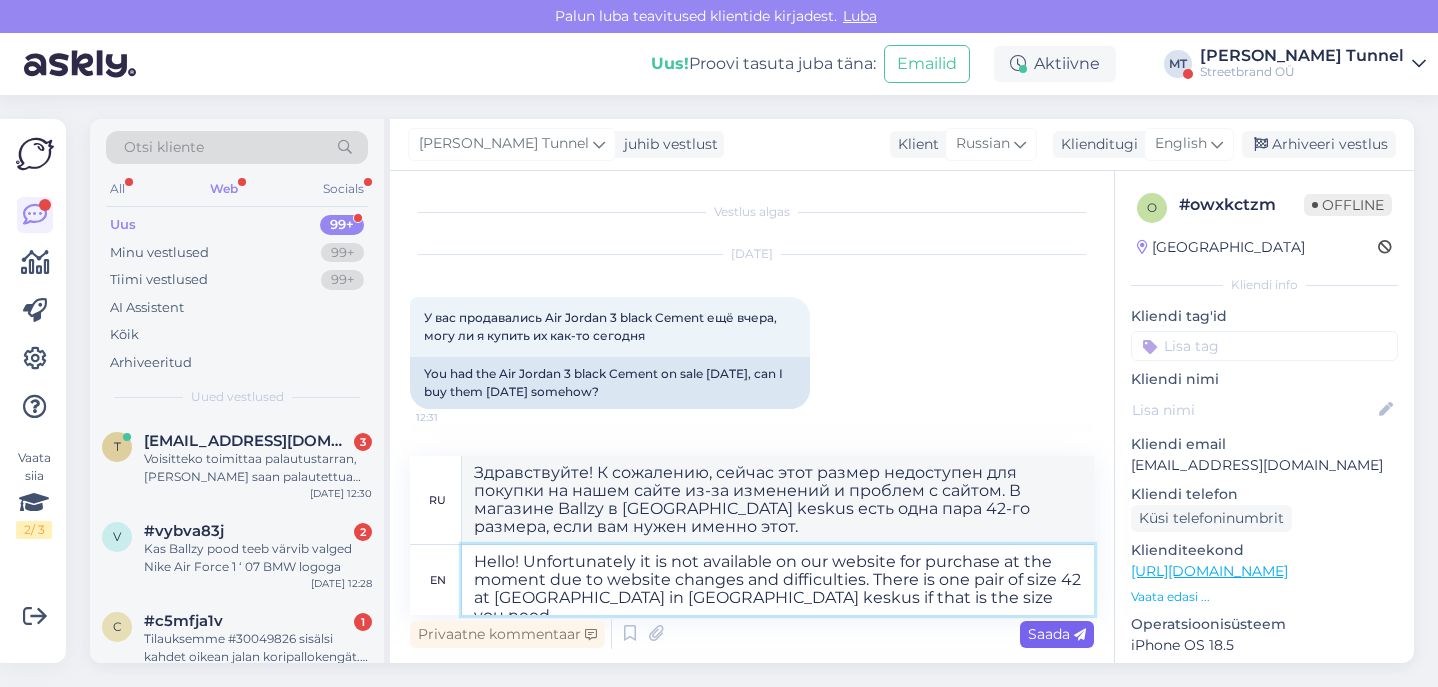 type on "Здравствуйте! К сожалению, сейчас этот размер недоступен для покупки на нашем сайте из-за изменений и проблем с сайтом. В магазине Ballzy в торговом центре [GEOGRAPHIC_DATA] есть одна пара 42-го размера, если вам нужен именно этот." 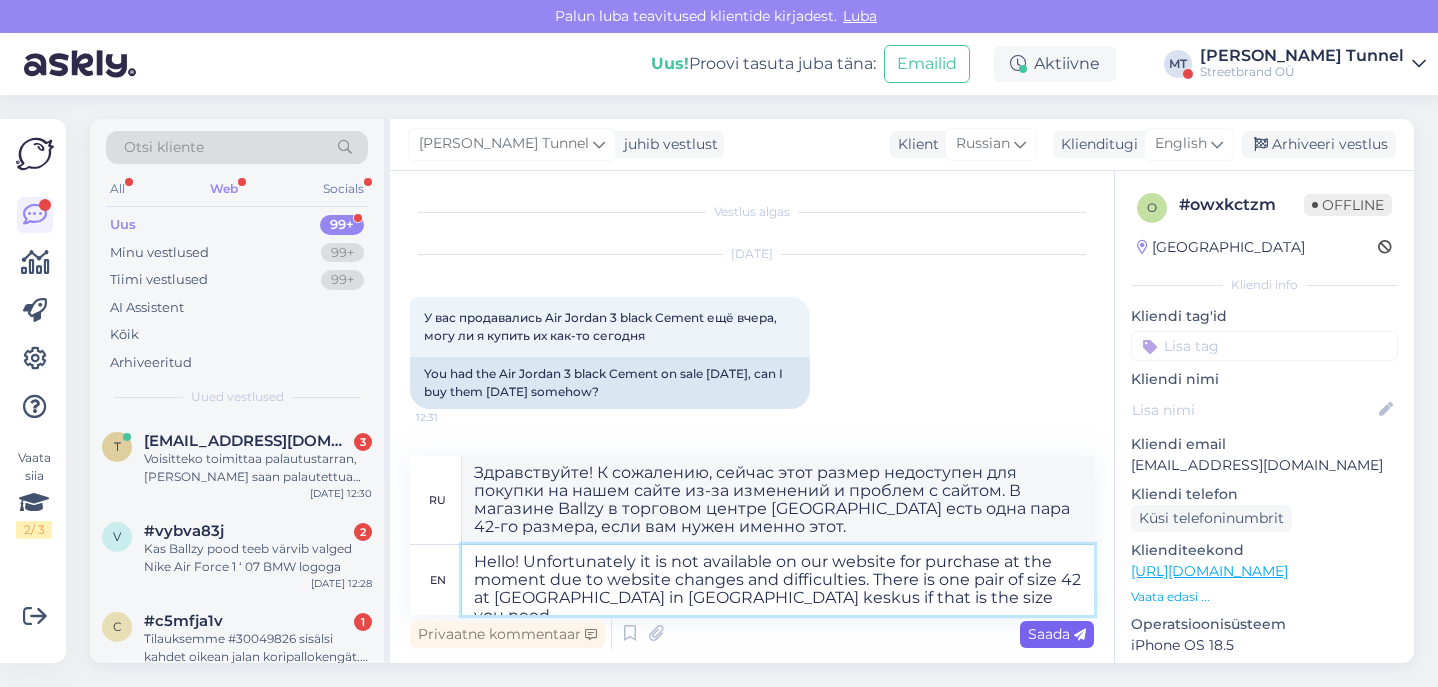 type on "Hello! Unfortunately it is not available on our website for purchase at the moment due to website changes and difficulties. There is one pair of size 42 at [GEOGRAPHIC_DATA] in [GEOGRAPHIC_DATA] keskus if that is the size you need." 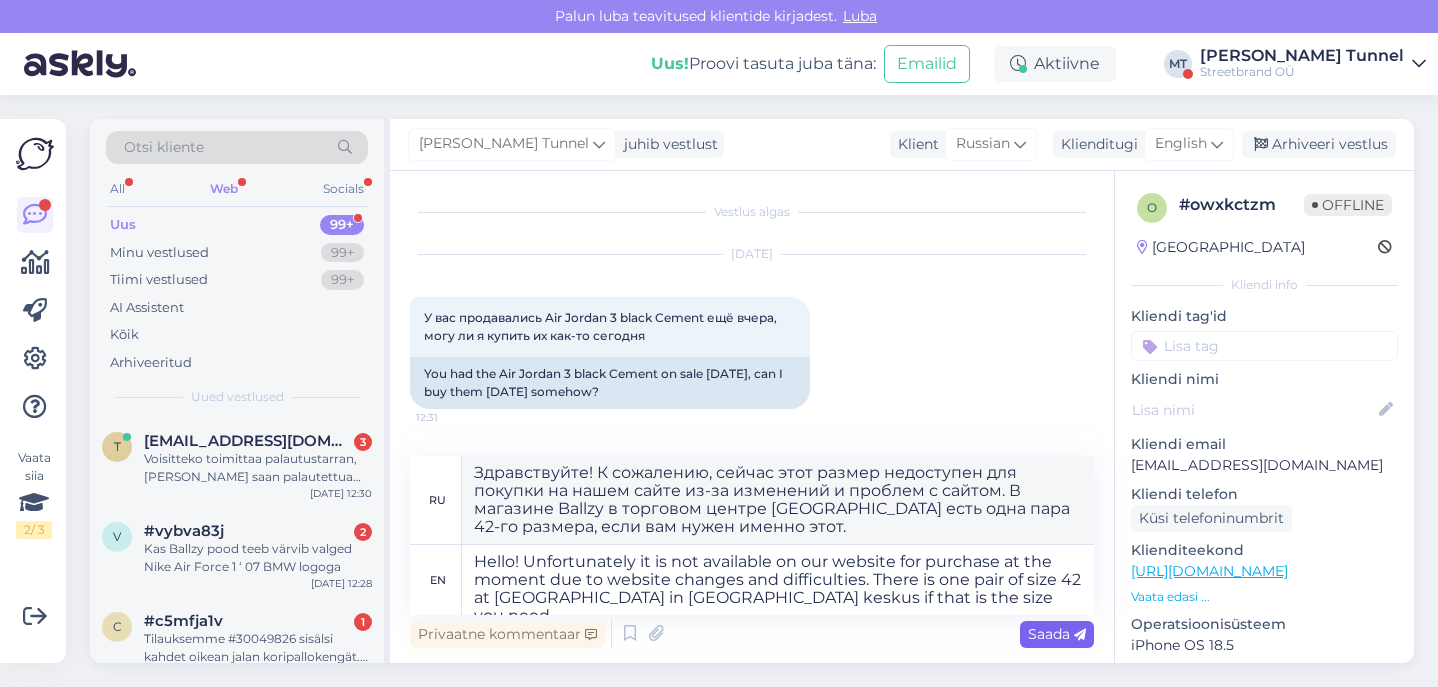 click on "Saada" at bounding box center (1057, 634) 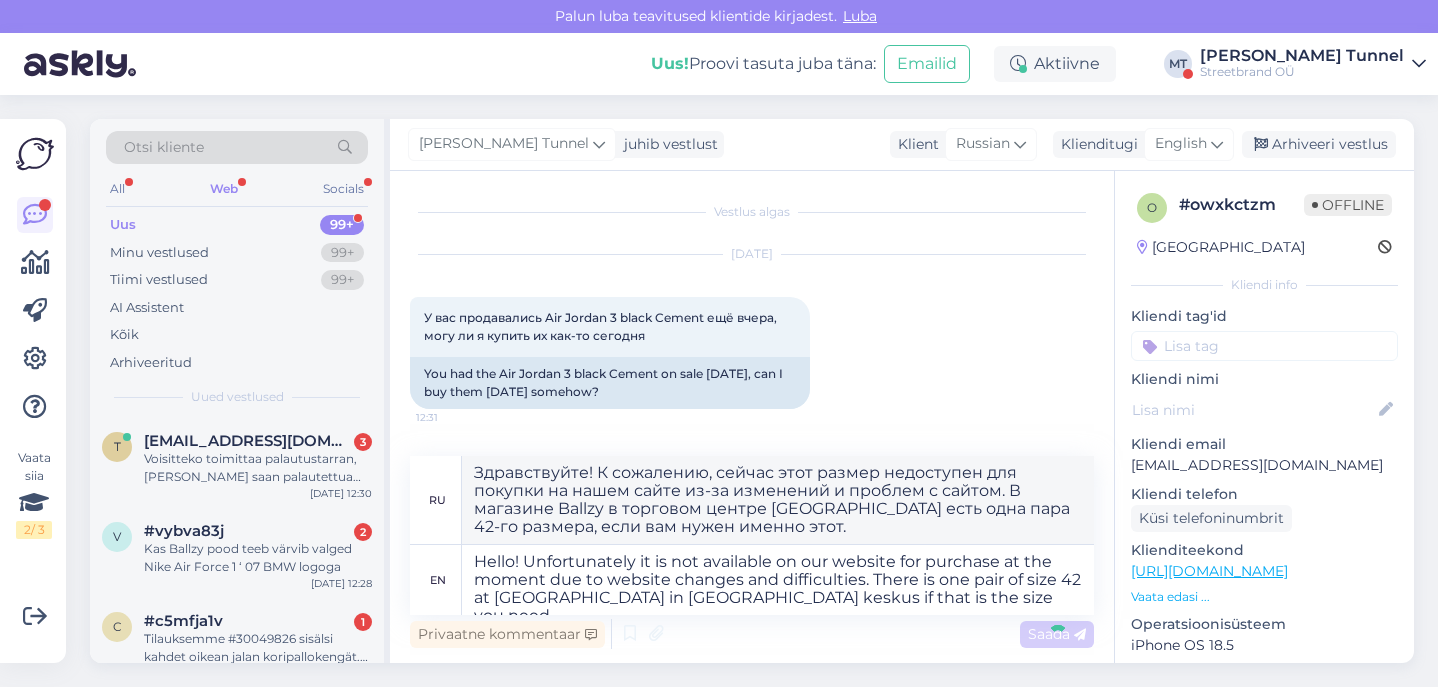 type 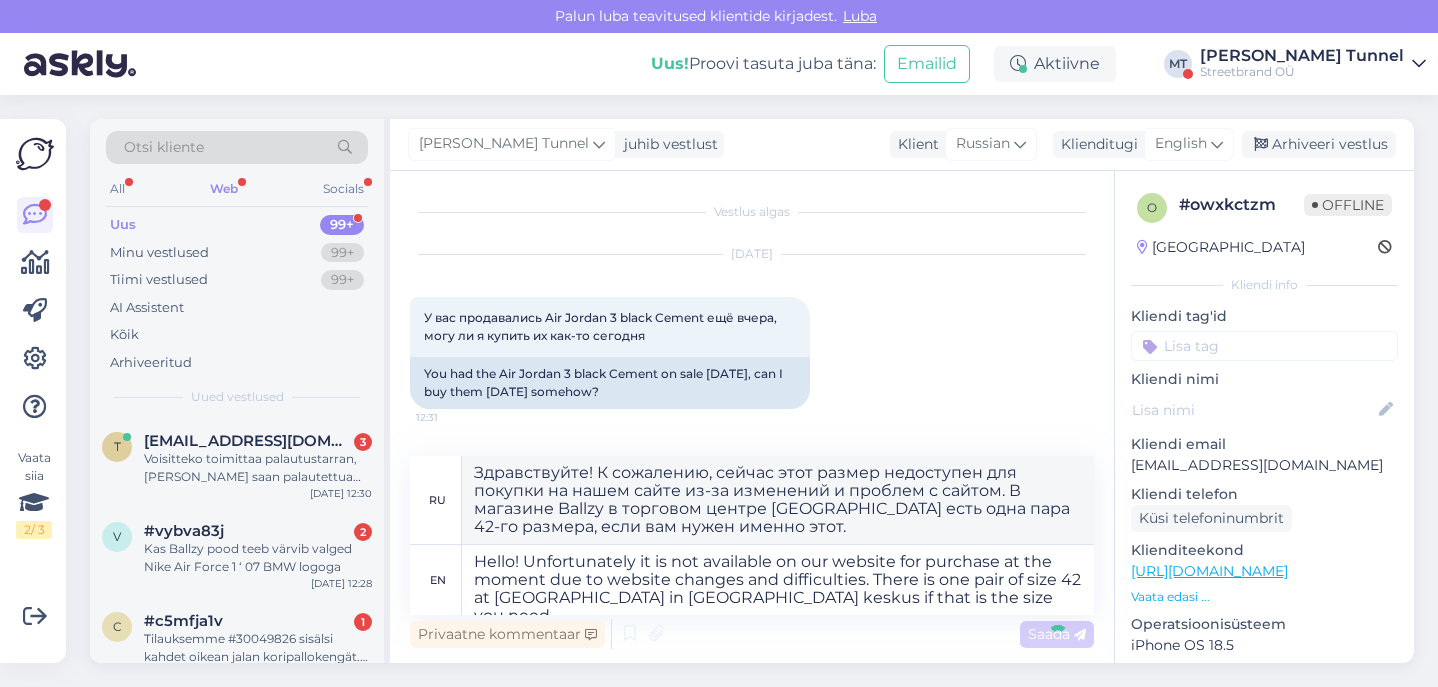 type 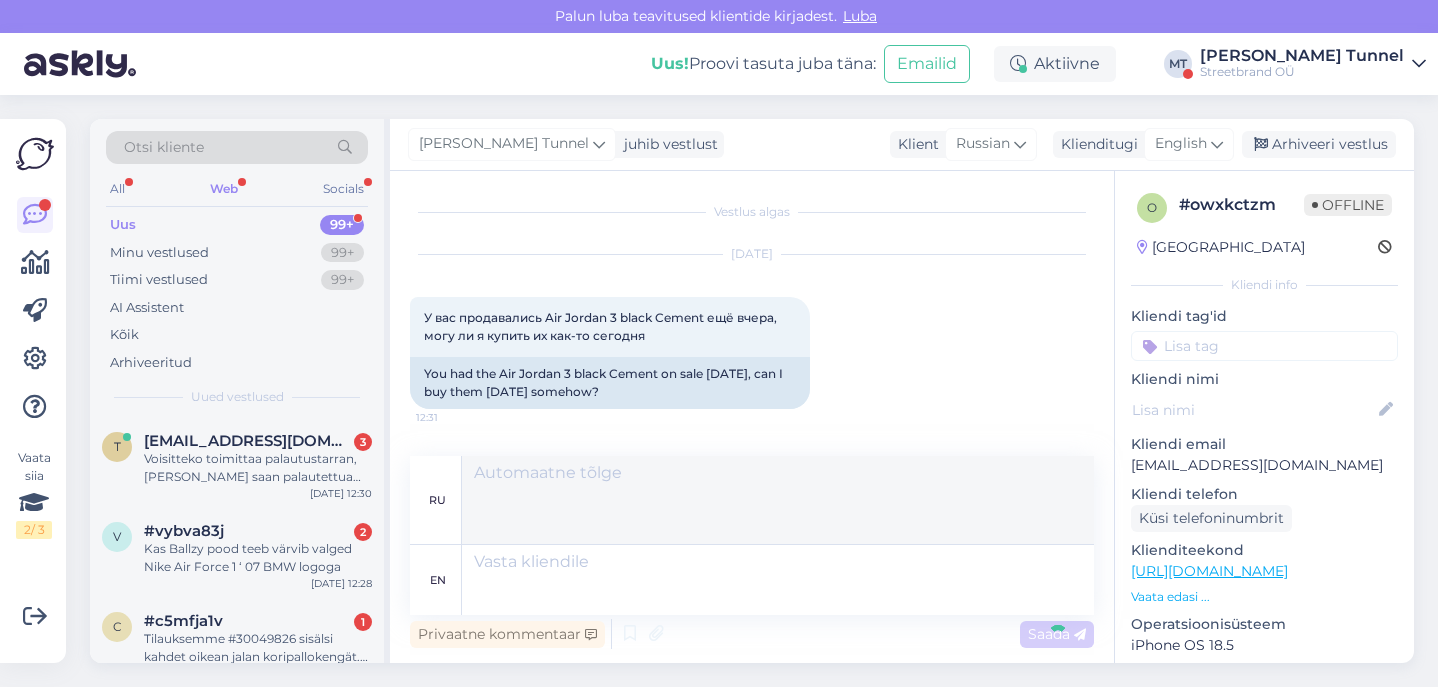 scroll, scrollTop: 149, scrollLeft: 0, axis: vertical 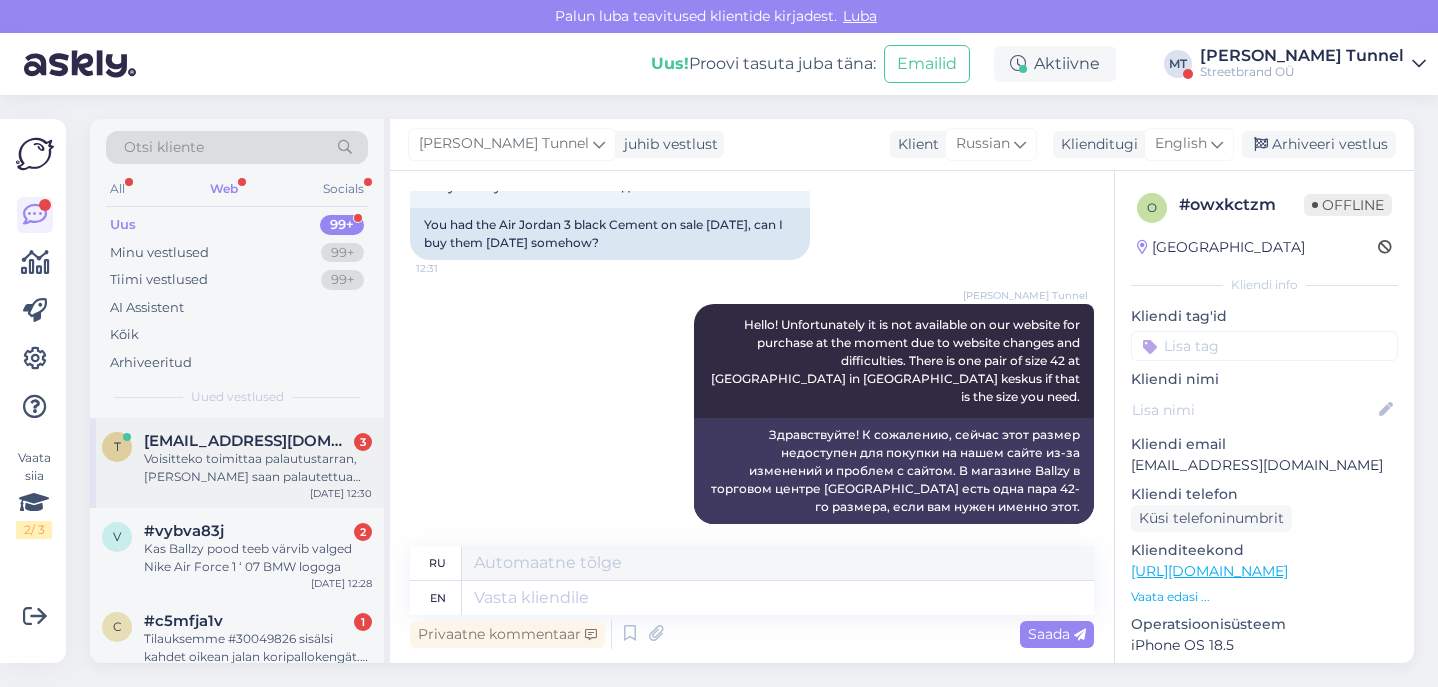 click on "Voisitteko toimittaa palautustarran, [PERSON_NAME] saan palautettua sen takaisin teille. Pyydän vastaamaan mahdollisimman pian." at bounding box center [258, 468] 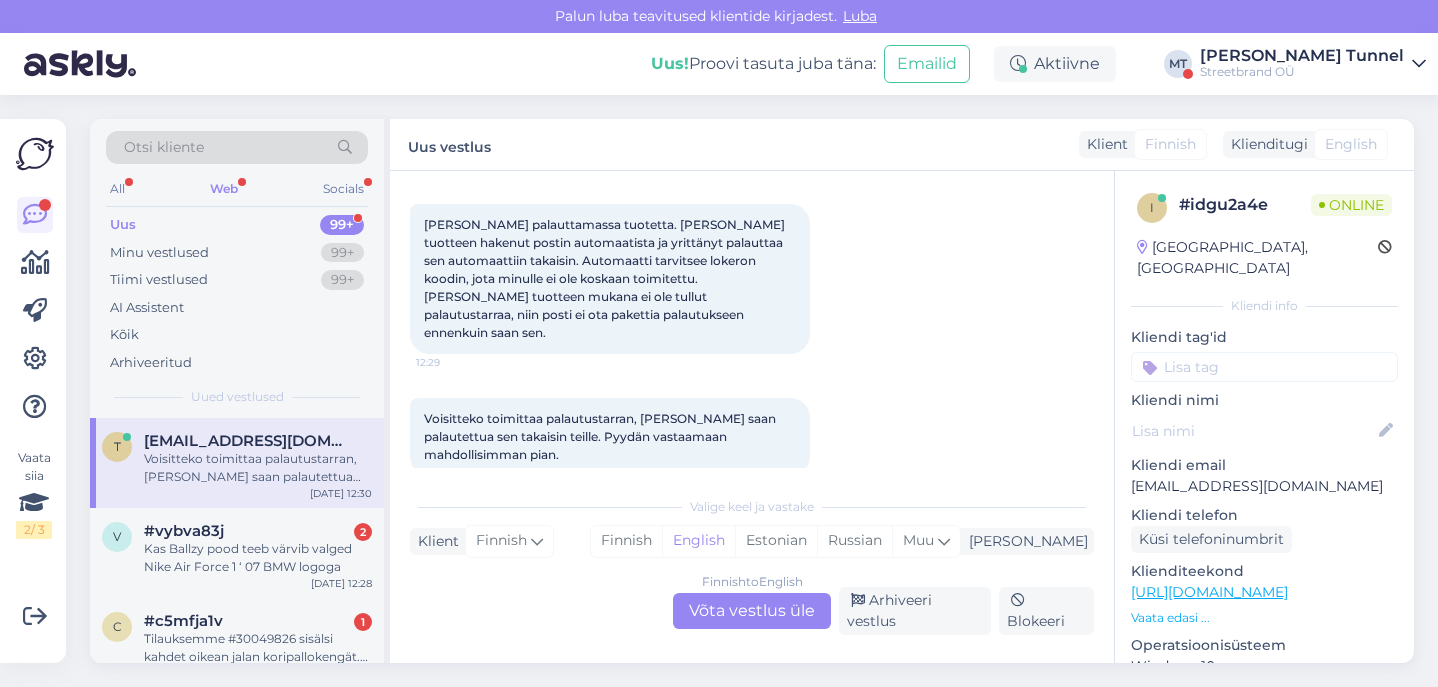click on "Finnish  to  English Võta vestlus üle" at bounding box center (752, 611) 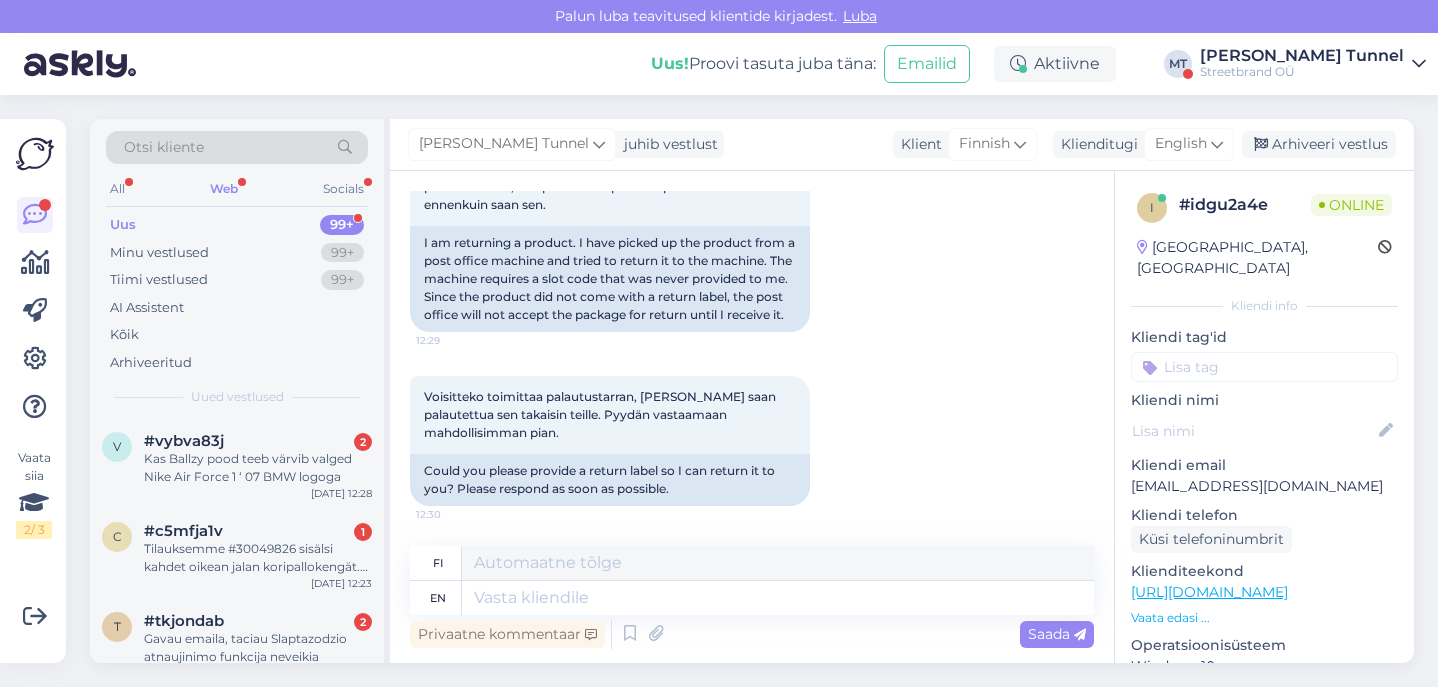 scroll, scrollTop: 341, scrollLeft: 0, axis: vertical 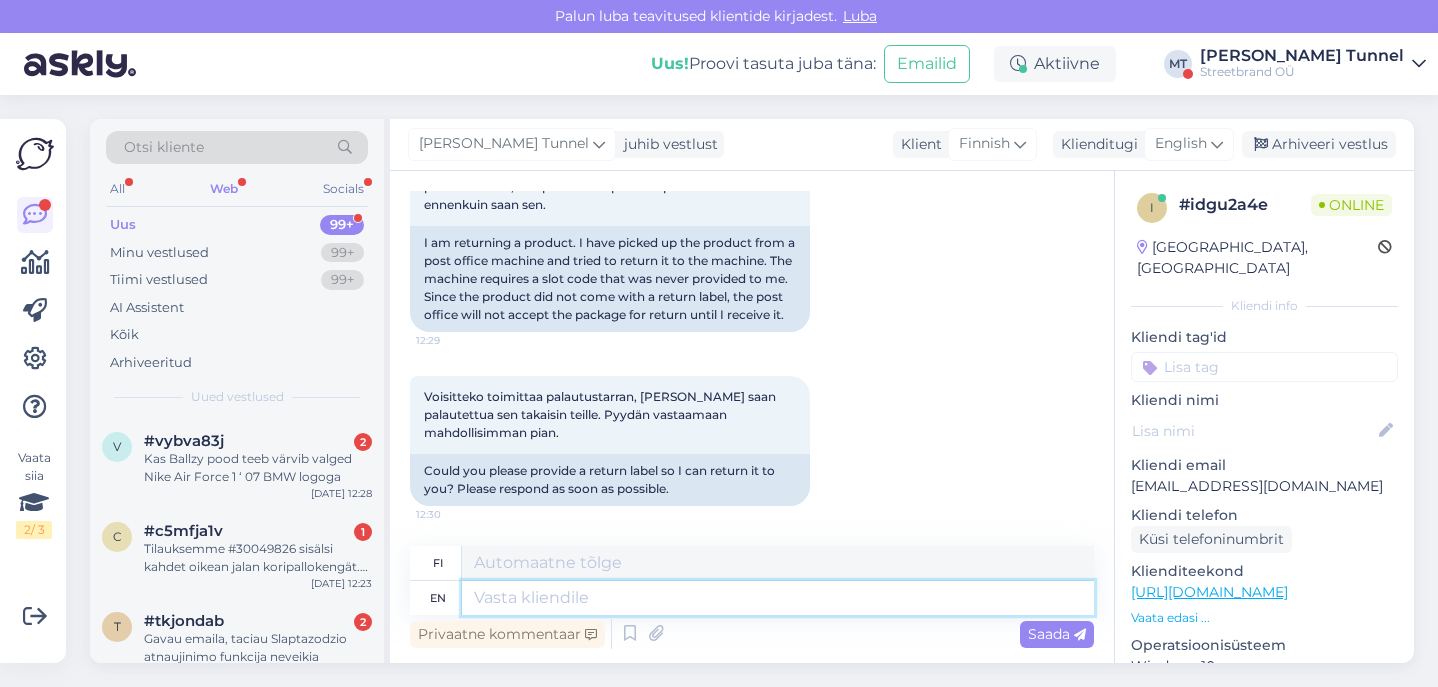 click at bounding box center (778, 598) 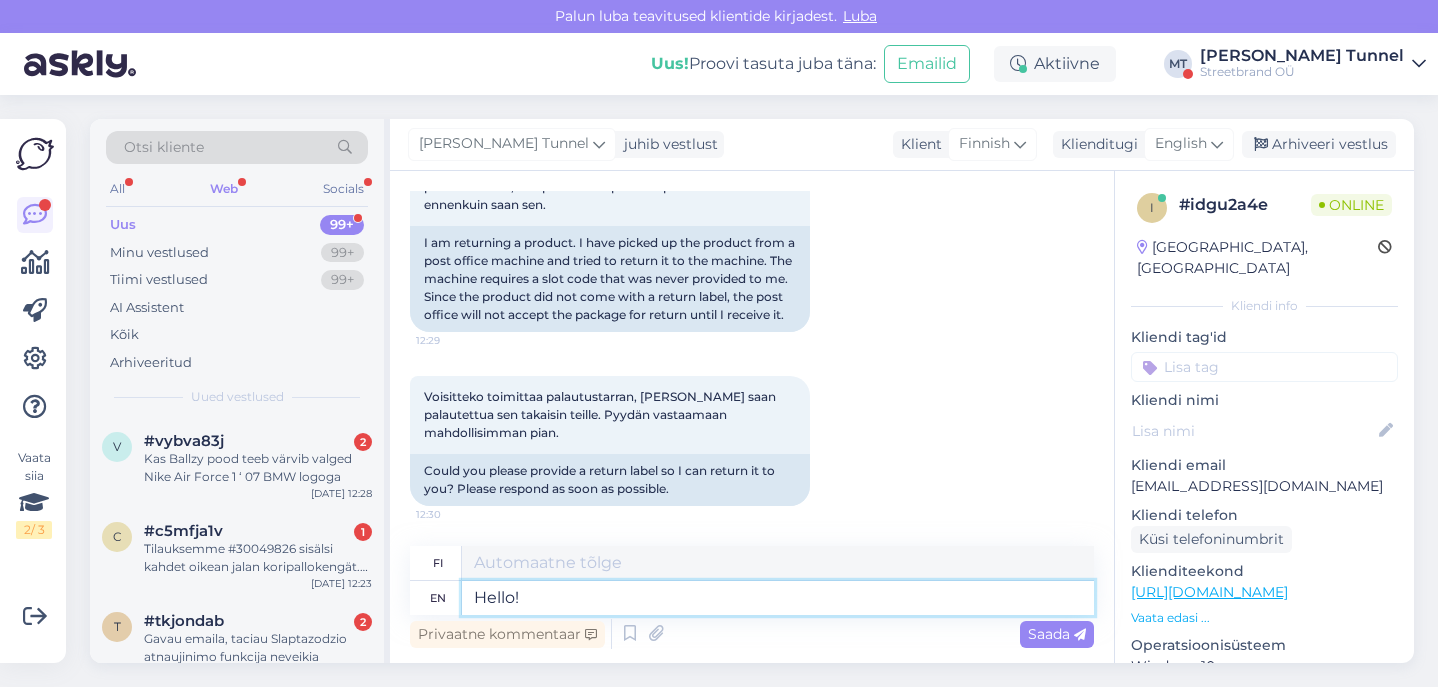 type on "Hello!" 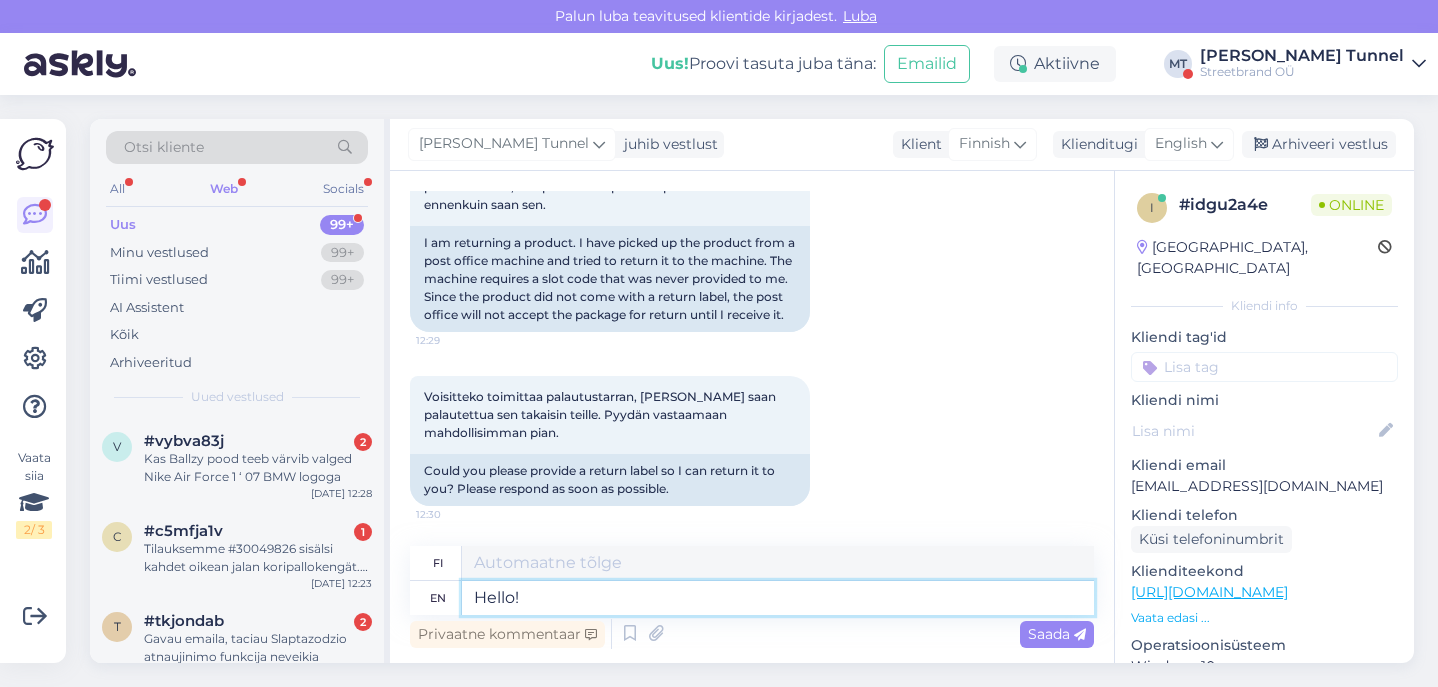 type on "Hei!" 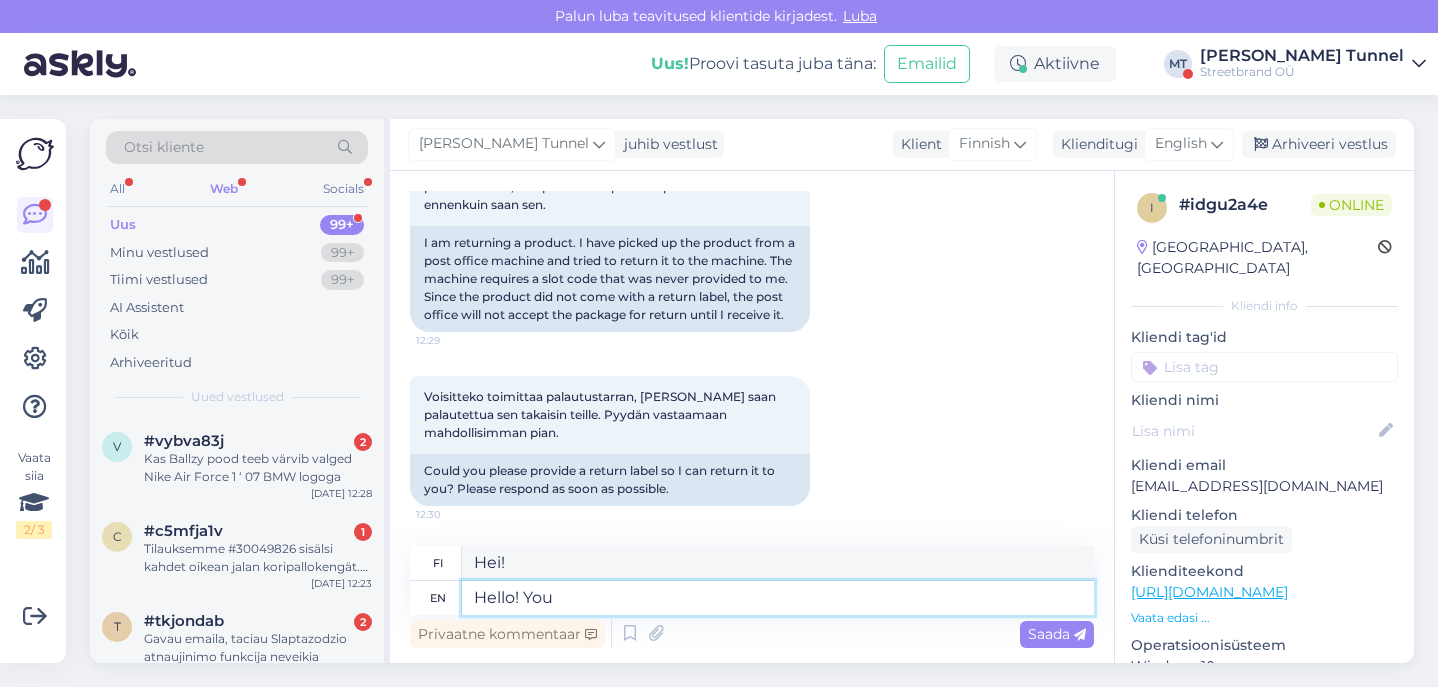 type on "Hello! You" 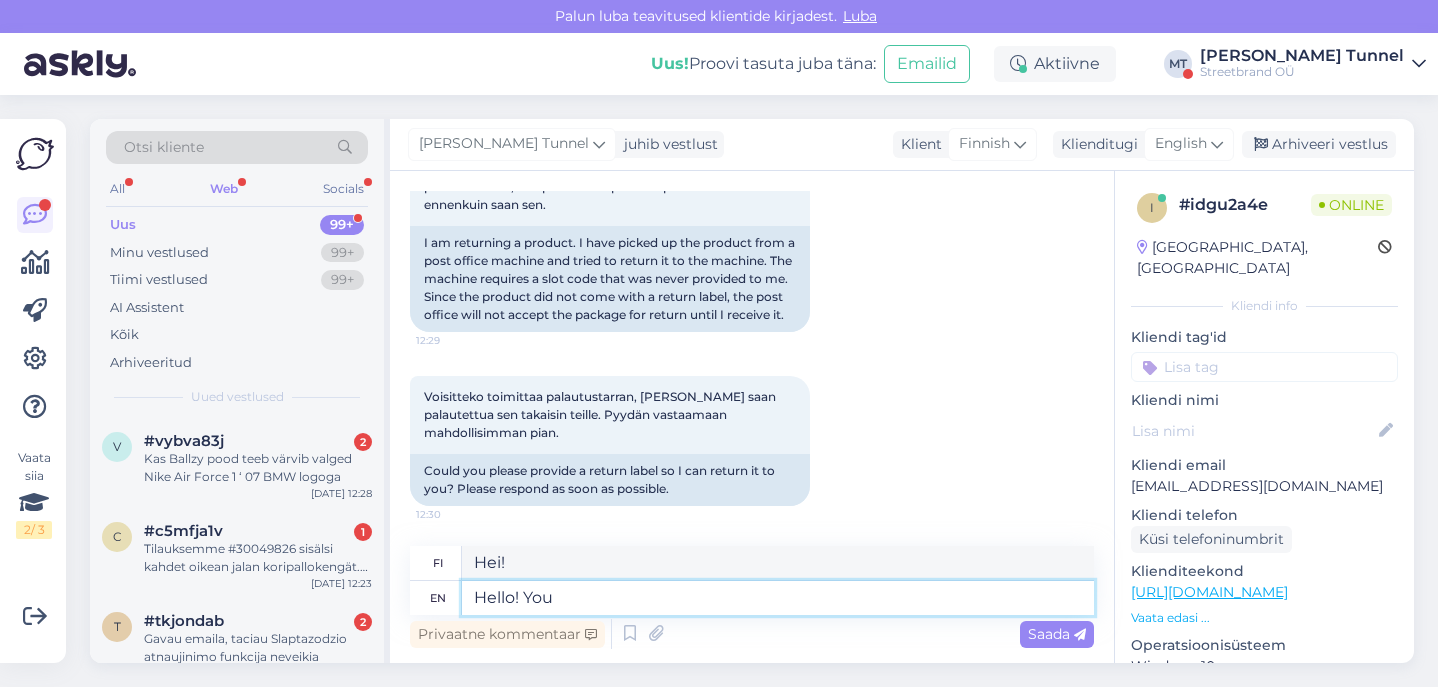 type on "Hei! Sinä" 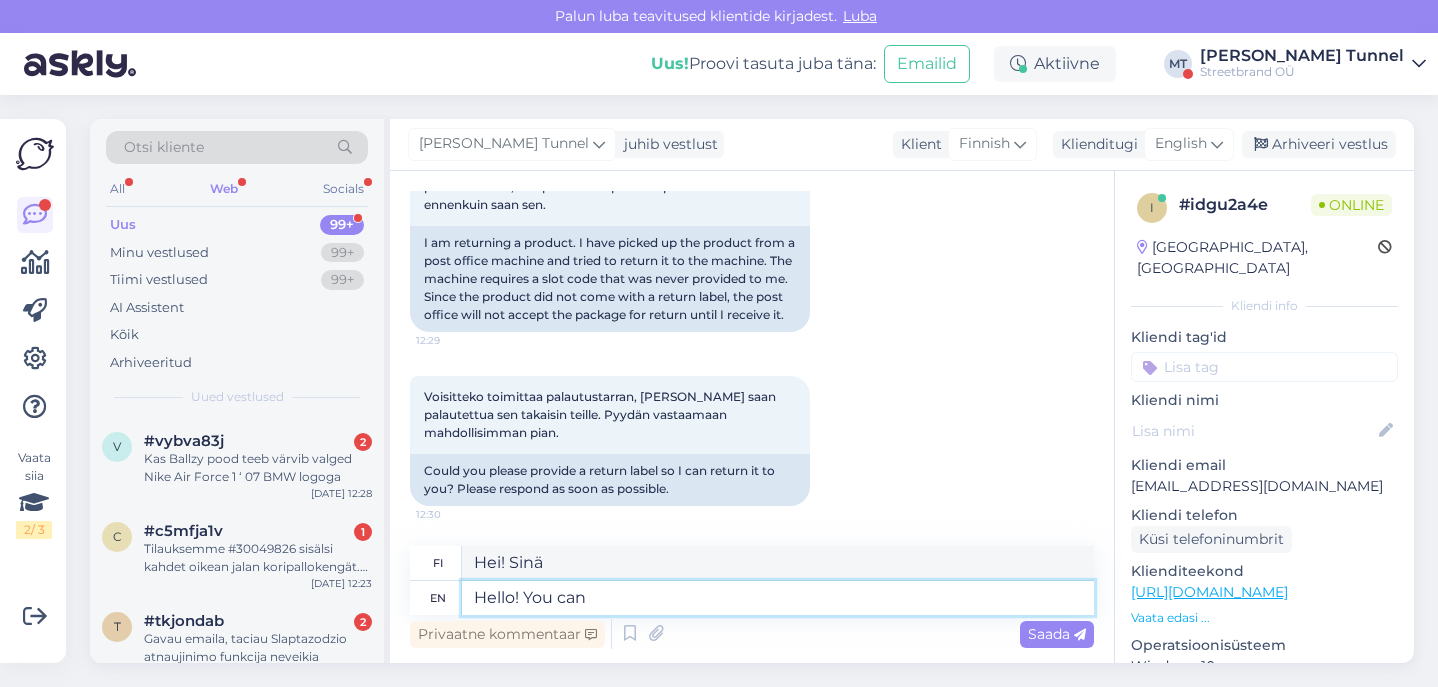 type on "Hello! You can" 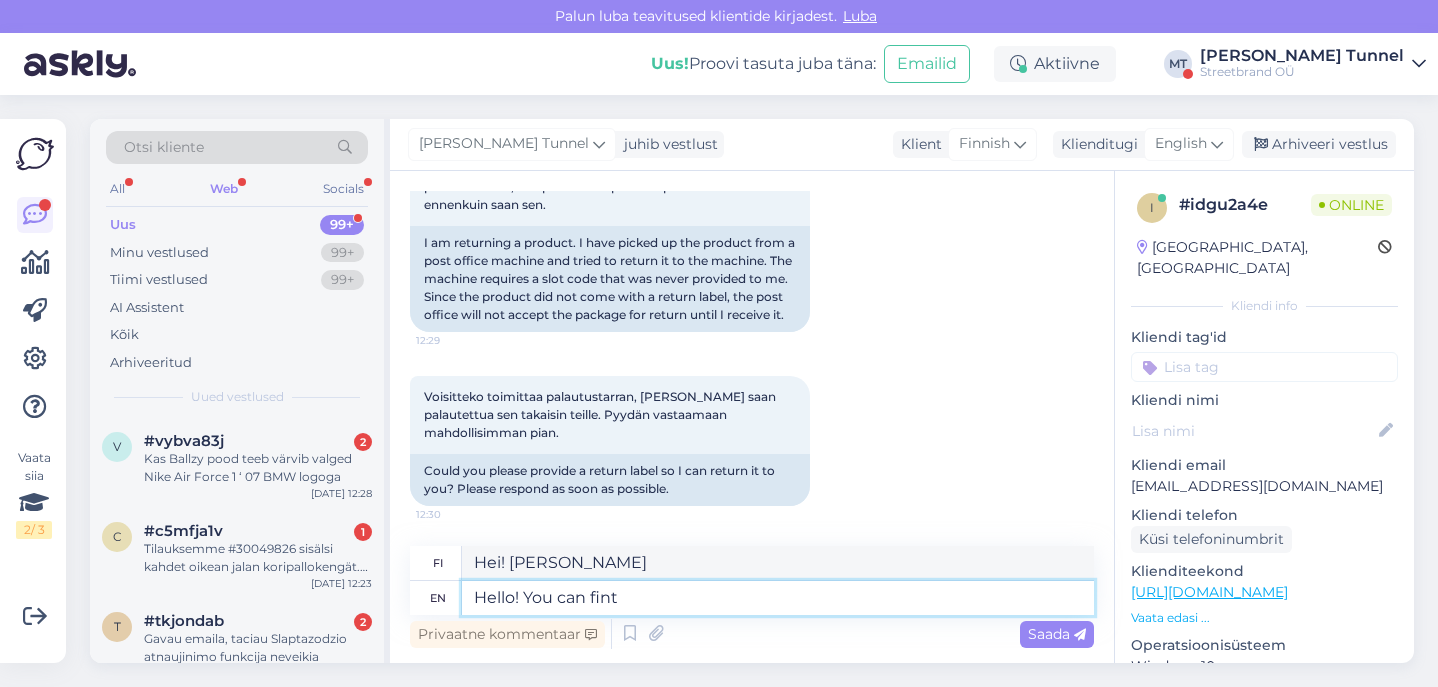 type on "Hello! You can fint" 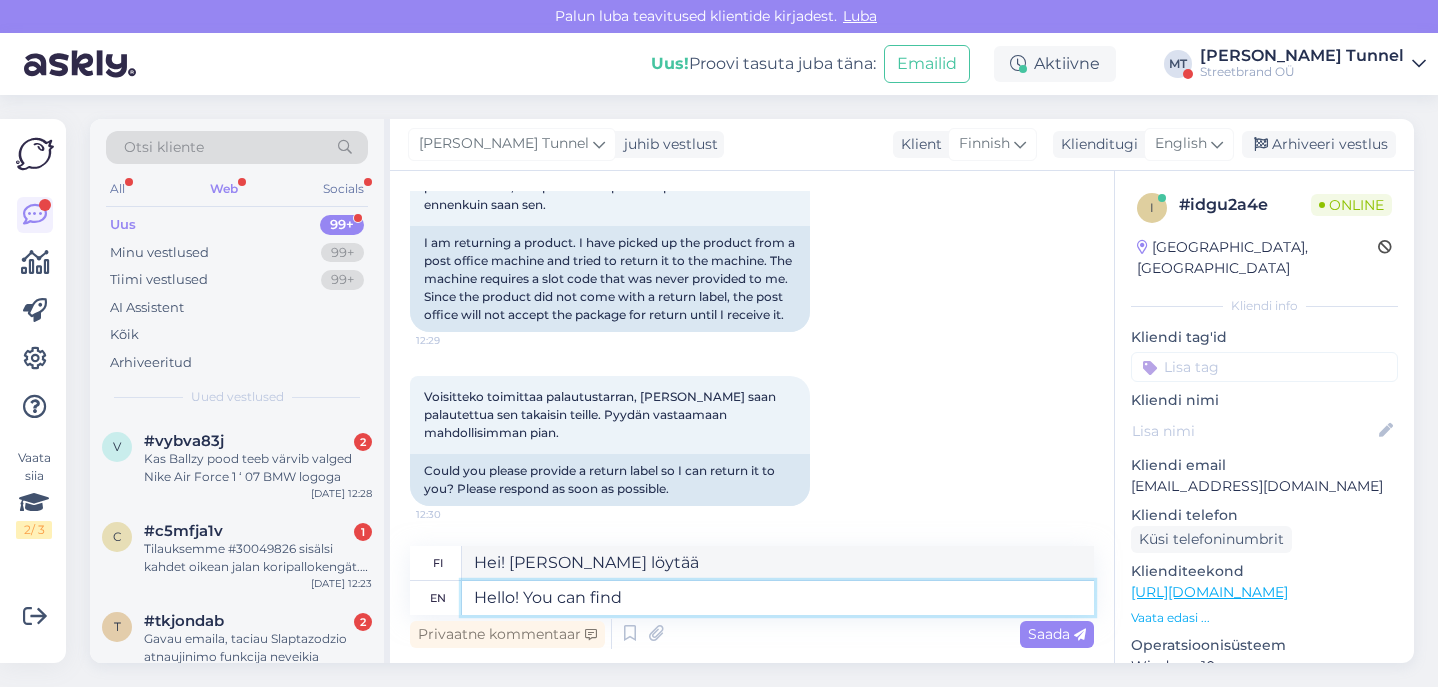 type on "Hello! You can find" 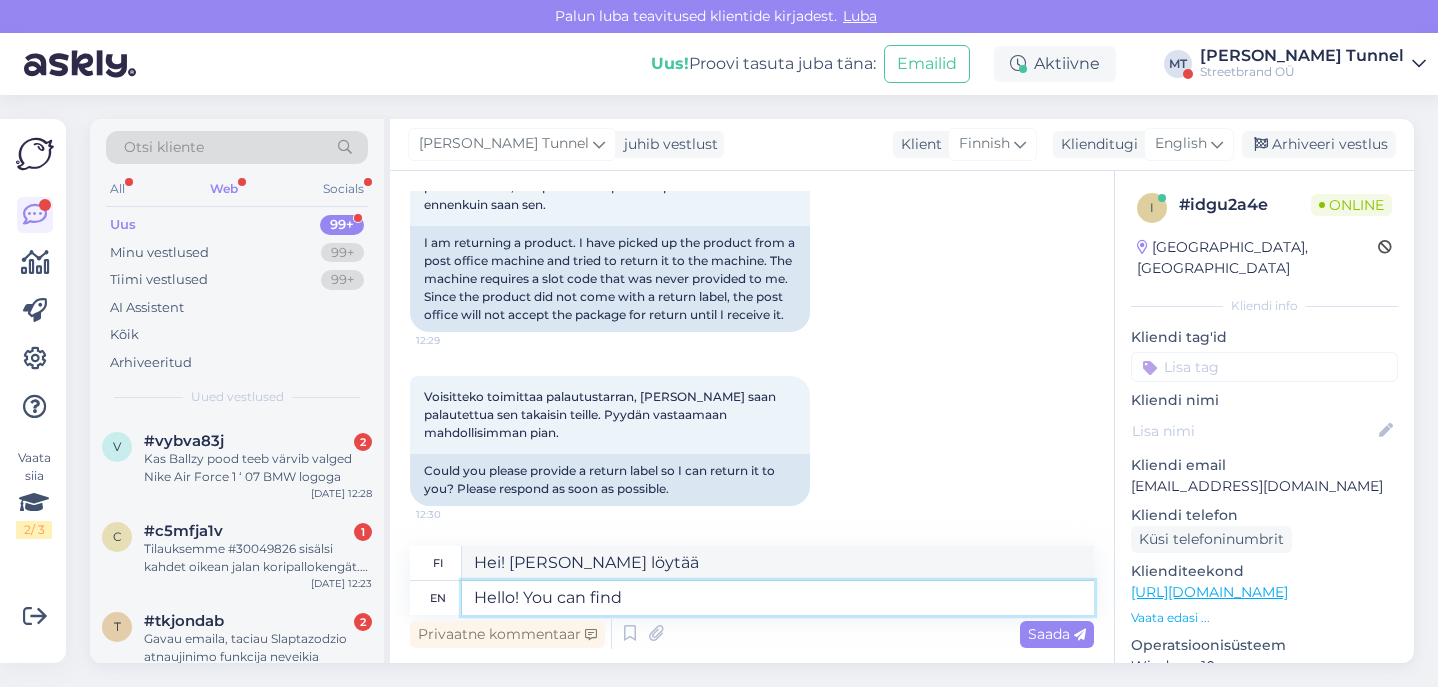 type on "Hei! Löydät" 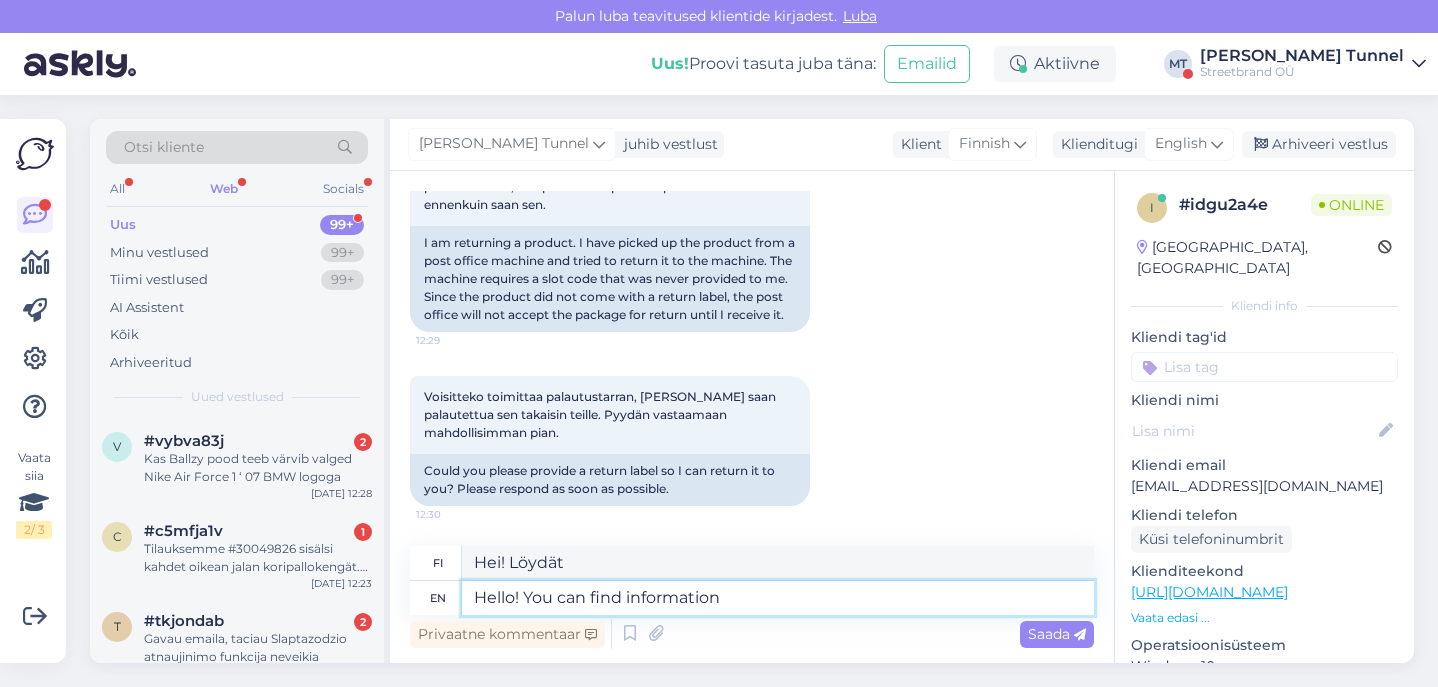 type on "Hello! You can find information a" 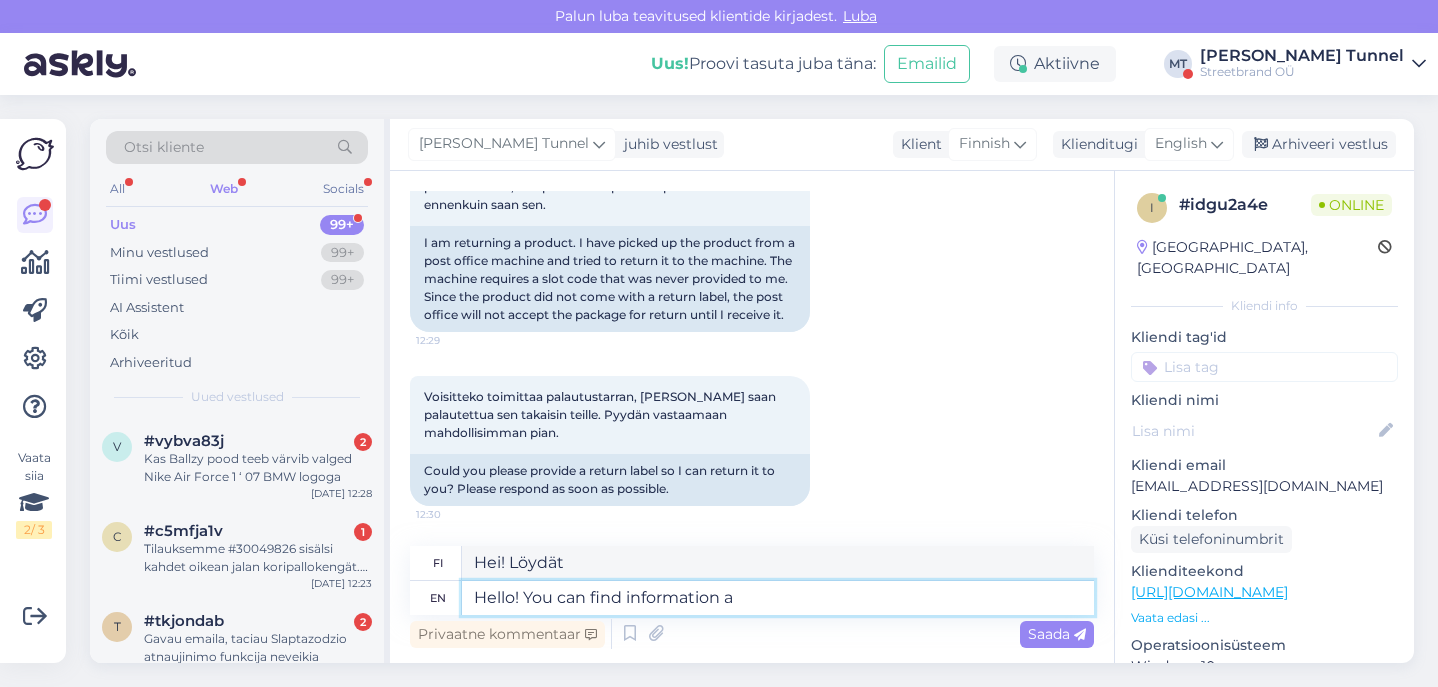 type on "Hei! Löydät tietoa" 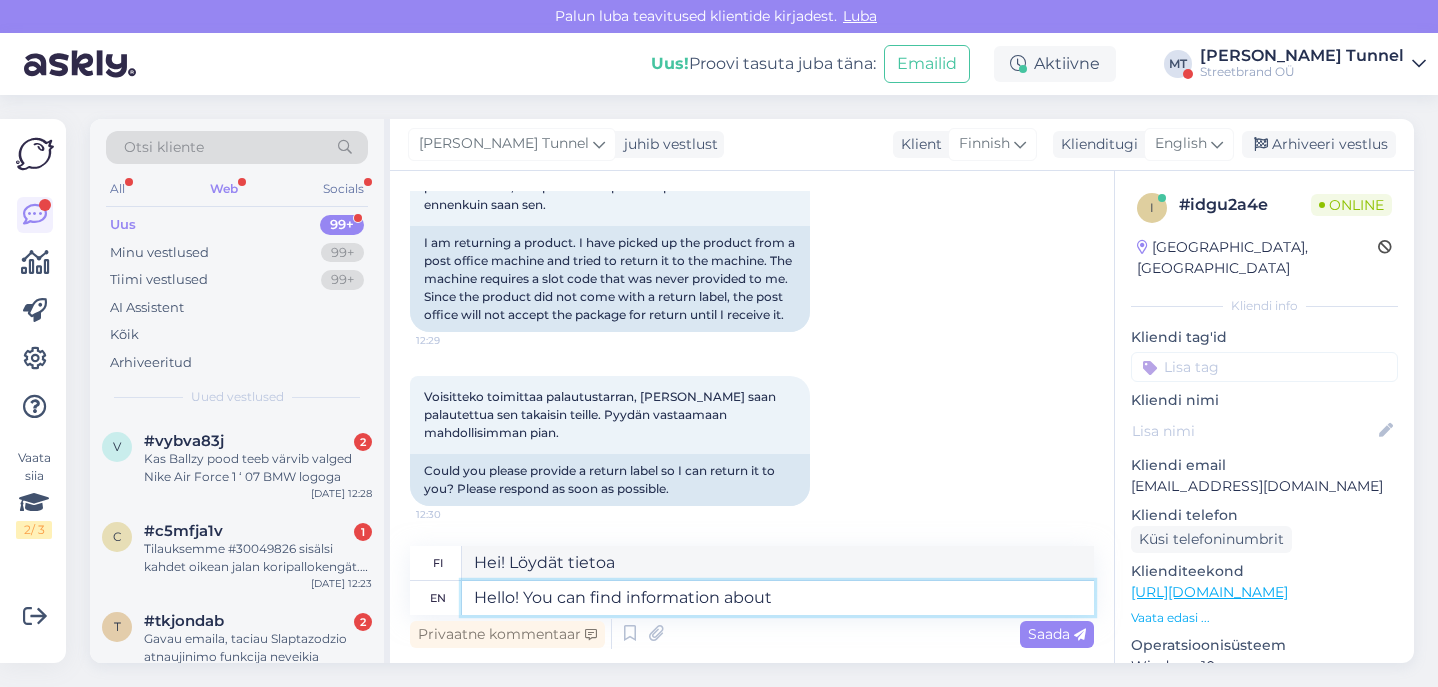 type on "Hello! You can find information about" 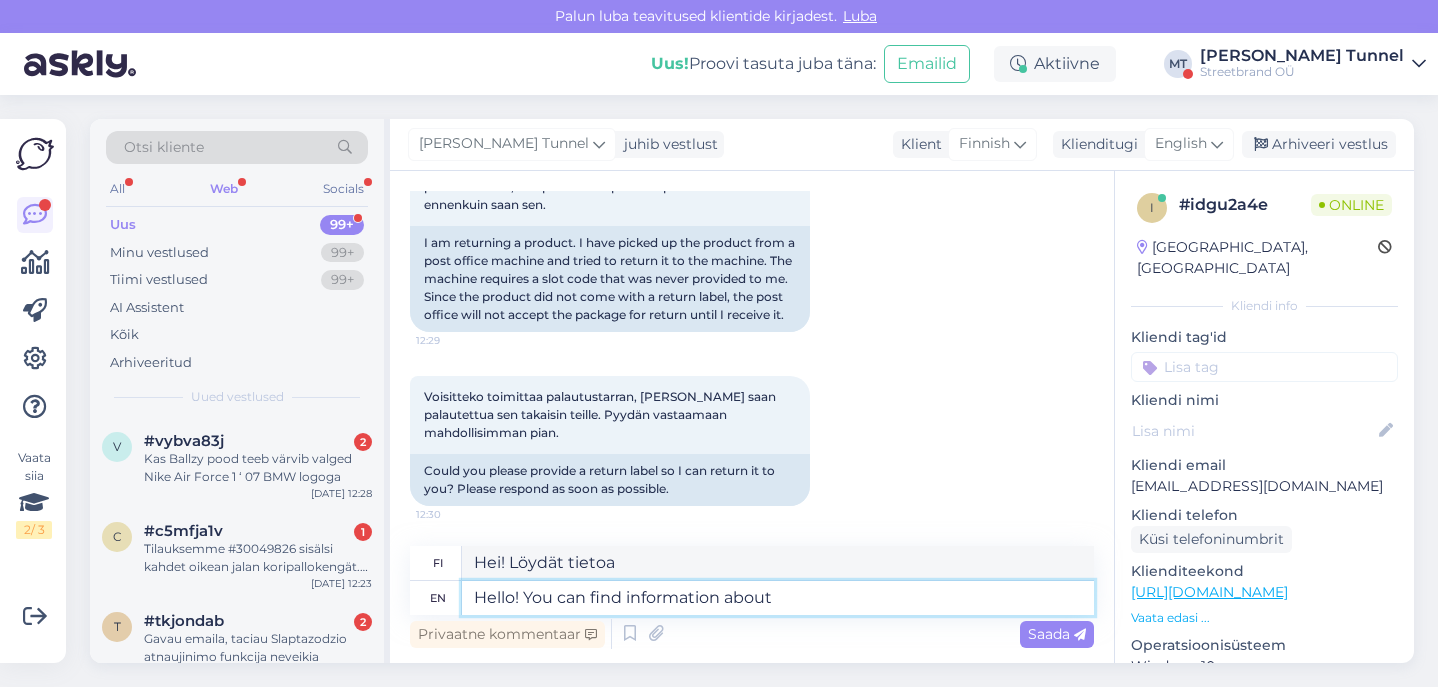 type on "Hei! Löydät tietoa aiheesta" 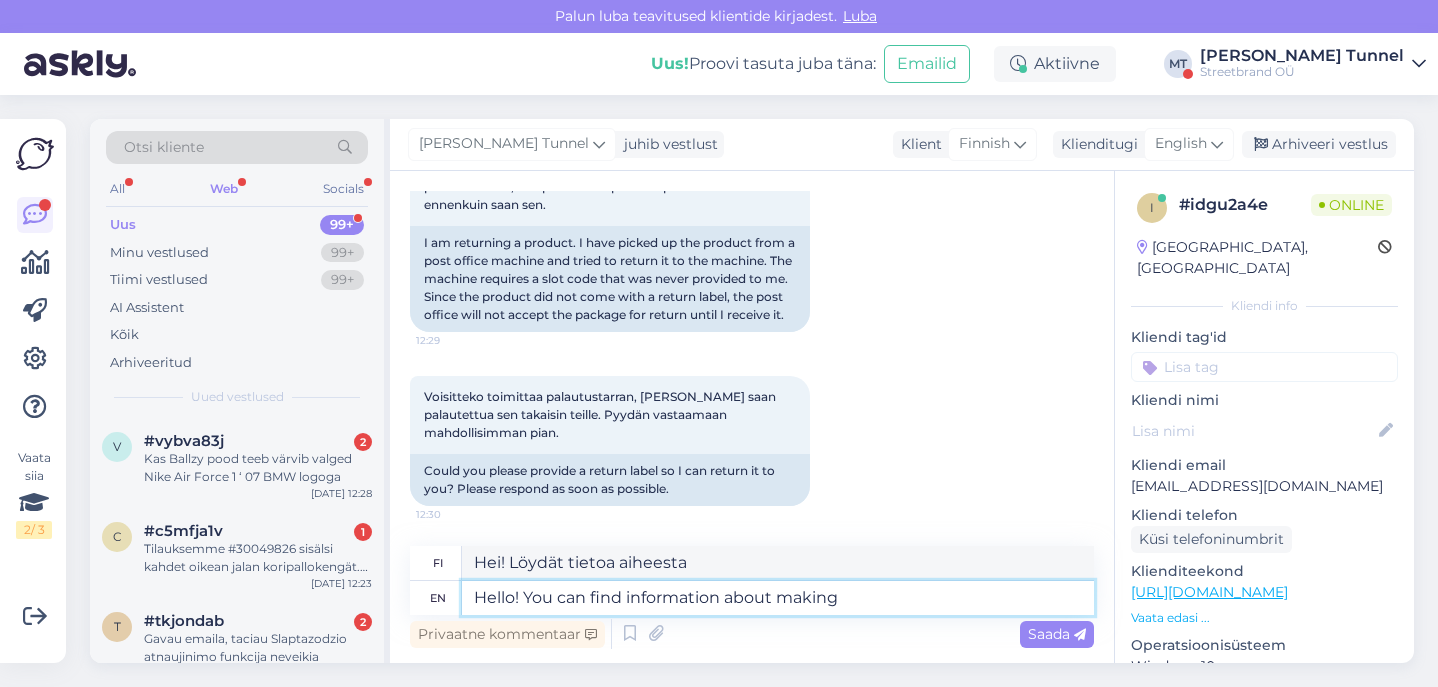 type on "Hello! You can find information about making t" 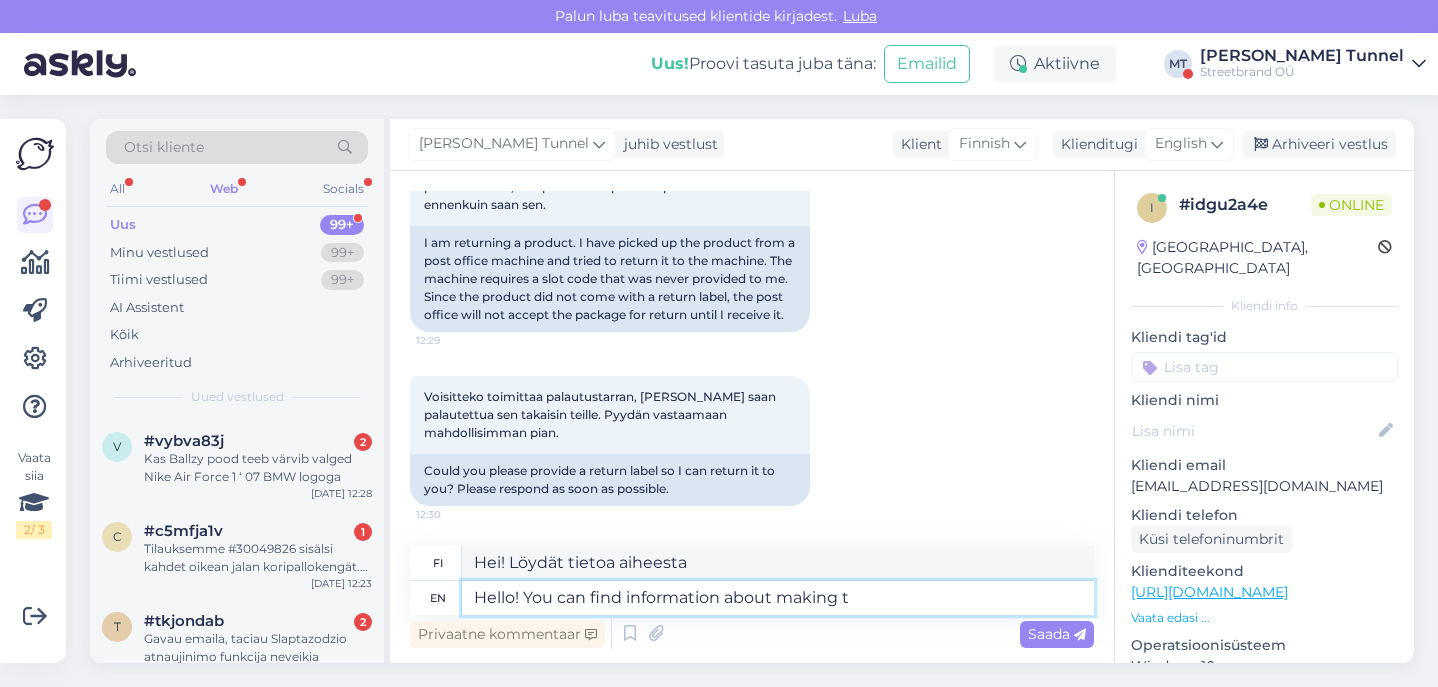 type on "Hei! Löydät tietoa valmistuksesta" 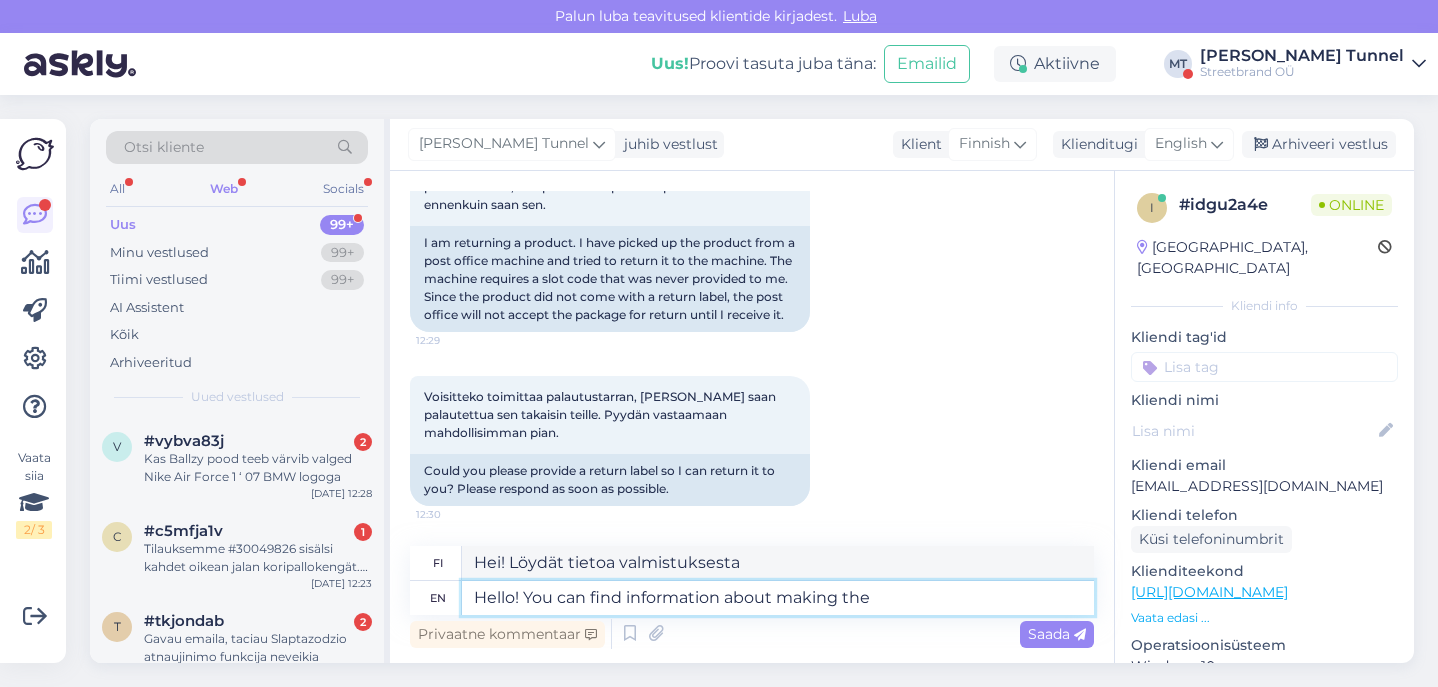 type on "Hello! You can find information about making the" 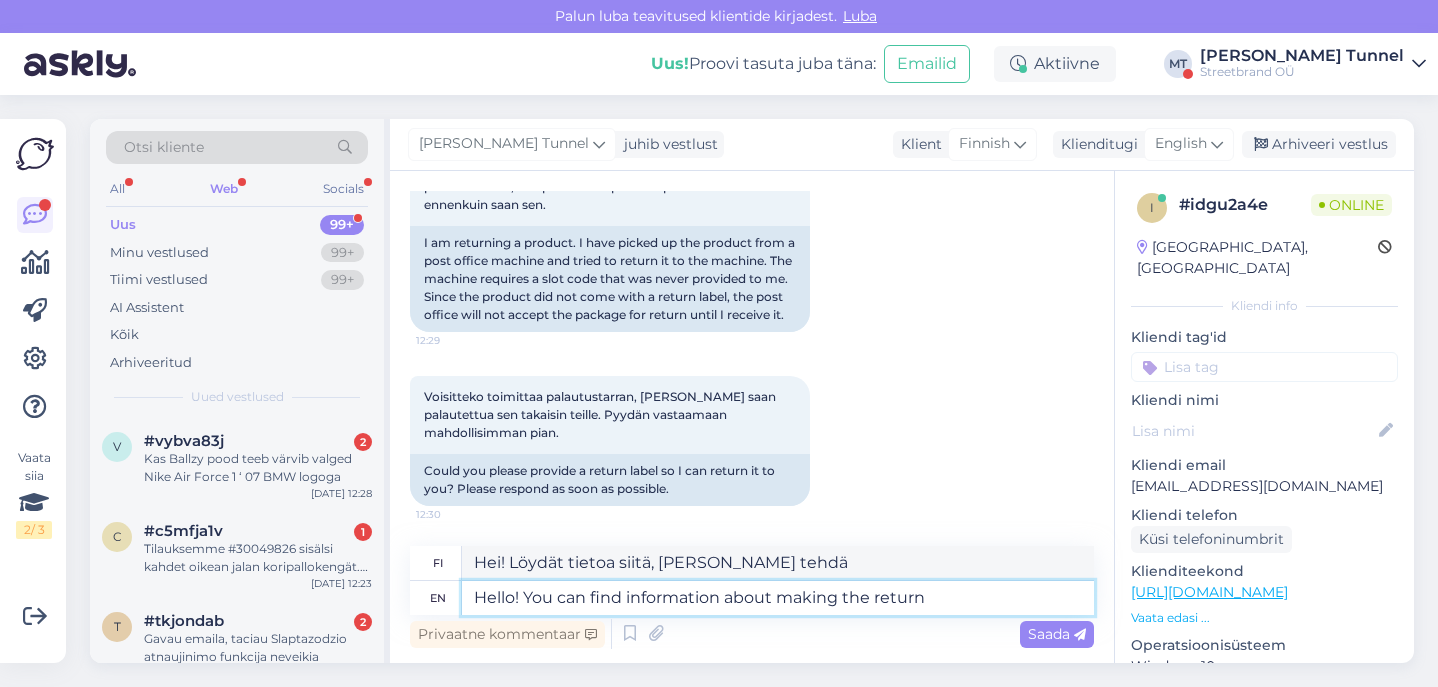 type on "Hello! You can find information about making the return" 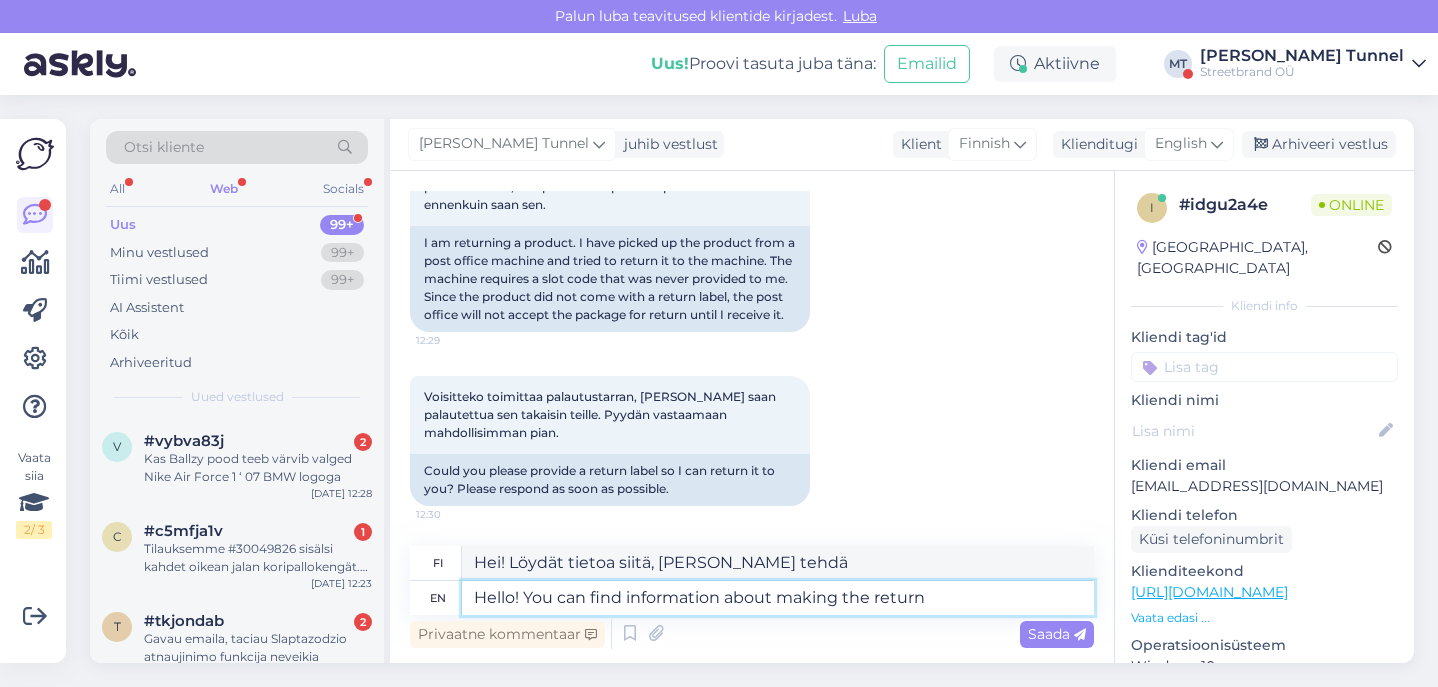 type on "Hei! Löydät tietoa palautuksen tekemisestä" 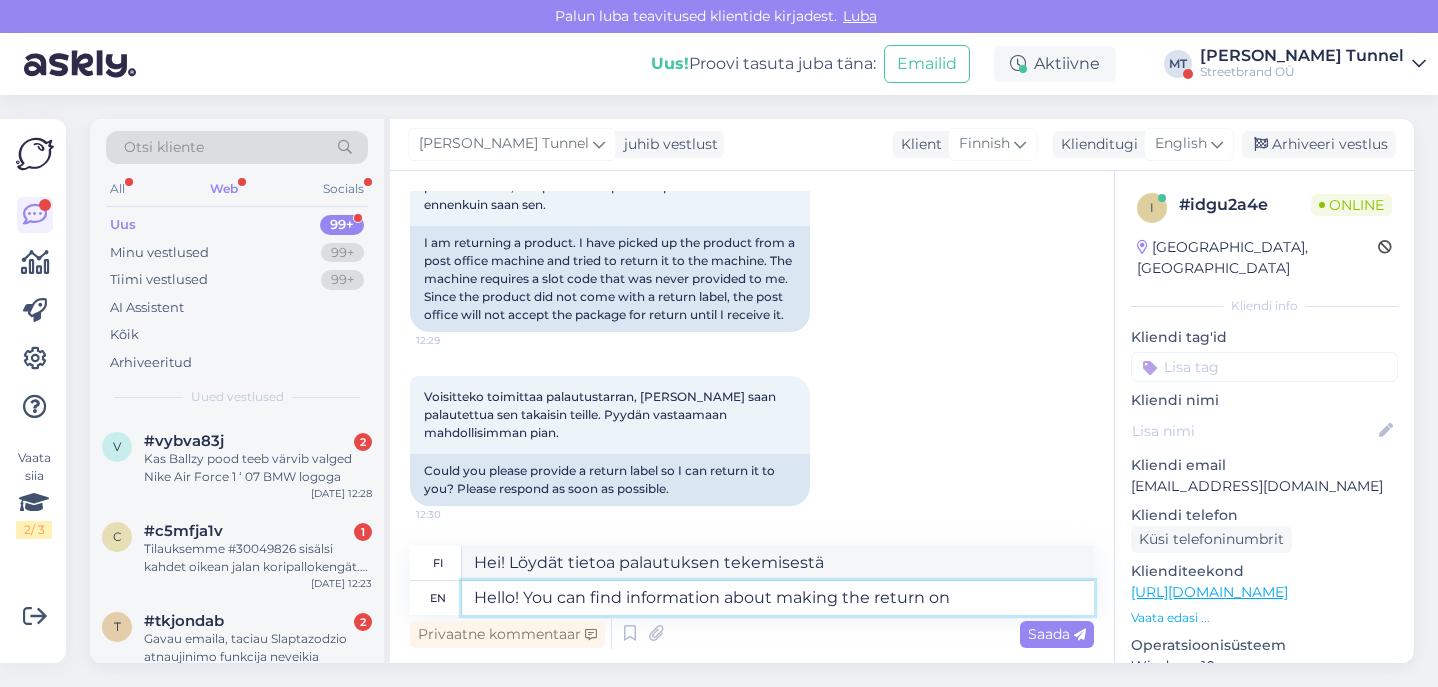 type on "Hello! You can find information about making the return on" 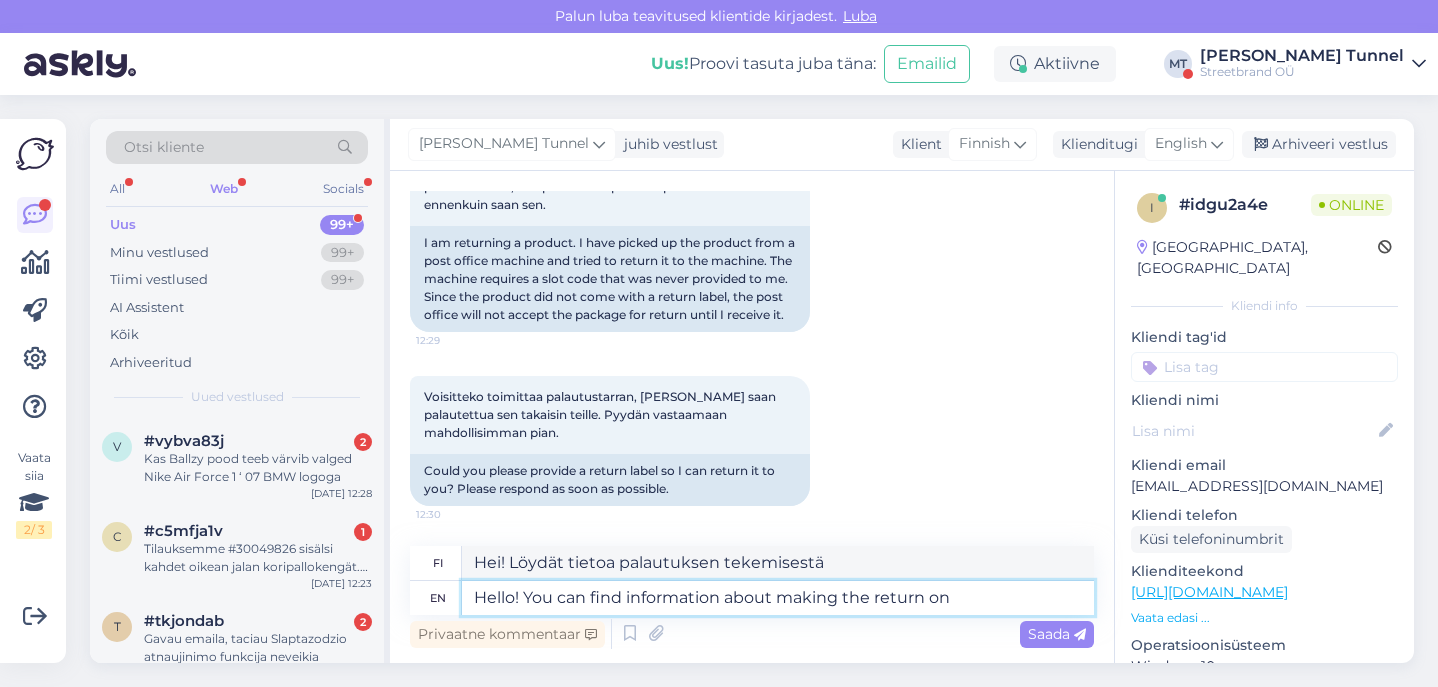 type on "Hei! Löydät tietoa palautuksen tekemisestä osoitteesta" 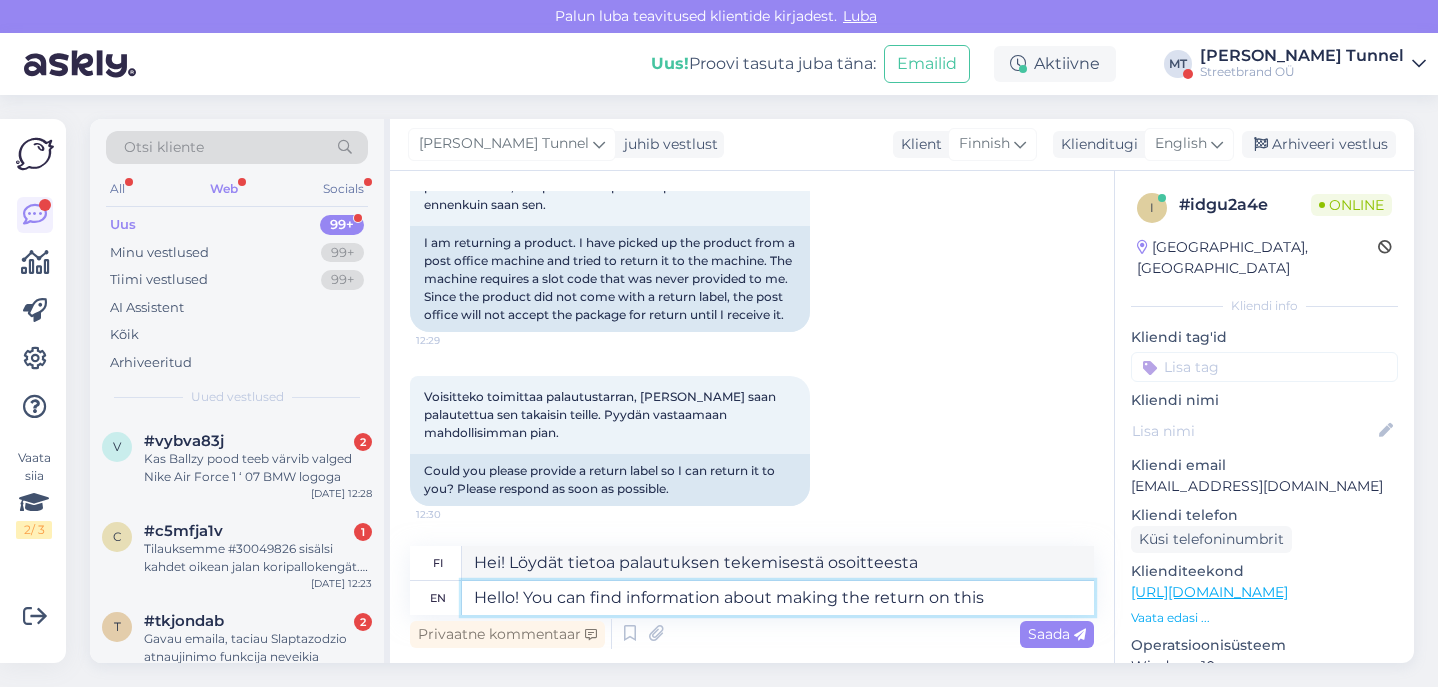 type on "Hello! You can find information about making the return on this" 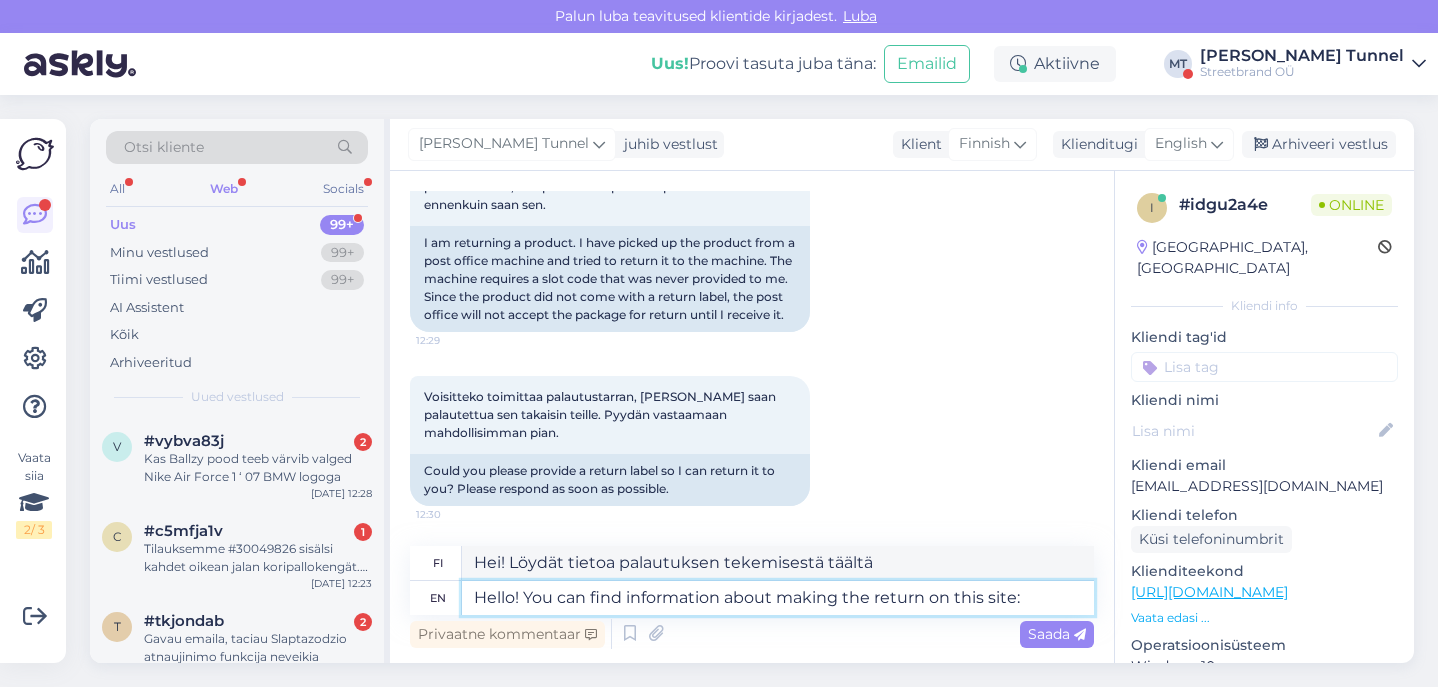 type on "Hello! You can find information about making the return on this site:" 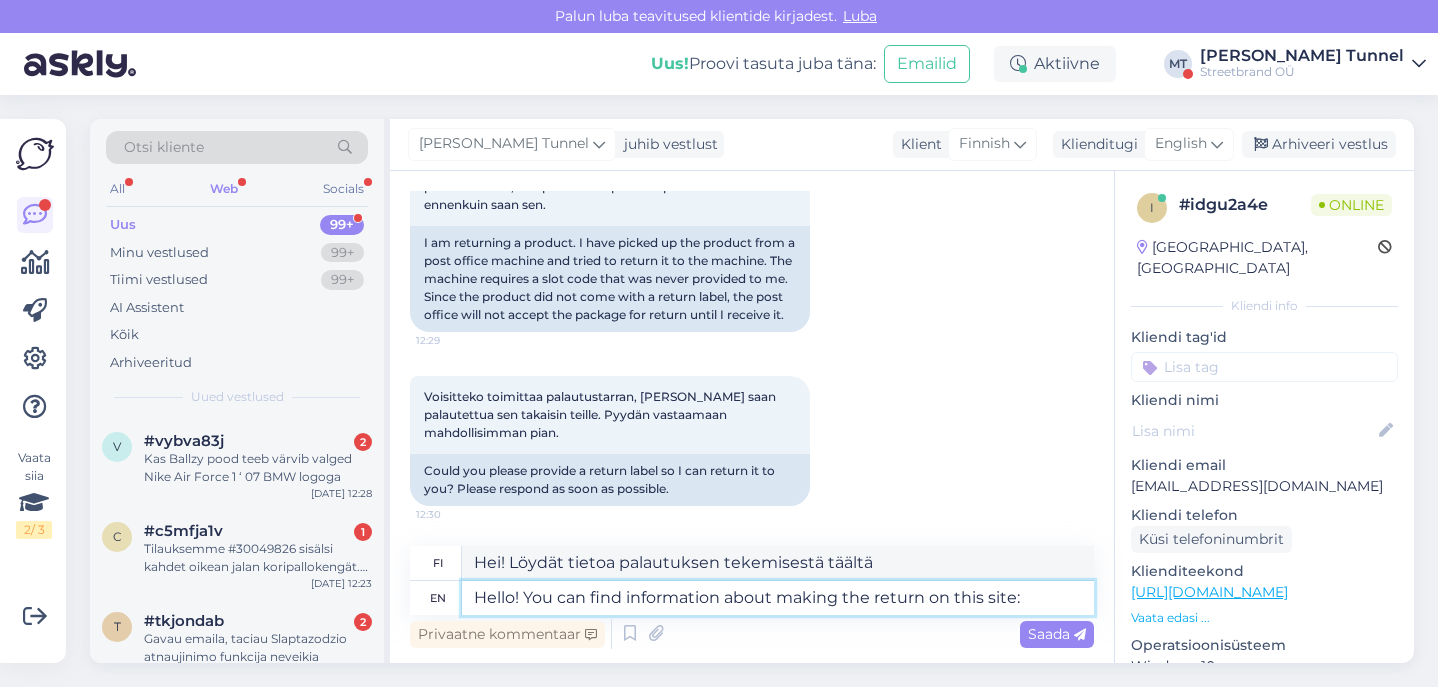 type on "Hei! Löydät tietoa palautuksen tekemisestä tältä sivustolta:" 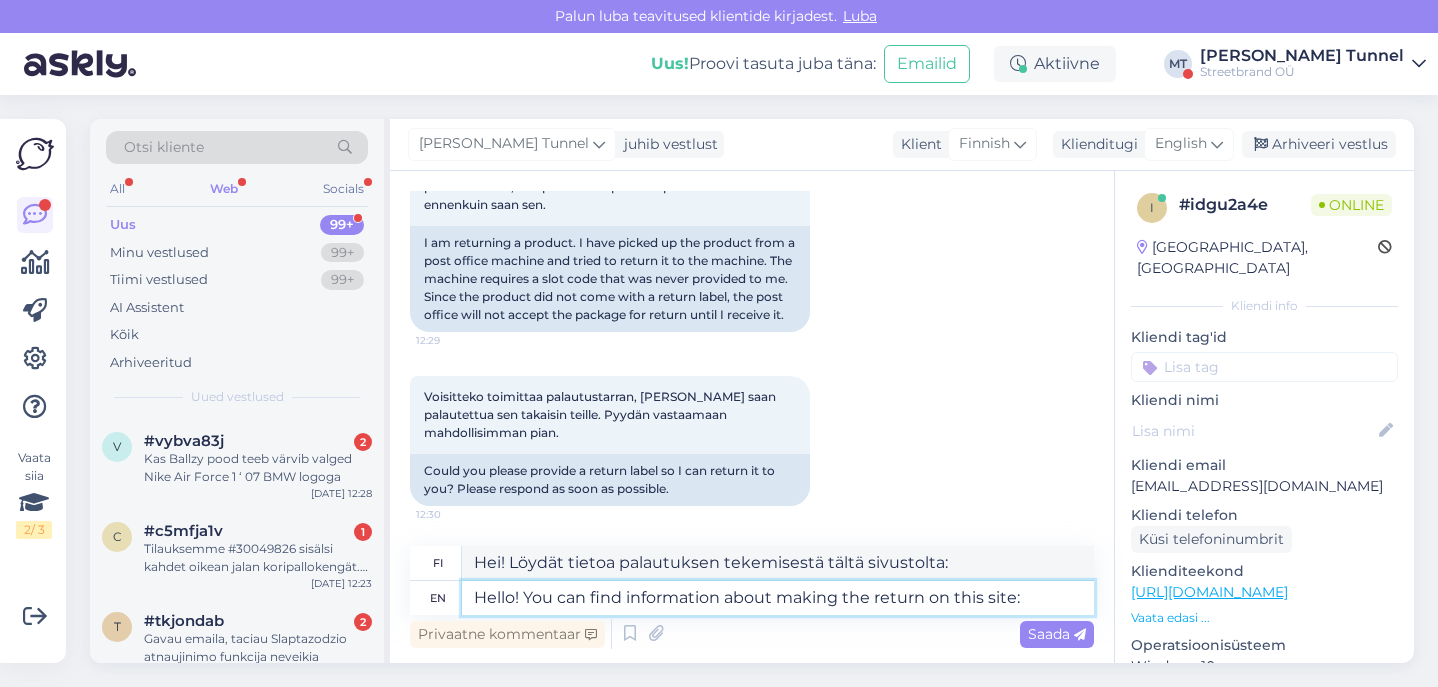 paste on "[URL][DOMAIN_NAME]" 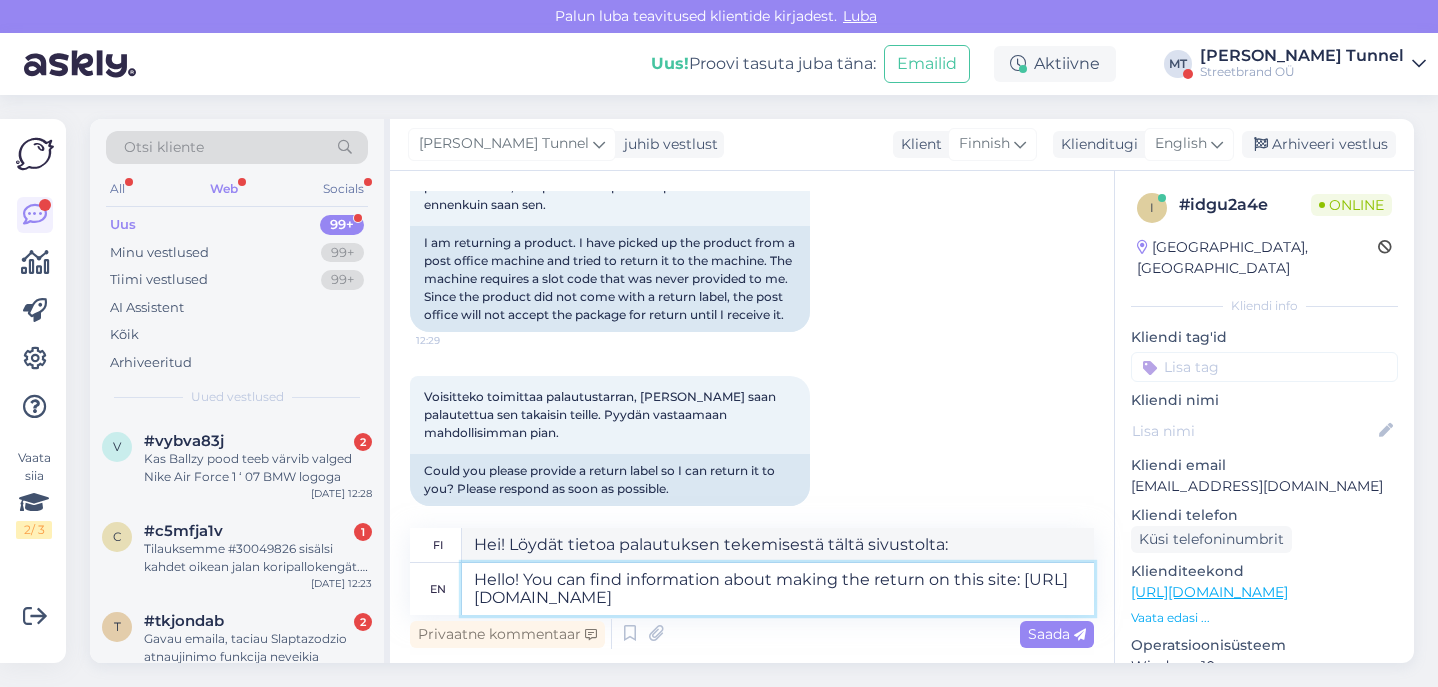 type on "Hei! Löydät tietoa palautuksen tekemisestä tältä sivustolta: [URL][DOMAIN_NAME]" 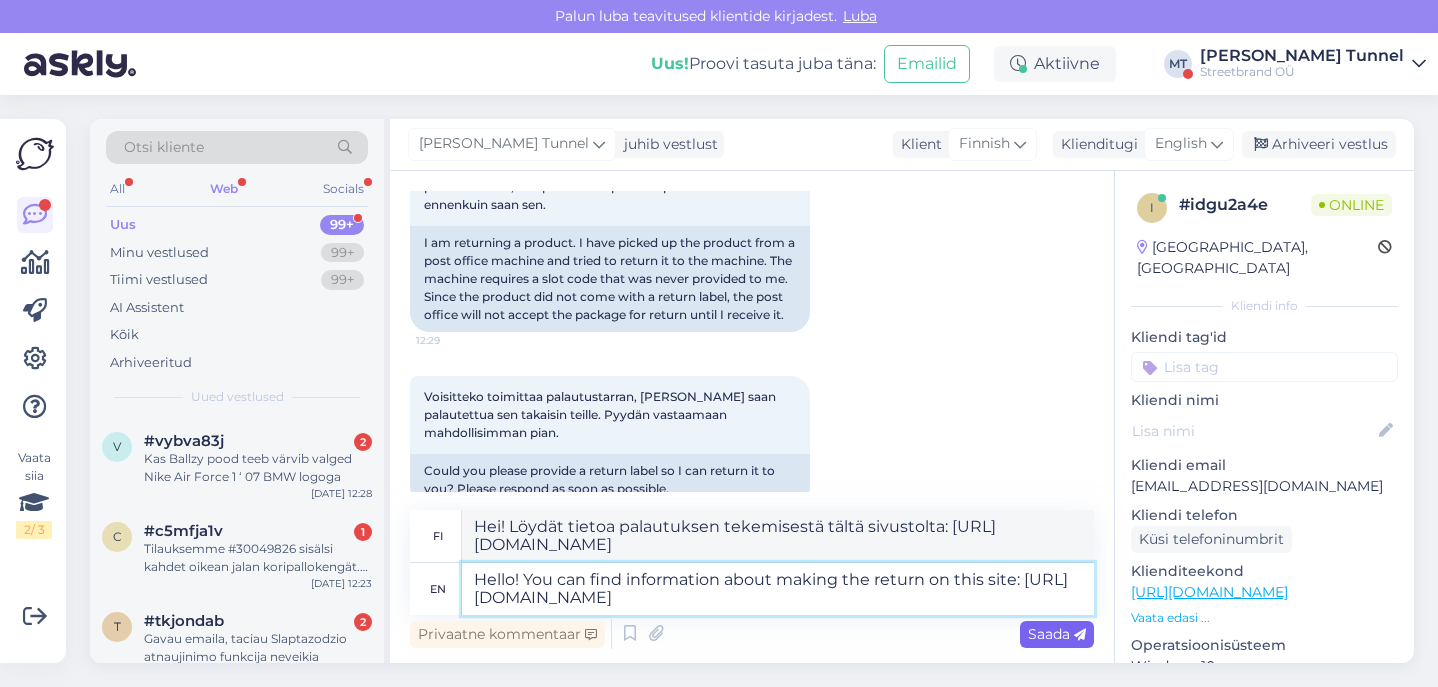 type on "Hello! You can find information about making the return on this site: [URL][DOMAIN_NAME]" 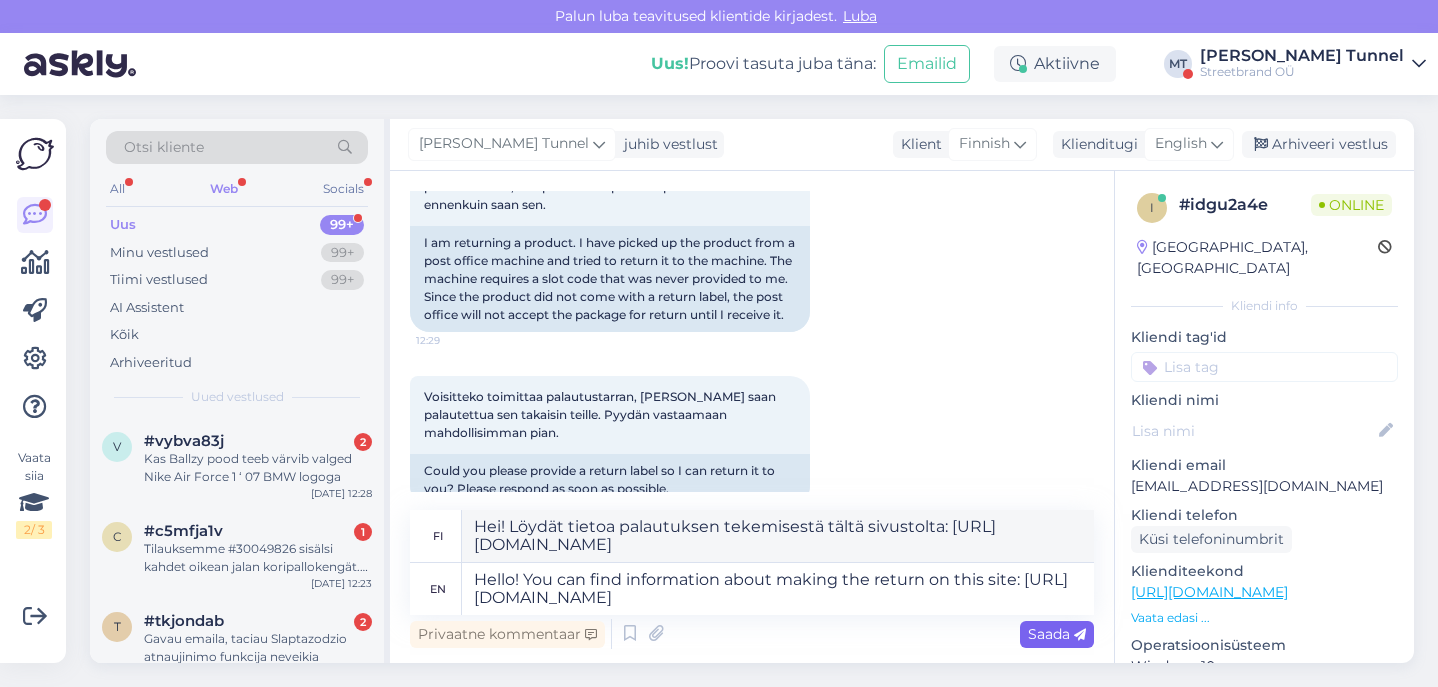 click on "Saada" at bounding box center (1057, 634) 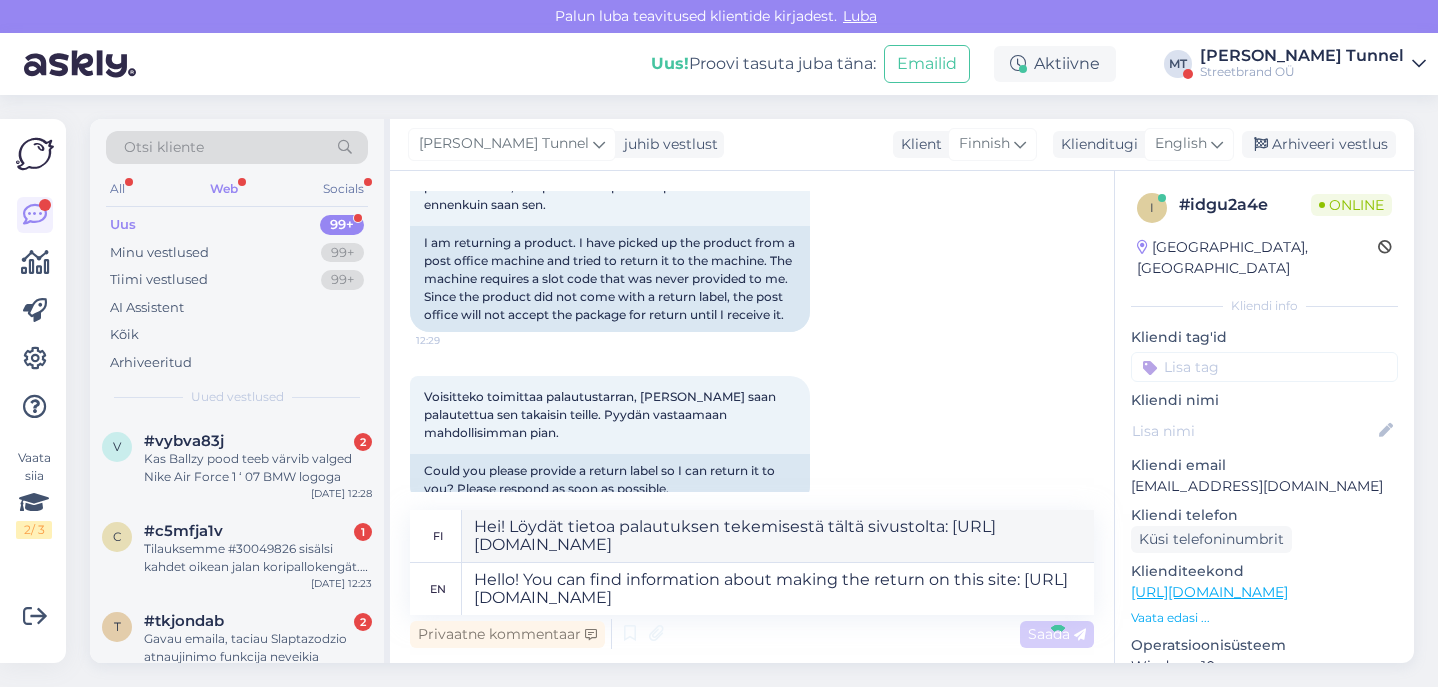 type 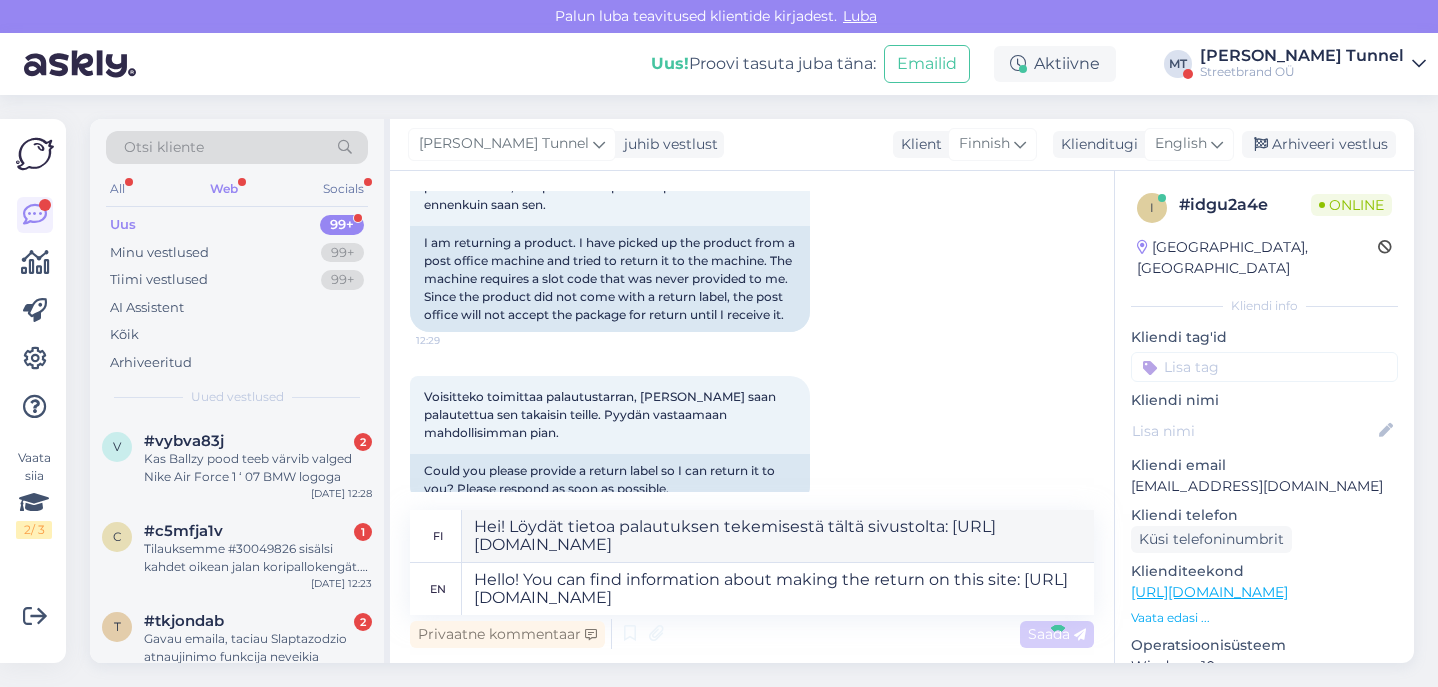 type 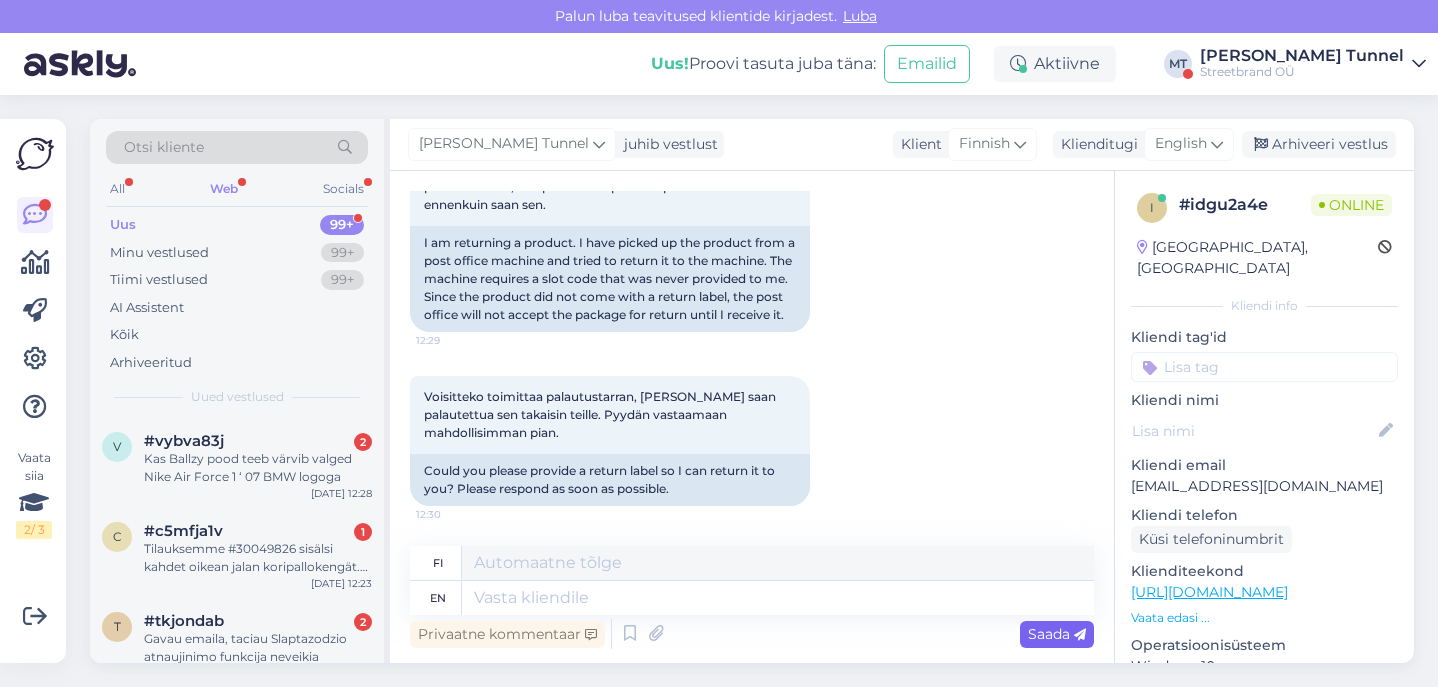 scroll, scrollTop: 497, scrollLeft: 0, axis: vertical 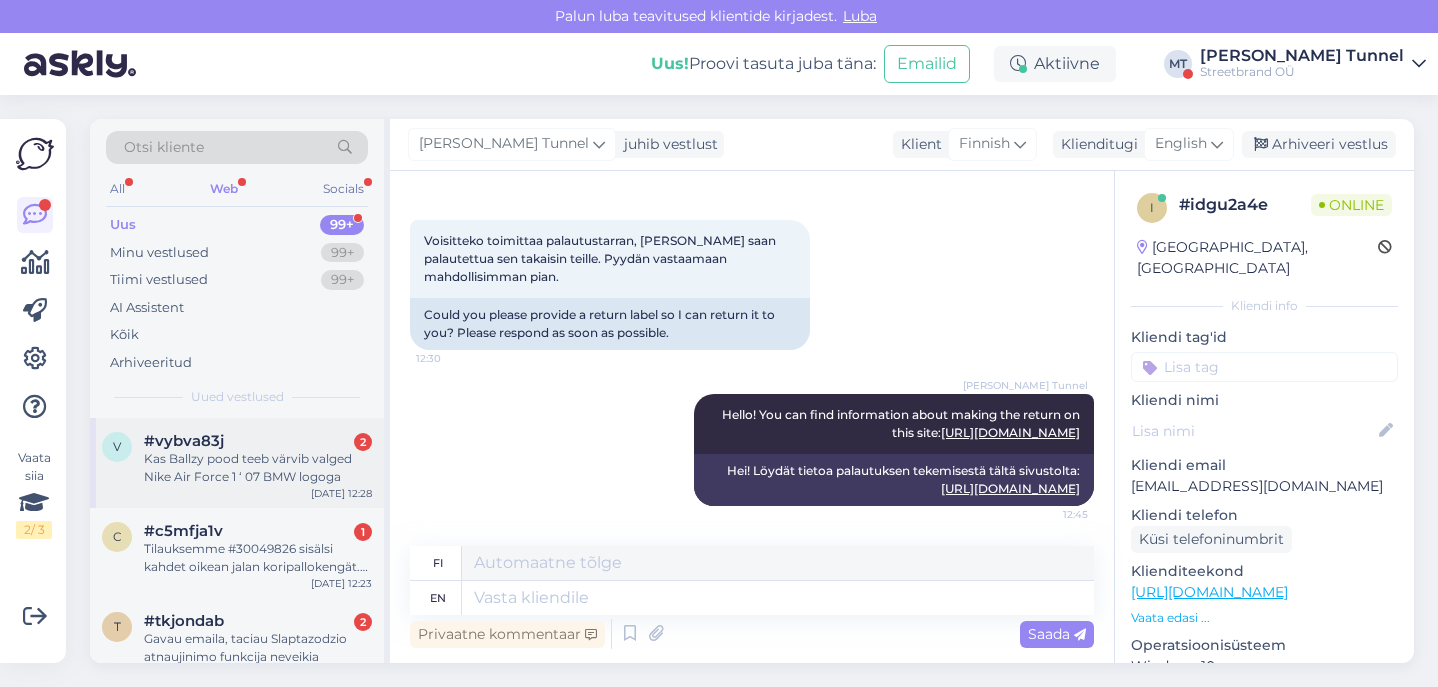click on "Kas Ballzy pood teeb värvib valged Nike Air Force 1 ‘ 07 BMW logoga" at bounding box center [258, 468] 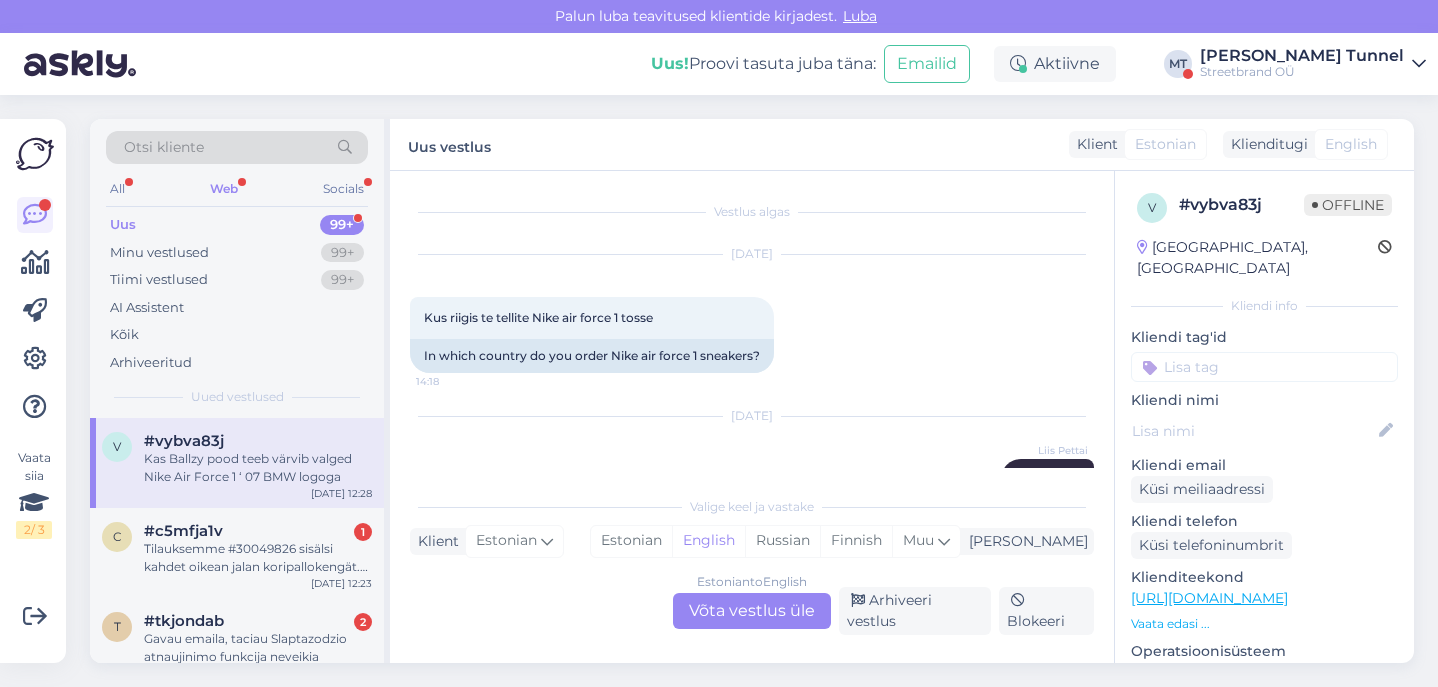 scroll, scrollTop: 1125, scrollLeft: 0, axis: vertical 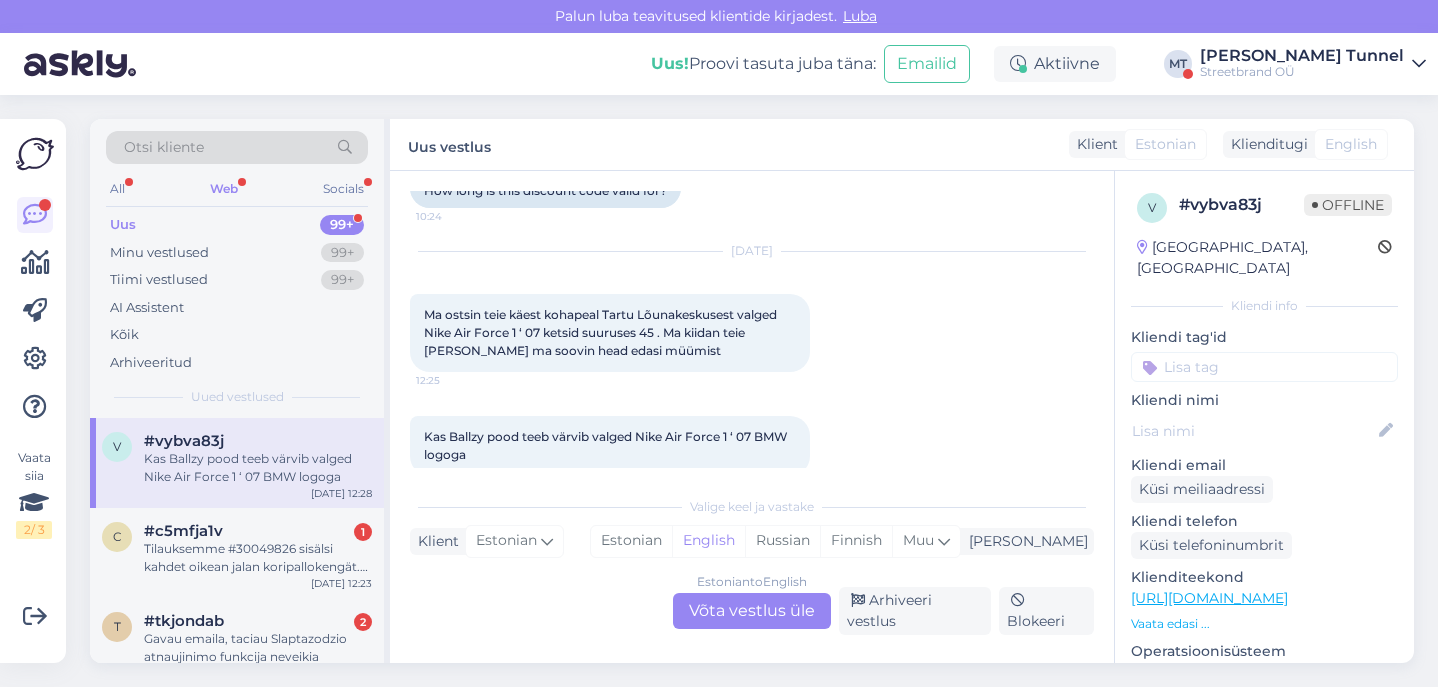 click on "Estonian  to  English Võta vestlus üle" at bounding box center [752, 611] 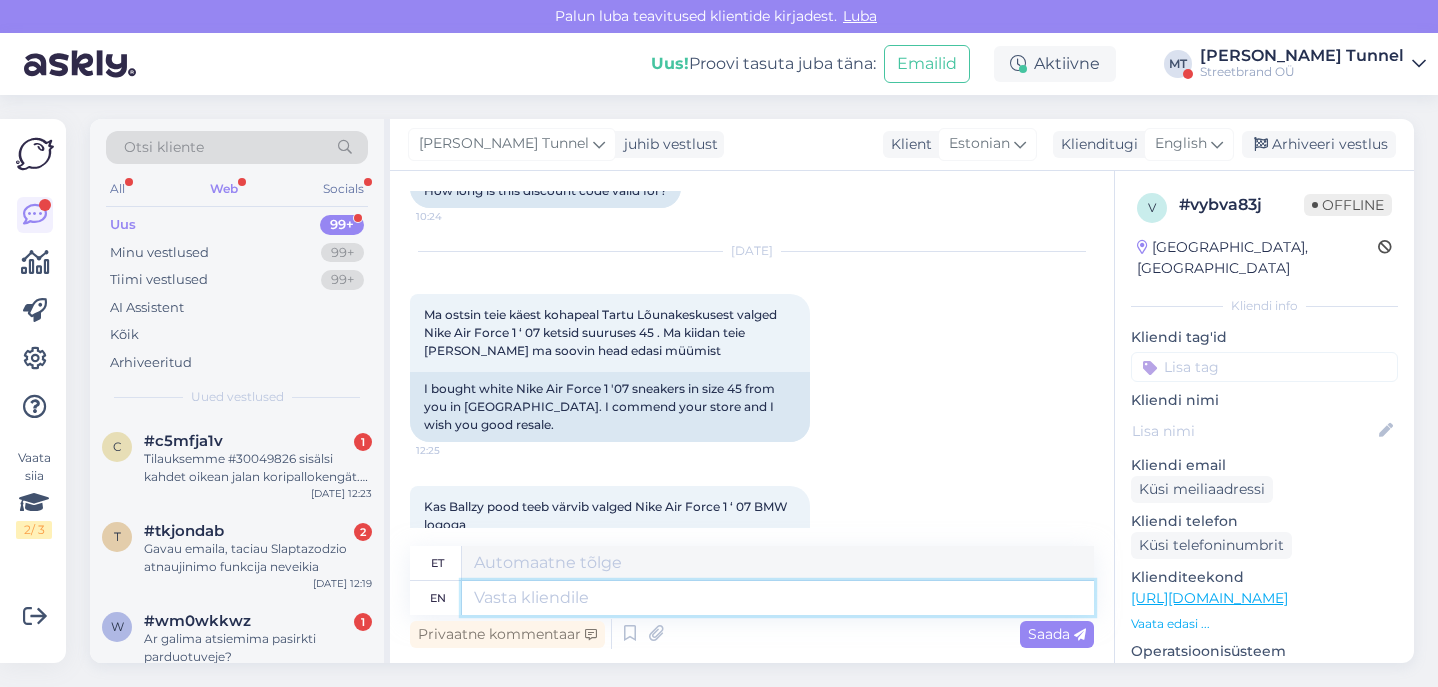 click at bounding box center (778, 598) 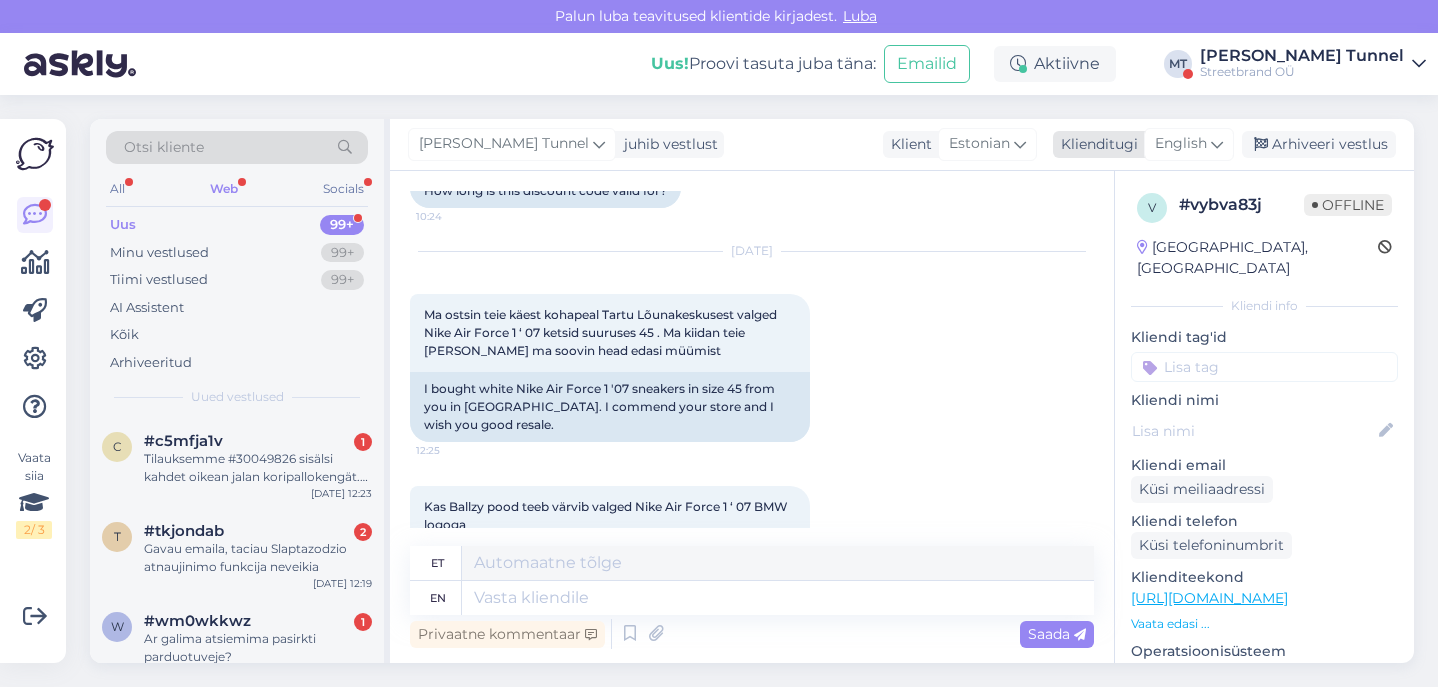click at bounding box center (1217, 144) 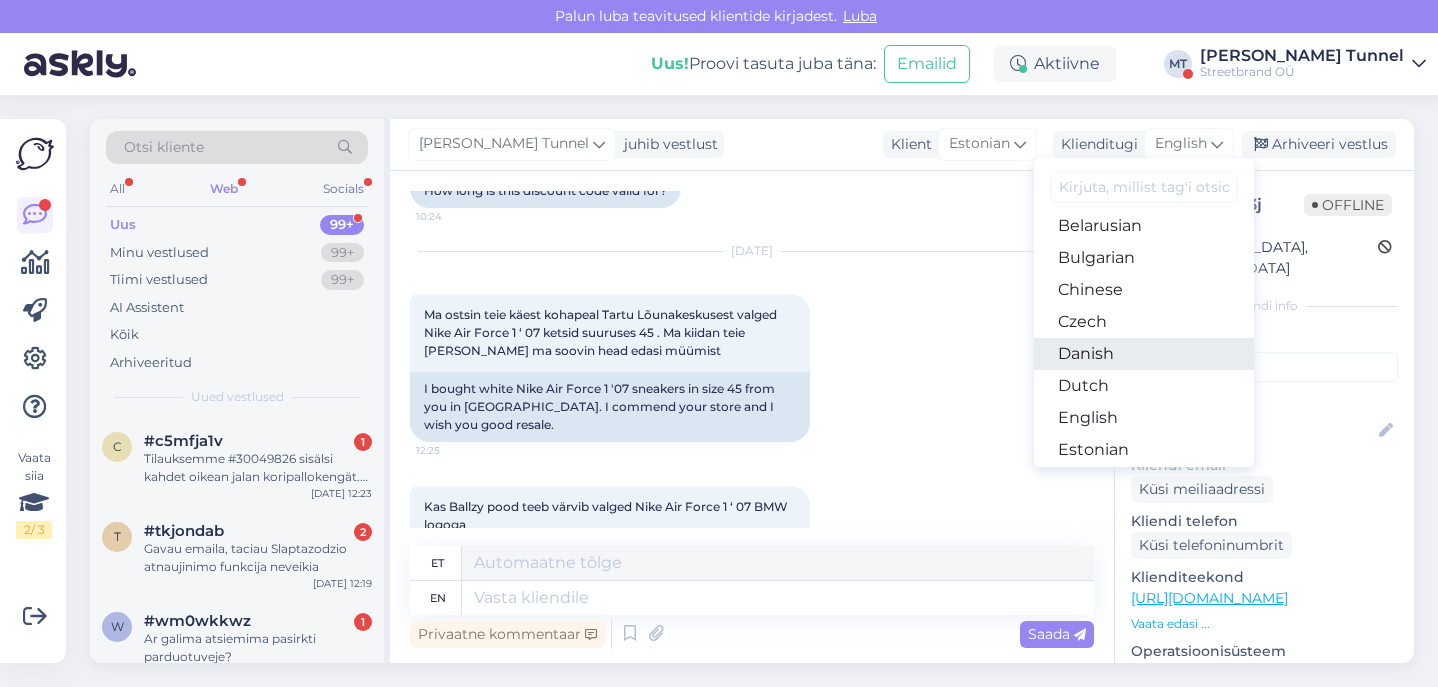 scroll, scrollTop: 41, scrollLeft: 0, axis: vertical 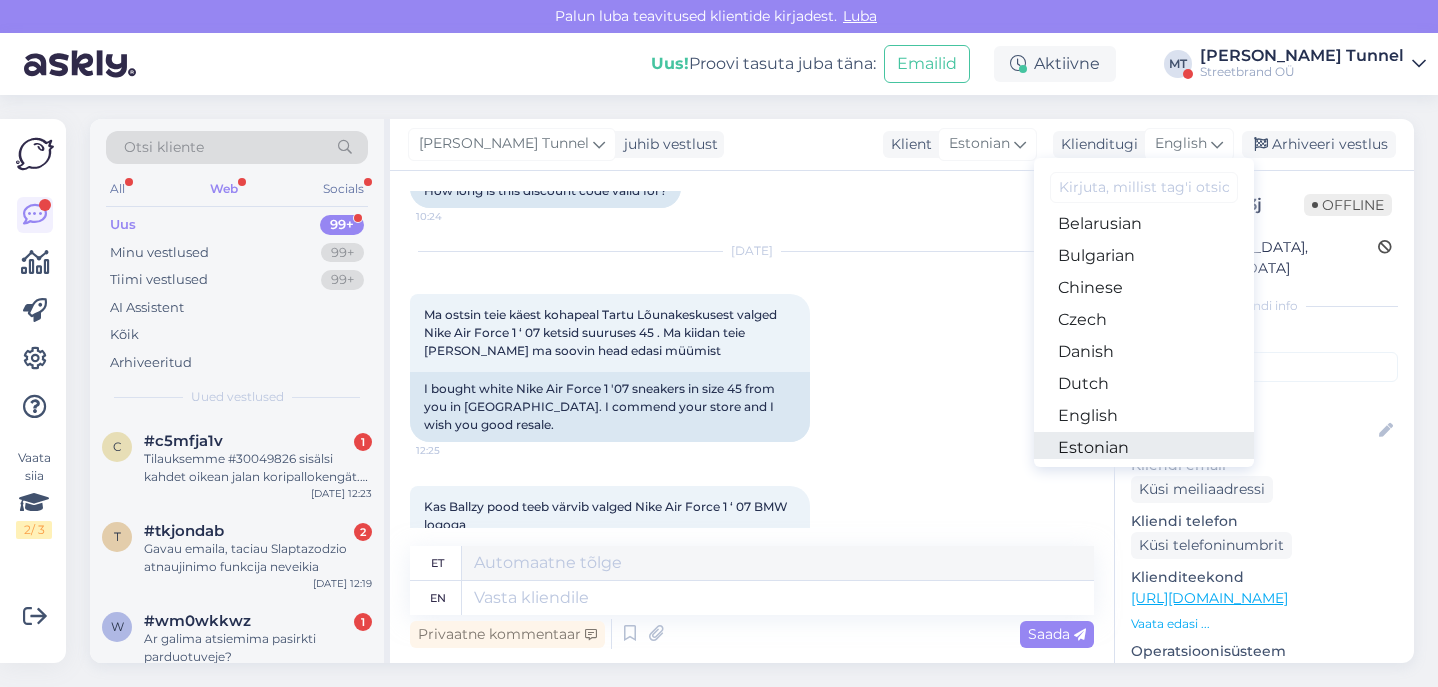 click on "Estonian" at bounding box center [1144, 448] 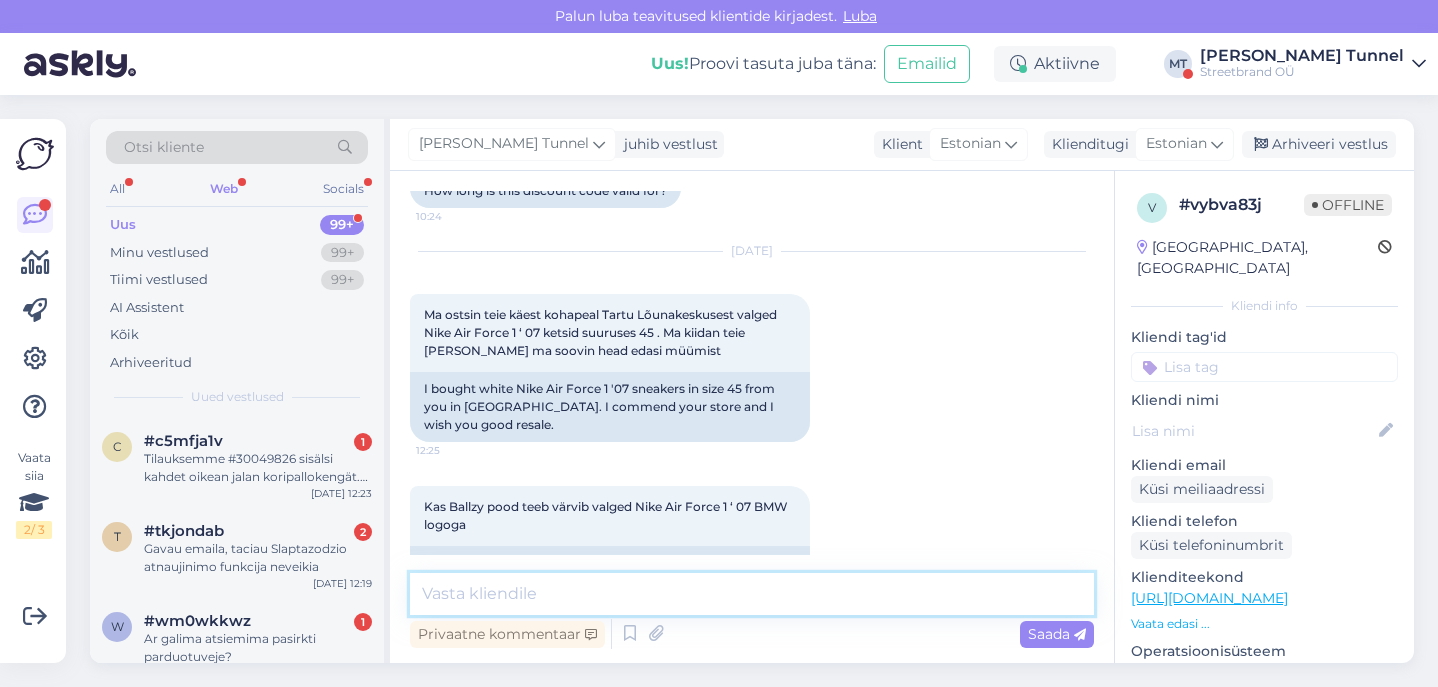 click at bounding box center [752, 594] 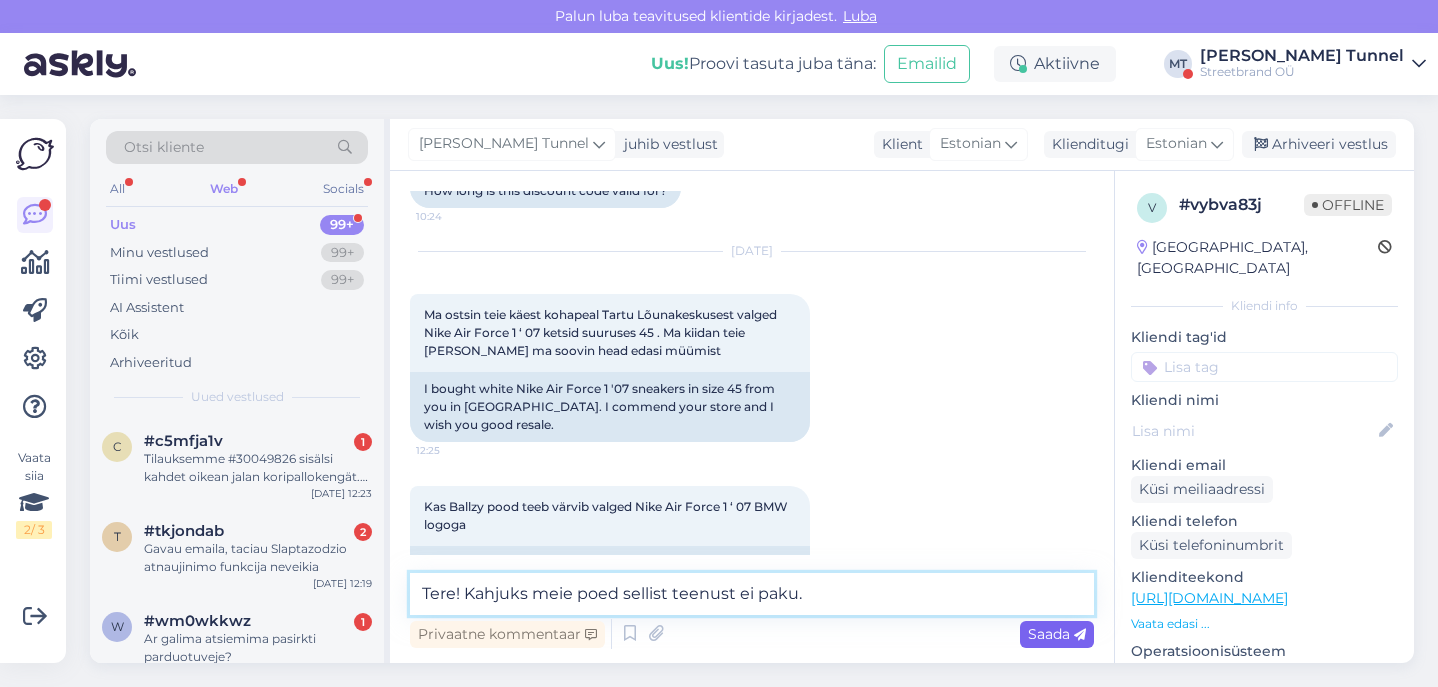 type on "Tere! Kahjuks meie poed sellist teenust ei paku." 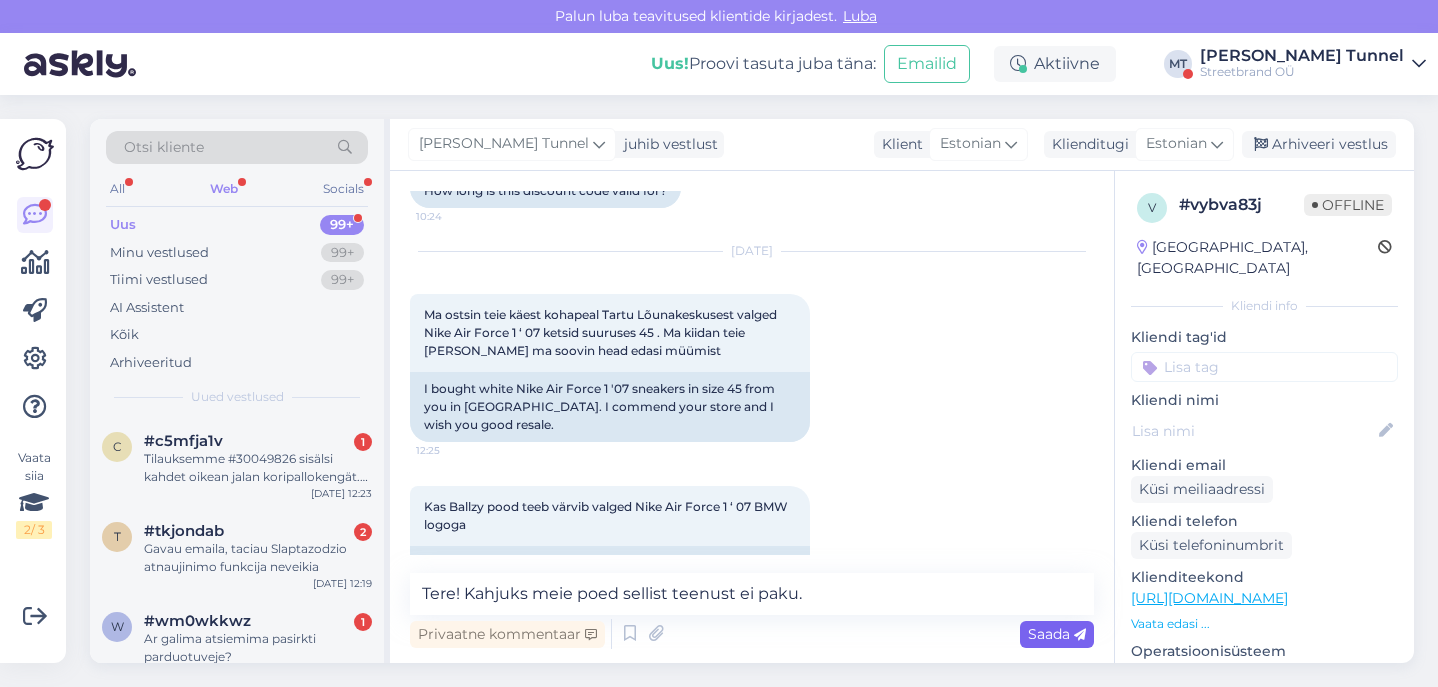 click on "Saada" at bounding box center (1057, 634) 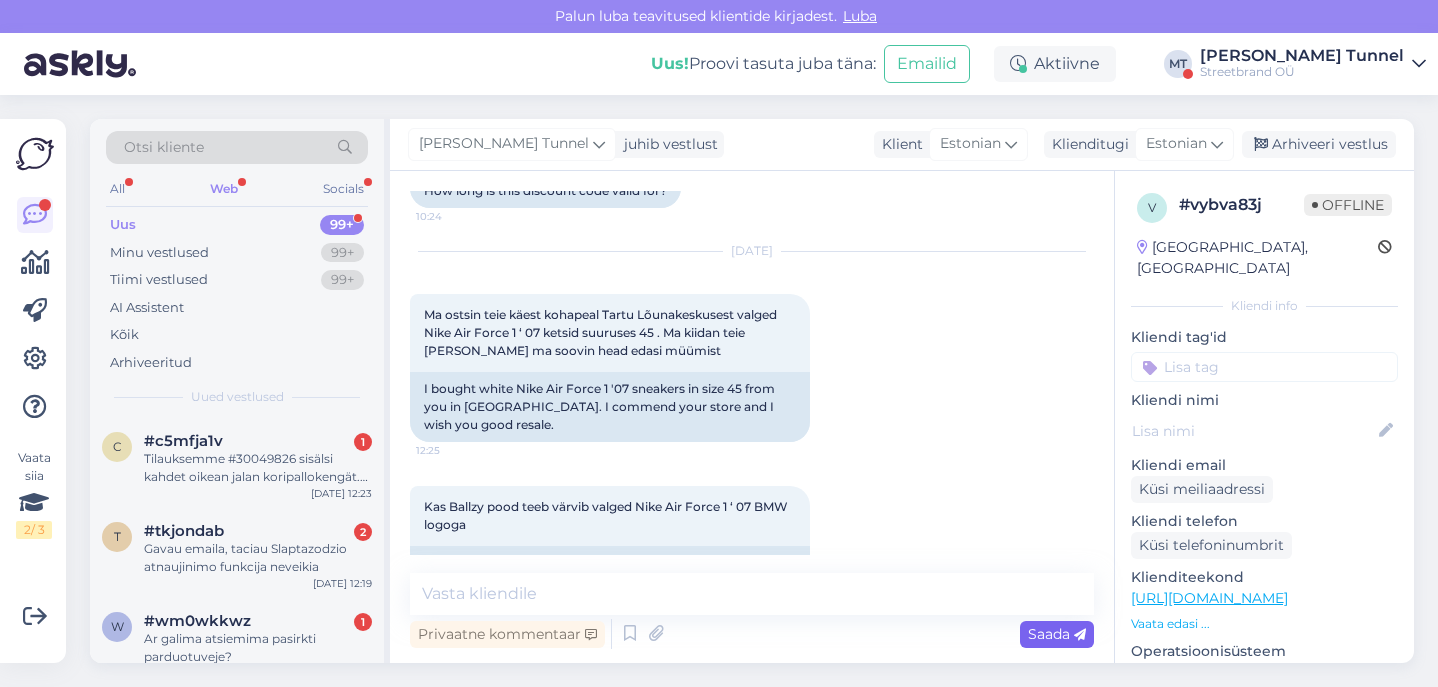 scroll, scrollTop: 1258, scrollLeft: 0, axis: vertical 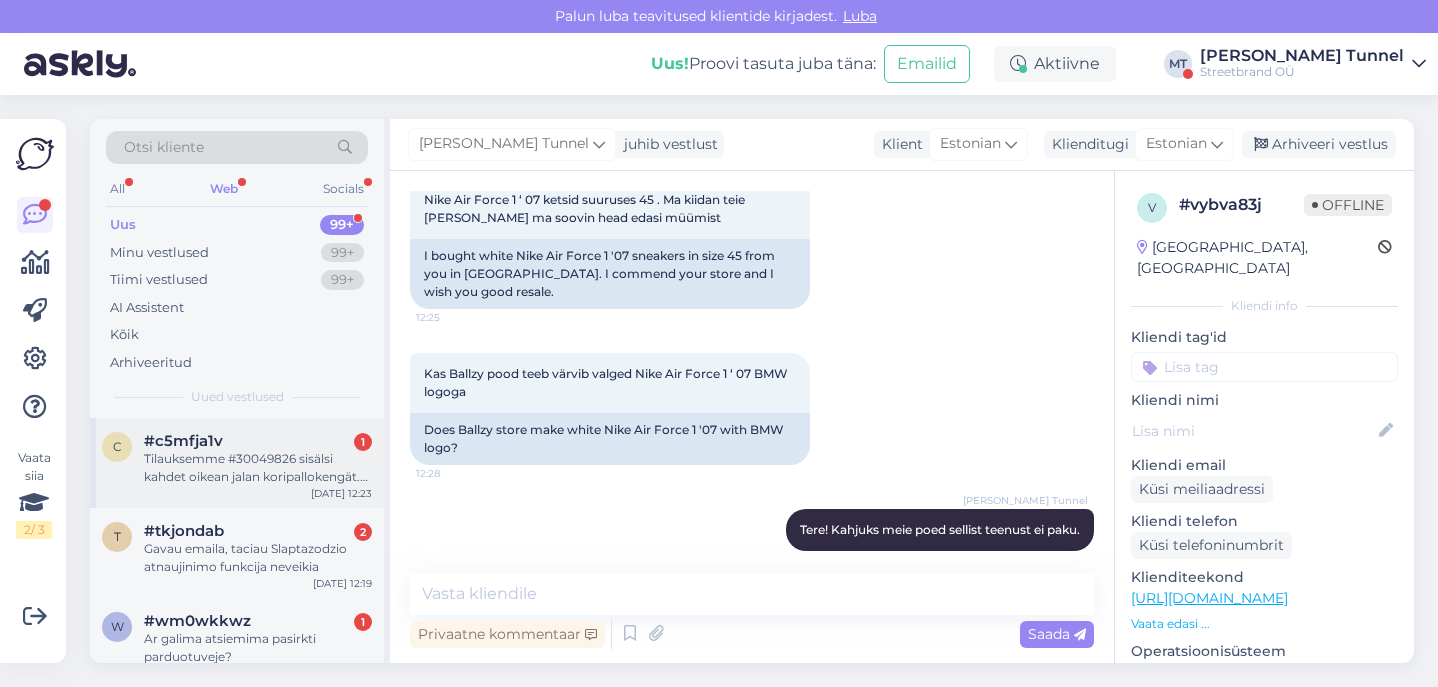 click on "Tilauksemme #30049826 sisälsi kahdet oikean jalan koripallokengät. Voitteko lähettää kiirehtien myös vasemman jalan kengän meille." at bounding box center [258, 468] 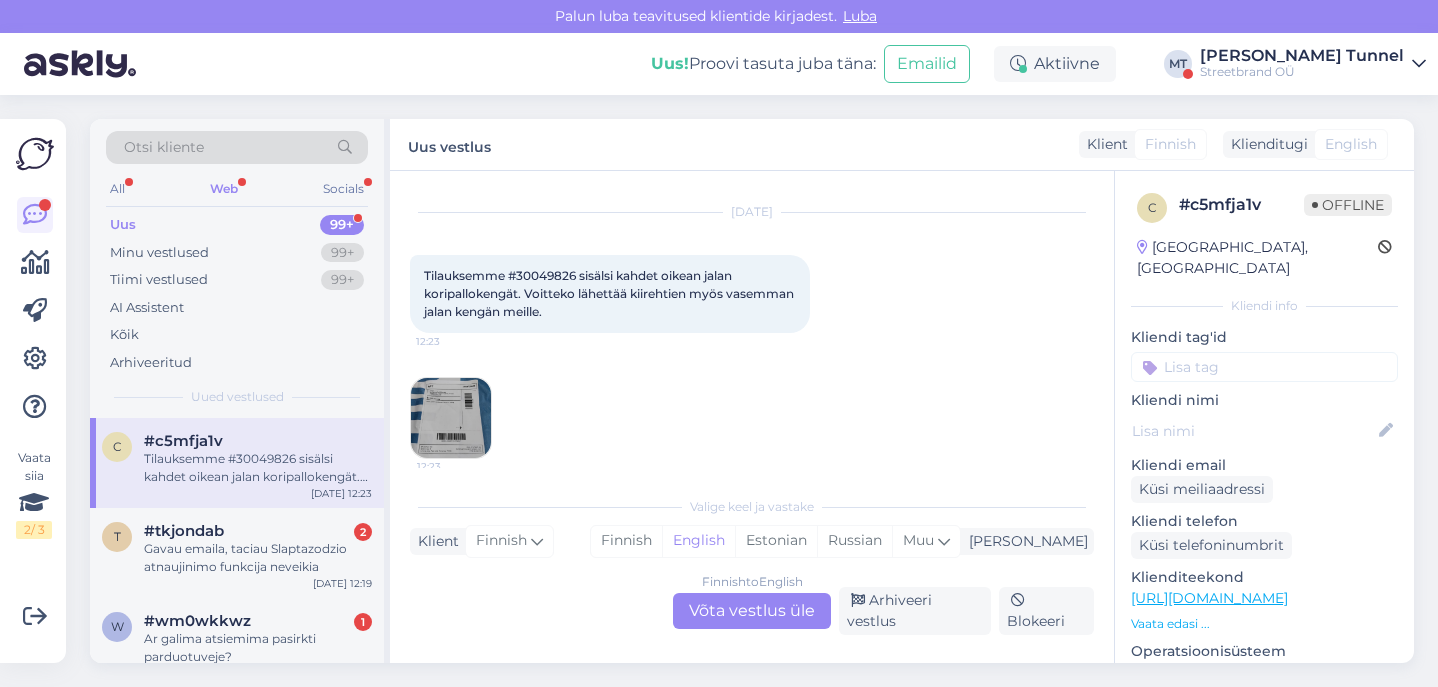 click on "Finnish  to  English Võta vestlus üle" at bounding box center [752, 611] 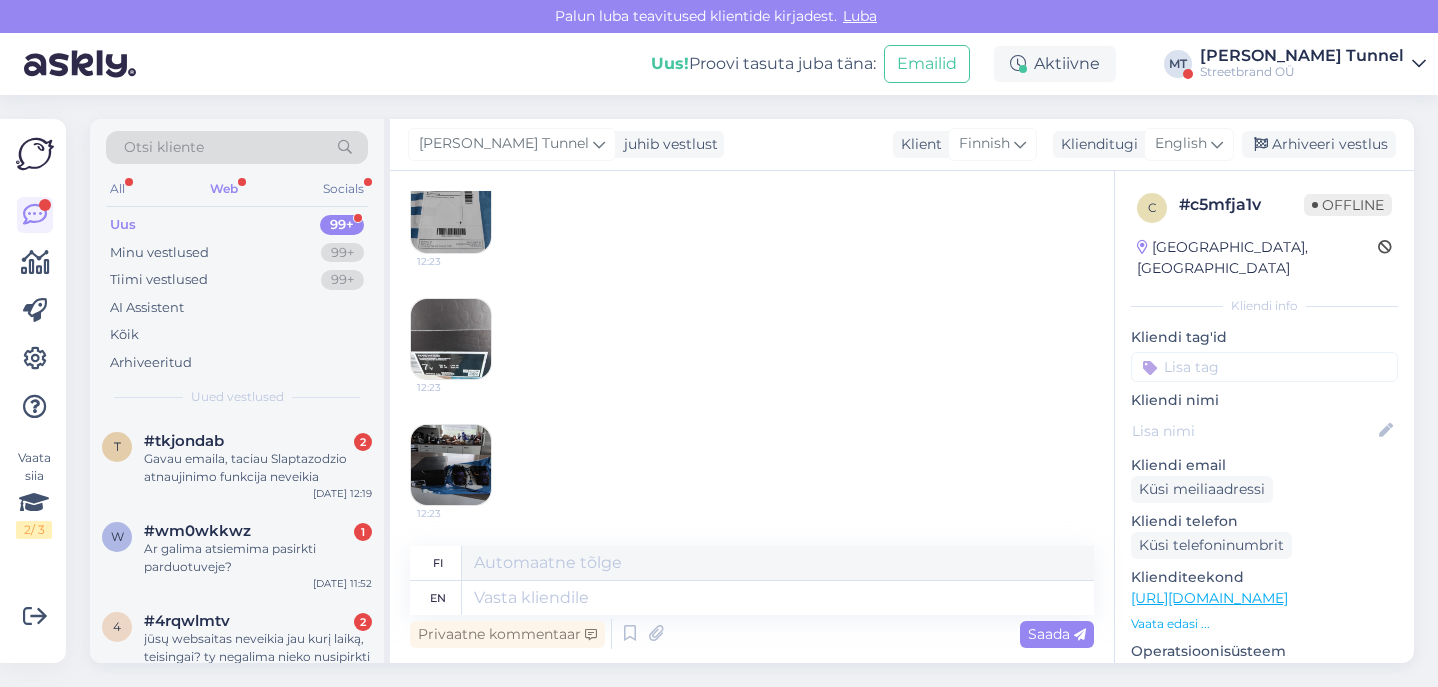 scroll, scrollTop: 317, scrollLeft: 0, axis: vertical 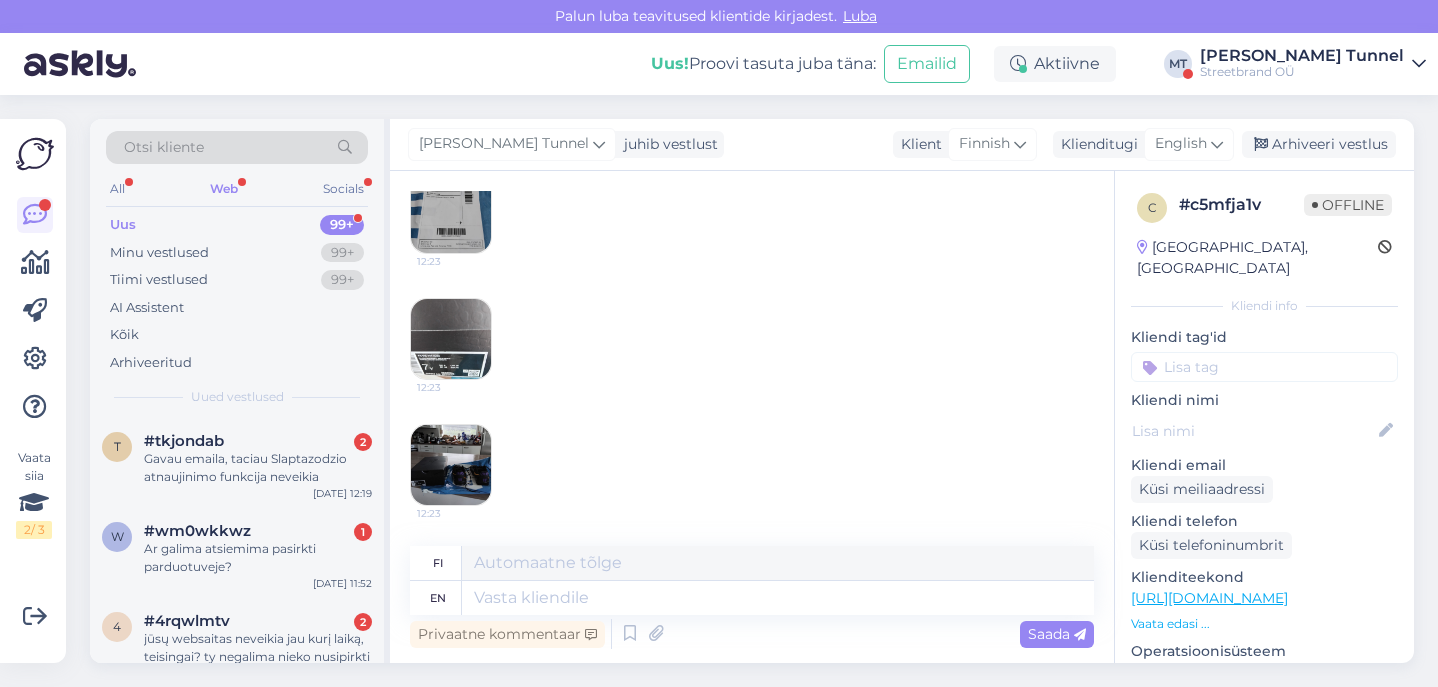 click at bounding box center [451, 465] 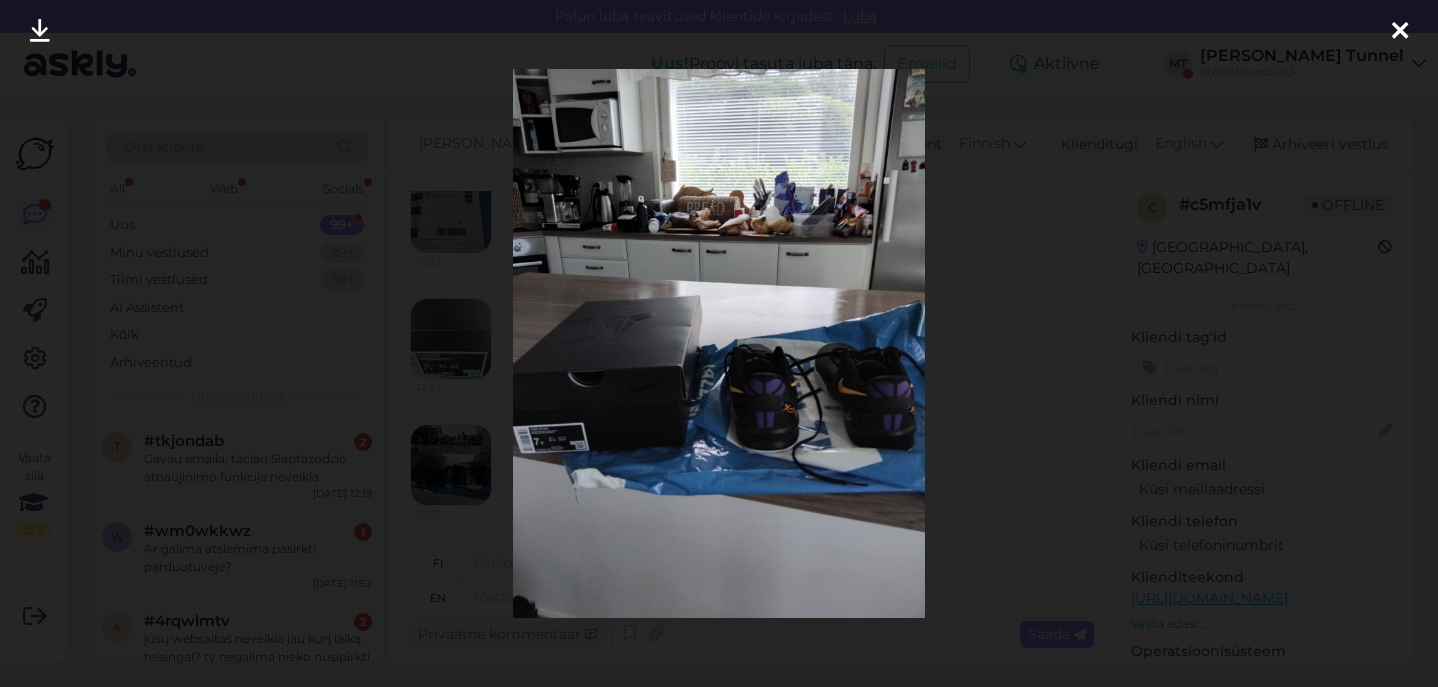 click at bounding box center [719, 343] 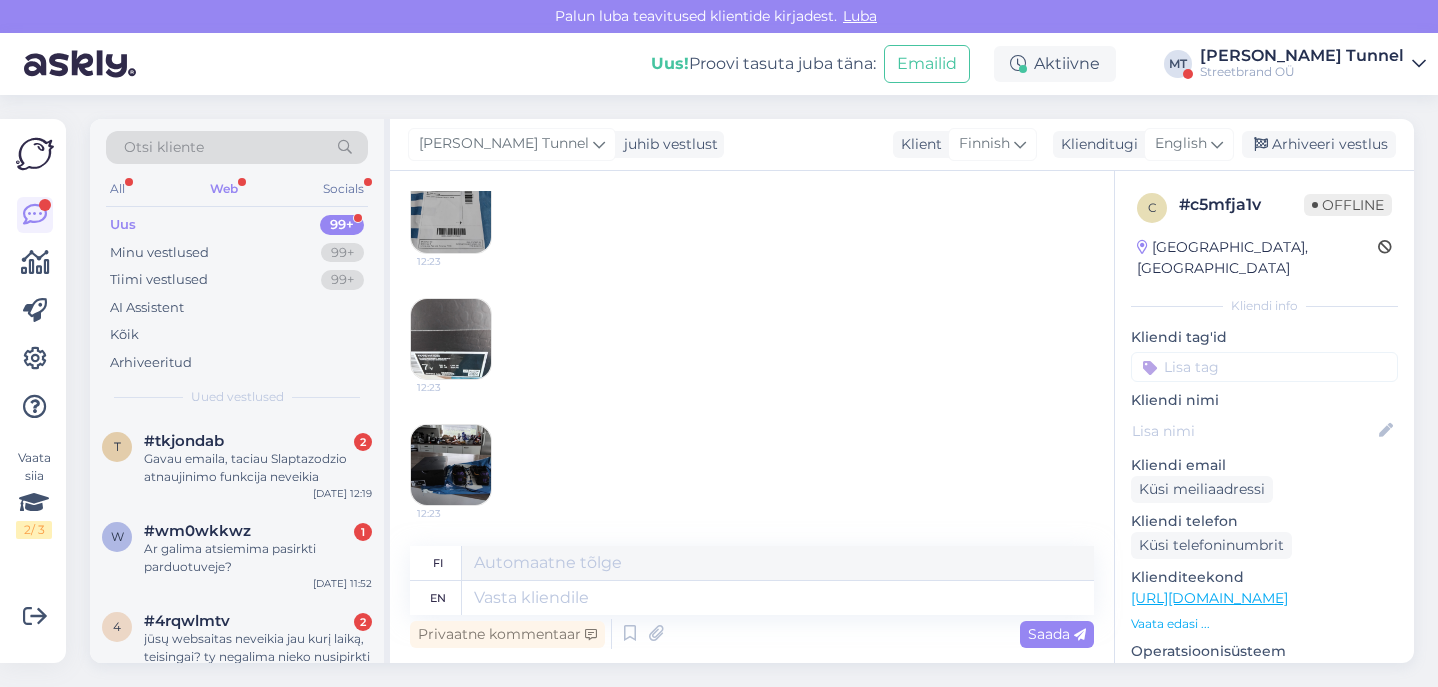 scroll, scrollTop: 317, scrollLeft: 0, axis: vertical 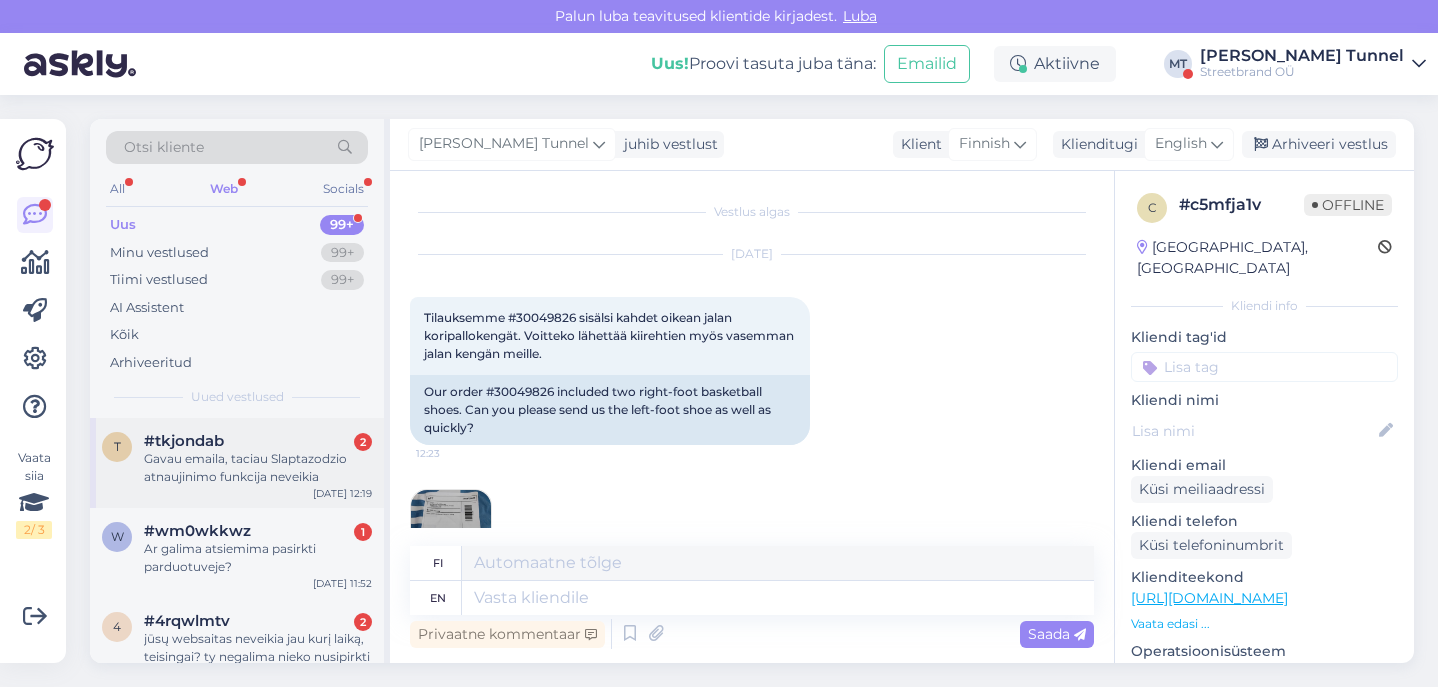 click on "Gavau emaila, taciau Slaptazodzio atnaujinimo funkcija neveikia" at bounding box center [258, 468] 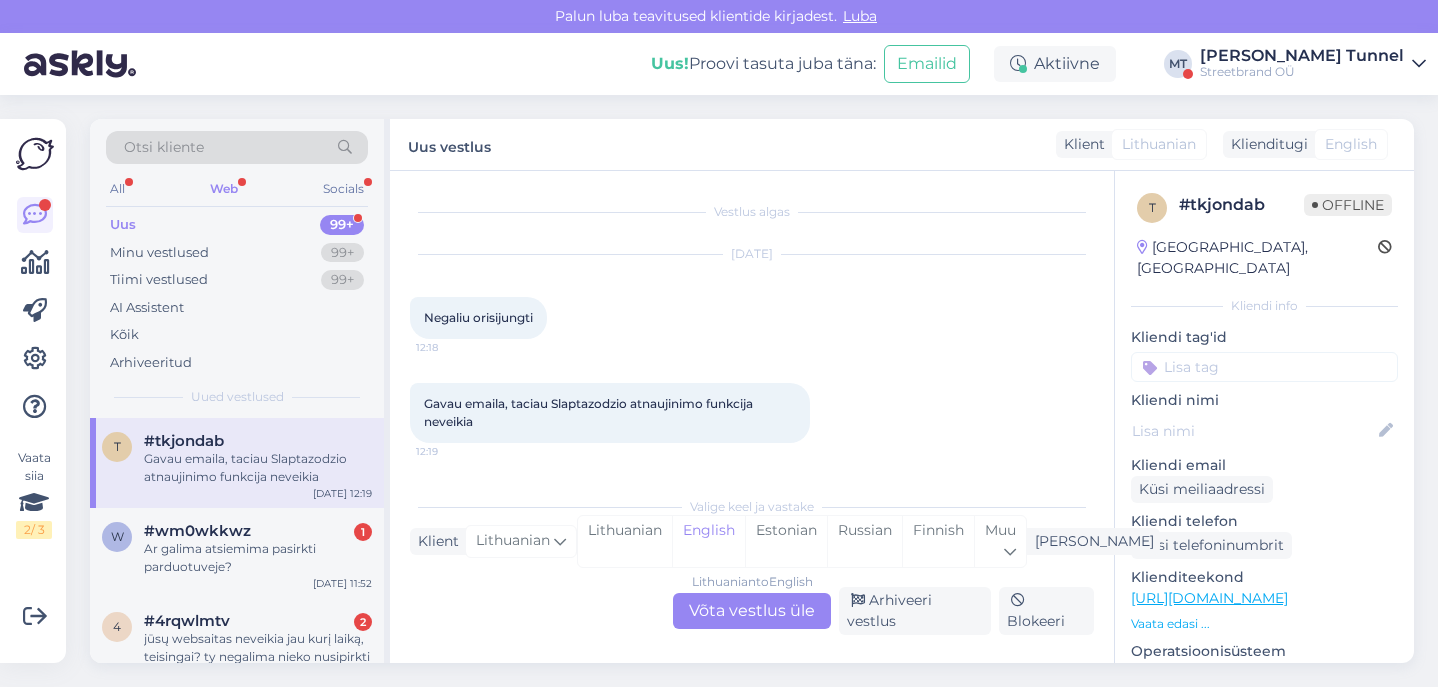 click on "Lithuanian  to  English Võta vestlus üle" at bounding box center [752, 611] 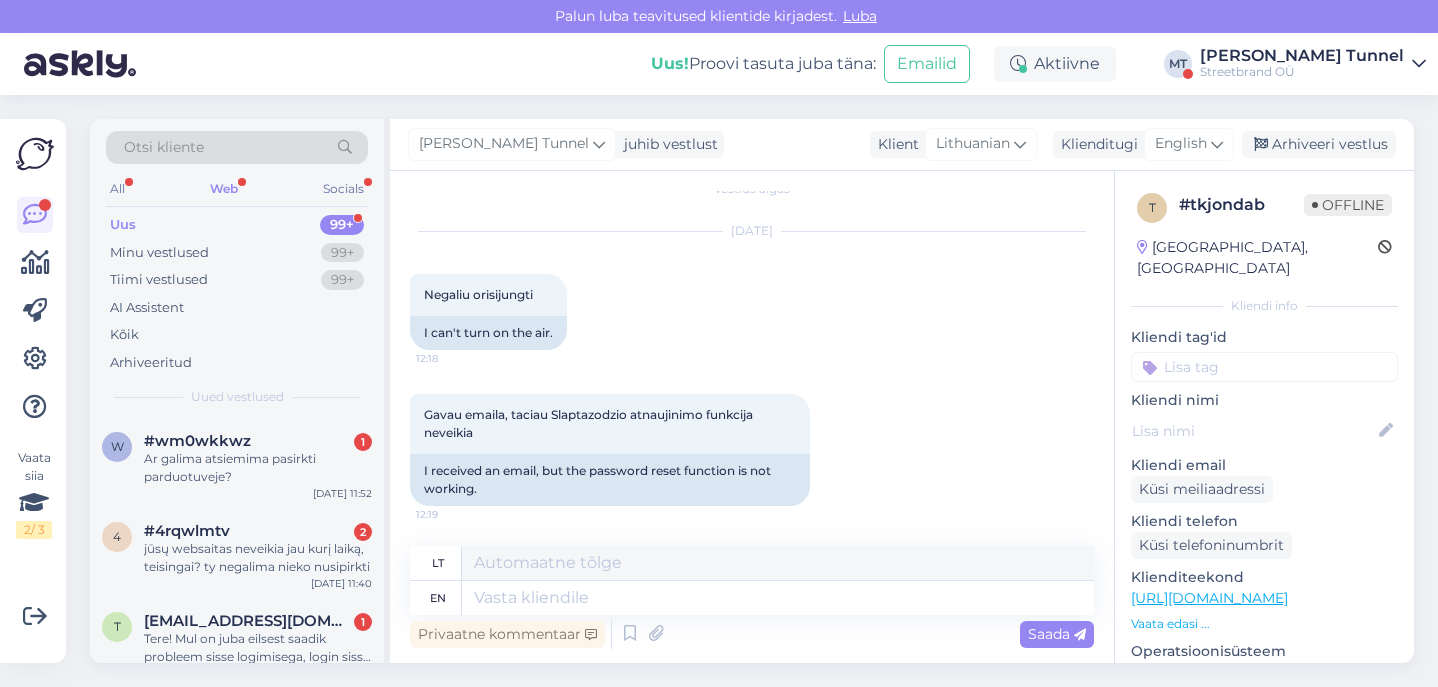 scroll, scrollTop: 23, scrollLeft: 0, axis: vertical 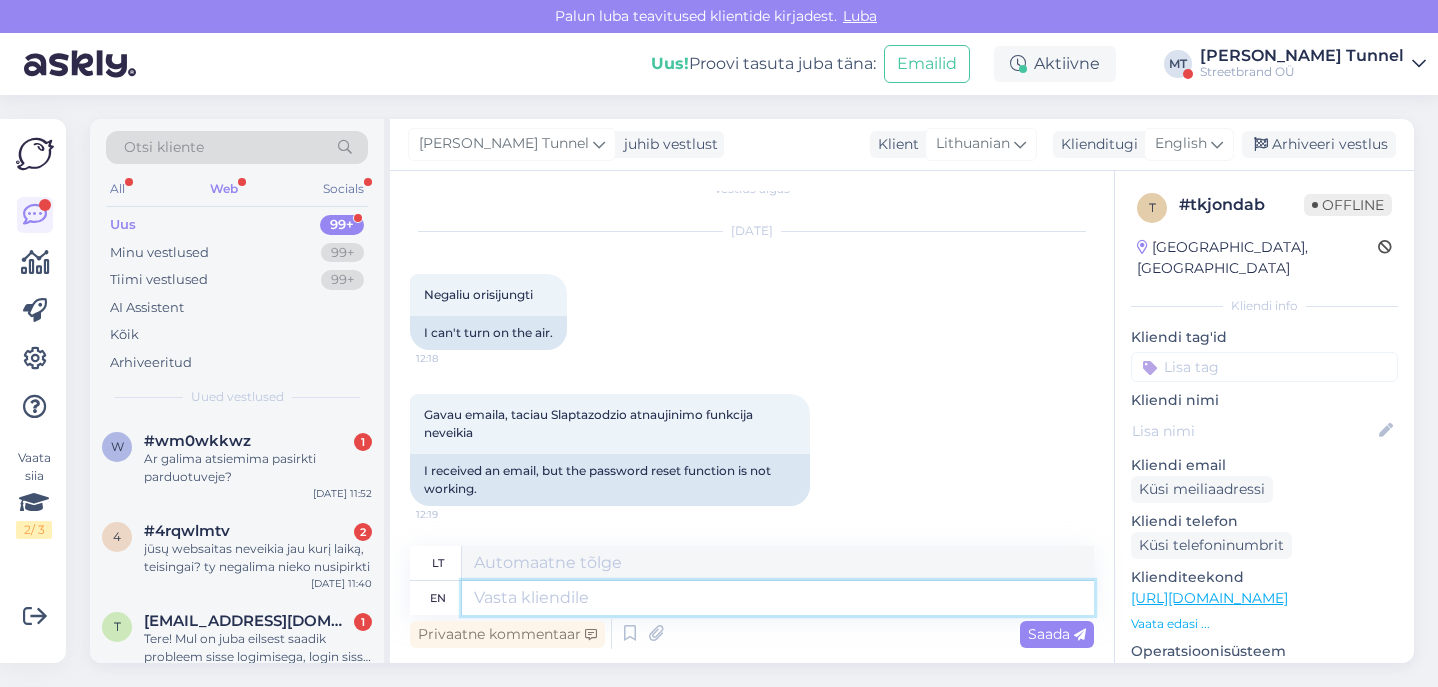 click at bounding box center [778, 598] 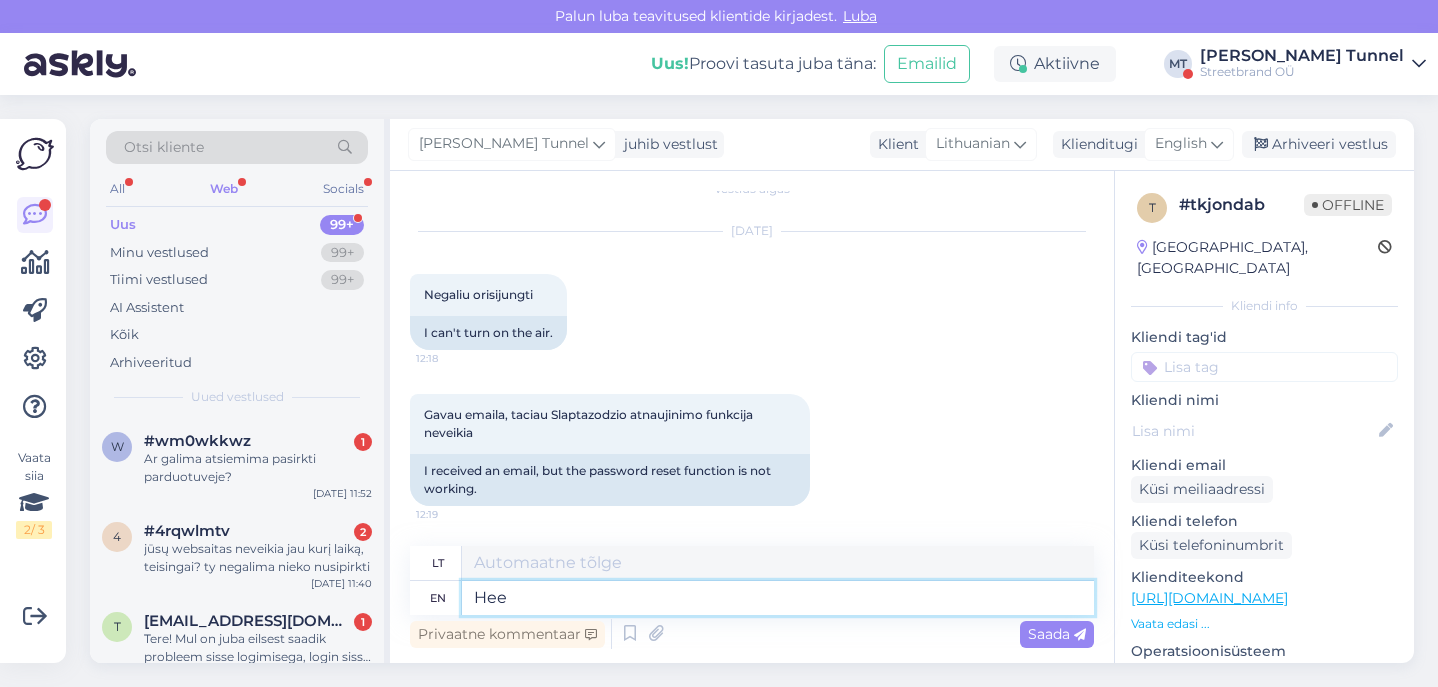 type on "He" 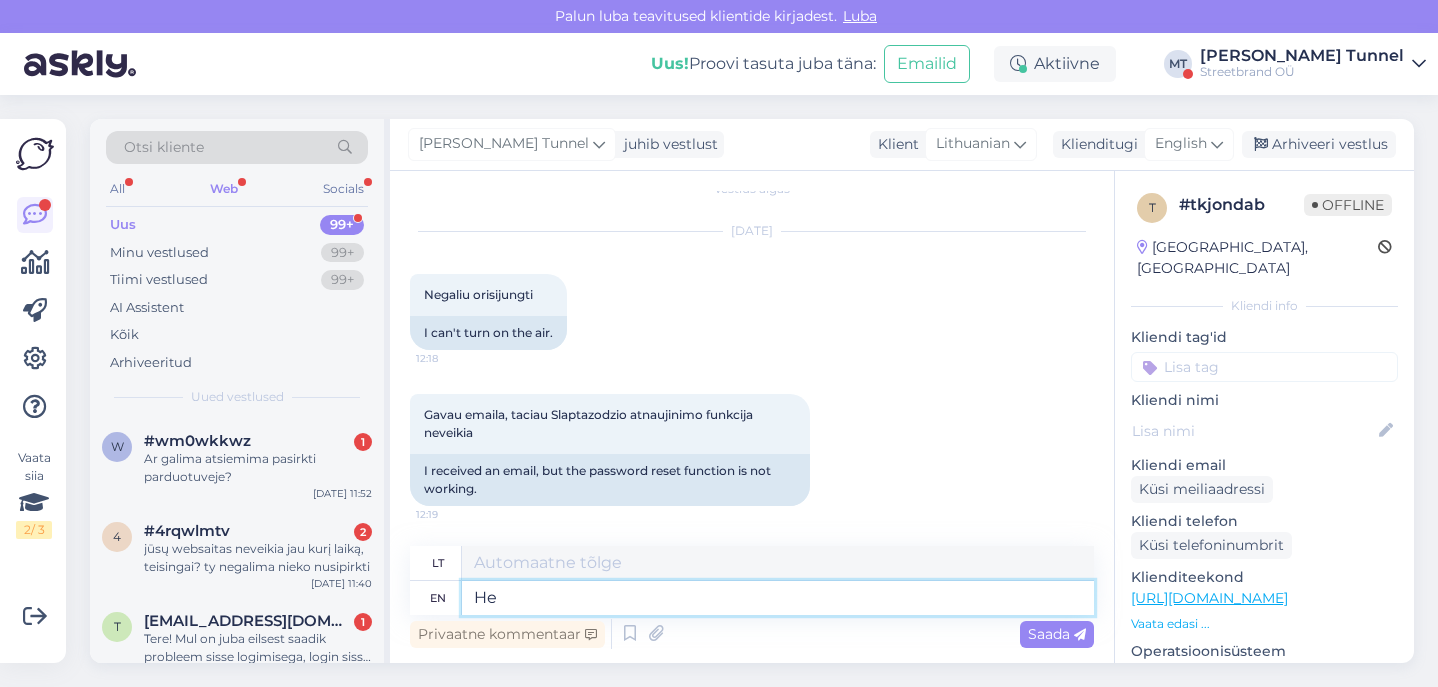 type on "Hee" 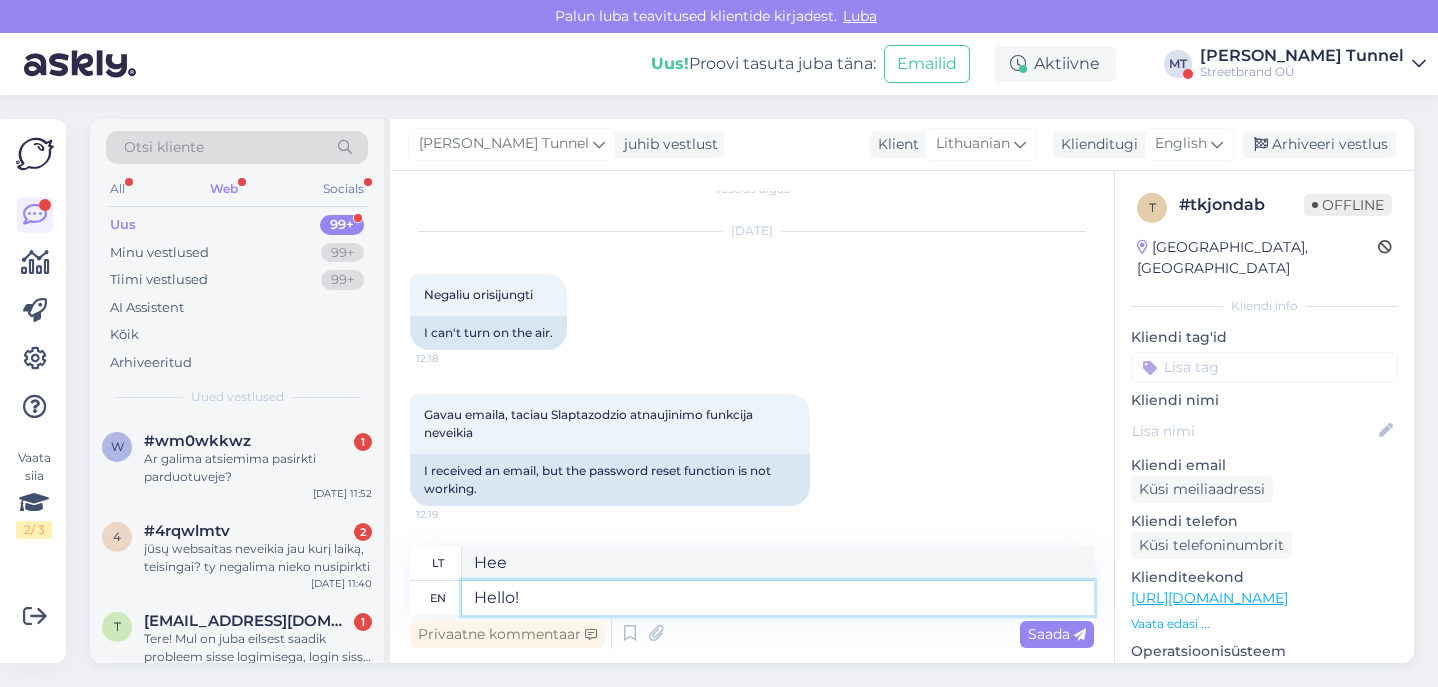 type on "Hello!" 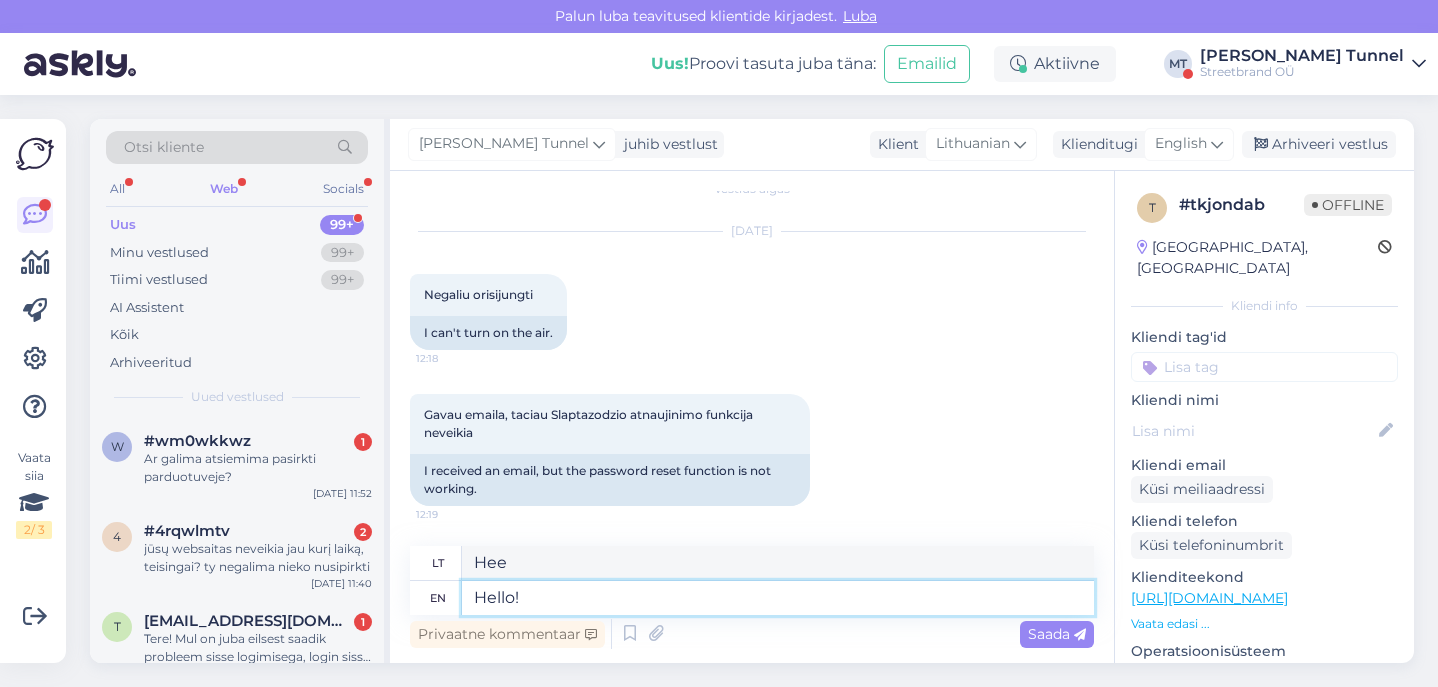 type on "Sveiki!" 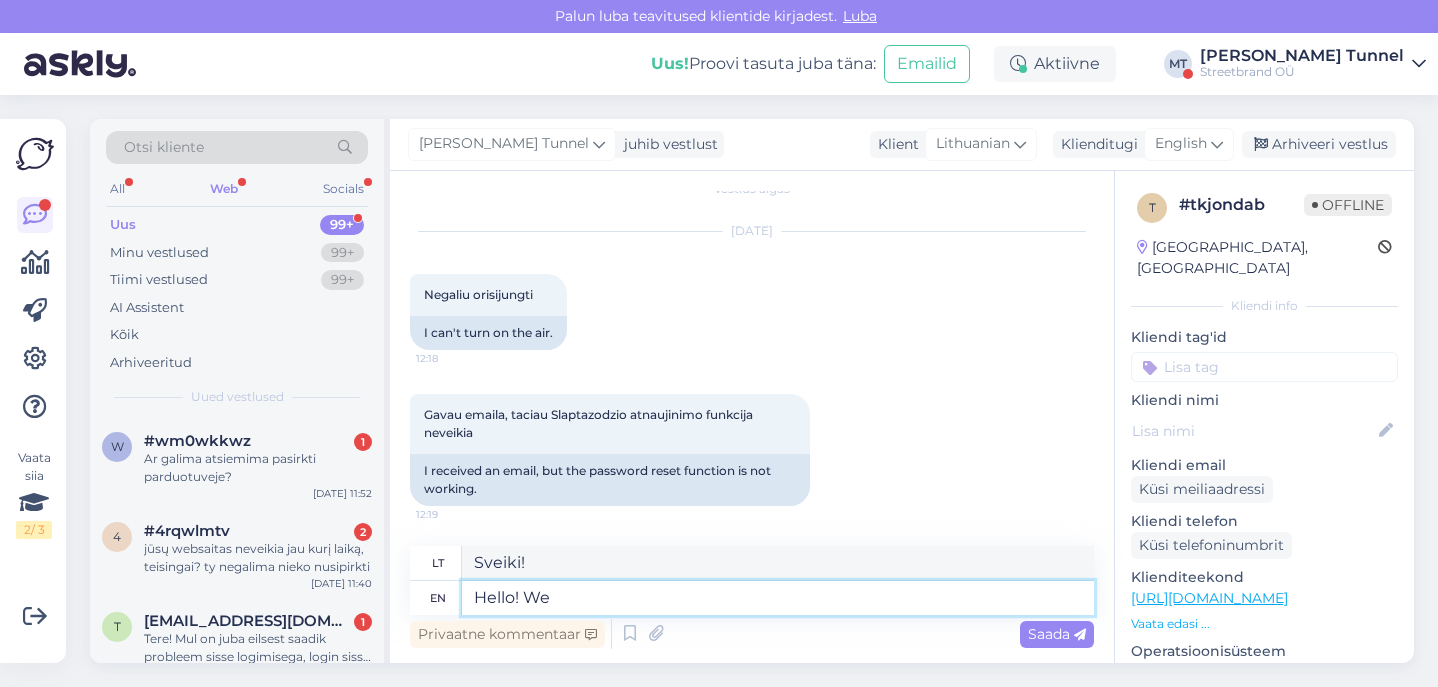 type on "Hello! We" 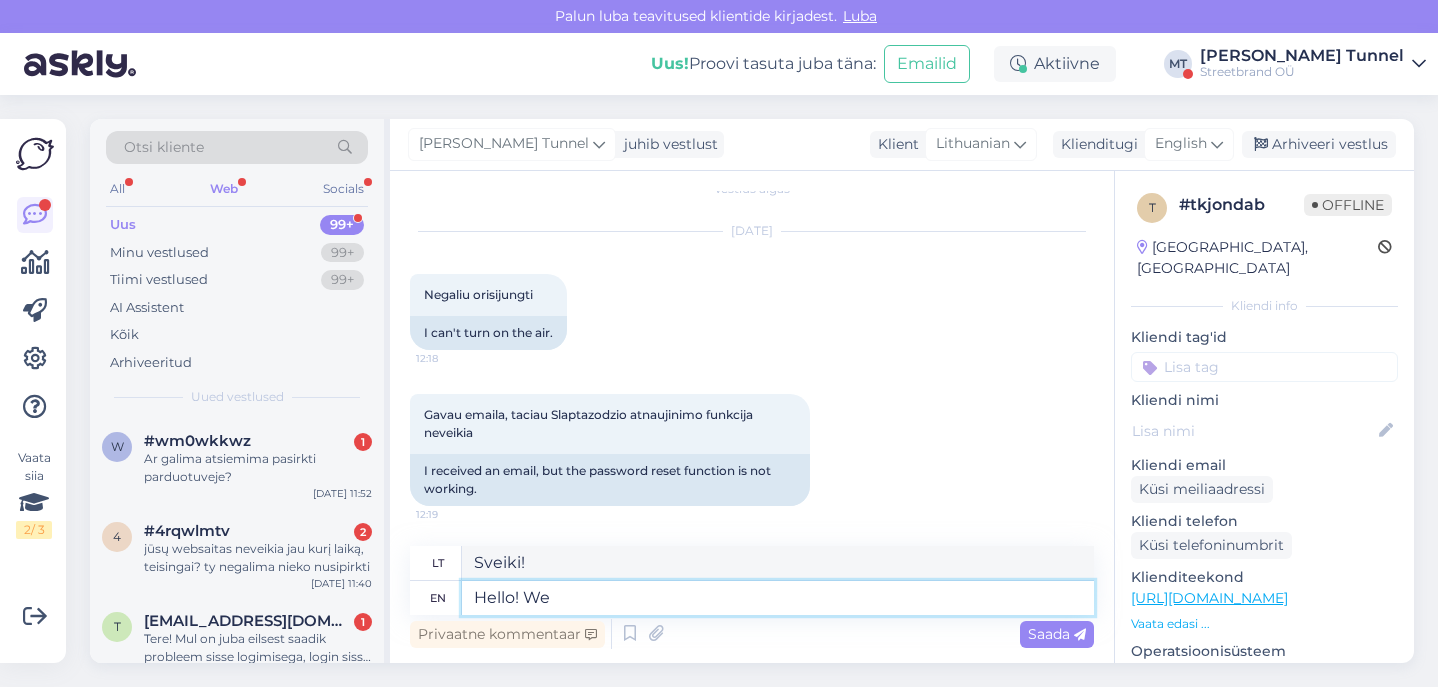 type on "Sveiki! Mes" 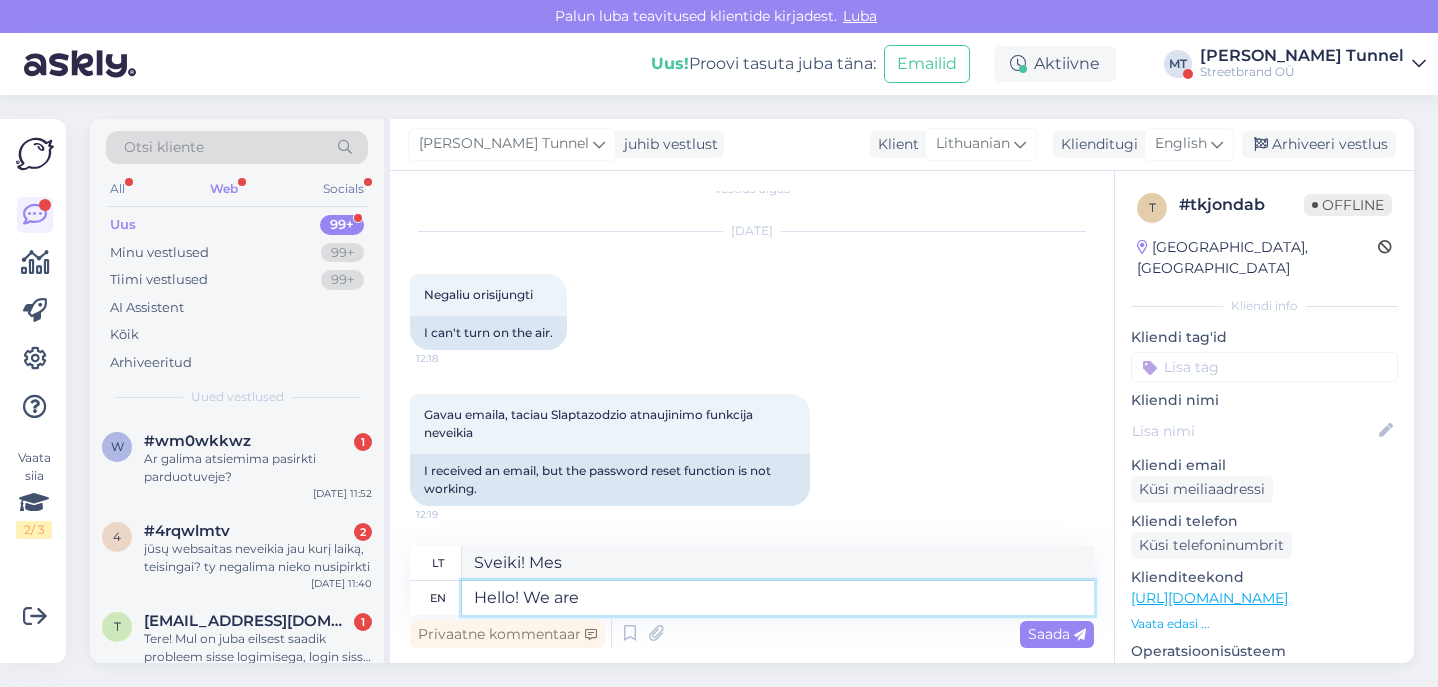 type on "Hello! We are" 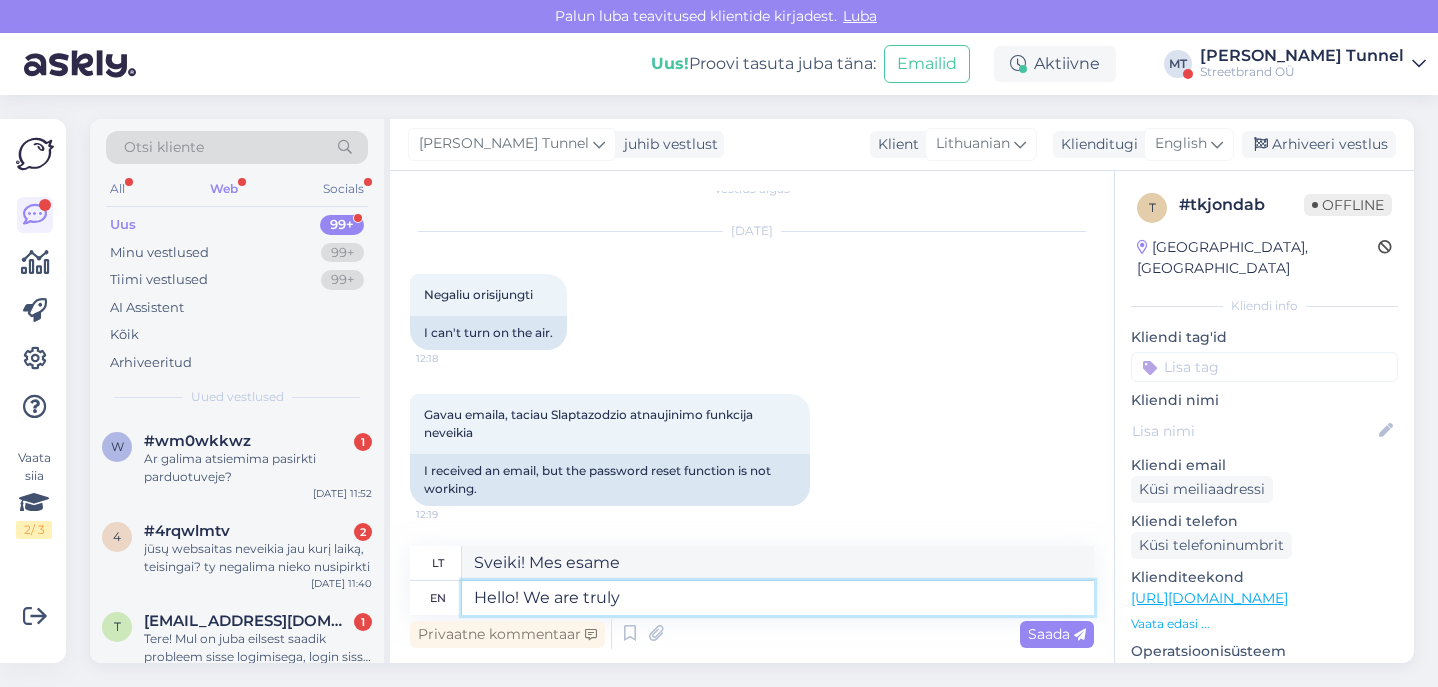 type on "Hello! We are truly" 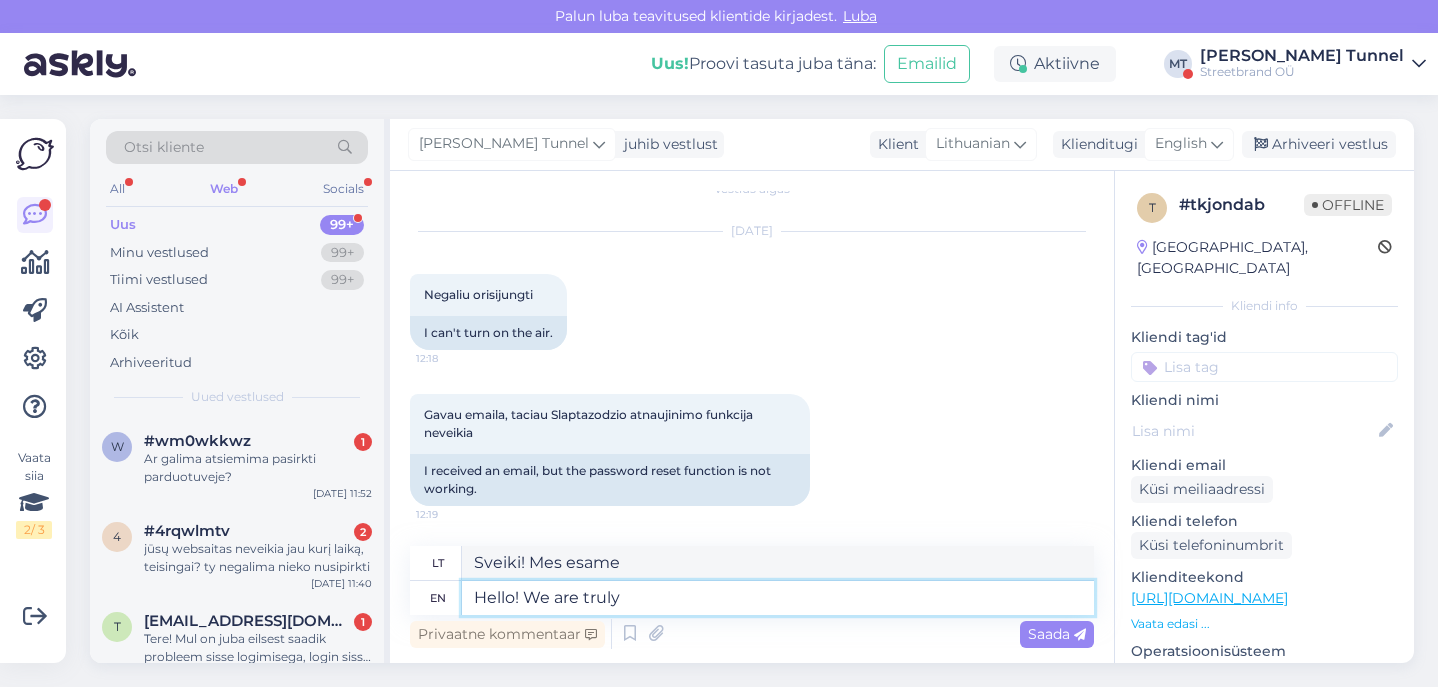 type on "Sveiki! Mes tikrai esame" 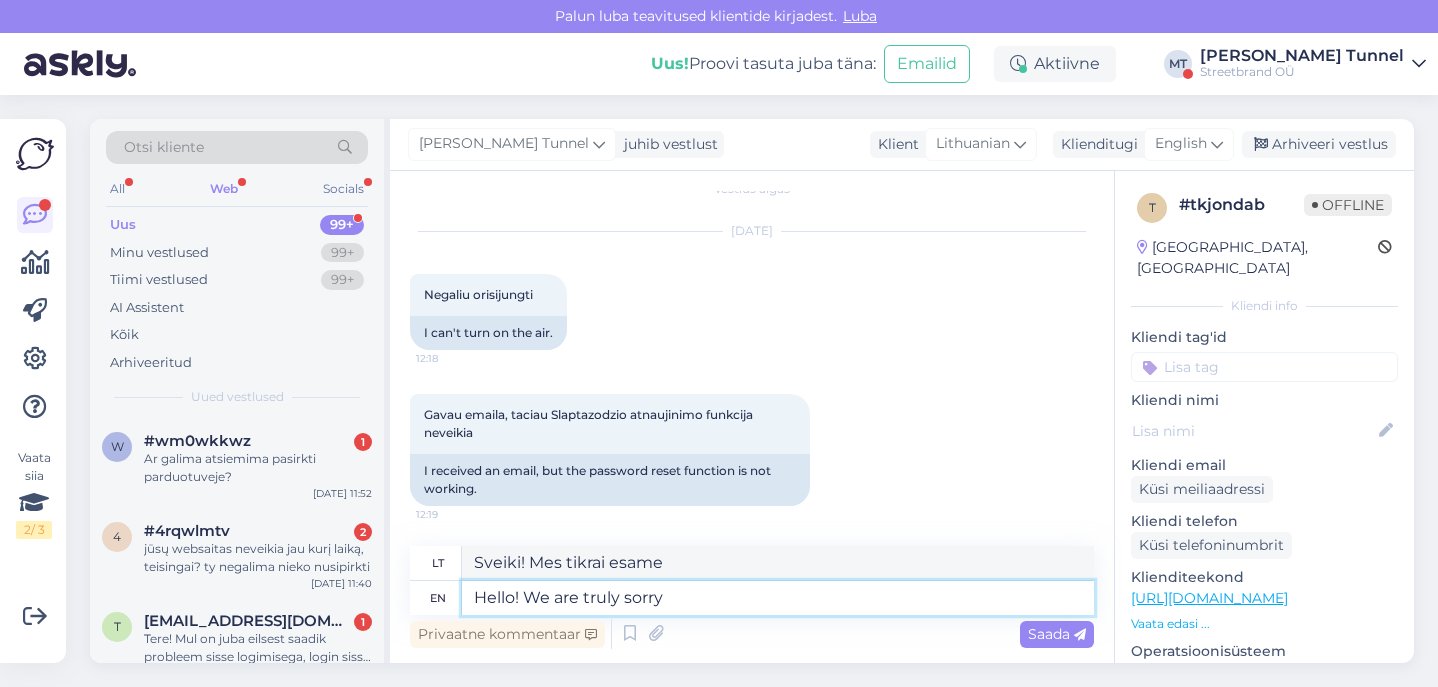 type on "Hello! We are truly sorry" 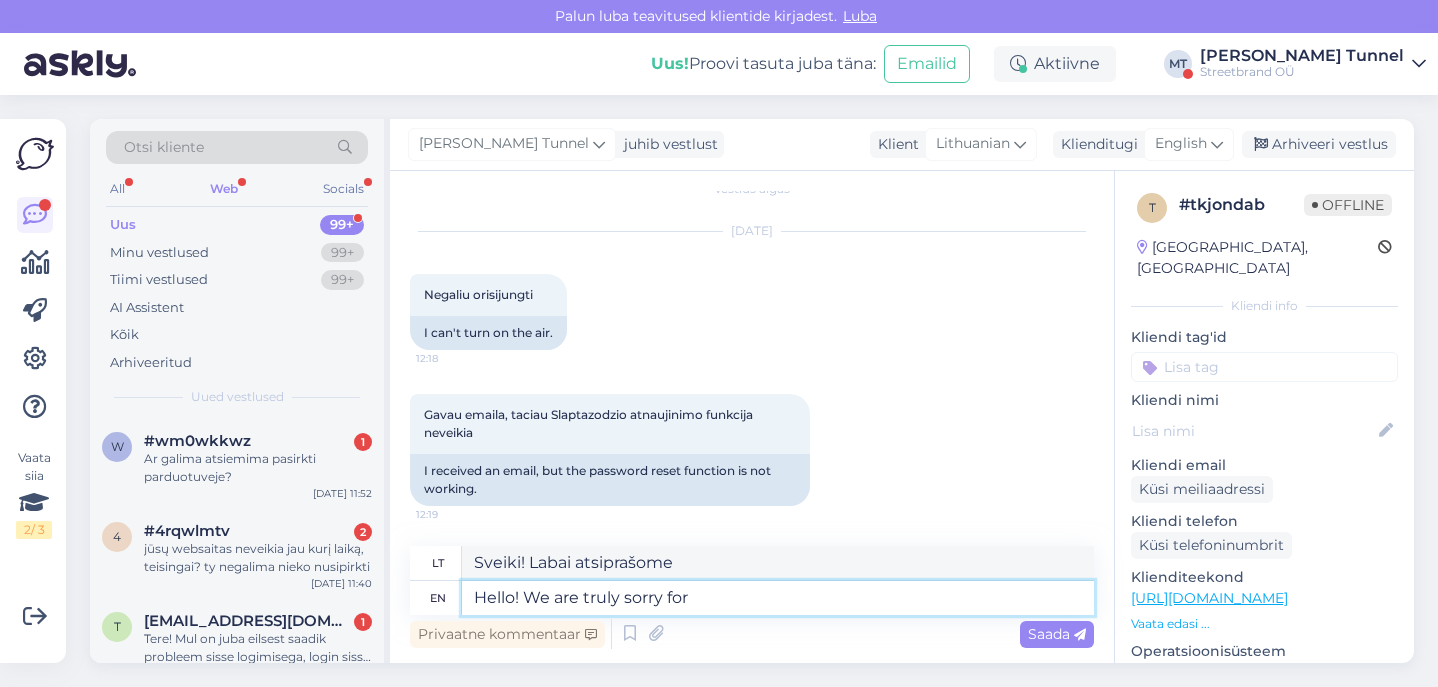 type on "Hello! We are truly sorry for t" 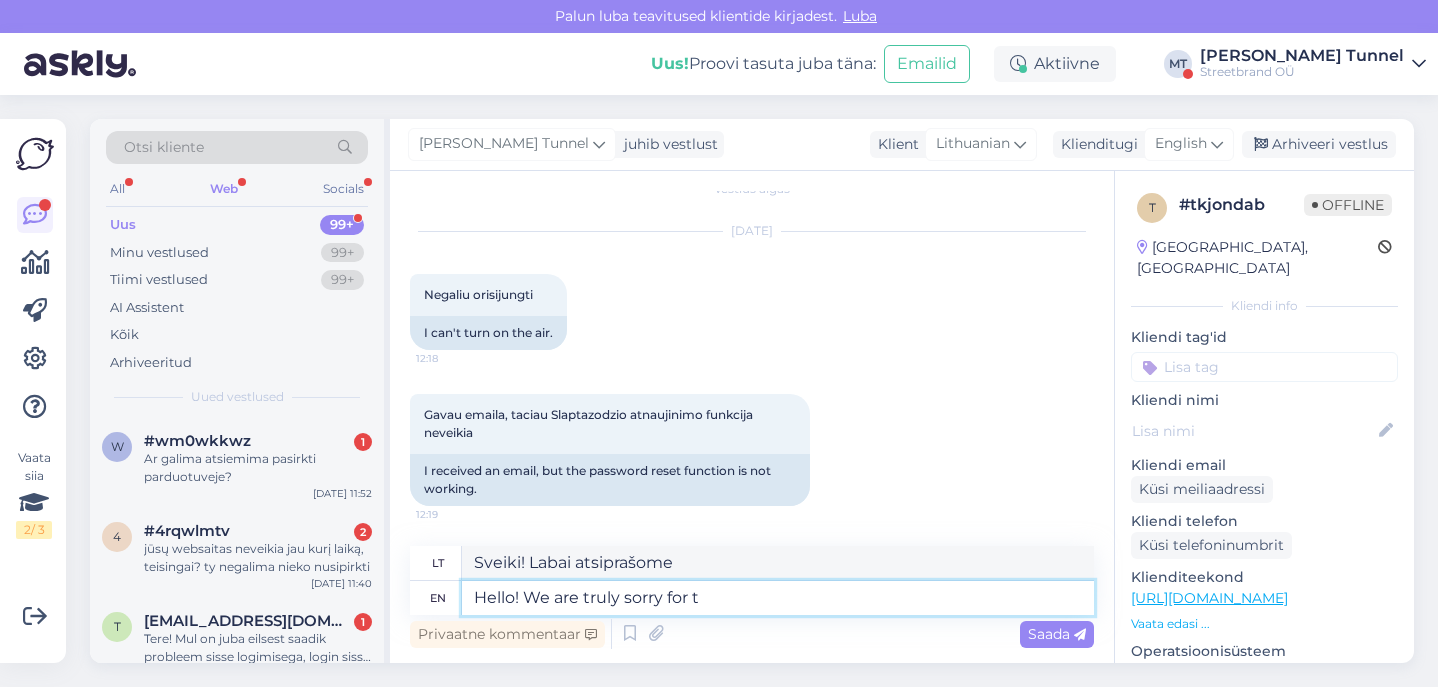type on "Sveiki! Nuoširdžiai atsiprašome" 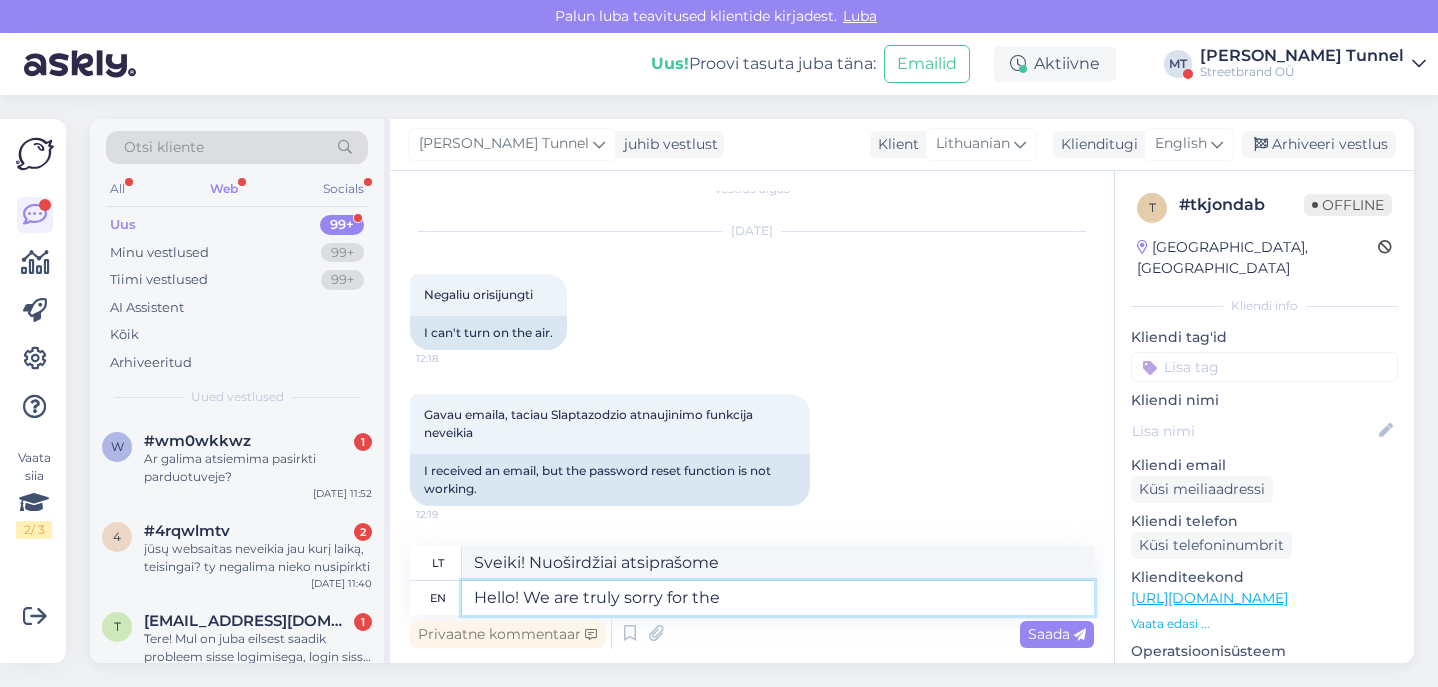 type on "Hello! We are truly sorry for the" 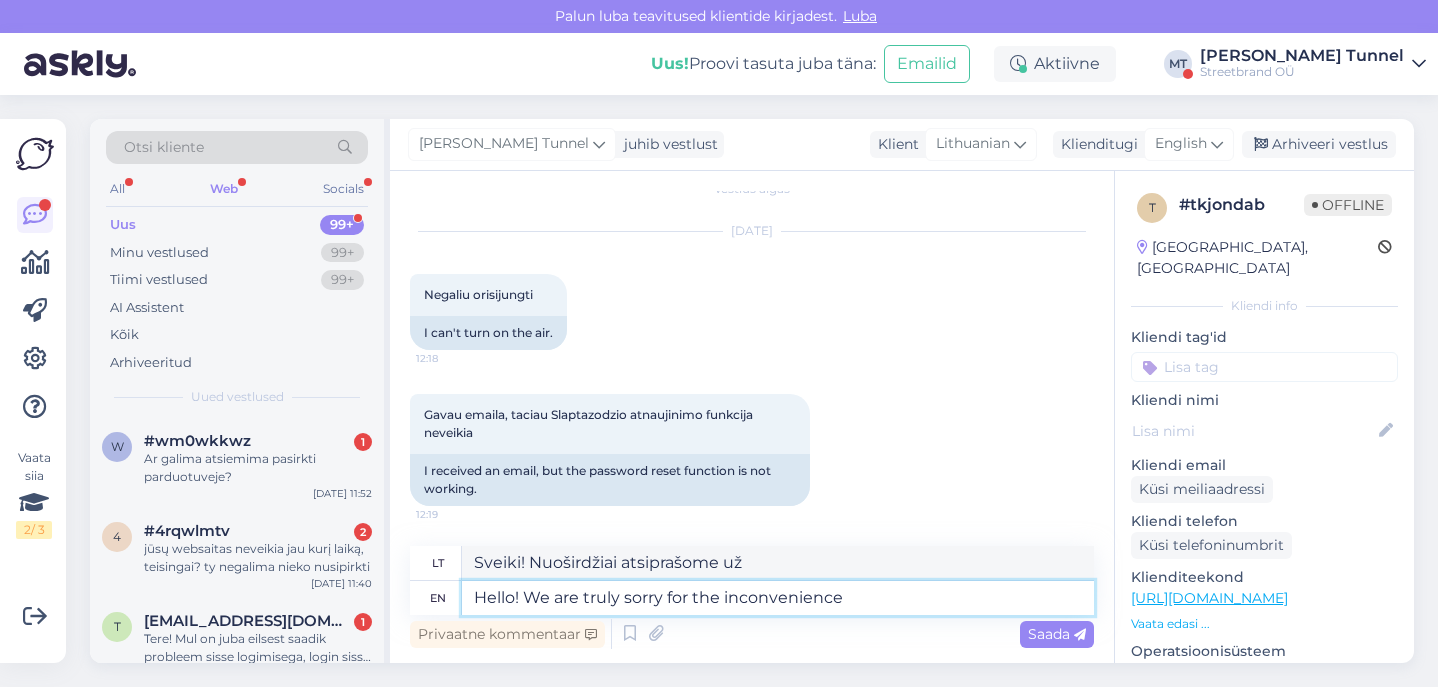 type on "Hello! We are truly sorry for the inconvenience t" 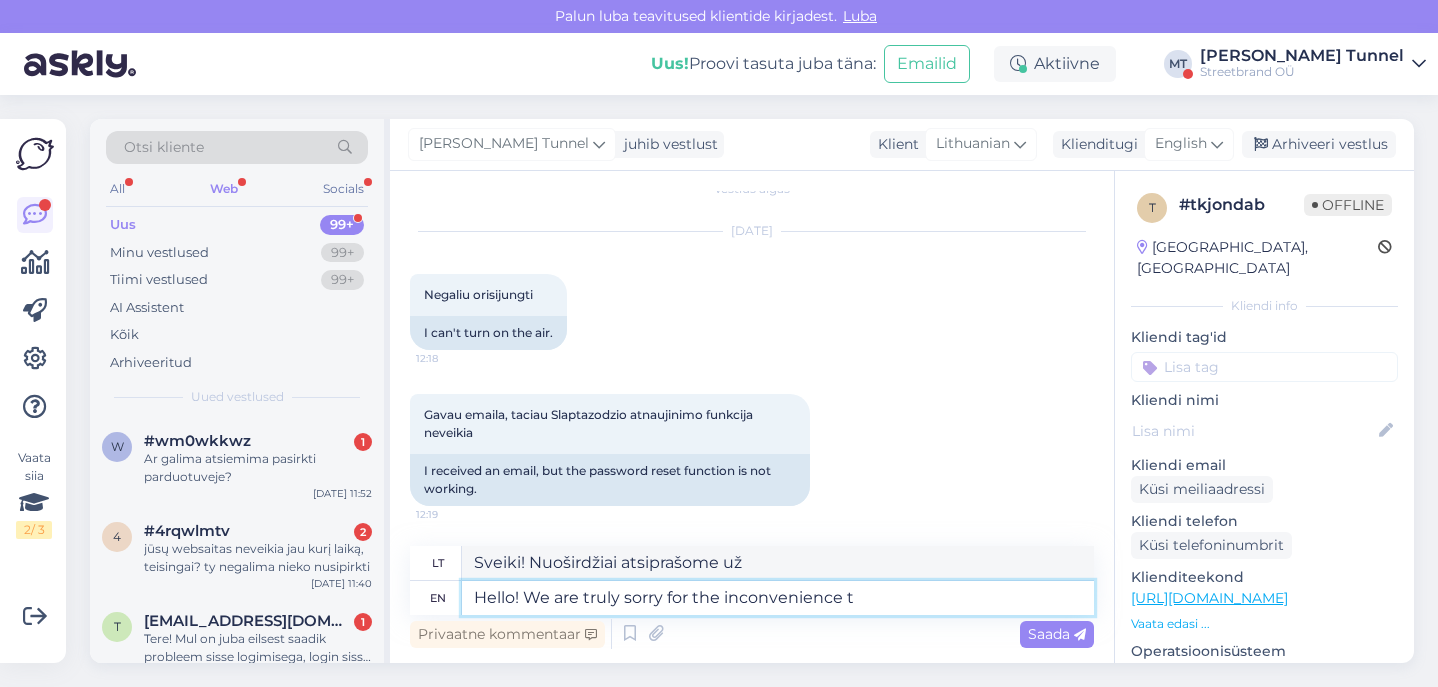 type on "Sveiki! Nuoširdžiai atsiprašome už nepatogumus." 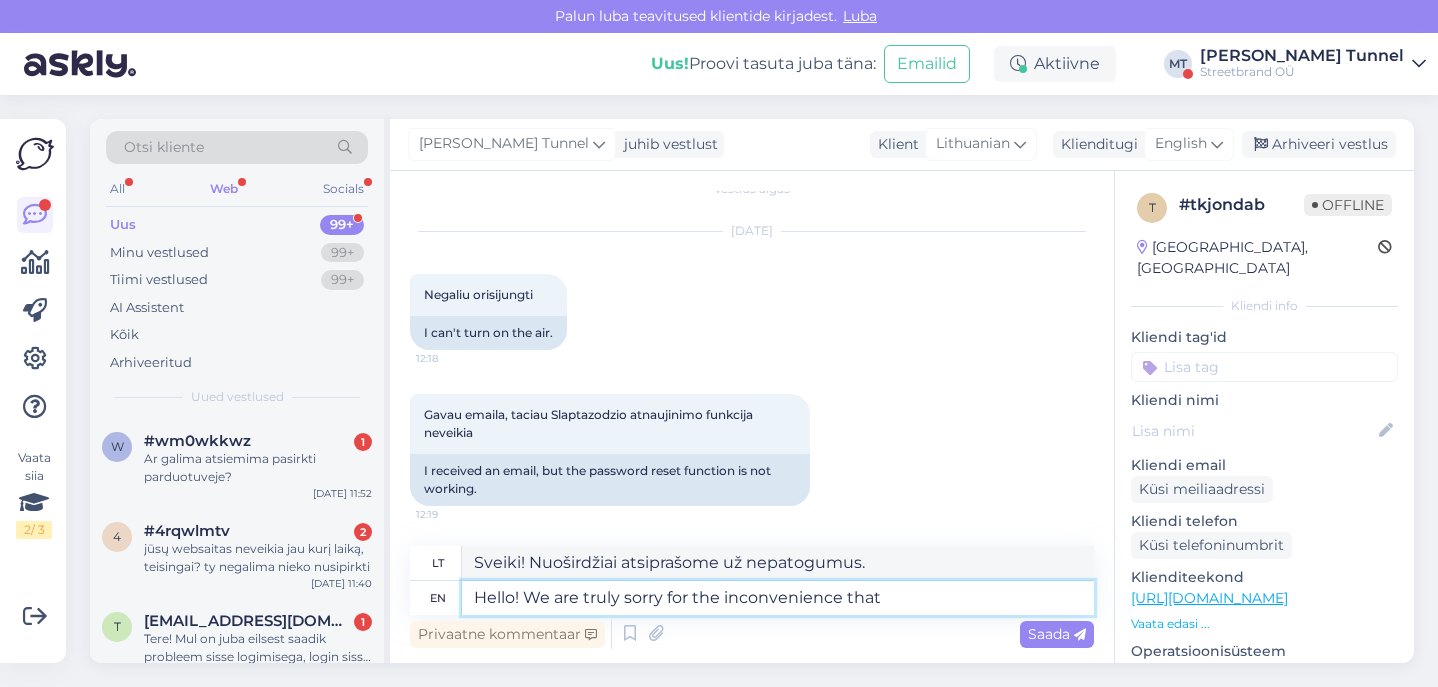 type on "Hello! We are truly sorry for the inconvenience that" 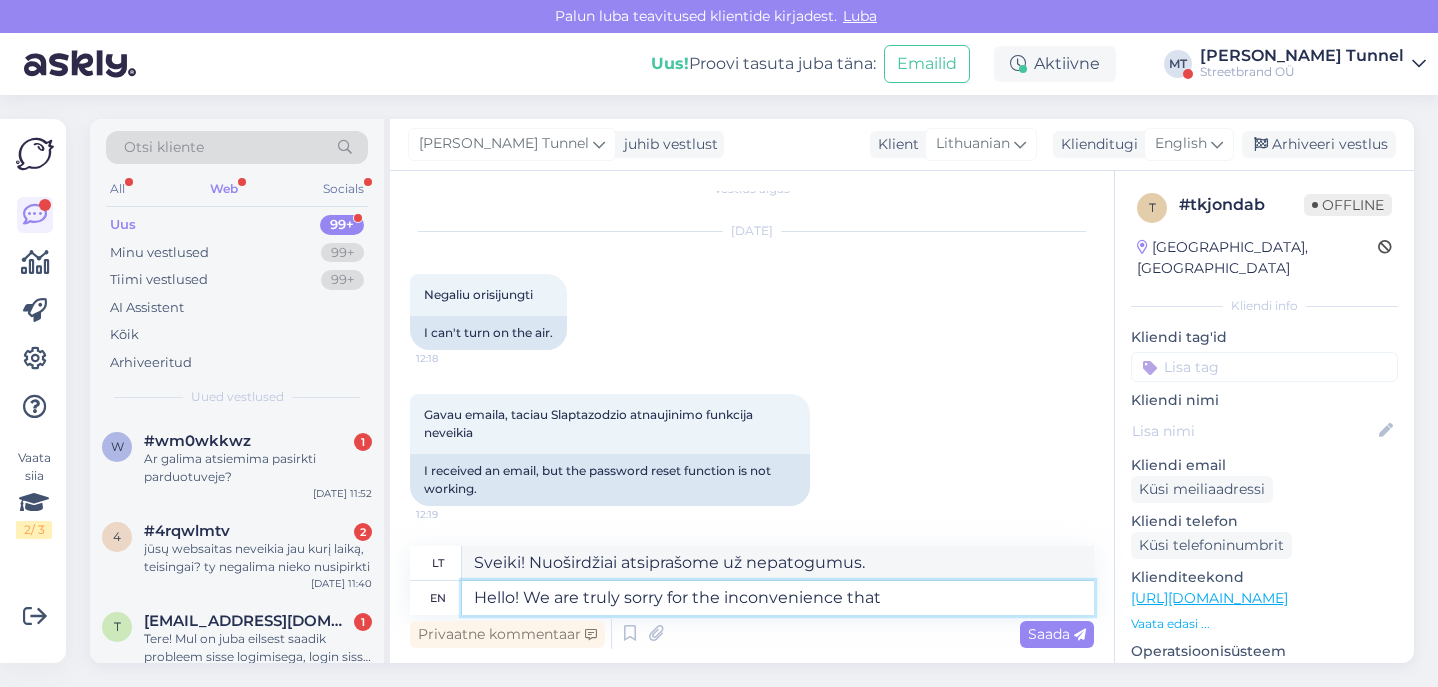 type on "Sveiki! Nuoširdžiai atsiprašome už nepatogumus, kuriuos sukėlė" 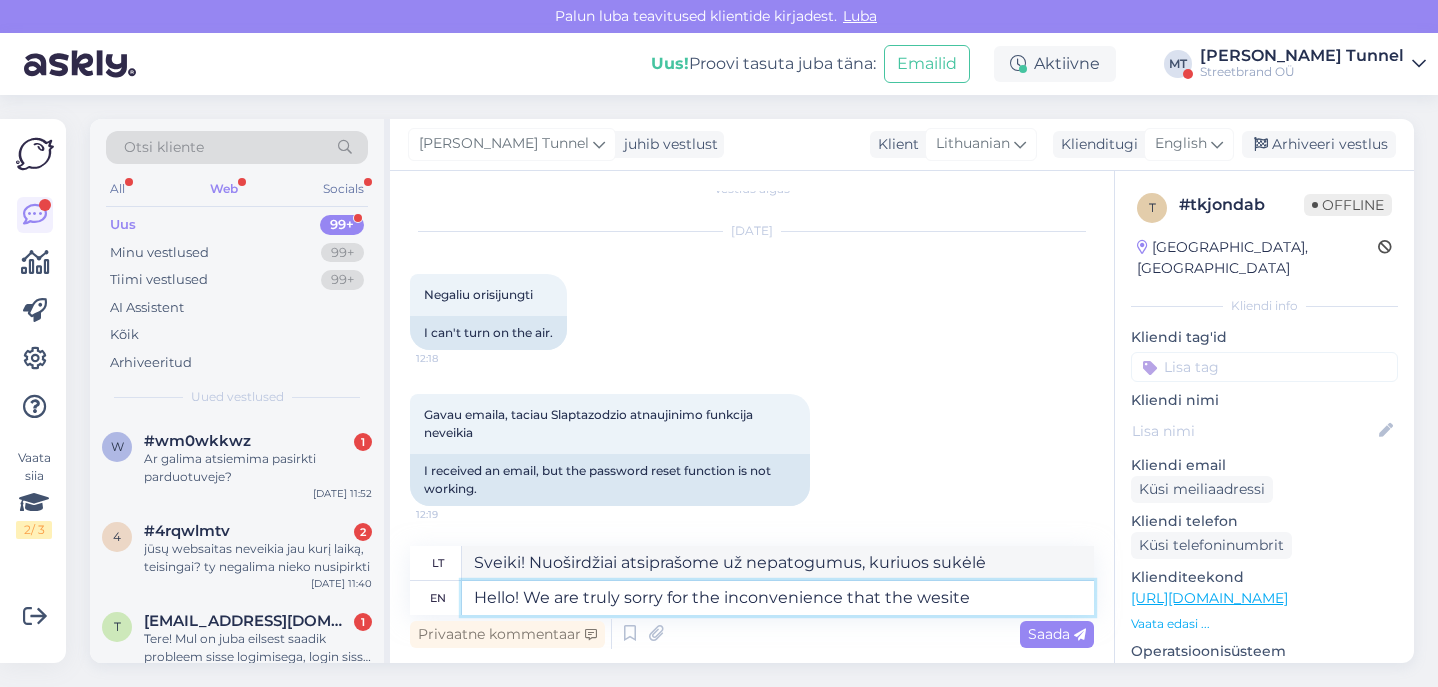 type on "Hello! We are truly sorry for the inconvenience that the wesite" 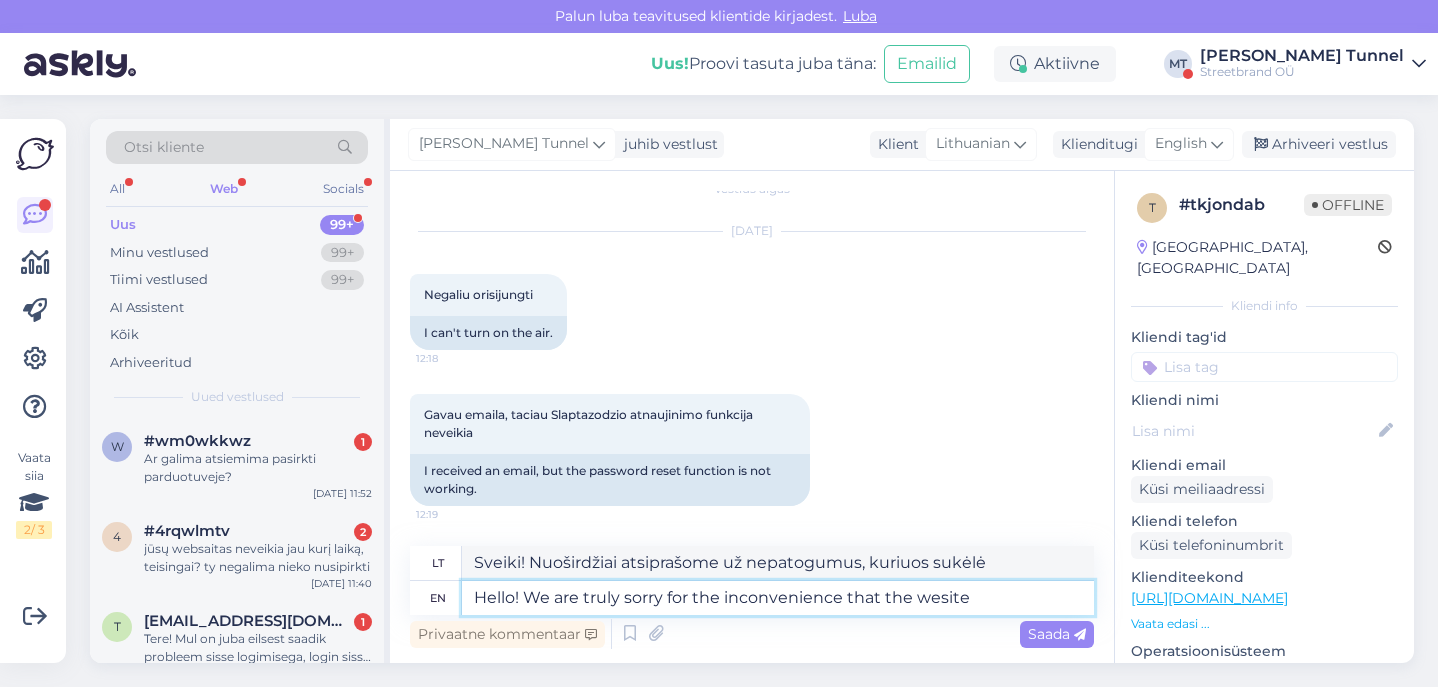 type on "Sveiki! Nuoširdžiai atsiprašome už nepatogumus, kuriuos sukėlė svetainė" 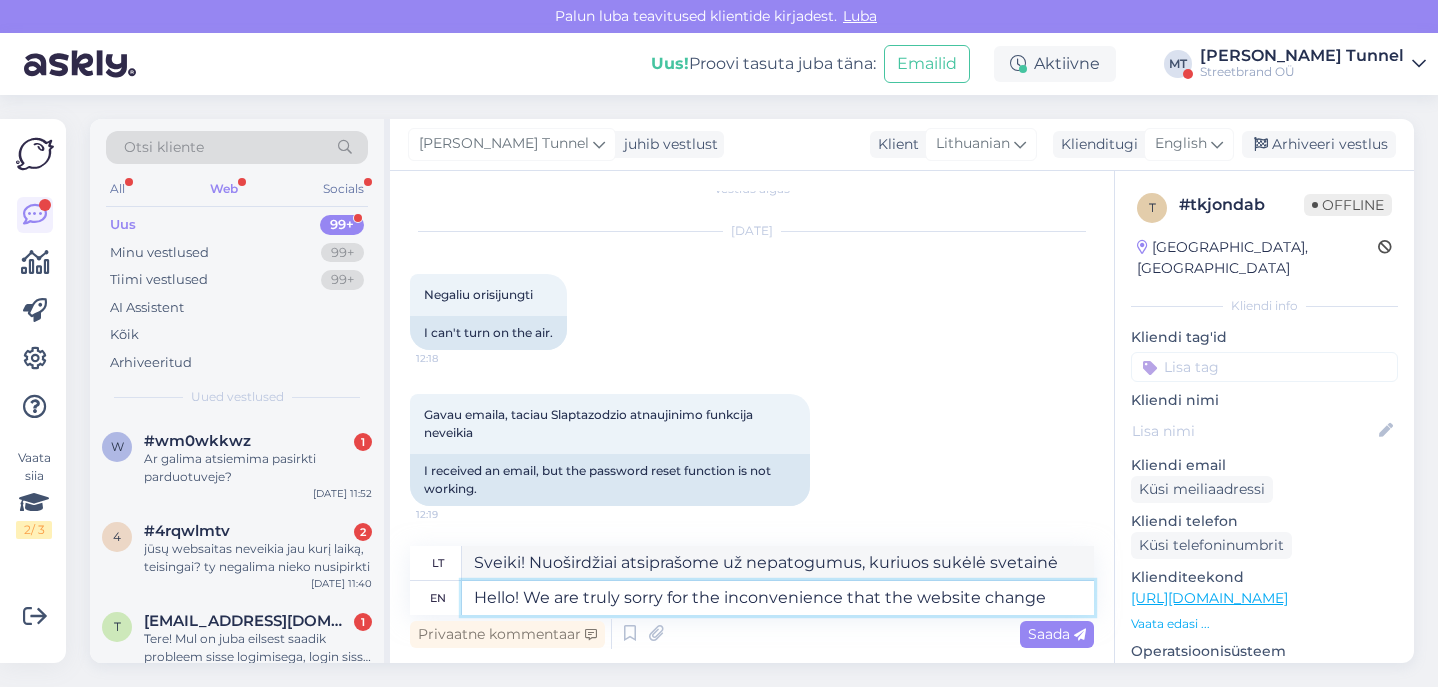 type on "Hello! We are truly sorry for the inconvenience that the website change" 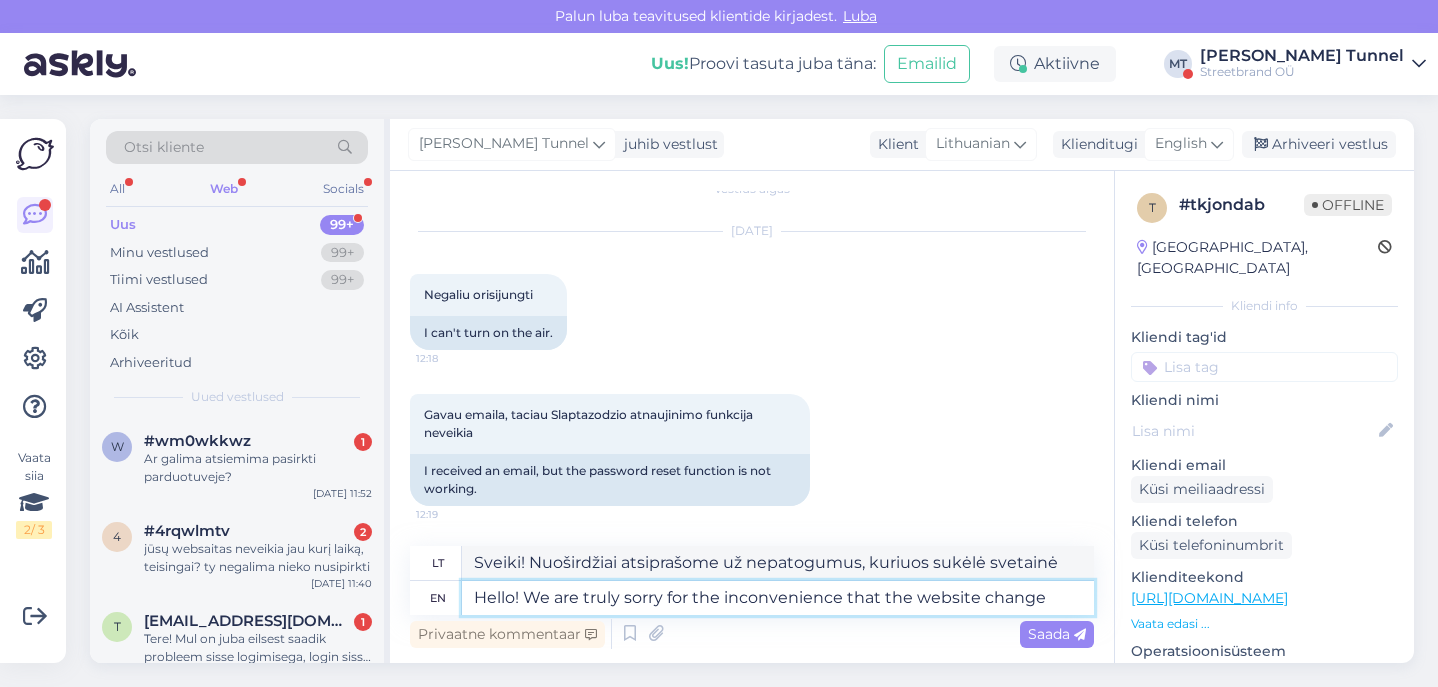 type on "Sveiki! Nuoširdžiai atsiprašome už nepatogumus, atsiradusius dėl svetainės pakeitimo." 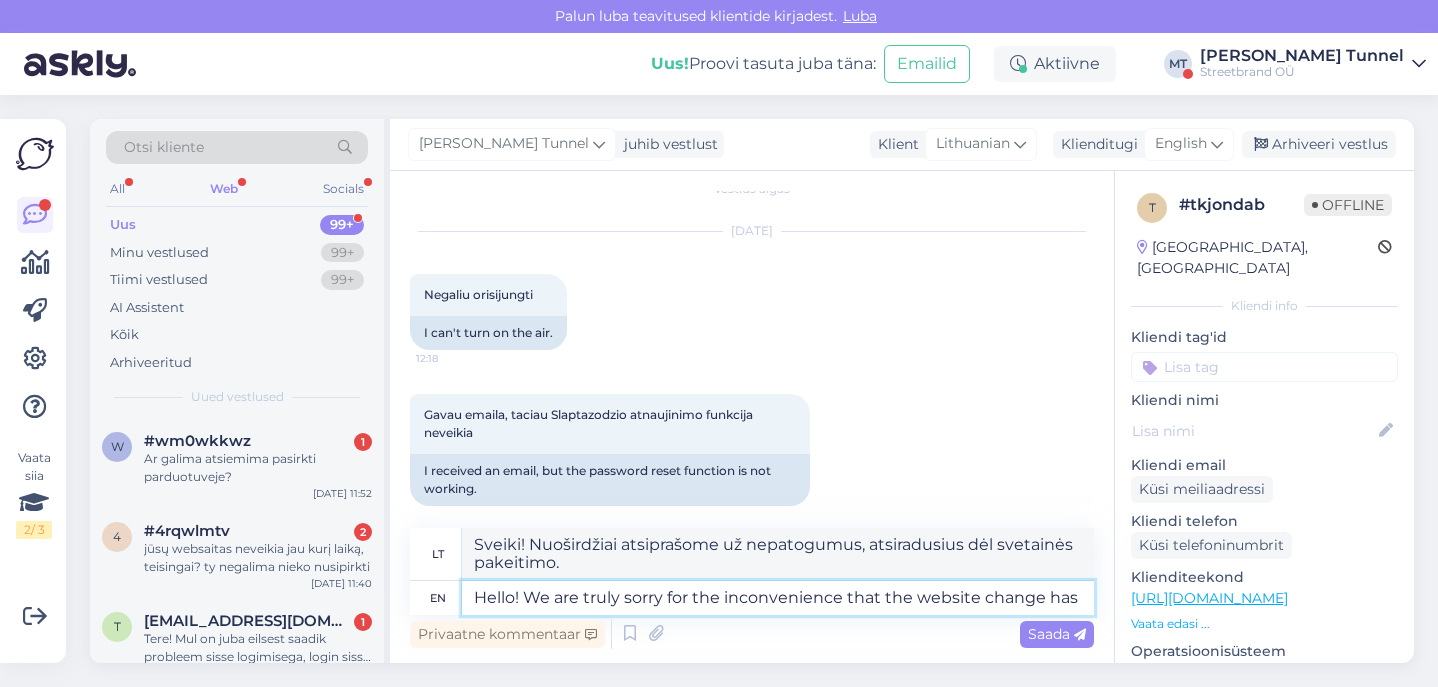 type on "Hello! We are truly sorry for the inconvenience that the website change has" 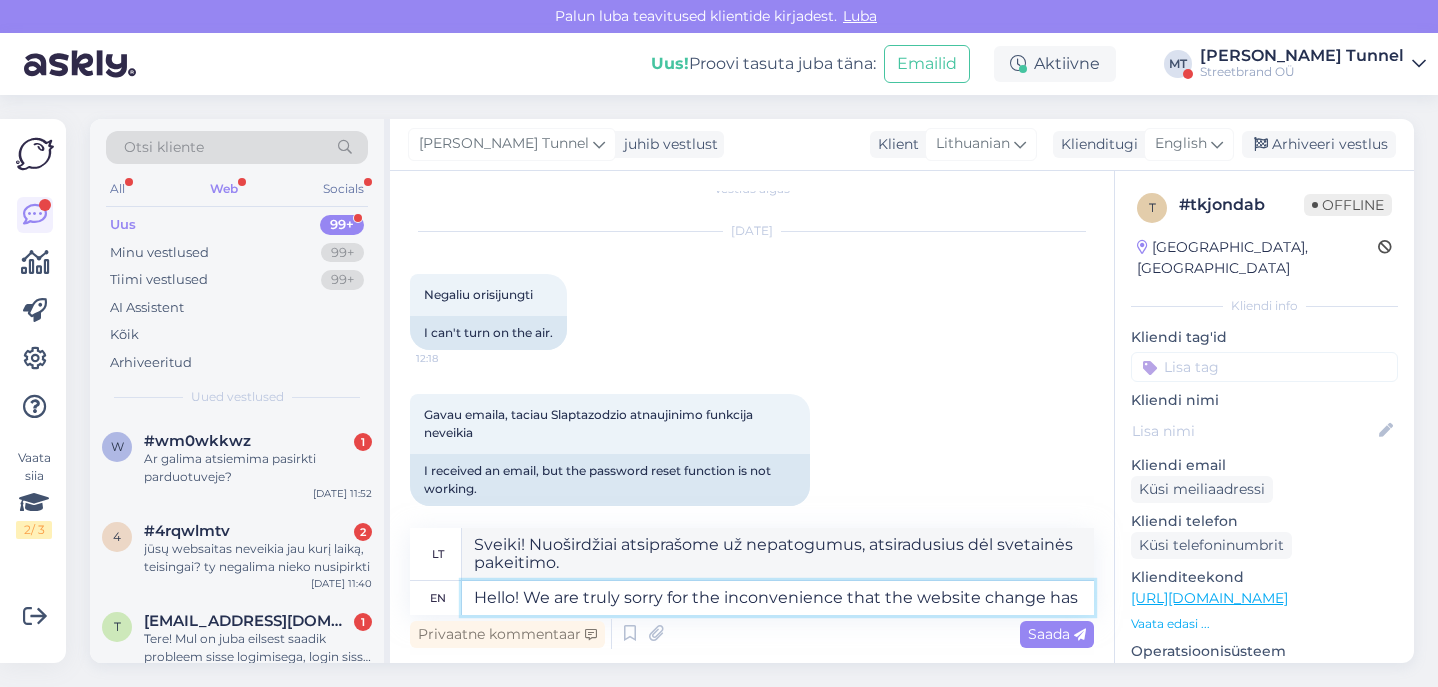 type on "Sveiki! Nuoširdžiai atsiprašome už nepatogumus, kuriuos sukėlė svetainės pakeitimas." 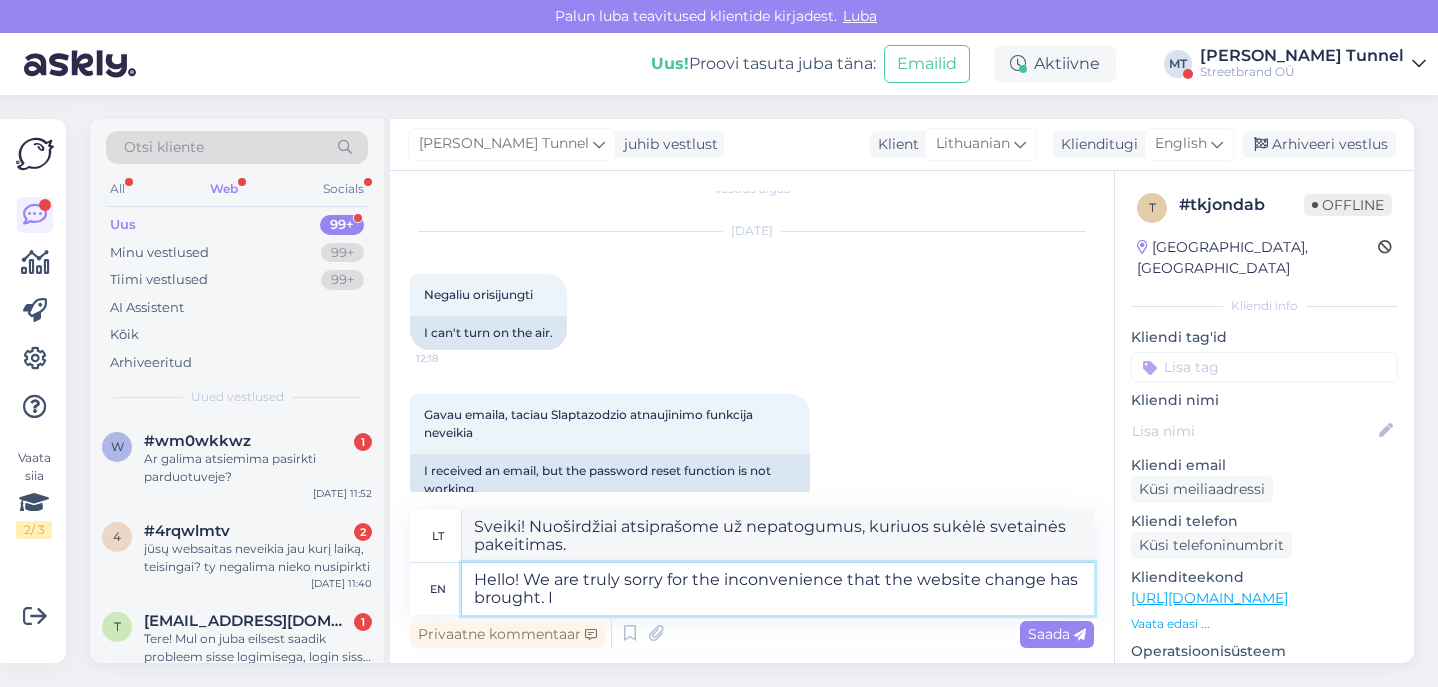 type on "Hello! We are truly sorry for the inconvenience that the website change has brought. If" 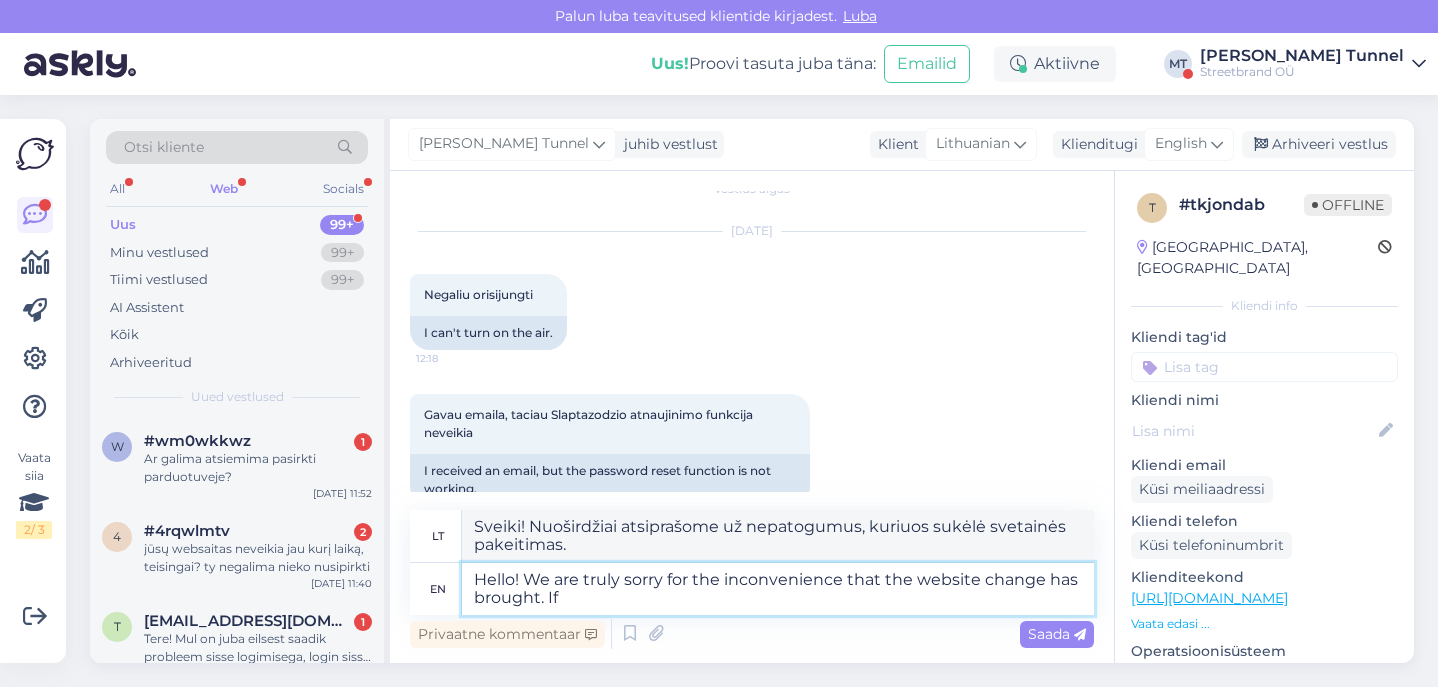 type on "Sveiki! Nuoširdžiai atsiprašome už nepatogumus, kuriuos sukėlė svetainės pakeitimas. Jei taip" 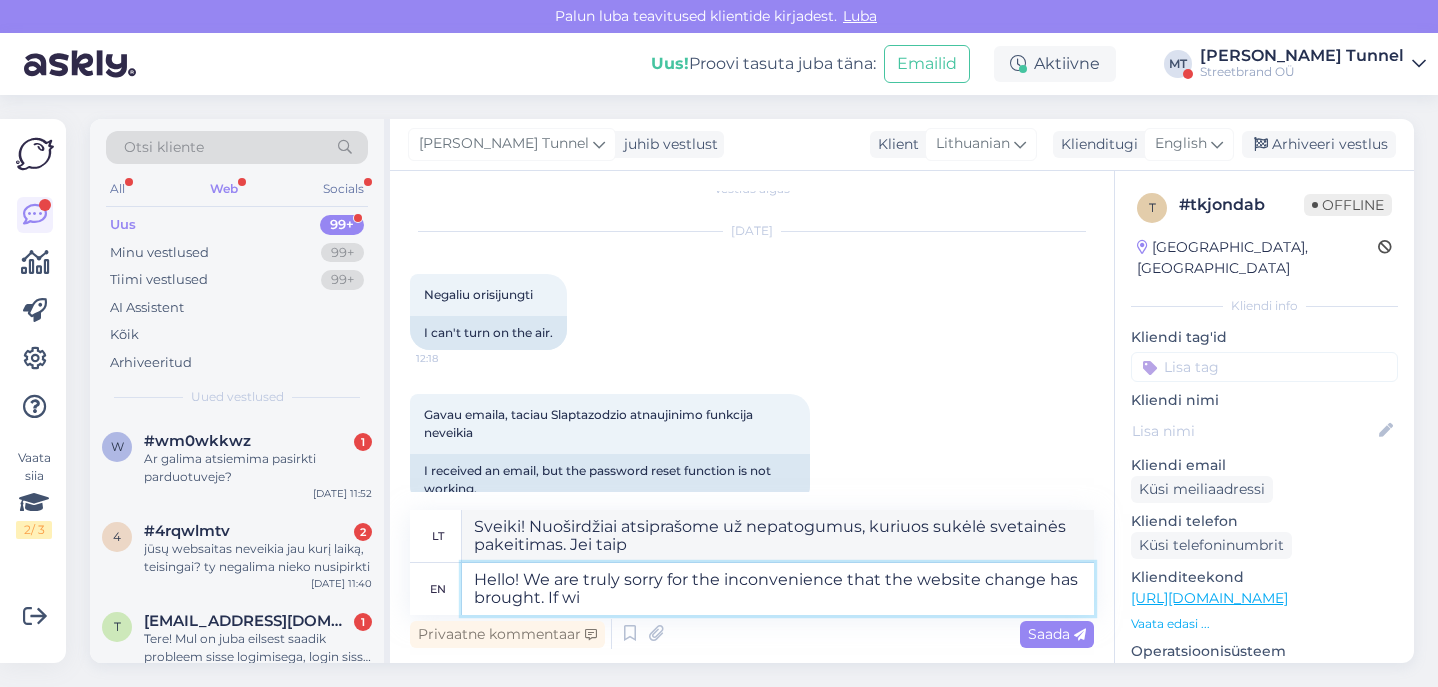 type on "Hello! We are truly sorry for the inconvenience that the website change has brought. If wil" 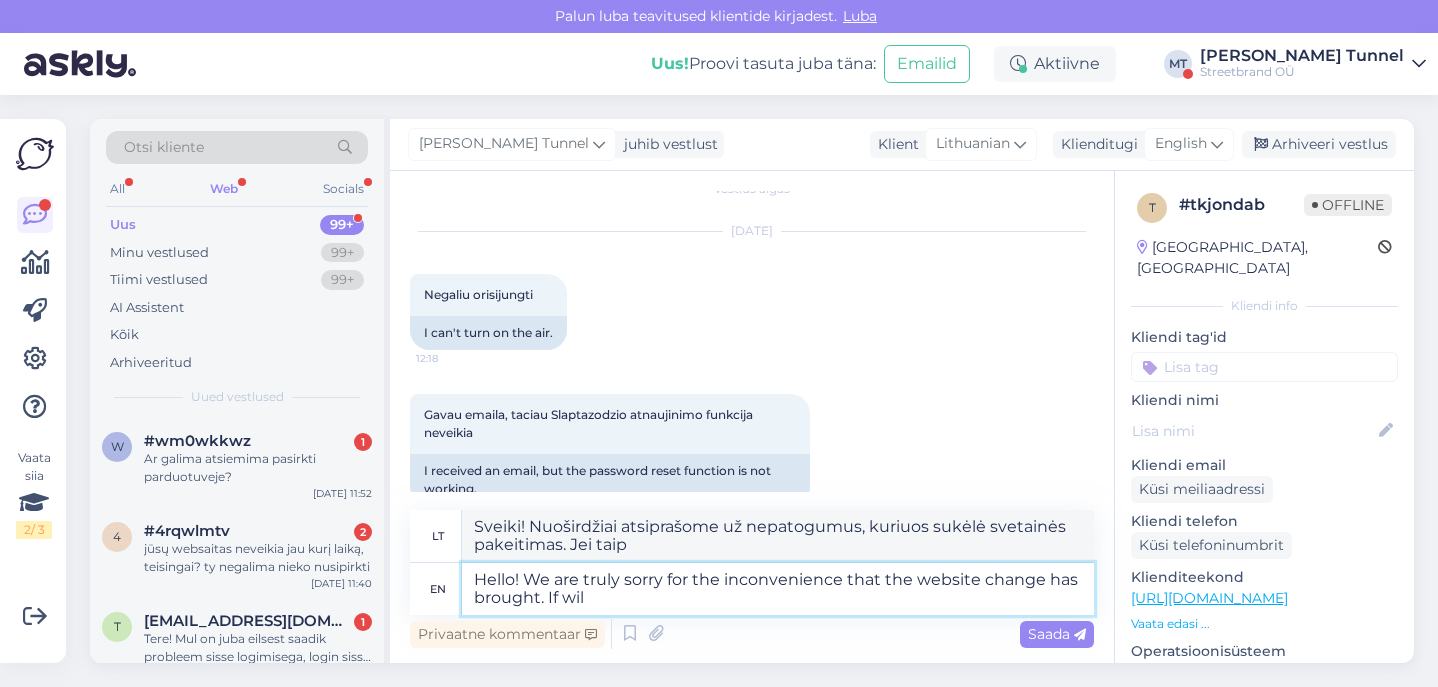 type on "Sveiki! Nuoširdžiai atsiprašome už nepatogumus, kuriuos sukėlė svetainės pakeitimas. Jei" 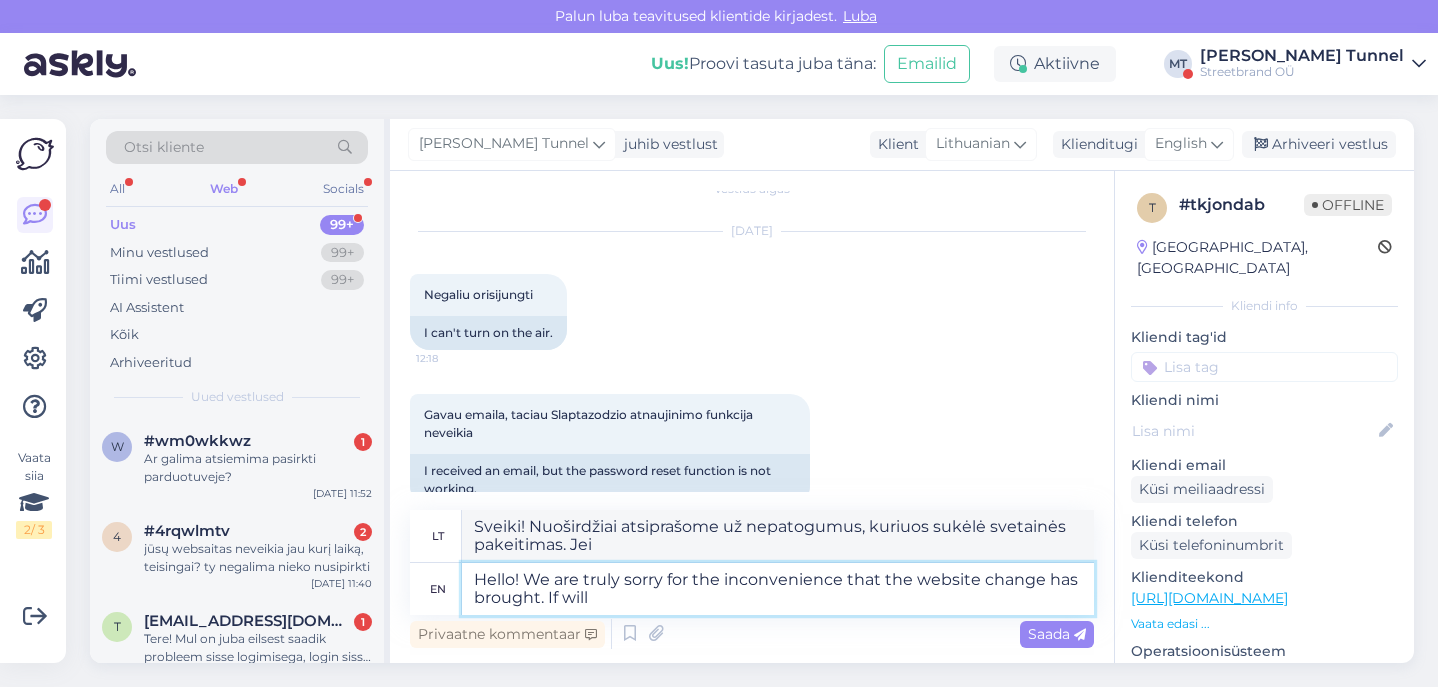type on "Hello! We are truly sorry for the inconvenience that the website change has brought. If will b" 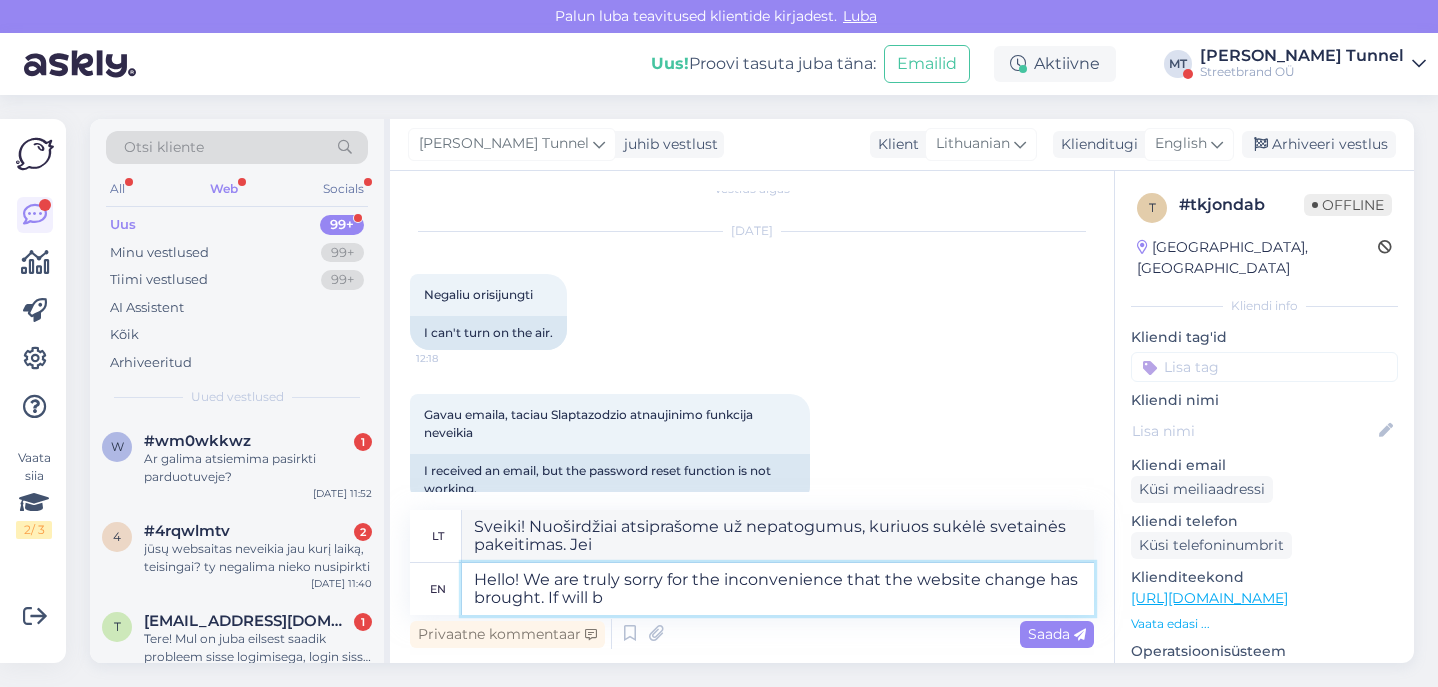 type on "Sveiki! Nuoširdžiai atsiprašome už nepatogumus, kuriuos sukėlė svetainės pakeitimas. Jei taip," 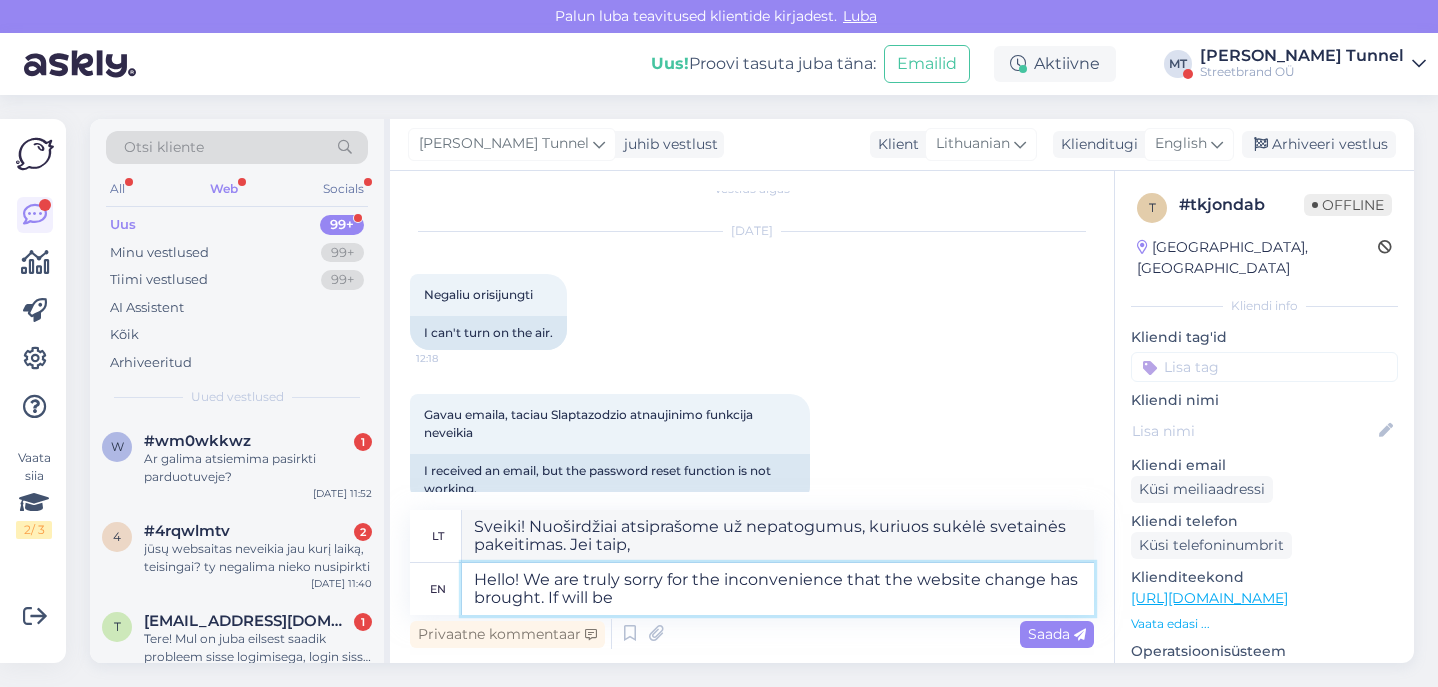 type on "Hello! We are truly sorry for the inconvenience that the website change has brought. If will be" 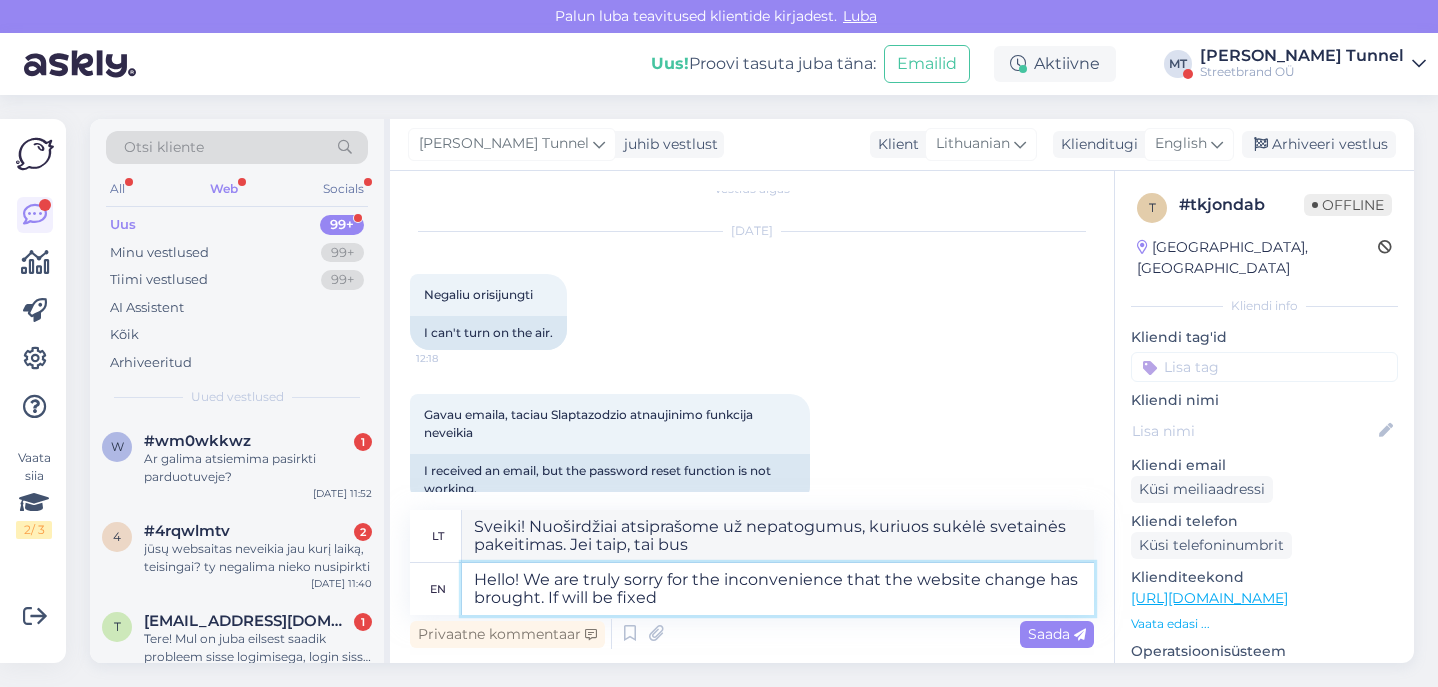 type on "Hello! We are truly sorry for the inconvenience that the website change has brought. If will be fixed" 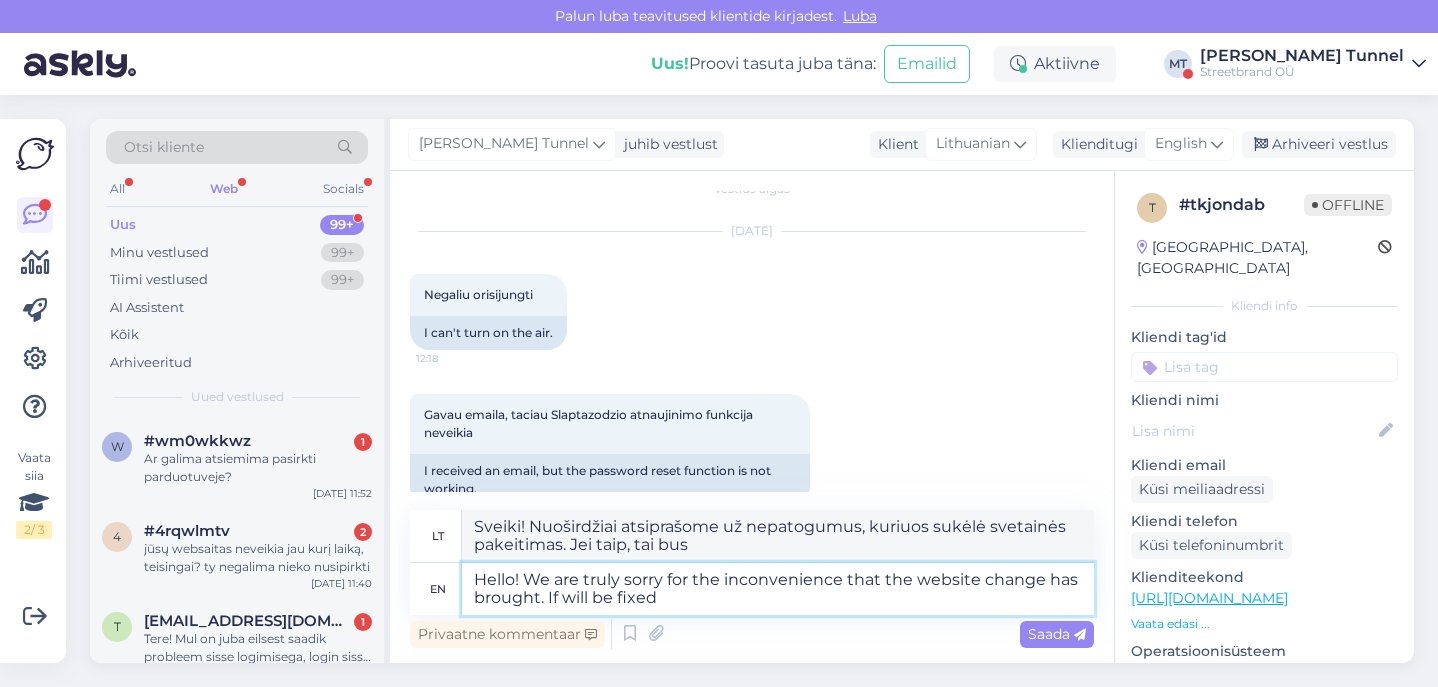 type on "Sveiki! Nuoširdžiai atsiprašome už nepatogumus, kuriuos sukėlė svetainės pakeitimas. Jie bus ištaisyti." 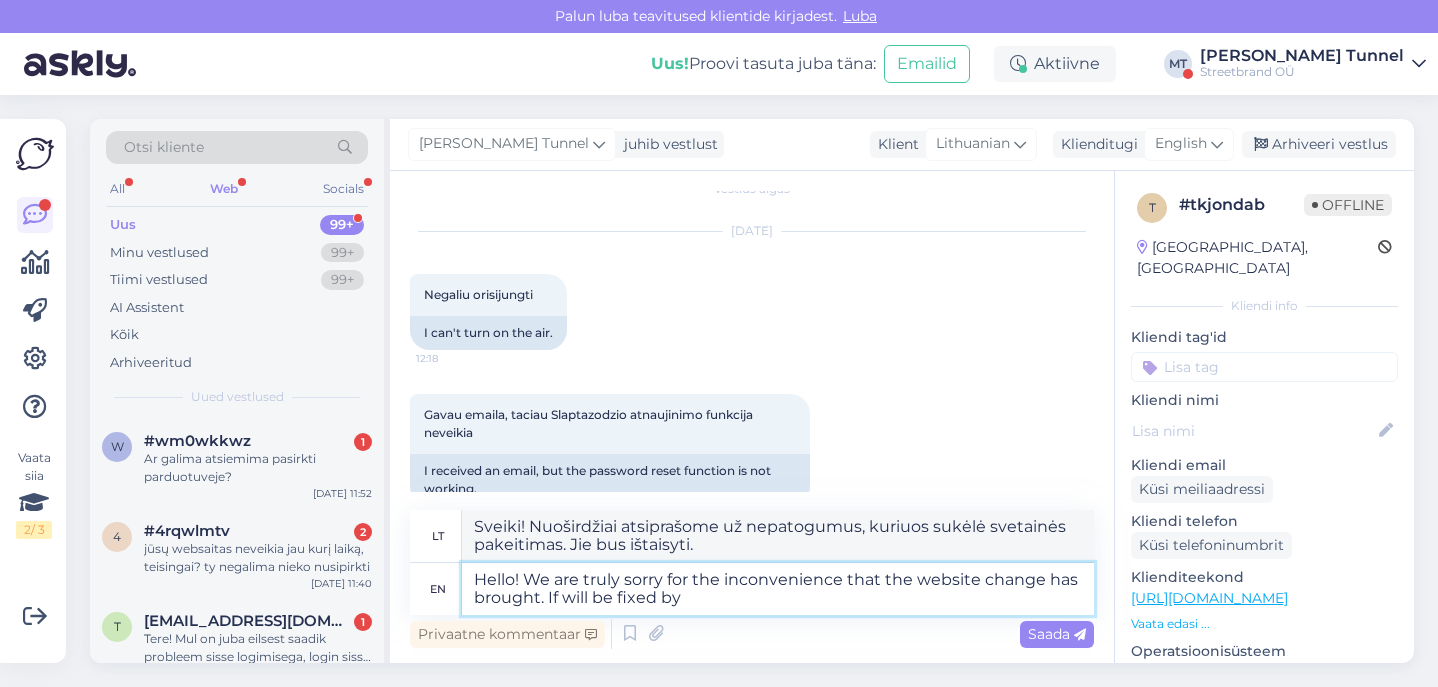 type on "Hello! We are truly sorry for the inconvenience that the website change has brought. If will be fixed by t" 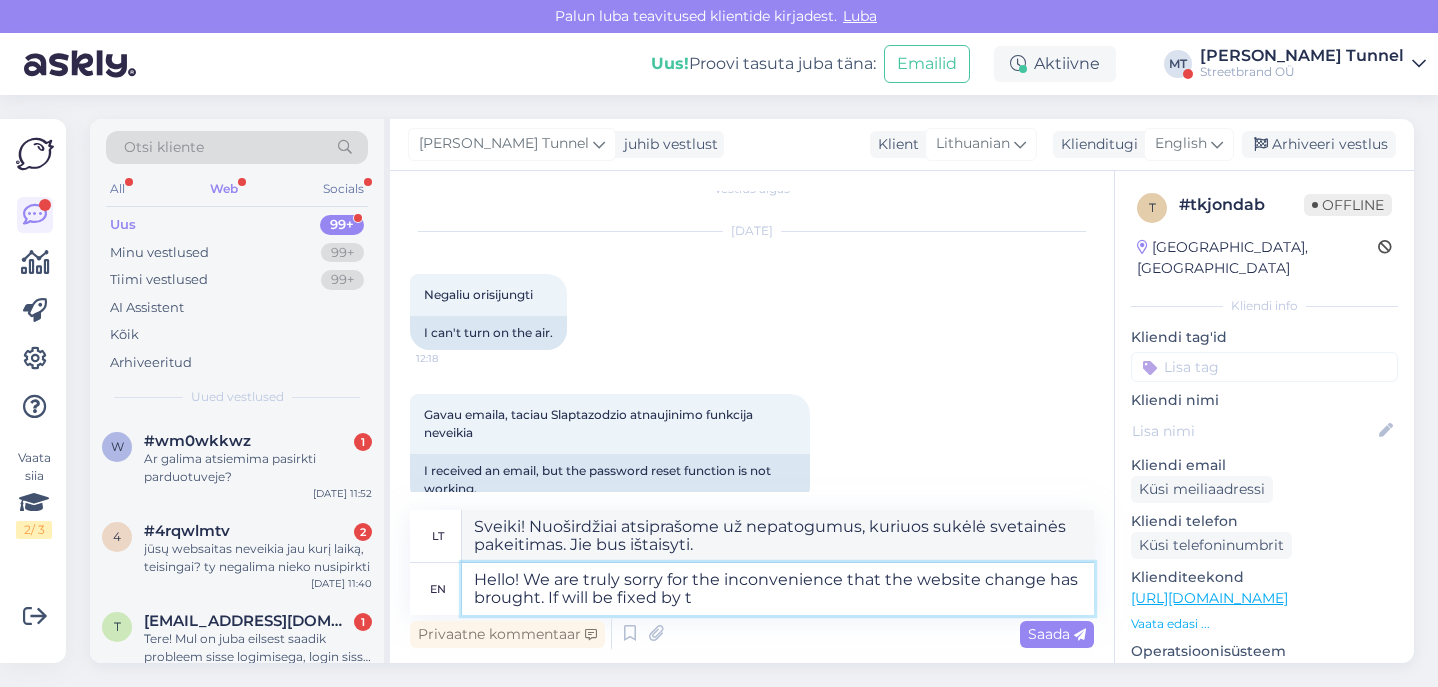 type on "Sveiki! Nuoširdžiai atsiprašome už nepatogumus, kuriuos sukėlė svetainės pakeitimas. Jie bus ištaisyti iki" 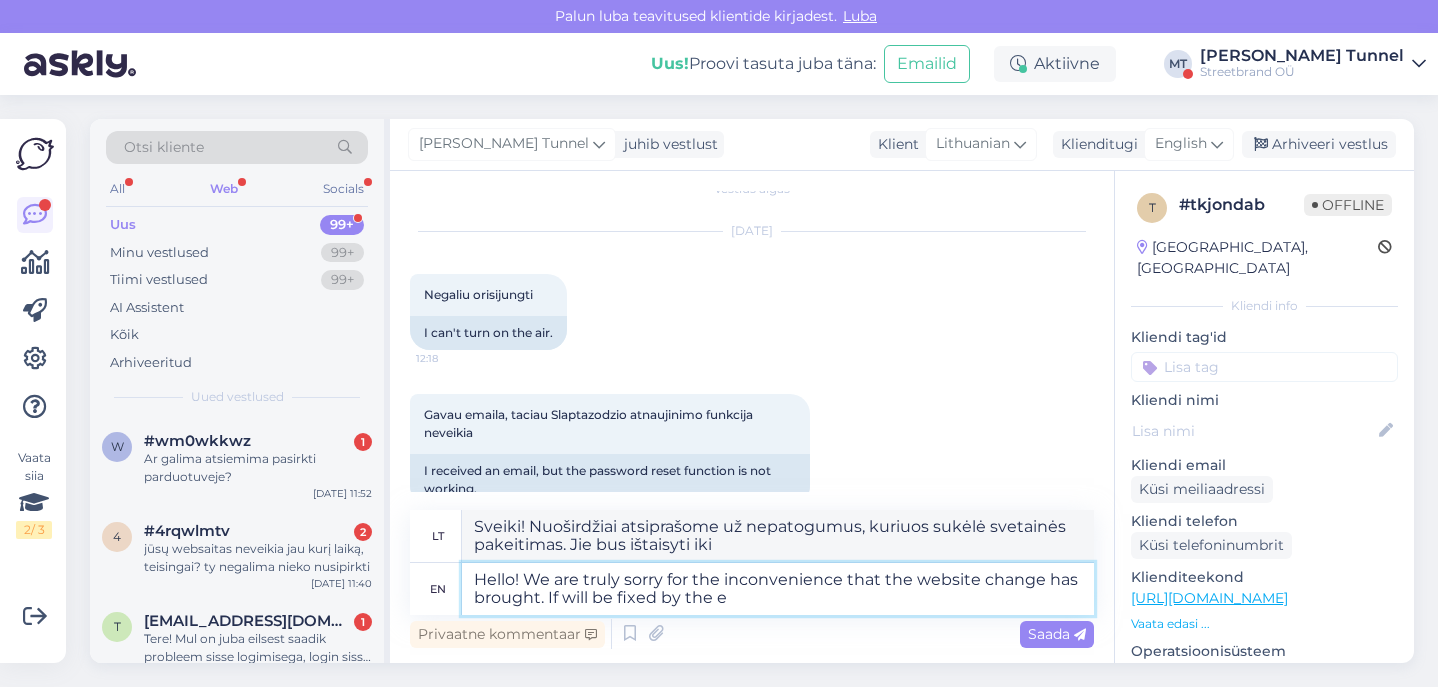 type on "Hello! We are truly sorry for the inconvenience that the website change has brought. If will be fixed by the en" 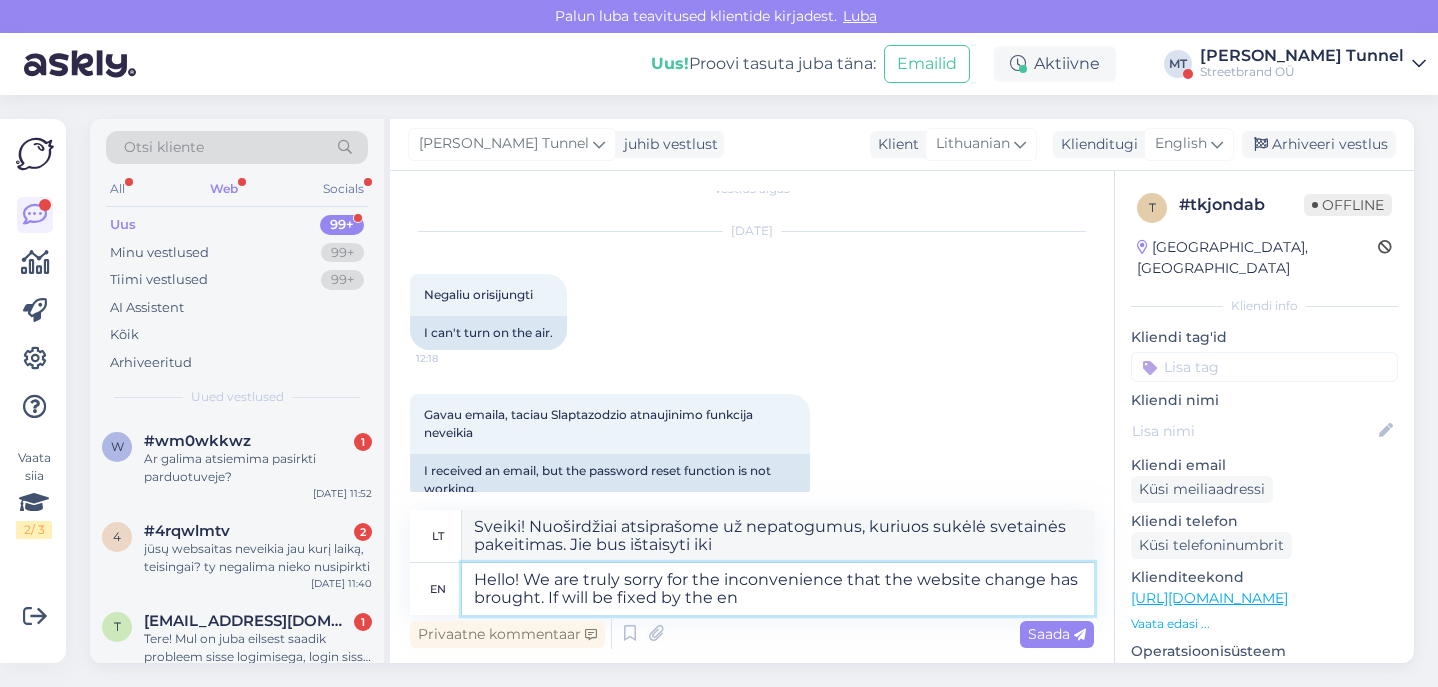 type on "Sveiki! Nuoširdžiai atsiprašome už nepatogumus, kuriuos sukėlė svetainės pakeitimas. Jie bus ištaisyti." 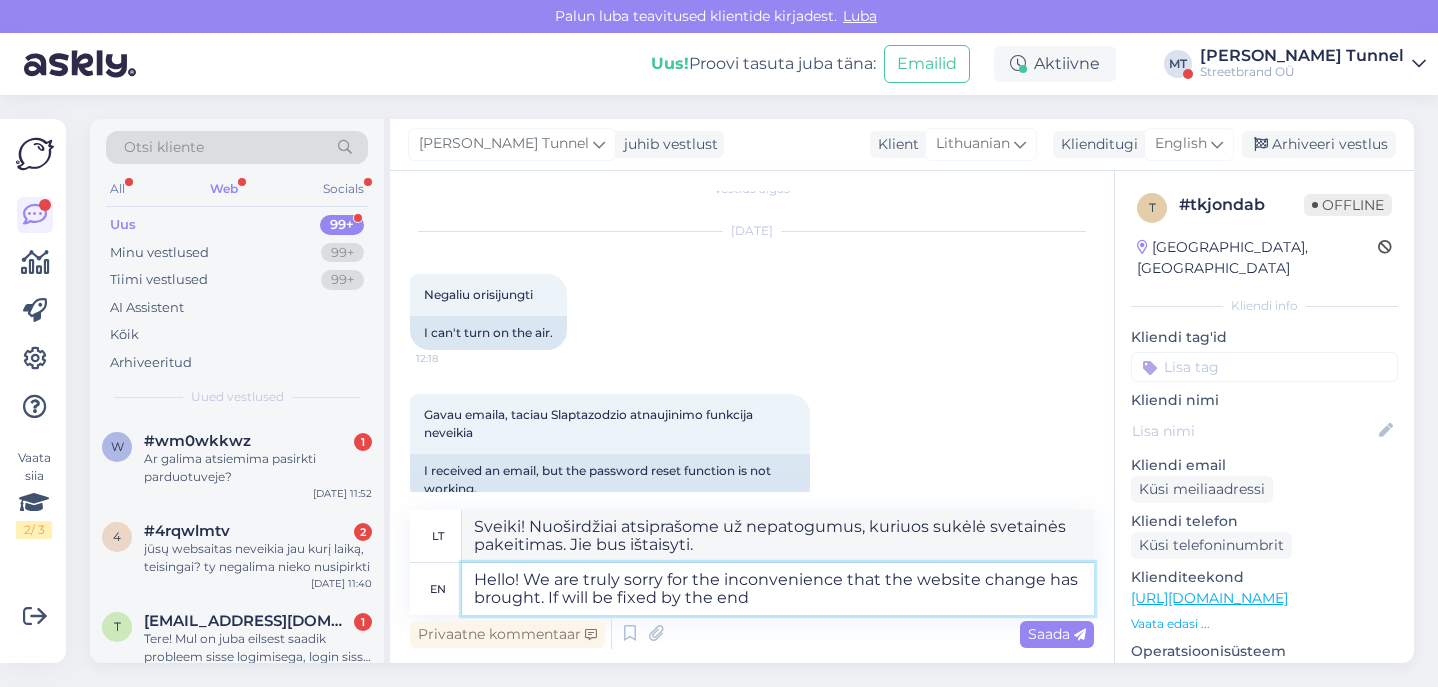 type on "Hello! We are truly sorry for the inconvenience that the website change has brought. If will be fixed by the end o" 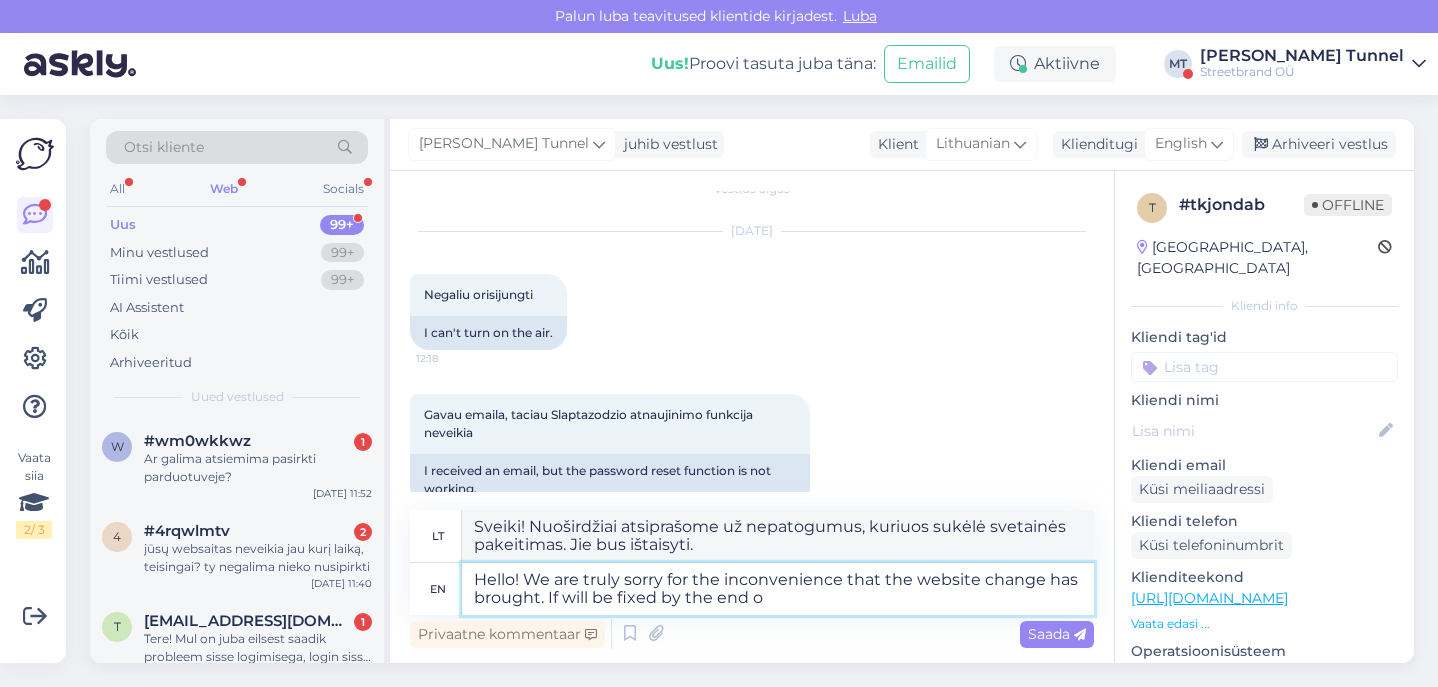 type on "Sveiki! Nuoširdžiai atsiprašome už nepatogumus, kuriuos sukėlė svetainės pakeitimas. Jie bus ištaisyti iki galo." 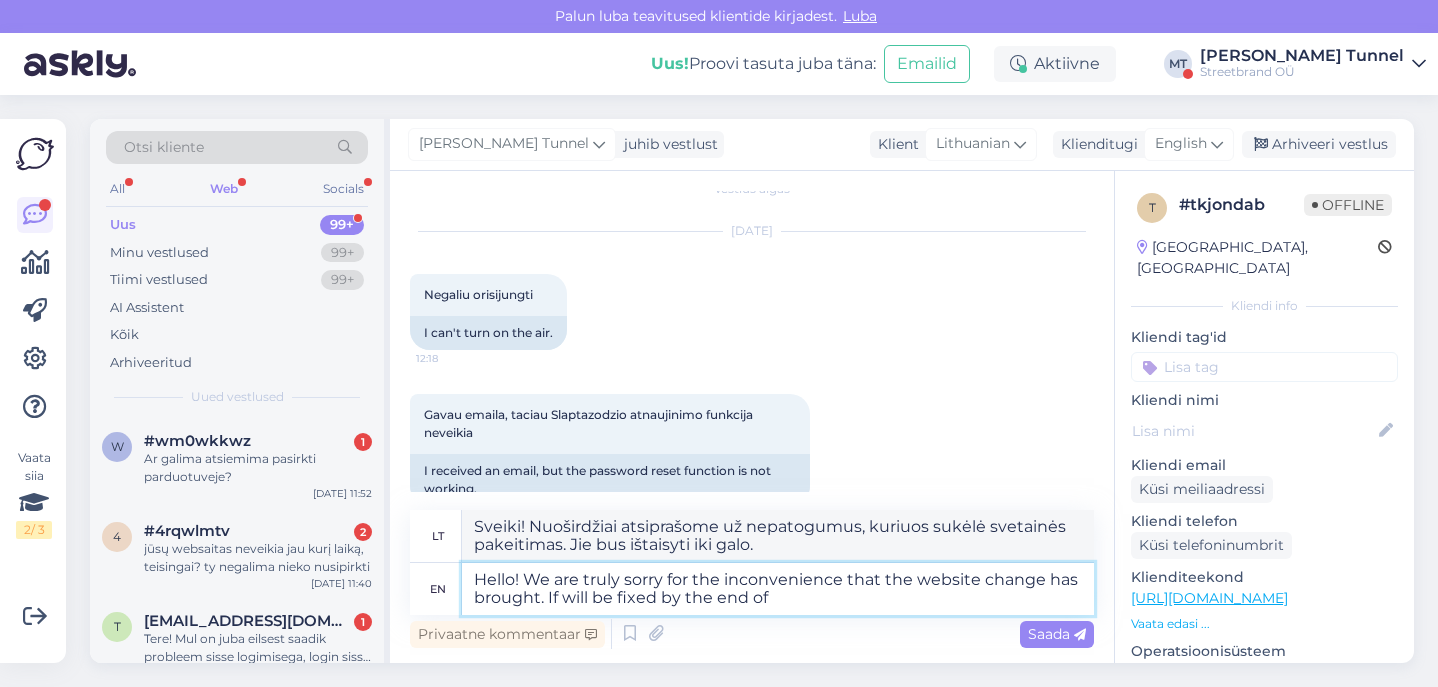 type on "Hello! We are truly sorry for the inconvenience that the website change has brought. If will be fixed by the end of" 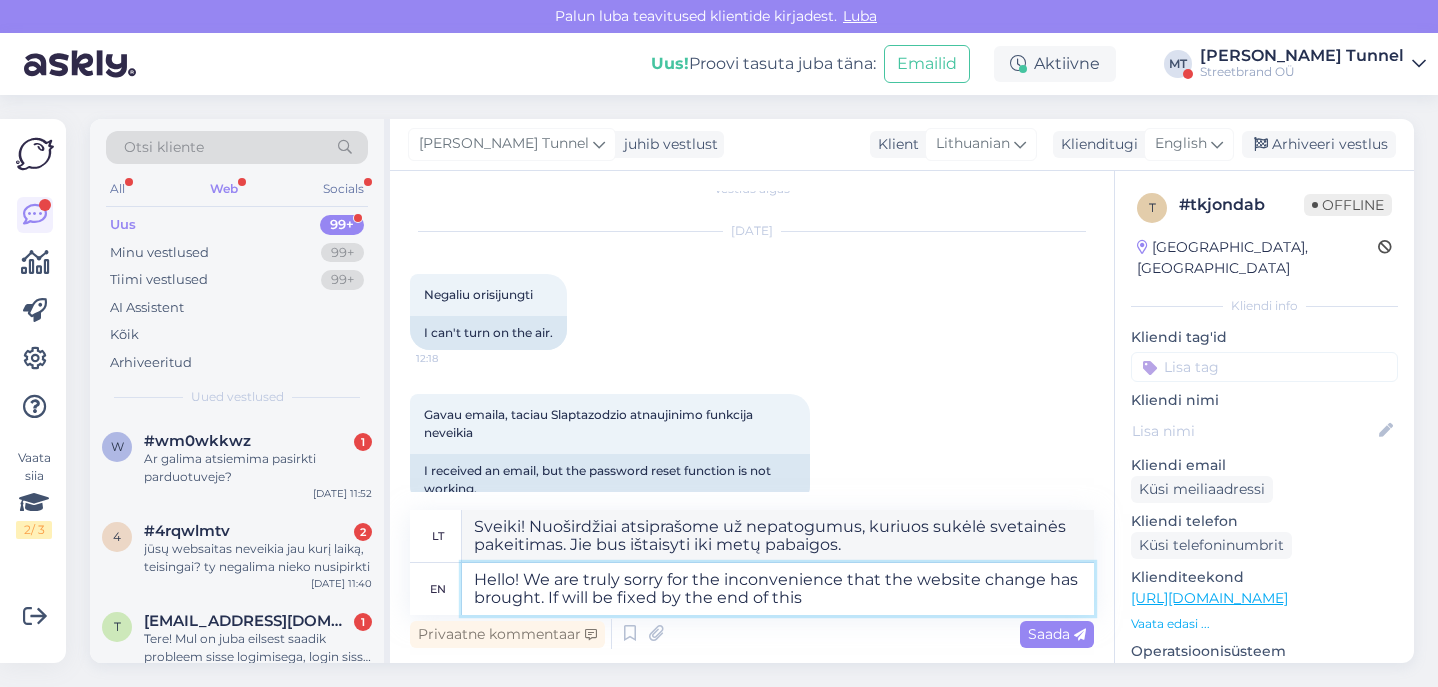 type on "Hello! We are truly sorry for the inconvenience that the website change has brought. If will be fixed by the end of this w" 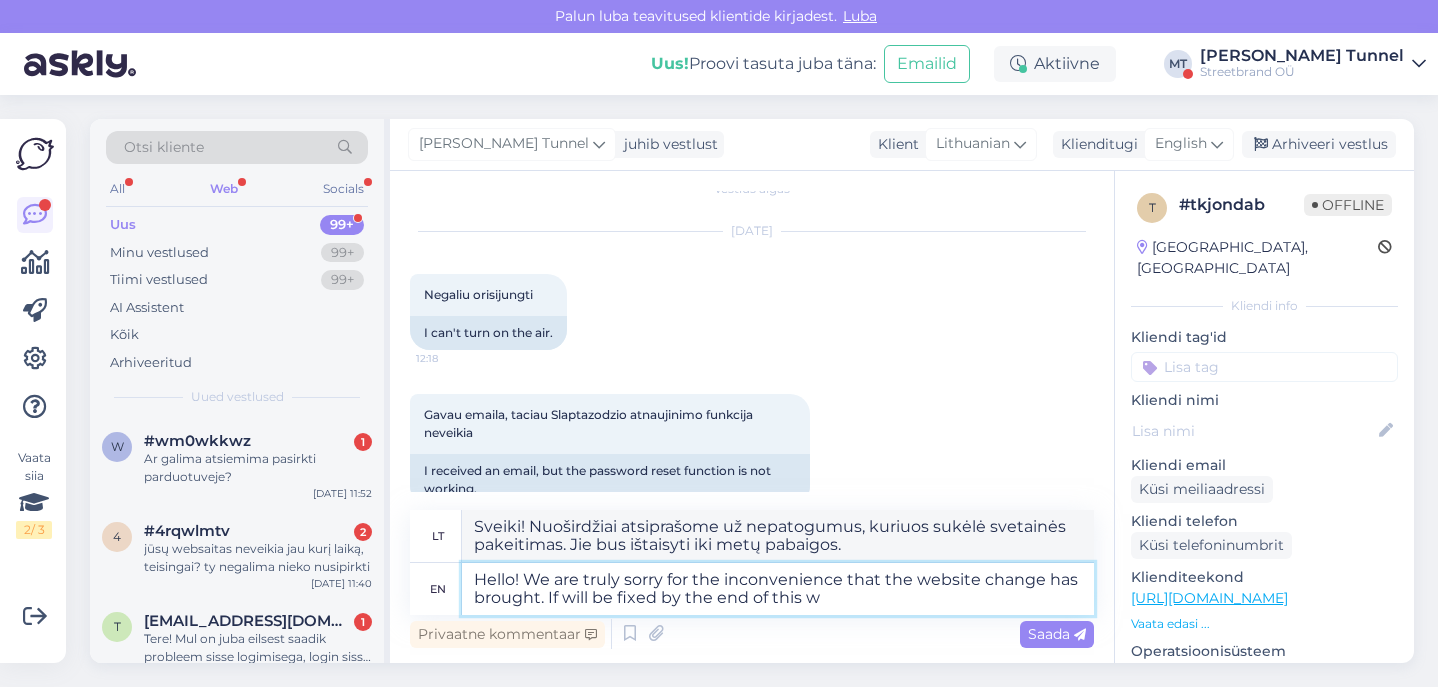 type on "Sveiki! Nuoširdžiai atsiprašome už nepatogumus, kuriuos sukėlė svetainės pakeitimas. Jie bus ištaisyti iki šių metų pabaigos." 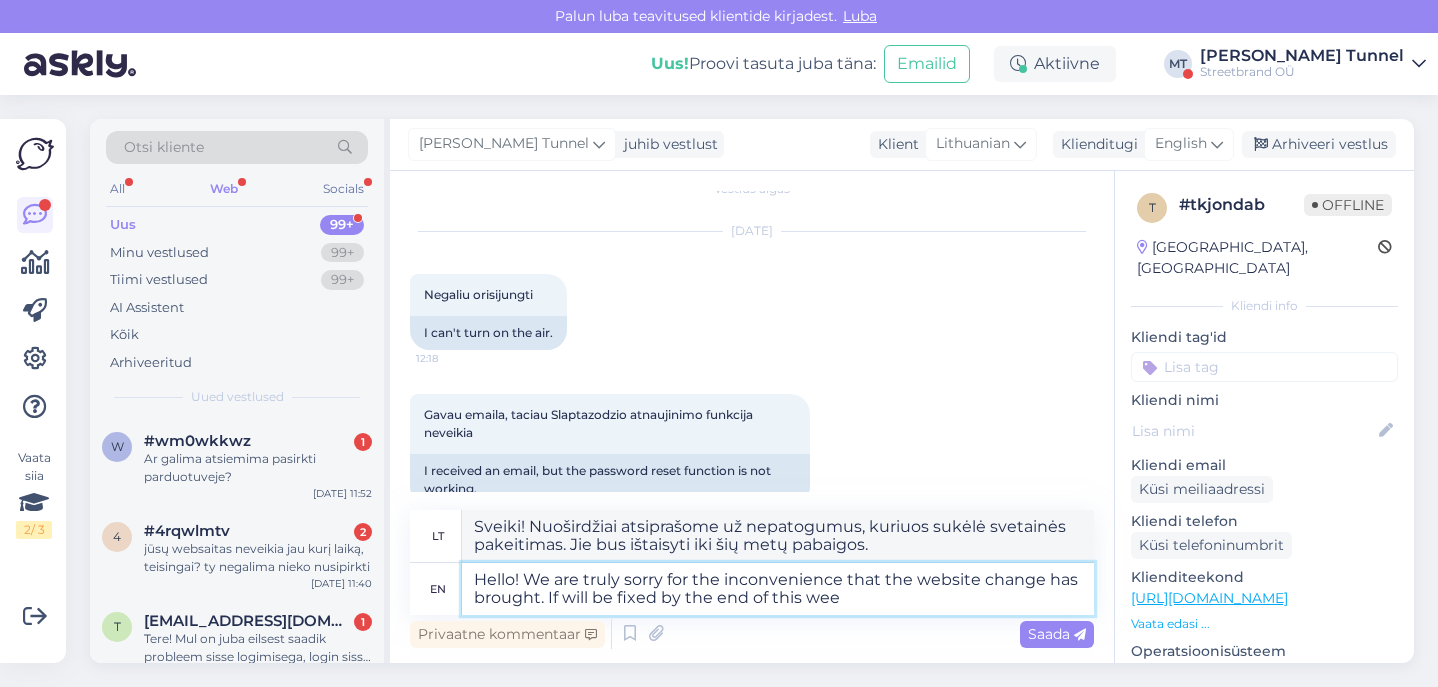 type on "Hello! We are truly sorry for the inconvenience that the website change has brought. If will be fixed by the end of this week" 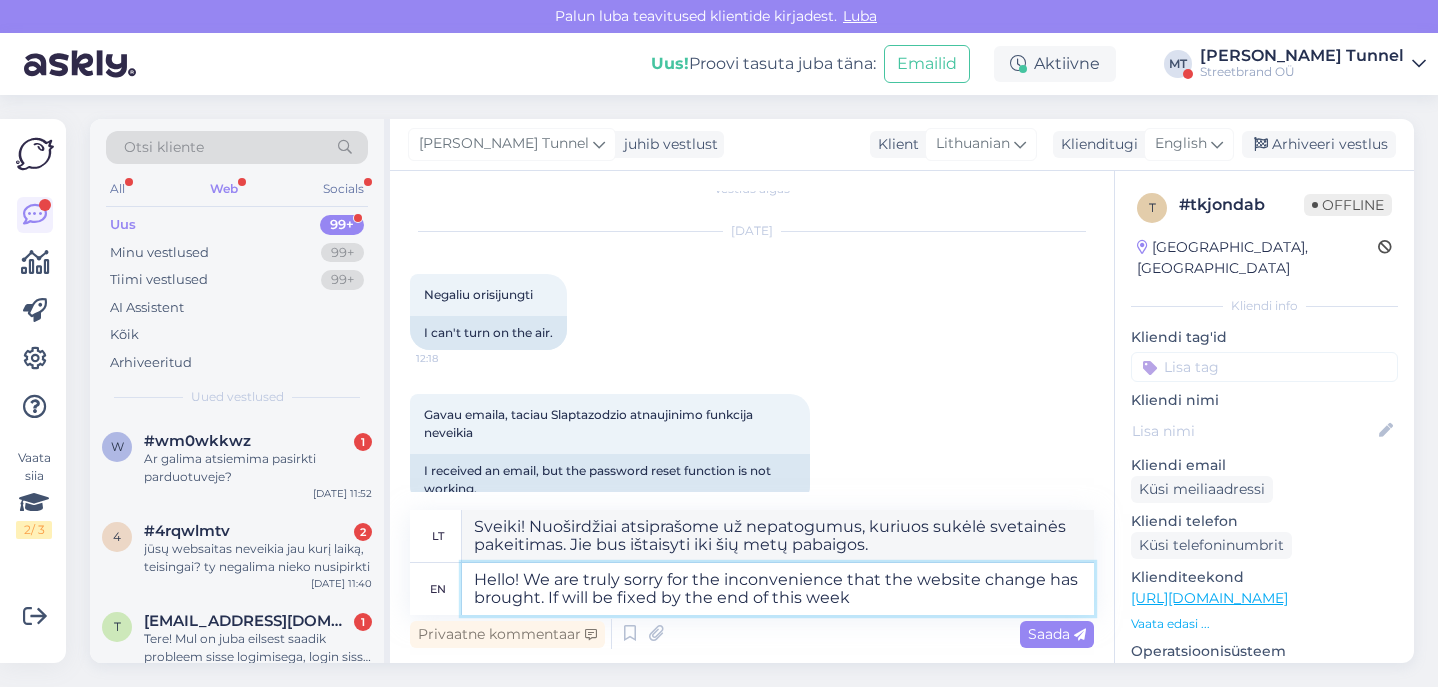 type on "Sveiki! Nuoširdžiai atsiprašome už nepatogumus, kuriuos sukėlė svetainės pakeitimas. Jie bus ištaisyti iki šios savaitės pabaigos." 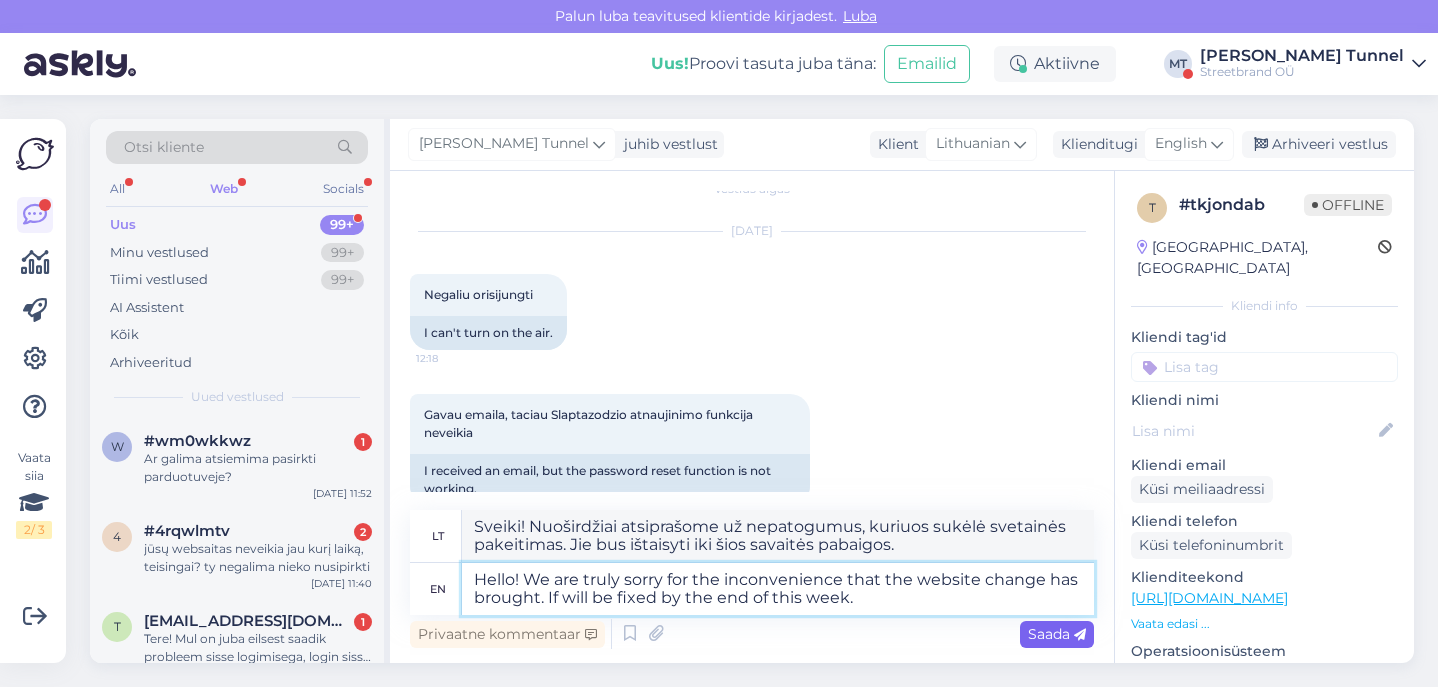 type on "Hello! We are truly sorry for the inconvenience that the website change has brought. If will be fixed by the end of this week." 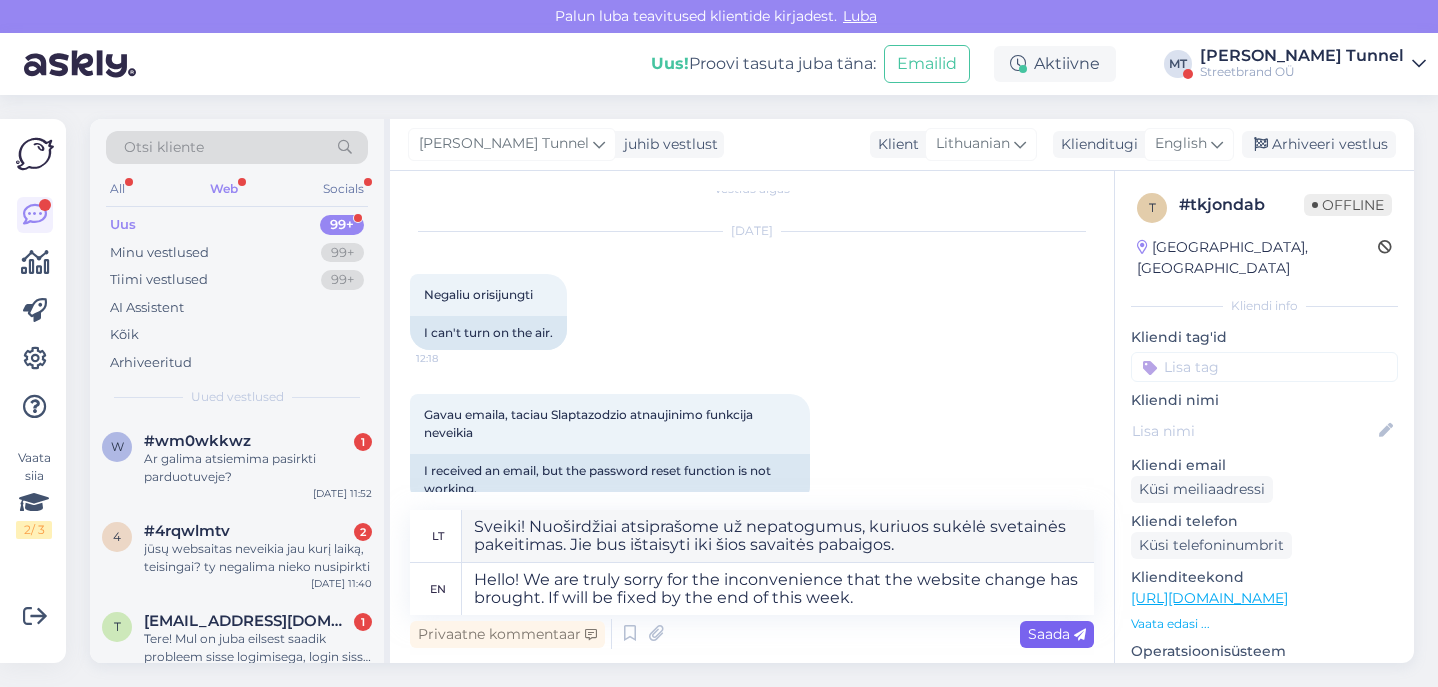 click on "Saada" at bounding box center [1057, 634] 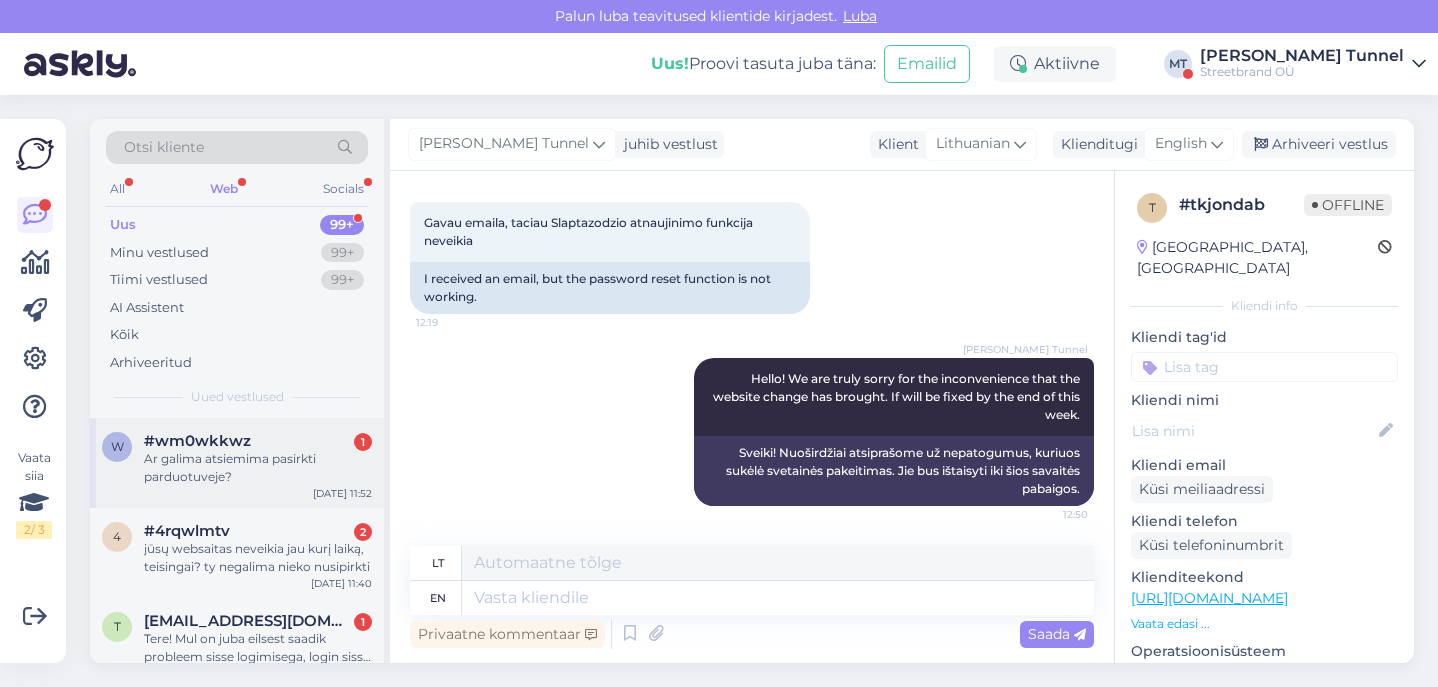 scroll, scrollTop: 215, scrollLeft: 0, axis: vertical 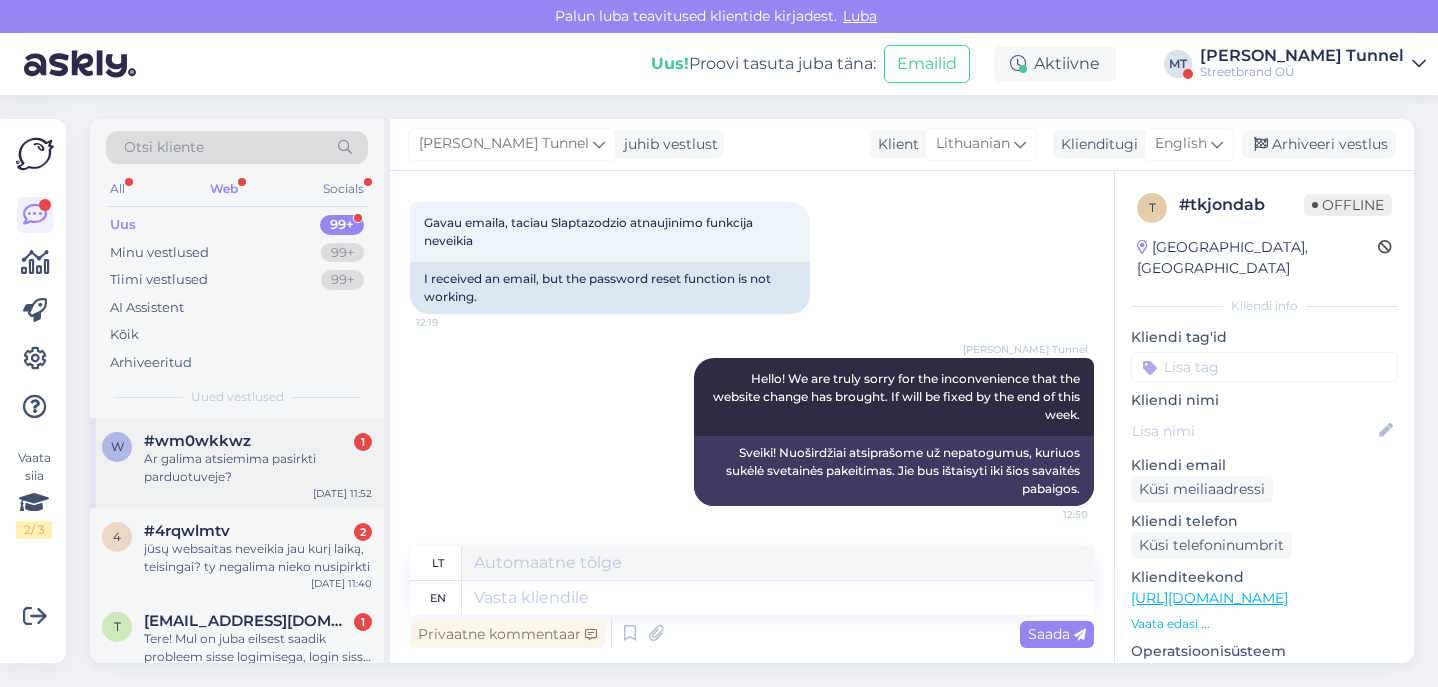 click on "Ar galima atsiemima pasirkti parduotuveje?" at bounding box center [258, 468] 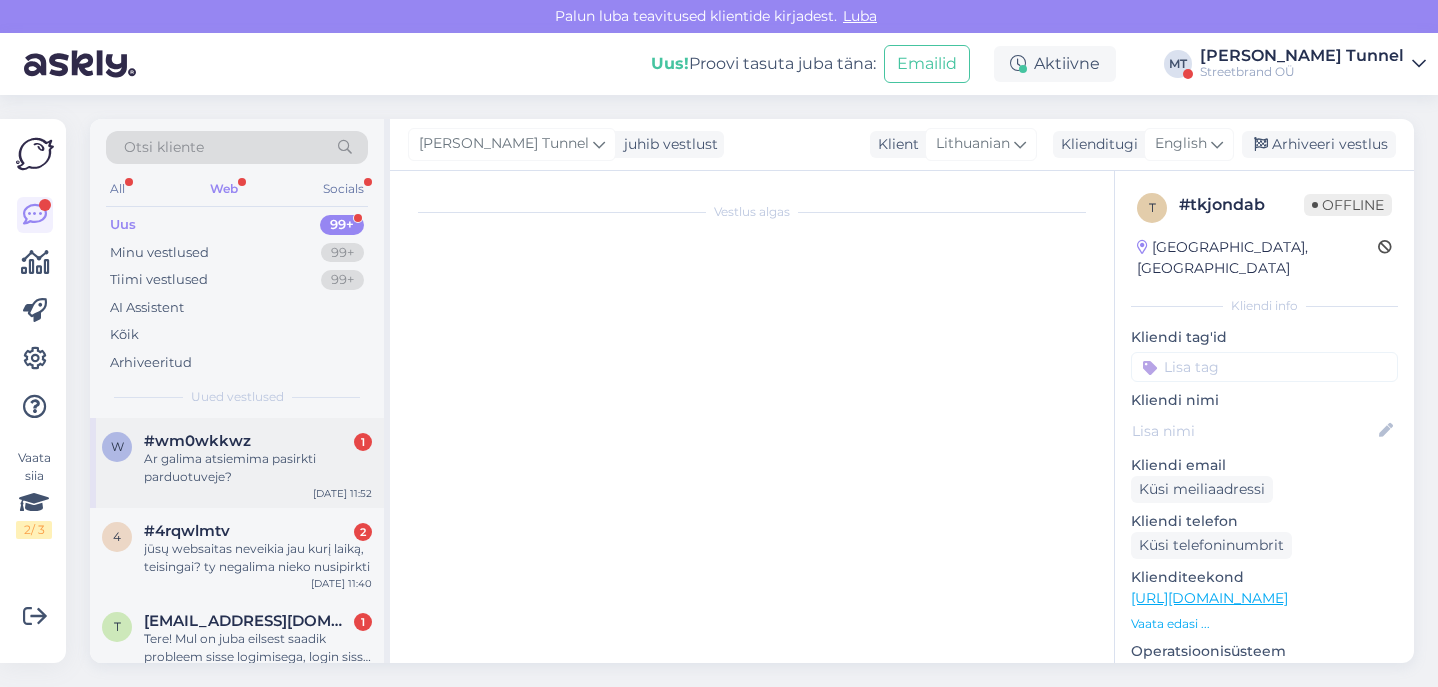 scroll, scrollTop: 0, scrollLeft: 0, axis: both 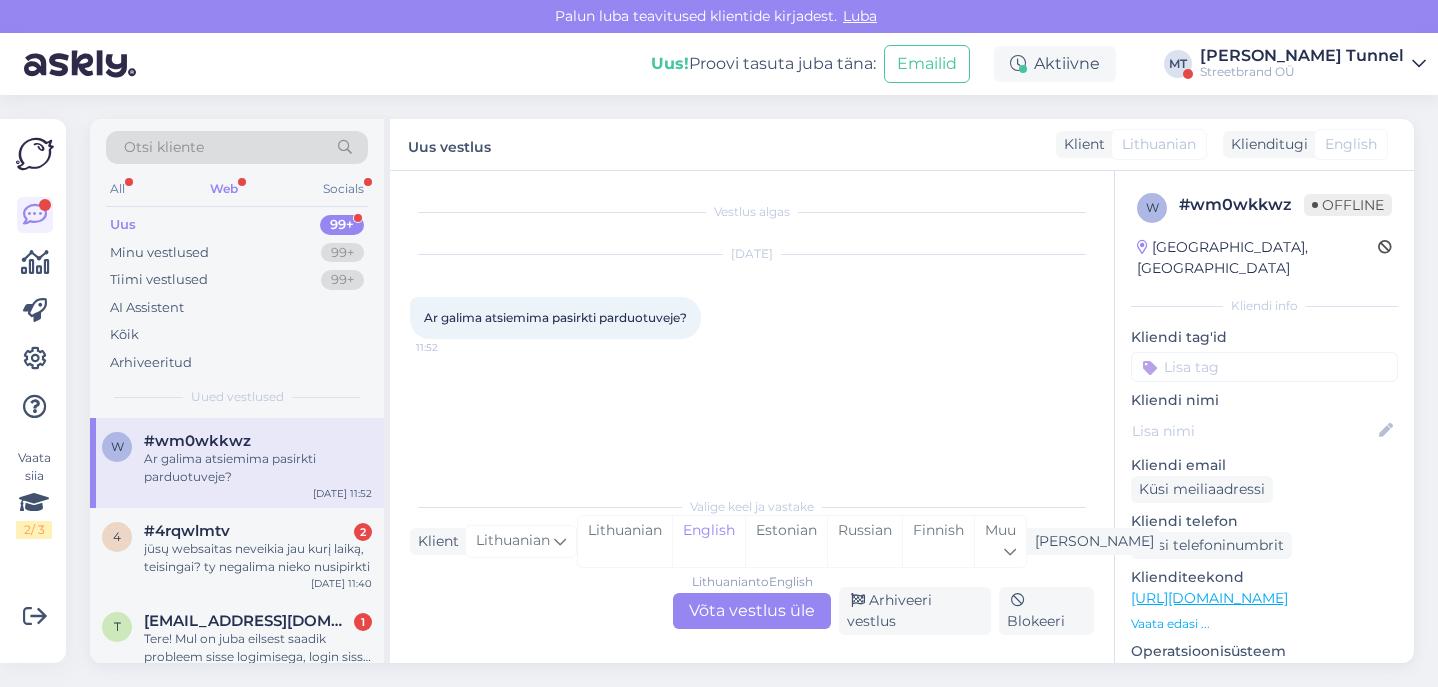 click on "Lithuanian  to  English Võta vestlus üle" at bounding box center [752, 611] 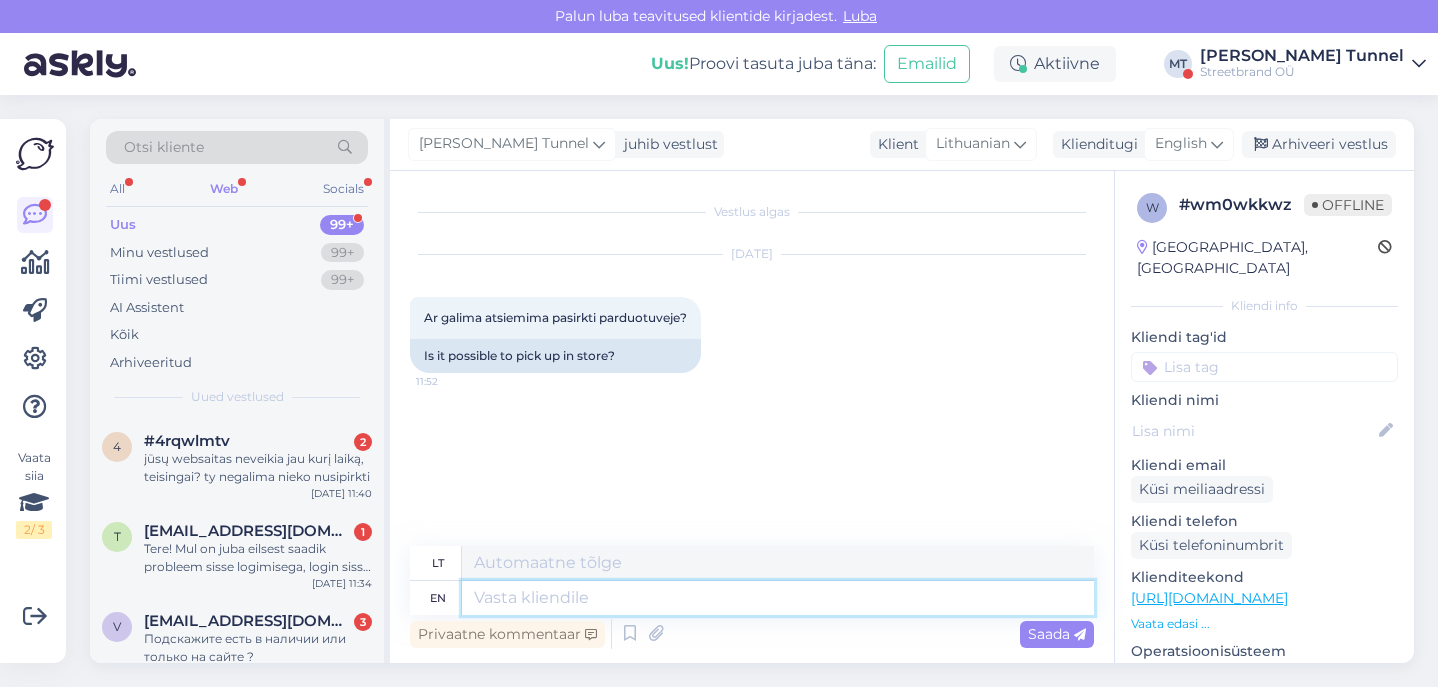 click at bounding box center (778, 598) 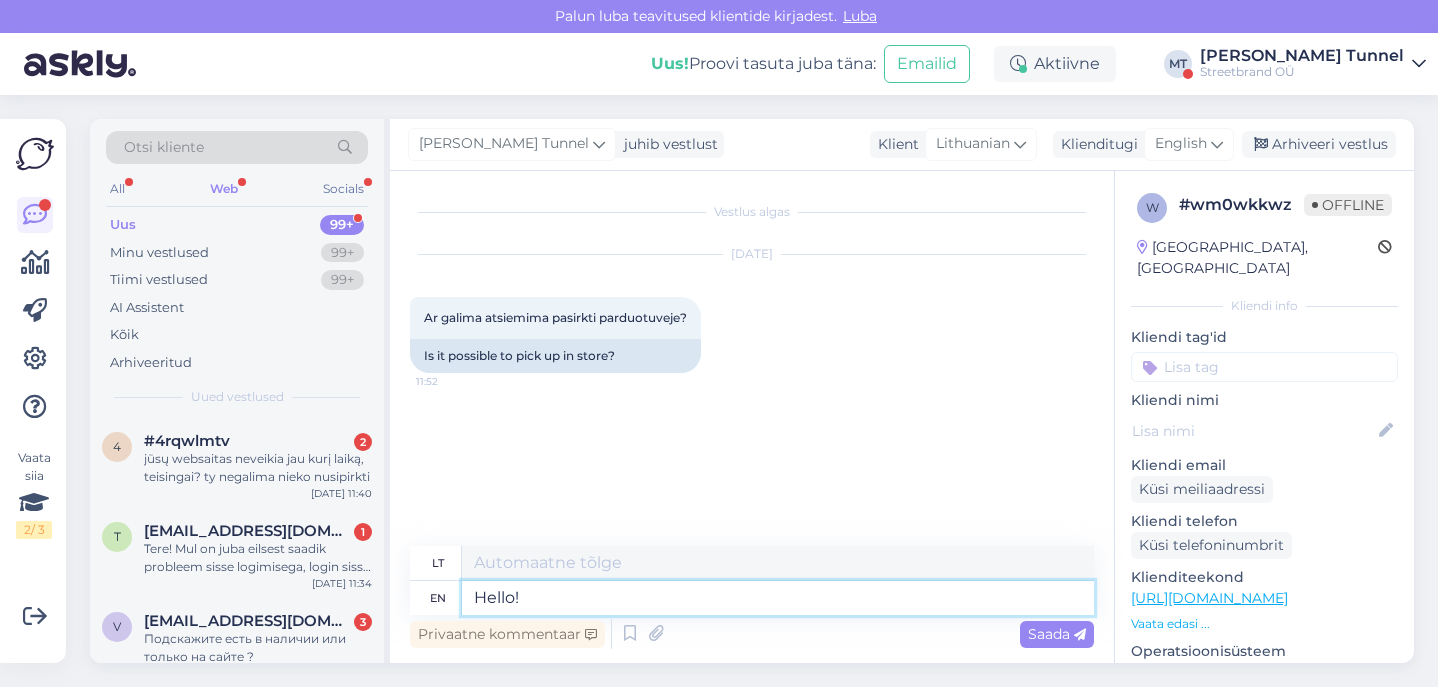 type on "Hello!" 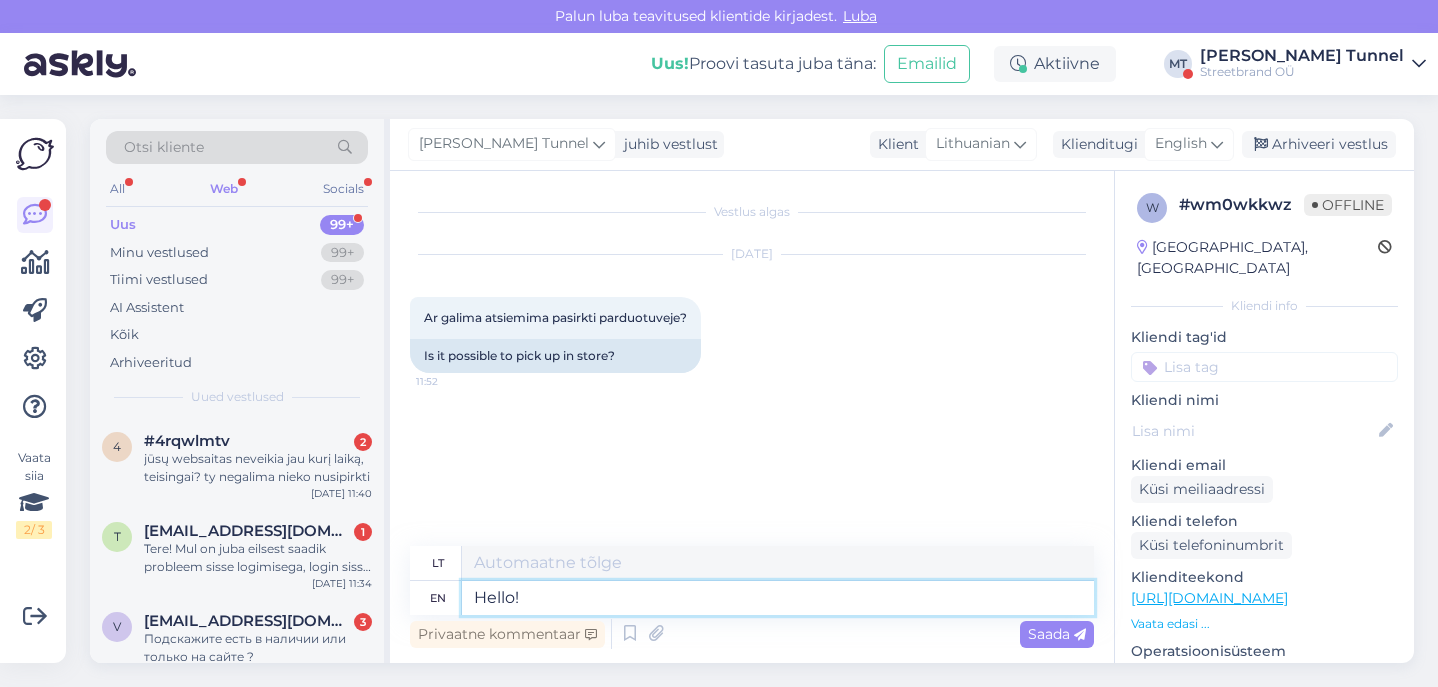 type on "Sveiki!" 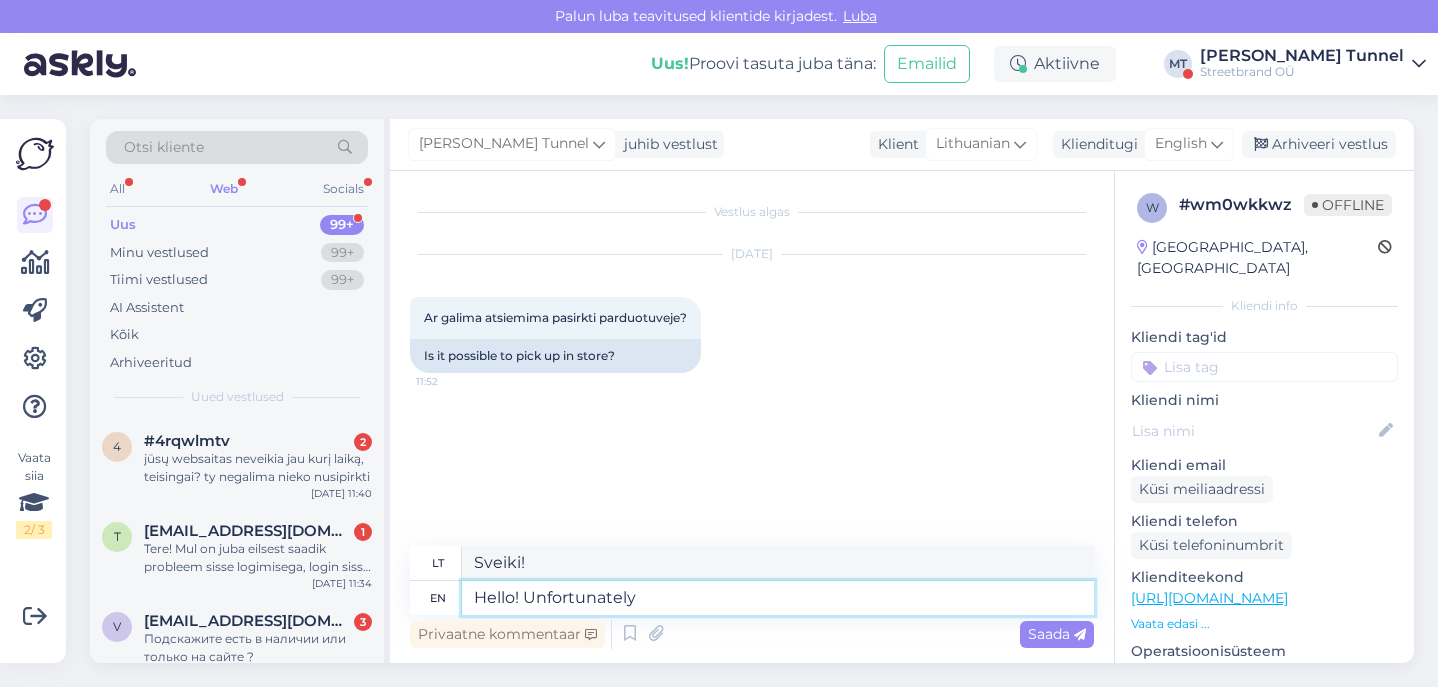 type on "Hello! Unfortunately n" 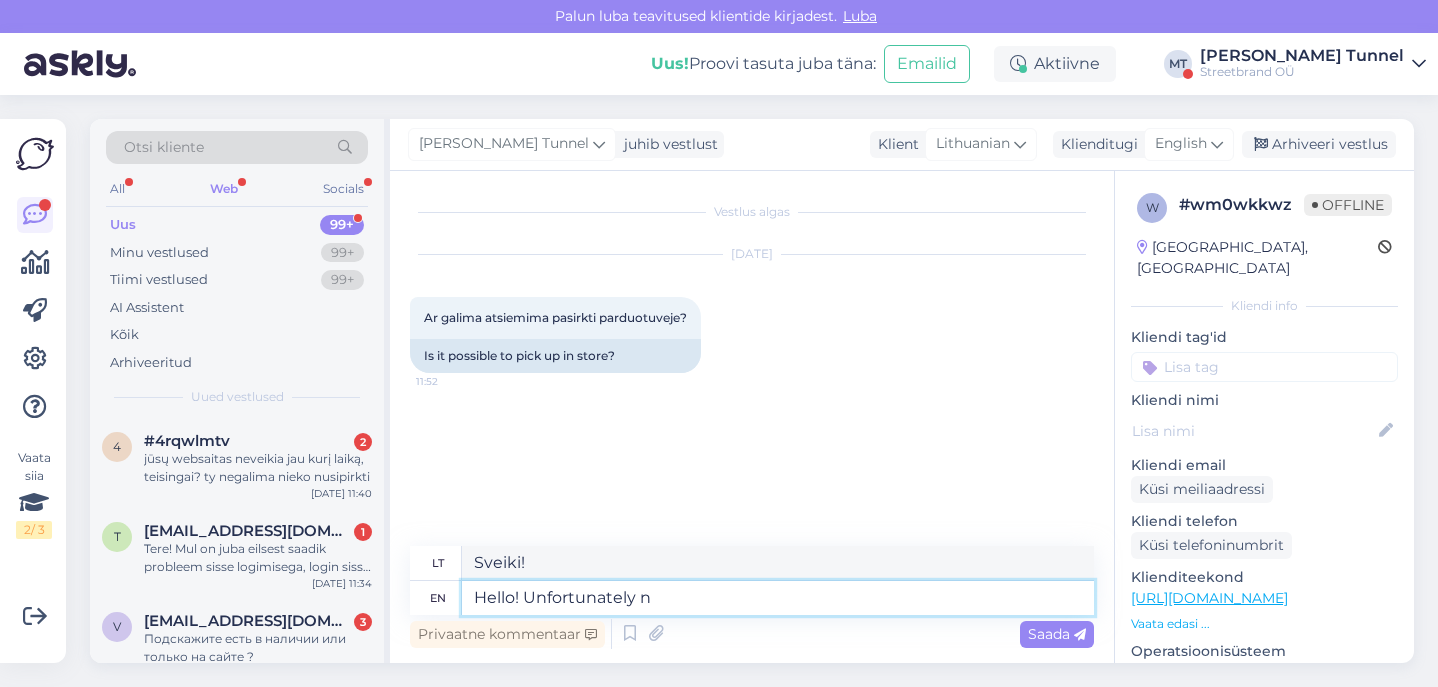 type on "Sveiki! Deja" 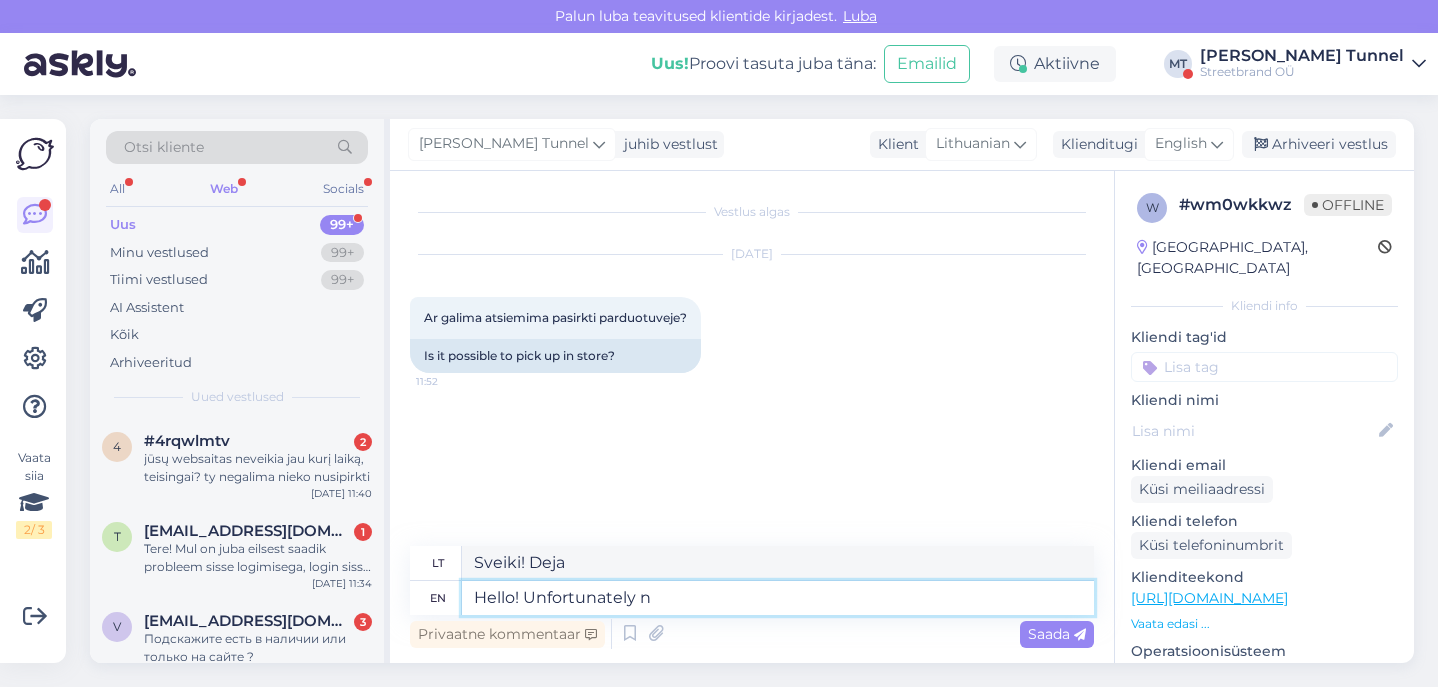 type on "Hello! Unfortunately no" 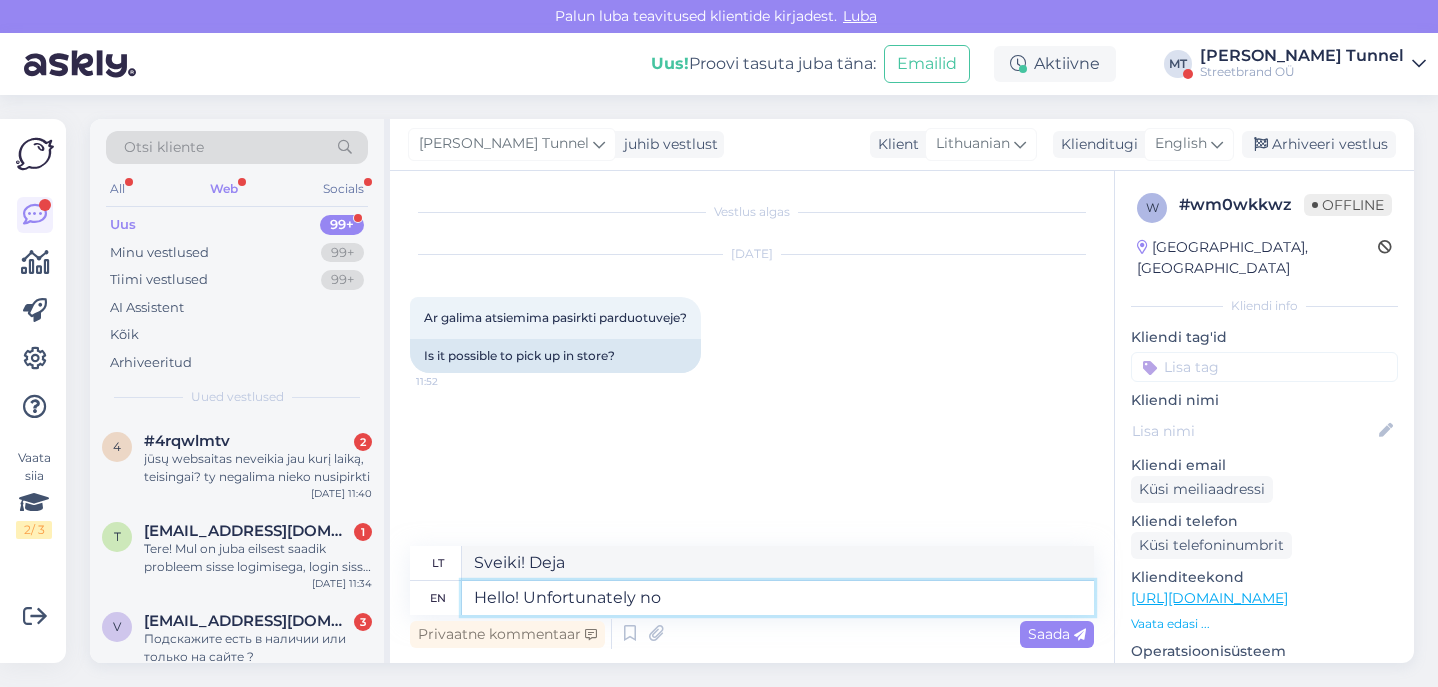 type on "Sveiki! Deja, ne" 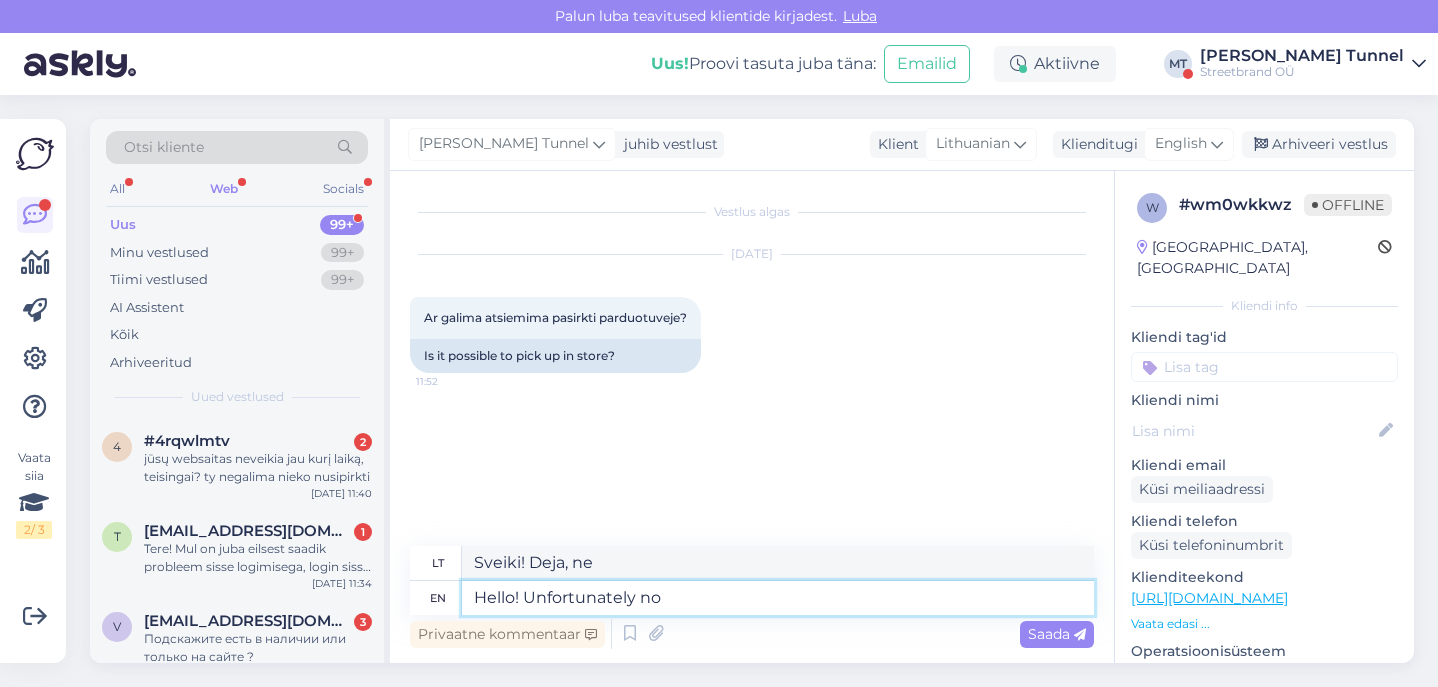 type on "Hello! Unfortunately no." 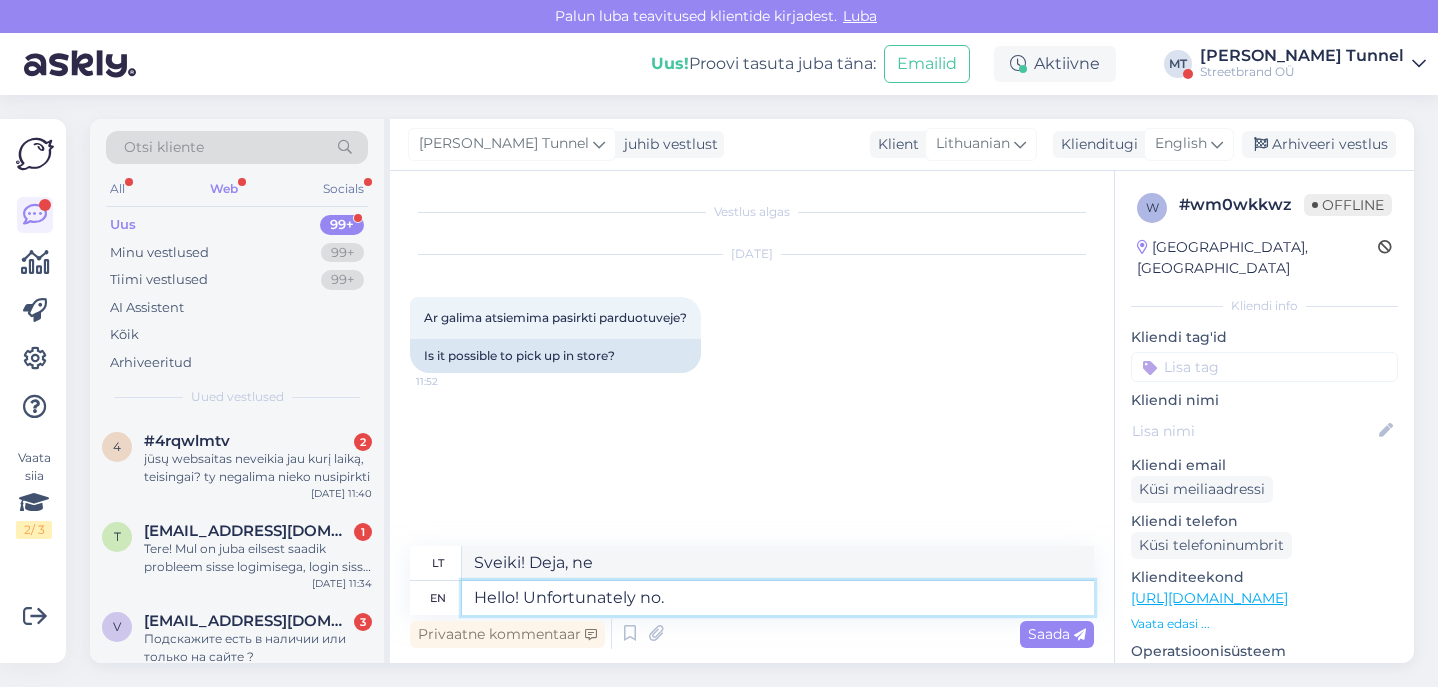 type on "Sveiki! Deja, ne." 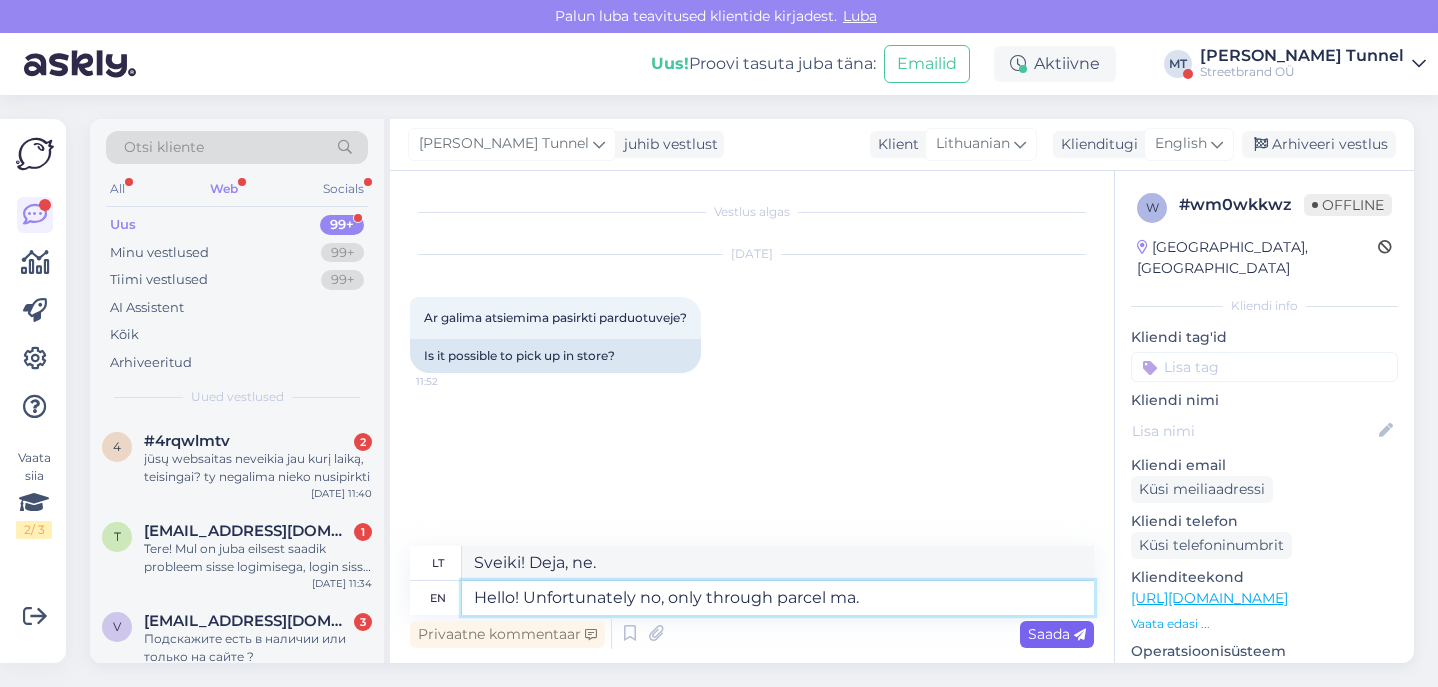 type on "Hello! Unfortunately no, only through parcel mac." 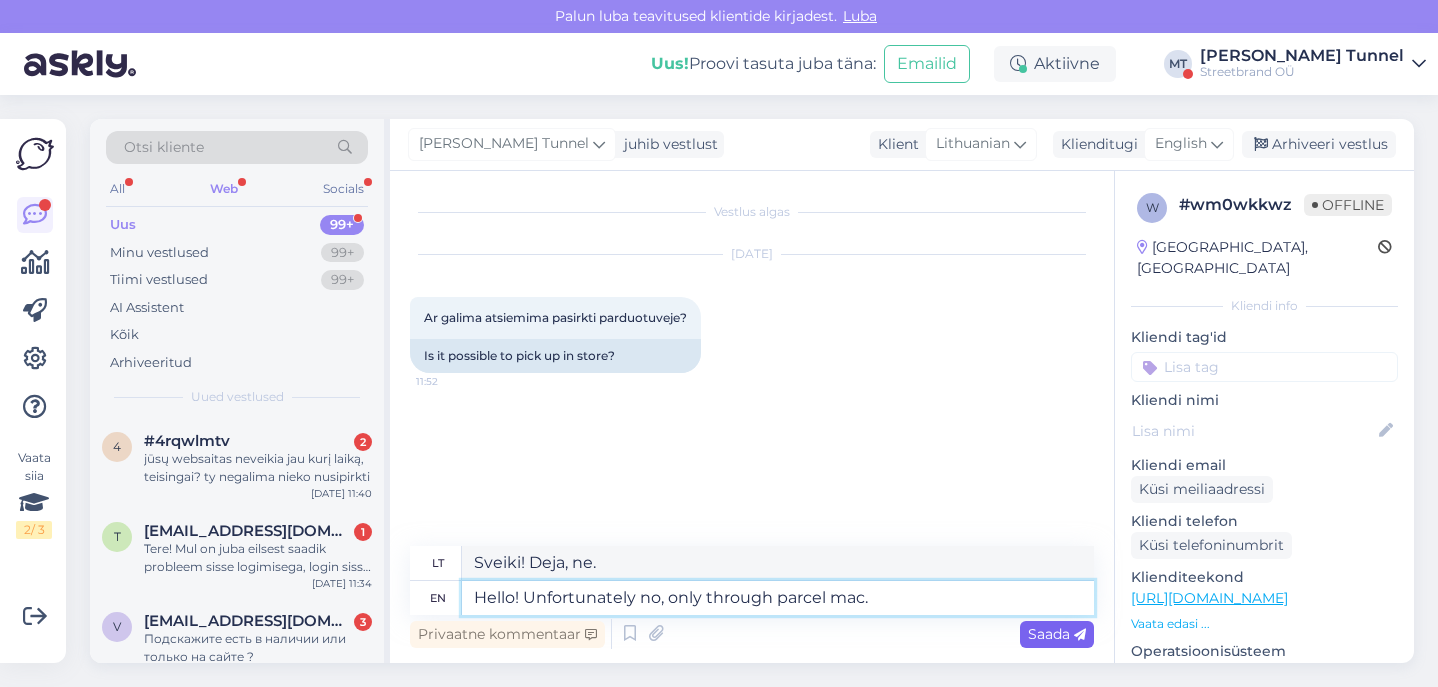 type on "Sveiki! Deja, ne, tik per siuntinį." 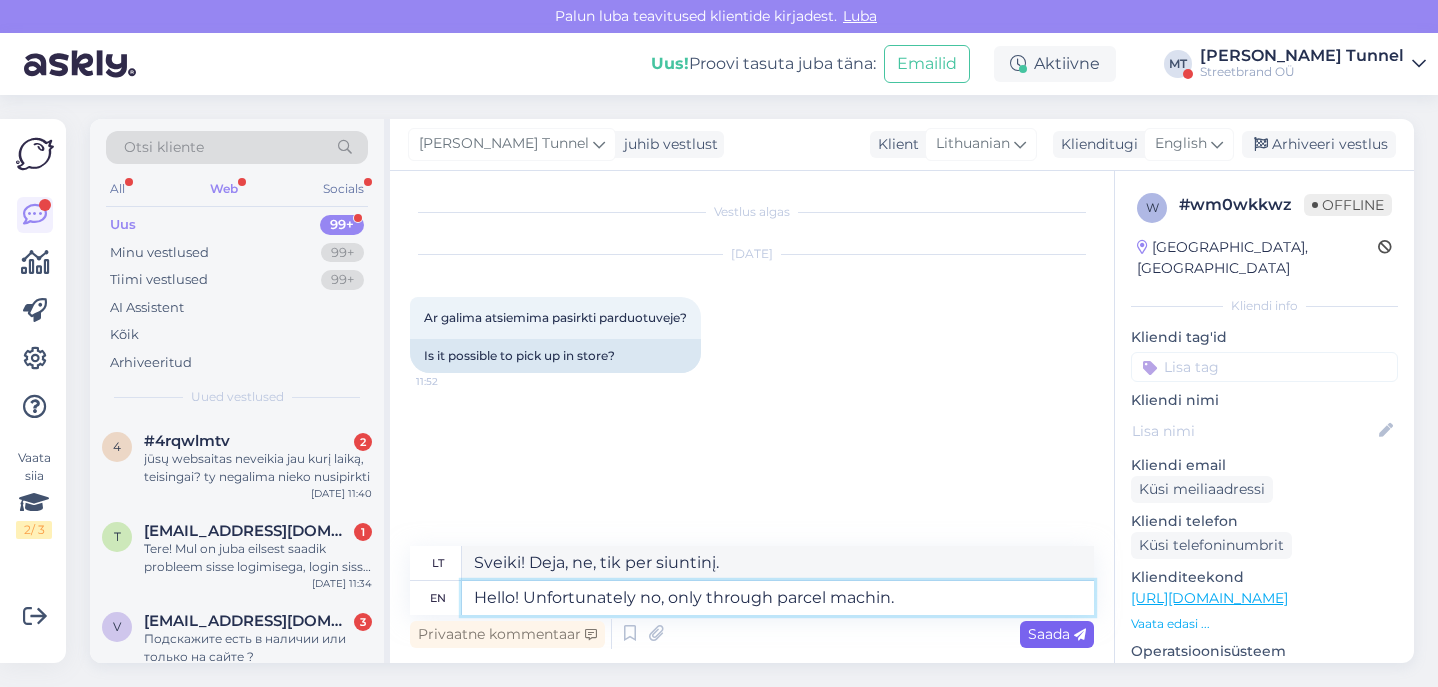type on "Hello! Unfortunately no, only through parcel machine." 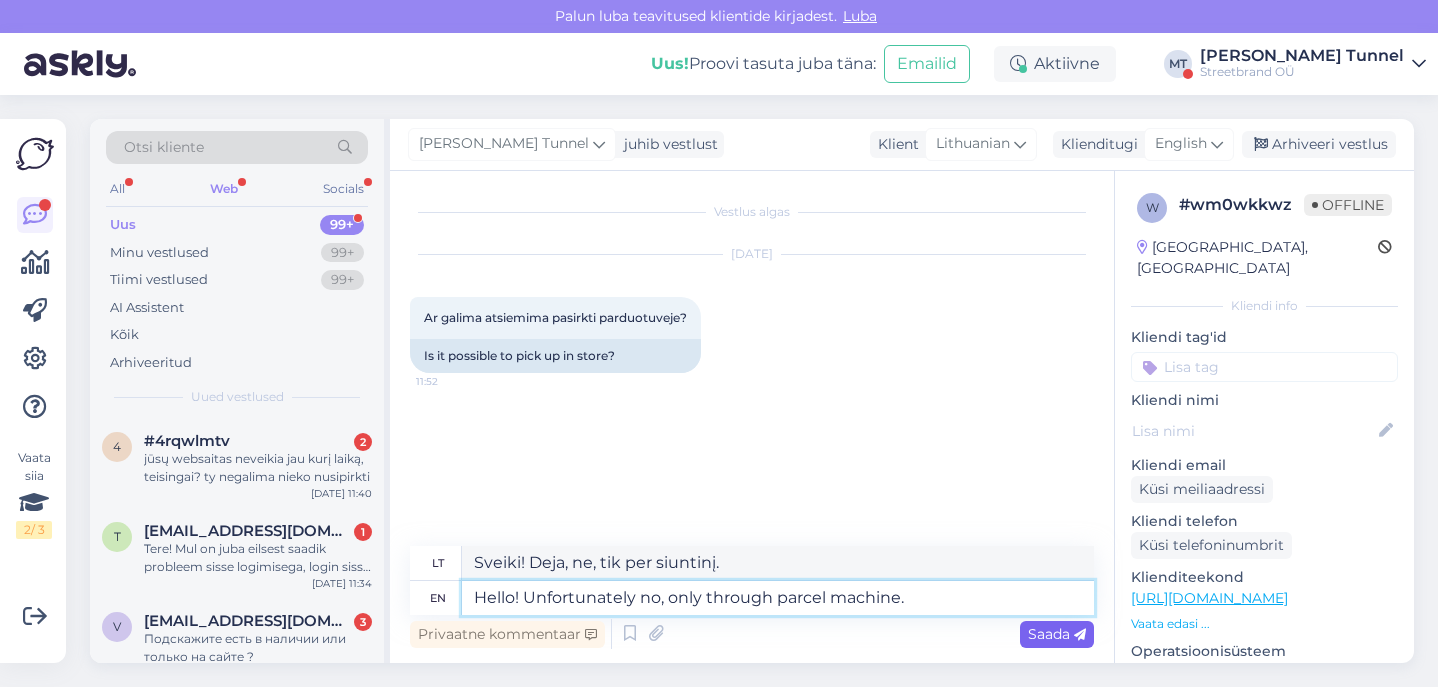 type on "Sveiki! Deja, ne, tik per paštomatą." 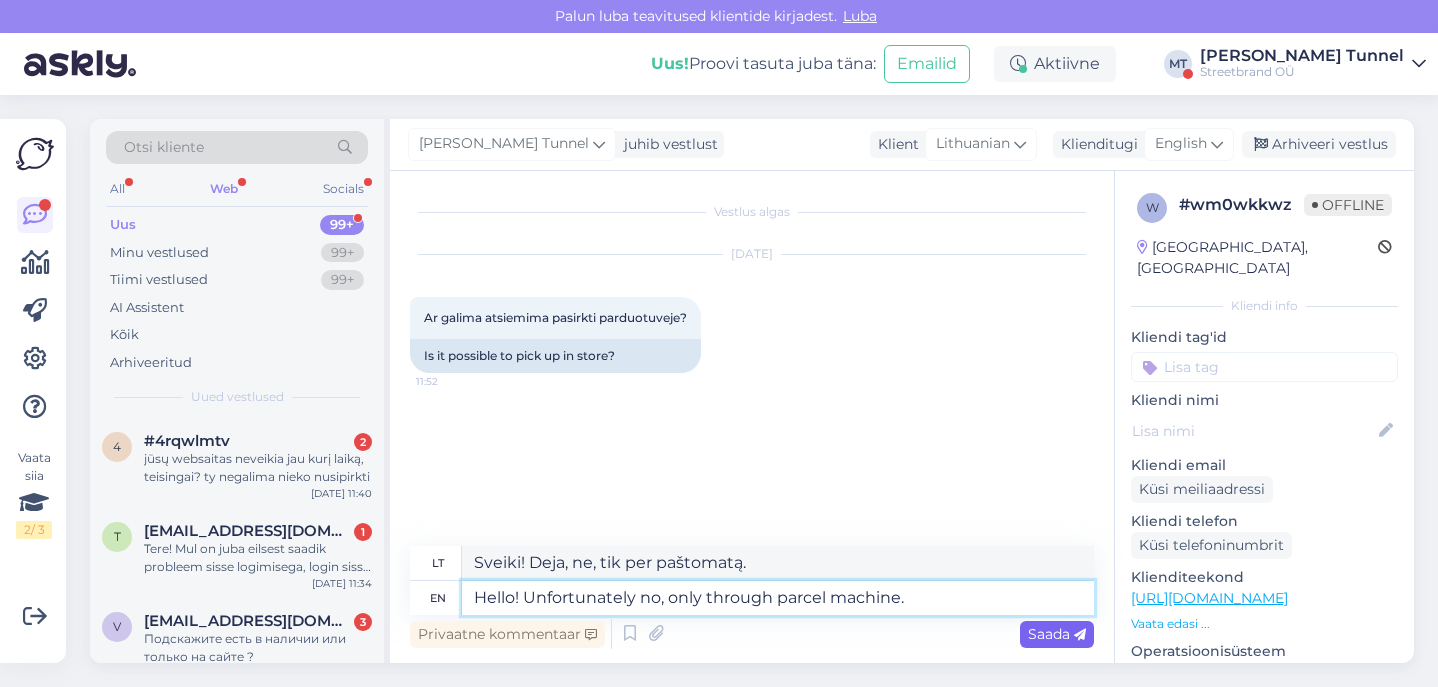 type on "Hello! Unfortunately no, only through parcel machine." 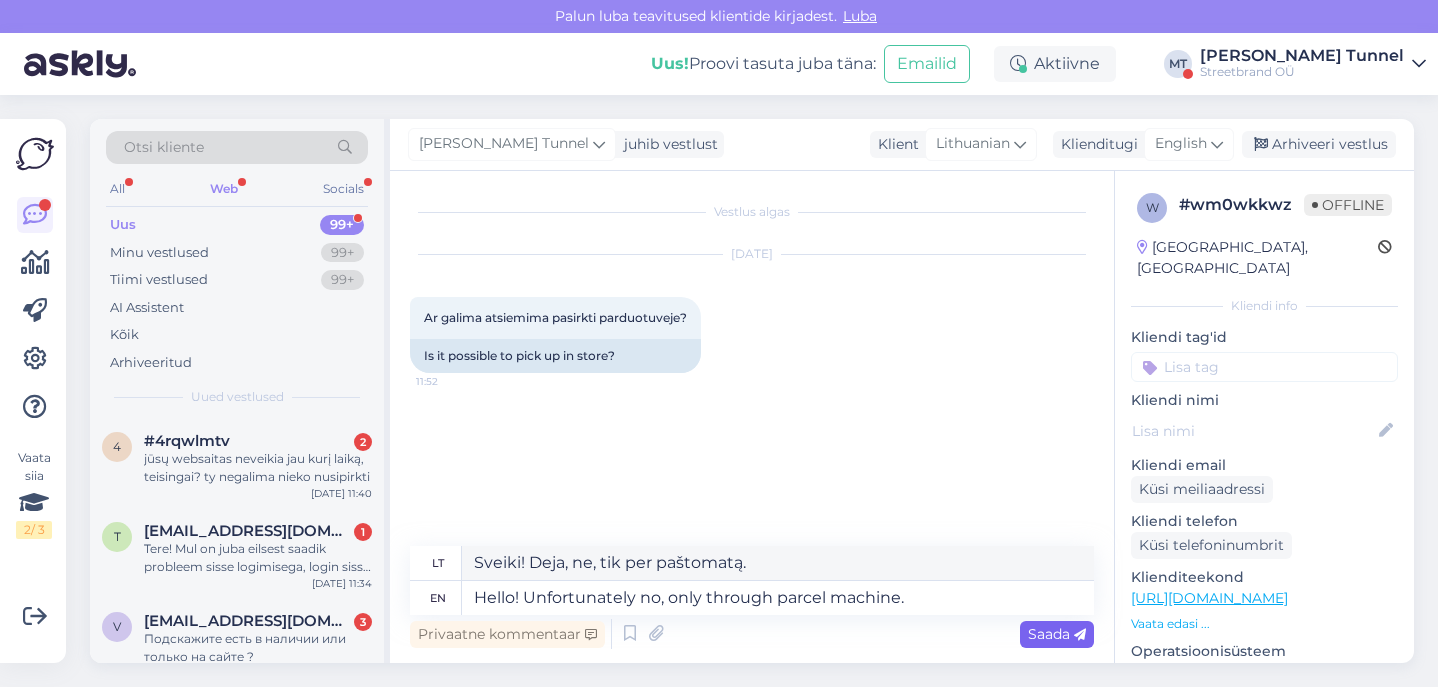 click at bounding box center (1080, 635) 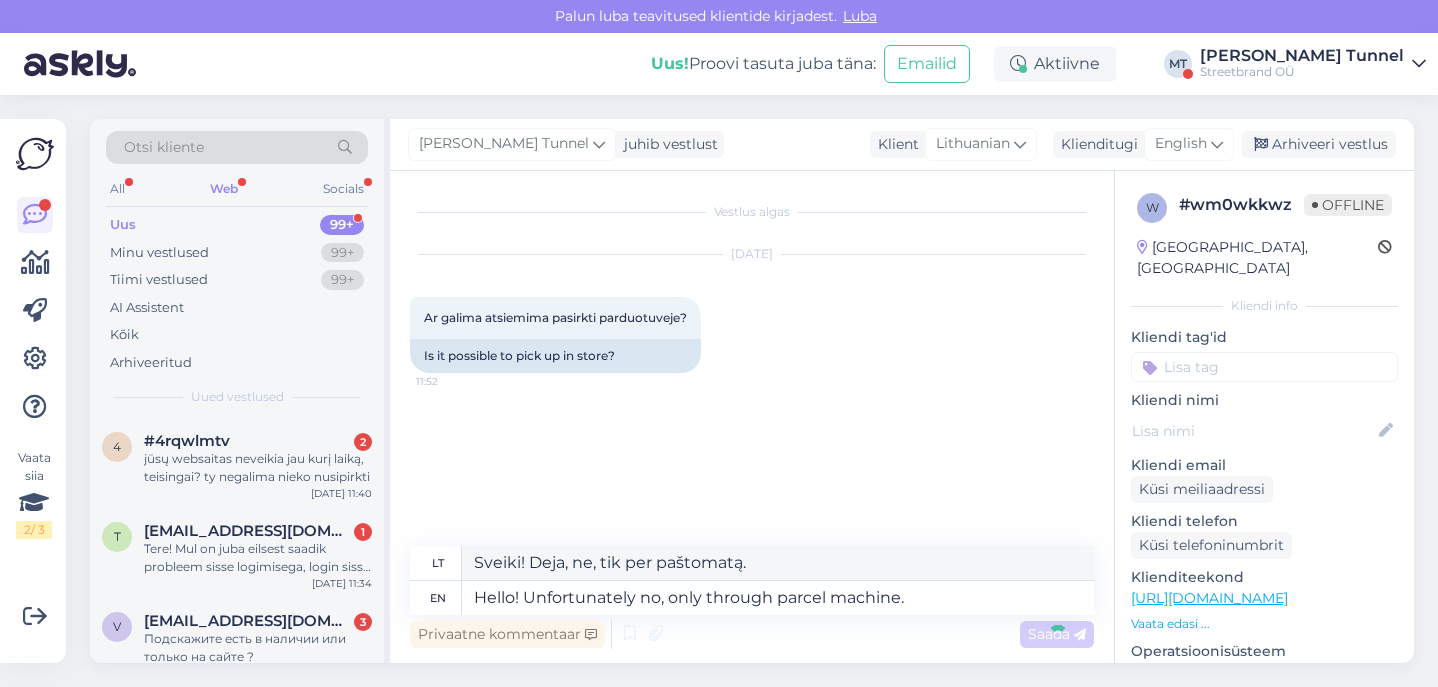 type 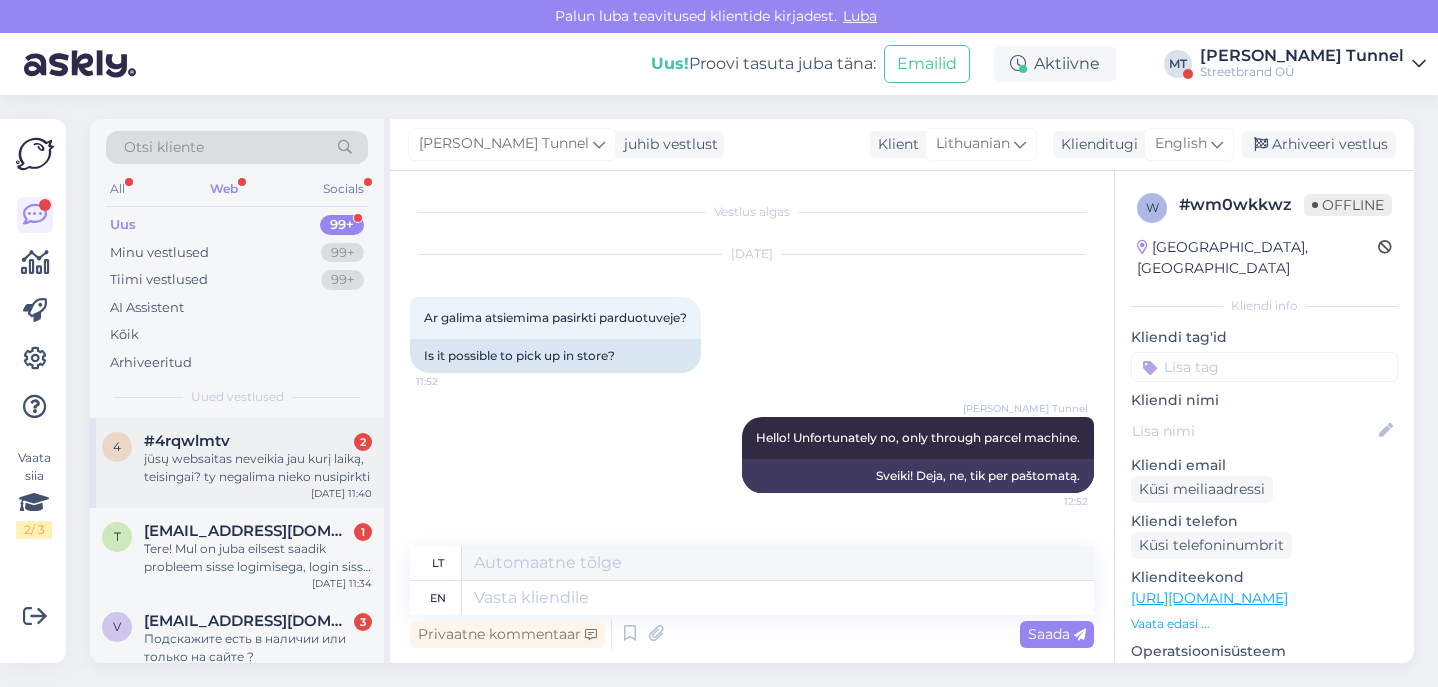 click on "jūsų websaitas neveikia jau kurį laiką, teisingai? ty negalima nieko nusipirkti" at bounding box center (258, 468) 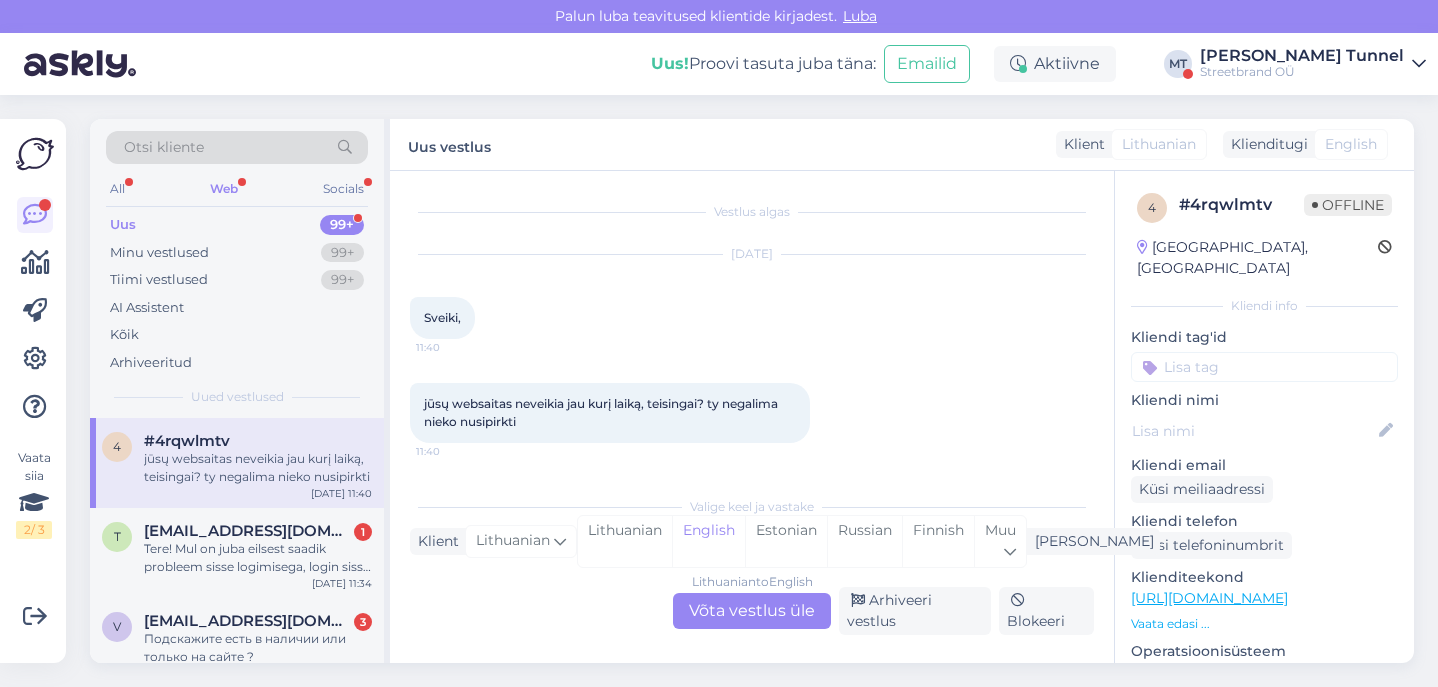 click on "Lithuanian  to  English Võta vestlus üle" at bounding box center [752, 611] 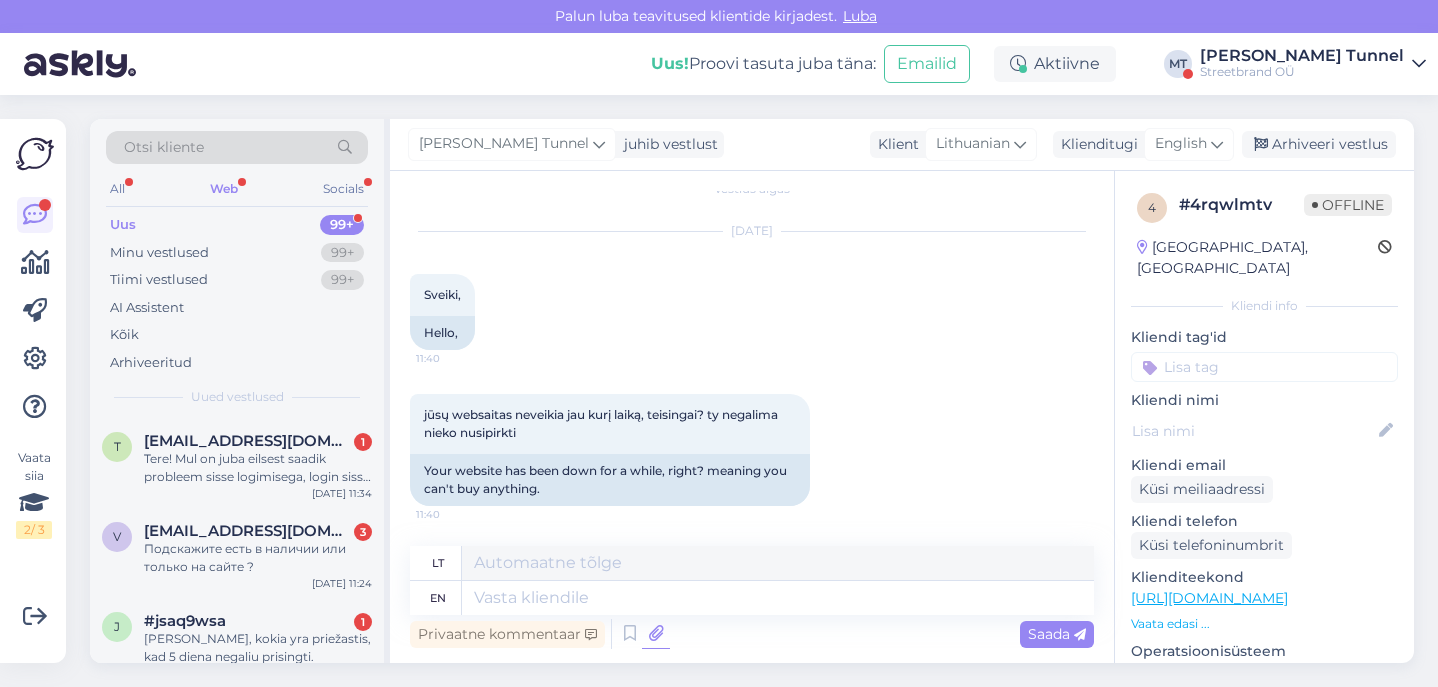 scroll, scrollTop: 23, scrollLeft: 0, axis: vertical 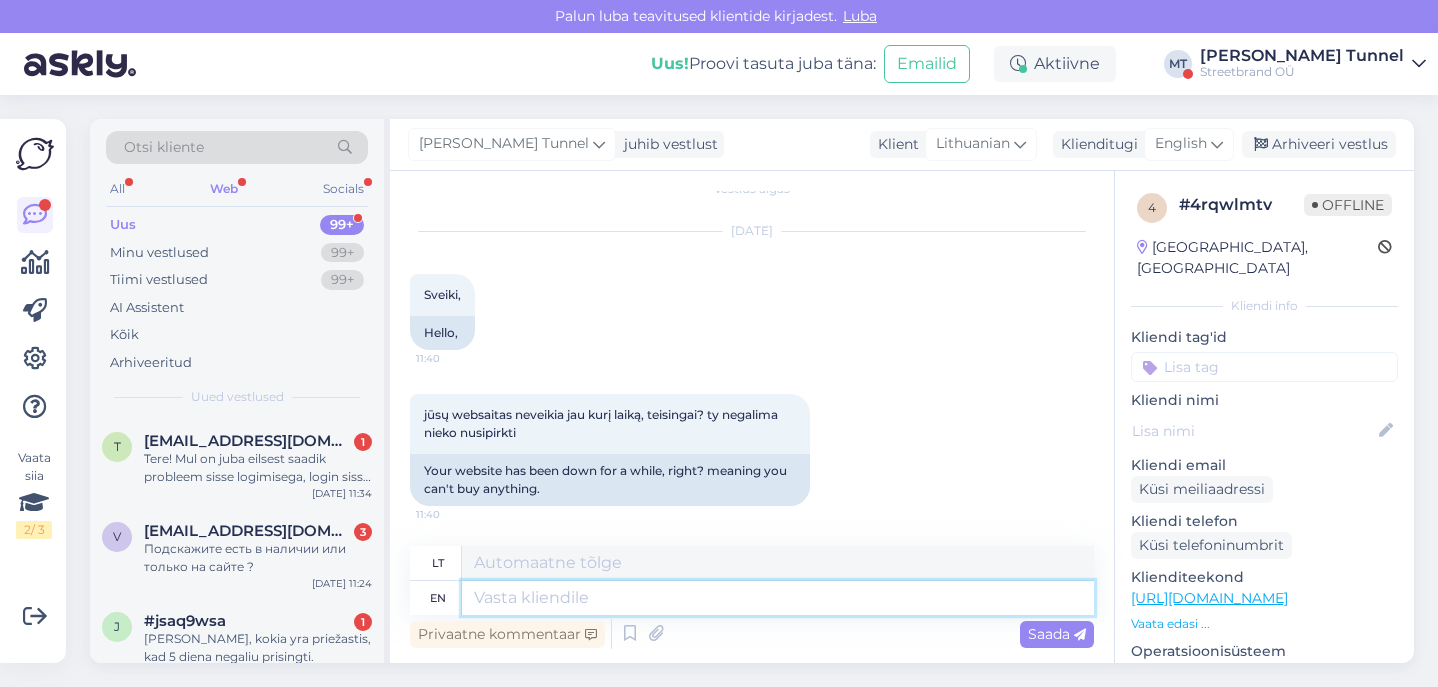 click at bounding box center [778, 598] 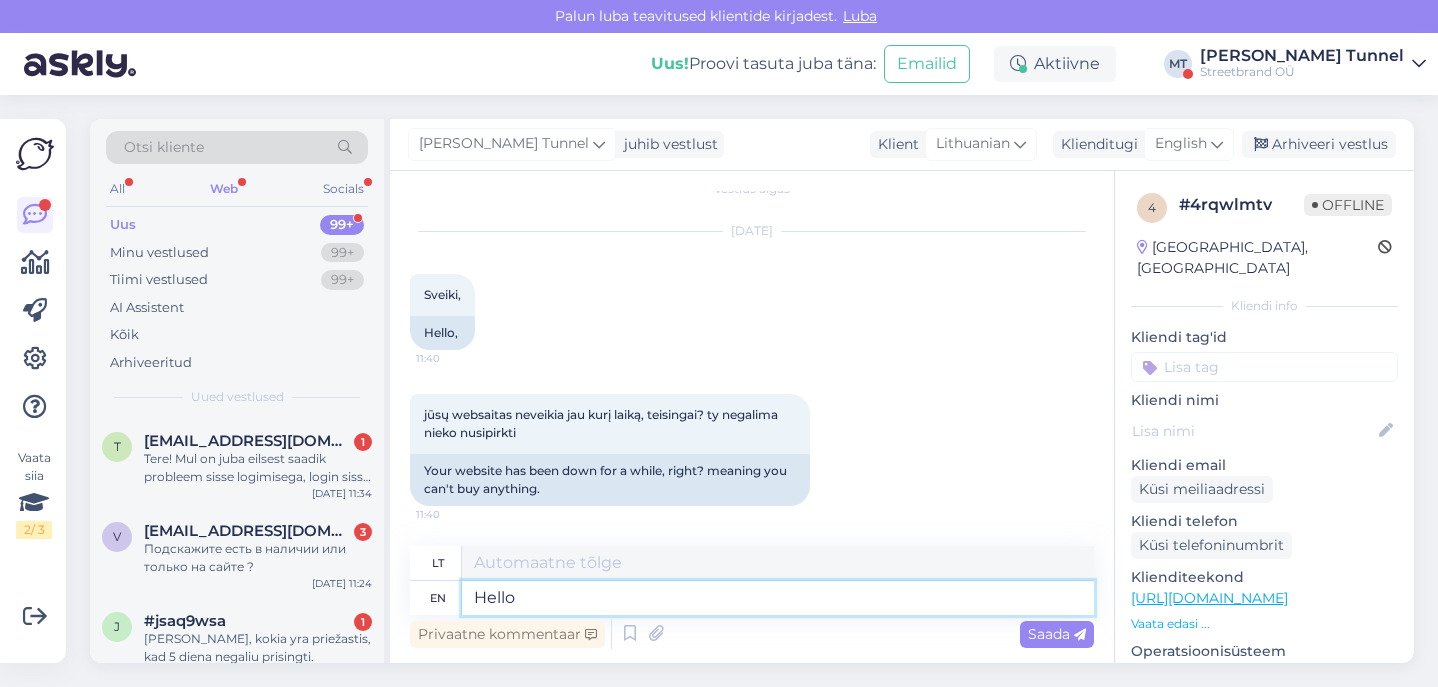 type on "Hello!" 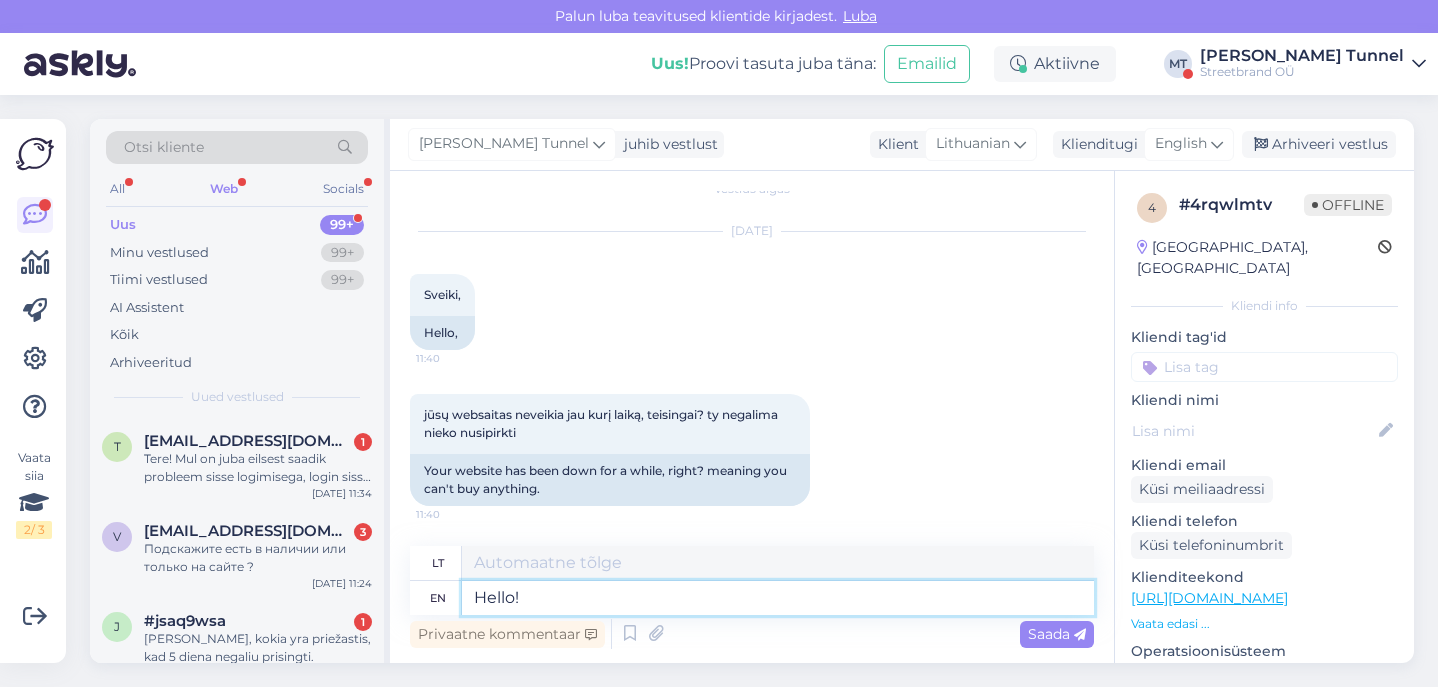 type on "Sveiki" 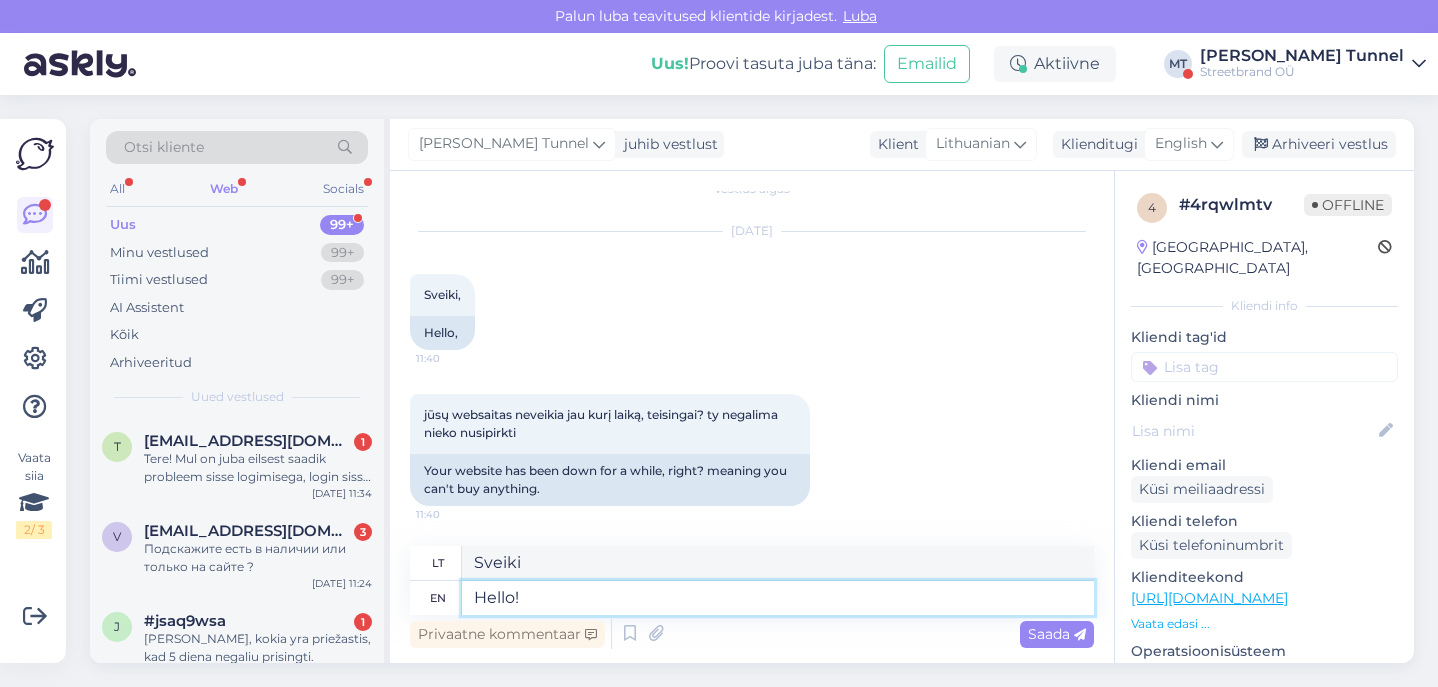 type on "Hello!" 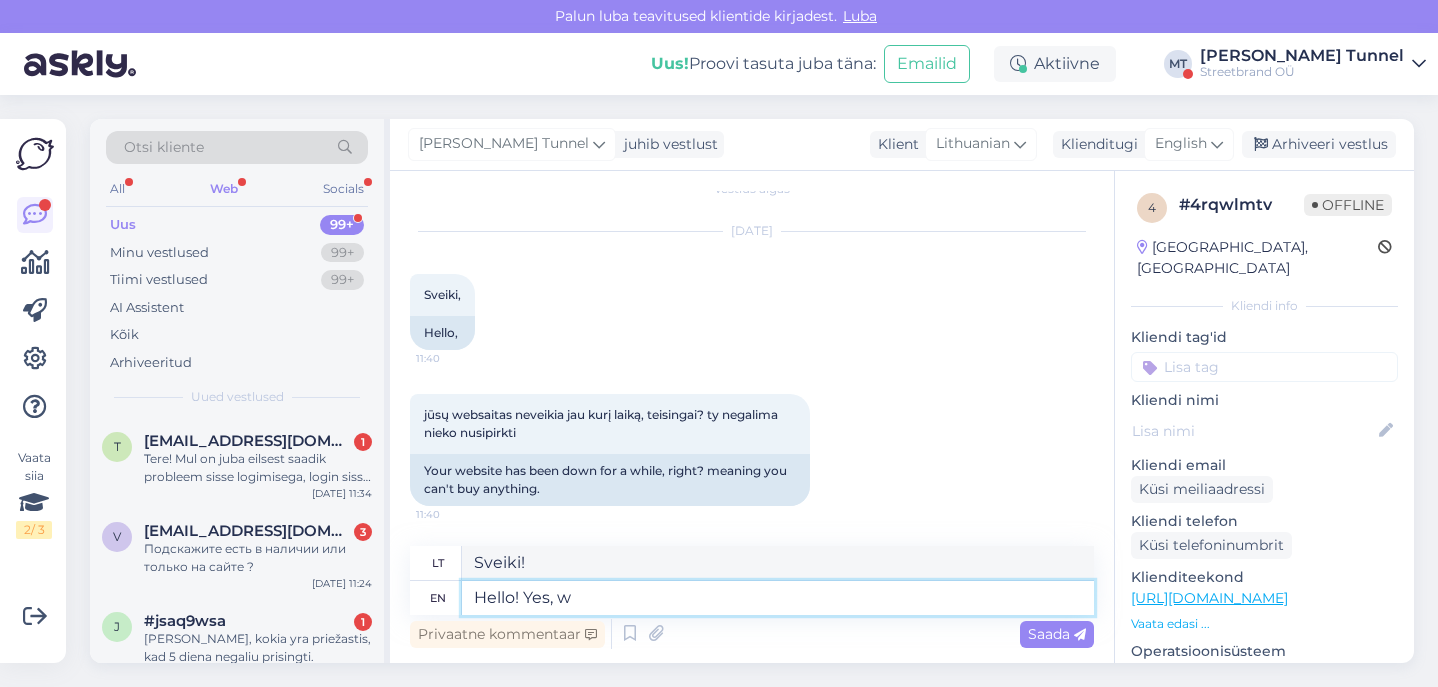 type on "Hello! Yes, we" 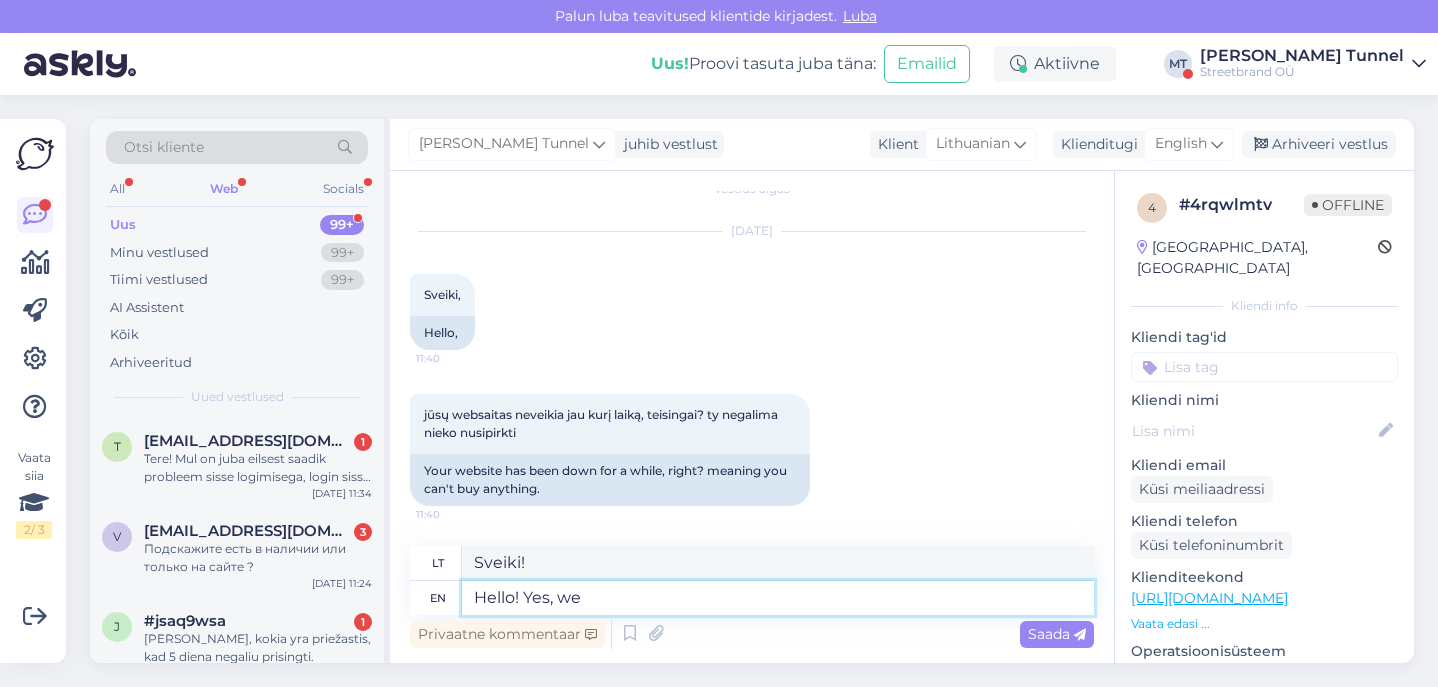 type on "Sveiki! [GEOGRAPHIC_DATA]," 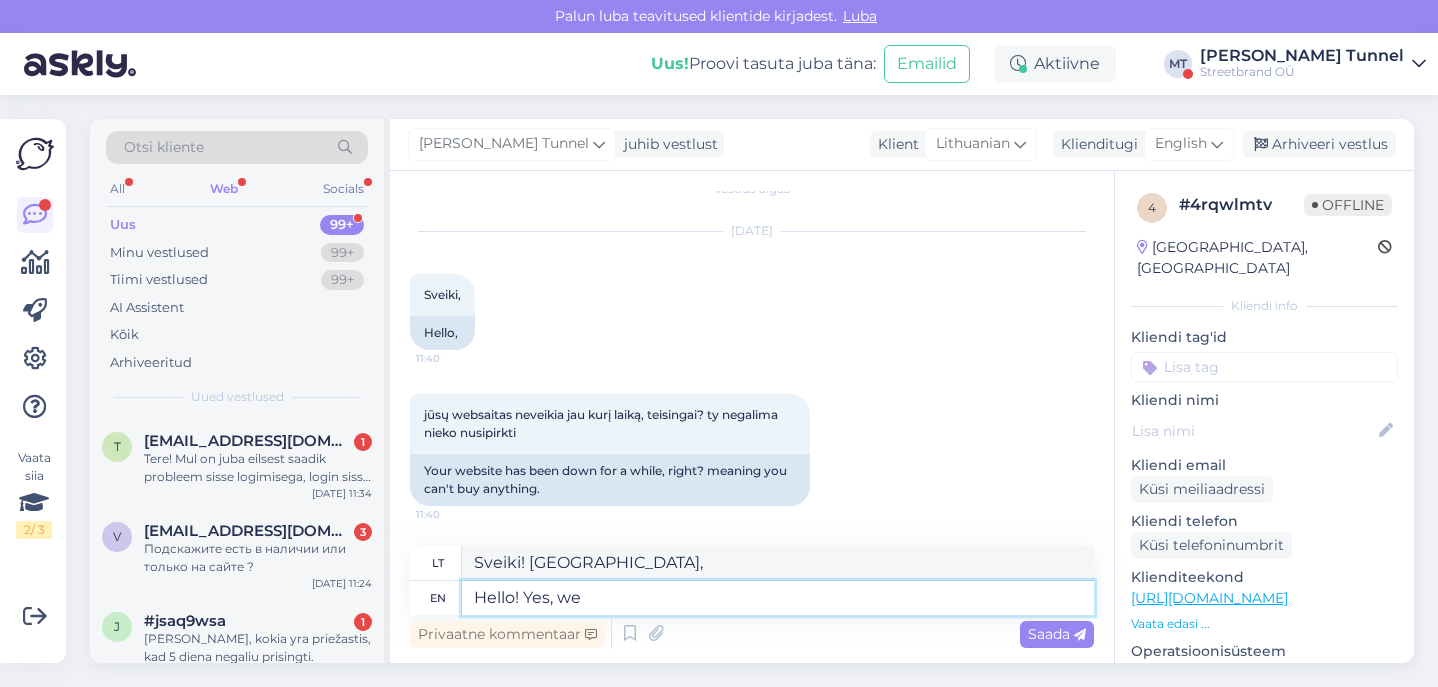 type on "Hello! Yes, we a" 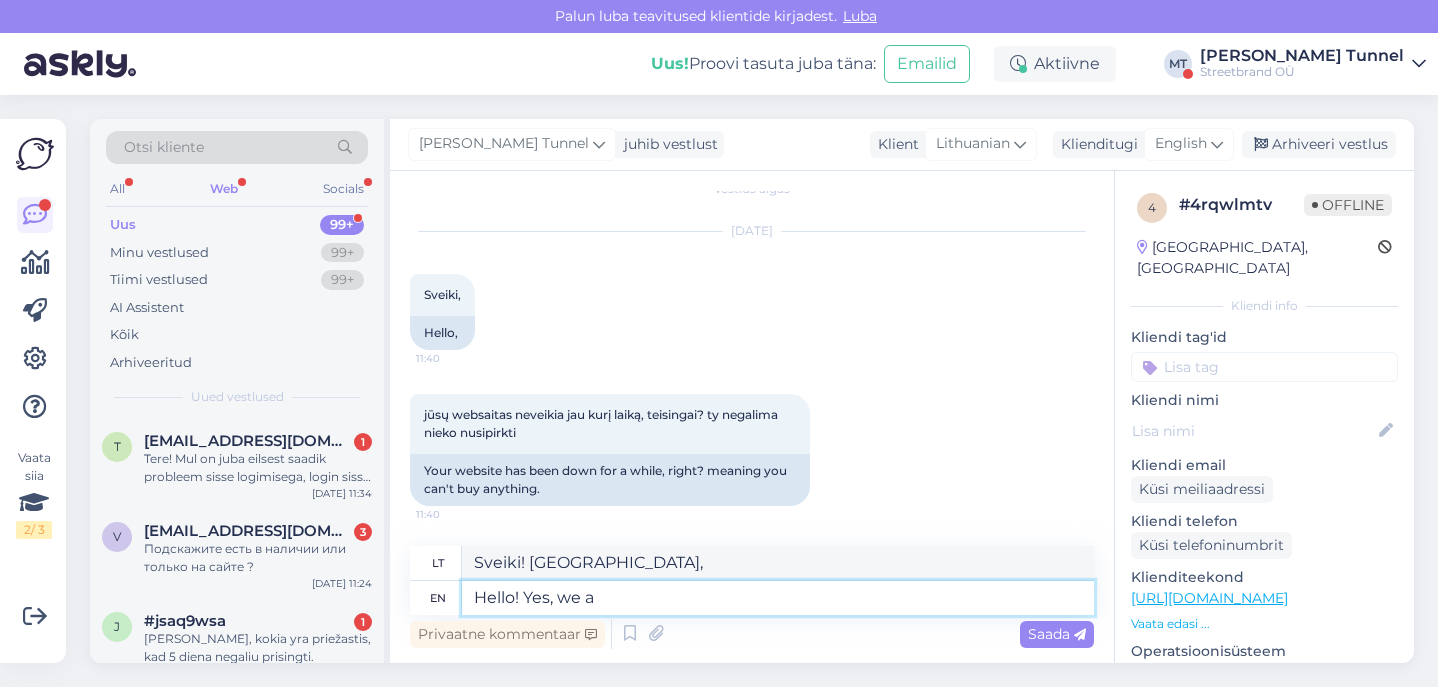 type on "Sveiki! Taip, mes" 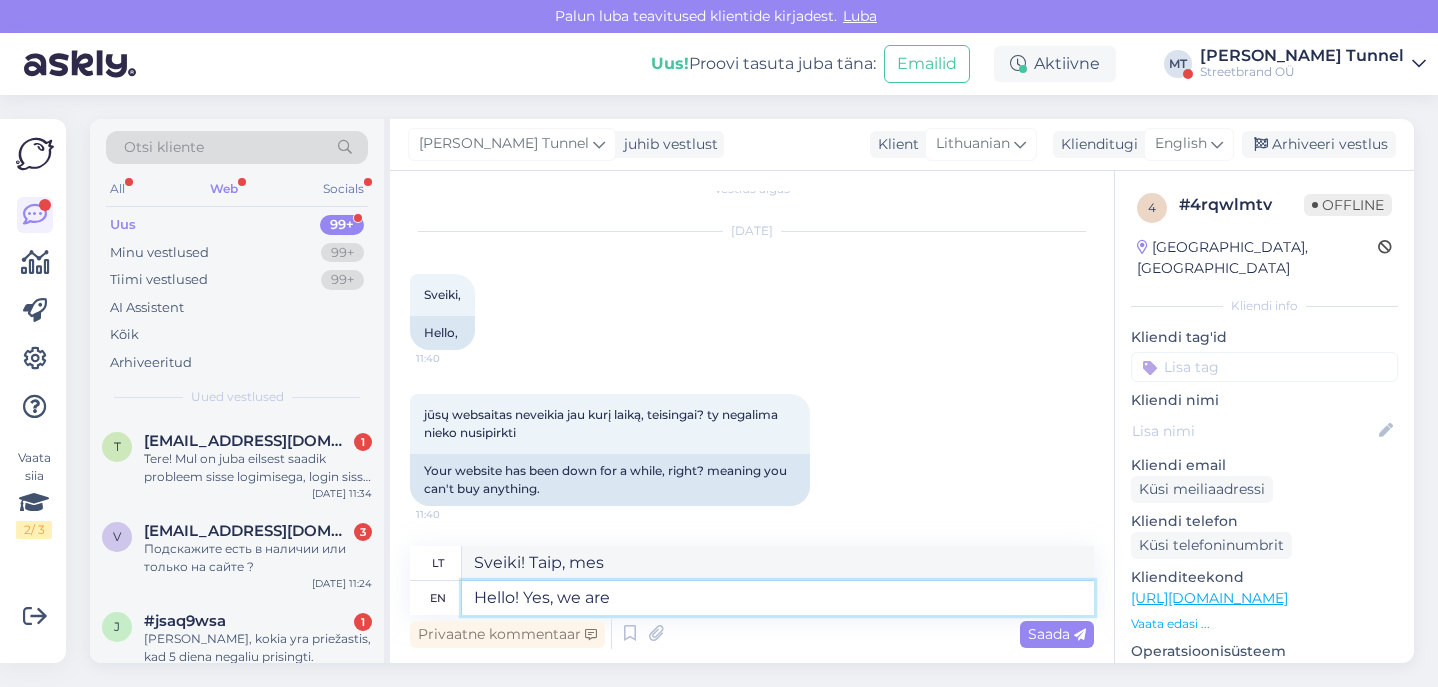 type on "Hello! Yes, we are t" 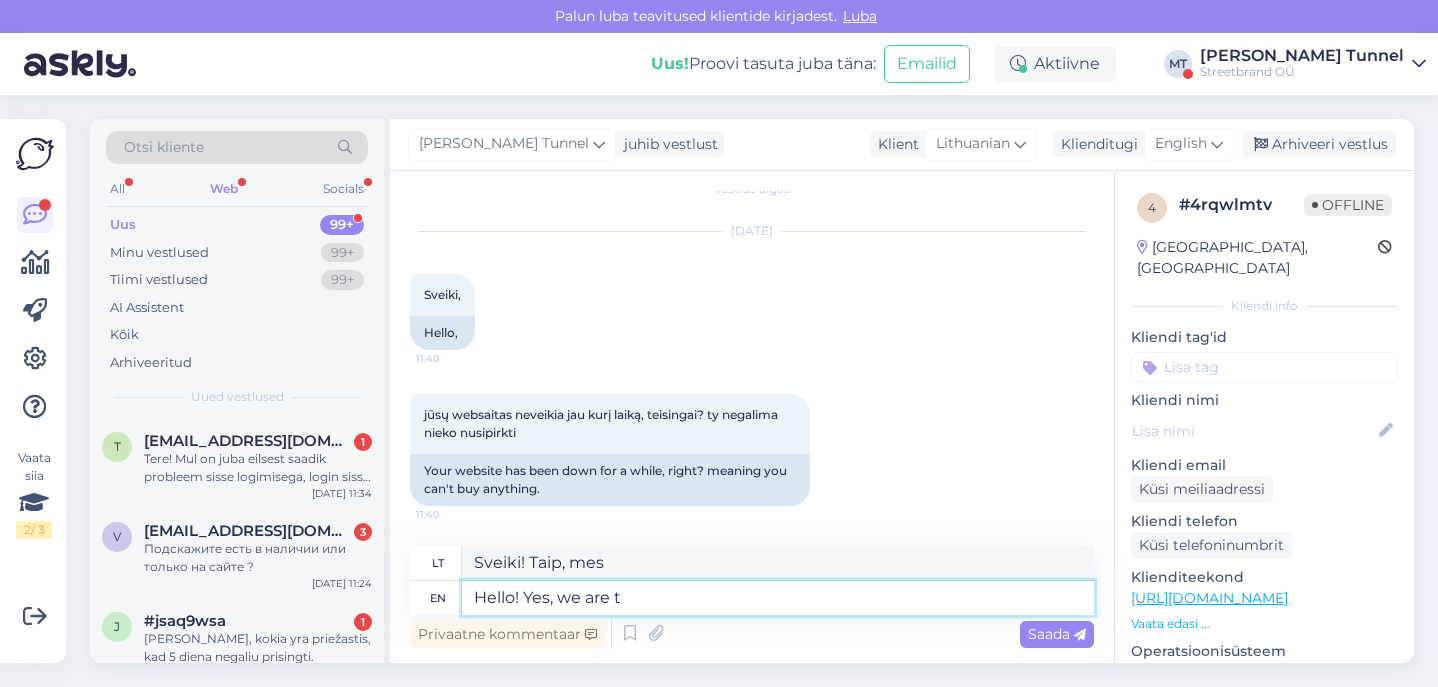 type on "Sveiki! Taip, mes esame" 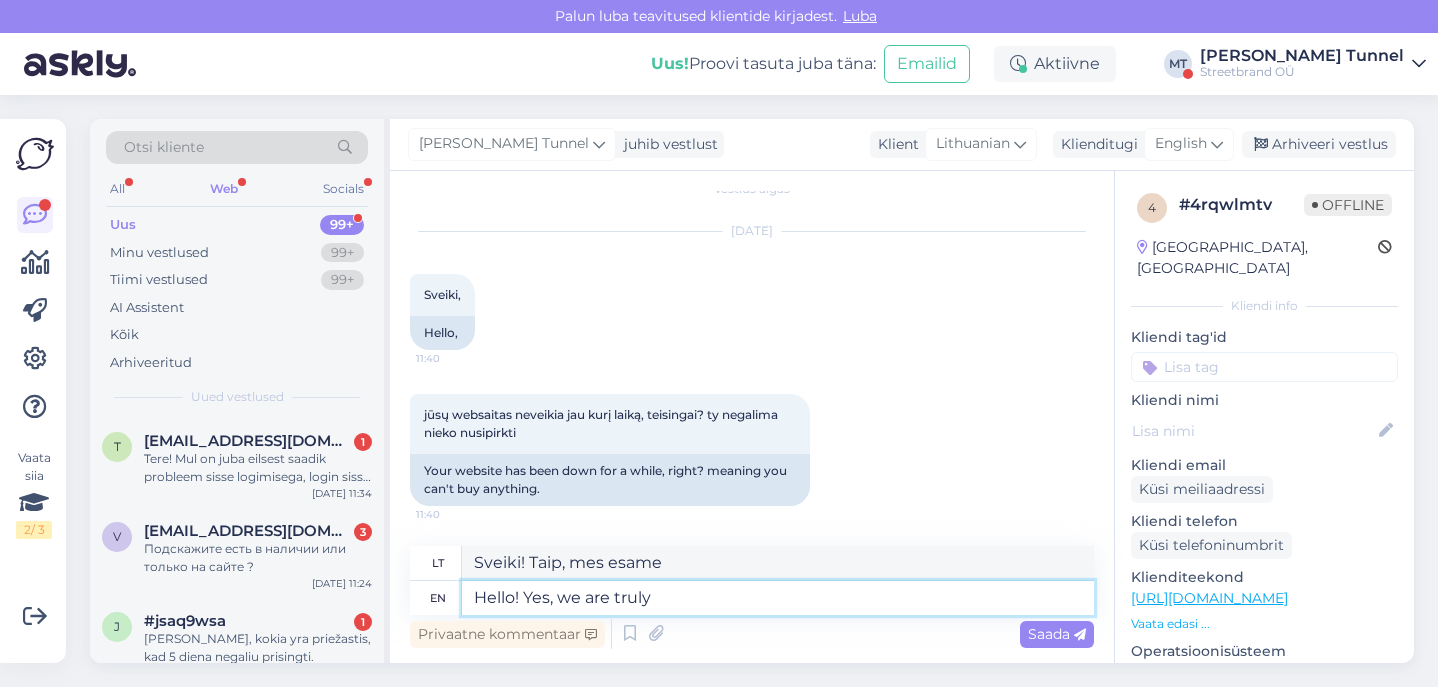 type on "Hello! Yes, we are truly" 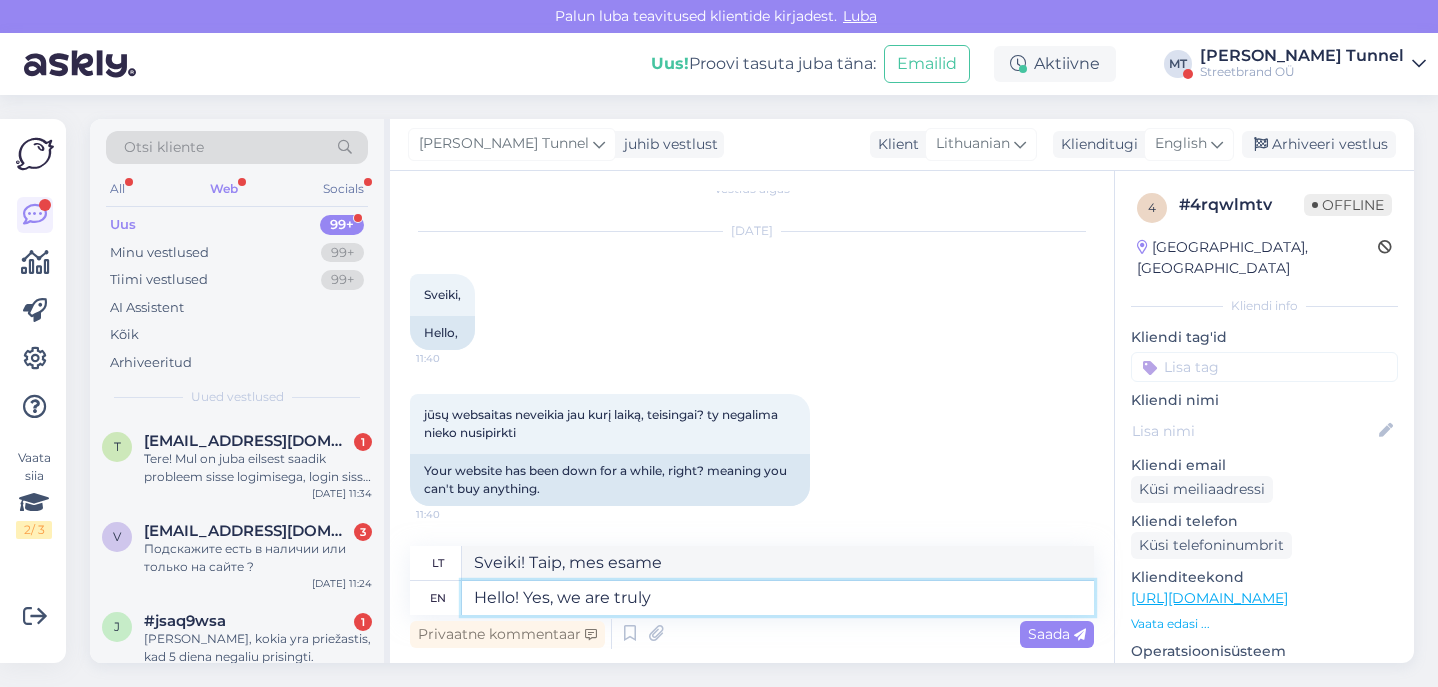 type 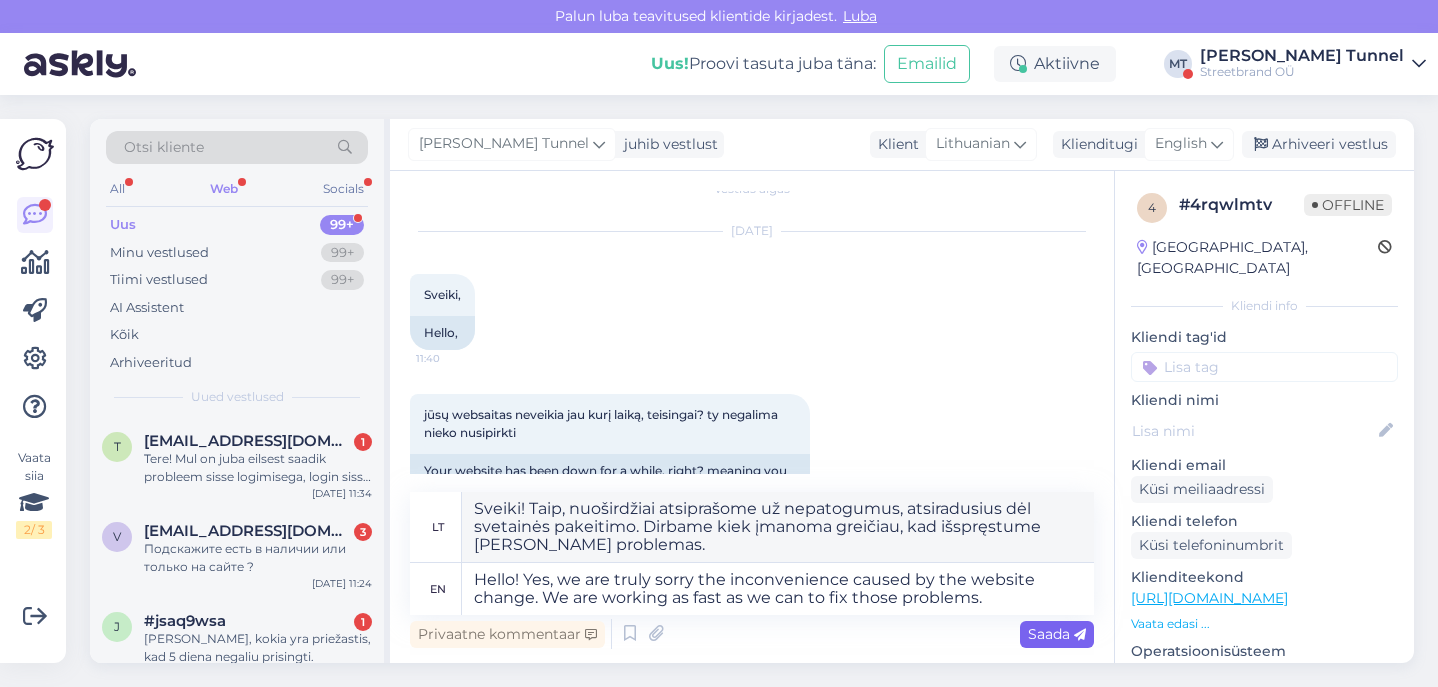 click on "Saada" at bounding box center [1057, 634] 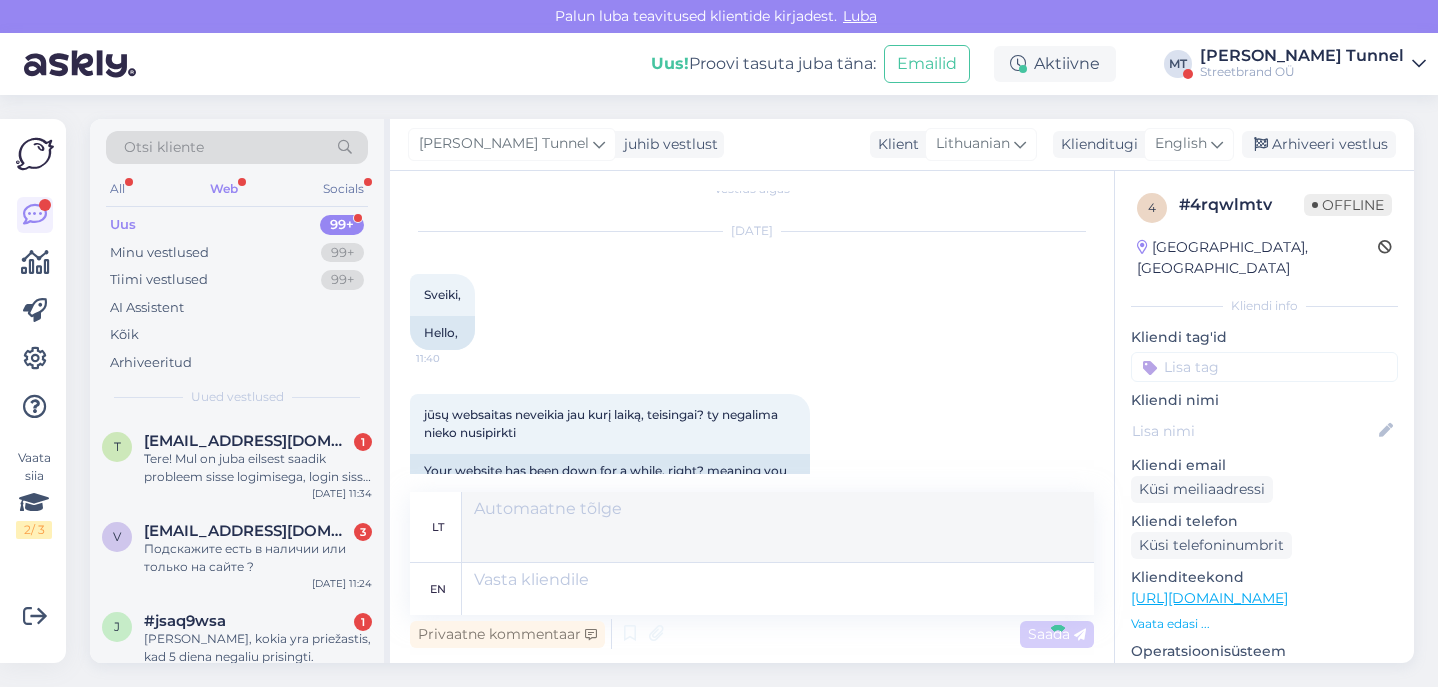 scroll, scrollTop: 215, scrollLeft: 0, axis: vertical 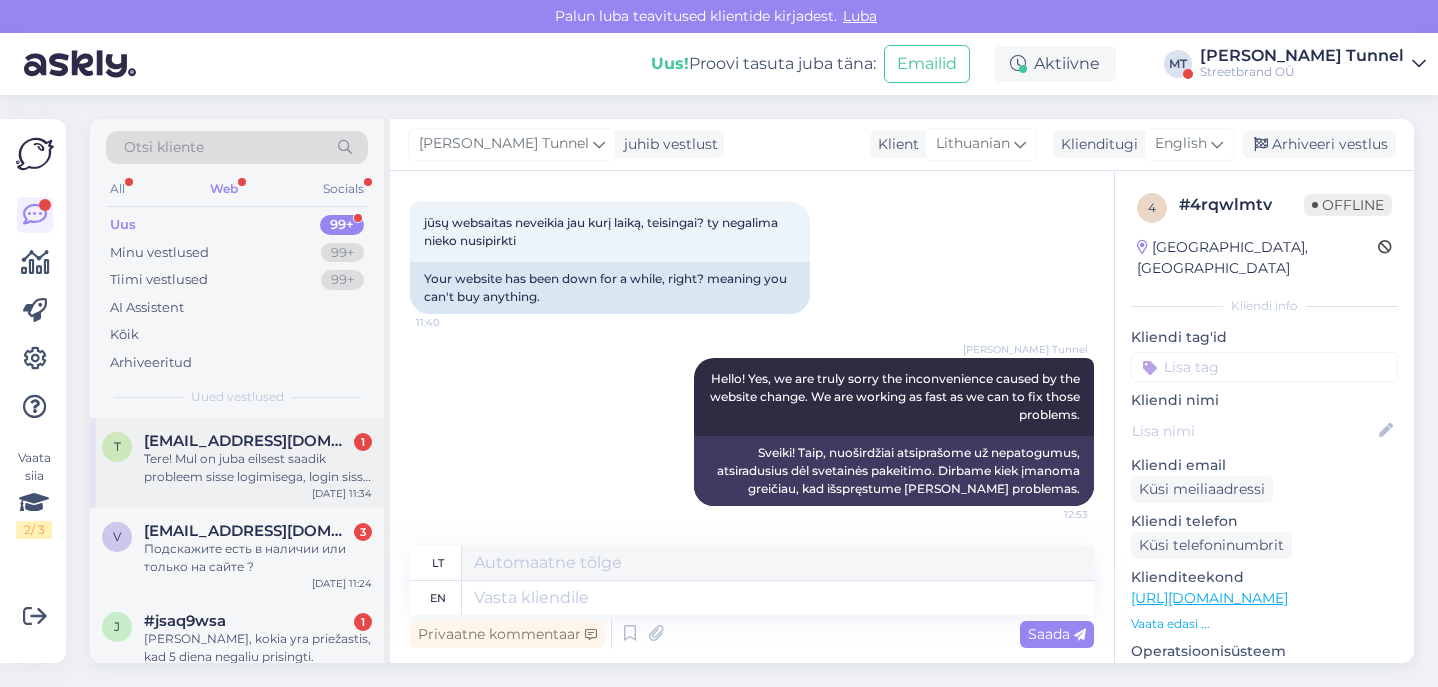 click on "Tere! Mul on juba eilsest saadik probleem sisse logimisega, login sisse ja siis on kaks võimalust, mis [PERSON_NAME] juhtub, et logib hetkeks sisse ja siis kohaselt välja või ei logi üldse sisse." at bounding box center [258, 468] 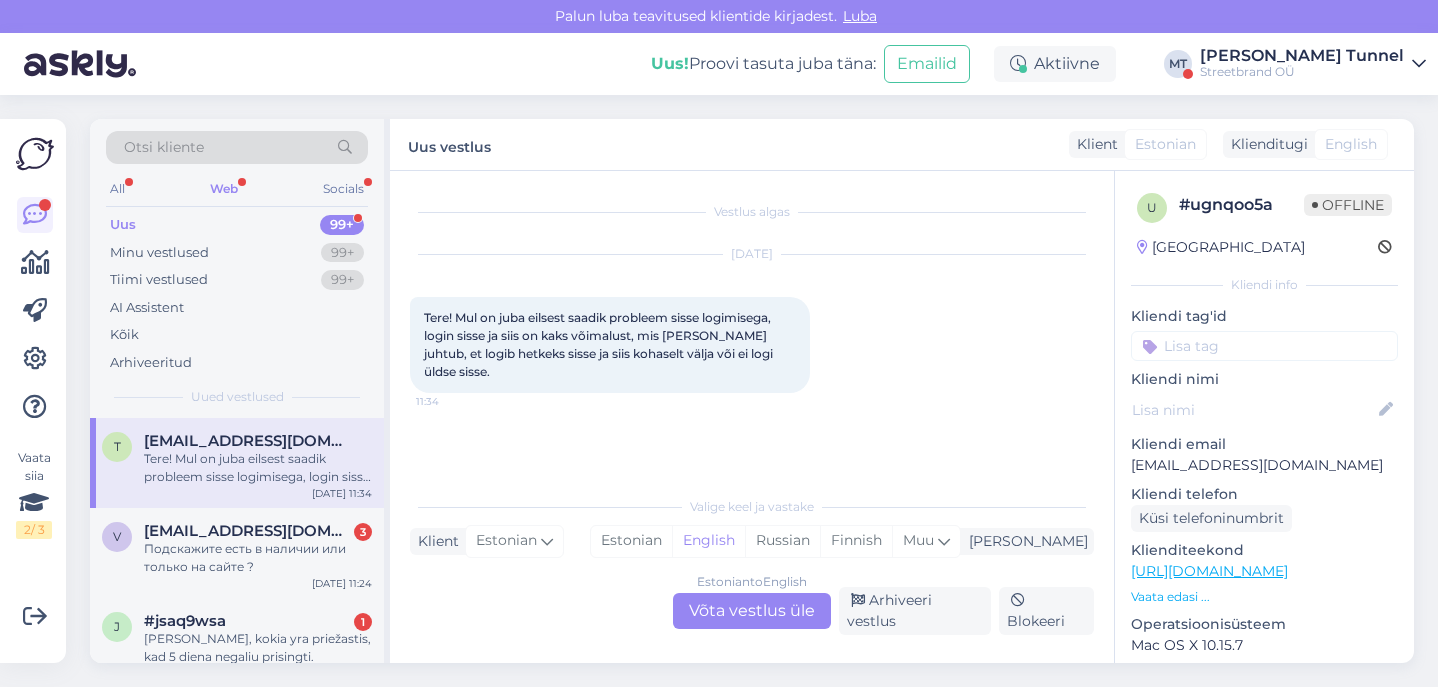click on "Estonian  to  English Võta vestlus üle" at bounding box center (752, 611) 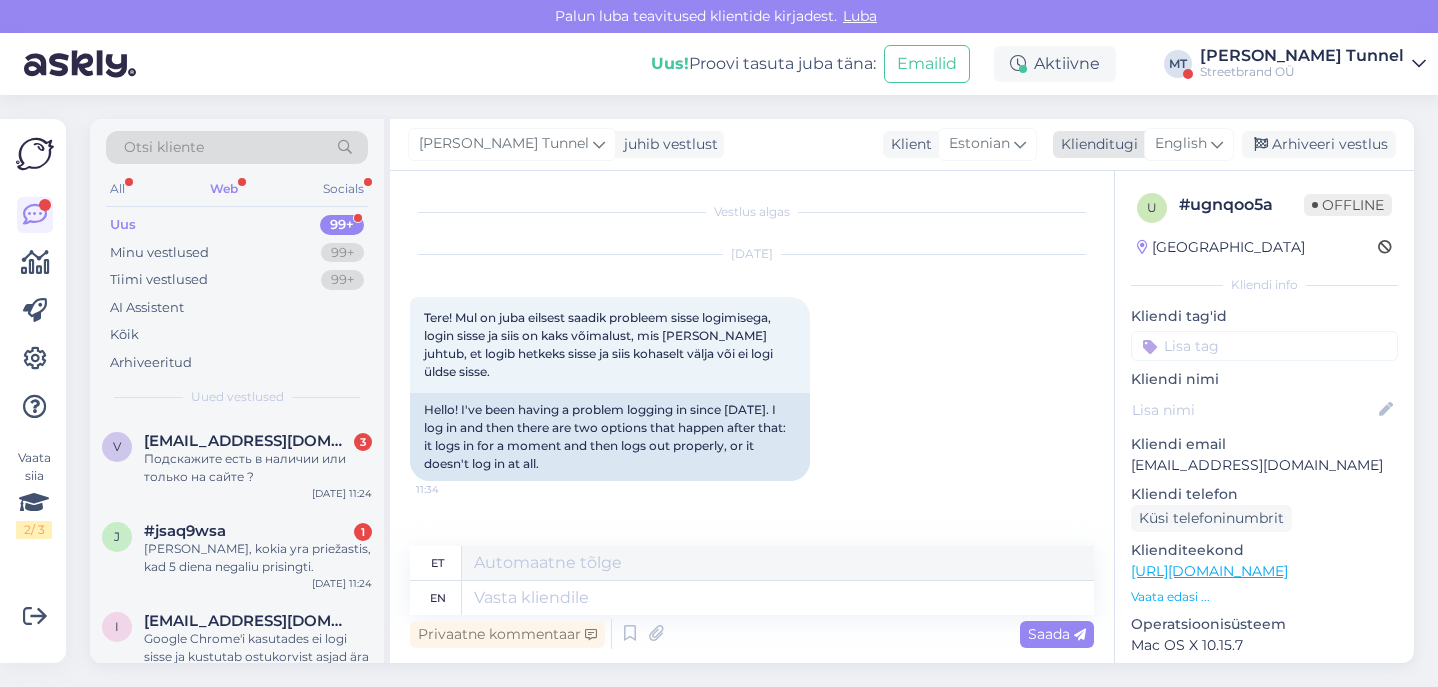 click at bounding box center [1217, 144] 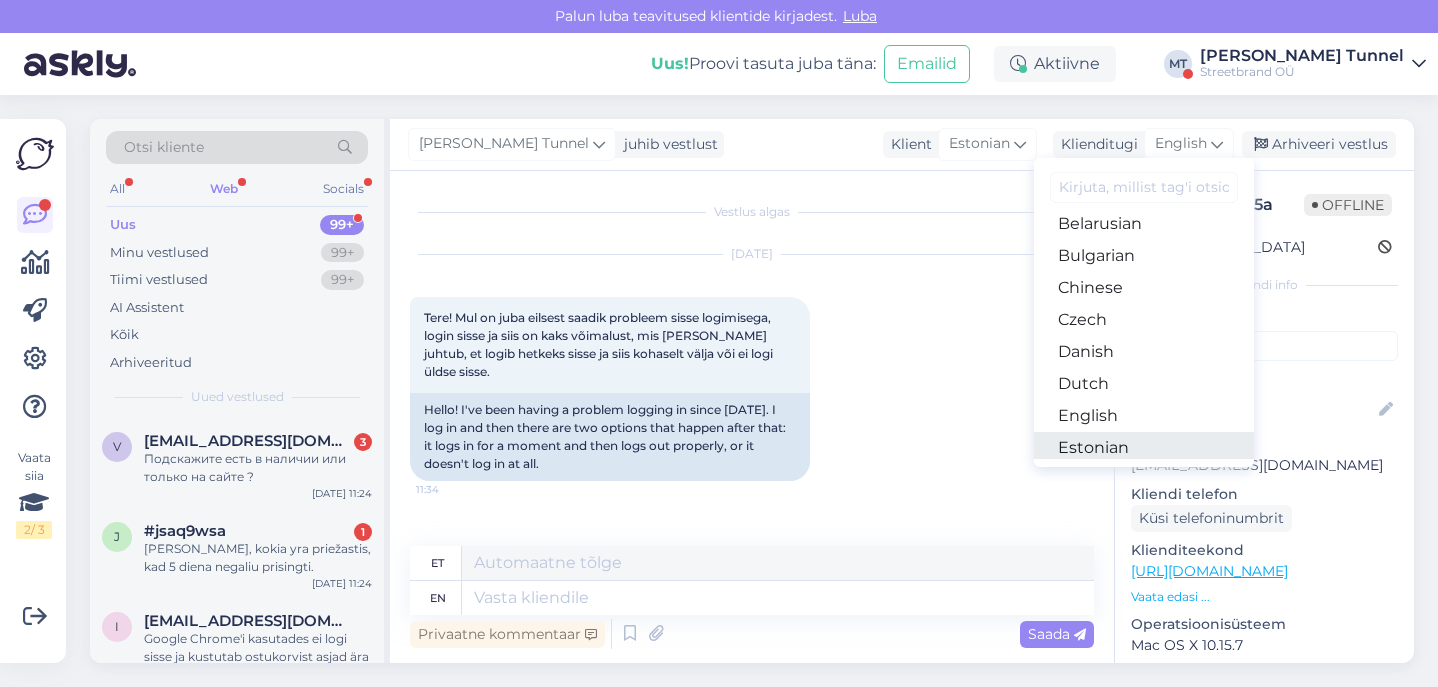 click on "Estonian" at bounding box center [1144, 448] 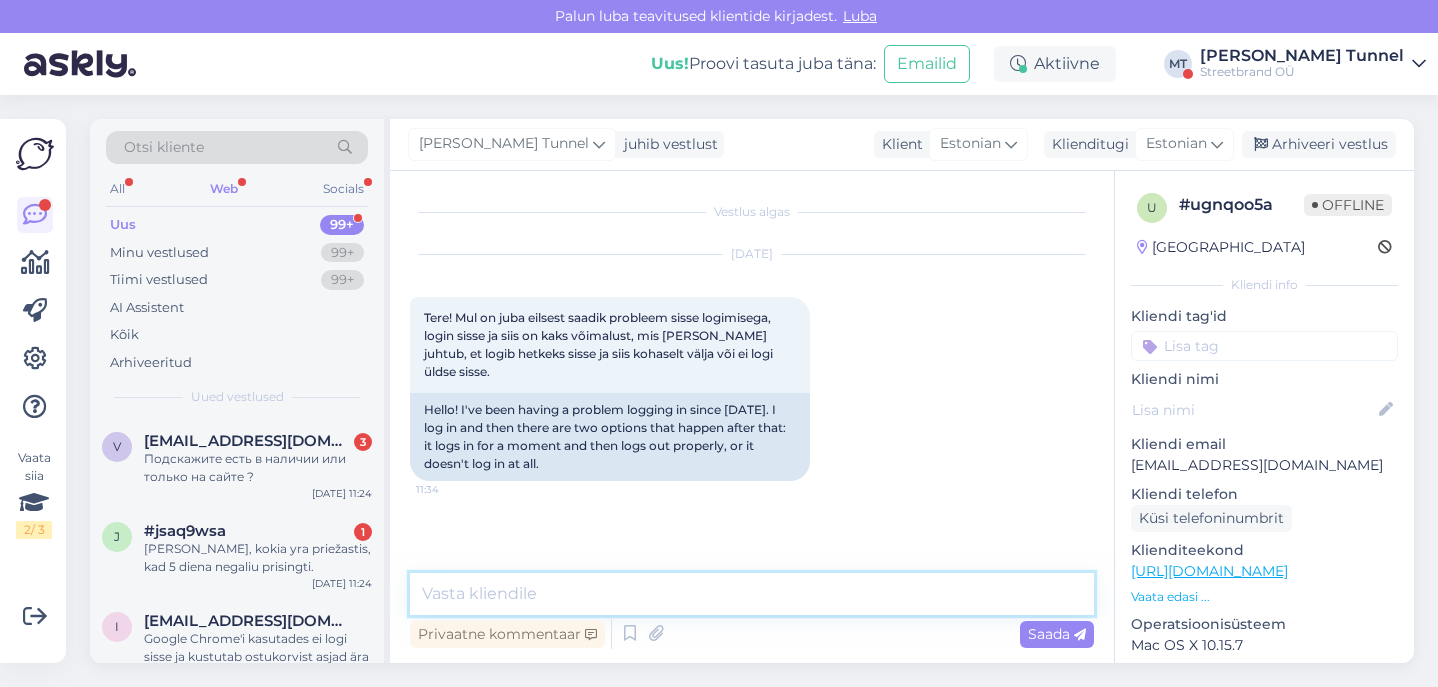 click at bounding box center [752, 594] 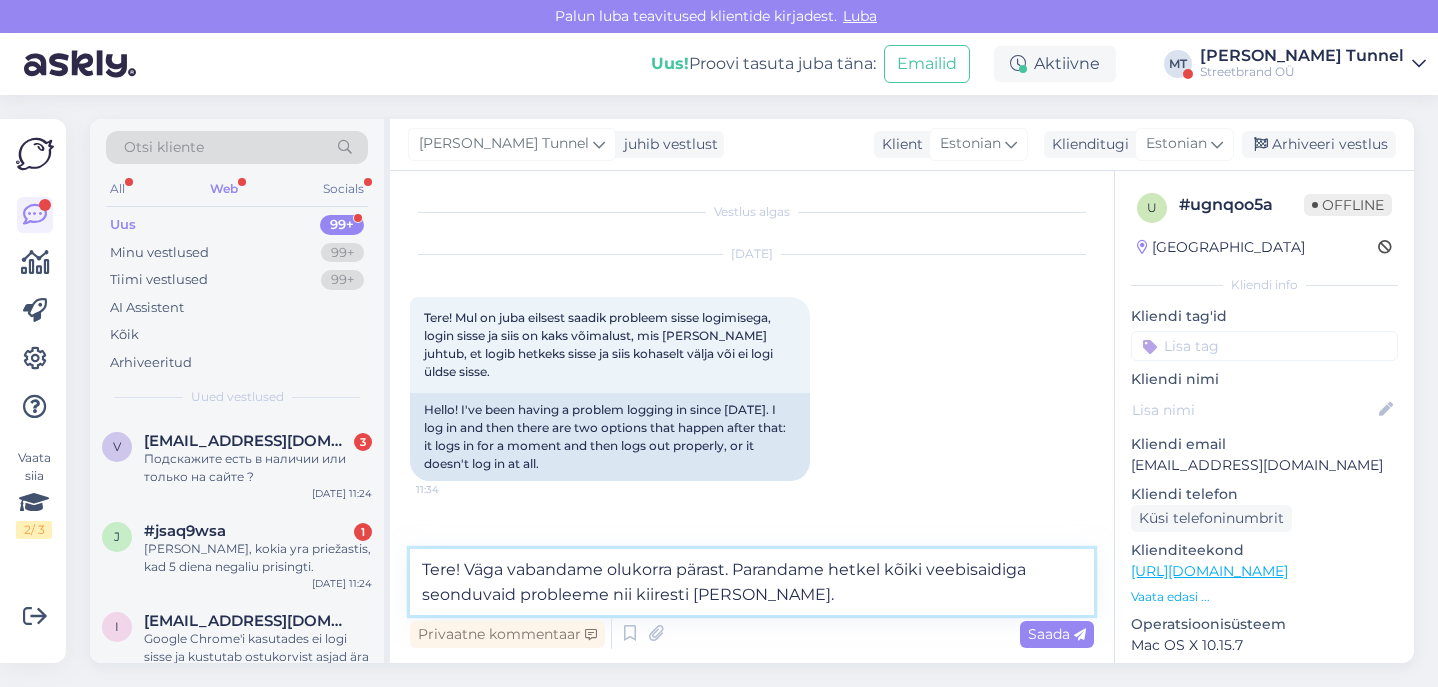 click on "Tere! Väga vabandame olukorra pärast. Parandame hetkel kõiki veebisaidiga seonduvaid probleeme nii kiiresti [PERSON_NAME]." at bounding box center (752, 582) 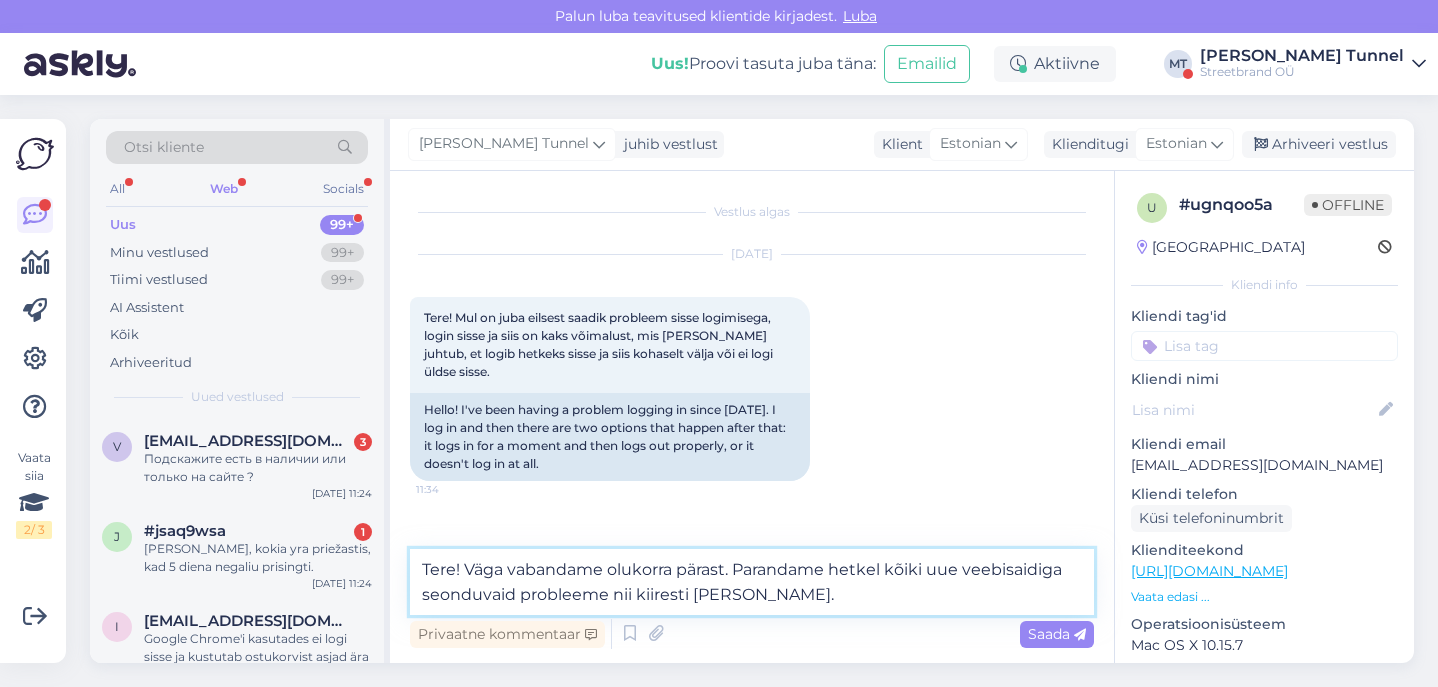 click on "Tere! Väga vabandame olukorra pärast. Parandame hetkel kõiki uue veebisaidiga seonduvaid probleeme nii kiiresti [PERSON_NAME]." at bounding box center [752, 582] 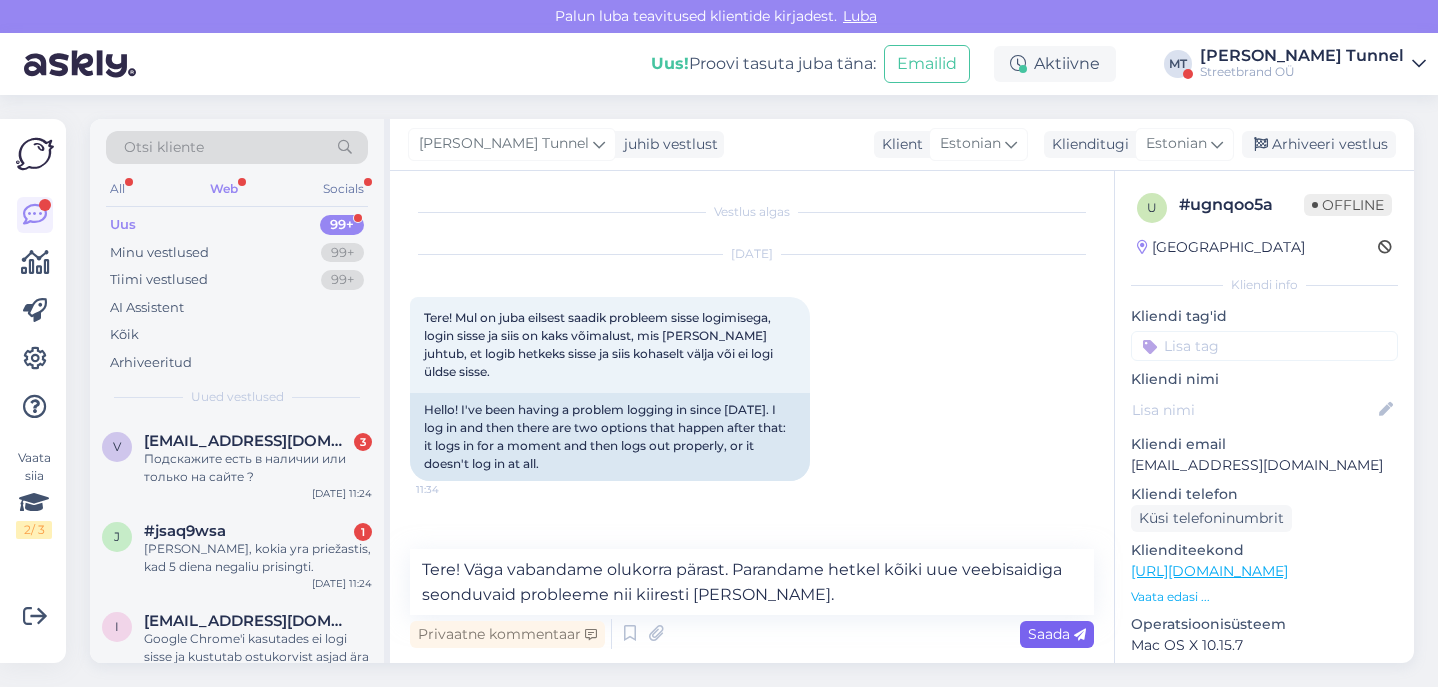 click on "Saada" at bounding box center [1057, 634] 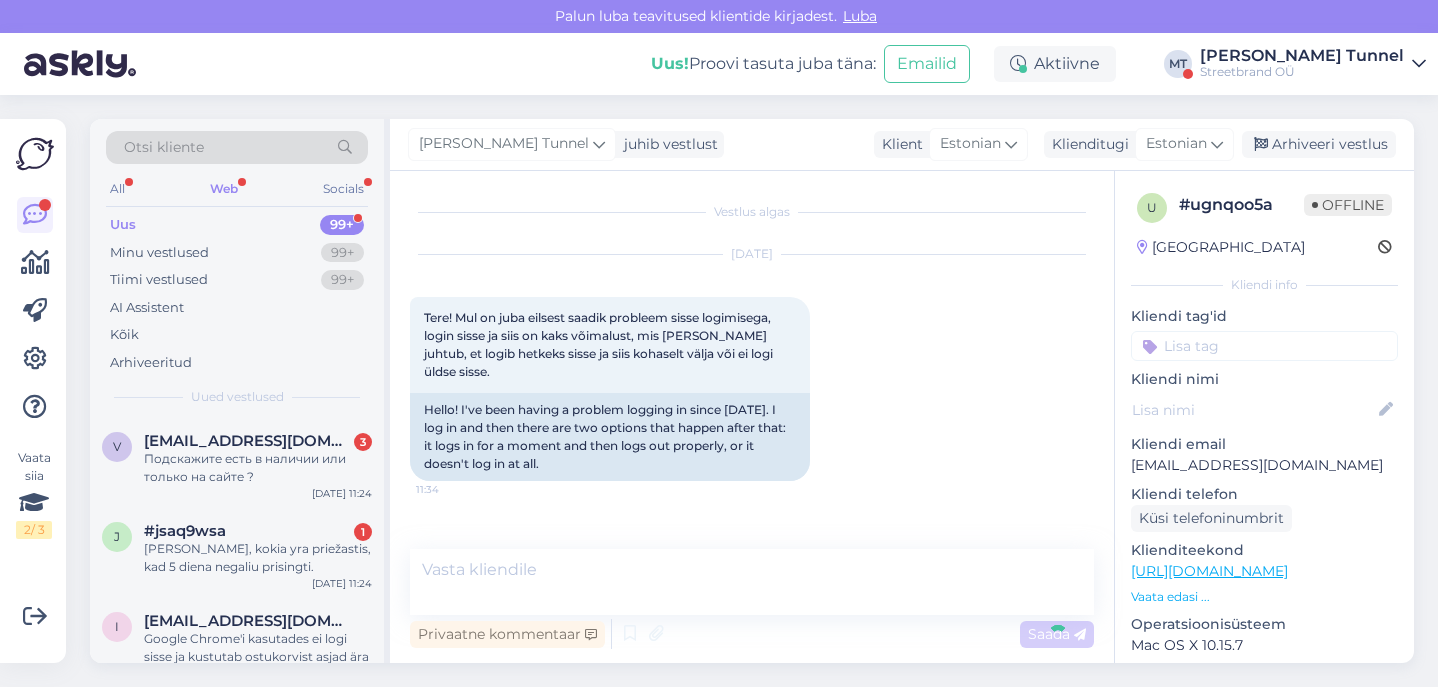 scroll, scrollTop: 52, scrollLeft: 0, axis: vertical 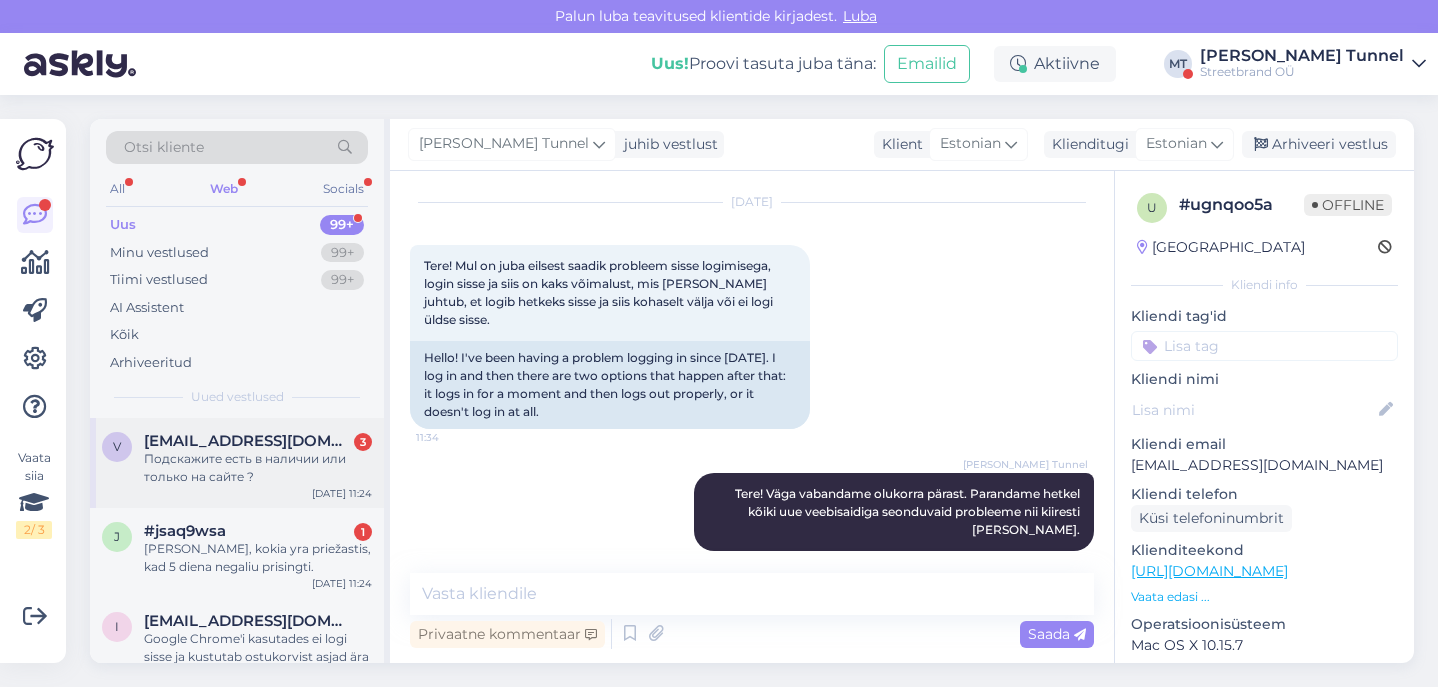 click on "Подскажите есть в наличии или только на сайте ?" at bounding box center [258, 468] 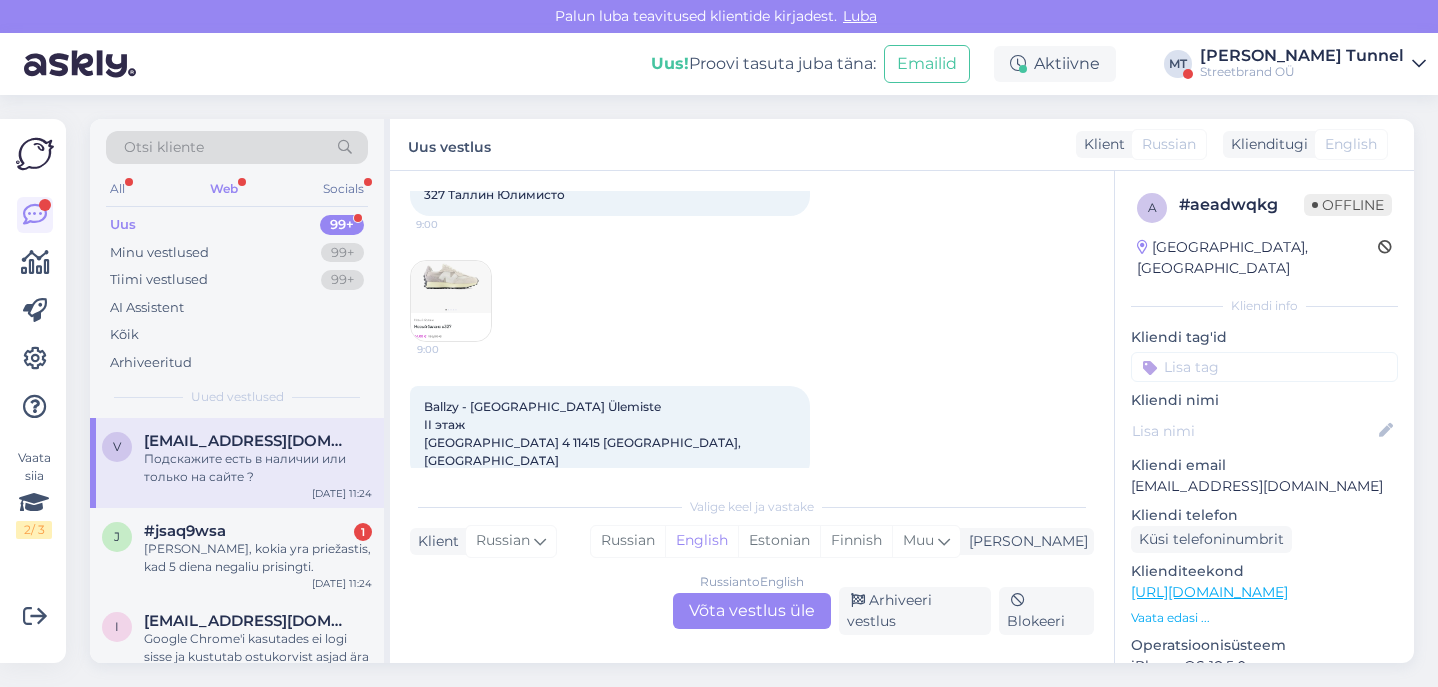 scroll, scrollTop: 137, scrollLeft: 0, axis: vertical 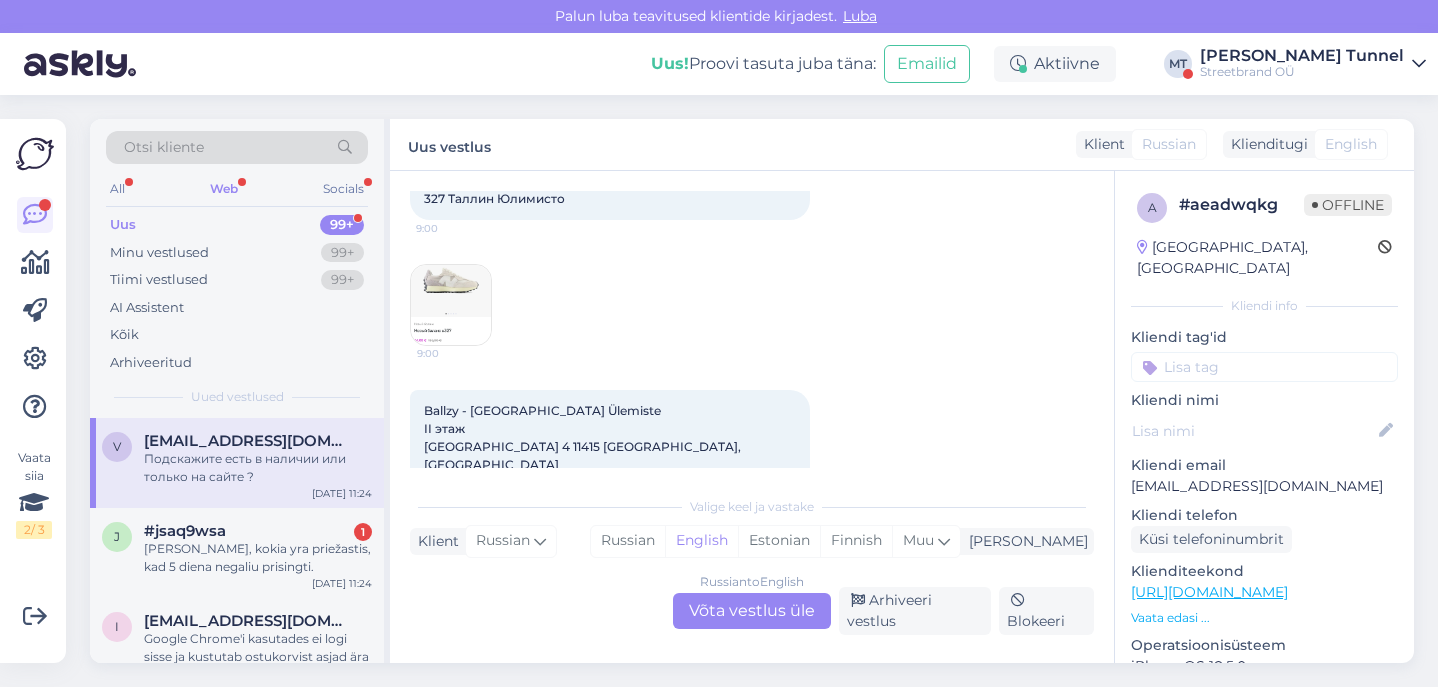 click on "Russian  to  English Võta vestlus üle" at bounding box center (752, 611) 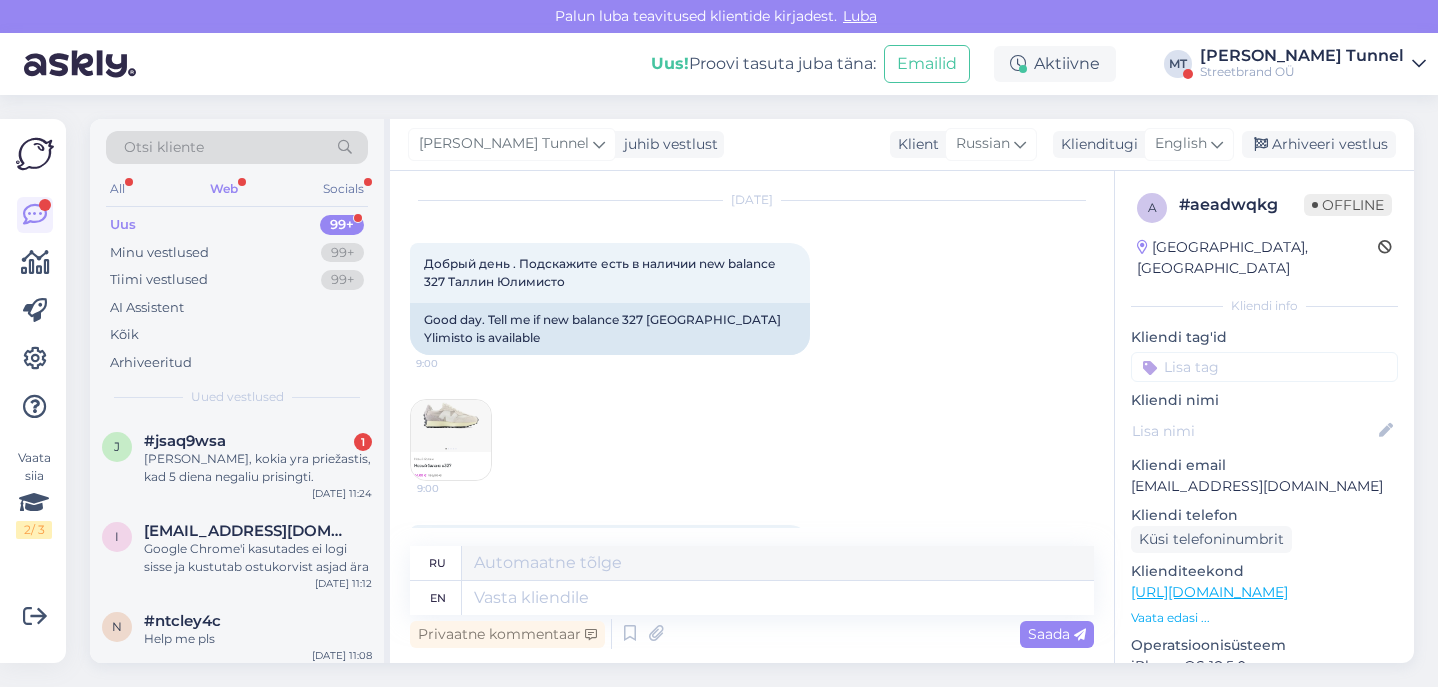 scroll, scrollTop: 53, scrollLeft: 0, axis: vertical 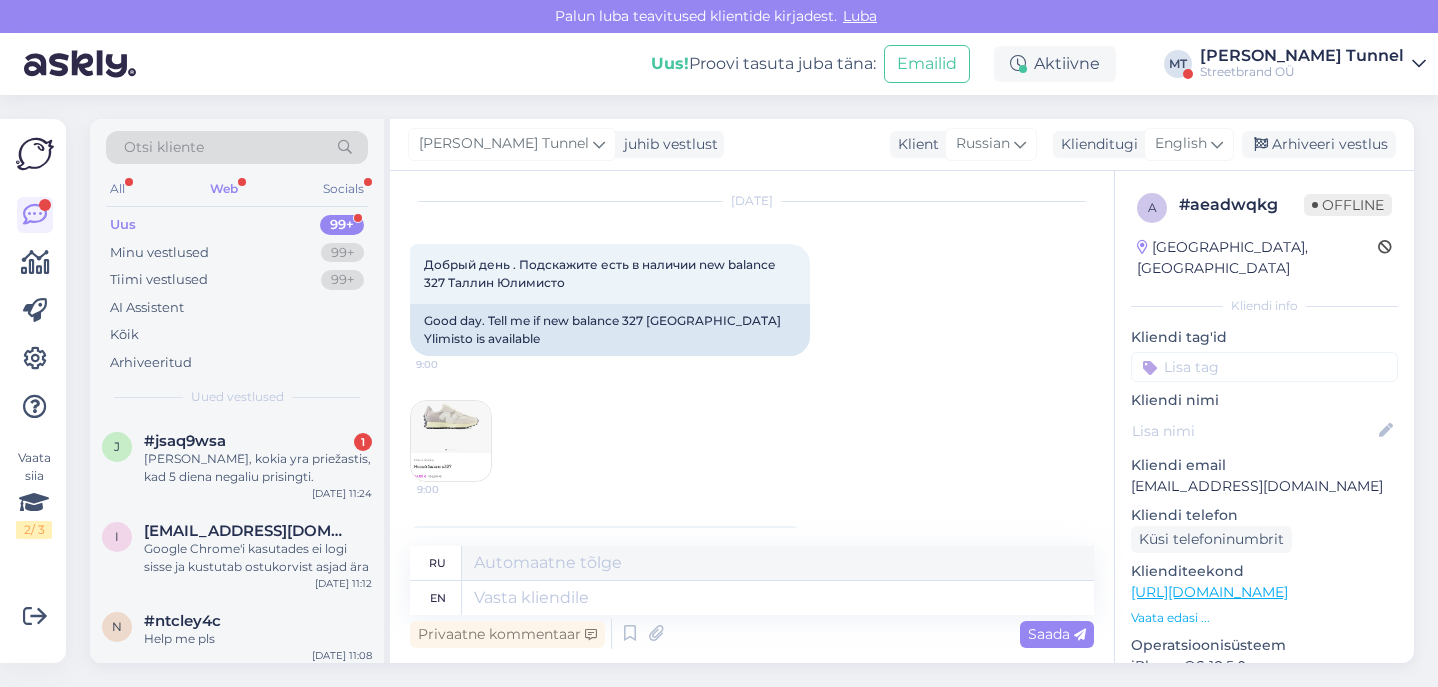 click at bounding box center [451, 441] 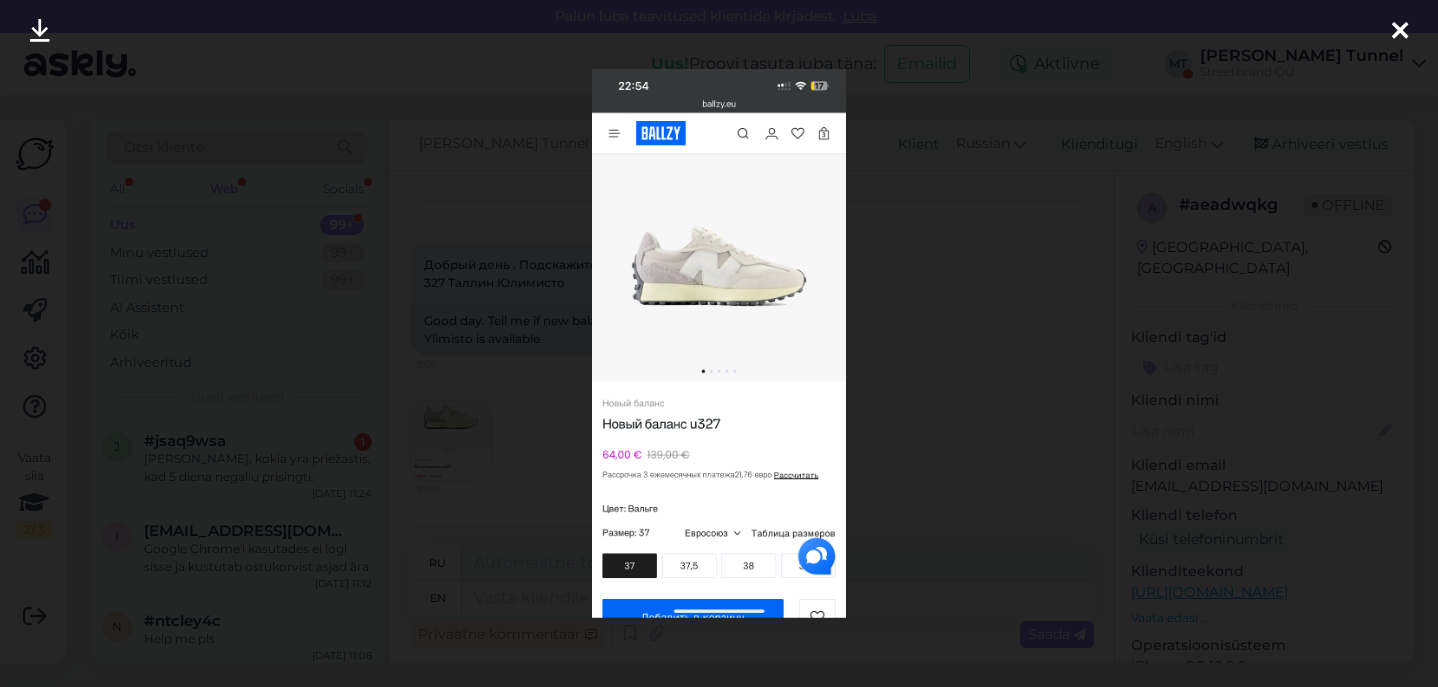 click at bounding box center [719, 343] 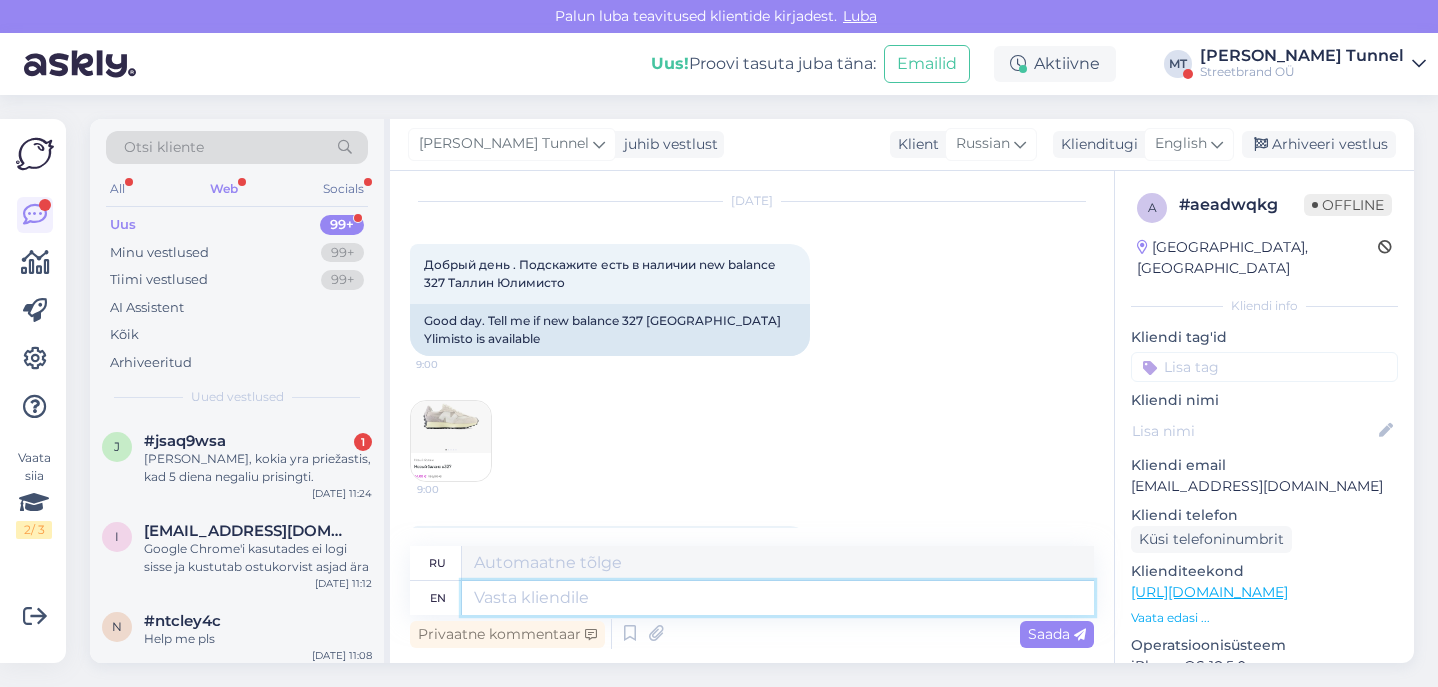 click at bounding box center (778, 598) 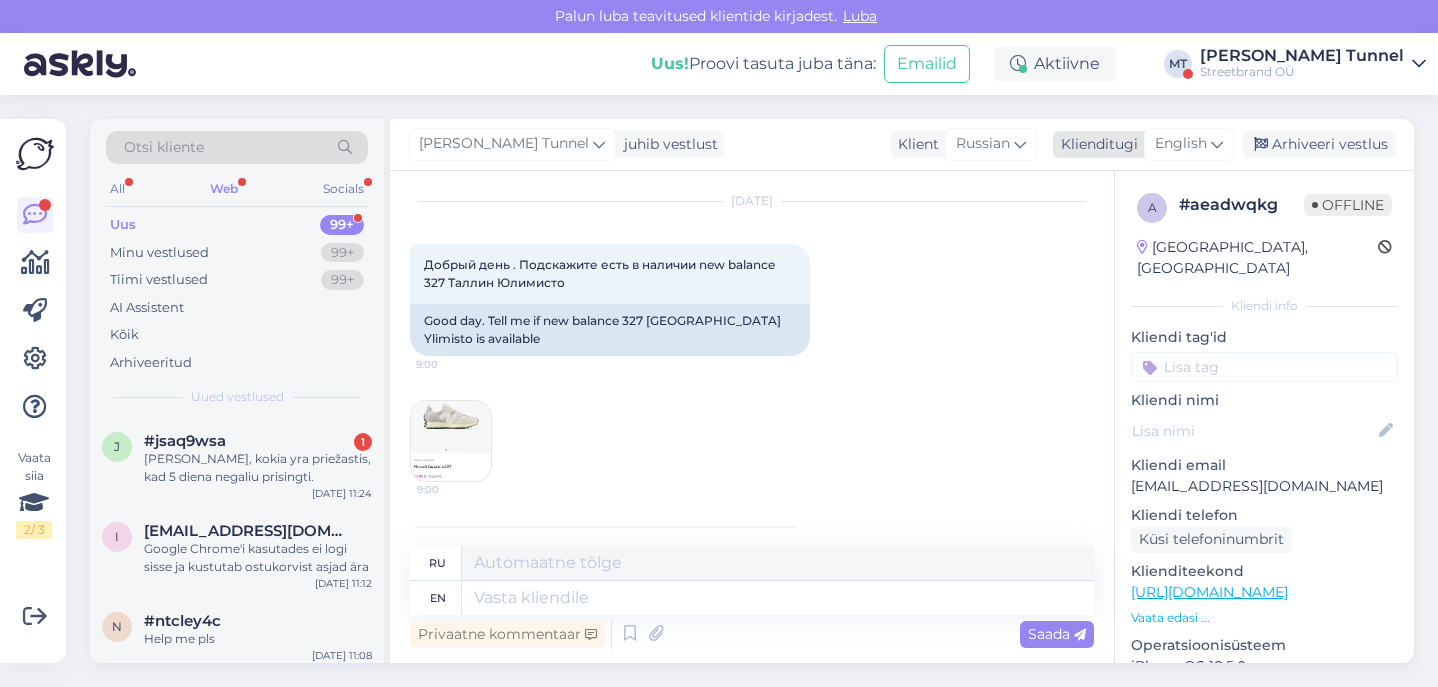 click on "English" at bounding box center [1181, 144] 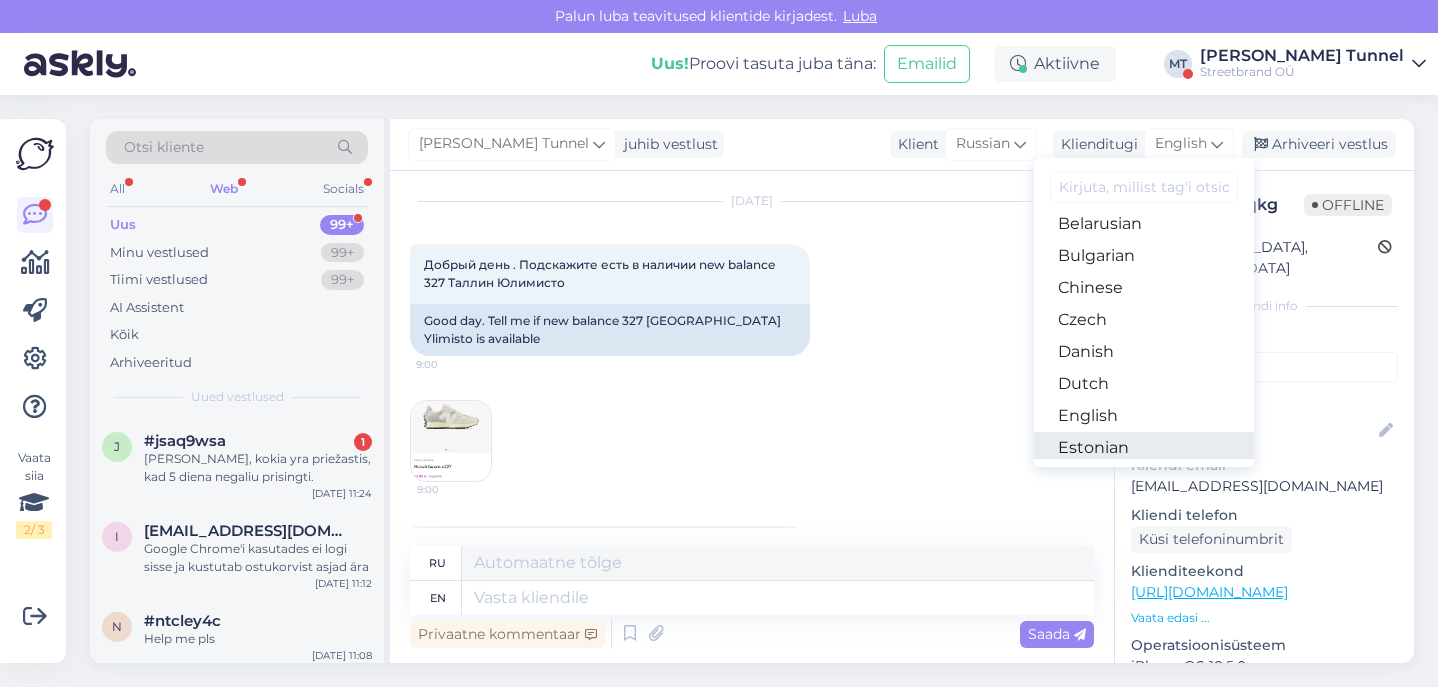 click on "Estonian" at bounding box center (1144, 448) 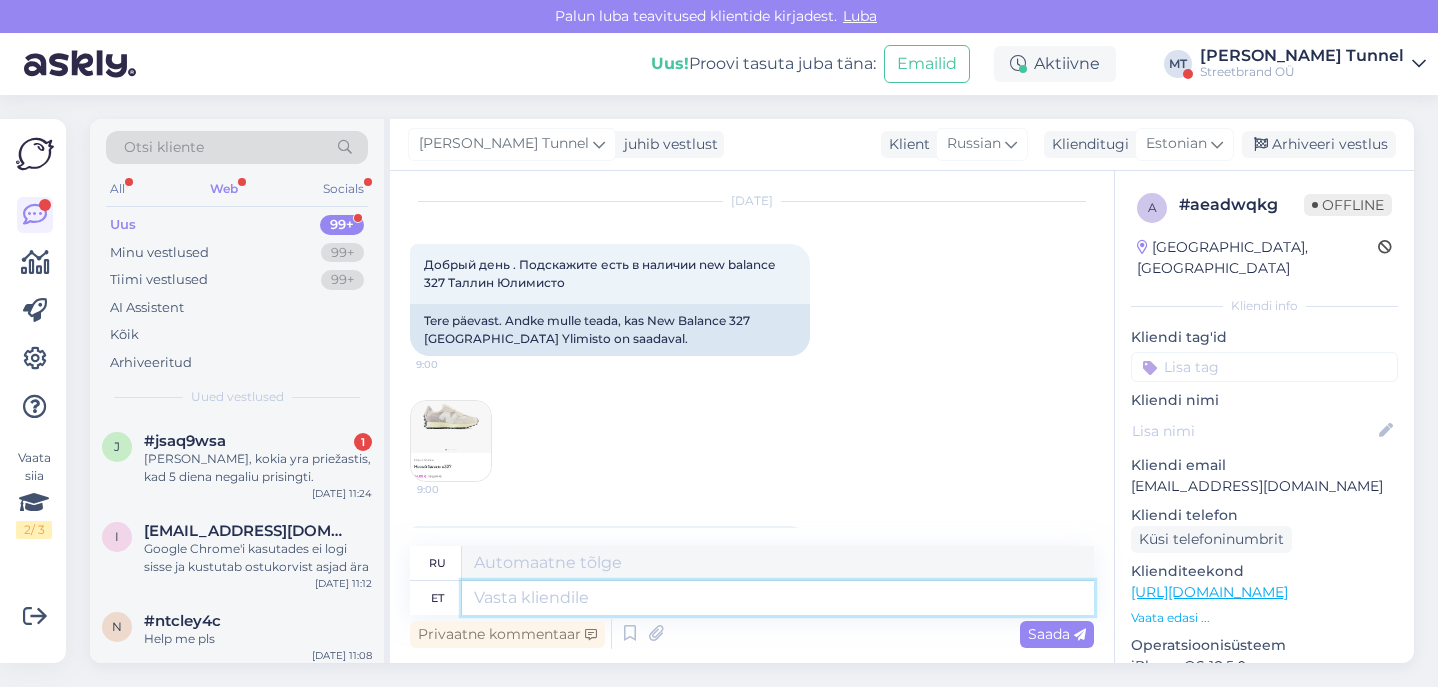 click at bounding box center (778, 598) 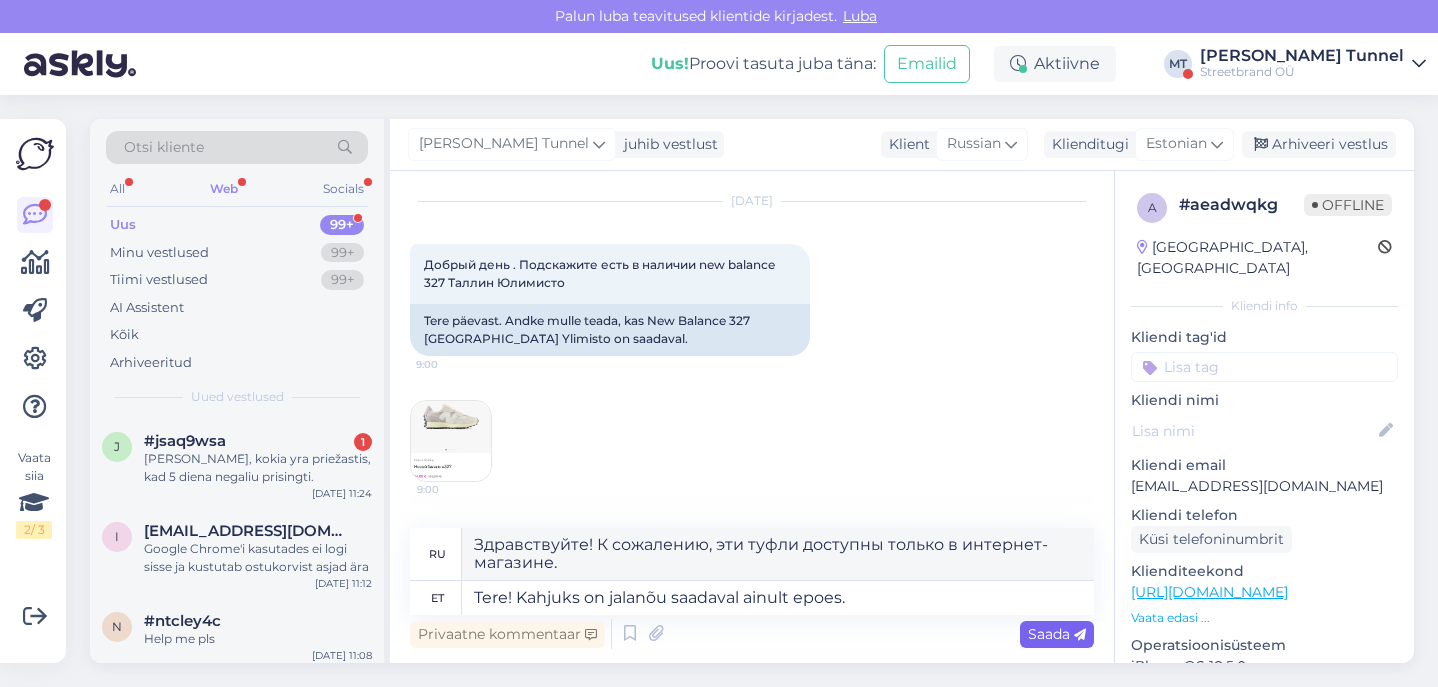 click on "Saada" at bounding box center [1057, 634] 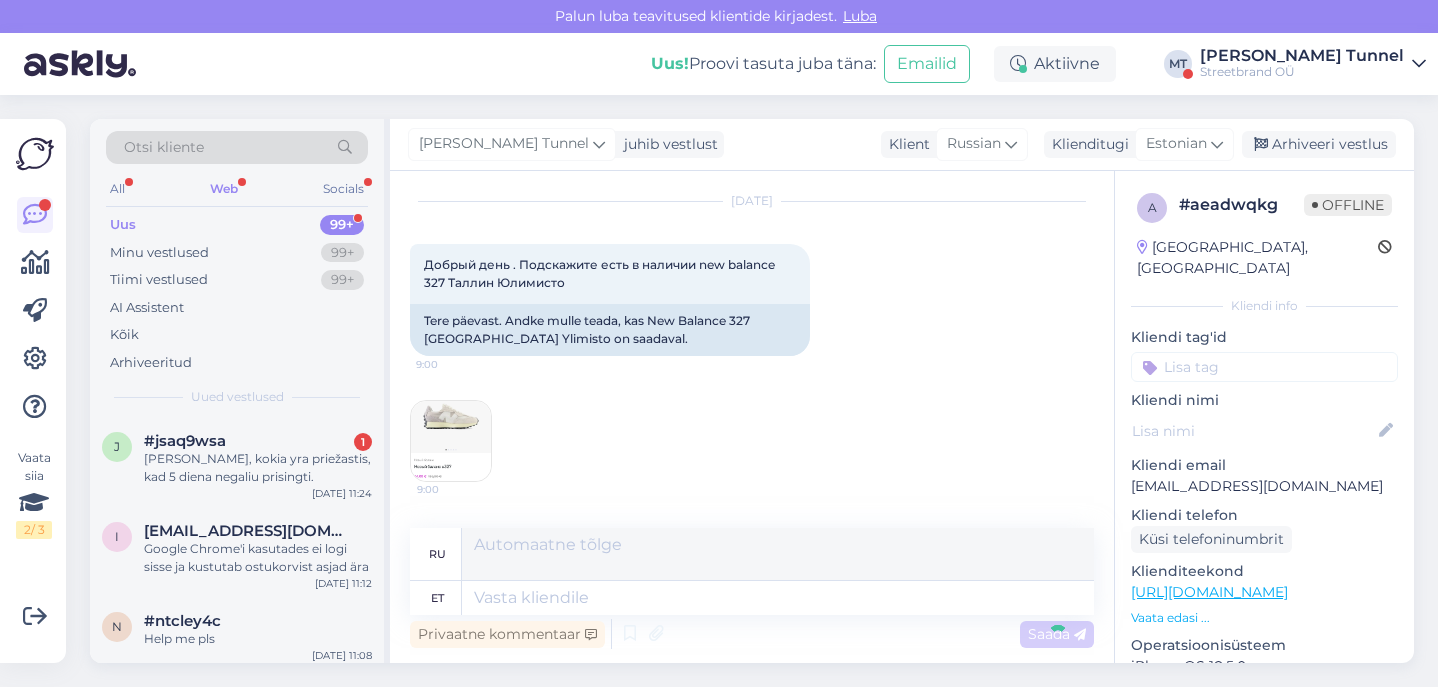 scroll, scrollTop: 479, scrollLeft: 0, axis: vertical 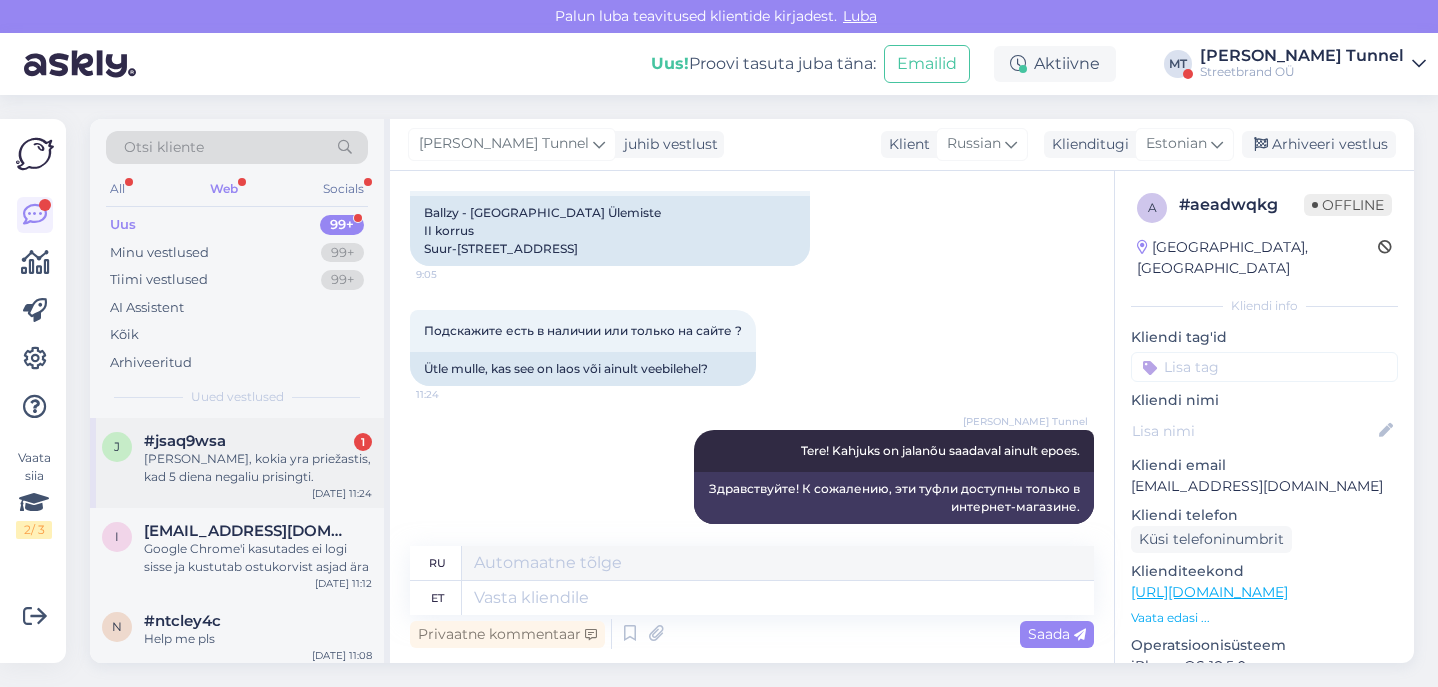 click on "[PERSON_NAME], kokia yra priežastis, kad 5 diena negaliu prisingti." at bounding box center [258, 468] 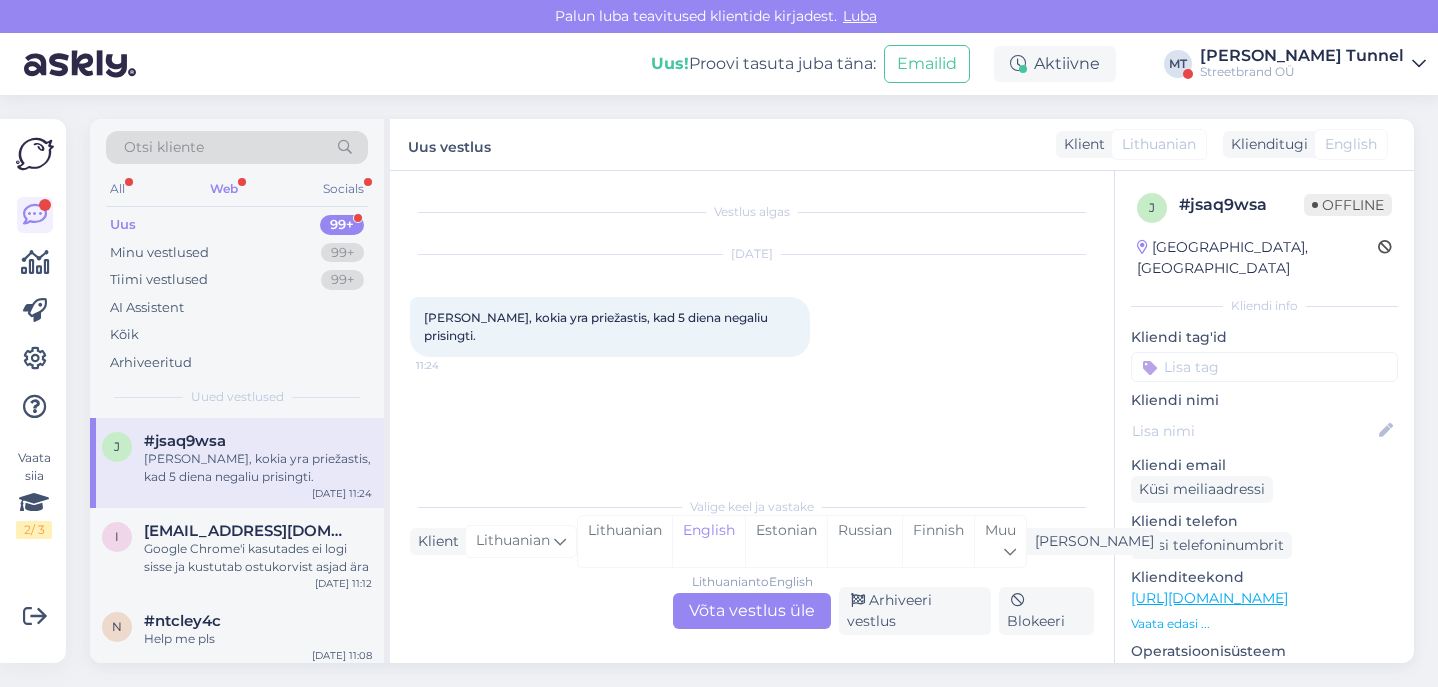 click on "Lithuanian  to  English Võta vestlus üle" at bounding box center (752, 611) 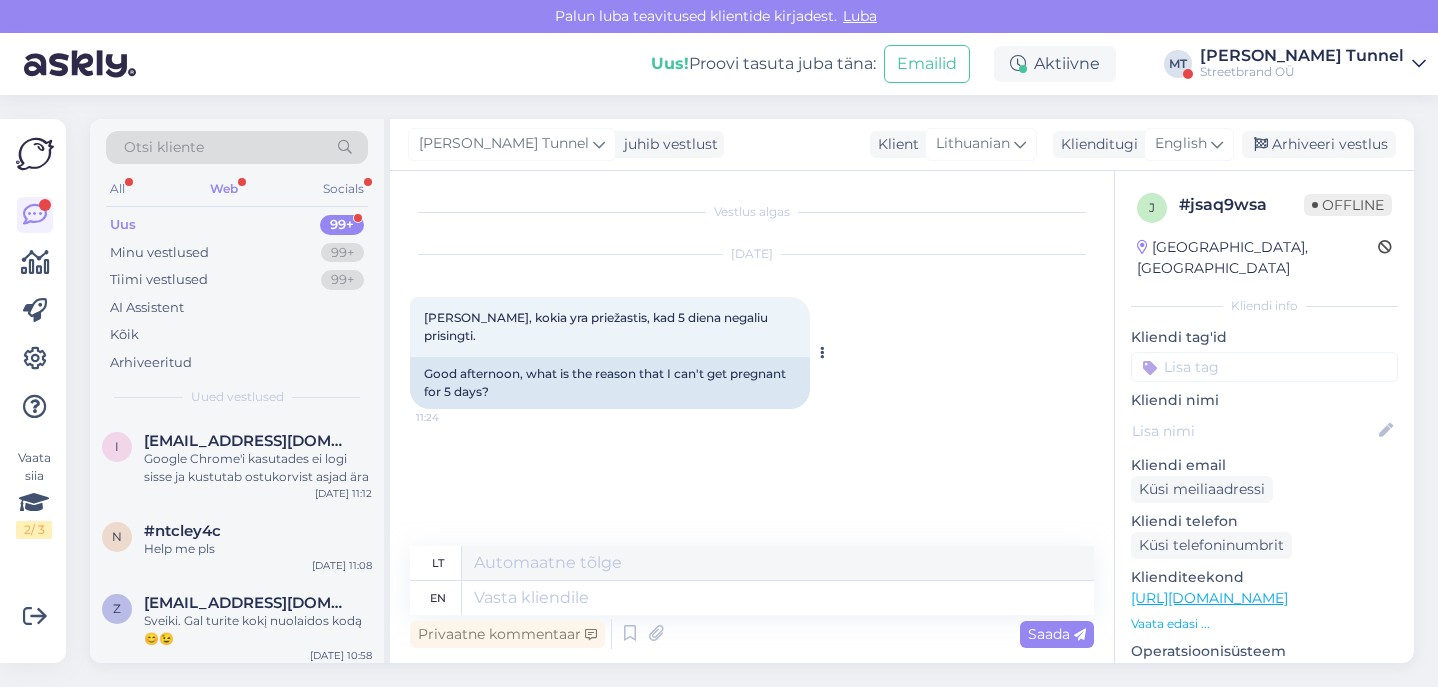 click on "[PERSON_NAME], kokia yra priežastis, kad 5 diena negaliu prisingti." at bounding box center [597, 326] 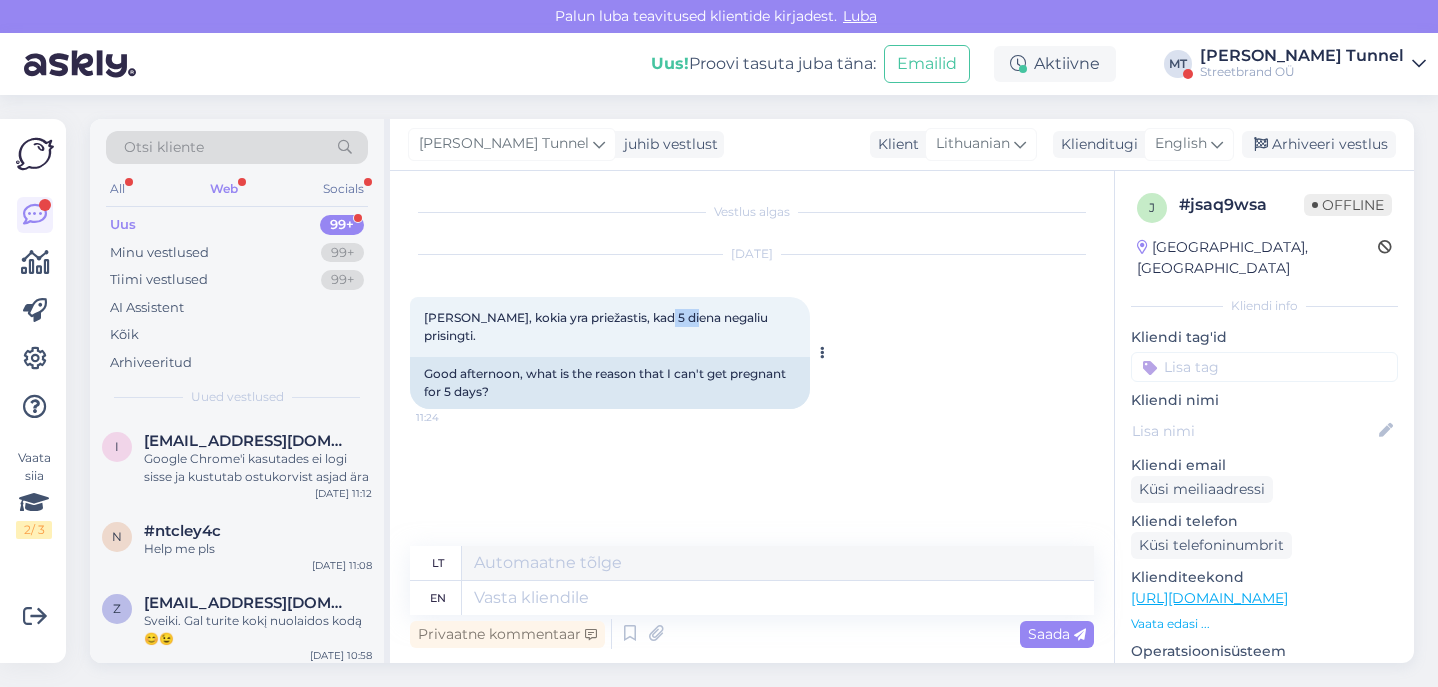 click on "[PERSON_NAME], kokia yra priežastis, kad 5 diena negaliu prisingti." at bounding box center (597, 326) 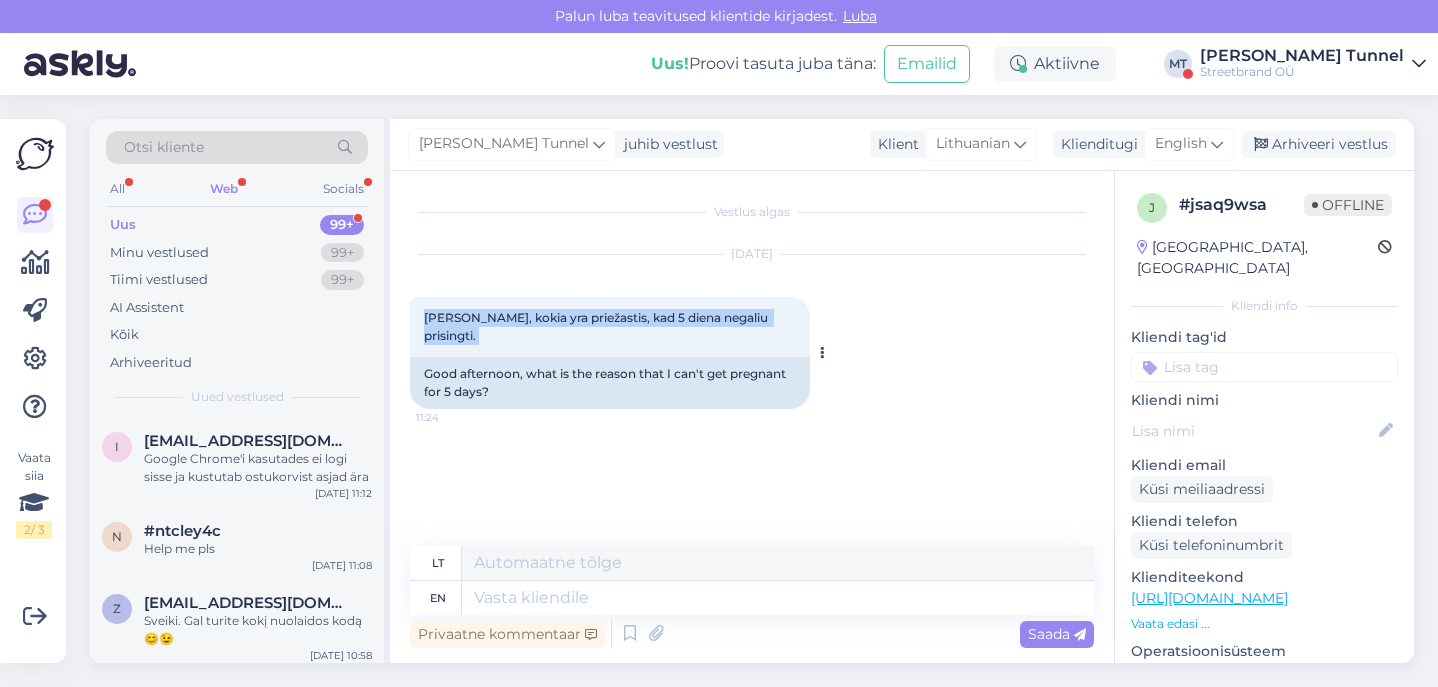 click on "[PERSON_NAME], kokia yra priežastis, kad 5 diena negaliu prisingti." at bounding box center (597, 326) 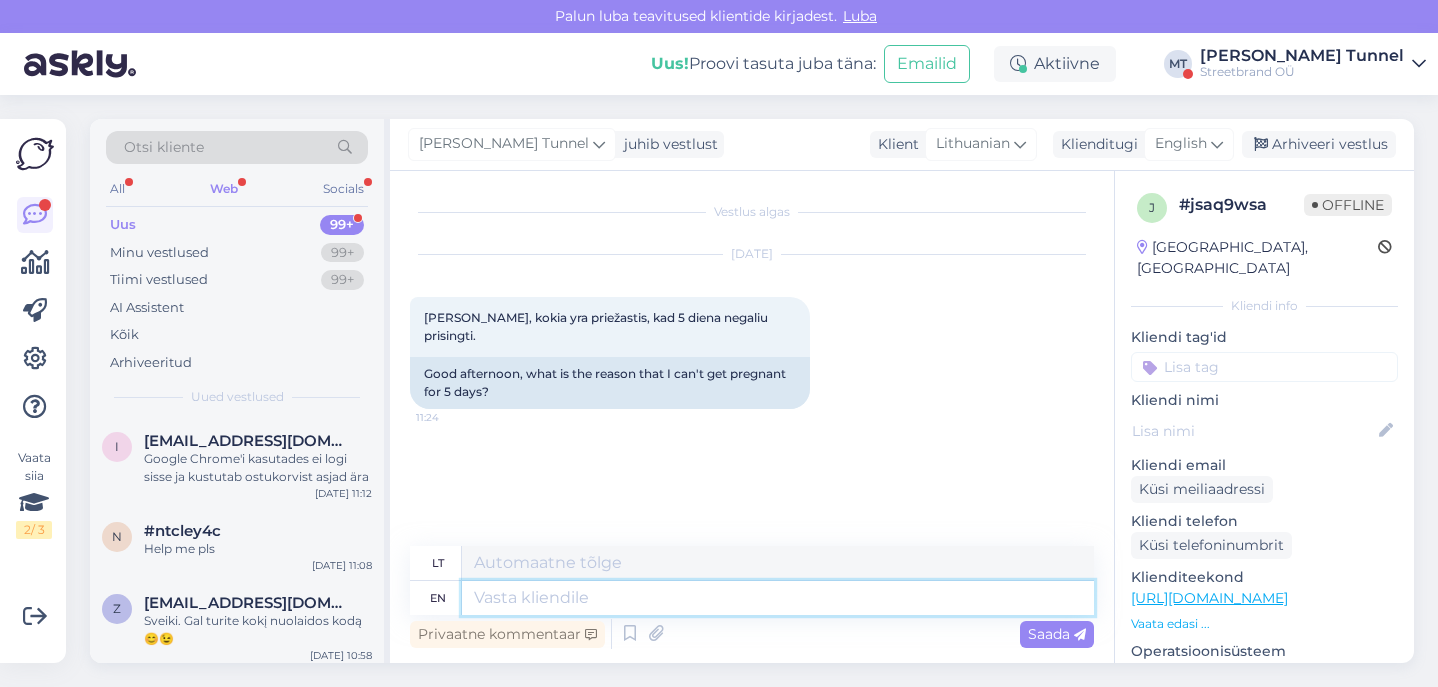 click at bounding box center [778, 598] 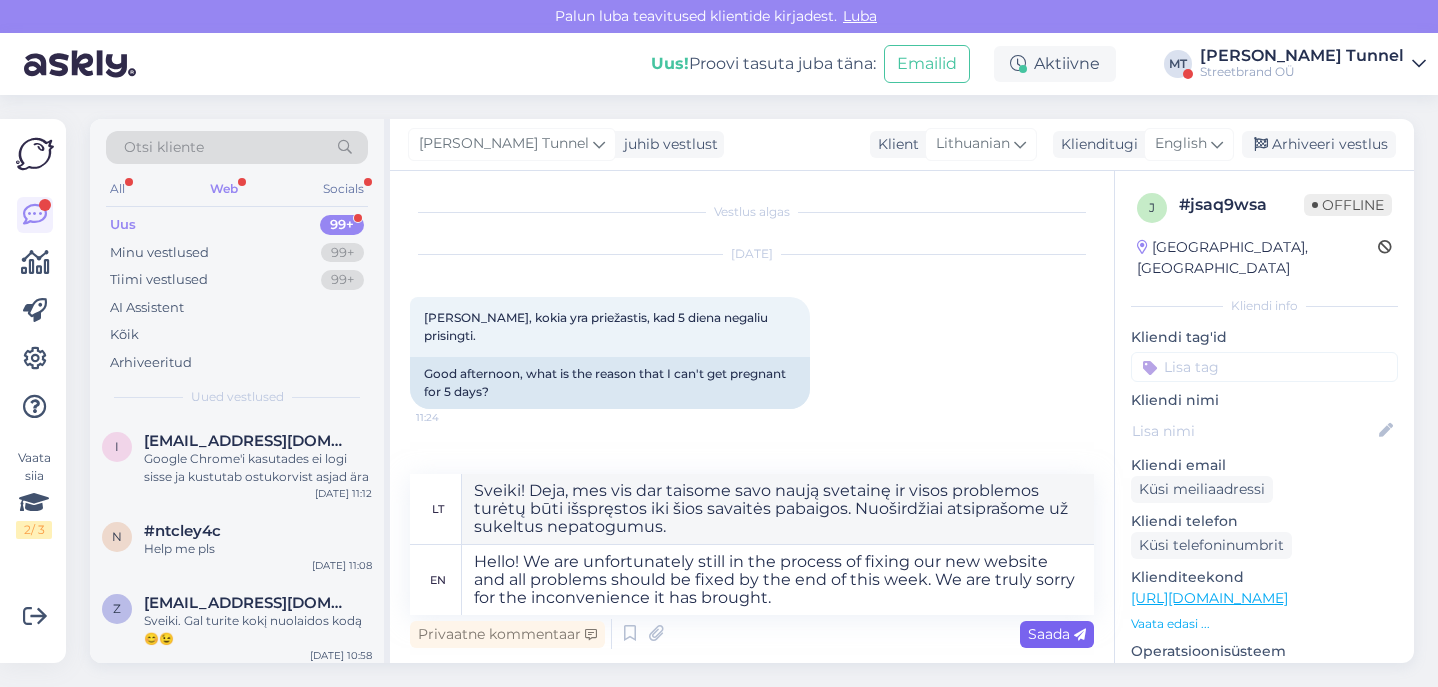 click on "Saada" at bounding box center [1057, 634] 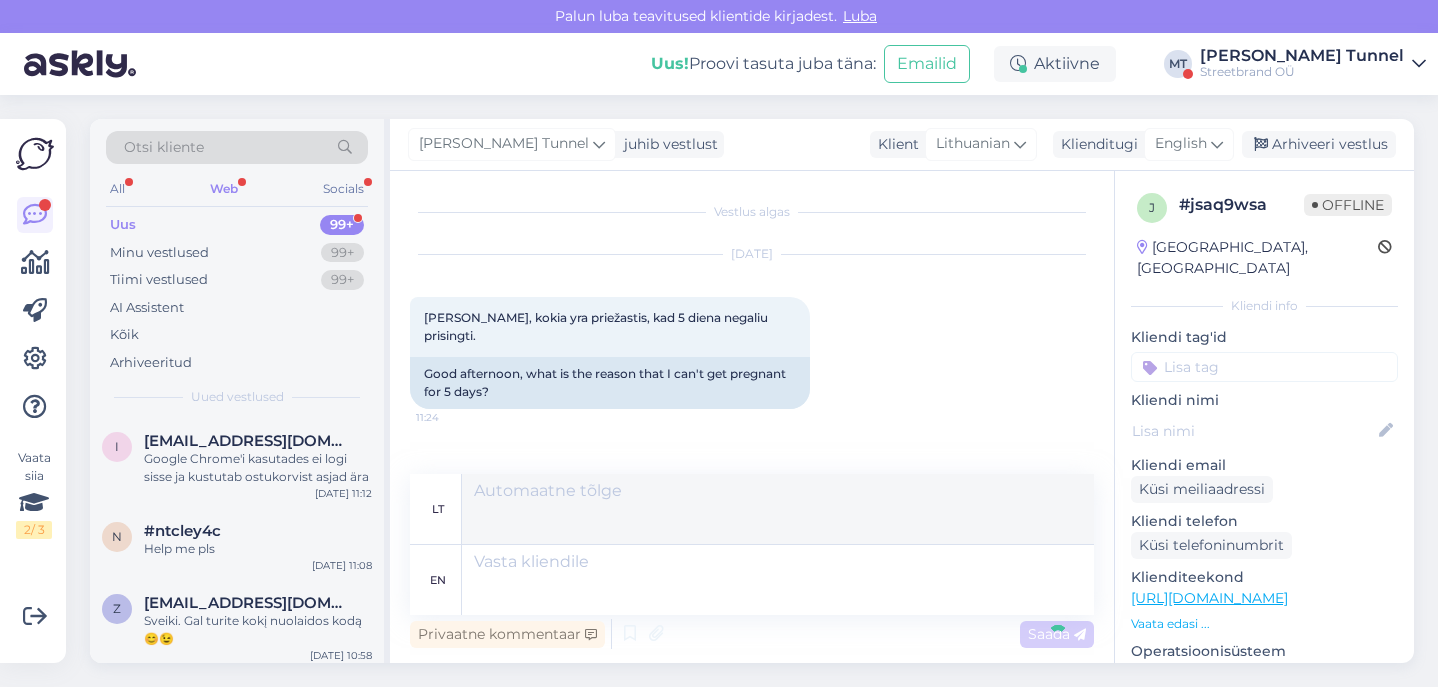 scroll, scrollTop: 95, scrollLeft: 0, axis: vertical 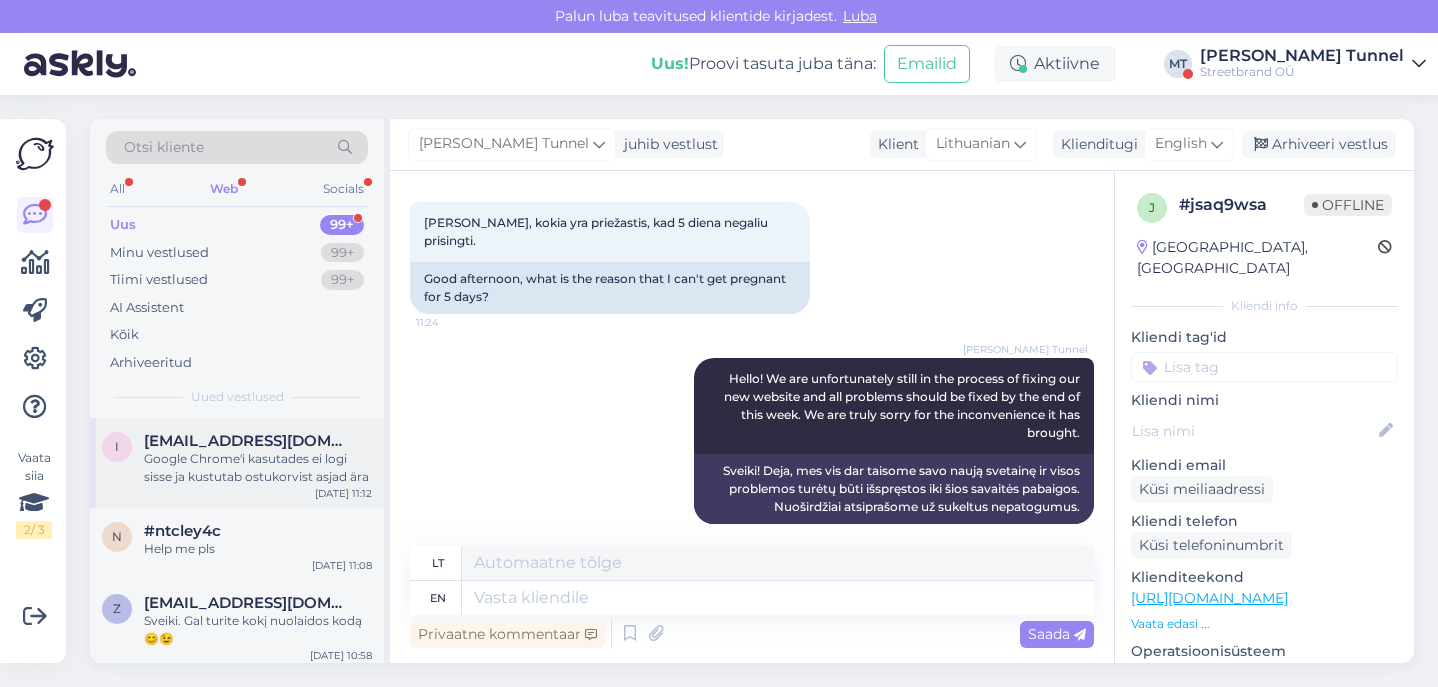 click on "[EMAIL_ADDRESS][DOMAIN_NAME]" at bounding box center [248, 441] 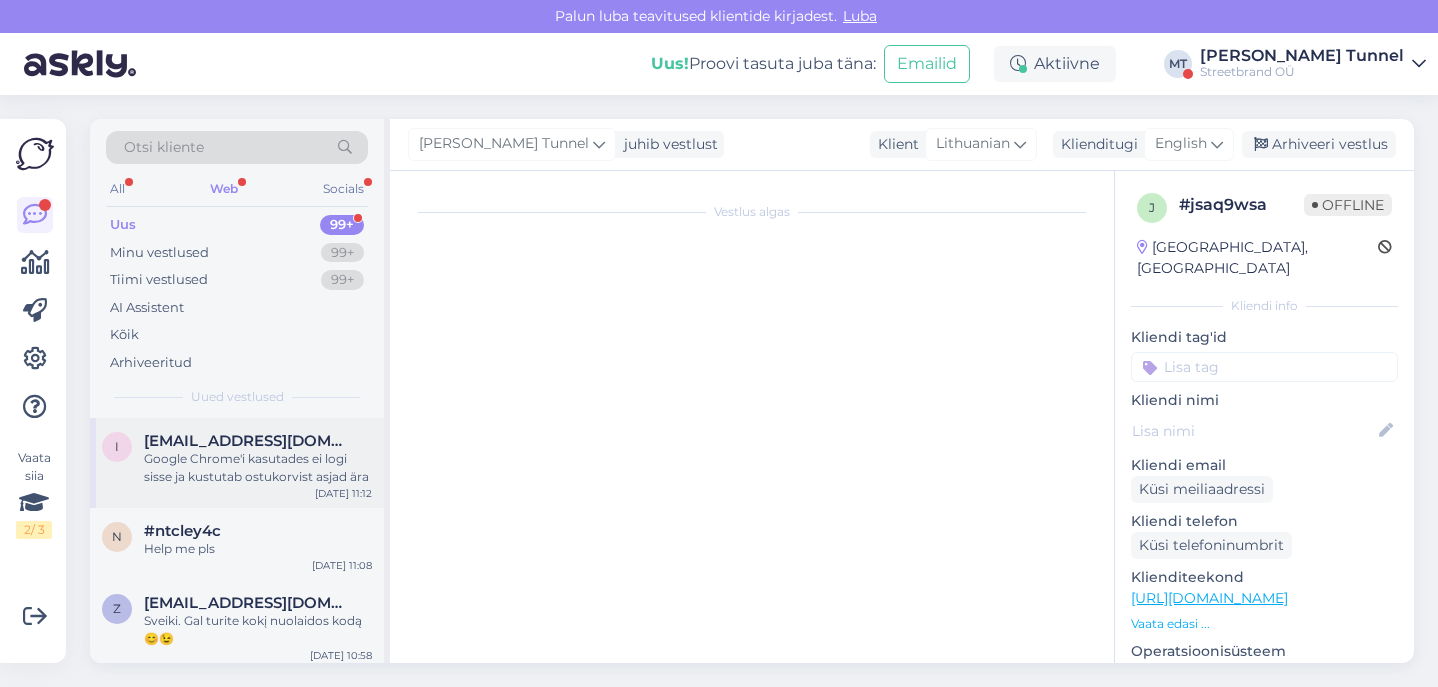 scroll, scrollTop: 0, scrollLeft: 0, axis: both 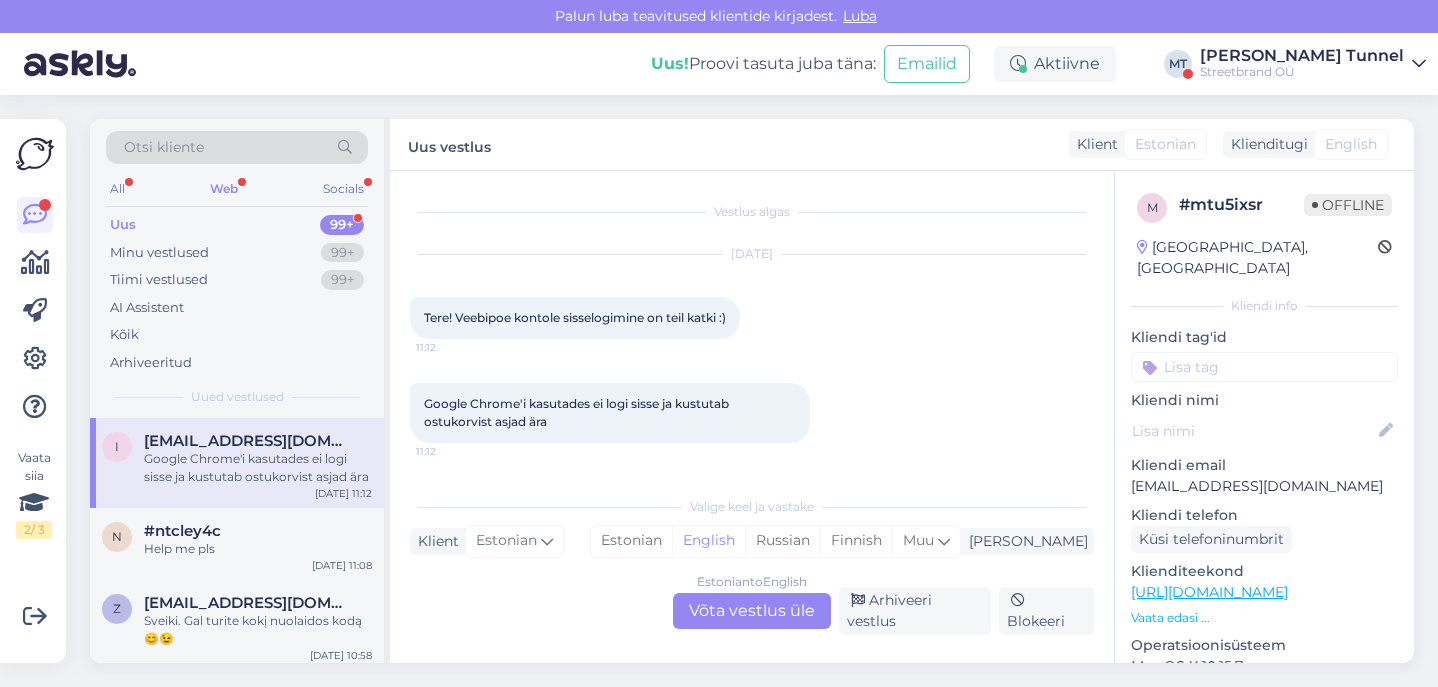 click on "Estonian  to  English Võta vestlus üle" at bounding box center (752, 611) 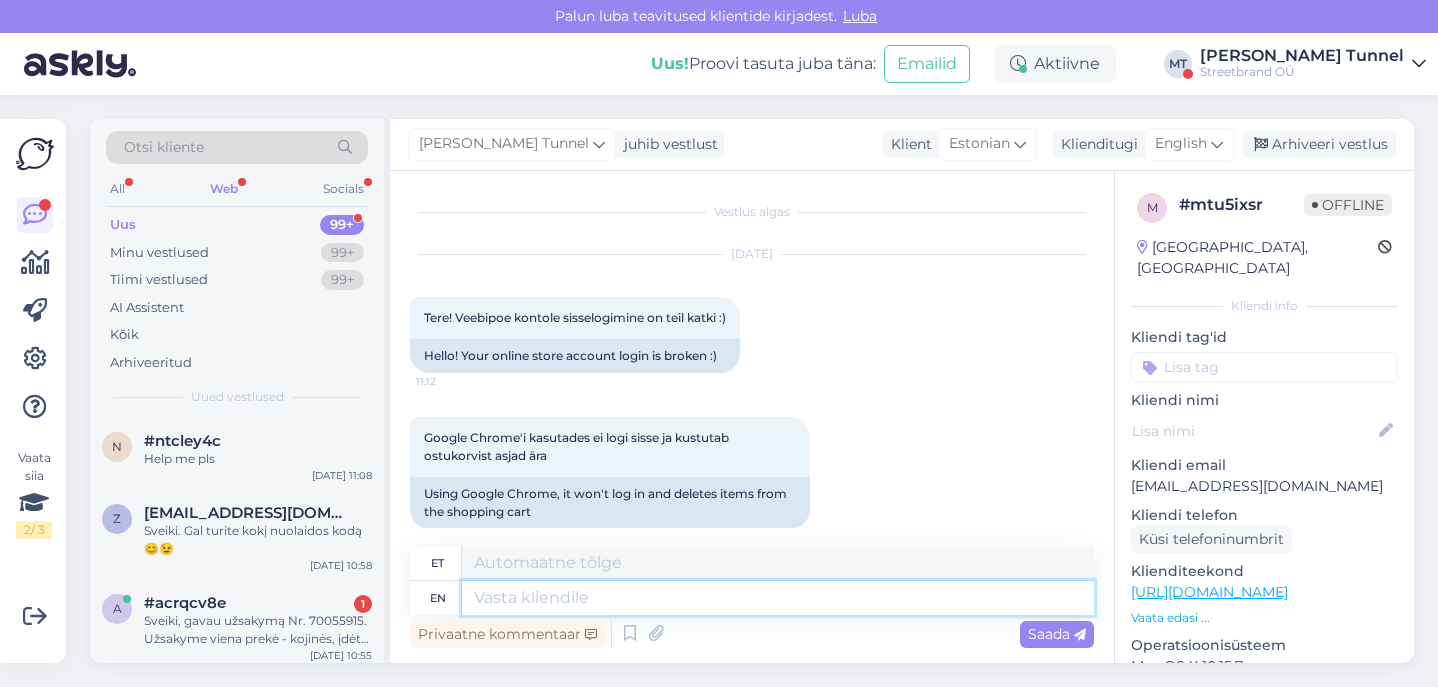 click at bounding box center [778, 598] 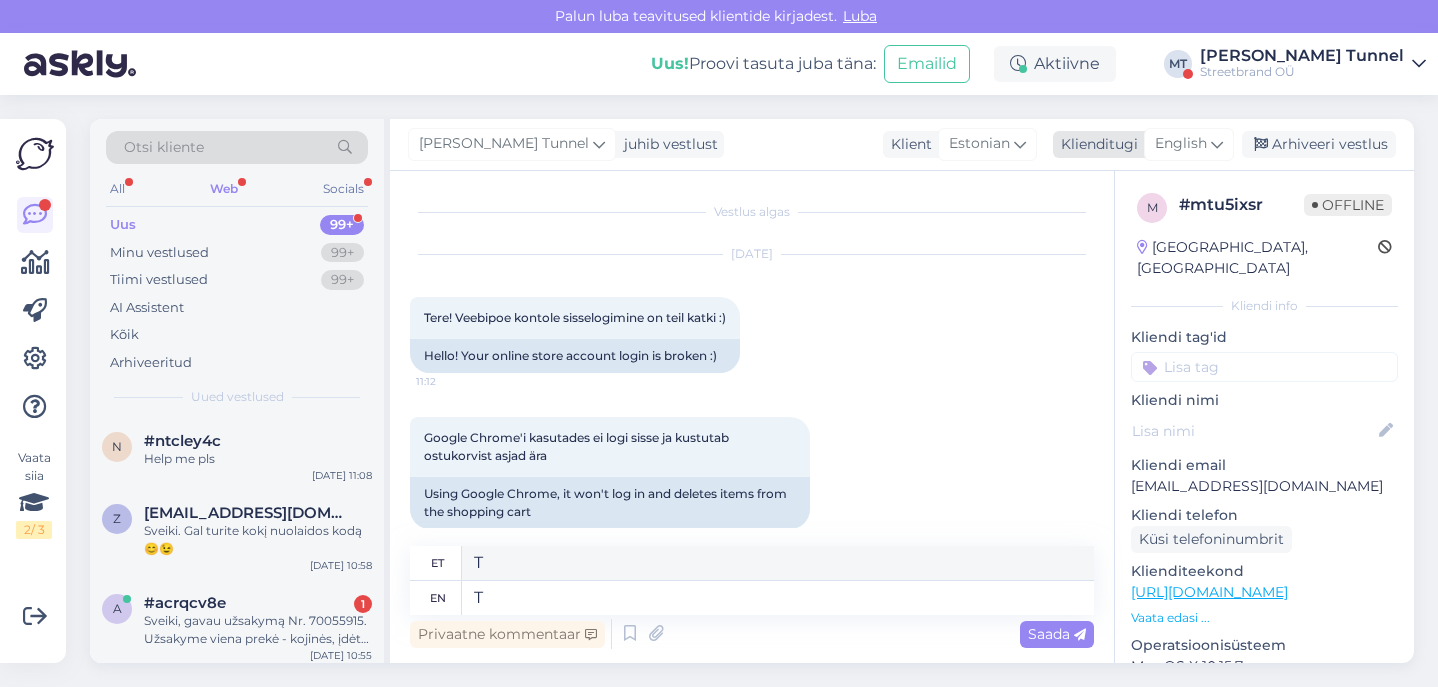 click on "English" at bounding box center [1181, 144] 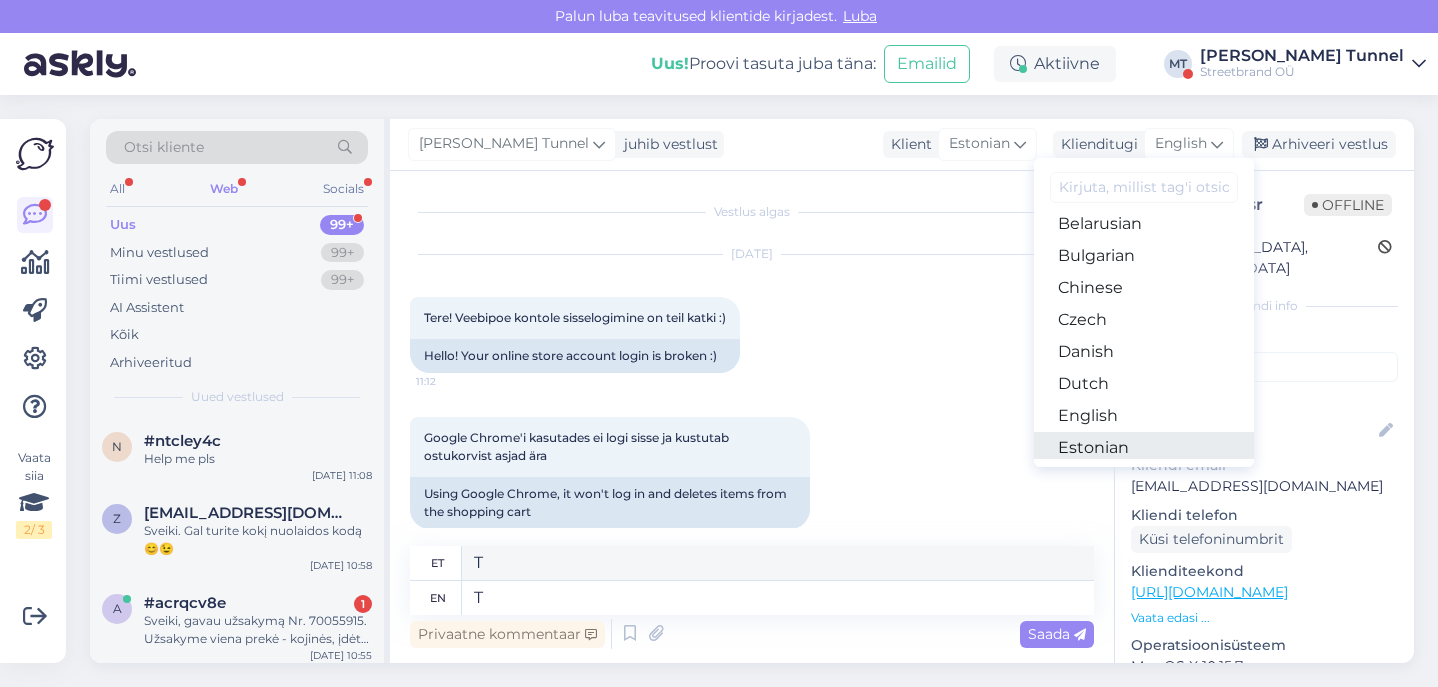 click on "Estonian" at bounding box center (1144, 448) 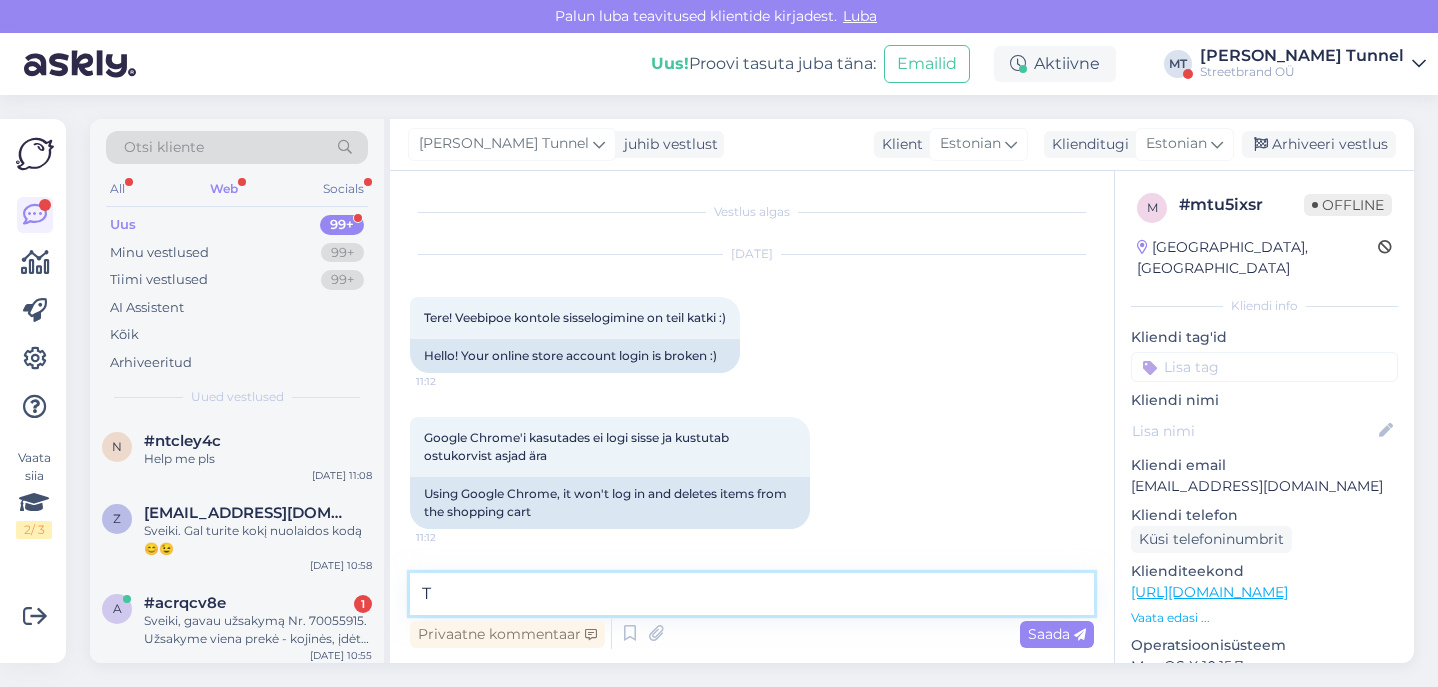 click on "T" at bounding box center [752, 594] 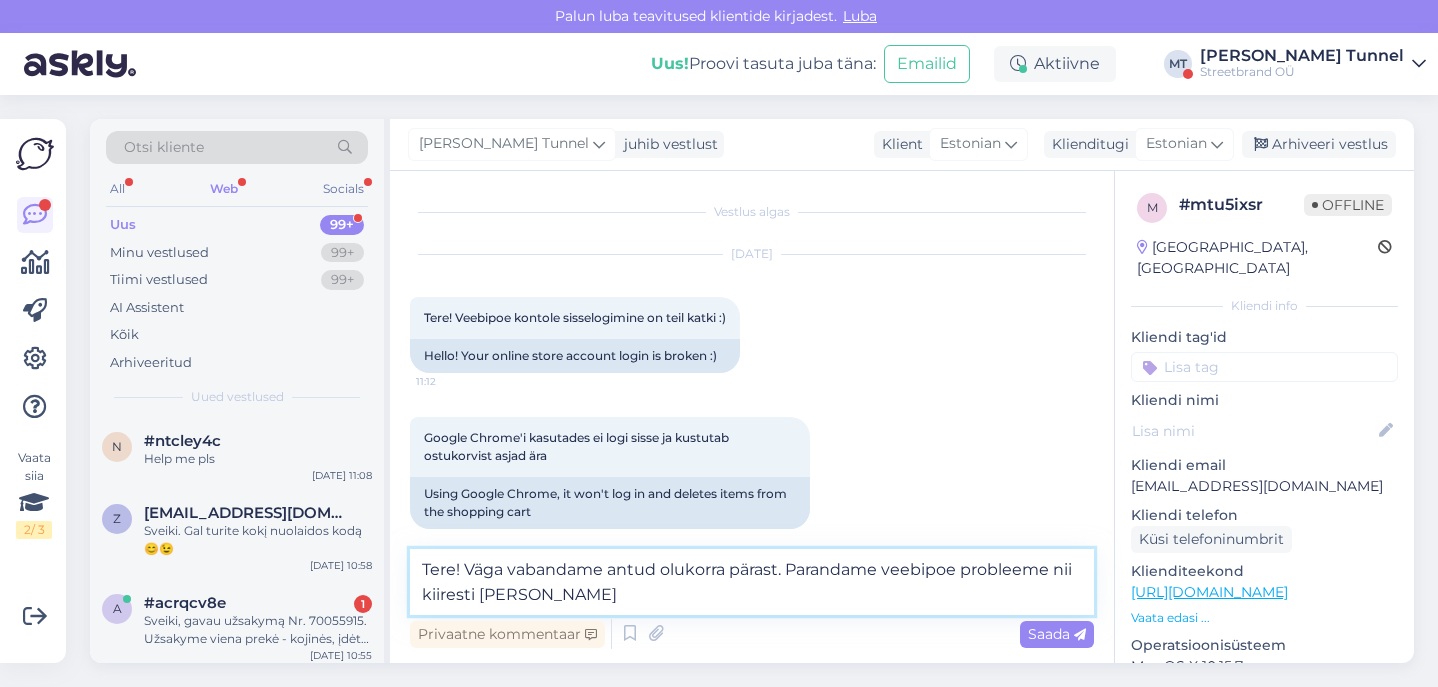 click on "Tere! Väga vabandame antud olukorra pärast. Parandame veebipoe probleeme nii kiiresti [PERSON_NAME]" at bounding box center (752, 582) 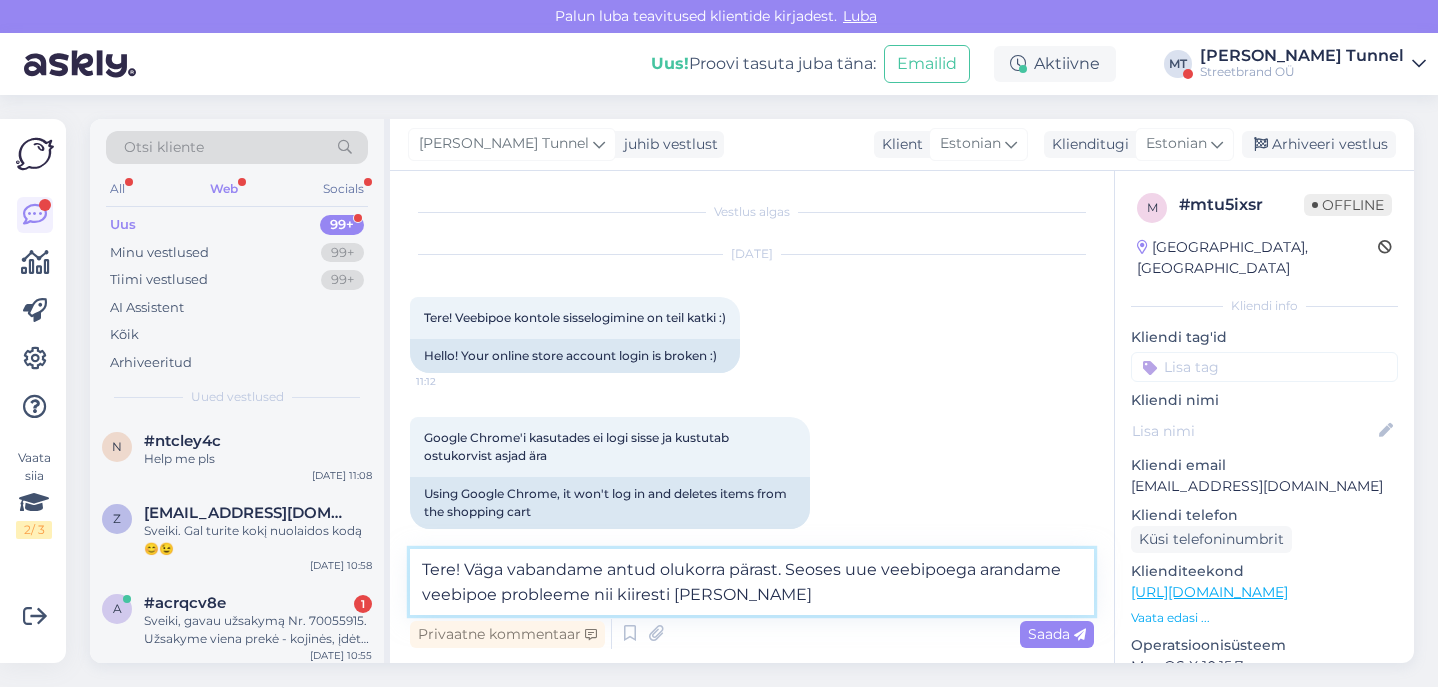 click on "Tere! Väga vabandame antud olukorra pärast. Seoses uue veebipoega arandame veebipoe probleeme nii kiiresti [PERSON_NAME]" at bounding box center [752, 582] 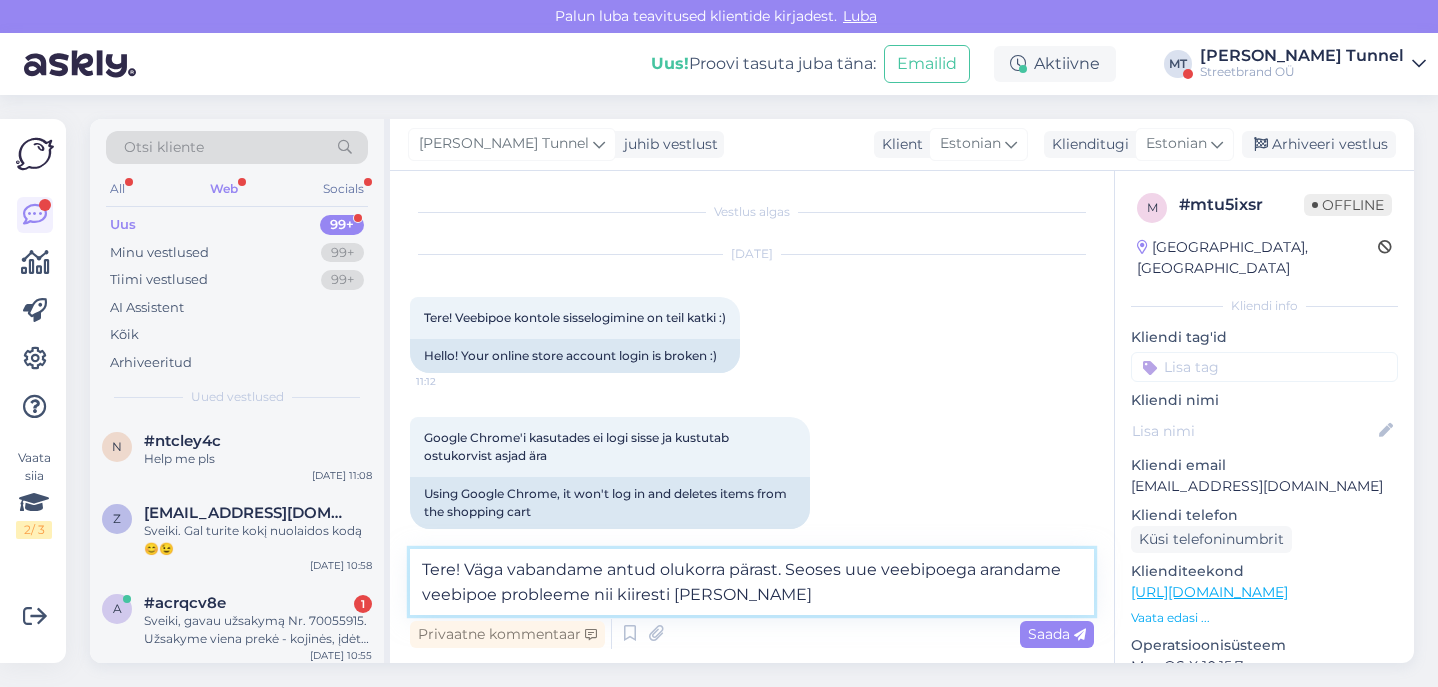 drag, startPoint x: 976, startPoint y: 571, endPoint x: 1064, endPoint y: 574, distance: 88.051125 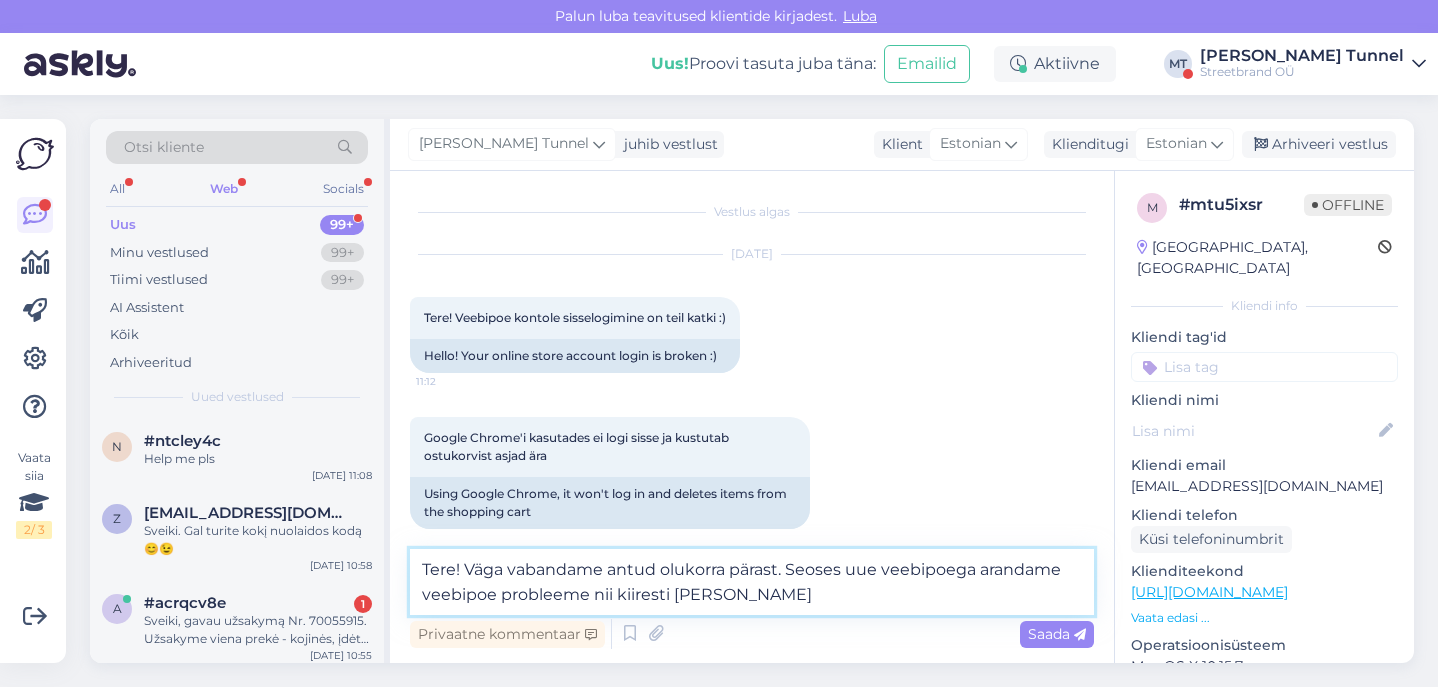 click on "Tere! Väga vabandame antud olukorra pärast. Seoses uue veebipoega arandame veebipoe probleeme nii kiiresti [PERSON_NAME]" at bounding box center [752, 582] 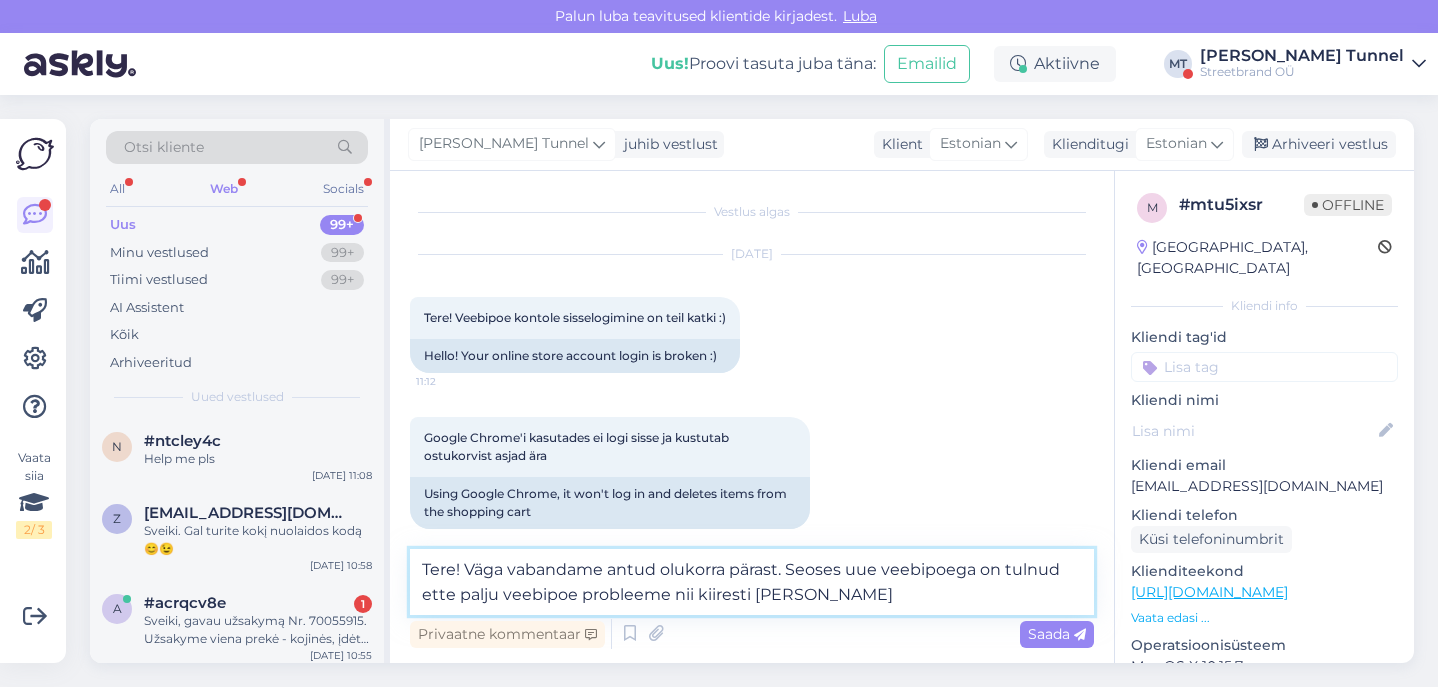 drag, startPoint x: 501, startPoint y: 597, endPoint x: 579, endPoint y: 599, distance: 78.025635 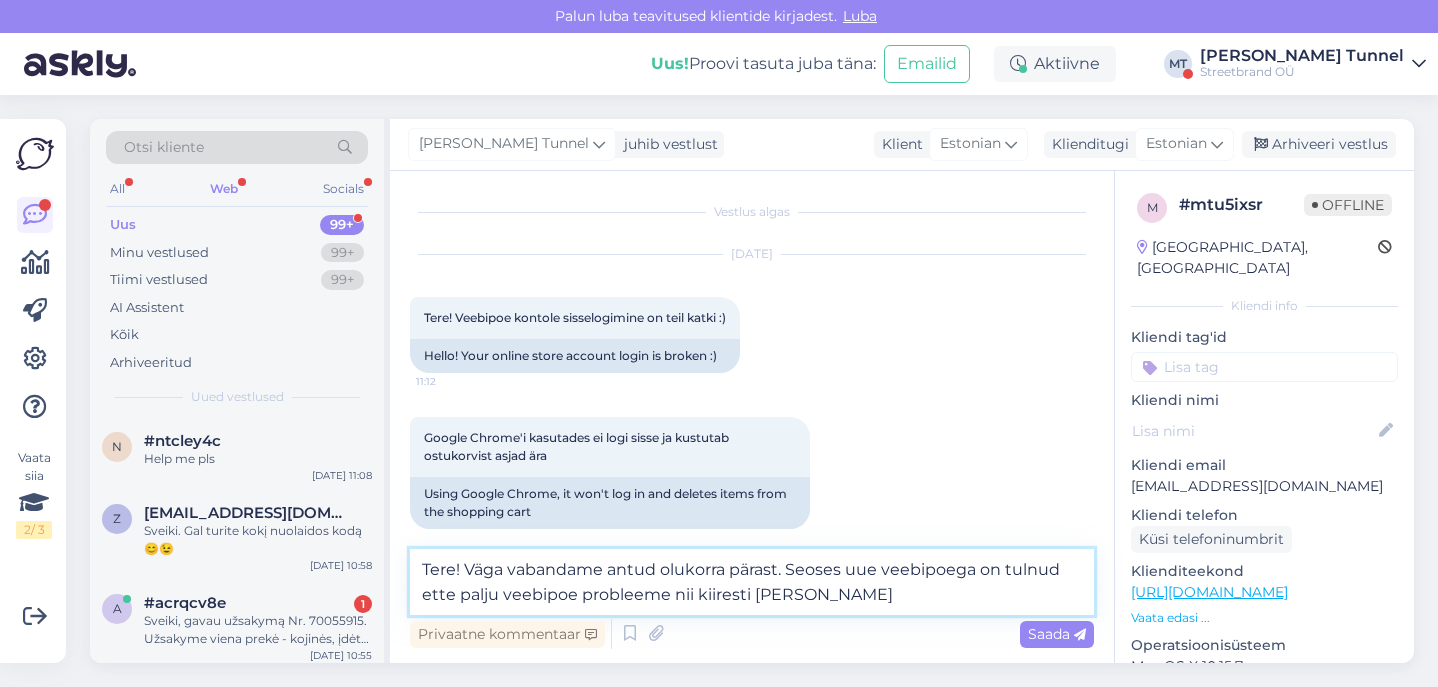 click on "Tere! Väga vabandame antud olukorra pärast. Seoses uue veebipoega on tulnud ette palju veebipoe probleeme nii kiiresti [PERSON_NAME]" at bounding box center [752, 582] 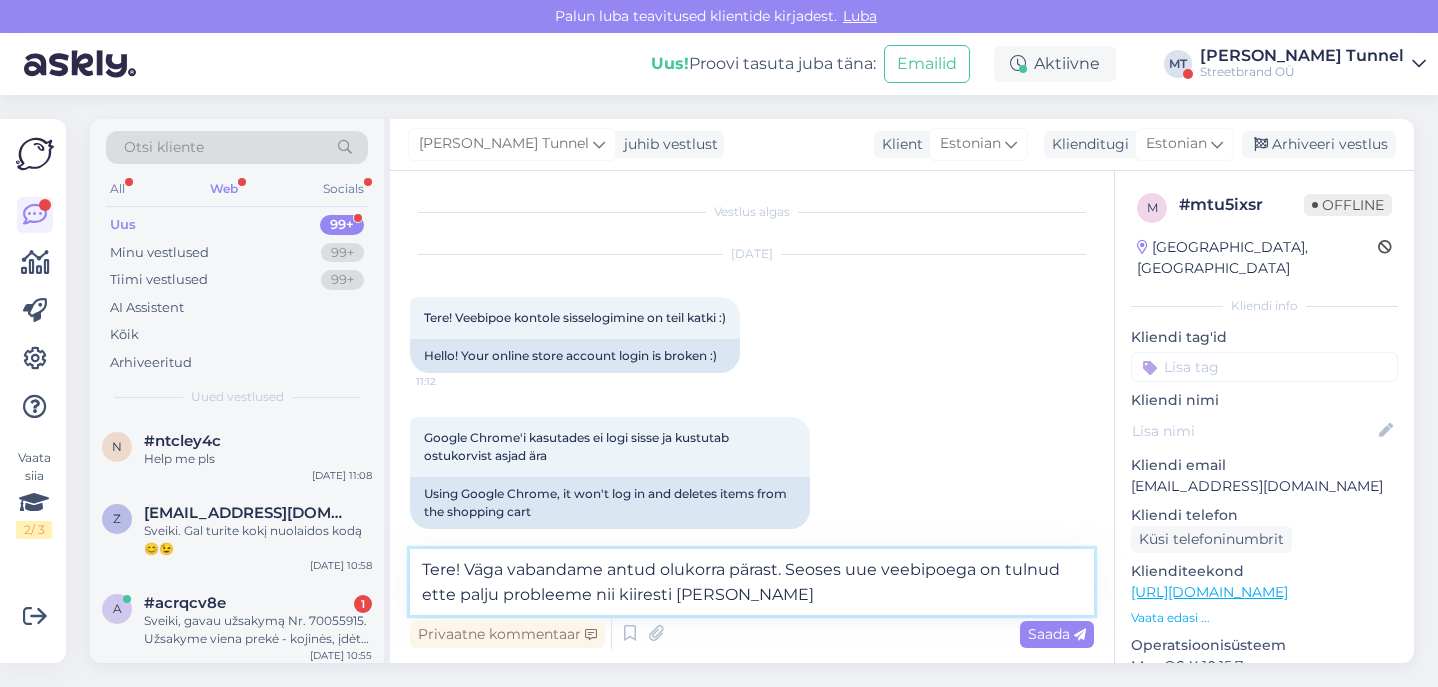 click on "Tere! Väga vabandame antud olukorra pärast. Seoses uue veebipoega on tulnud ette palju probleeme nii kiiresti [PERSON_NAME]" at bounding box center (752, 582) 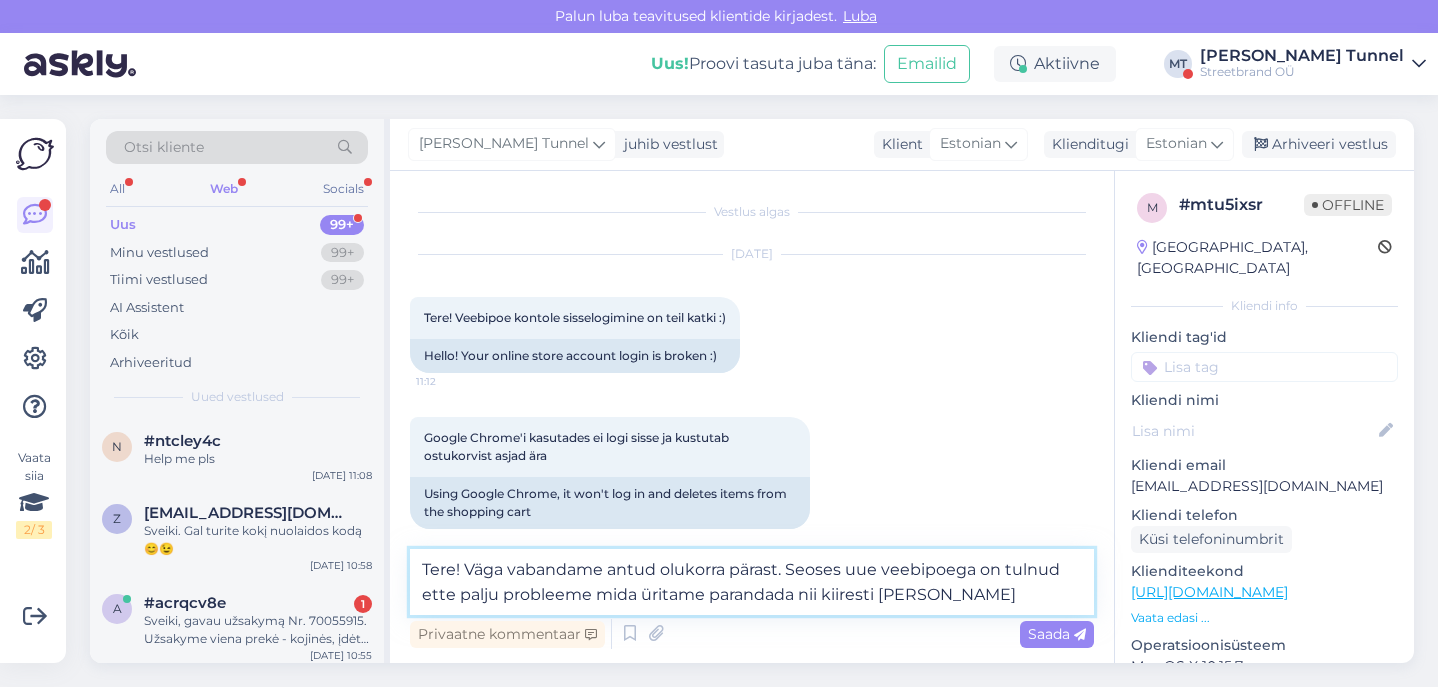 click on "Tere! Väga vabandame antud olukorra pärast. Seoses uue veebipoega on tulnud ette palju probleeme mida üritame parandada nii kiiresti [PERSON_NAME]" at bounding box center (752, 582) 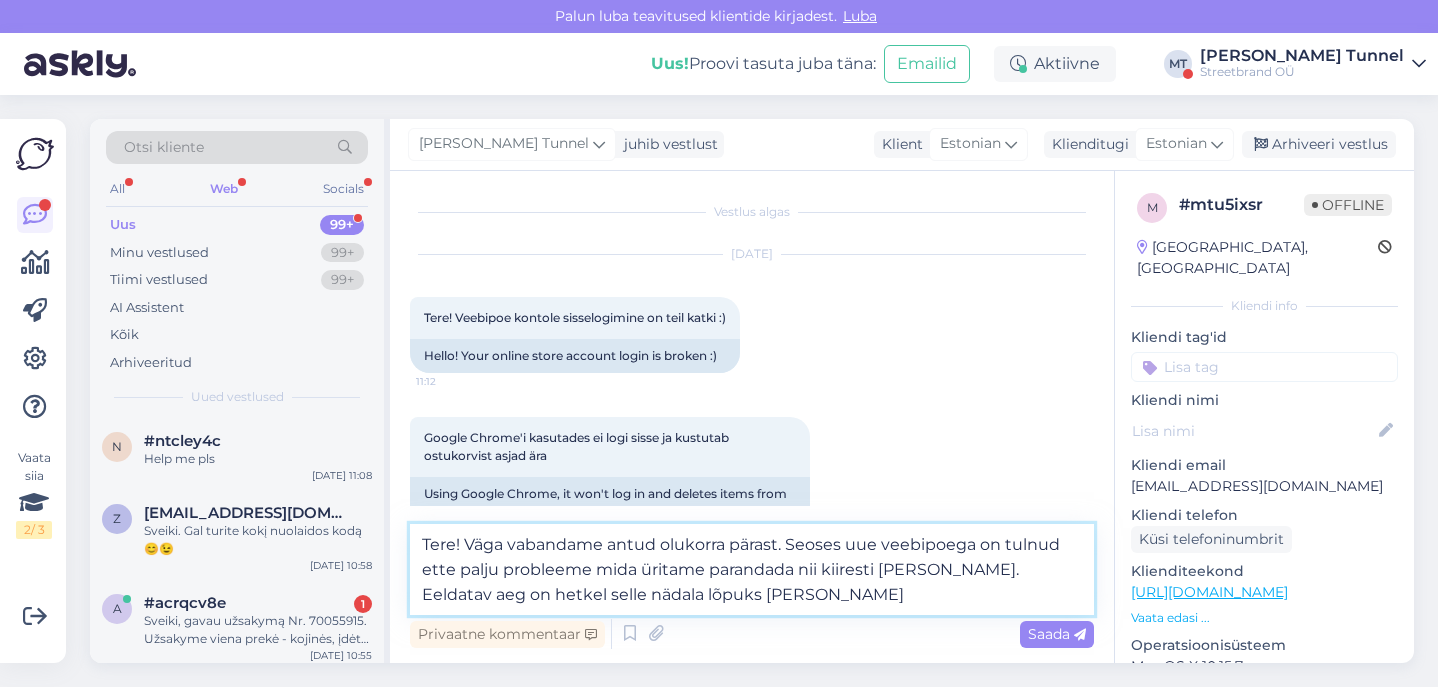 click on "Tere! Väga vabandame antud olukorra pärast. Seoses uue veebipoega on tulnud ette palju probleeme mida üritame parandada nii kiiresti [PERSON_NAME]. Eeldatav aeg on hetkel selle nädala lõpuks [PERSON_NAME]" at bounding box center [752, 569] 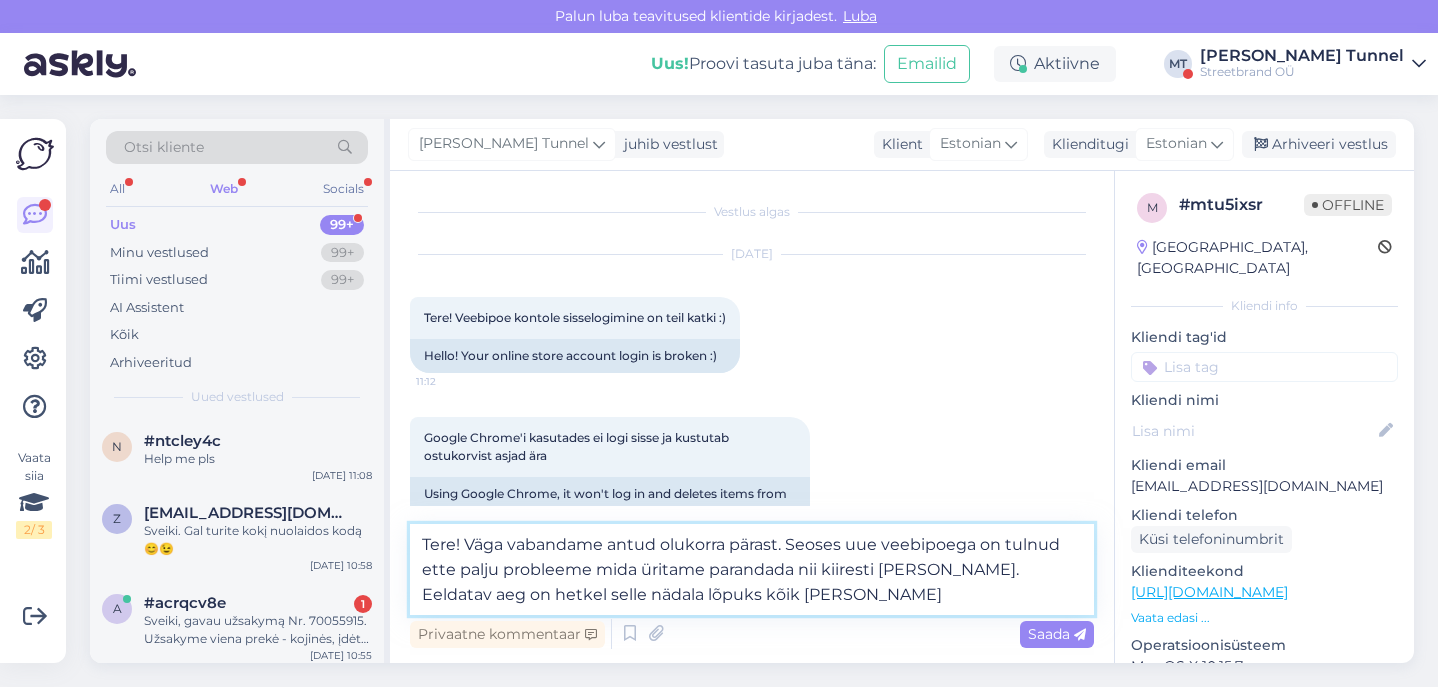click on "Tere! Väga vabandame antud olukorra pärast. Seoses uue veebipoega on tulnud ette palju probleeme mida üritame parandada nii kiiresti [PERSON_NAME]. Eeldatav aeg on hetkel selle nädala lõpuks kõik [PERSON_NAME]" at bounding box center [752, 569] 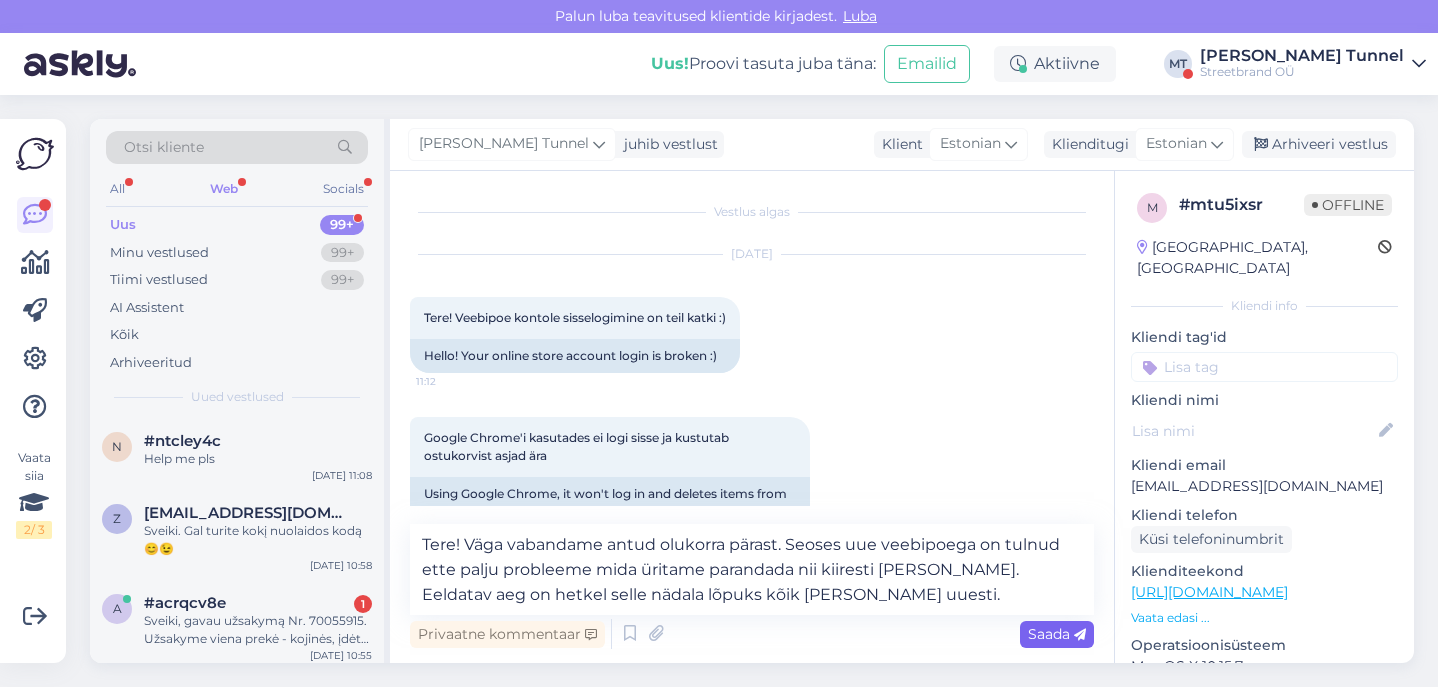 click at bounding box center [1080, 635] 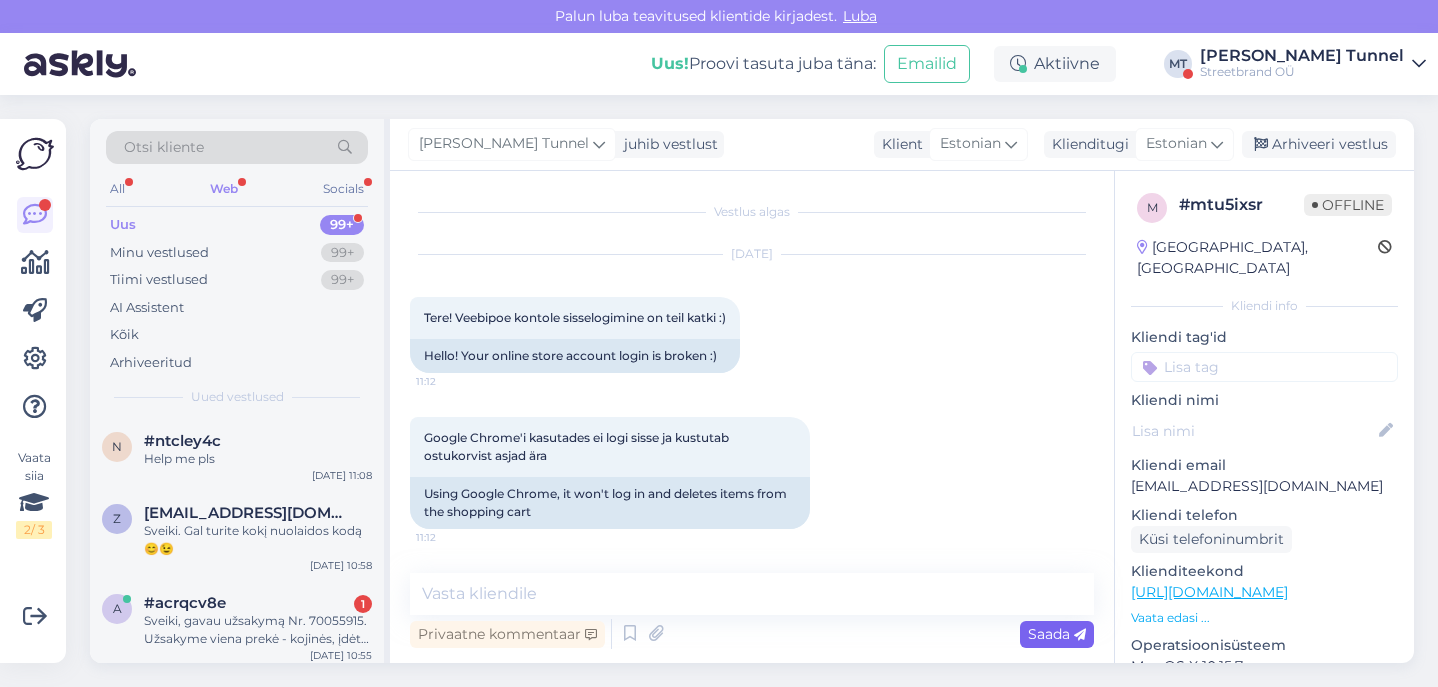 scroll, scrollTop: 136, scrollLeft: 0, axis: vertical 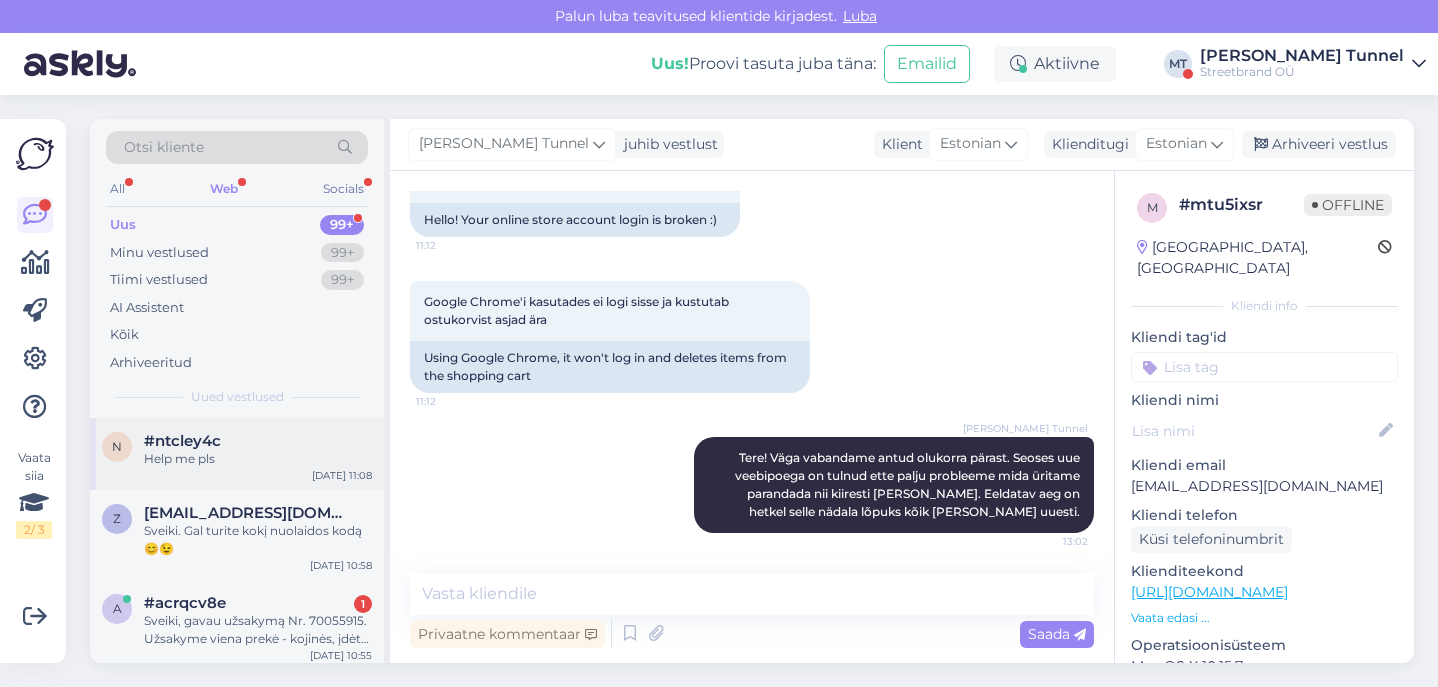click on "Help me pls" at bounding box center [258, 459] 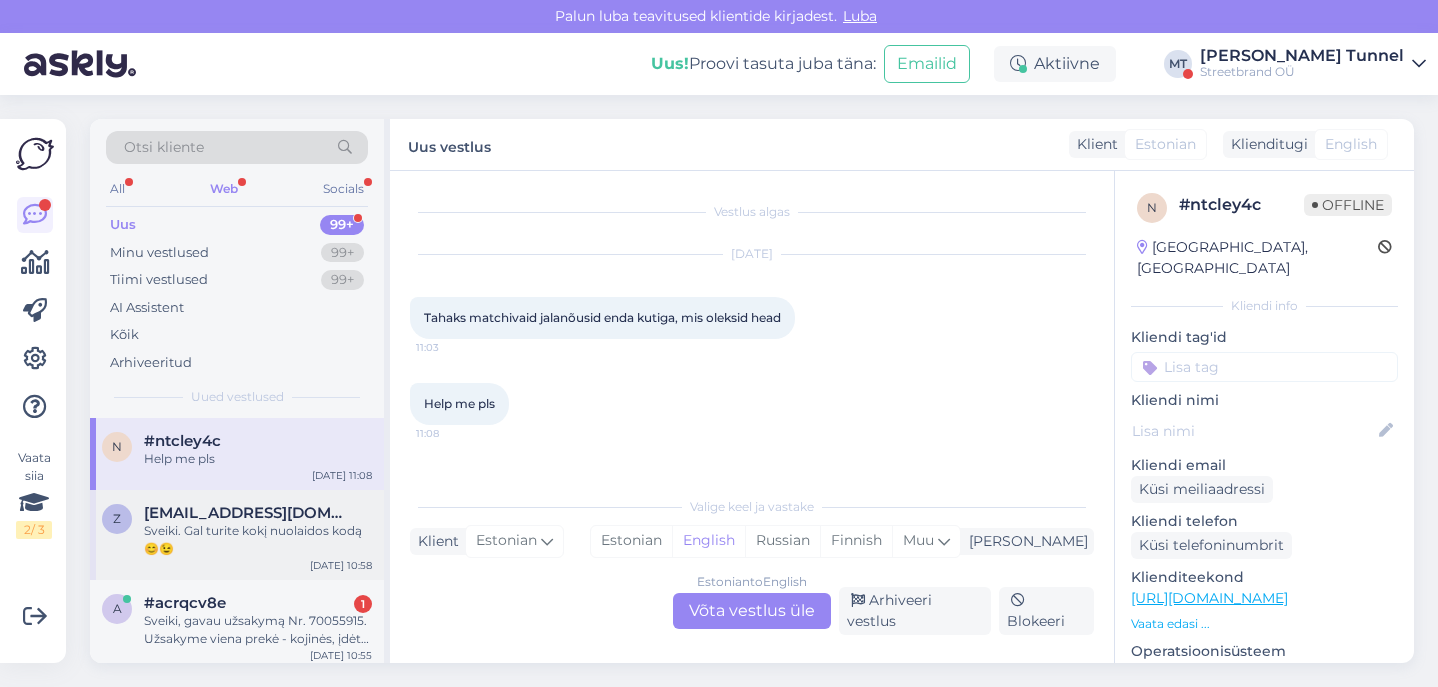 click on "[EMAIL_ADDRESS][DOMAIN_NAME]" at bounding box center (248, 513) 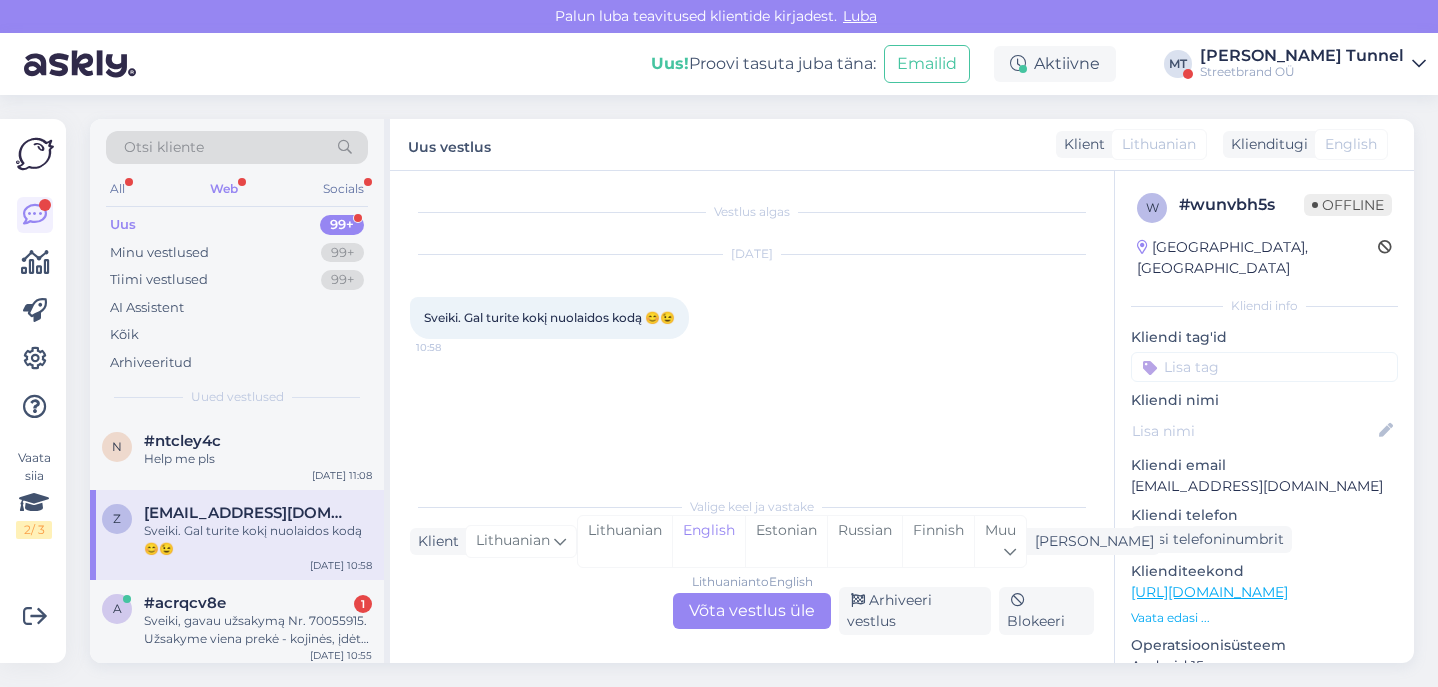 click on "Lithuanian  to  English Võta vestlus üle" at bounding box center [752, 611] 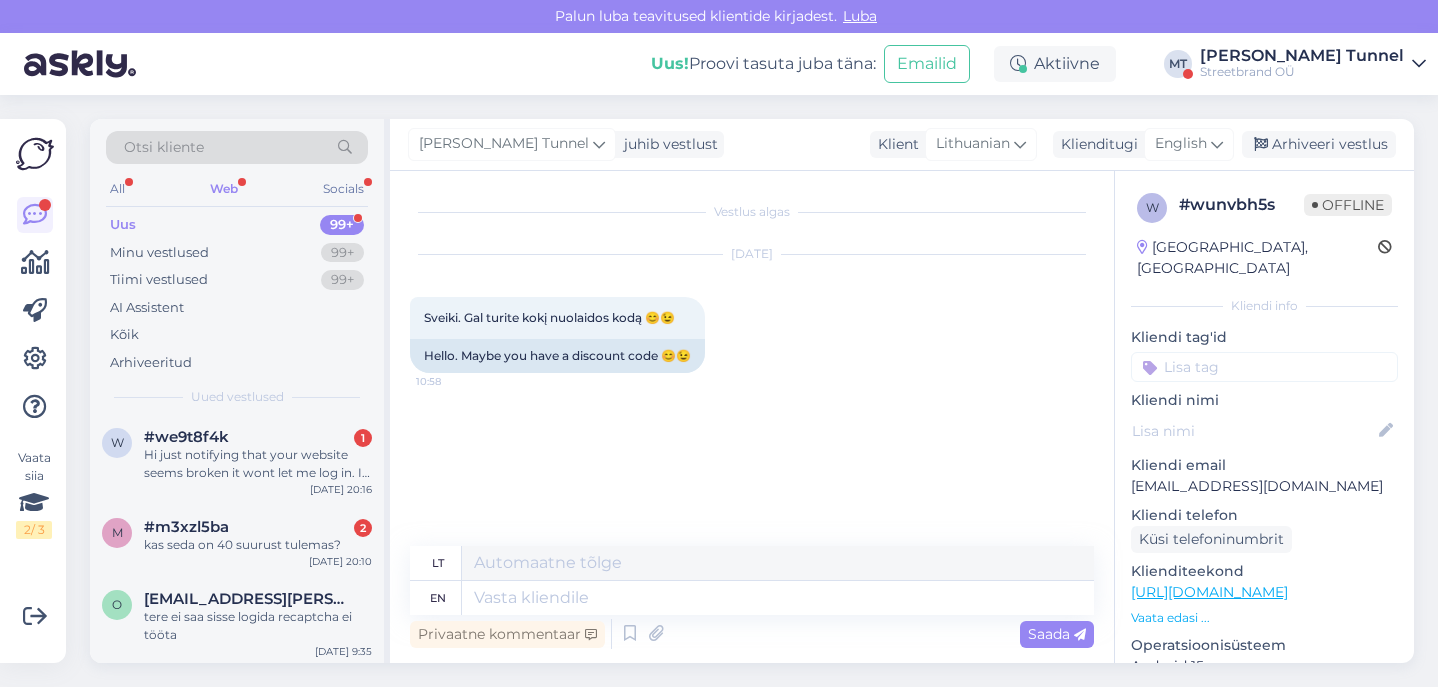 scroll, scrollTop: 1011, scrollLeft: 0, axis: vertical 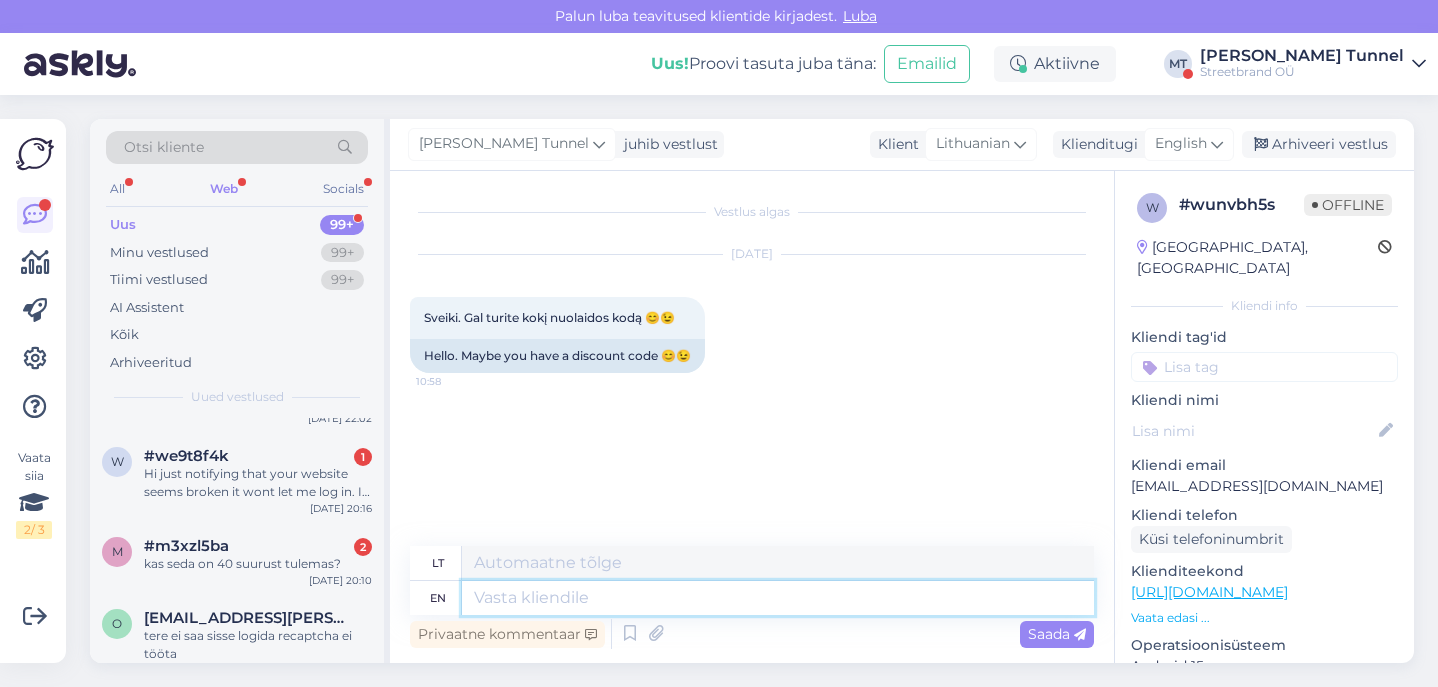 click at bounding box center [778, 598] 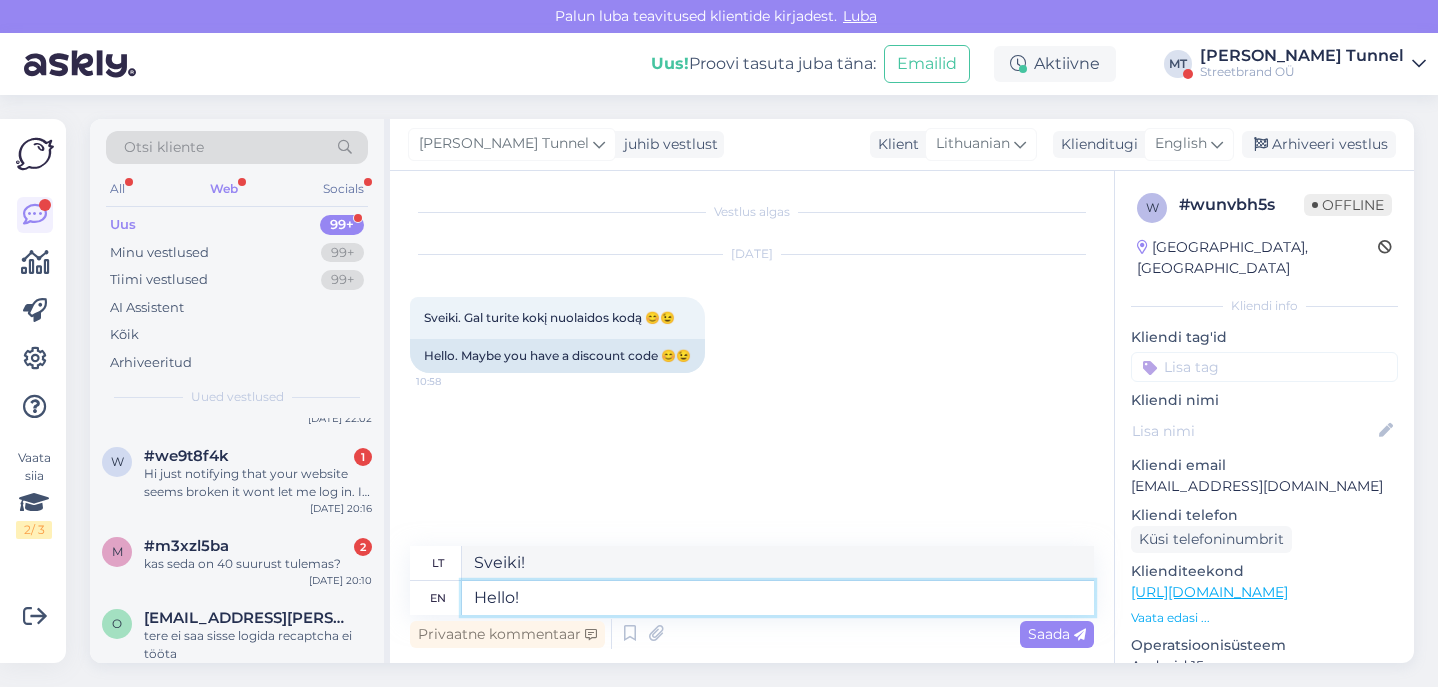 drag, startPoint x: 591, startPoint y: 600, endPoint x: 411, endPoint y: 600, distance: 180 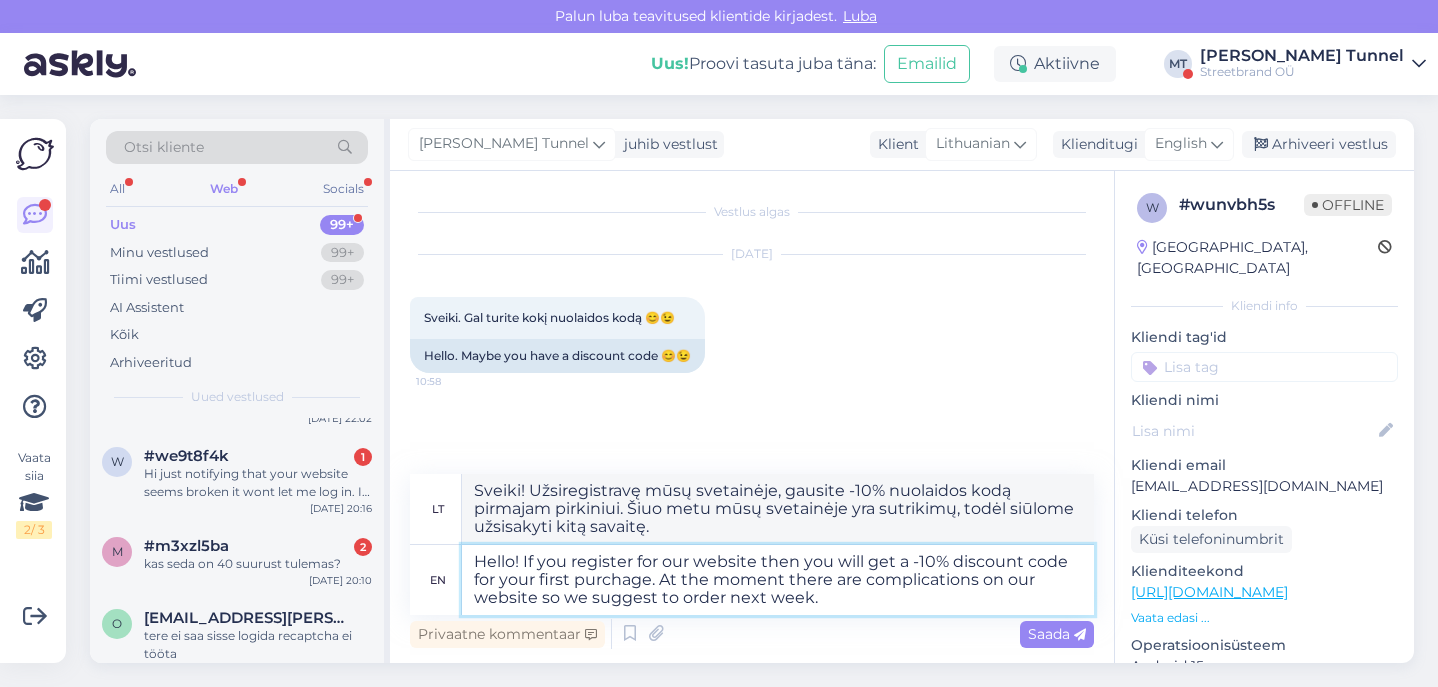 click on "Hello! If you register for our website then you will get a -10% discount code for your first purchage. At the moment there are complications on our website so we suggest to order next week." at bounding box center [778, 580] 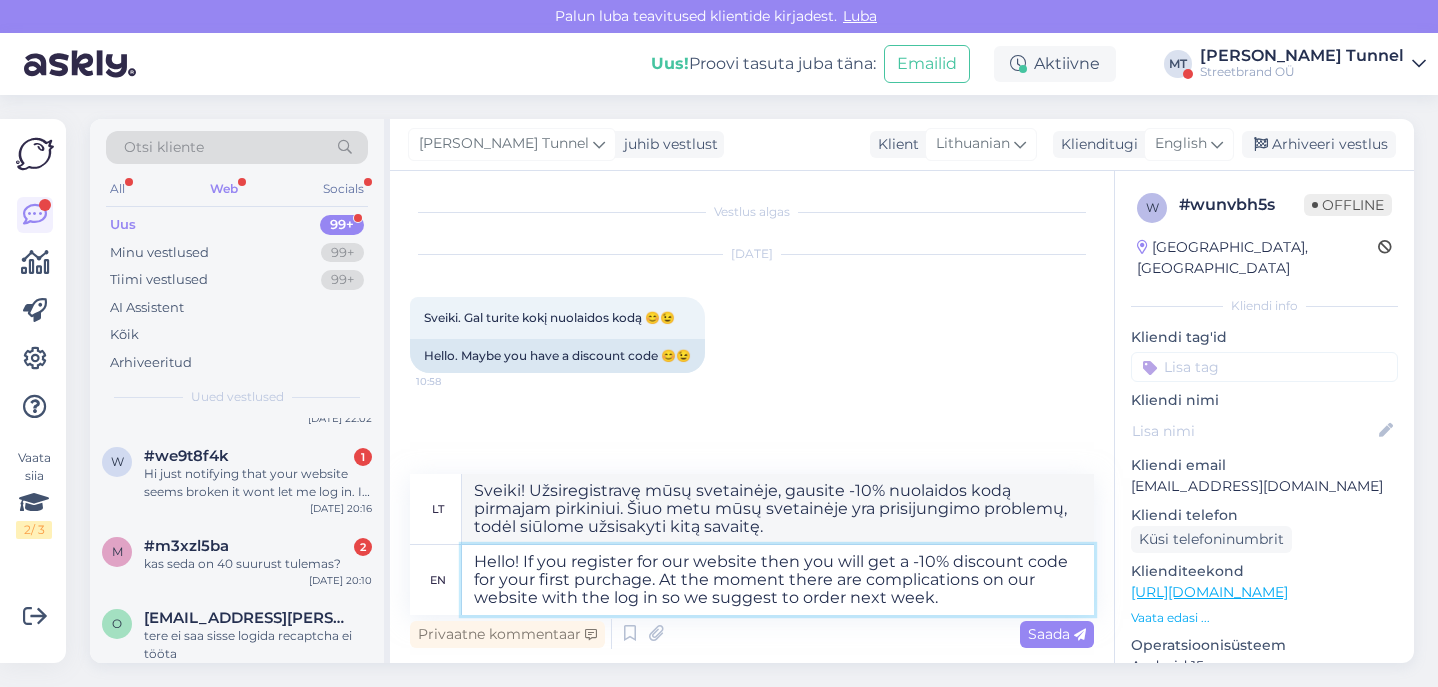 click on "Hello! If you register for our website then you will get a -10% discount code for your first purchage. At the moment there are complications on our website with the log in so we suggest to order next week." at bounding box center (778, 580) 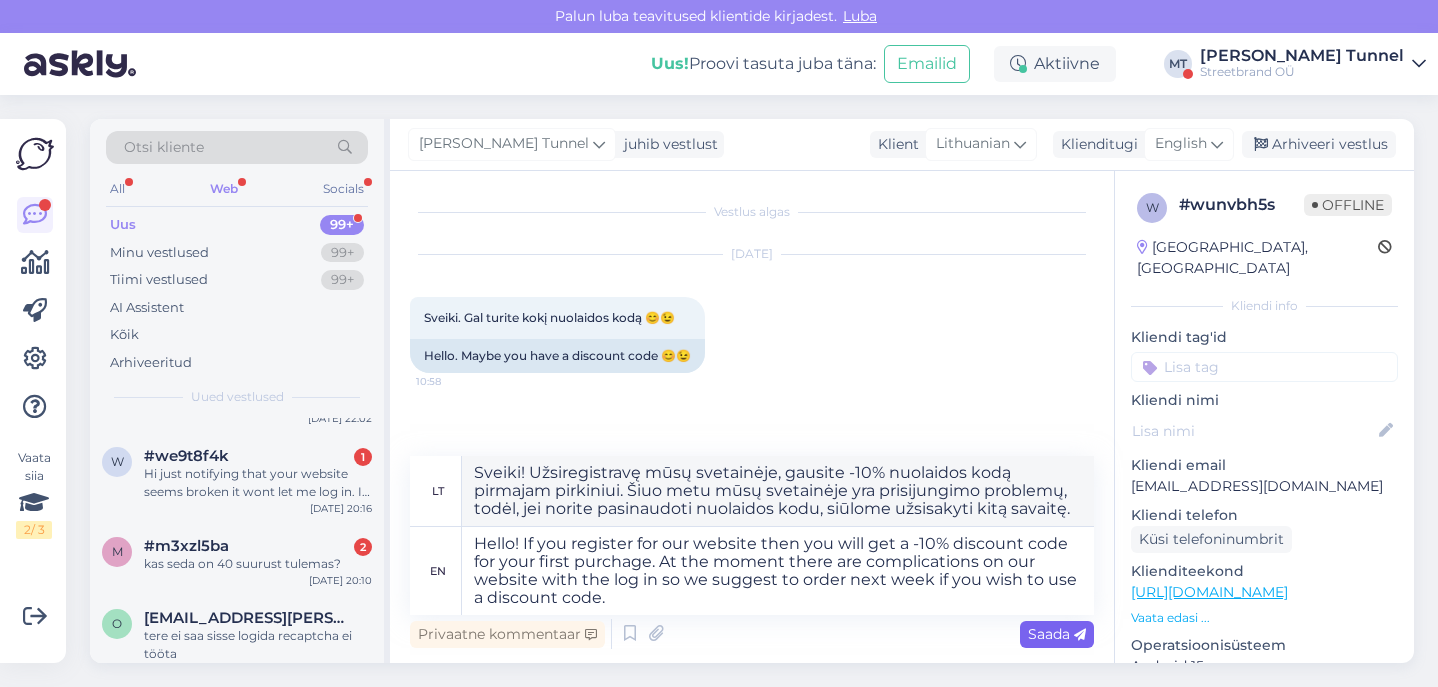 click at bounding box center [1080, 635] 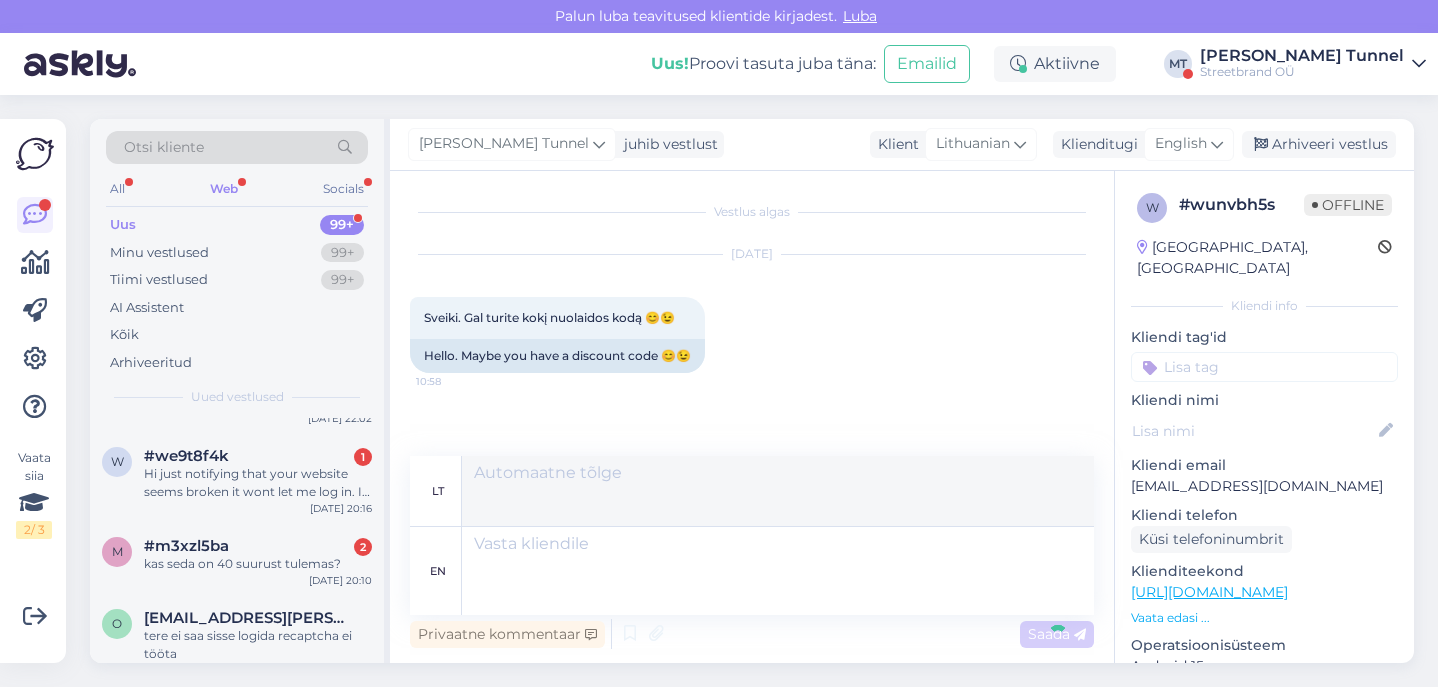 scroll, scrollTop: 113, scrollLeft: 0, axis: vertical 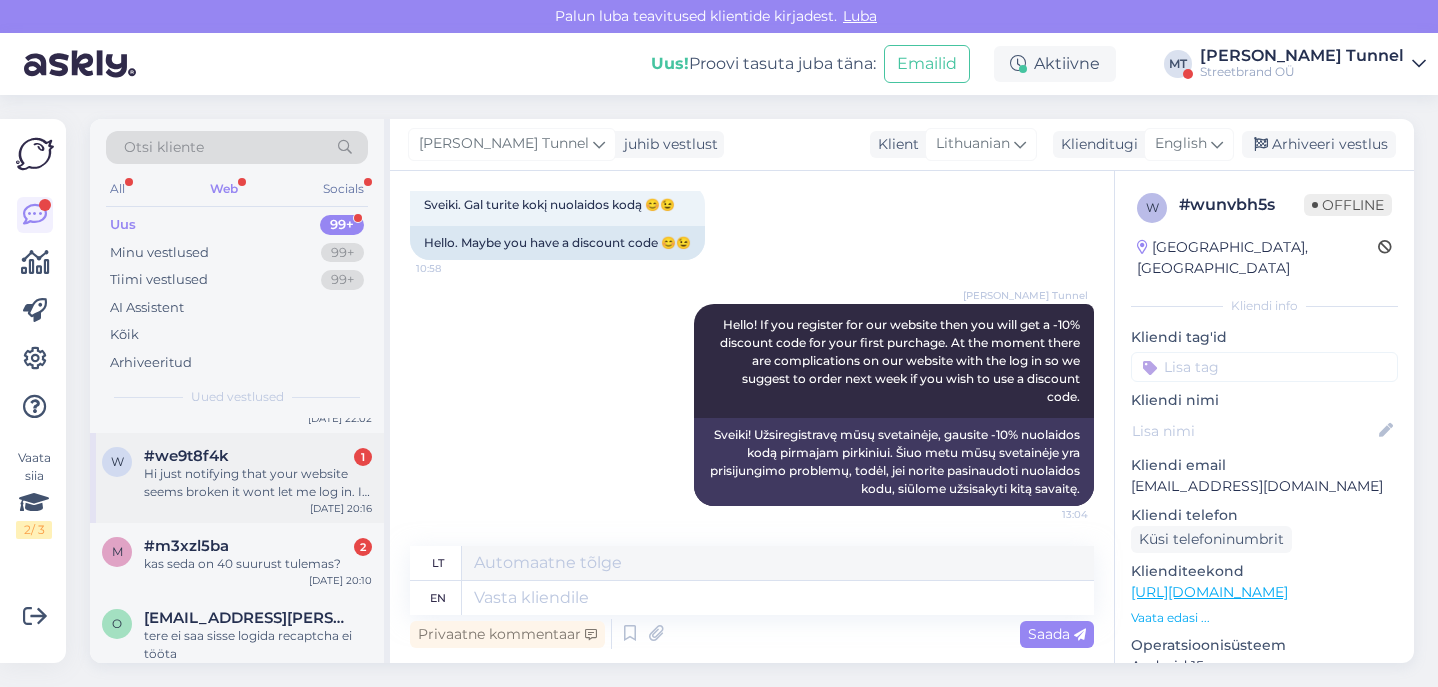 click on "Hi just notifying that your website seems broken it wont let me log in. It wont let me reset my password. The CTA buttons are not clickable." at bounding box center [258, 483] 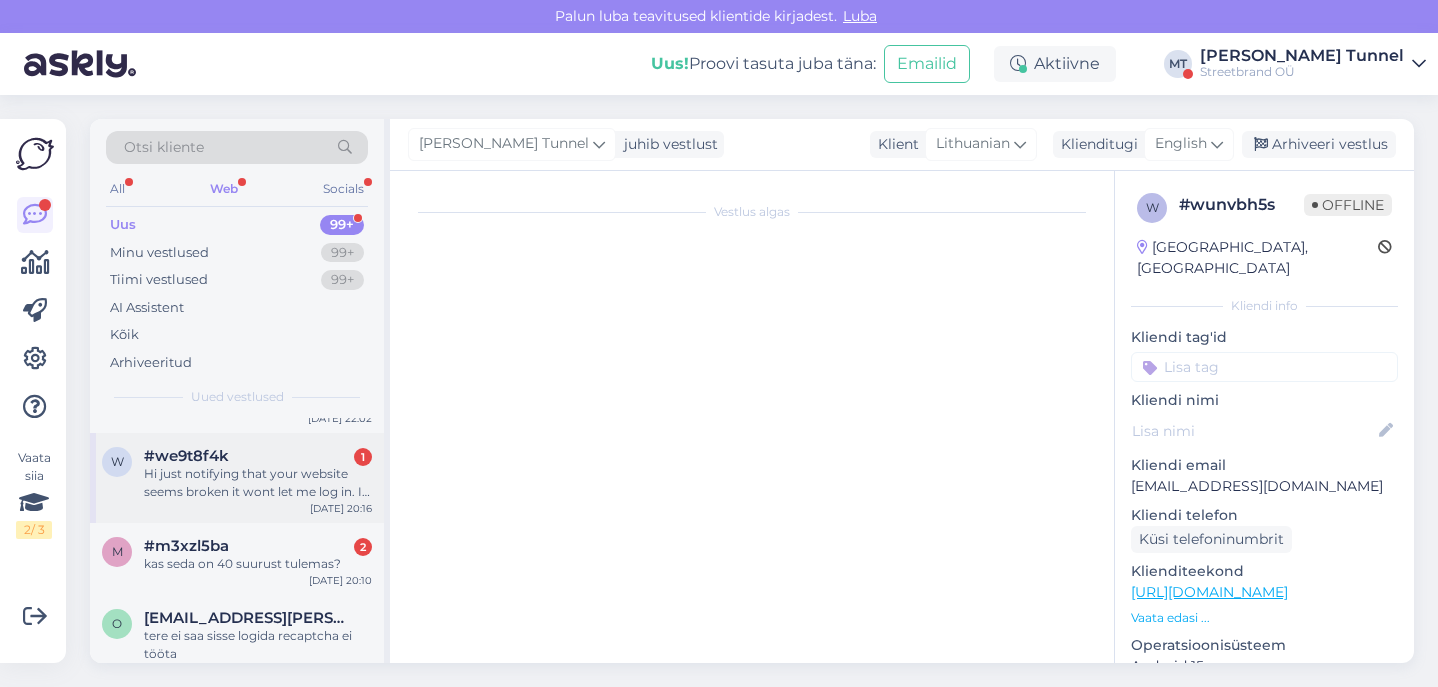 scroll, scrollTop: 0, scrollLeft: 0, axis: both 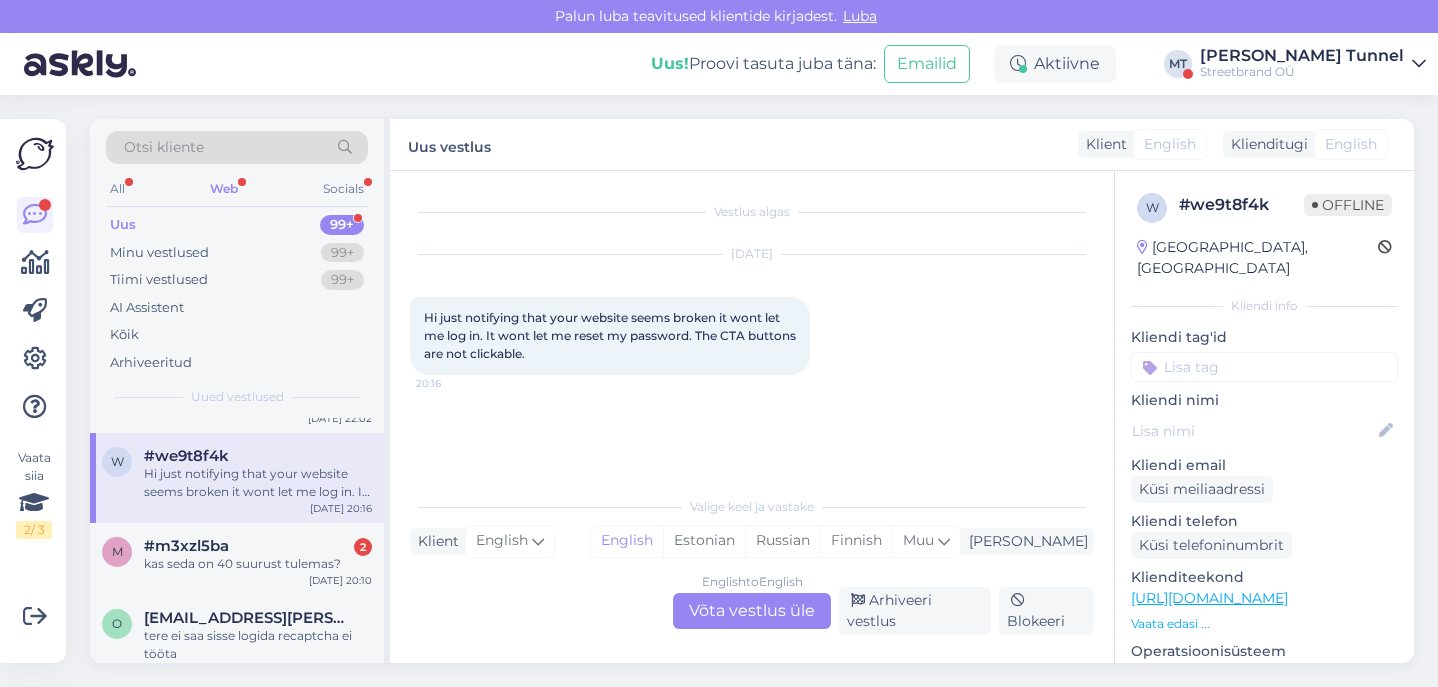 click on "English  to  English Võta vestlus üle" at bounding box center [752, 611] 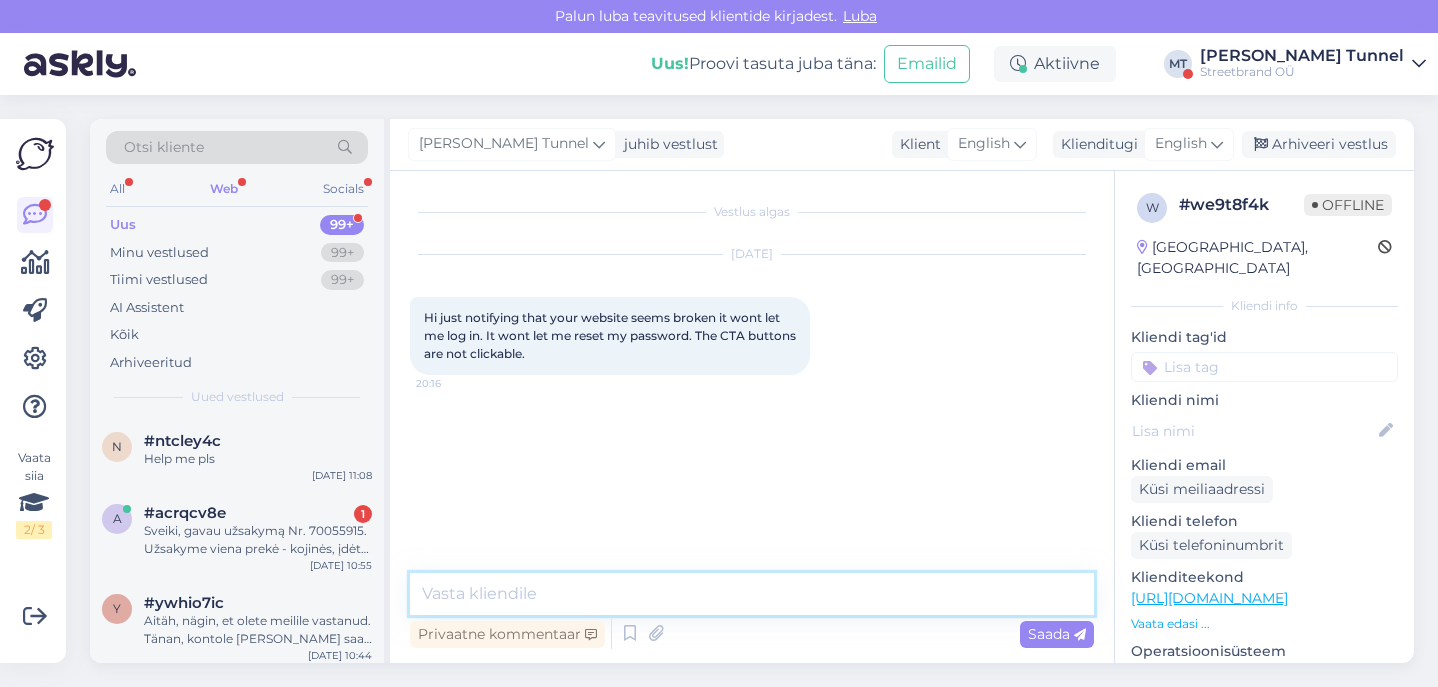 click at bounding box center (752, 594) 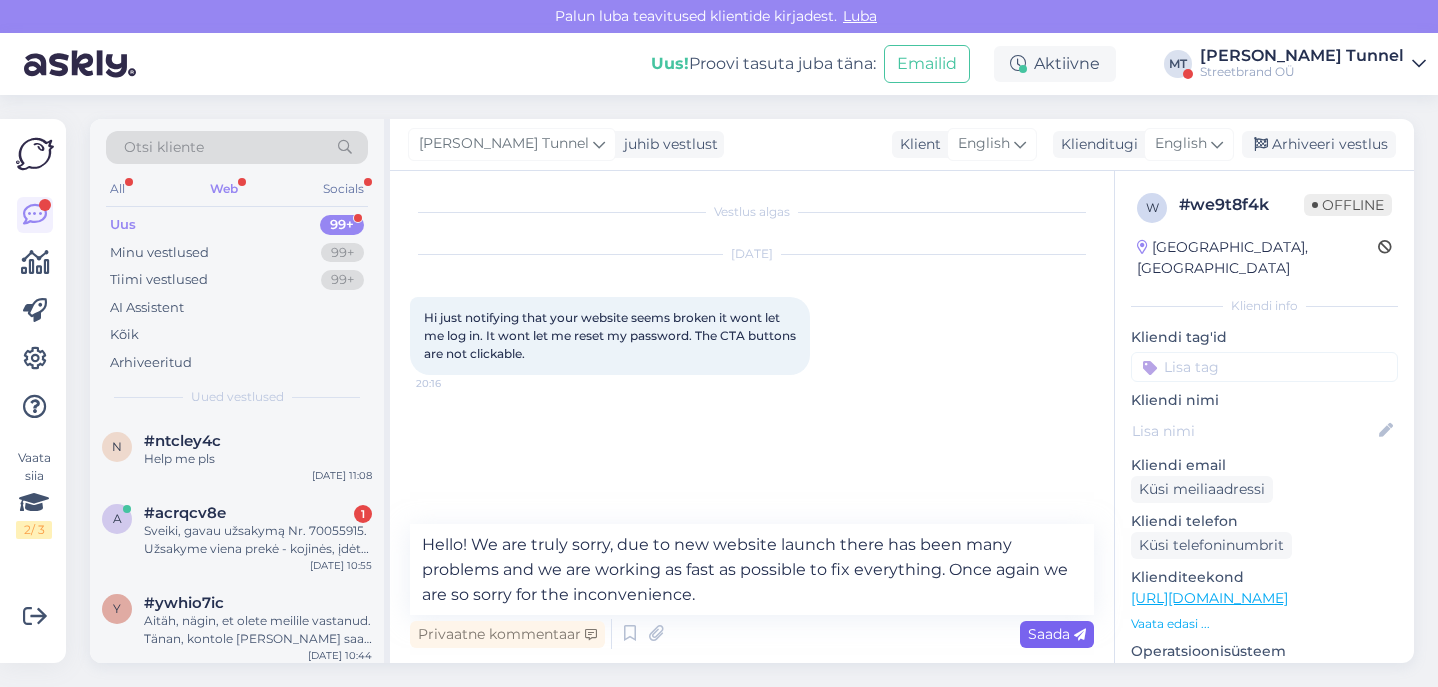 click on "Saada" at bounding box center [1057, 634] 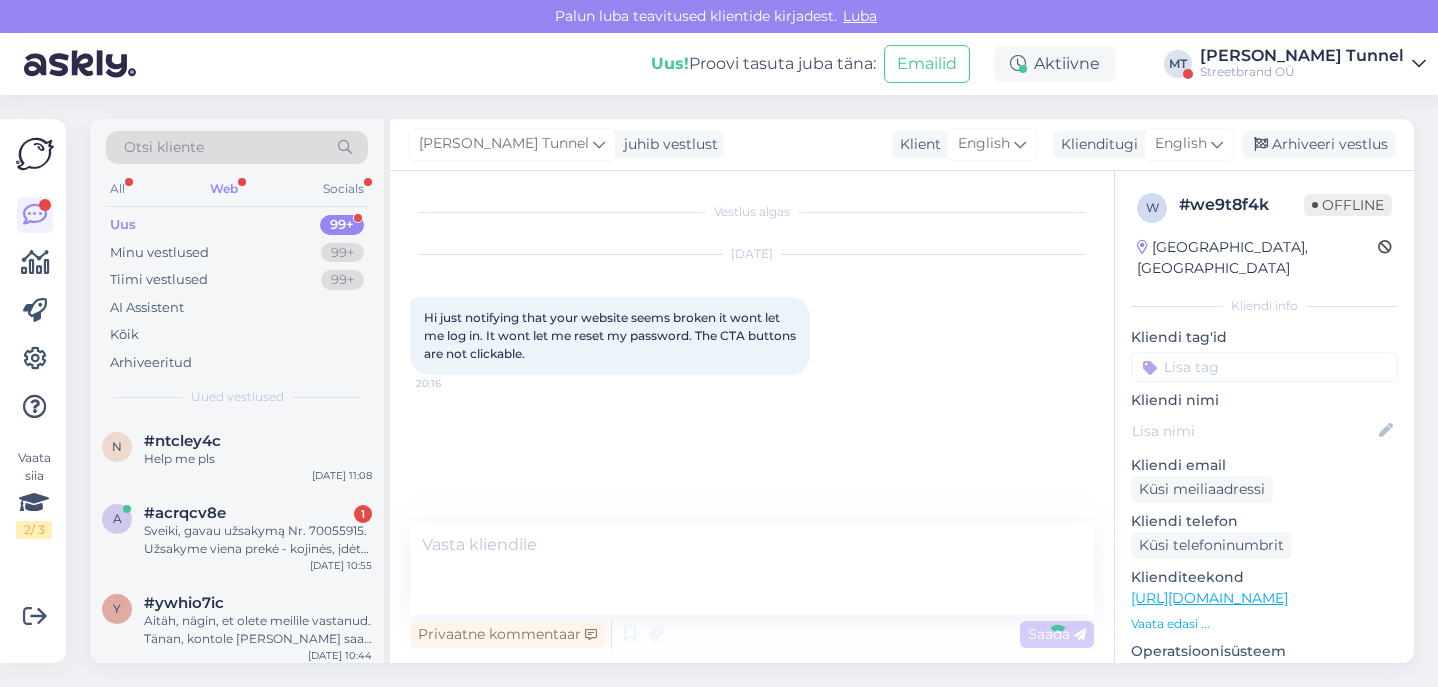 scroll, scrollTop: 24, scrollLeft: 0, axis: vertical 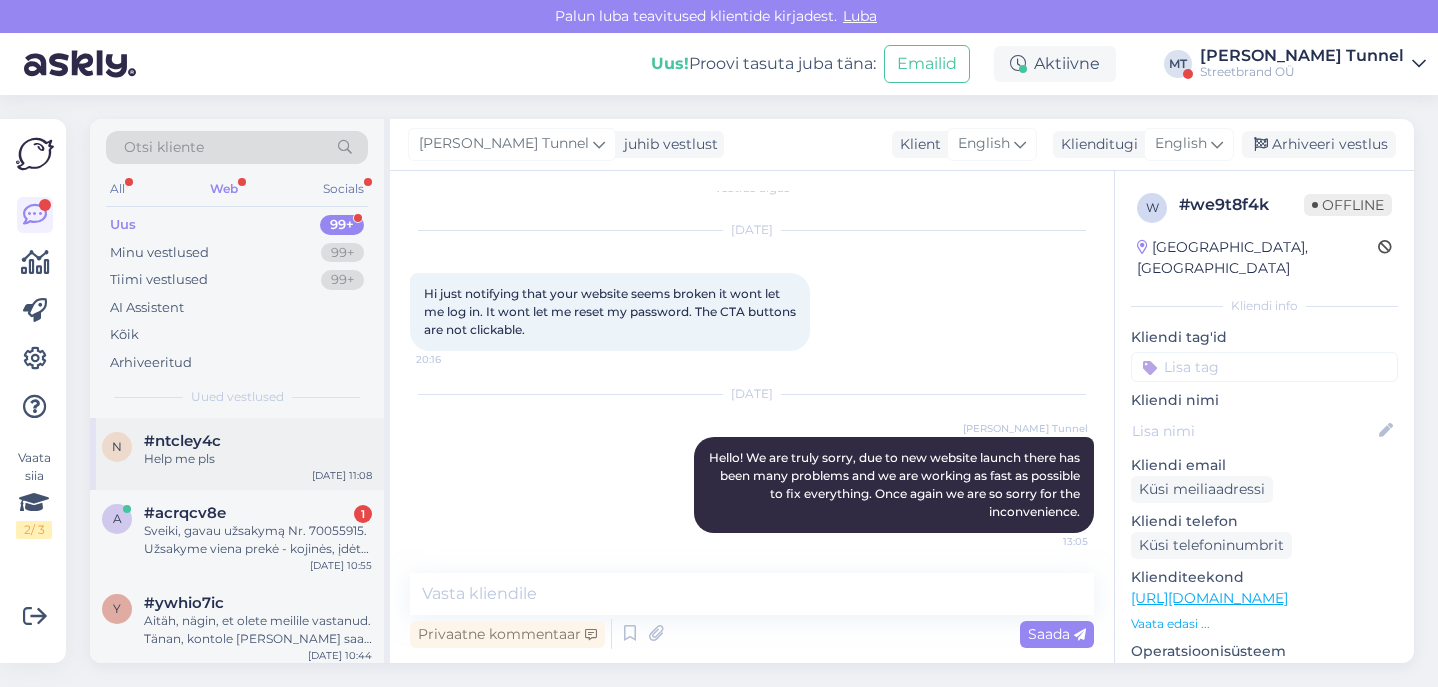 click on "#ntcley4c" at bounding box center [258, 441] 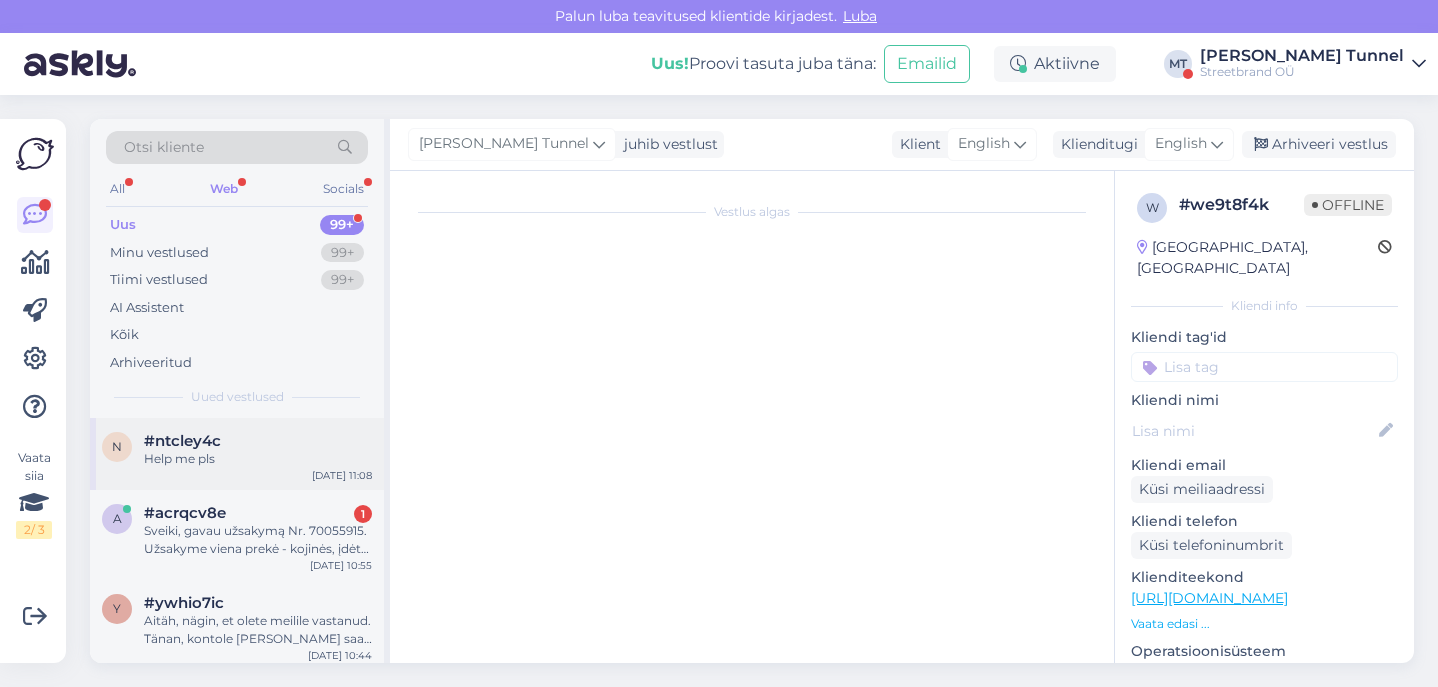 scroll, scrollTop: 0, scrollLeft: 0, axis: both 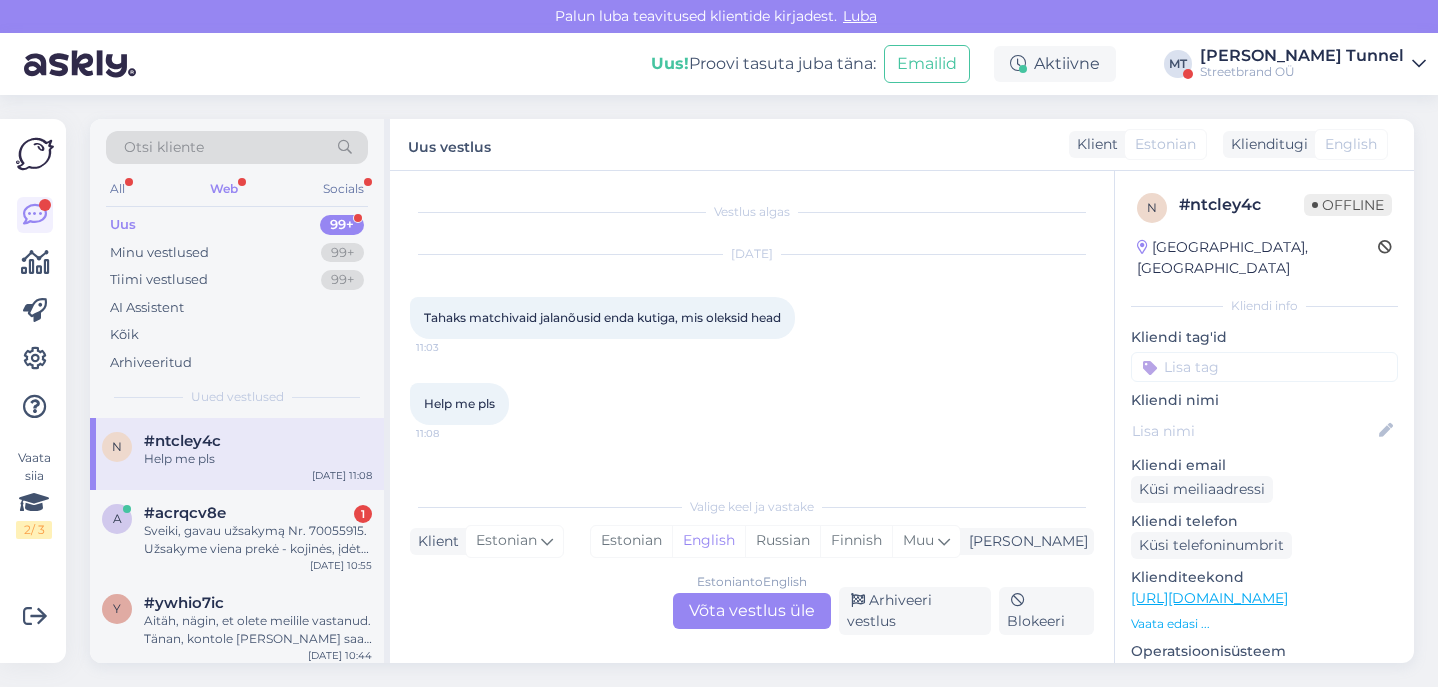 click on "Estonian  to  English Võta vestlus üle" at bounding box center (752, 611) 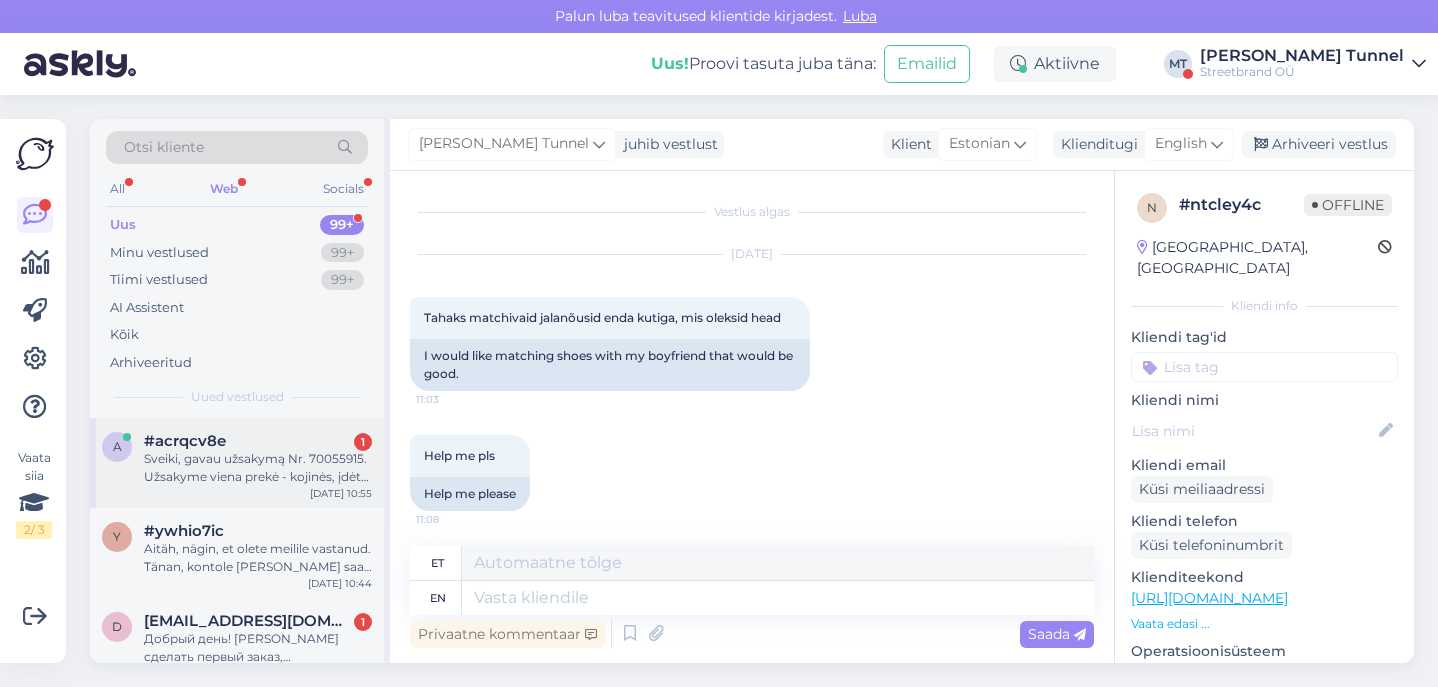 click on "Sveiki, gavau užsakymą Nr. 70055915. Užsakyme viena prekė - kojinės, įdėta netinkamo dydžio. Užsakytas dydis 35-38, įdėtas dydis 43-46. norėčiau prekę grąžinti arba apkeisti į tinkamą dydį. Pagal LR higienos reikalavimus tokios prekės negrąžinamos. [PERSON_NAME] išspręsti šį klausimą?" at bounding box center (258, 468) 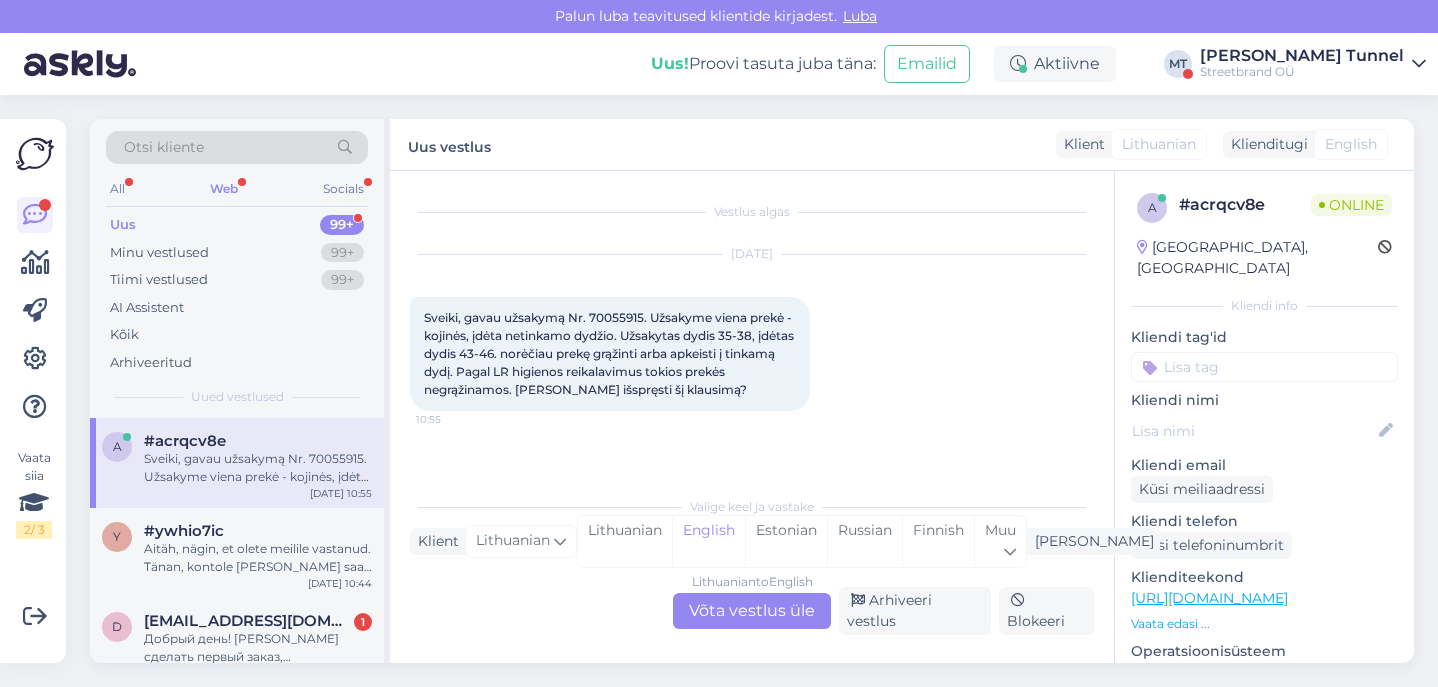 click on "Lithuanian  to  English Võta vestlus üle" at bounding box center [752, 611] 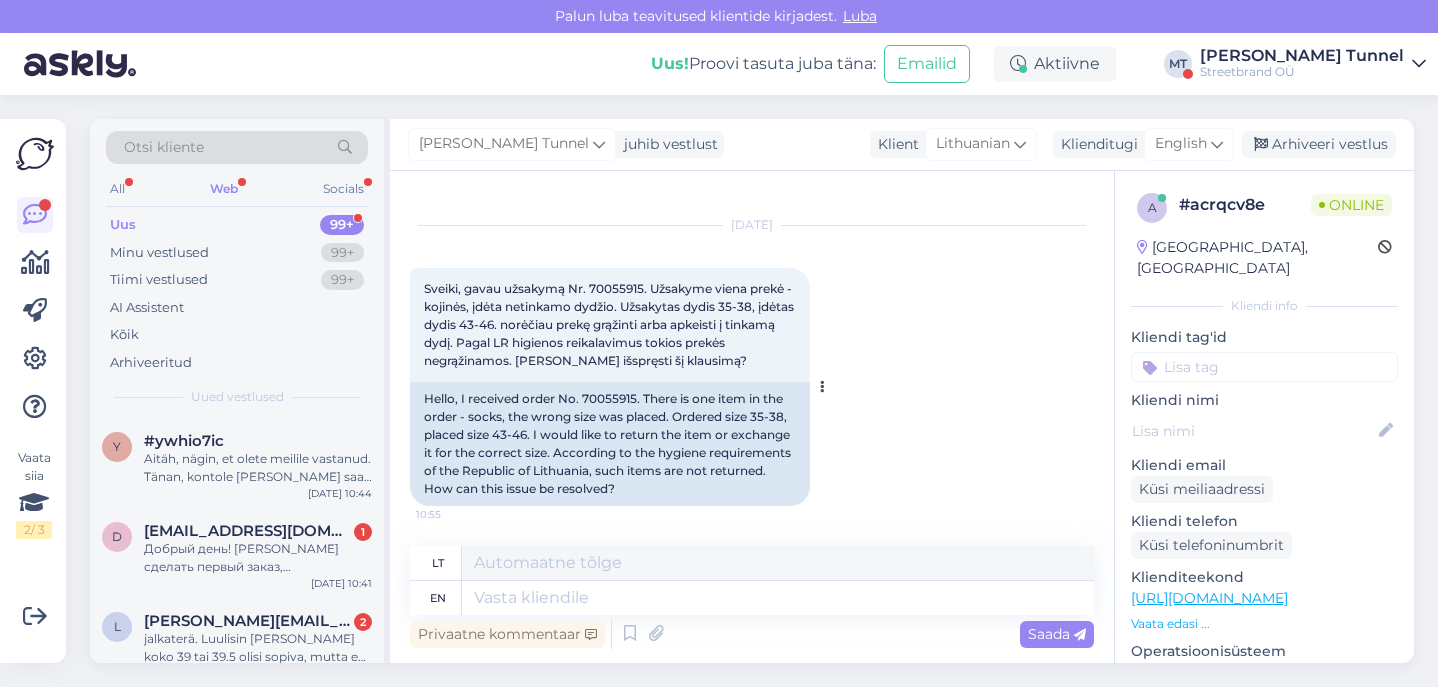 scroll, scrollTop: 29, scrollLeft: 0, axis: vertical 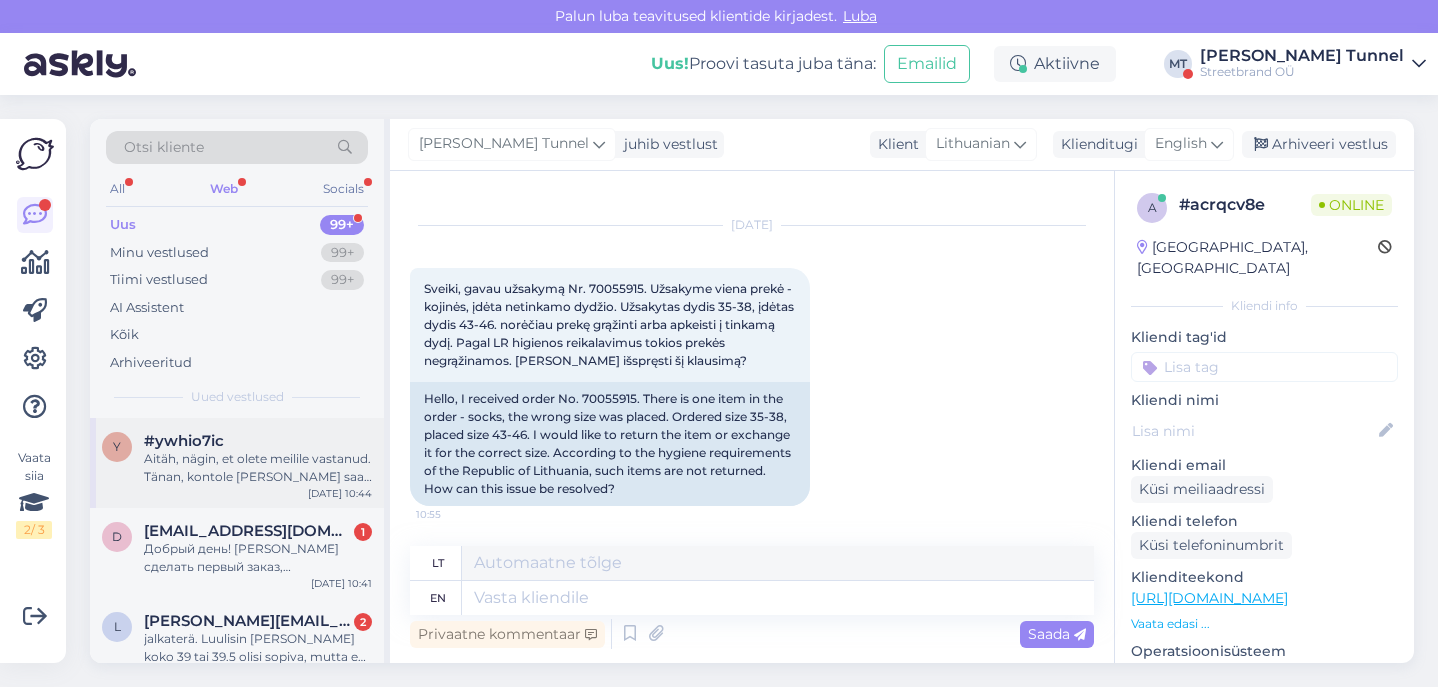 click on "#ywhio7ic" at bounding box center [258, 441] 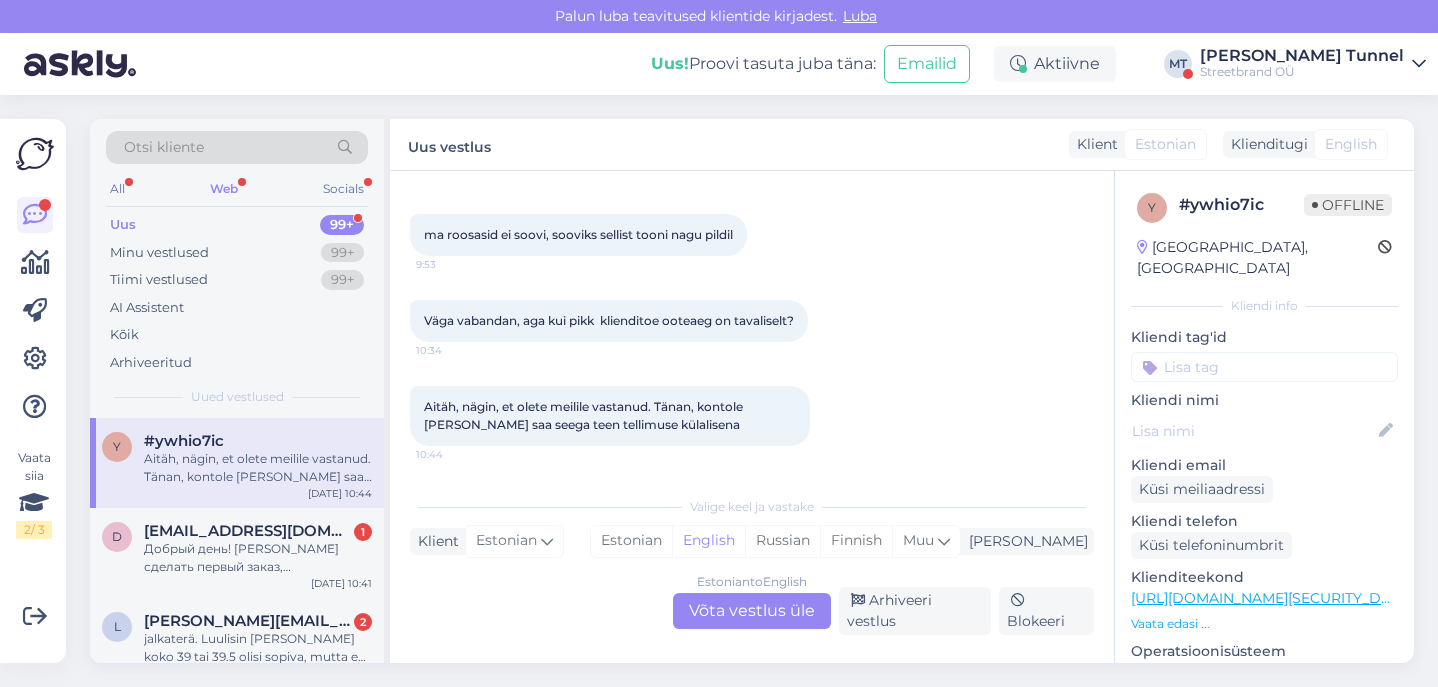 scroll, scrollTop: 423, scrollLeft: 0, axis: vertical 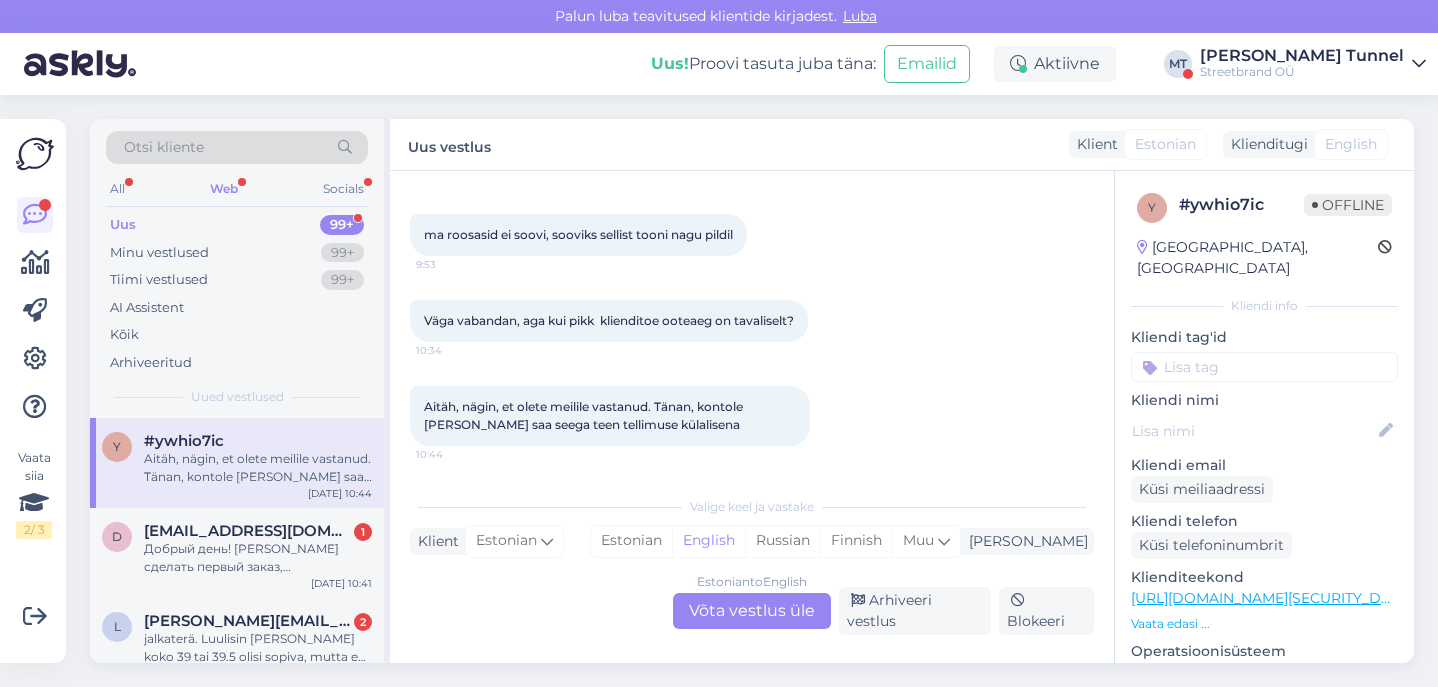 click on "Estonian  to  English Võta vestlus üle" at bounding box center [752, 611] 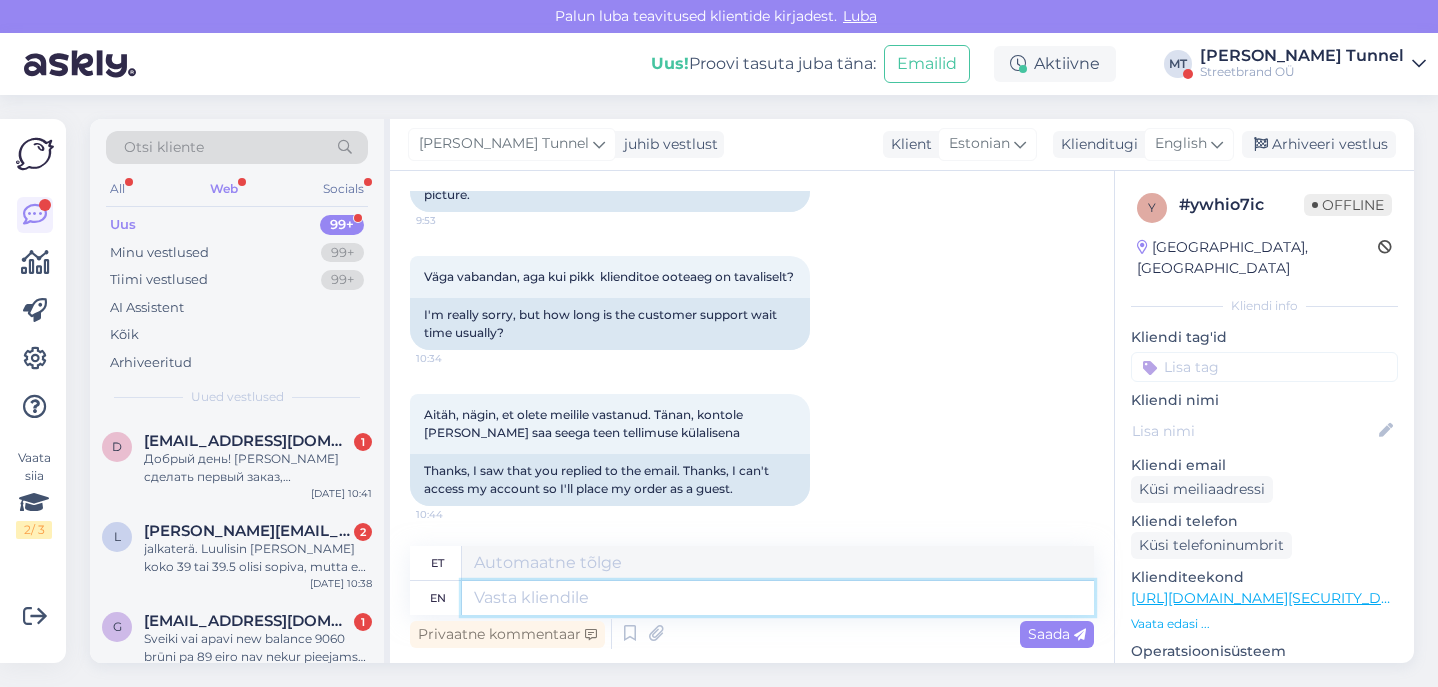 scroll, scrollTop: 635, scrollLeft: 0, axis: vertical 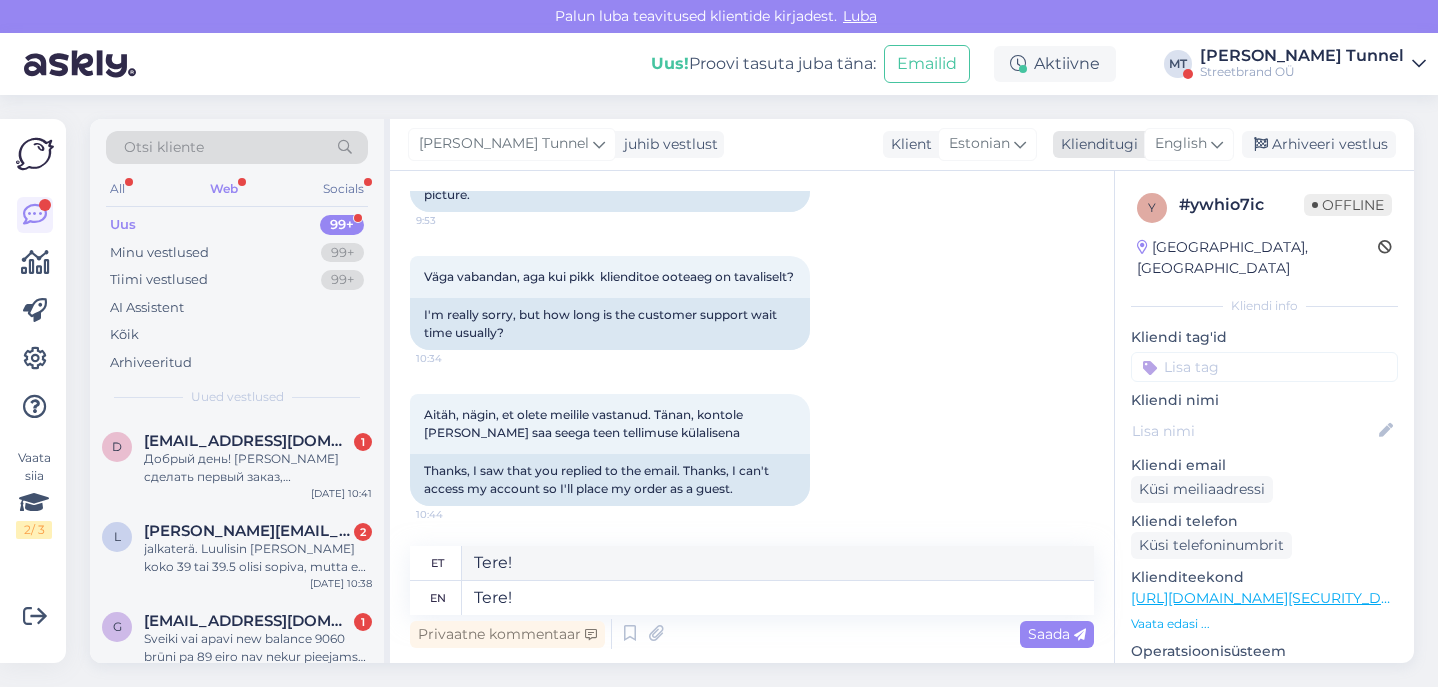 click on "English" at bounding box center (1181, 144) 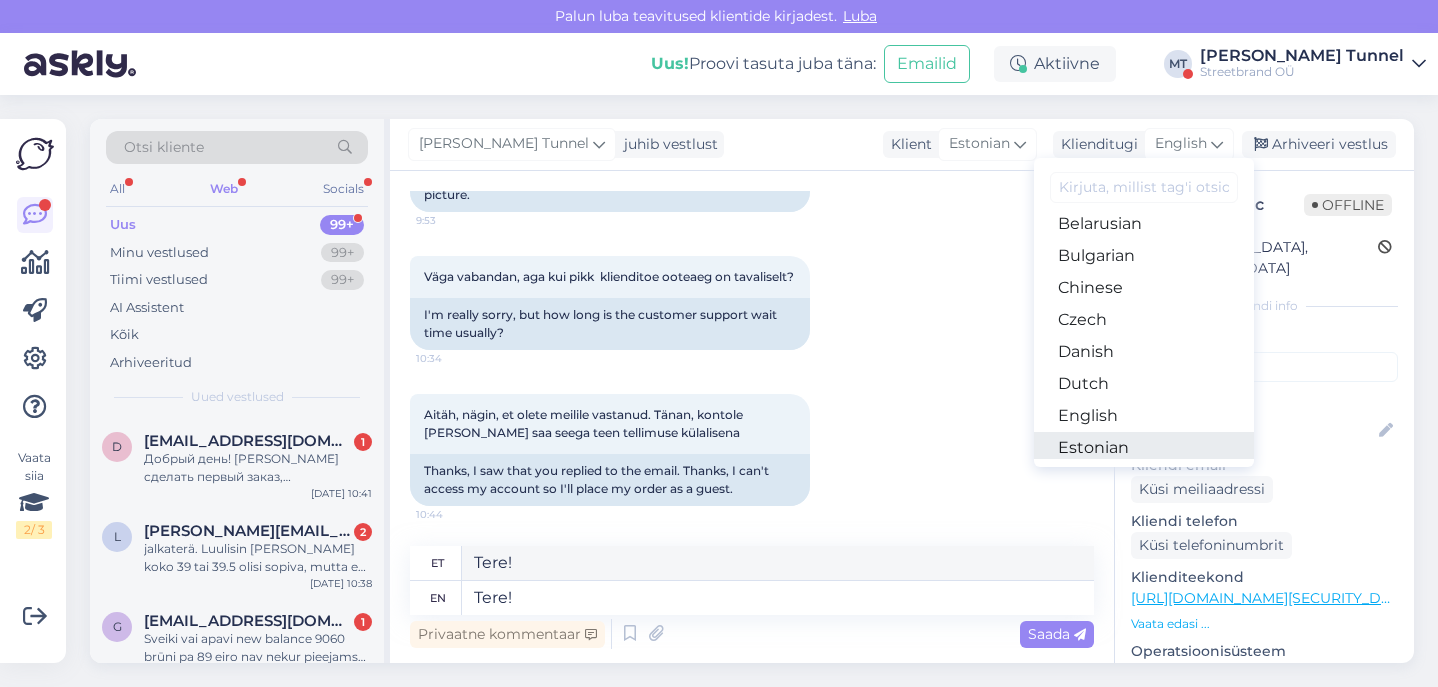 click on "Estonian" at bounding box center [1144, 448] 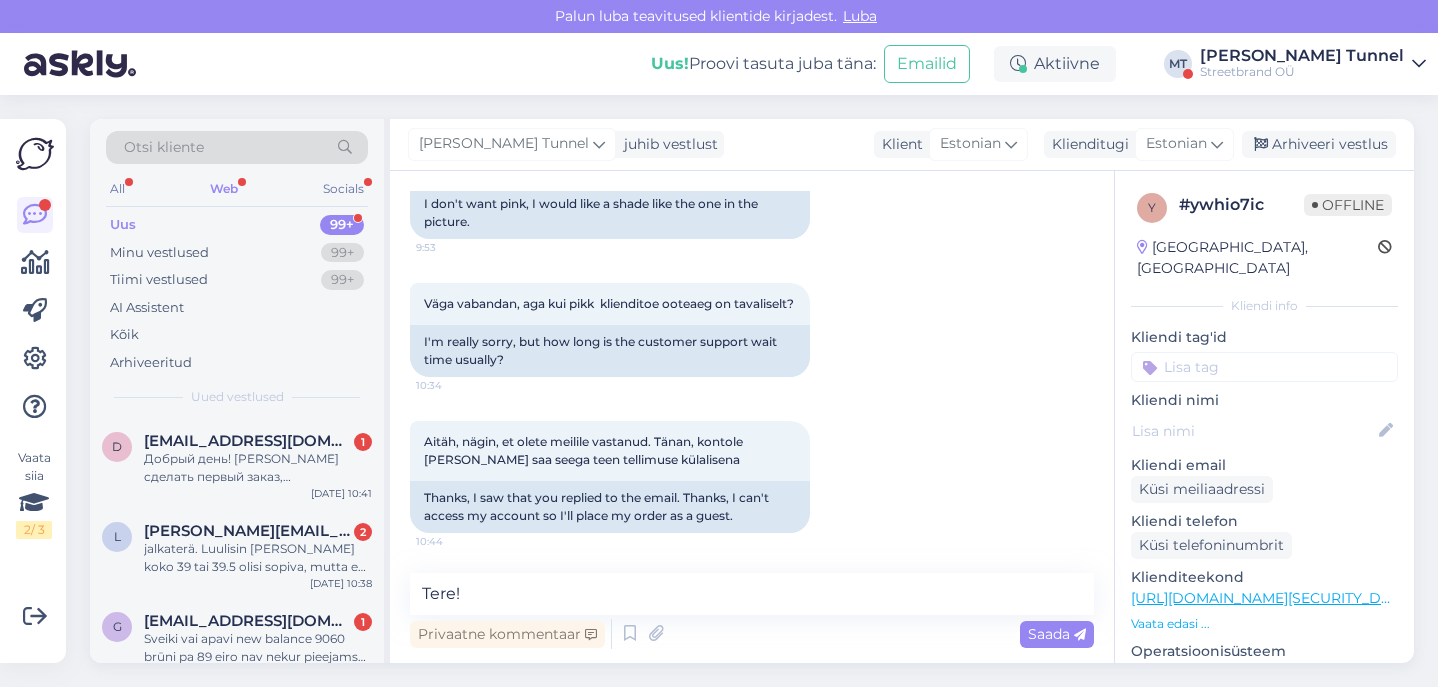 scroll, scrollTop: 608, scrollLeft: 0, axis: vertical 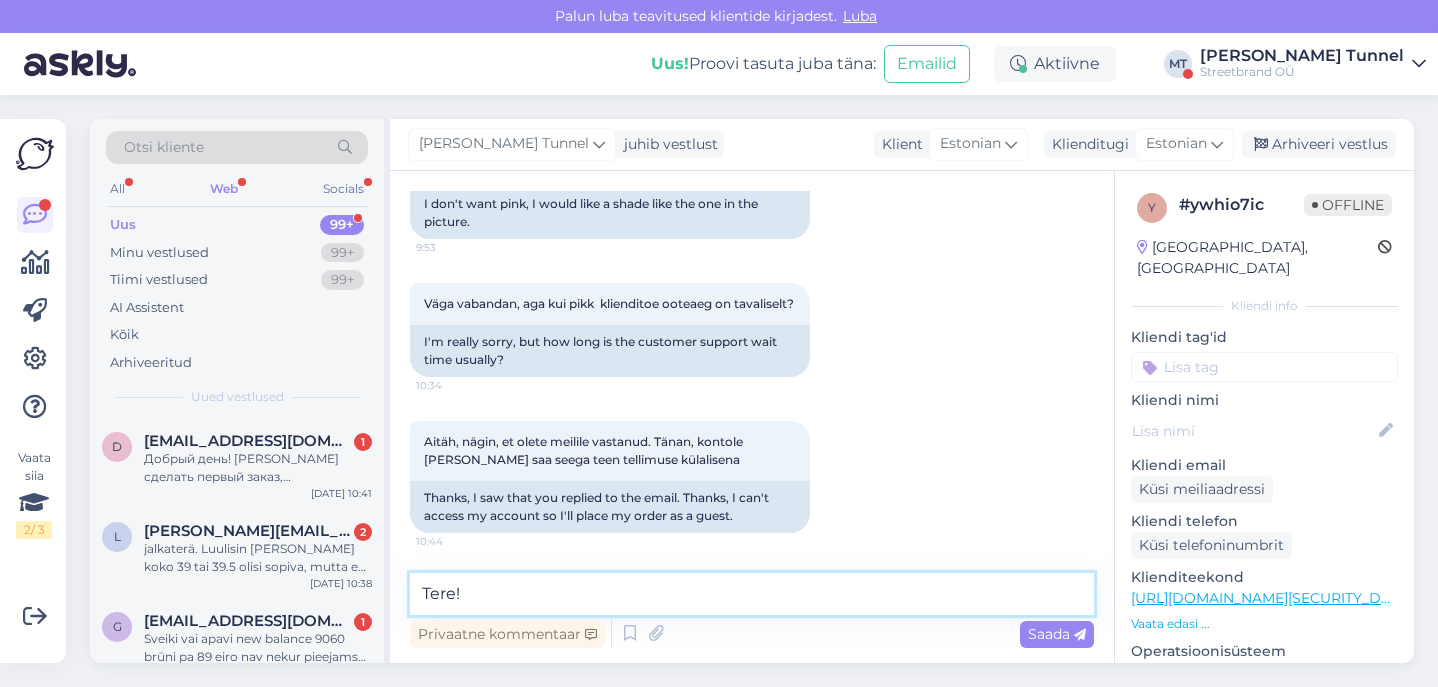 click on "Tere!" at bounding box center (752, 594) 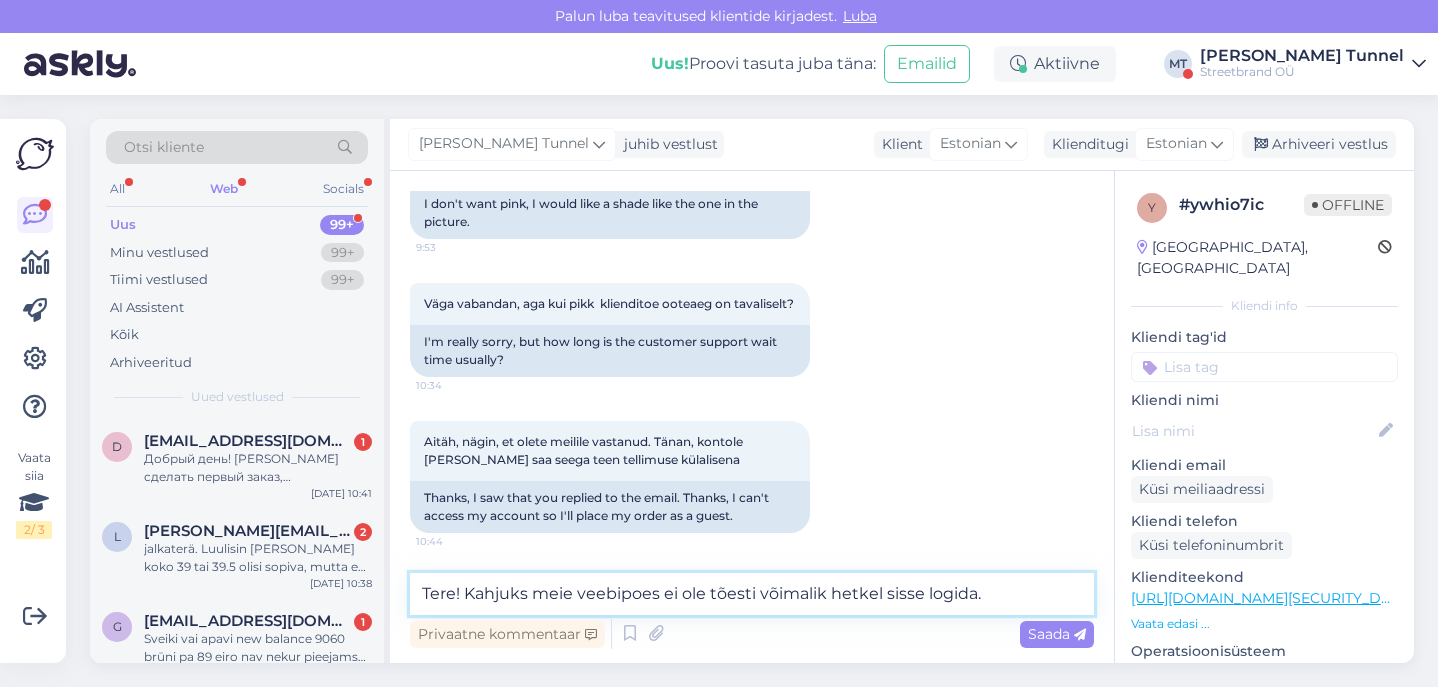 scroll, scrollTop: 608, scrollLeft: 0, axis: vertical 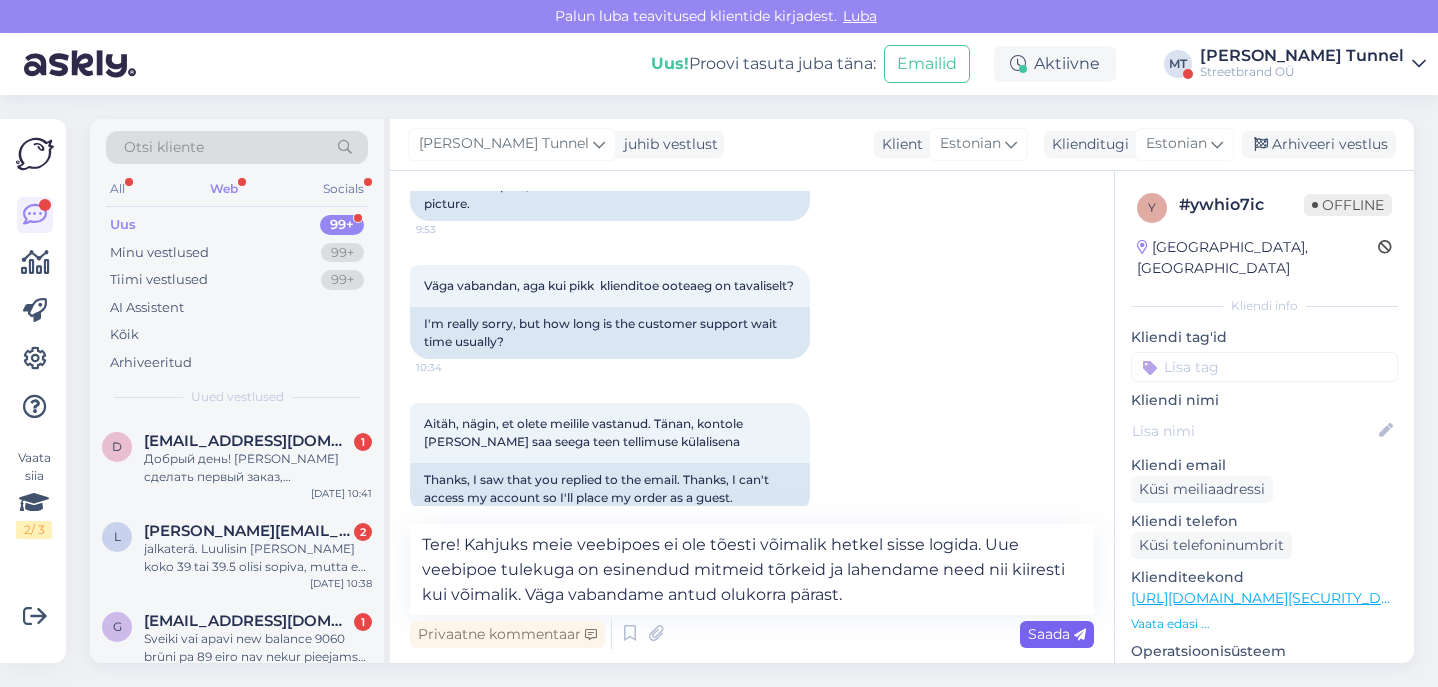 click on "Saada" at bounding box center [1057, 634] 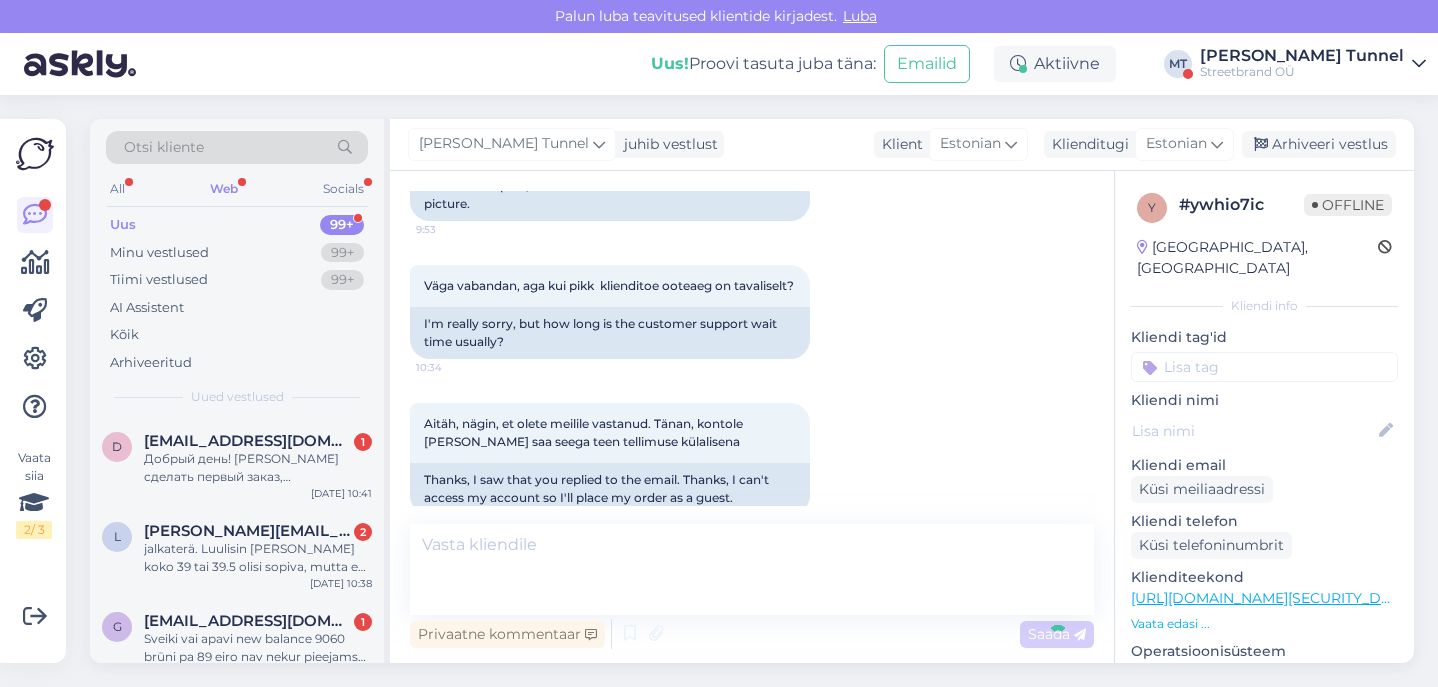 scroll, scrollTop: 748, scrollLeft: 0, axis: vertical 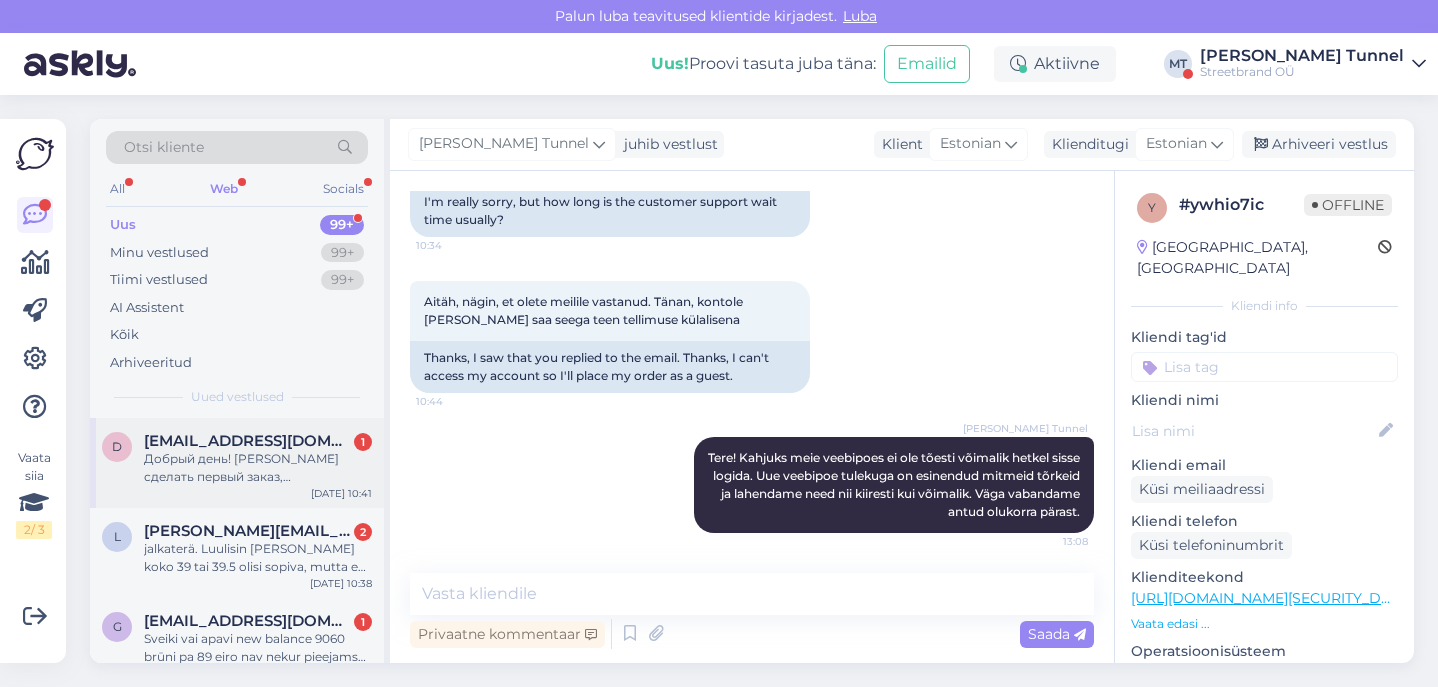 click on "Добрый день! [PERSON_NAME] сделать первый заказ, зарегистрировалась, чтобы получить скидку клиента как указано на сайте. Но при оформлении скидка не высвечивается. Подскажите, как её получить? Спасибо!" at bounding box center (258, 468) 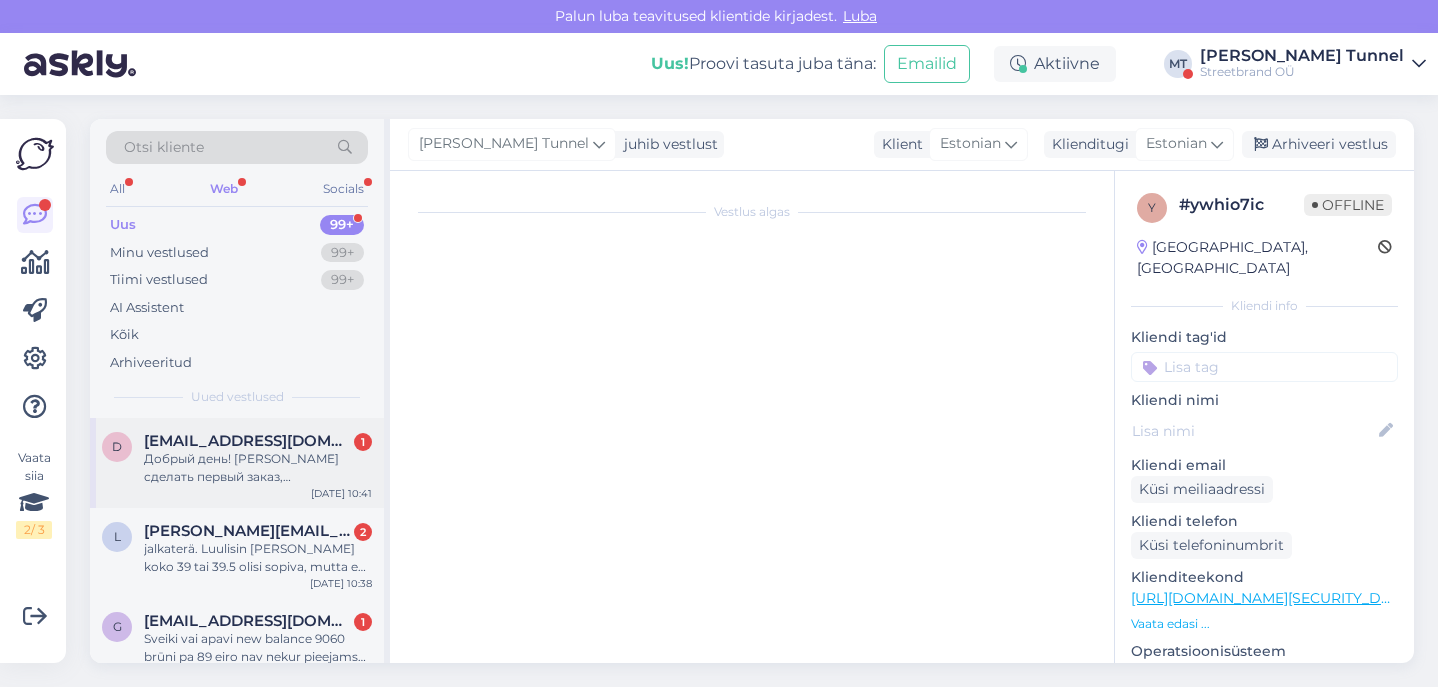 scroll, scrollTop: 0, scrollLeft: 0, axis: both 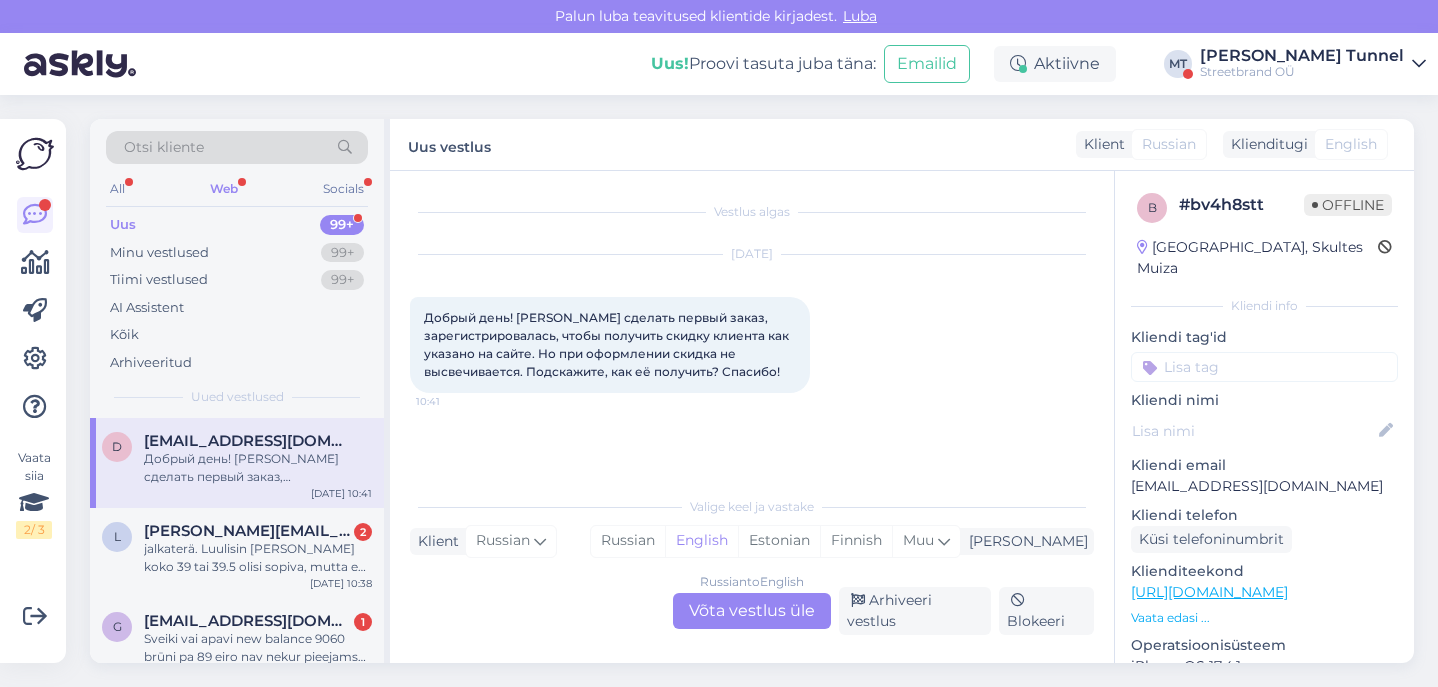 click on "Russian  to  English Võta vestlus üle" at bounding box center (752, 611) 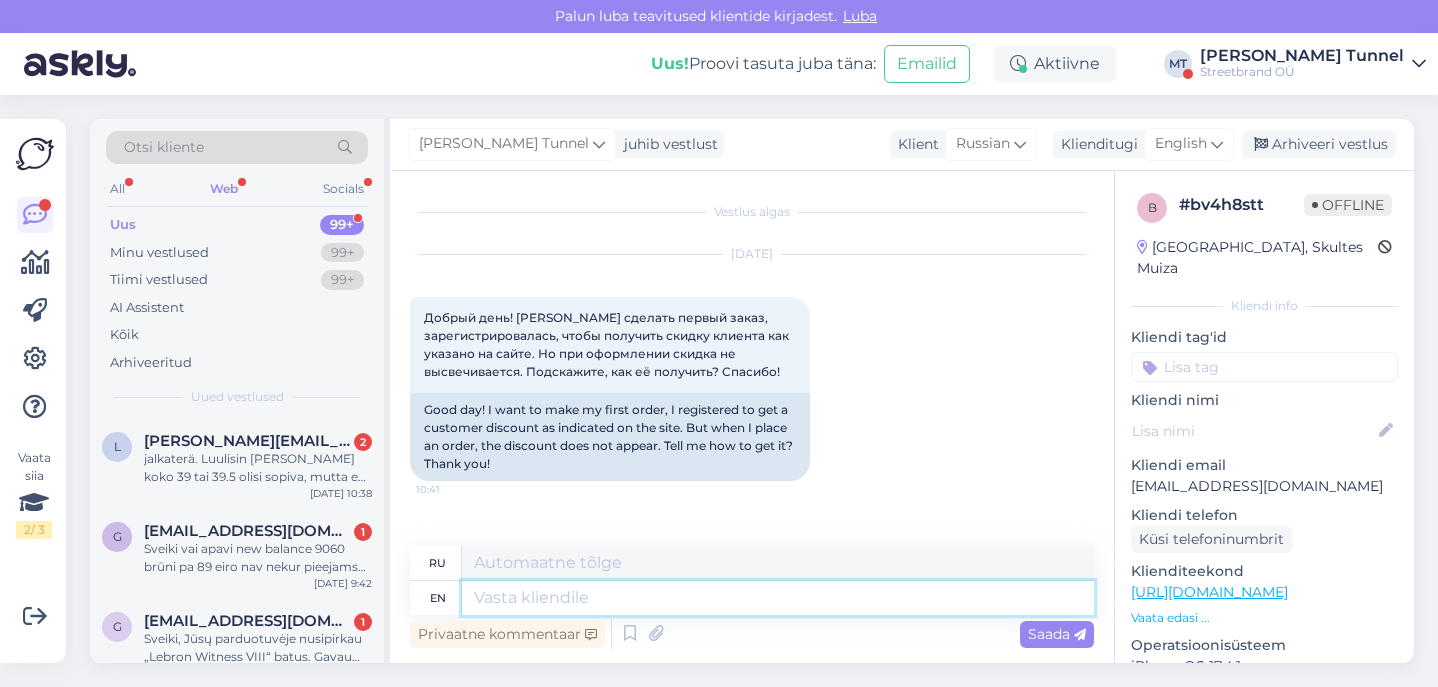 click at bounding box center [778, 598] 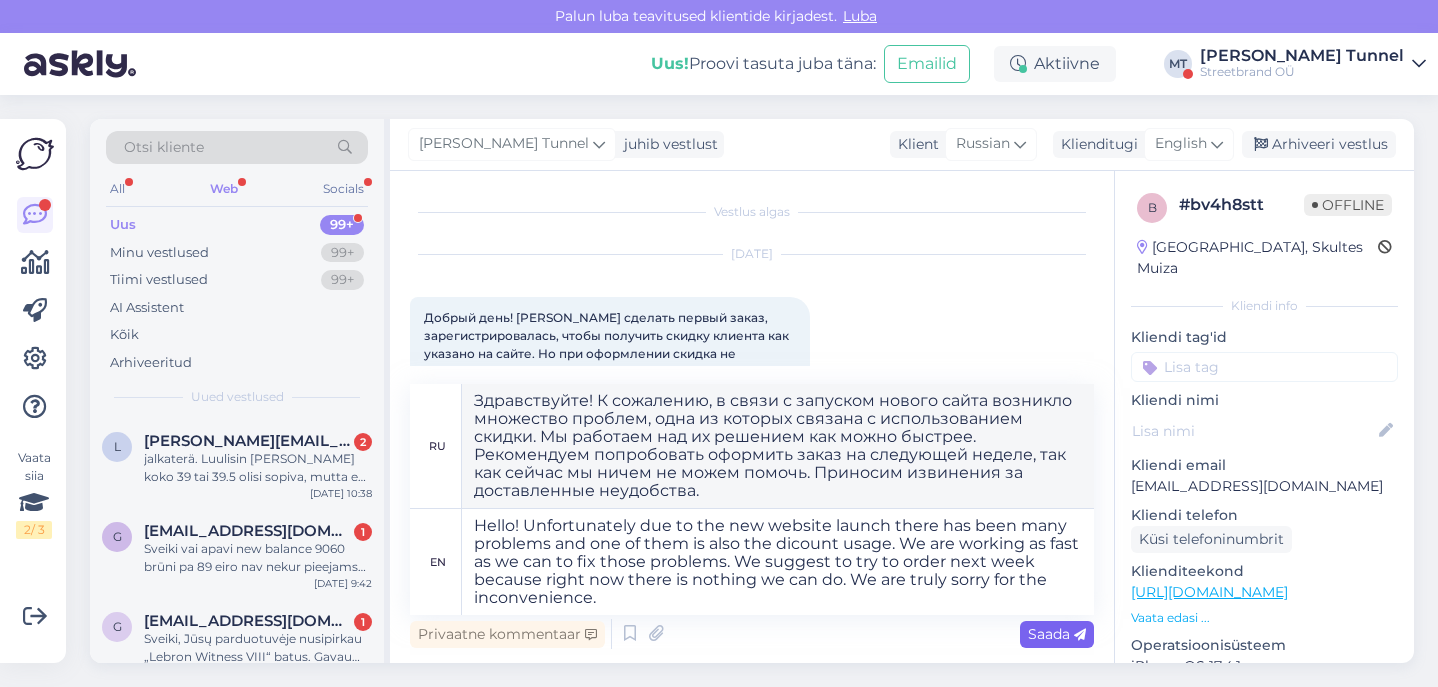 click on "Saada" at bounding box center [1057, 634] 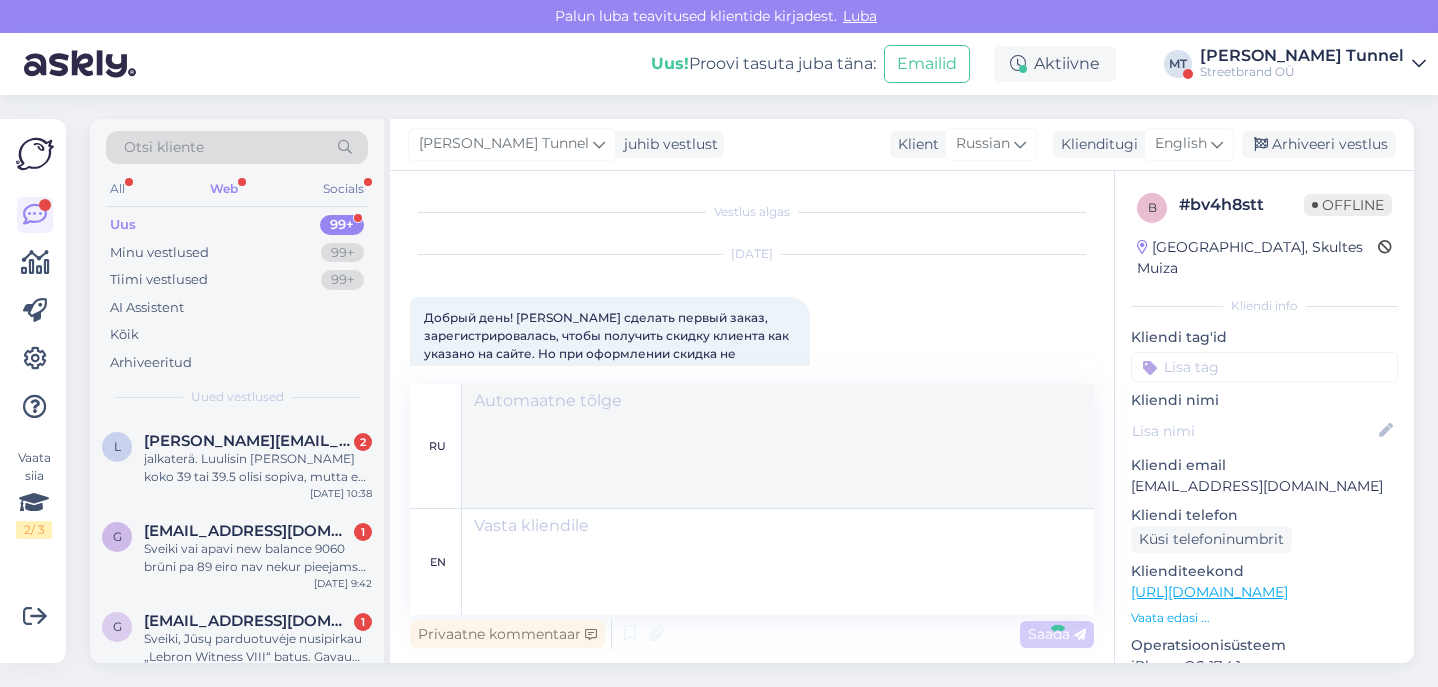 scroll, scrollTop: 293, scrollLeft: 0, axis: vertical 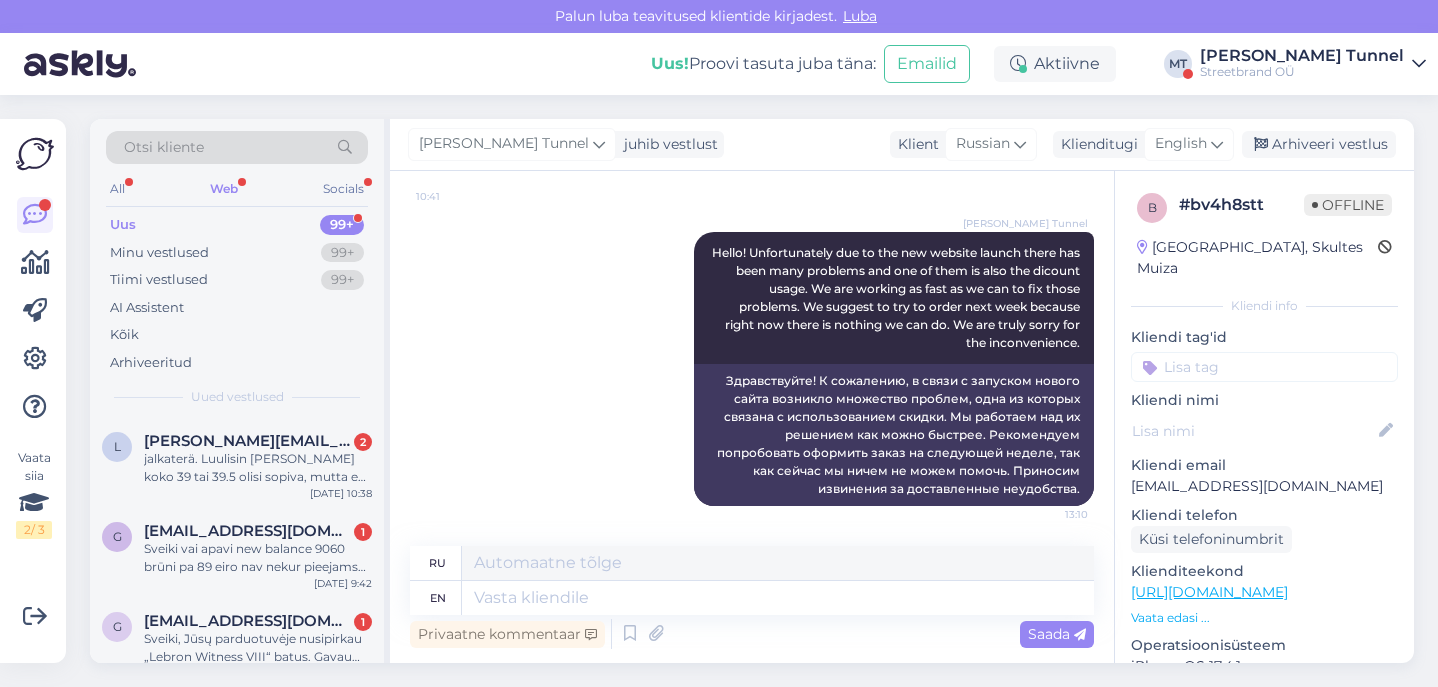 click on "Web" at bounding box center [224, 189] 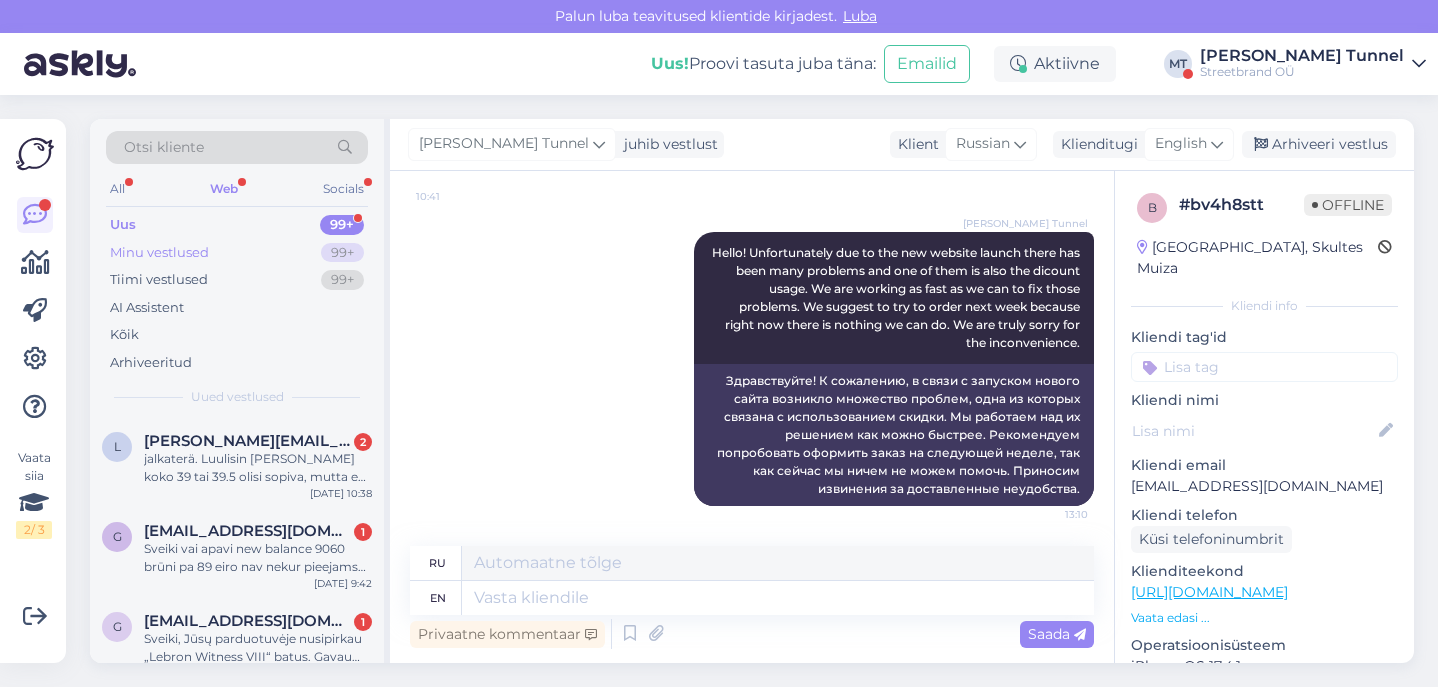 click on "Minu vestlused 99+" at bounding box center (237, 253) 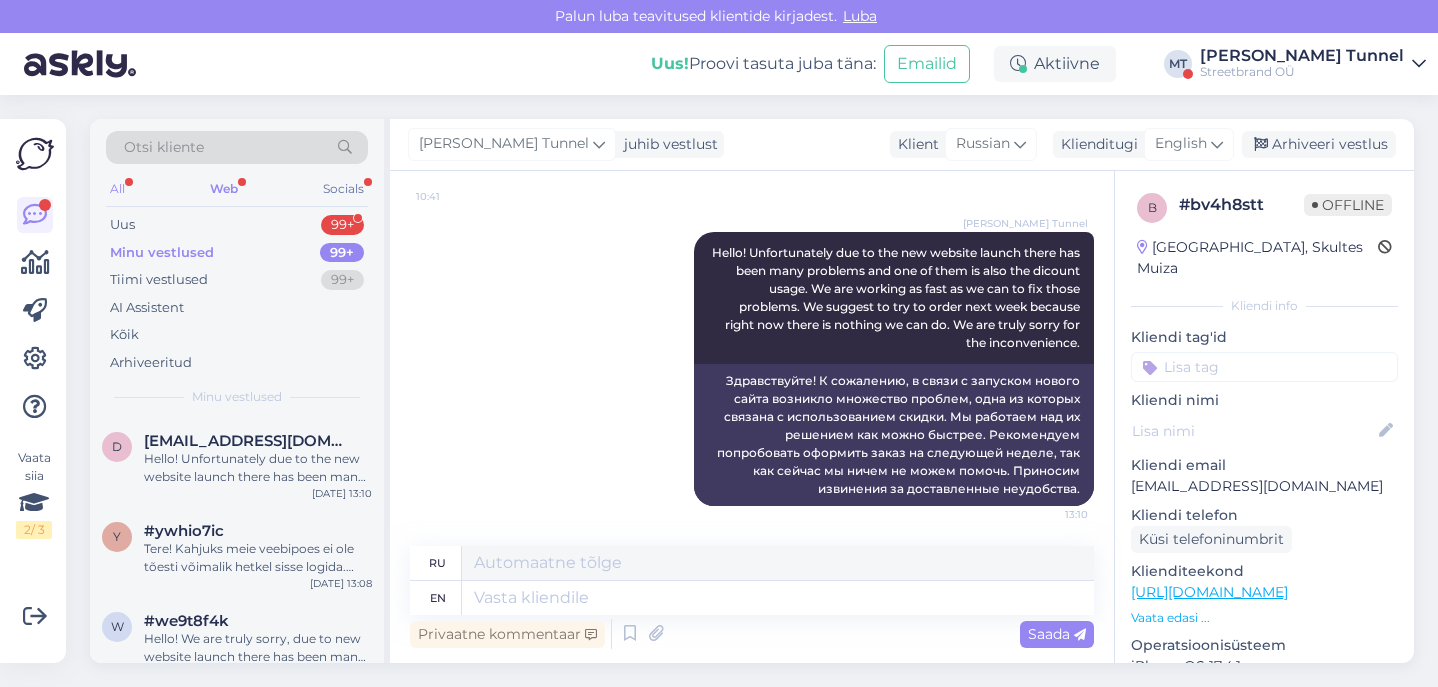 scroll, scrollTop: 0, scrollLeft: 0, axis: both 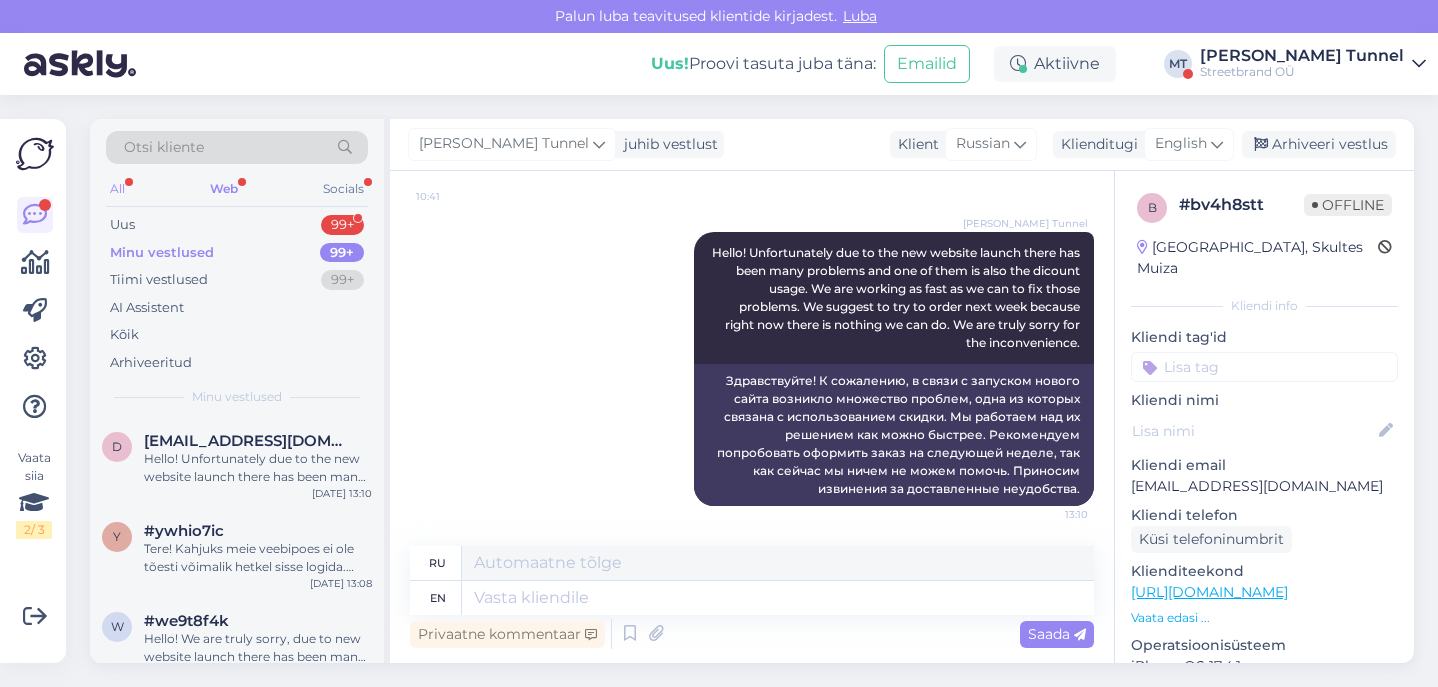 click on "All" at bounding box center [117, 189] 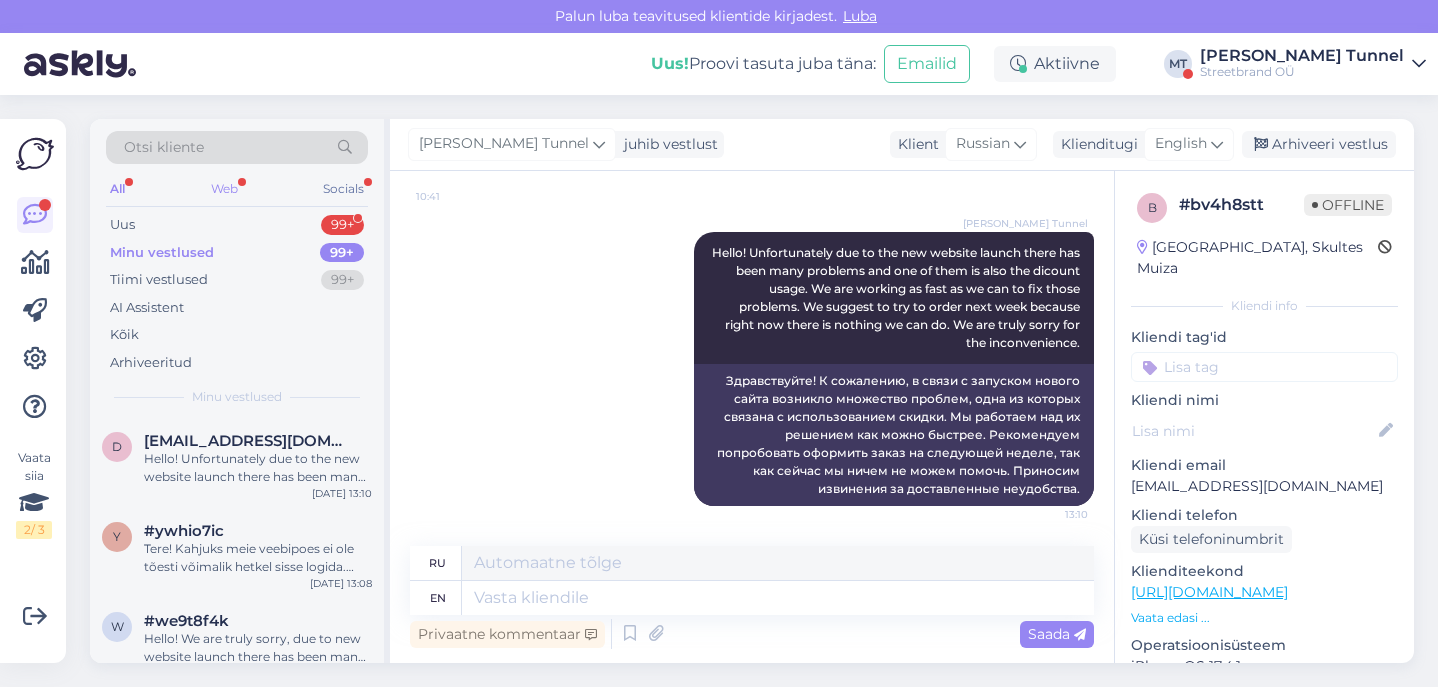 click on "Web" at bounding box center (224, 189) 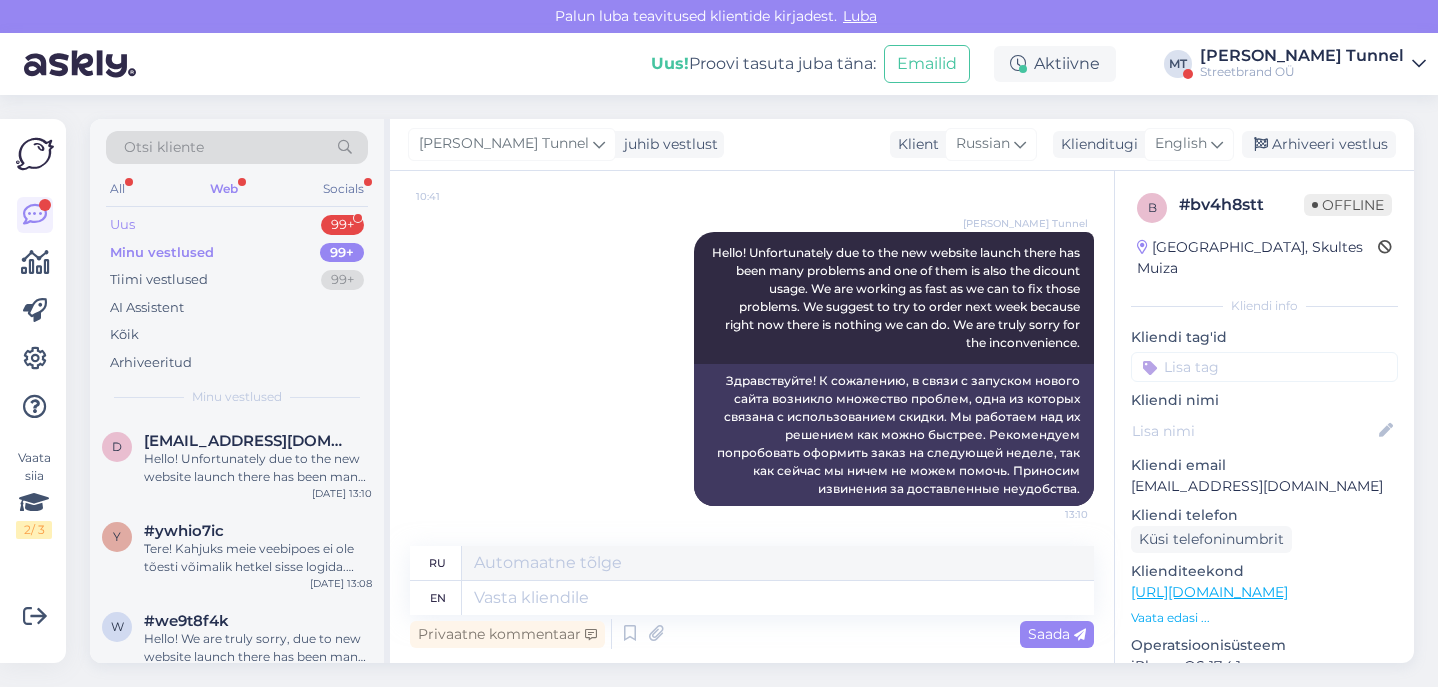 click on "Uus 99+" at bounding box center (237, 225) 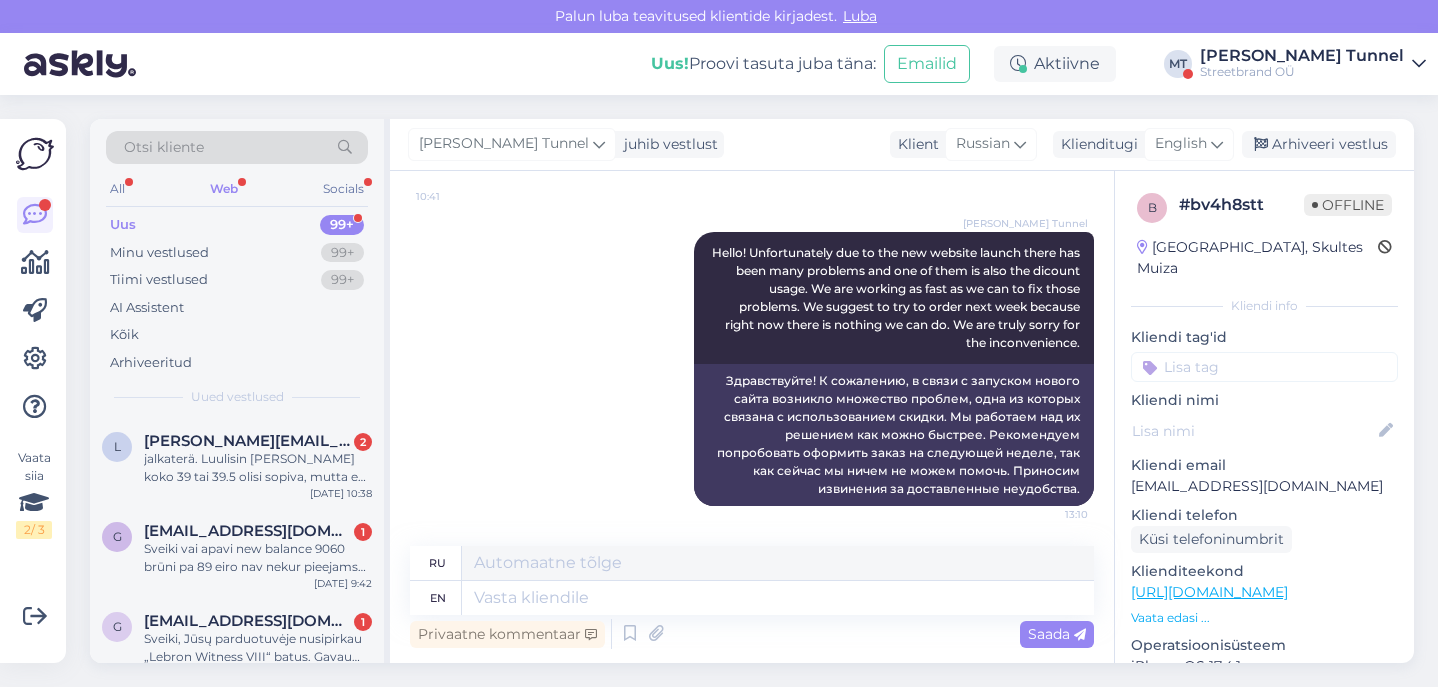scroll, scrollTop: 0, scrollLeft: 0, axis: both 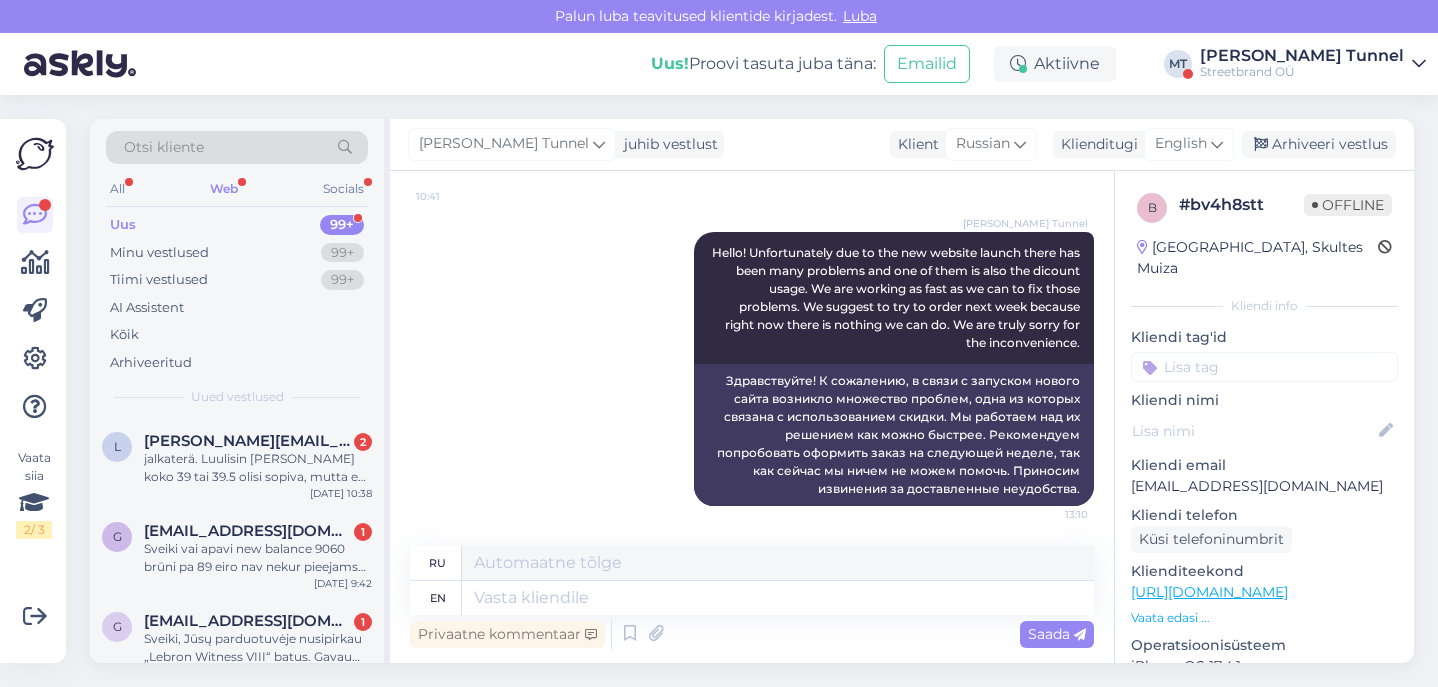 click on "Uus 99+" at bounding box center [237, 225] 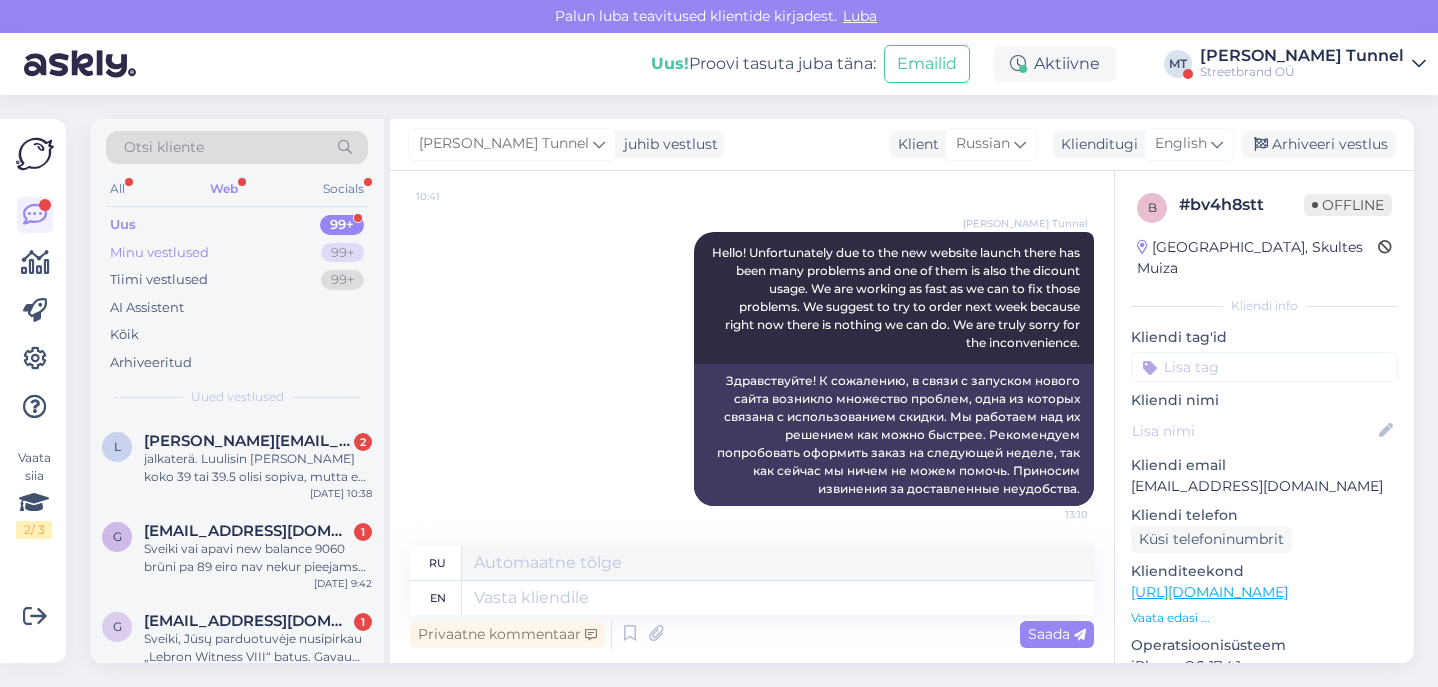 click on "Minu vestlused 99+" at bounding box center [237, 253] 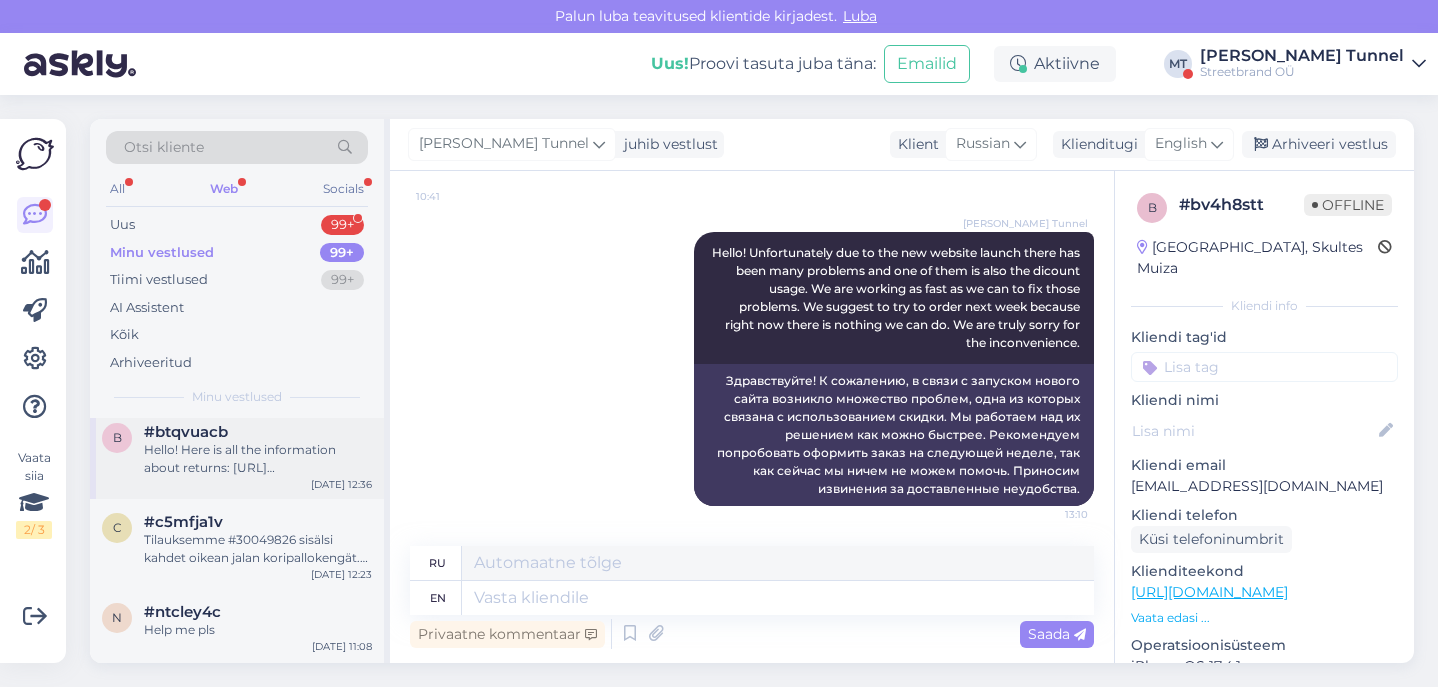 scroll, scrollTop: 1277, scrollLeft: 0, axis: vertical 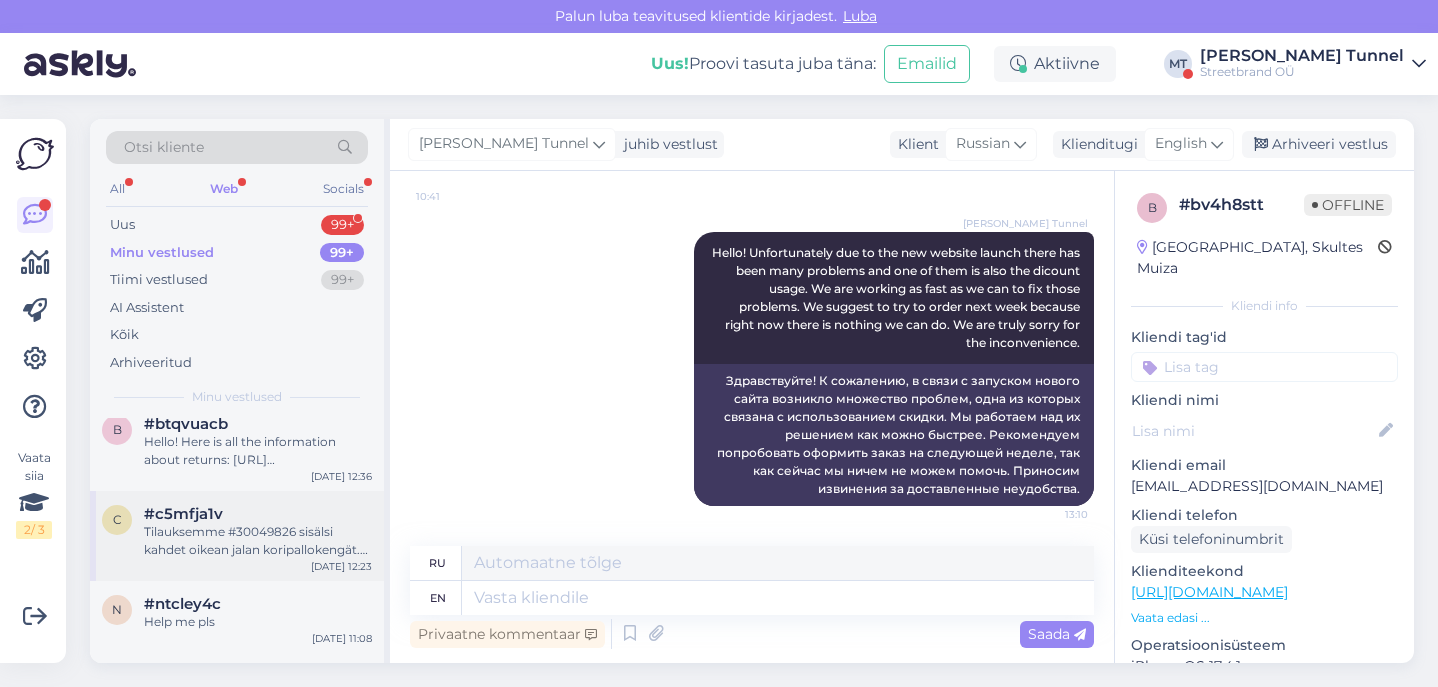click on "Tilauksemme #30049826 sisälsi kahdet oikean jalan koripallokengät. Voitteko lähettää kiirehtien myös vasemman jalan kengän meille." at bounding box center (258, 541) 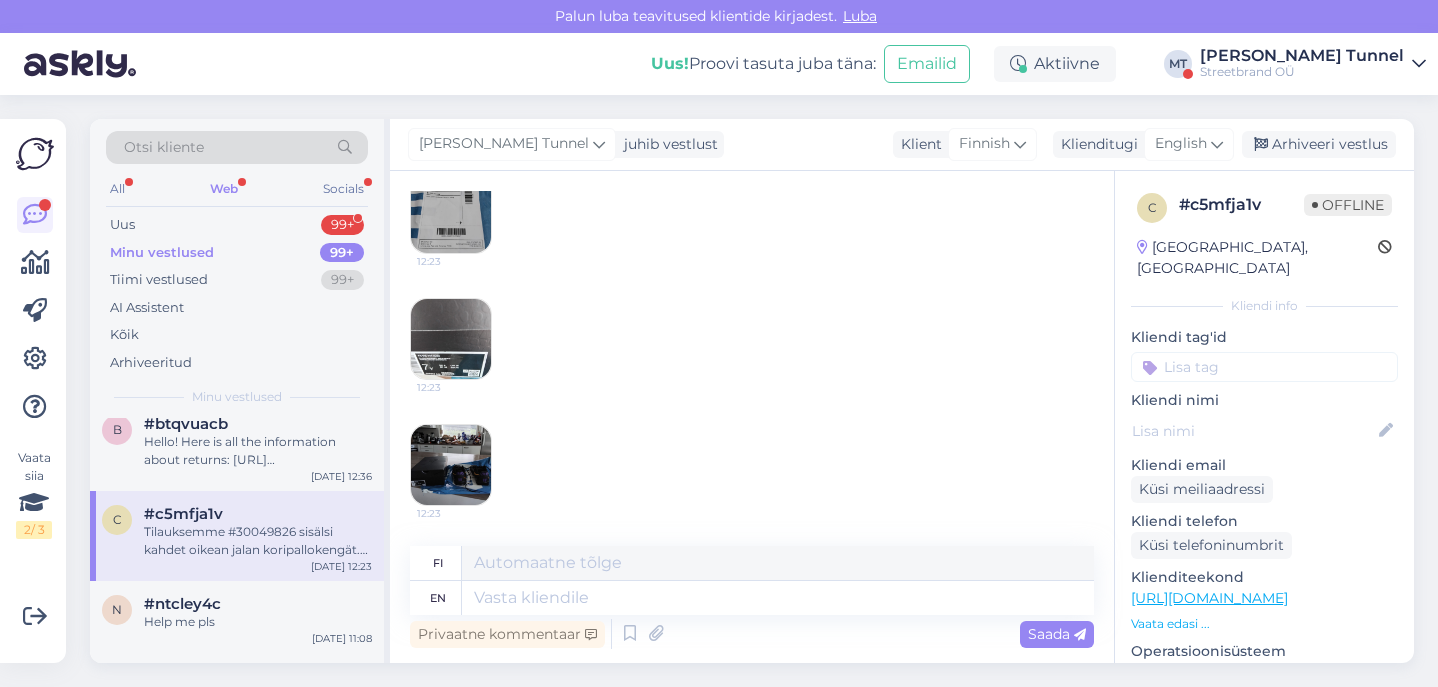 scroll, scrollTop: 317, scrollLeft: 0, axis: vertical 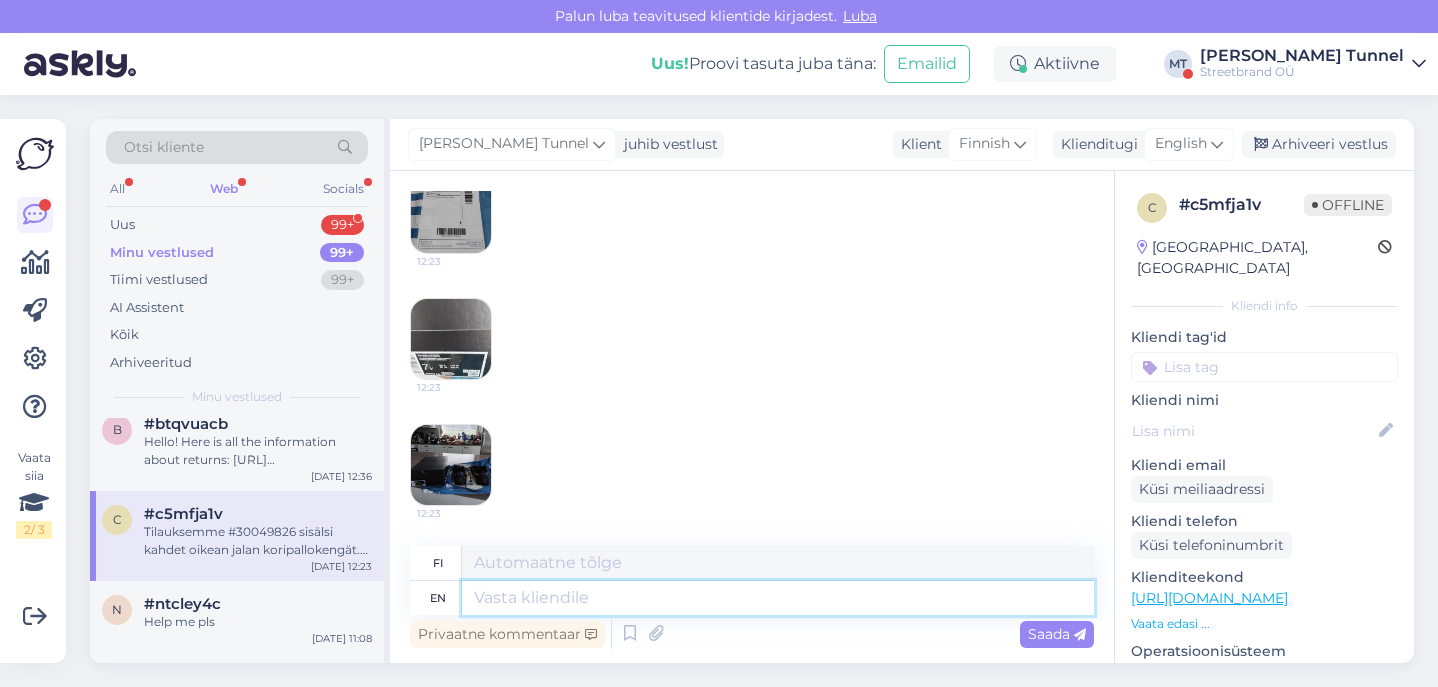 click at bounding box center [778, 598] 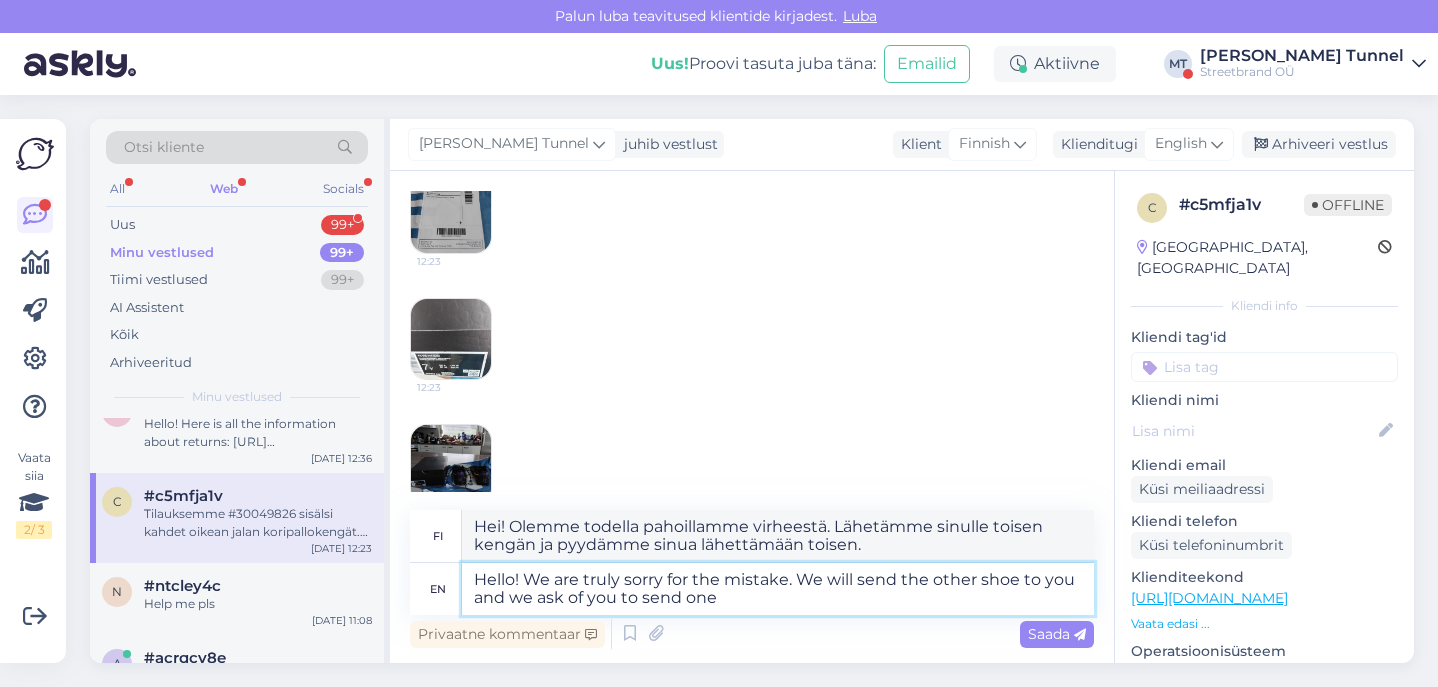 click on "Hello! We are truly sorry for the mistake. We will send the other shoe to you and we ask of you to send one" at bounding box center [778, 589] 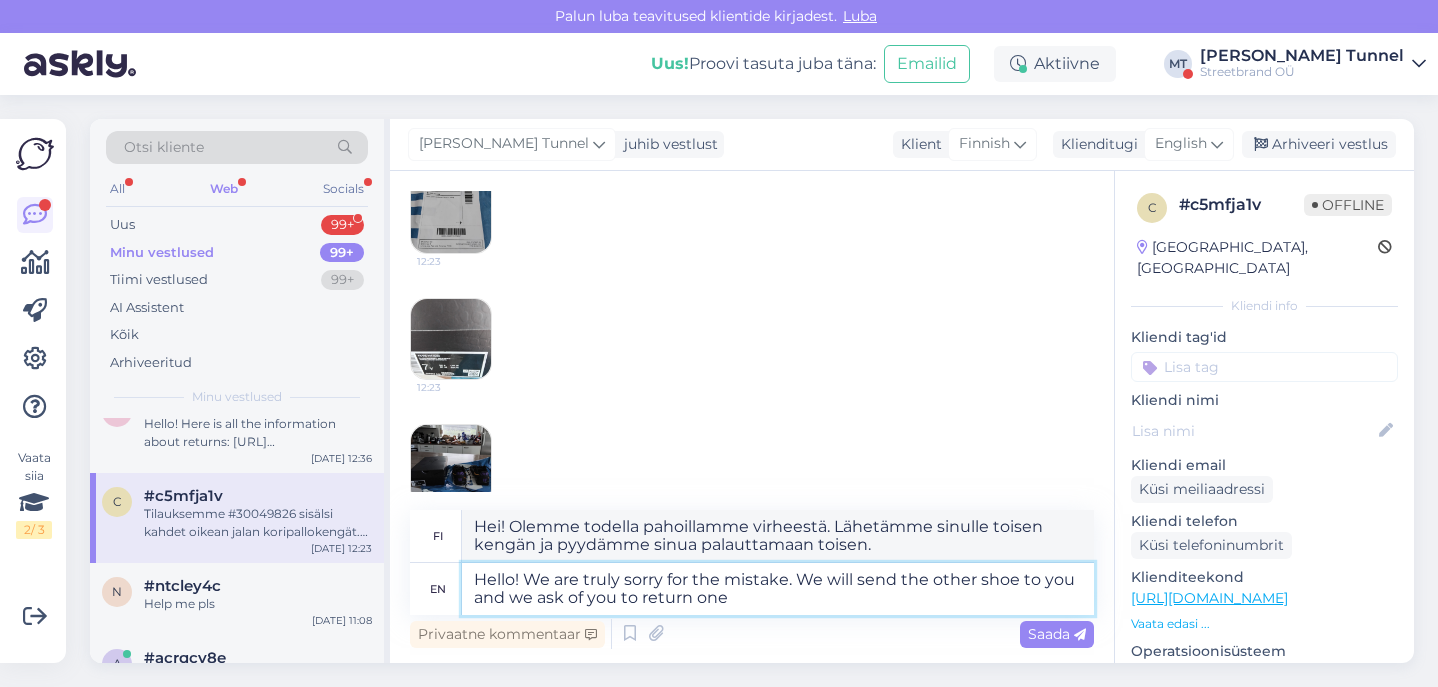 click on "Hello! We are truly sorry for the mistake. We will send the other shoe to you and we ask of you to return one" at bounding box center (778, 589) 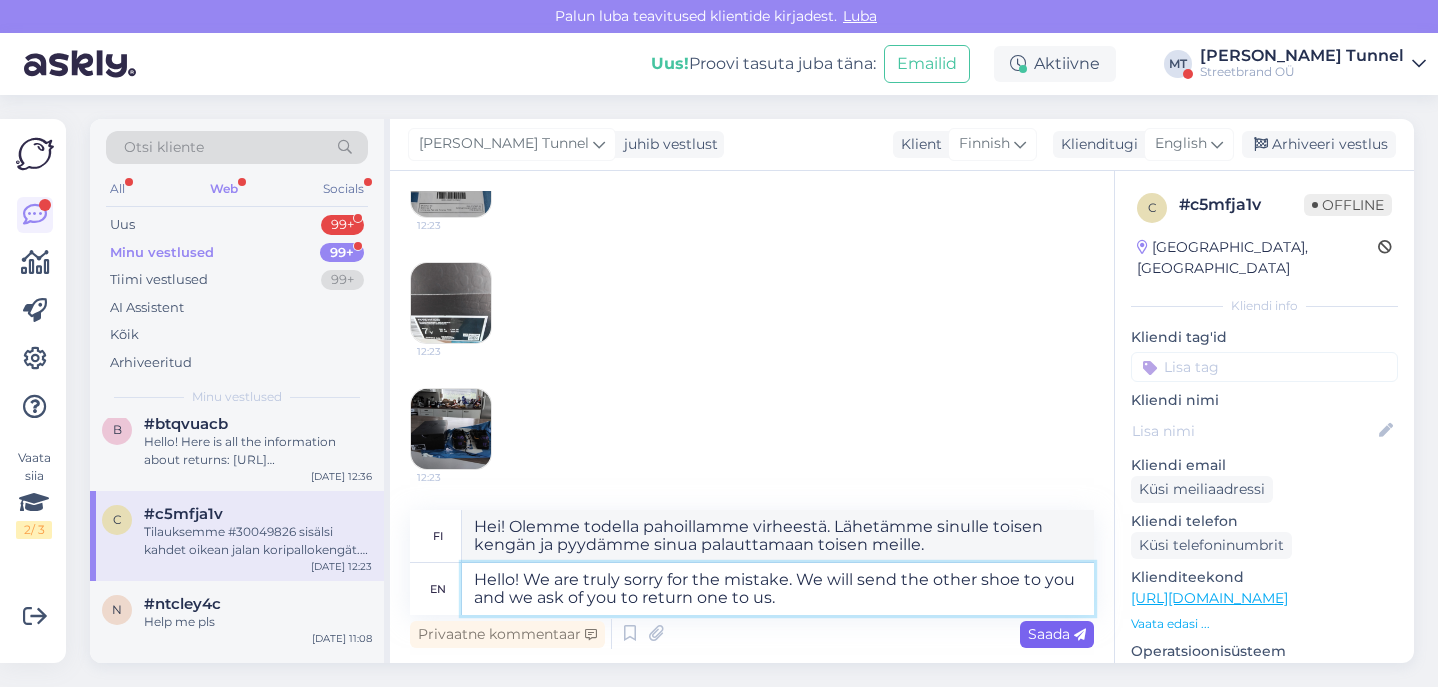 scroll, scrollTop: 353, scrollLeft: 0, axis: vertical 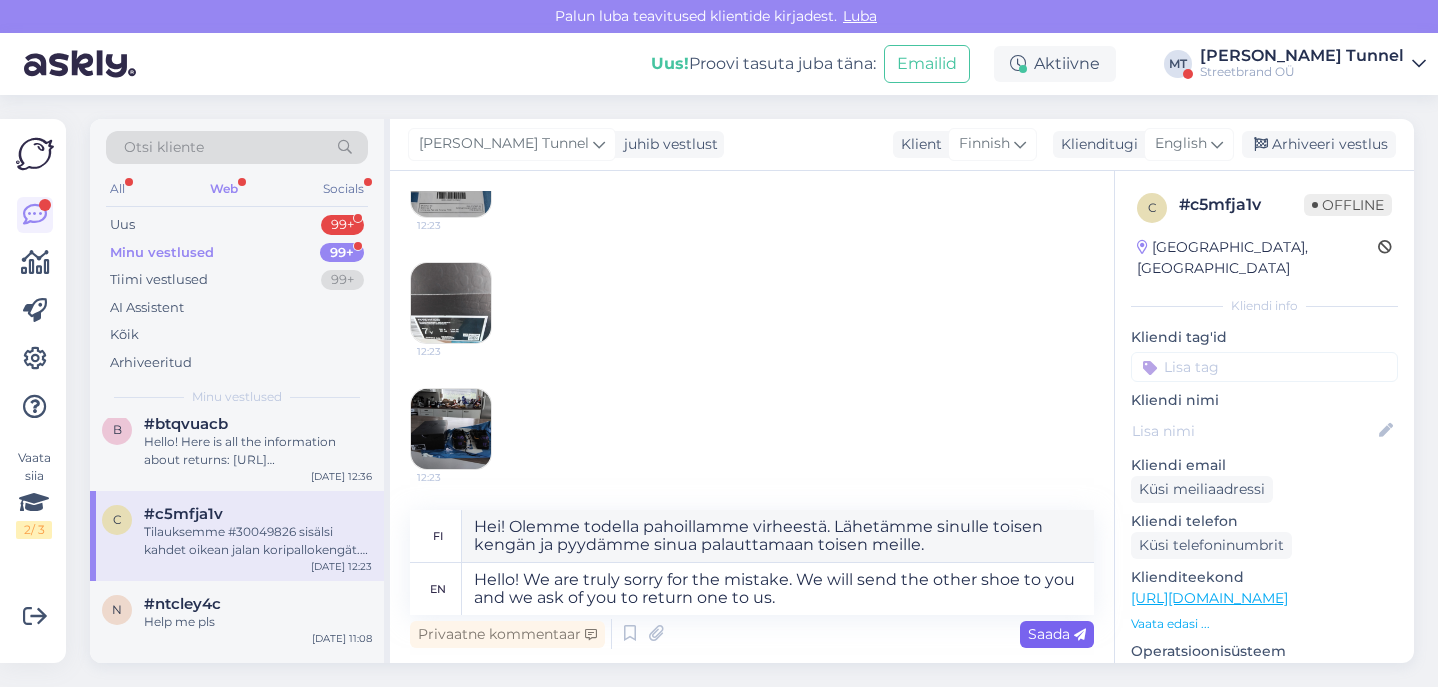 click on "Saada" at bounding box center [1057, 634] 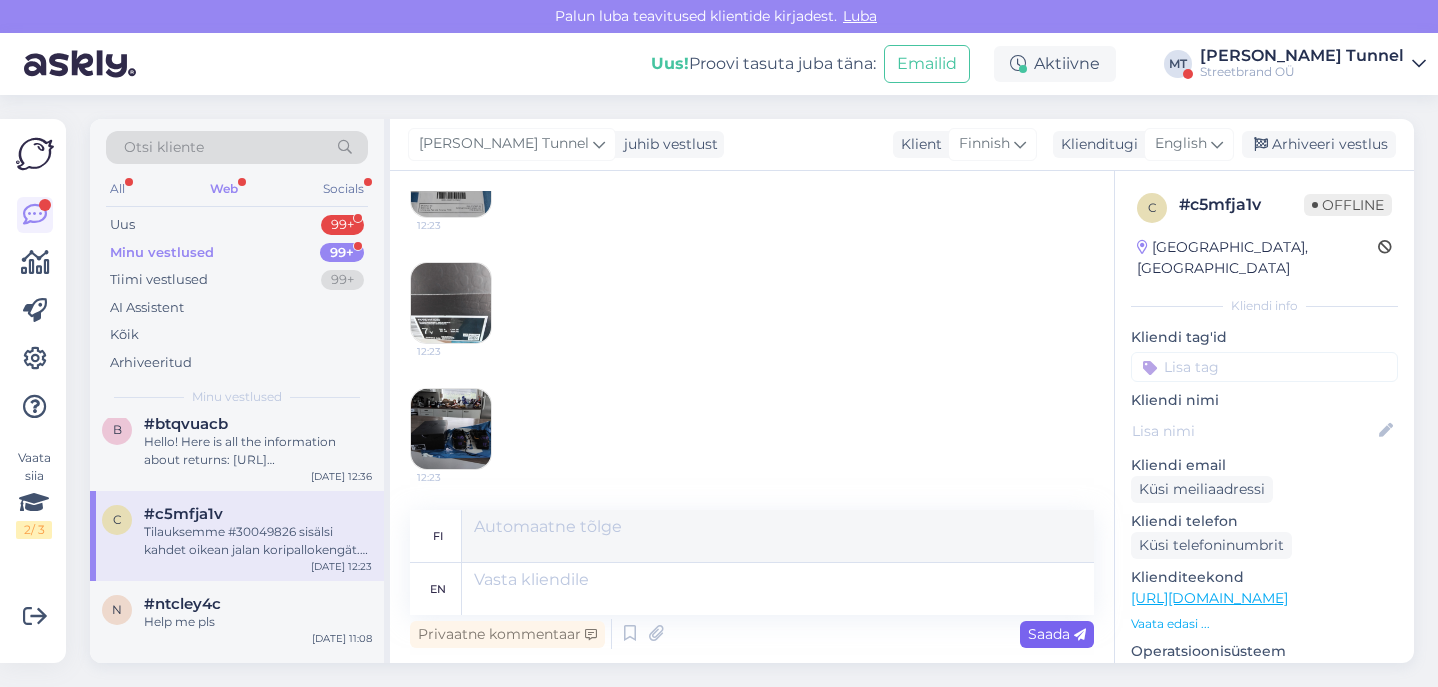 scroll, scrollTop: 491, scrollLeft: 0, axis: vertical 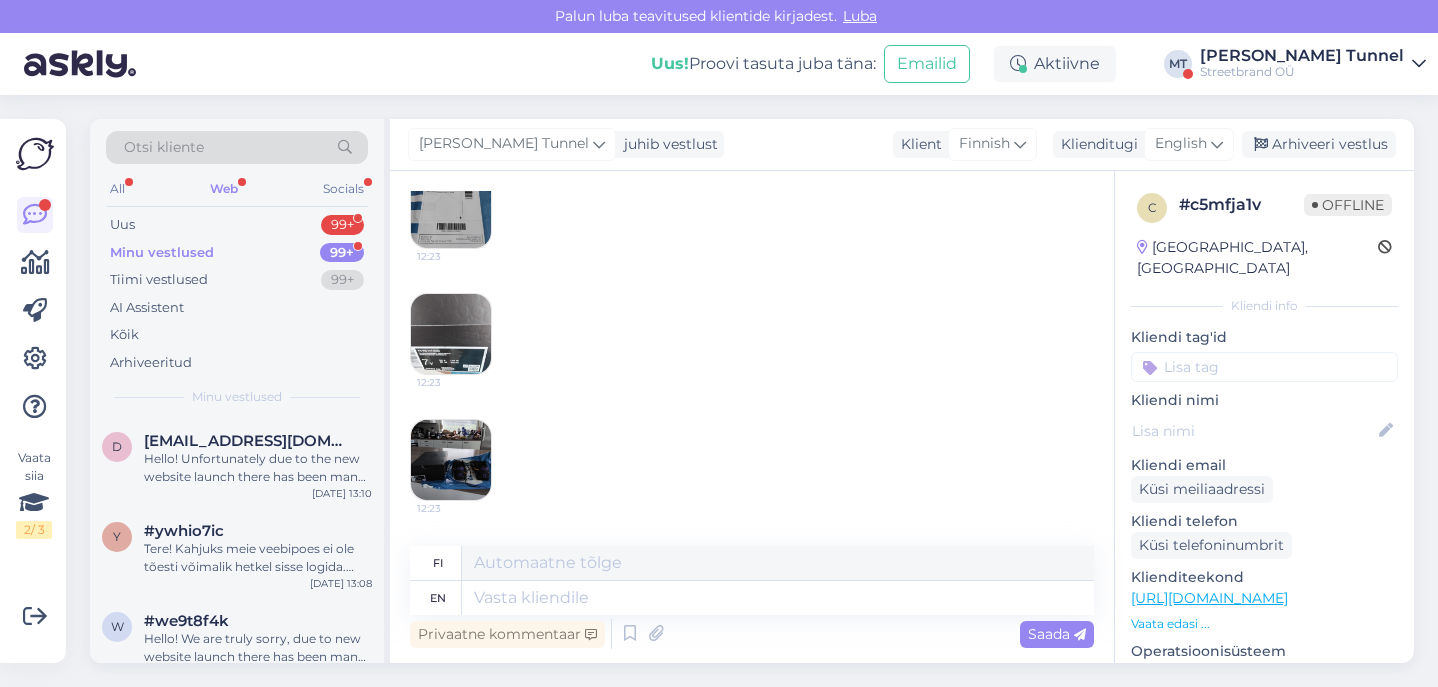 click on "Minu vestlused 99+" at bounding box center [237, 253] 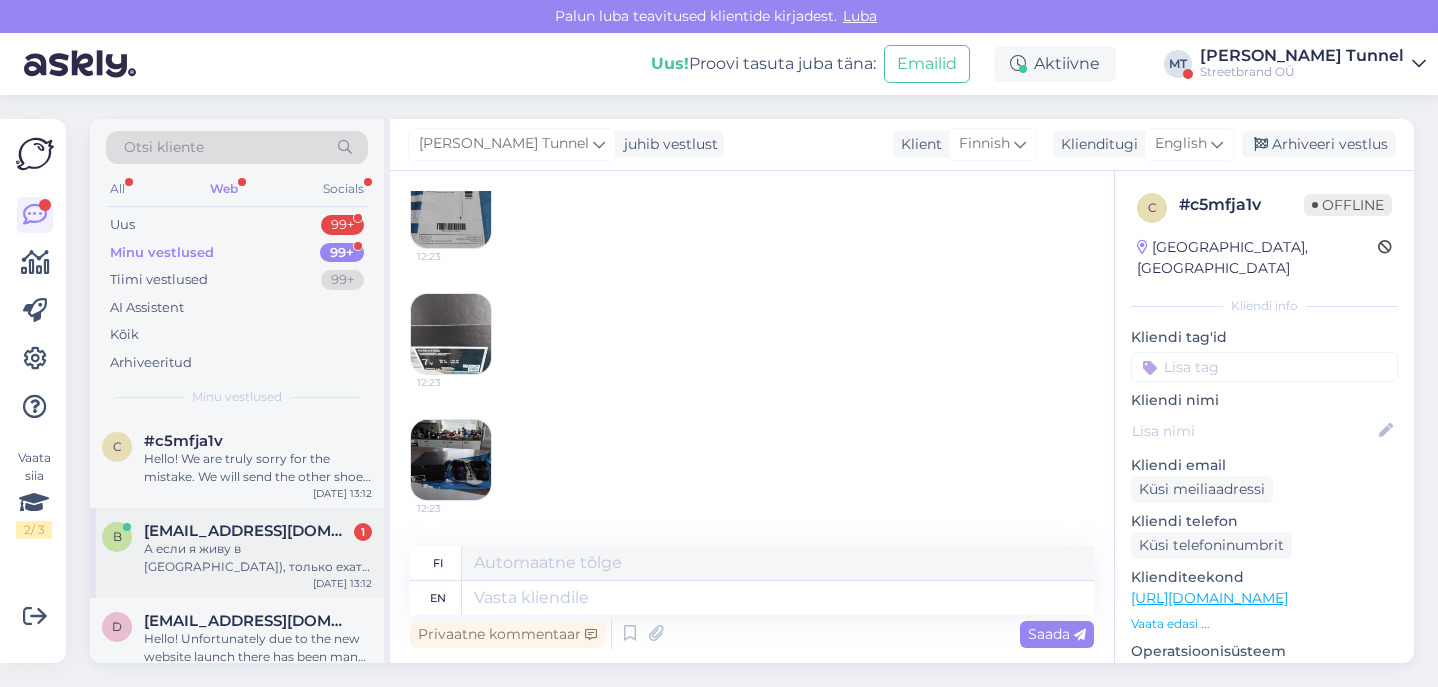 click on "b [EMAIL_ADDRESS][DOMAIN_NAME] 1 А если я живу в [GEOGRAPHIC_DATA]), только ехать за ней? [DATE] 13:12" at bounding box center [237, 553] 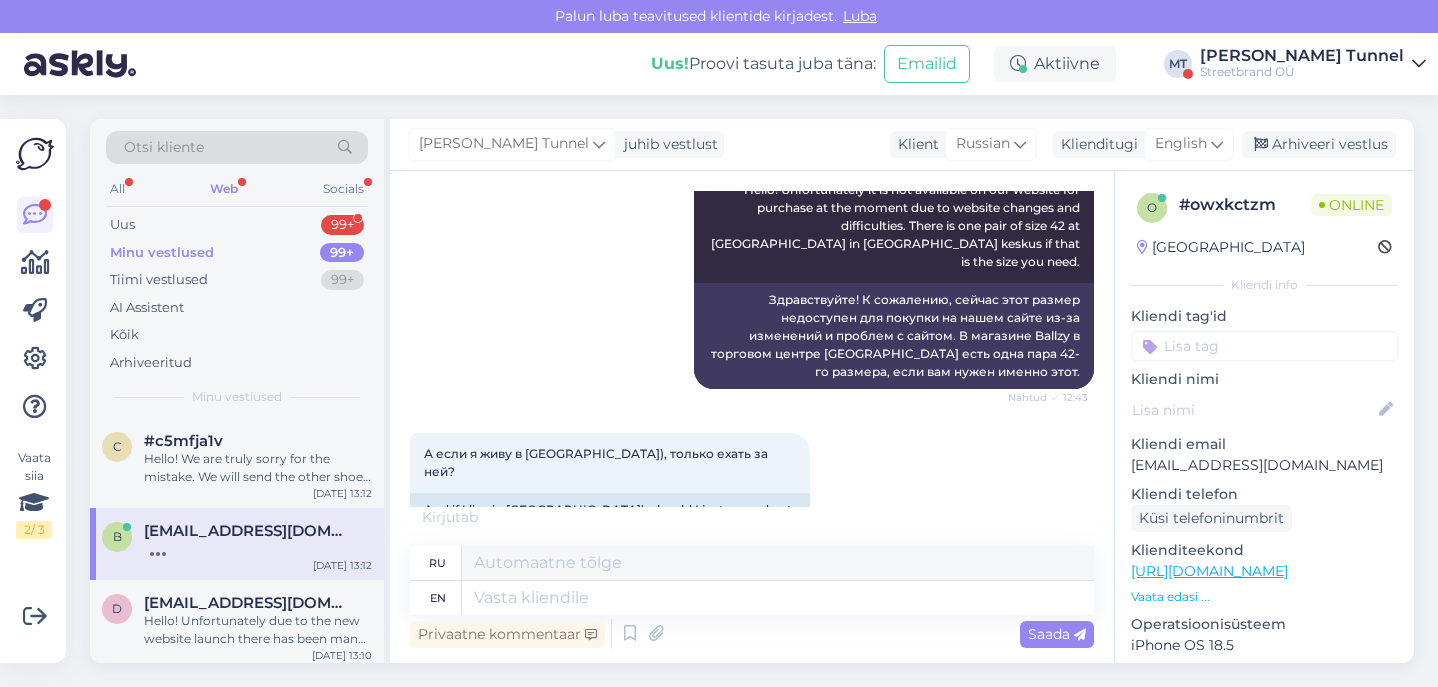scroll, scrollTop: 389, scrollLeft: 0, axis: vertical 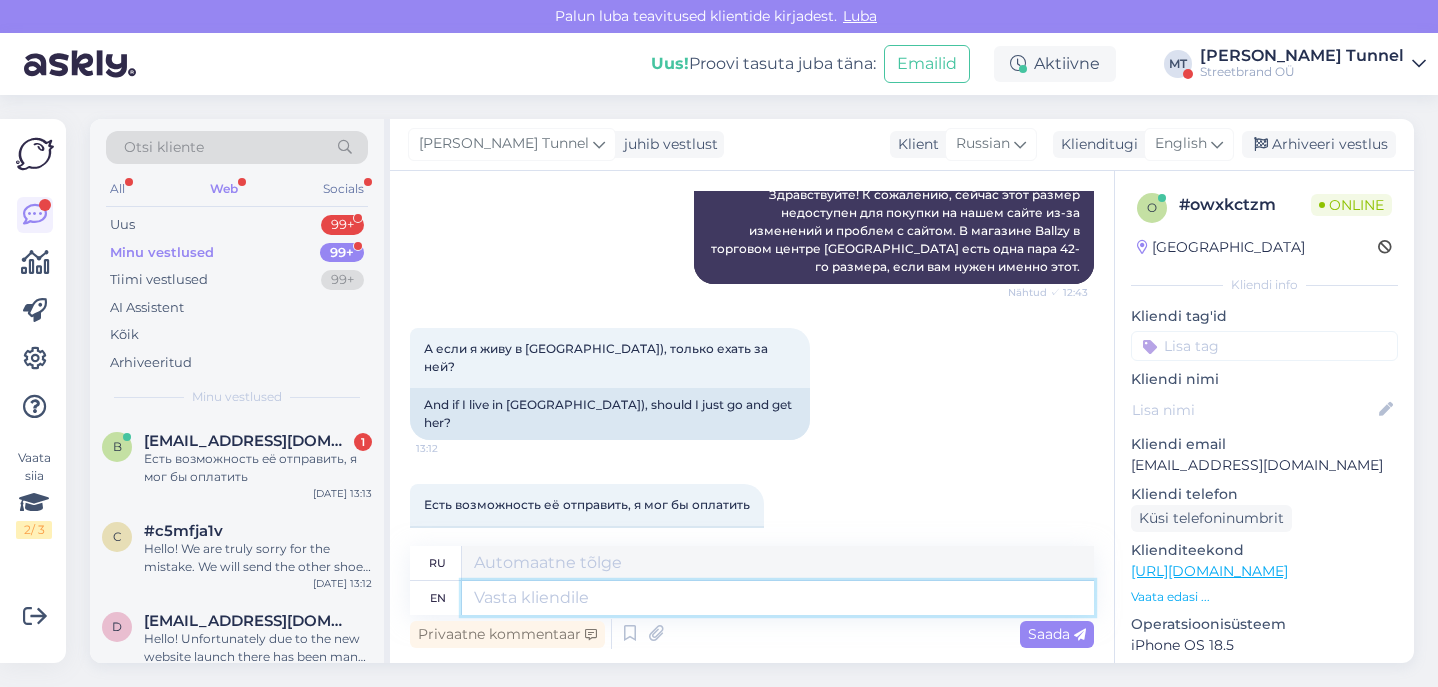 click at bounding box center (778, 598) 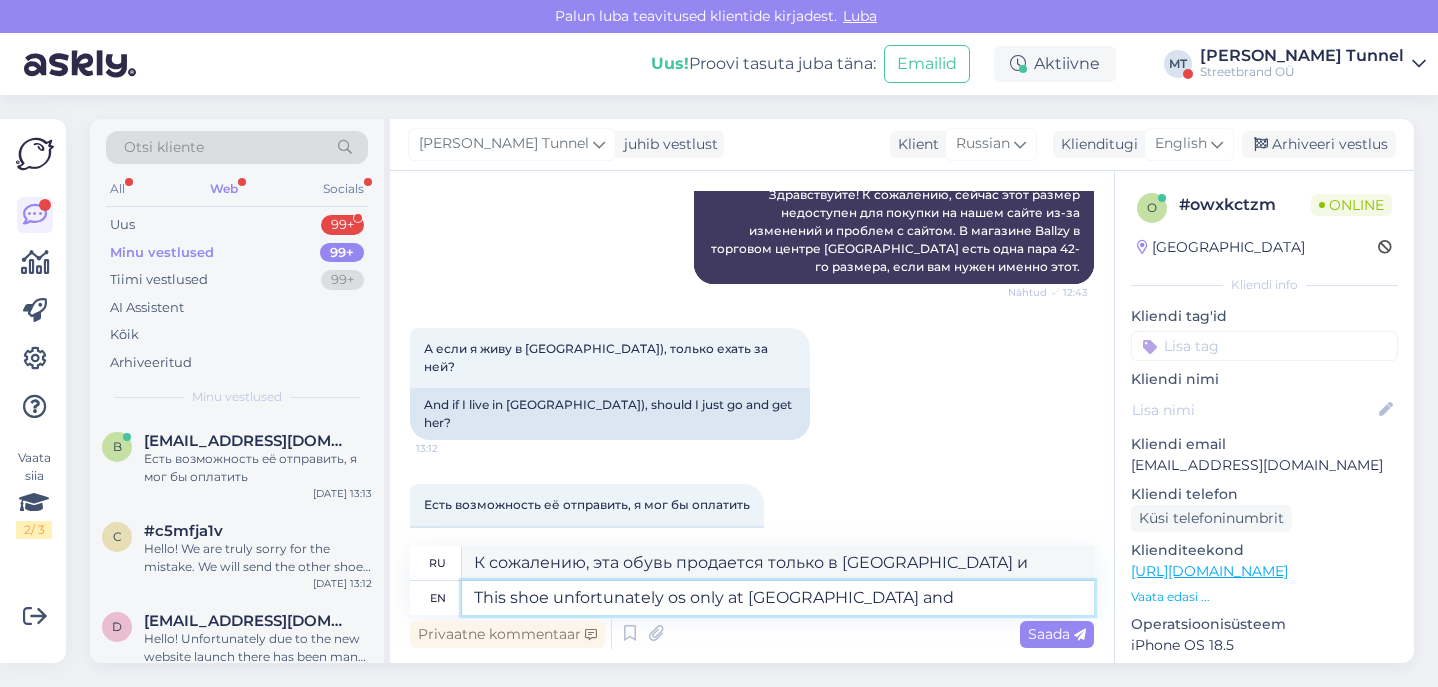 click on "This shoe unfortunately os only at [GEOGRAPHIC_DATA] and" at bounding box center [778, 598] 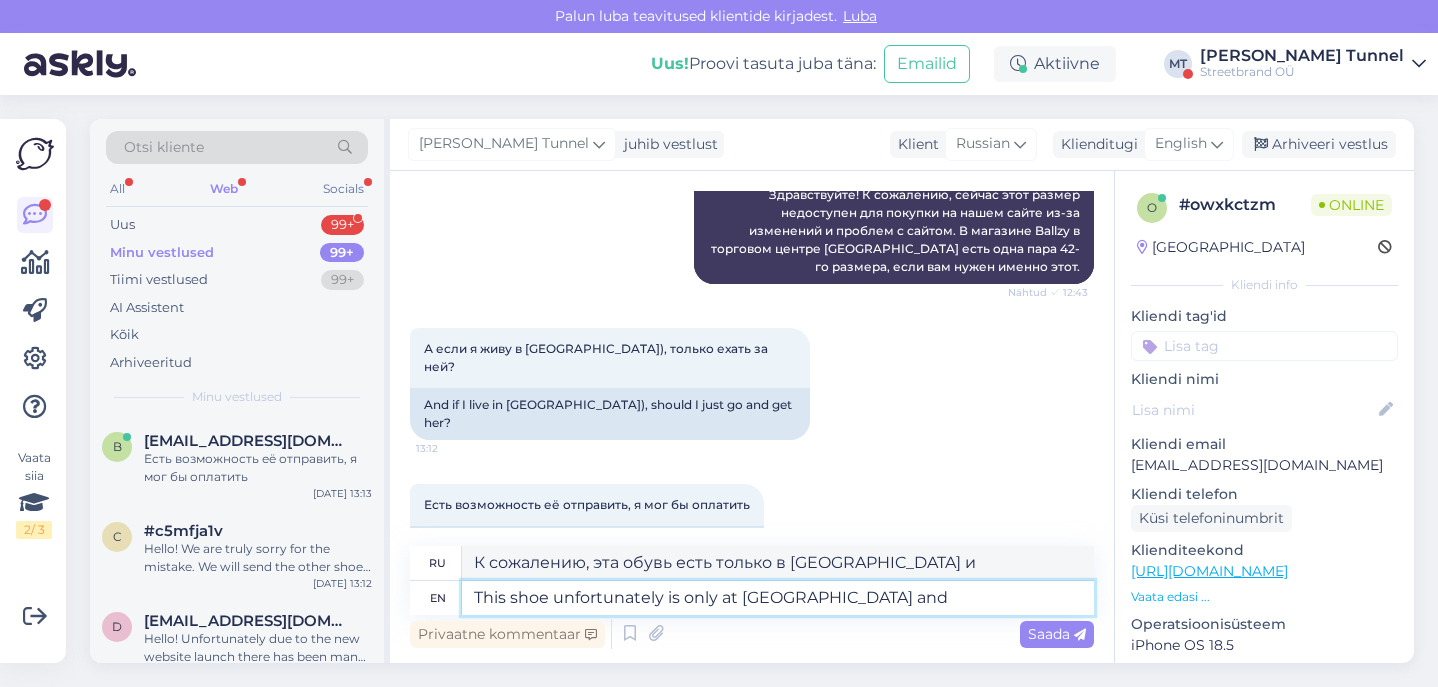 click on "This shoe unfortunately is only at [GEOGRAPHIC_DATA] and" at bounding box center (778, 598) 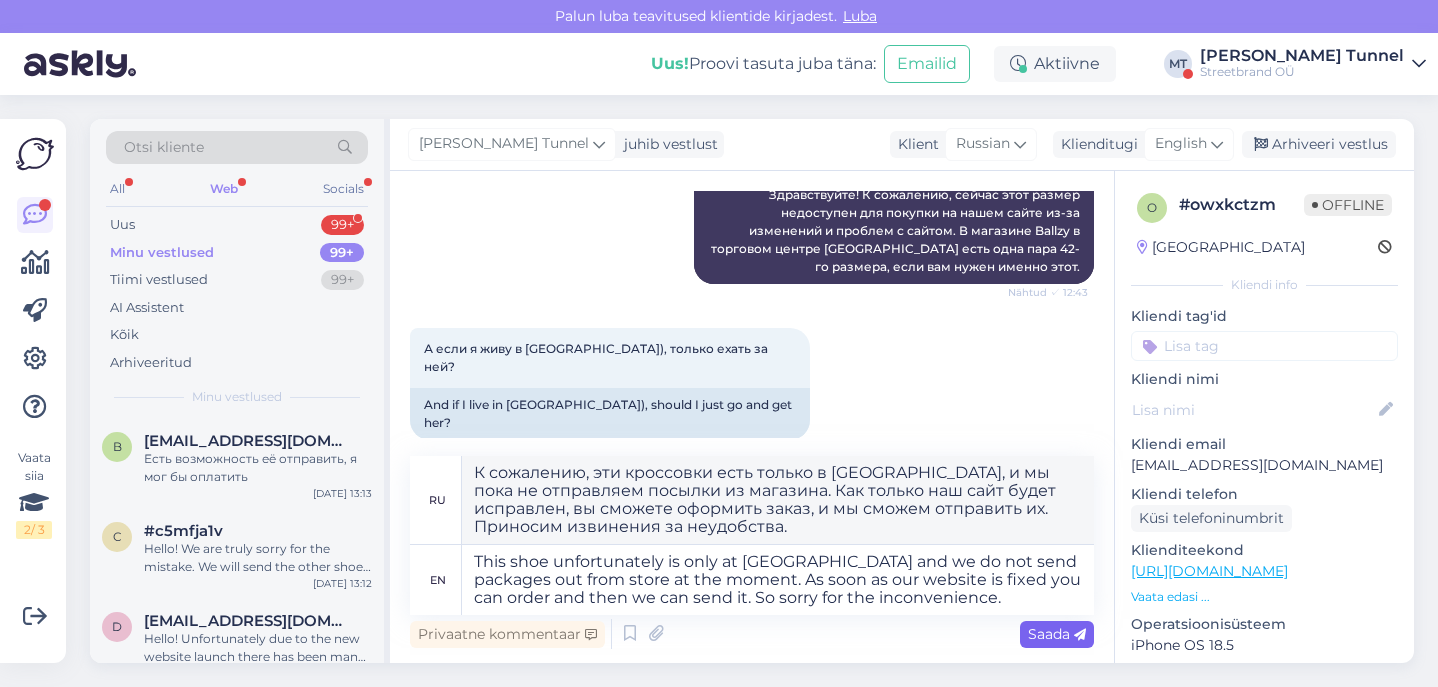 click on "Saada" at bounding box center [1057, 634] 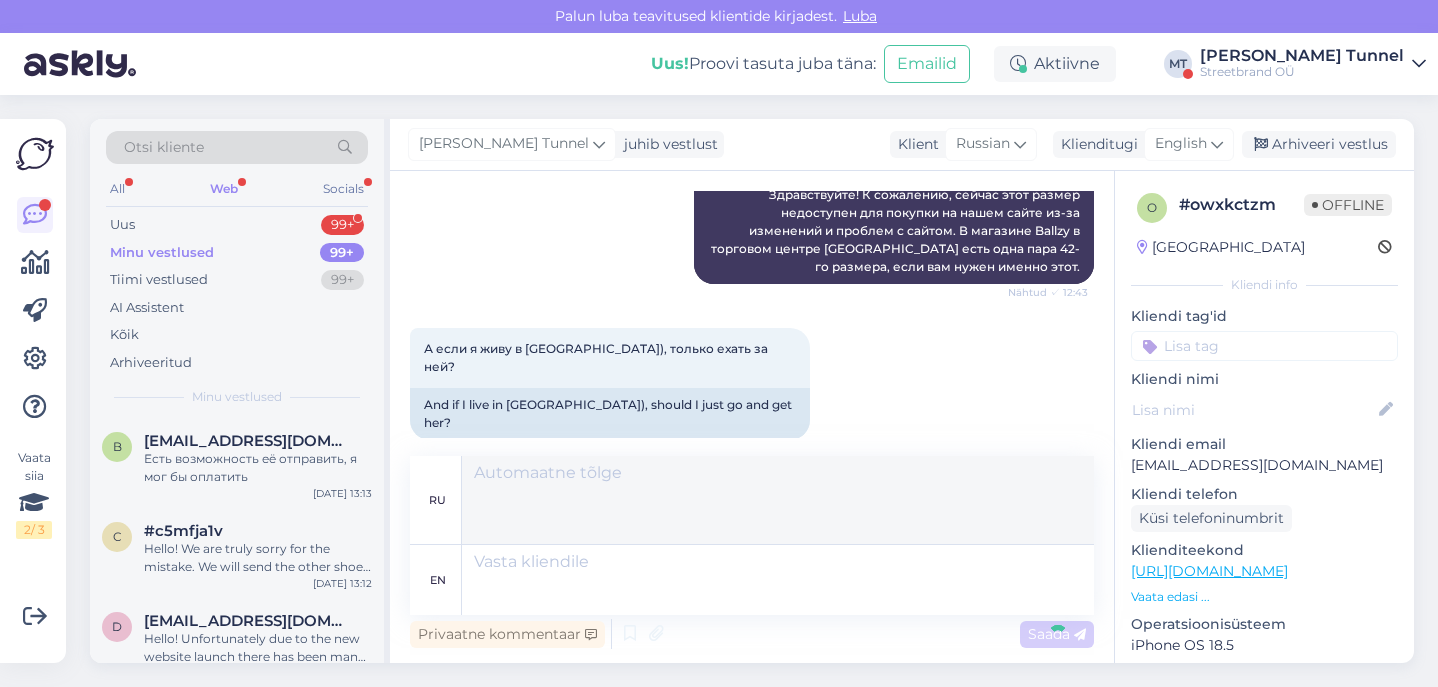 scroll, scrollTop: 635, scrollLeft: 0, axis: vertical 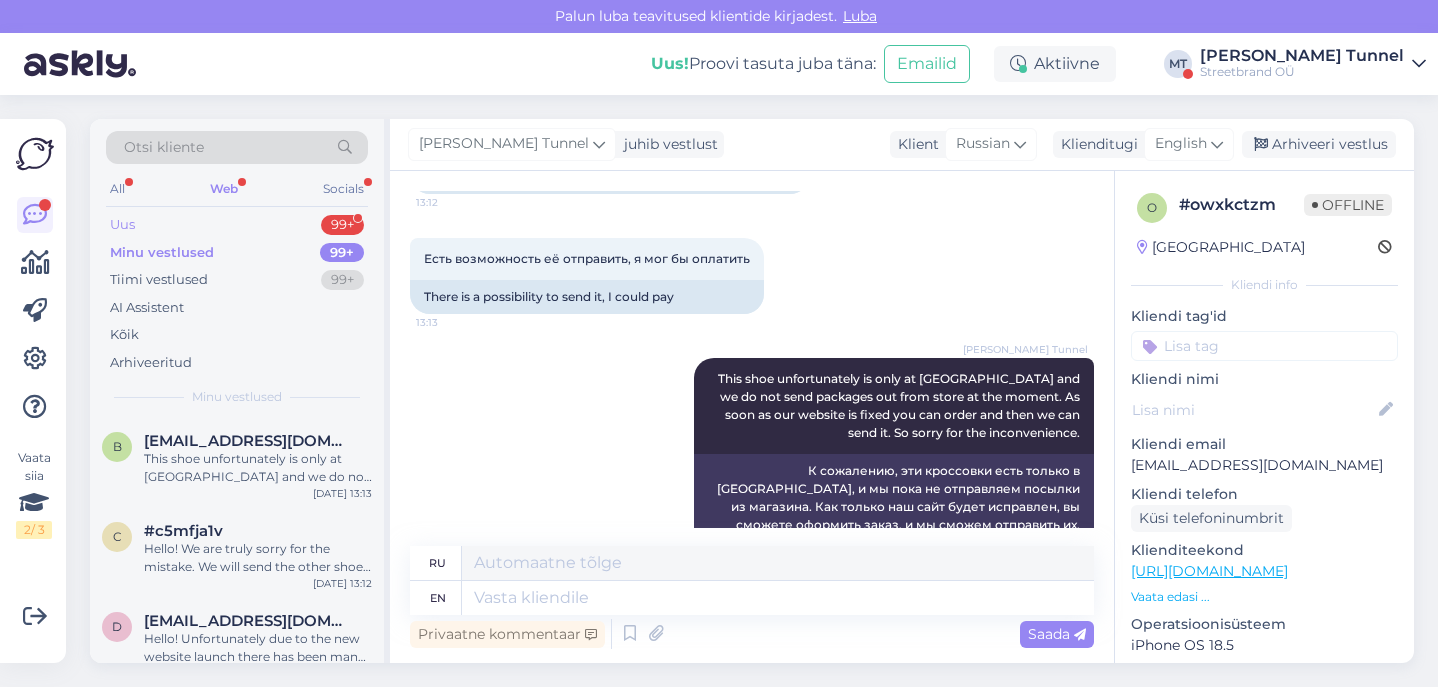 click on "Uus 99+" at bounding box center (237, 225) 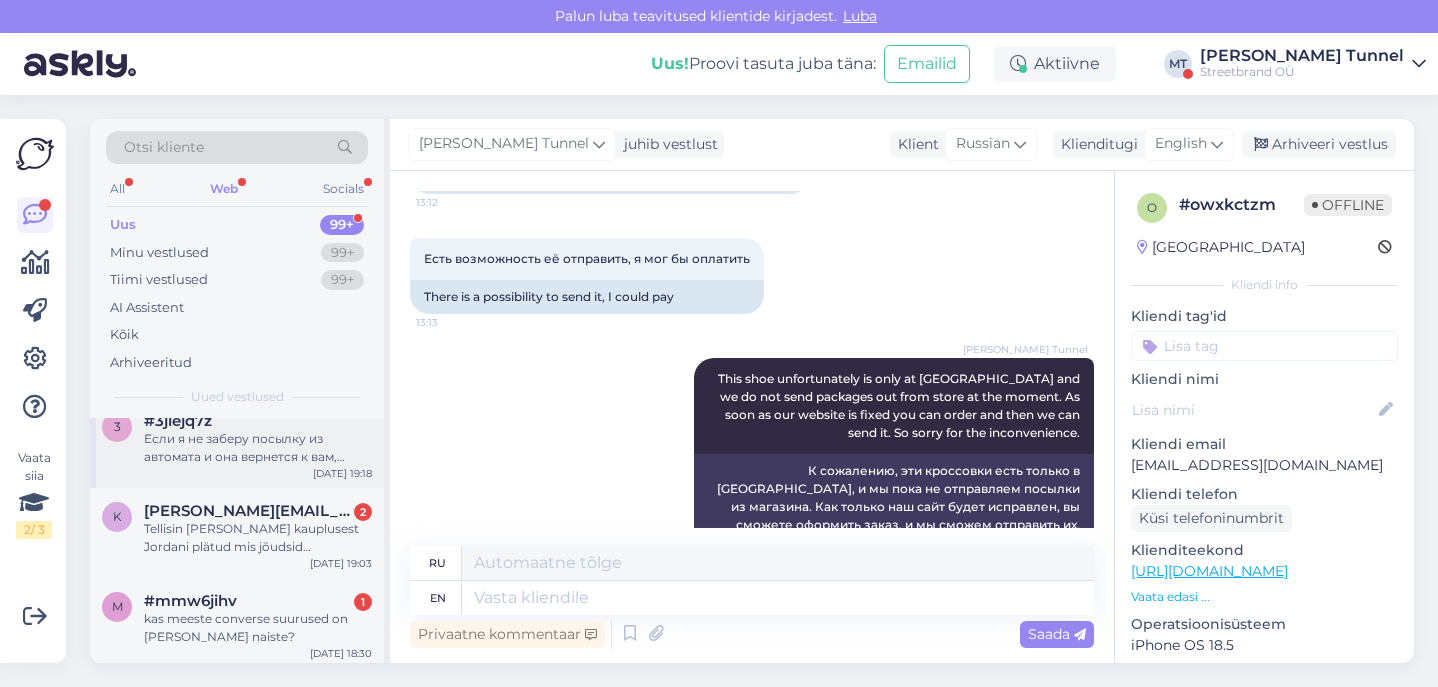 scroll, scrollTop: 965, scrollLeft: 0, axis: vertical 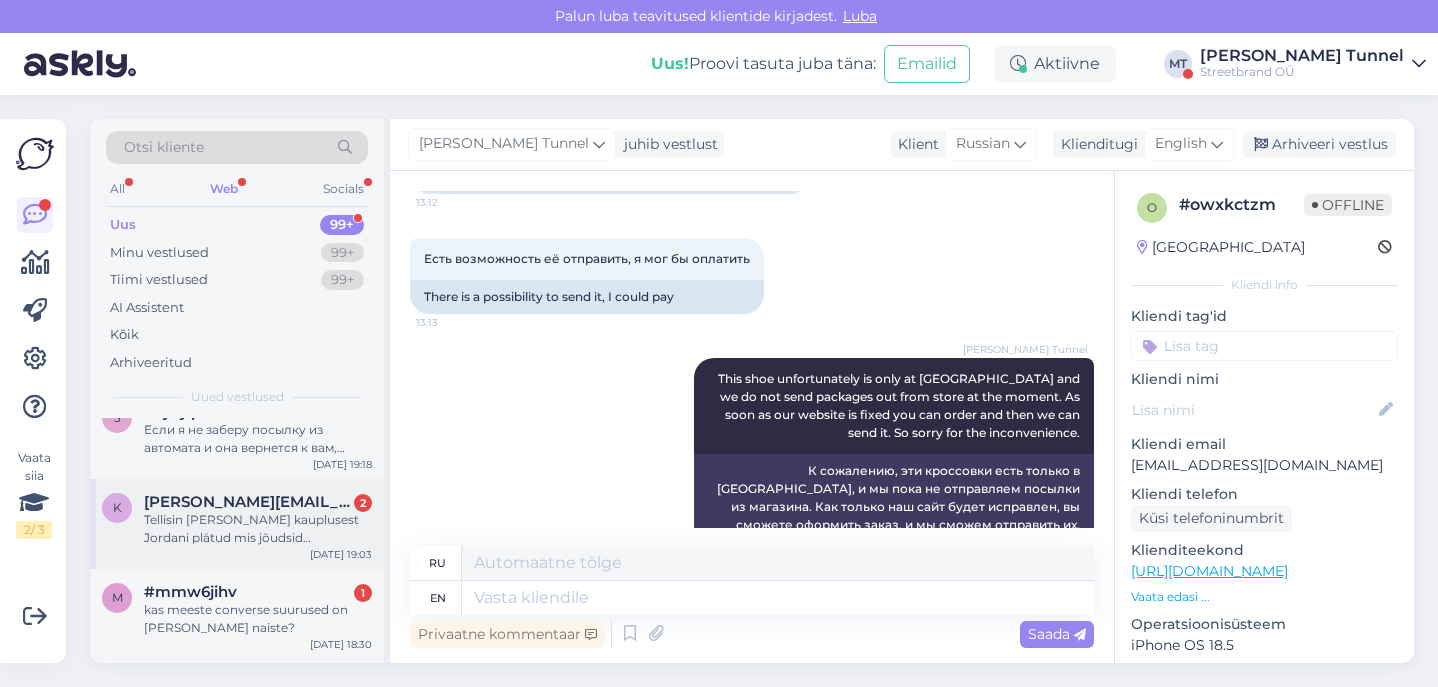 click on "[PERSON_NAME][EMAIL_ADDRESS][DOMAIN_NAME]" at bounding box center (248, 502) 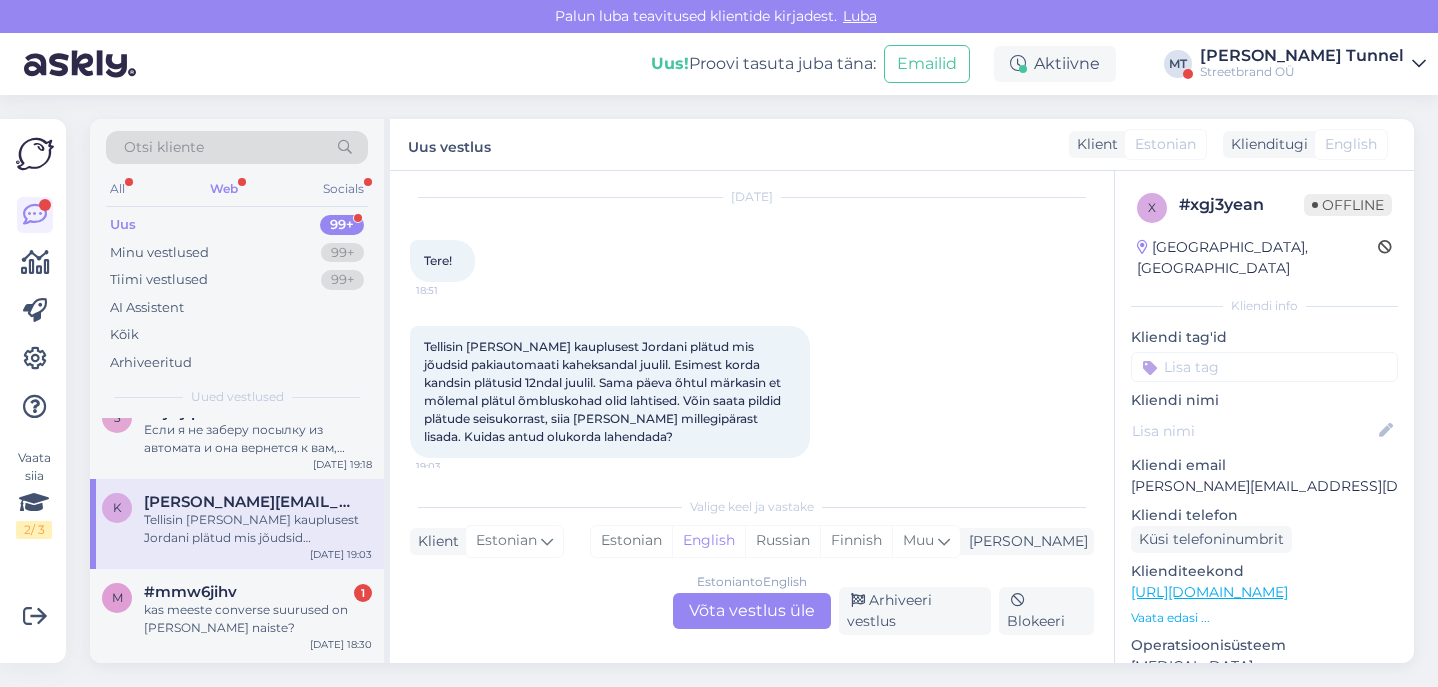 click on "Estonian  to  English Võta vestlus üle" at bounding box center (752, 611) 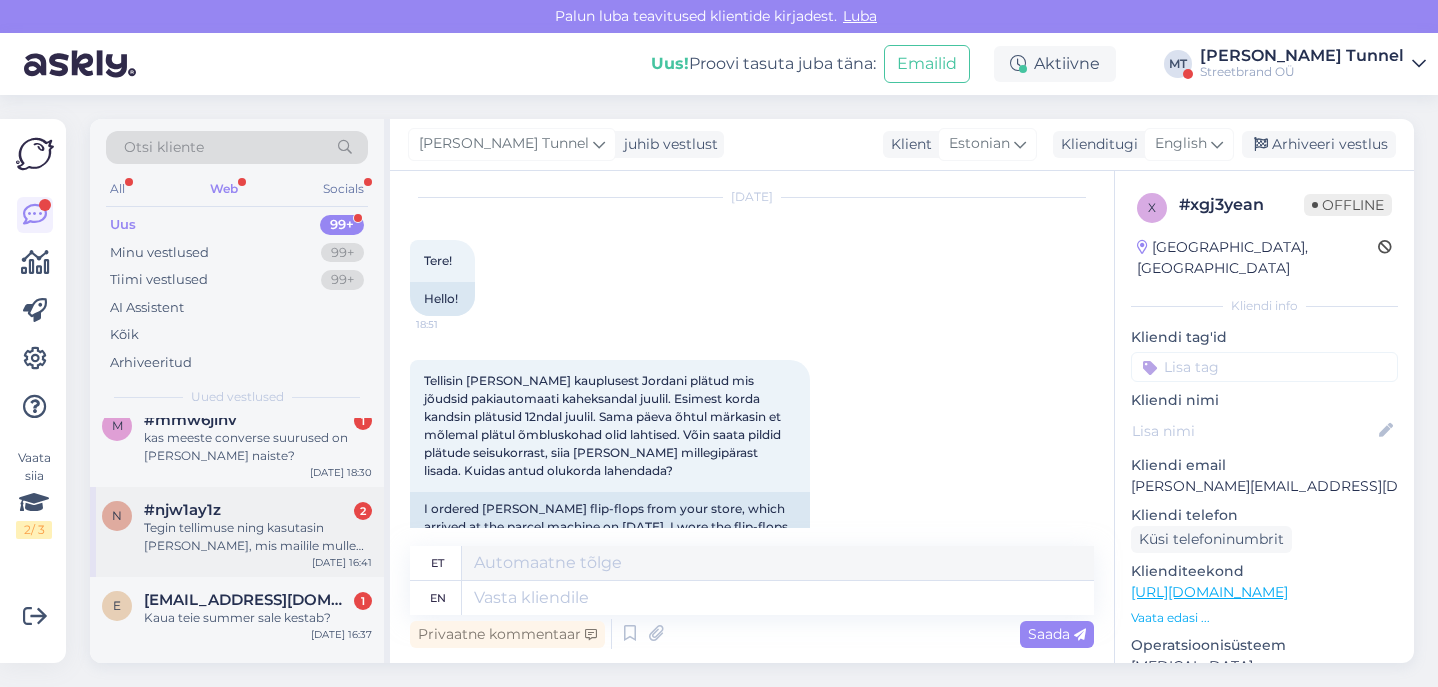 scroll, scrollTop: 1040, scrollLeft: 0, axis: vertical 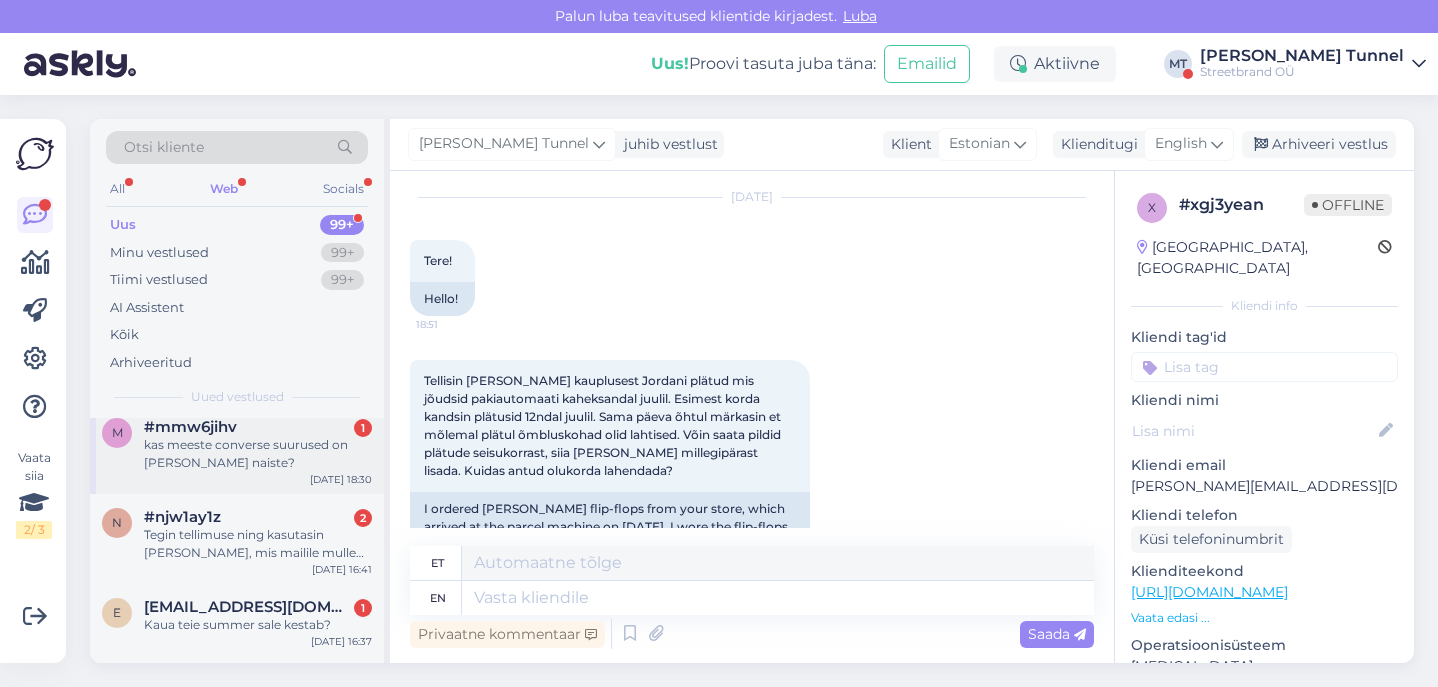 click on "kas meeste converse suurused on [PERSON_NAME] naiste?" at bounding box center [258, 454] 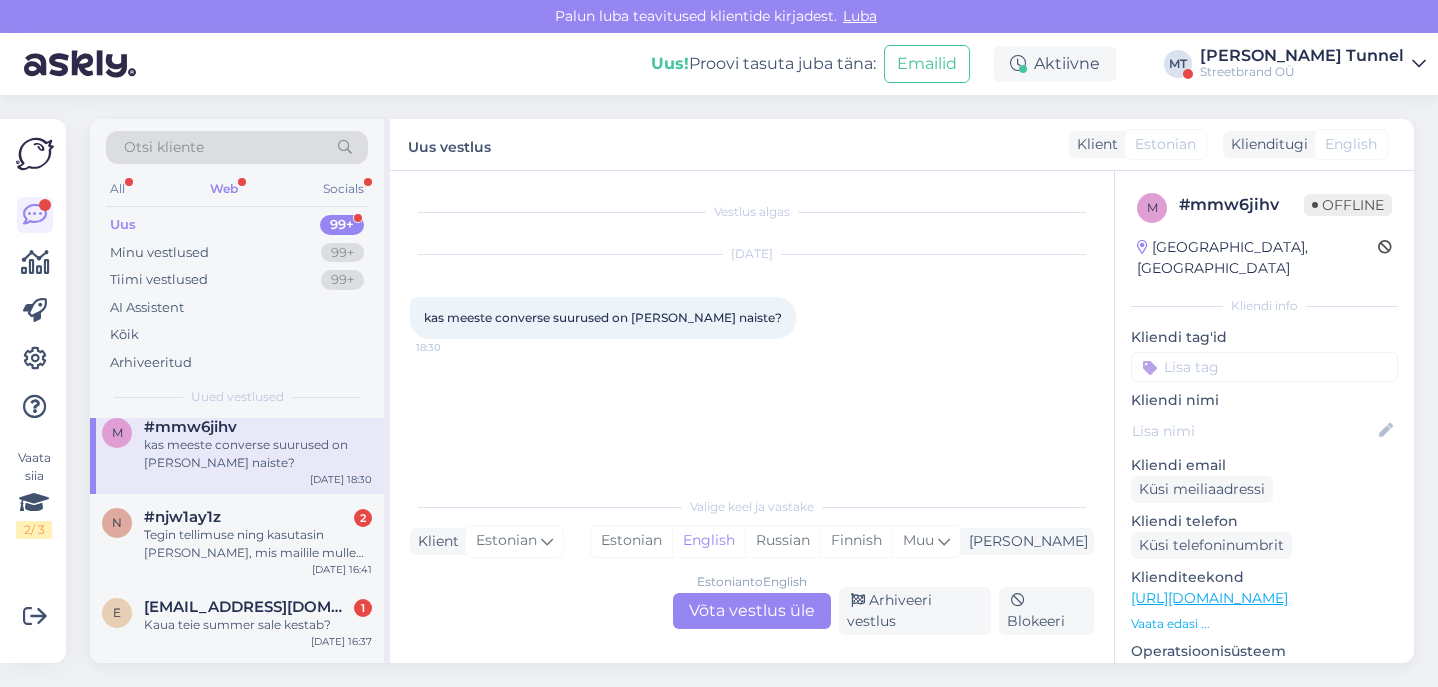 click on "Estonian  to  English Võta vestlus üle" at bounding box center (752, 611) 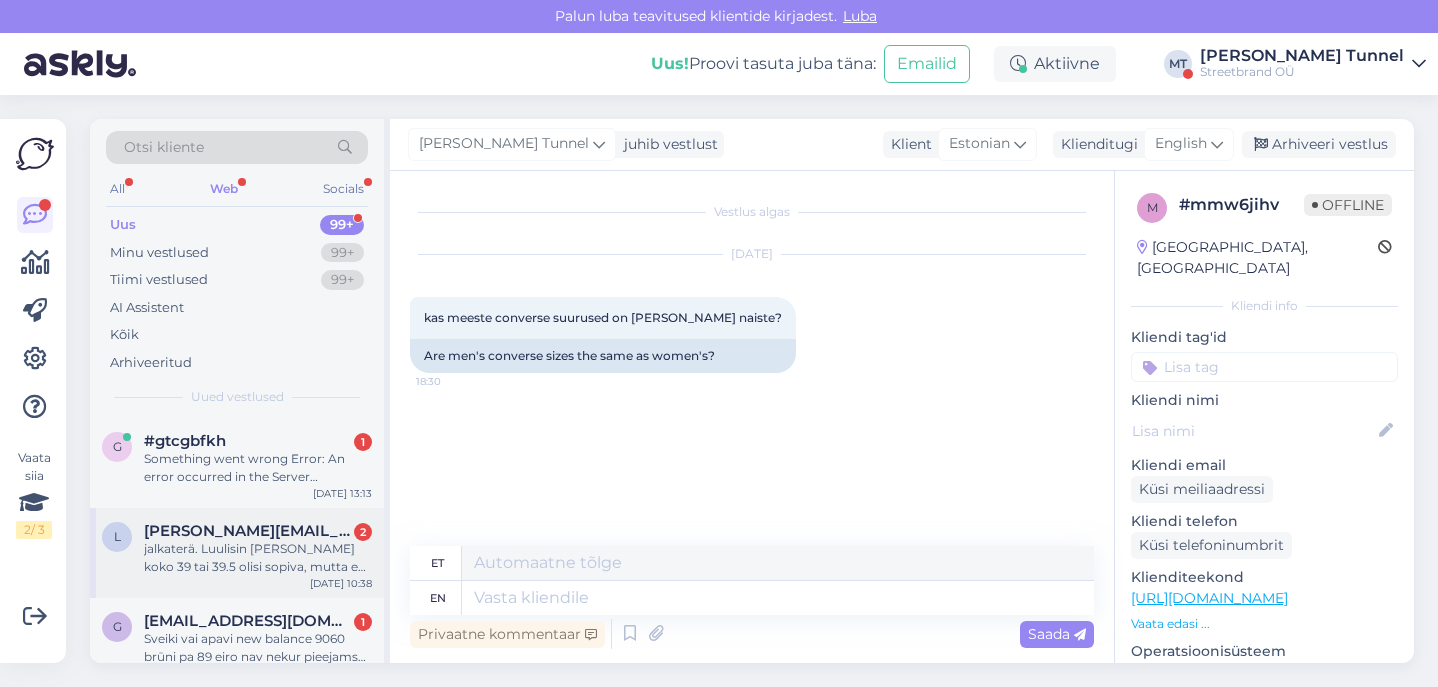 scroll, scrollTop: 0, scrollLeft: 0, axis: both 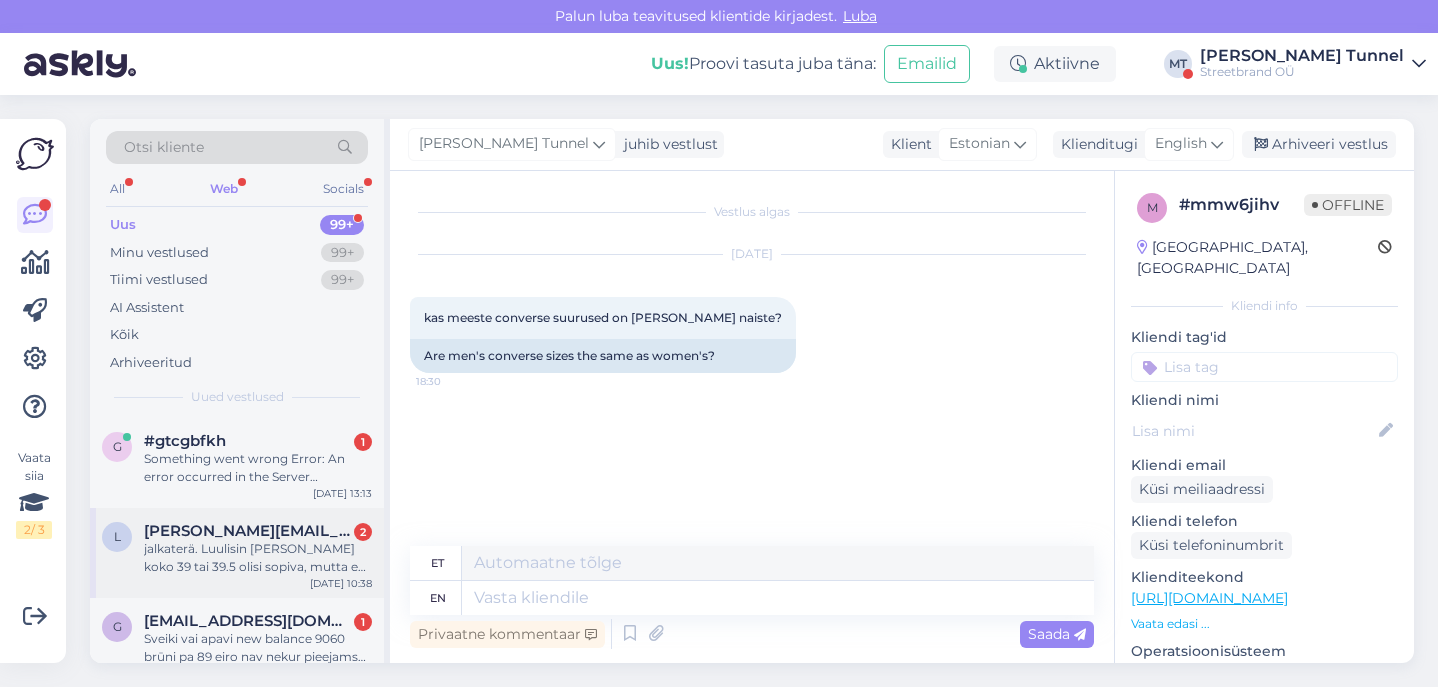 click on "[PERSON_NAME][EMAIL_ADDRESS][PERSON_NAME][DOMAIN_NAME]" at bounding box center [248, 531] 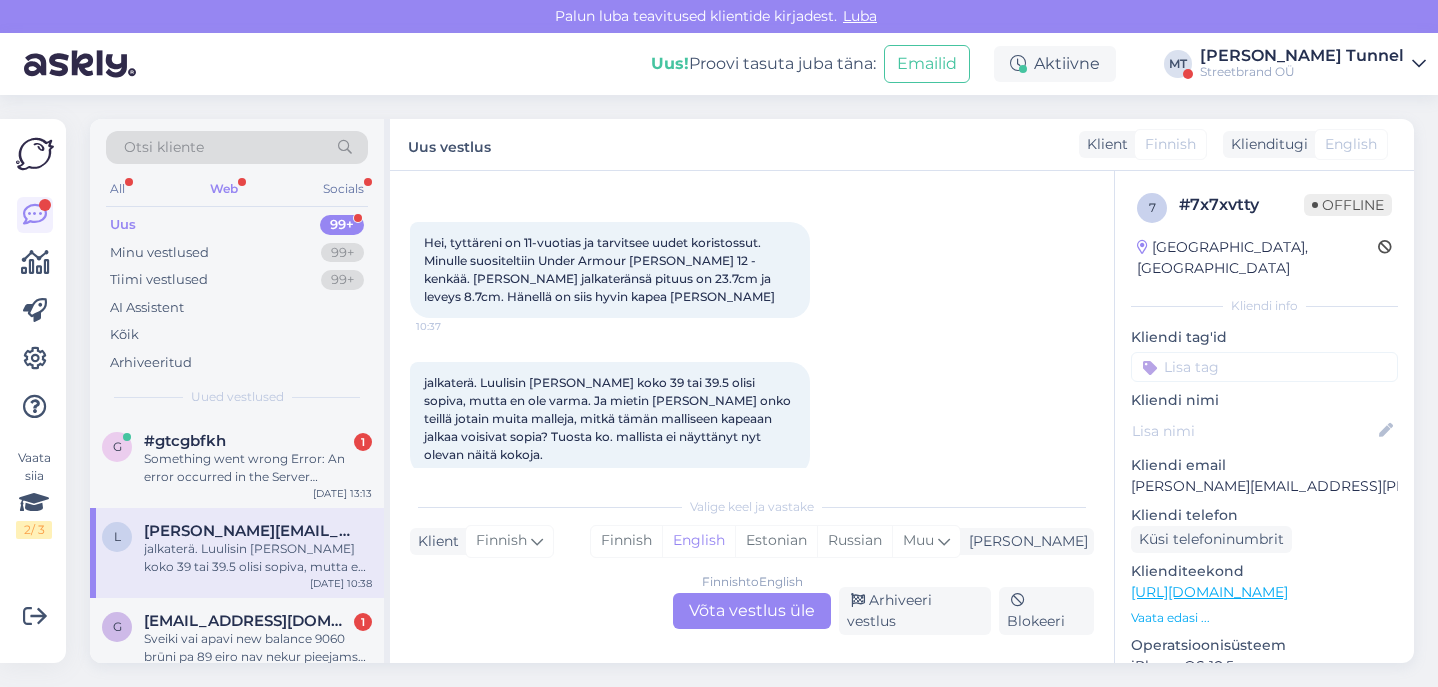 click on "Finnish  to  English Võta vestlus üle" at bounding box center (752, 611) 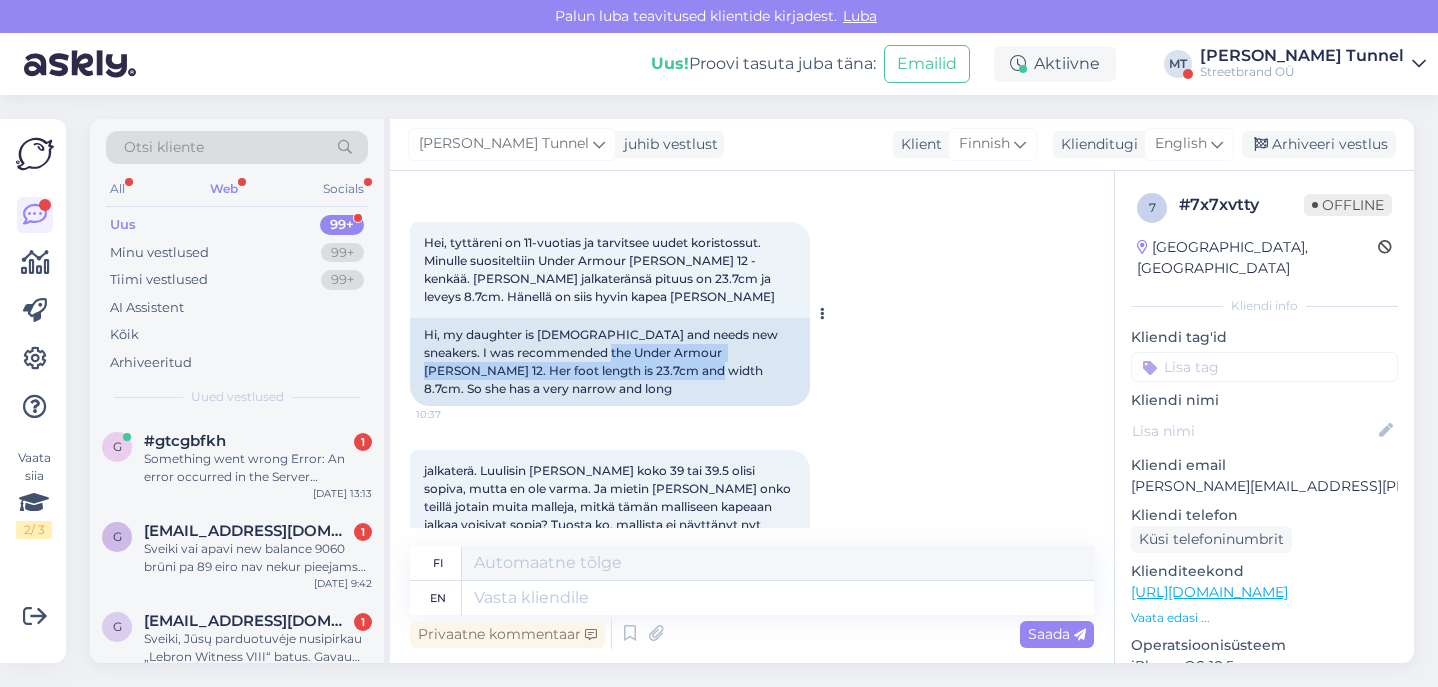 drag, startPoint x: 561, startPoint y: 354, endPoint x: 614, endPoint y: 365, distance: 54.129475 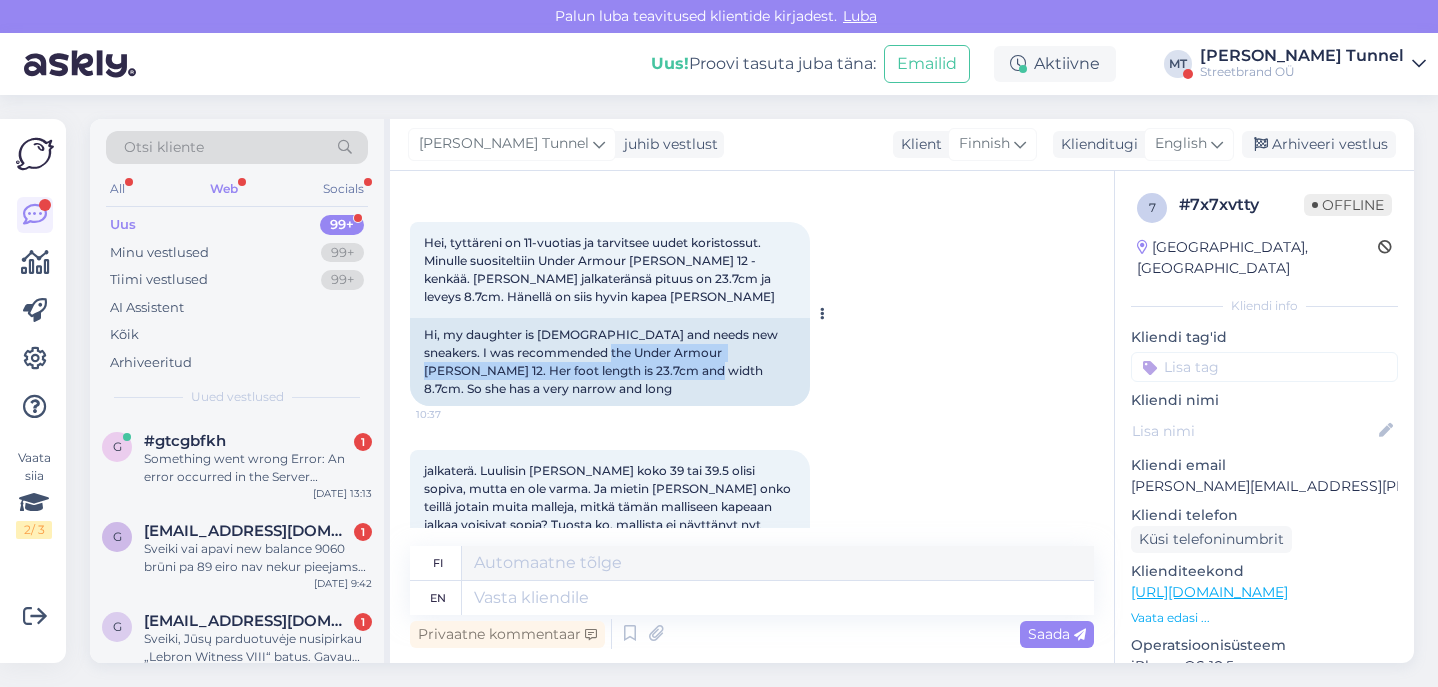 click on "Hi, my daughter is [DEMOGRAPHIC_DATA] and needs new sneakers. I was recommended the Under Armour [PERSON_NAME] 12. Her foot length is 23.7cm and width 8.7cm. So she has a very narrow and long" at bounding box center [610, 362] 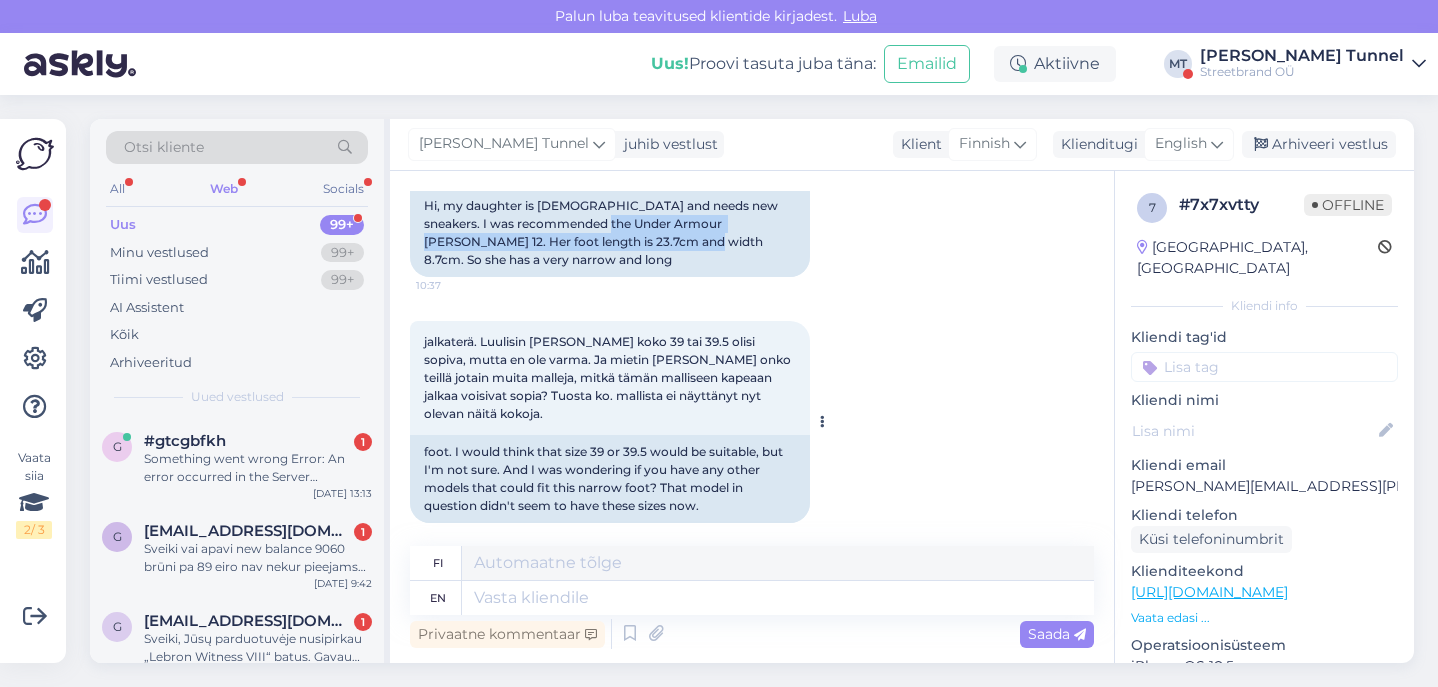 scroll, scrollTop: 203, scrollLeft: 0, axis: vertical 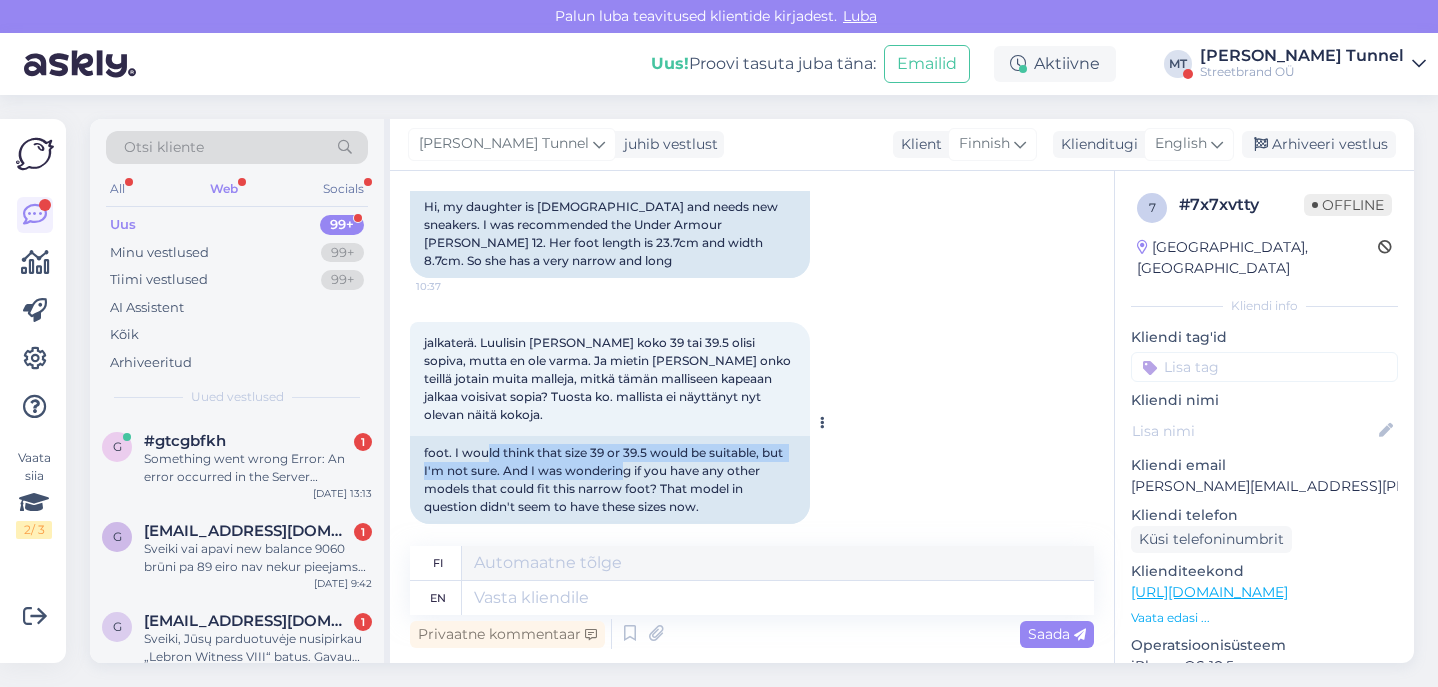 drag, startPoint x: 489, startPoint y: 440, endPoint x: 622, endPoint y: 444, distance: 133.06013 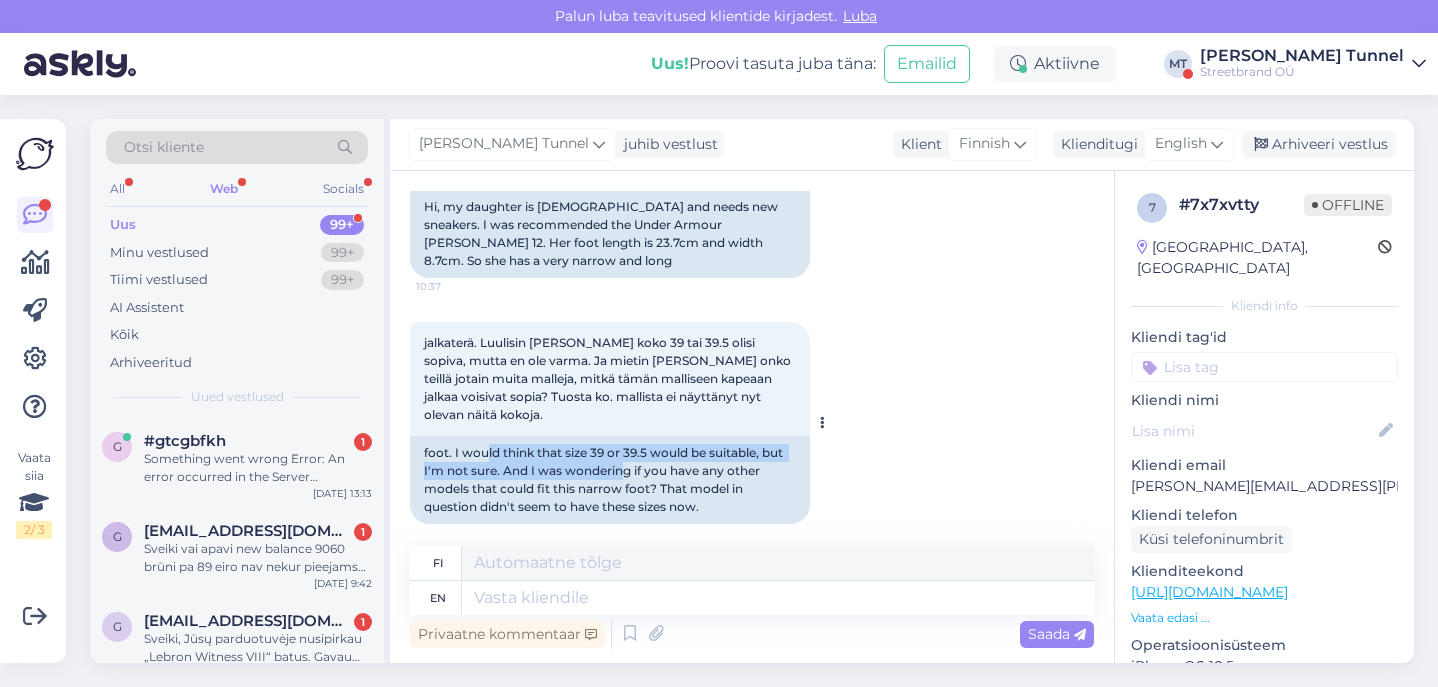 click on "foot. I would think that size 39 or 39.5 would be suitable, but I'm not sure. And I was wondering if you have any other models that could fit this narrow foot? That model in question didn't seem to have these sizes now." at bounding box center [610, 480] 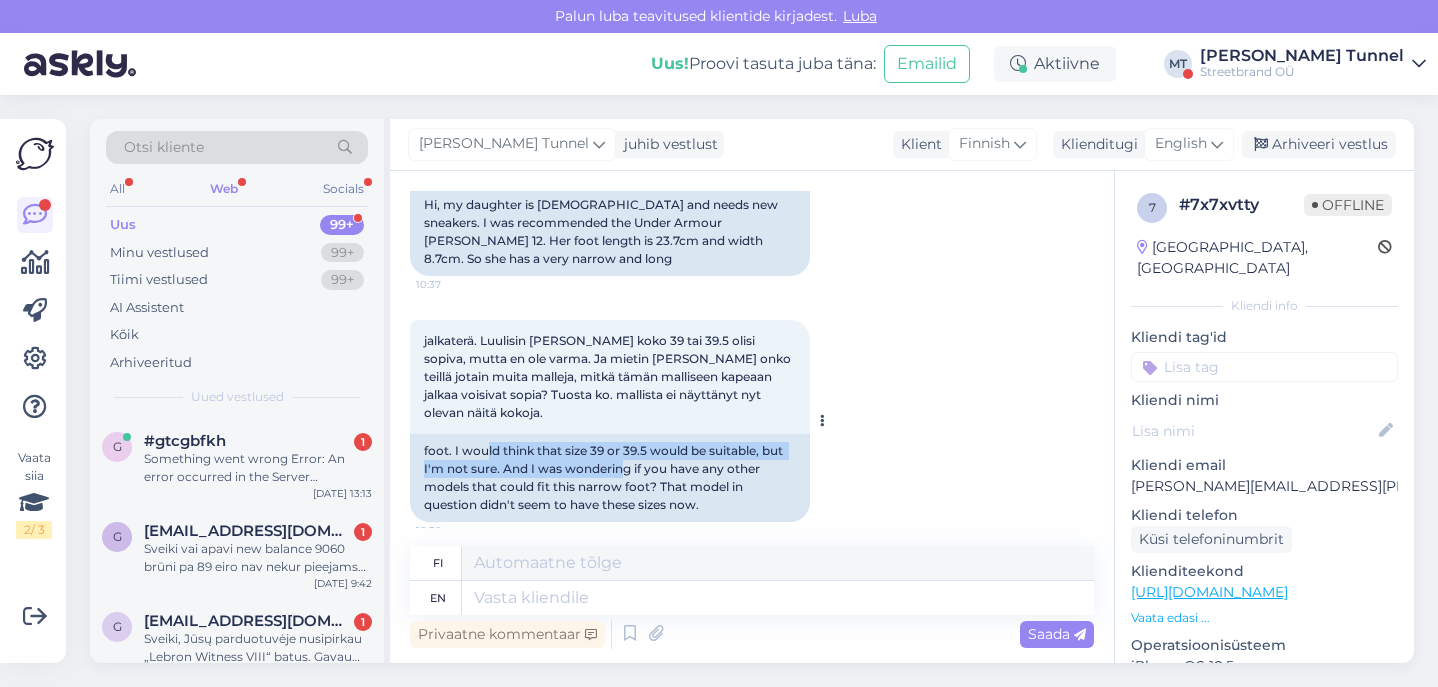 scroll, scrollTop: 203, scrollLeft: 0, axis: vertical 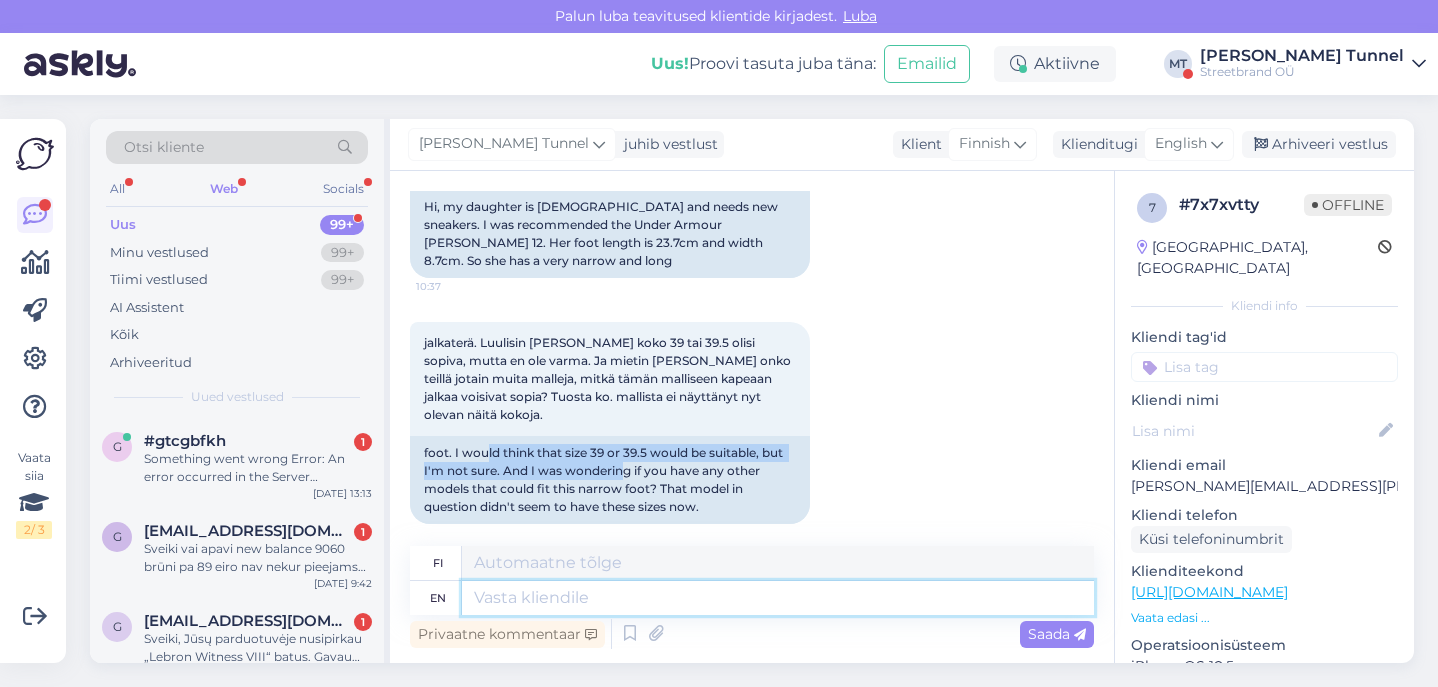 click at bounding box center (778, 598) 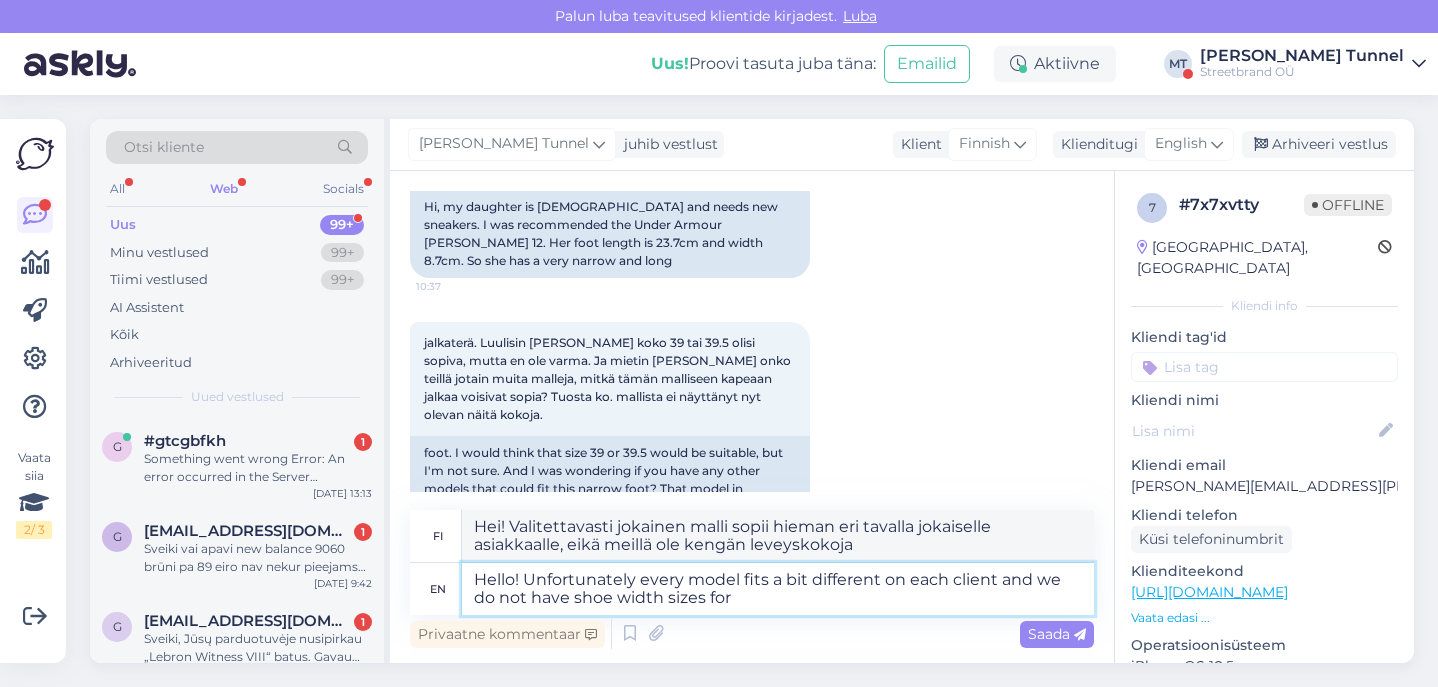 click on "Hello! Unfortunately every model fits a bit different on each client and we do not have shoe width sizes for" at bounding box center (778, 589) 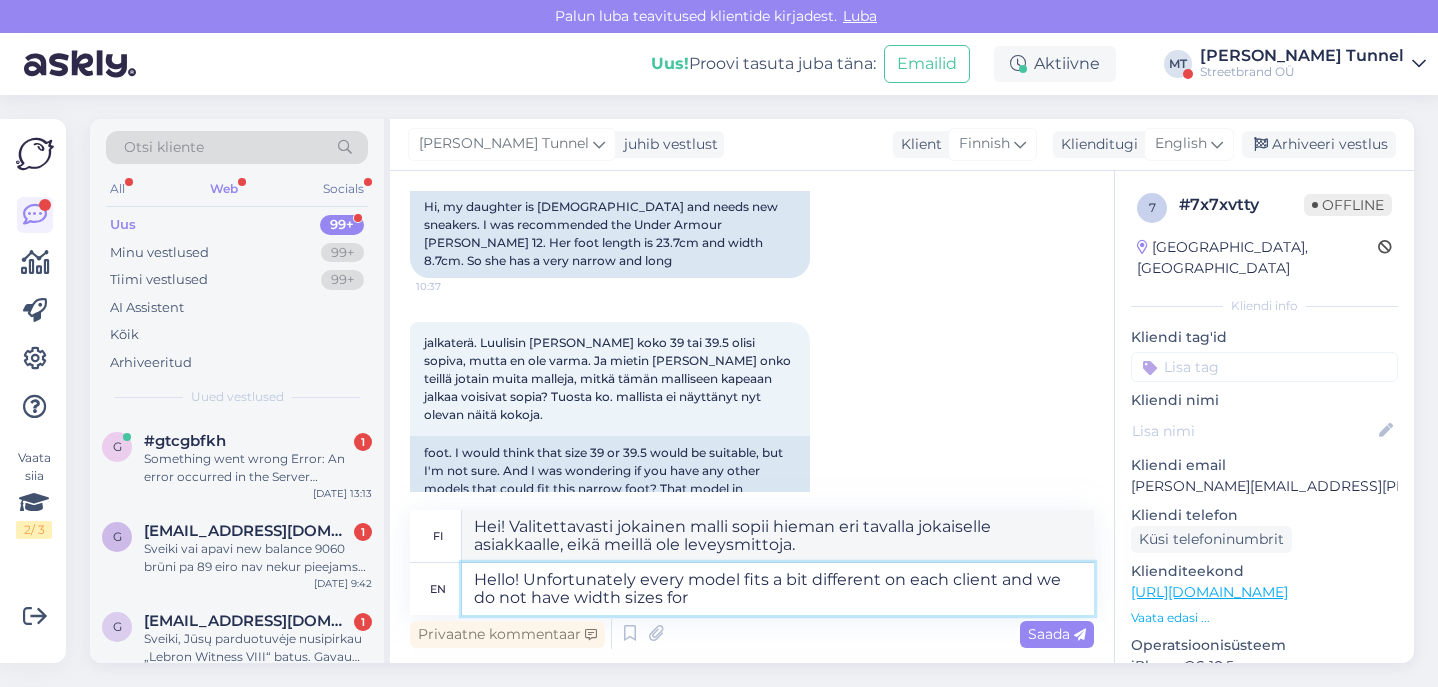 click on "Hello! Unfortunately every model fits a bit different on each client and we do not have width sizes for" at bounding box center [778, 589] 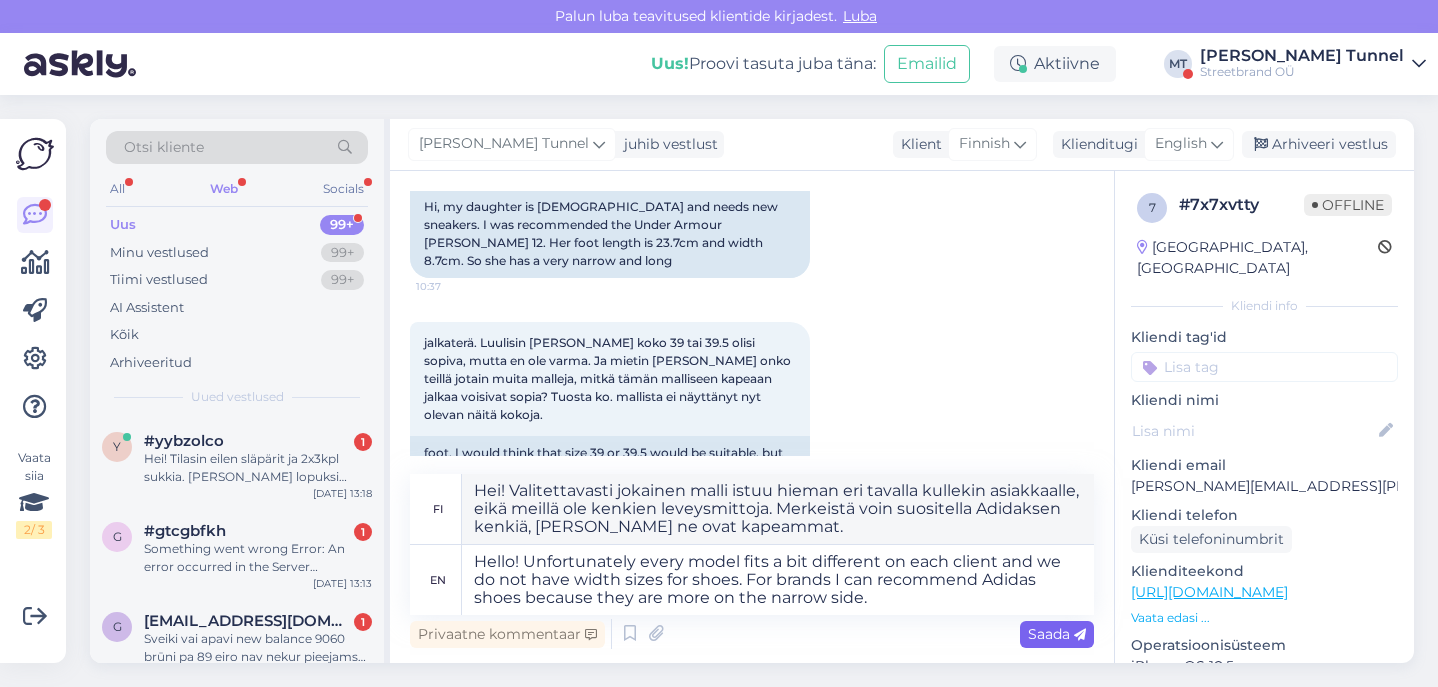 click on "Saada" at bounding box center (1057, 634) 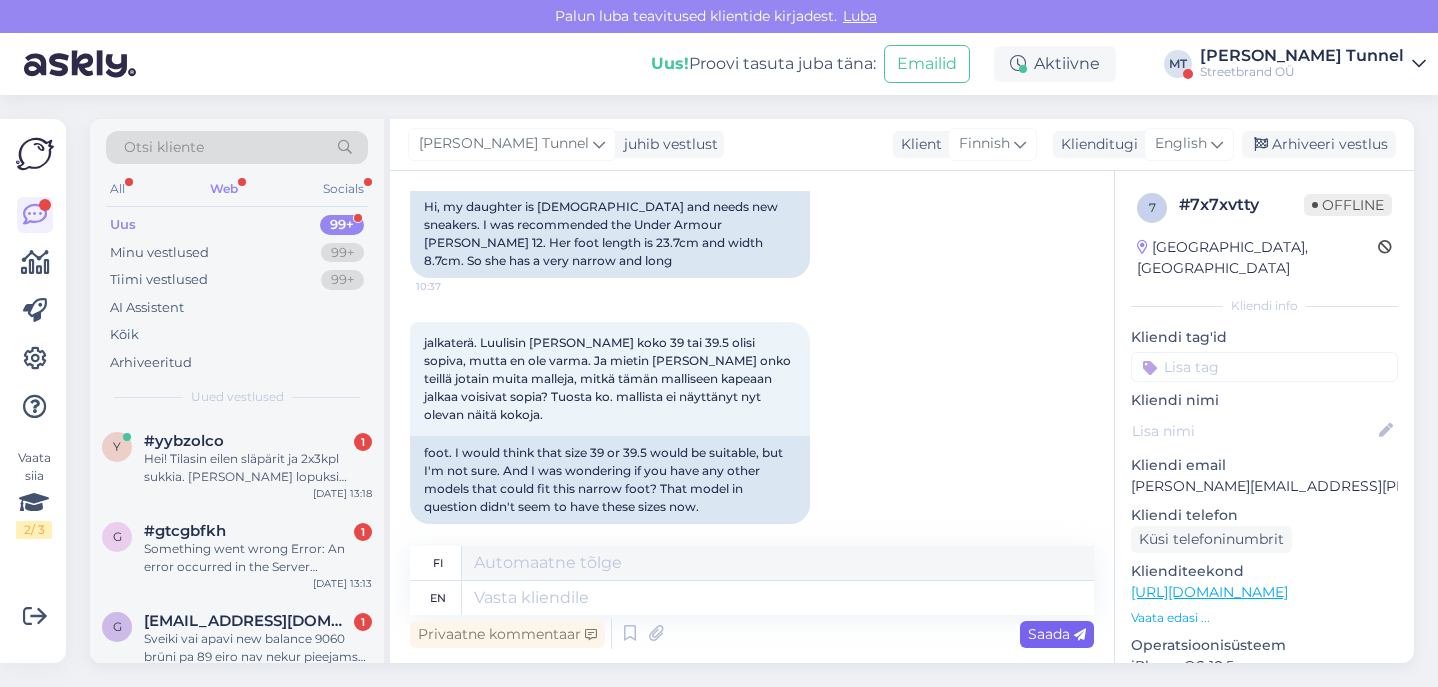 scroll, scrollTop: 431, scrollLeft: 0, axis: vertical 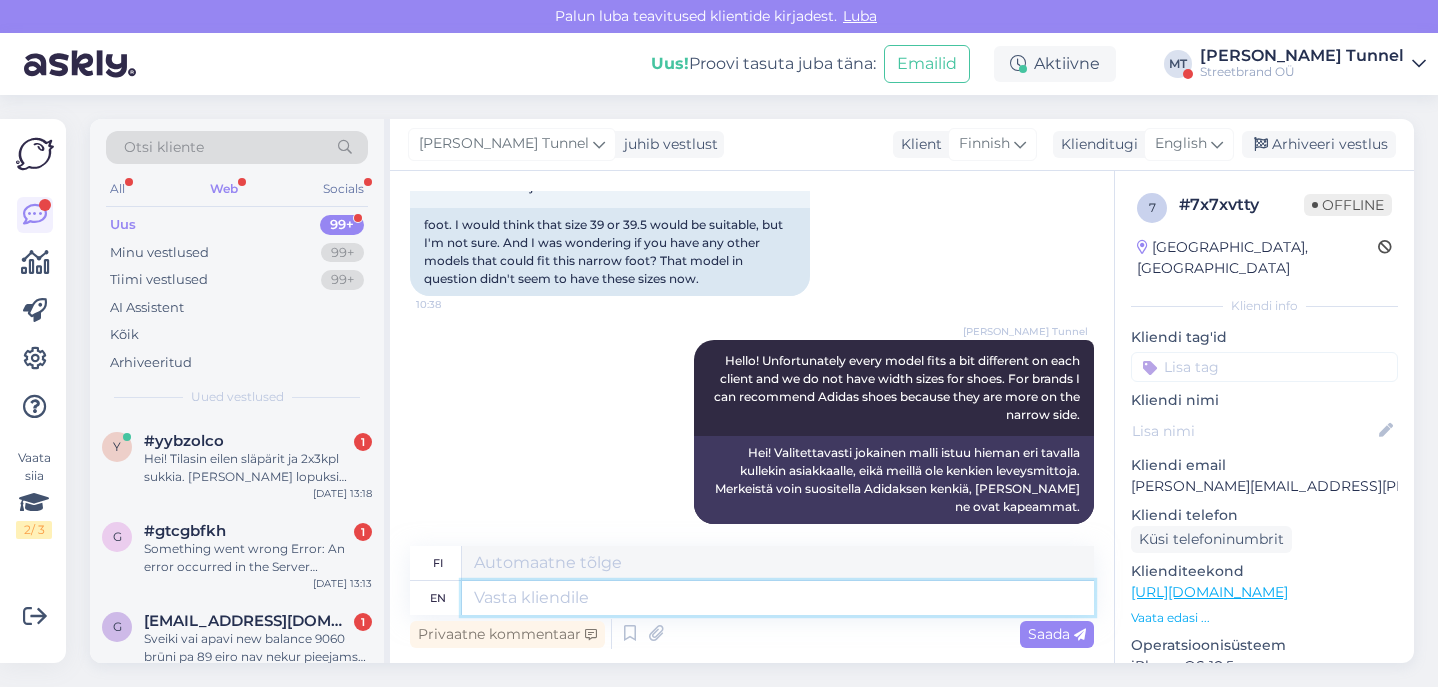 click at bounding box center [778, 598] 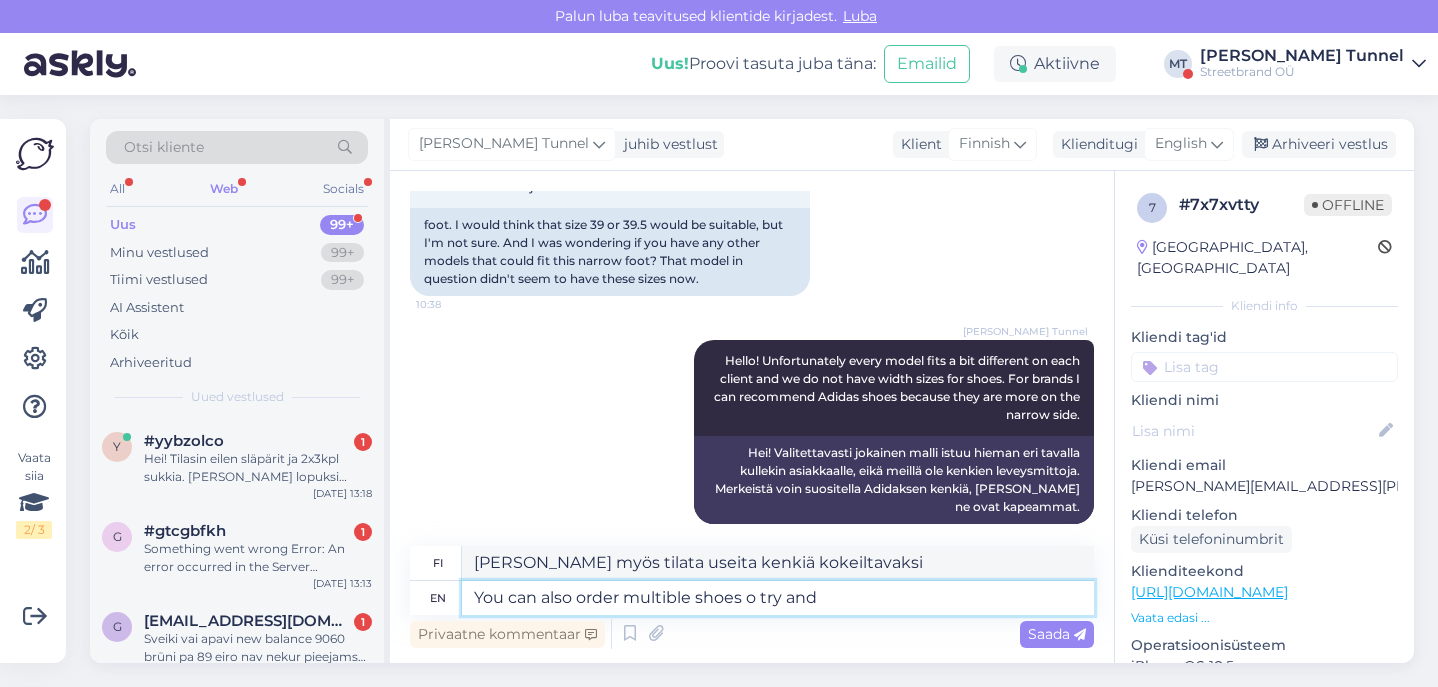 click on "You can also order multible shoes o try and" at bounding box center [778, 598] 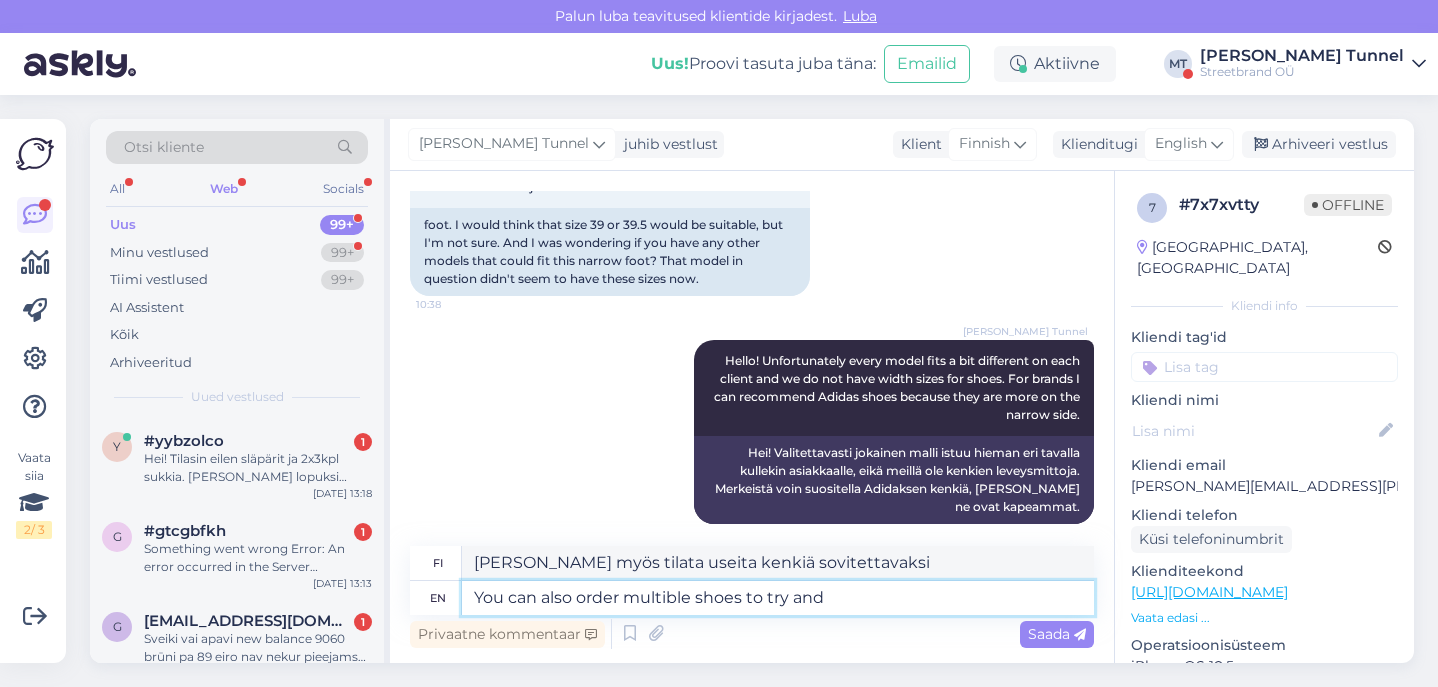 click on "You can also order multible shoes to try and" at bounding box center [778, 598] 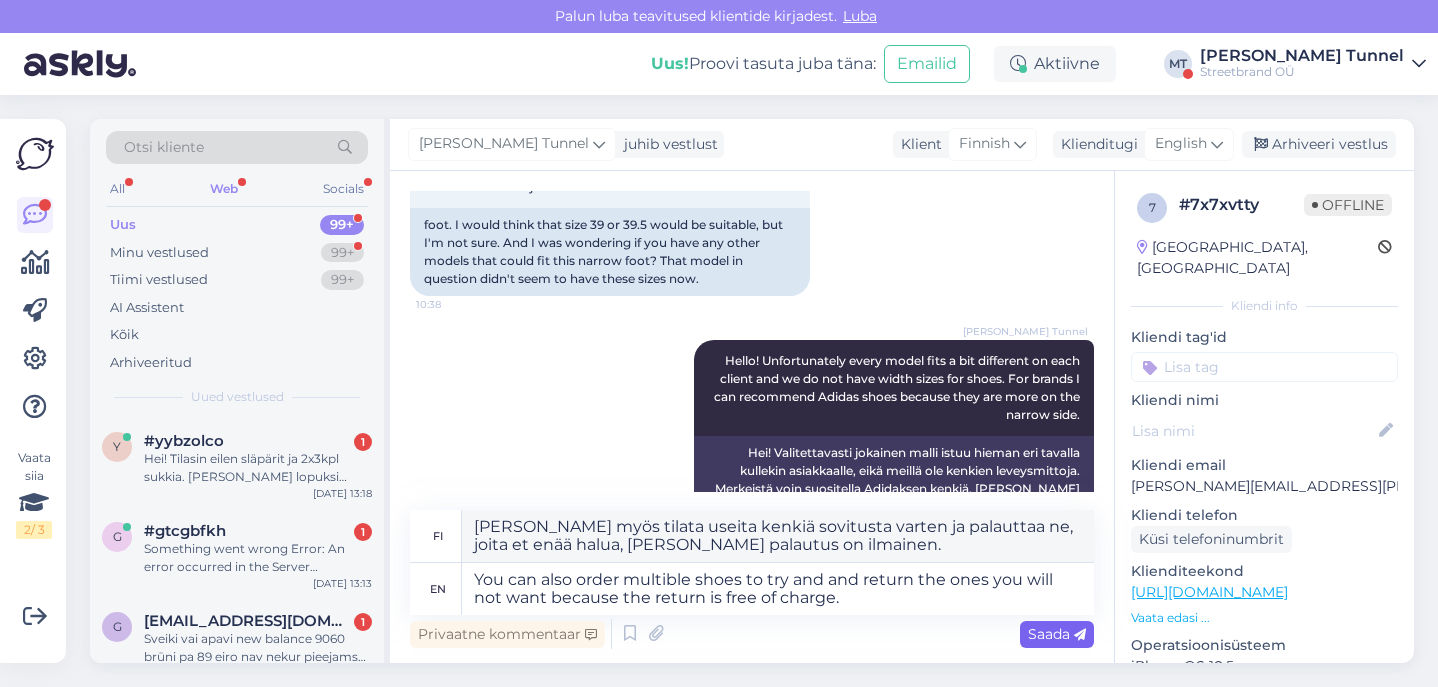 click on "Saada" at bounding box center [1057, 634] 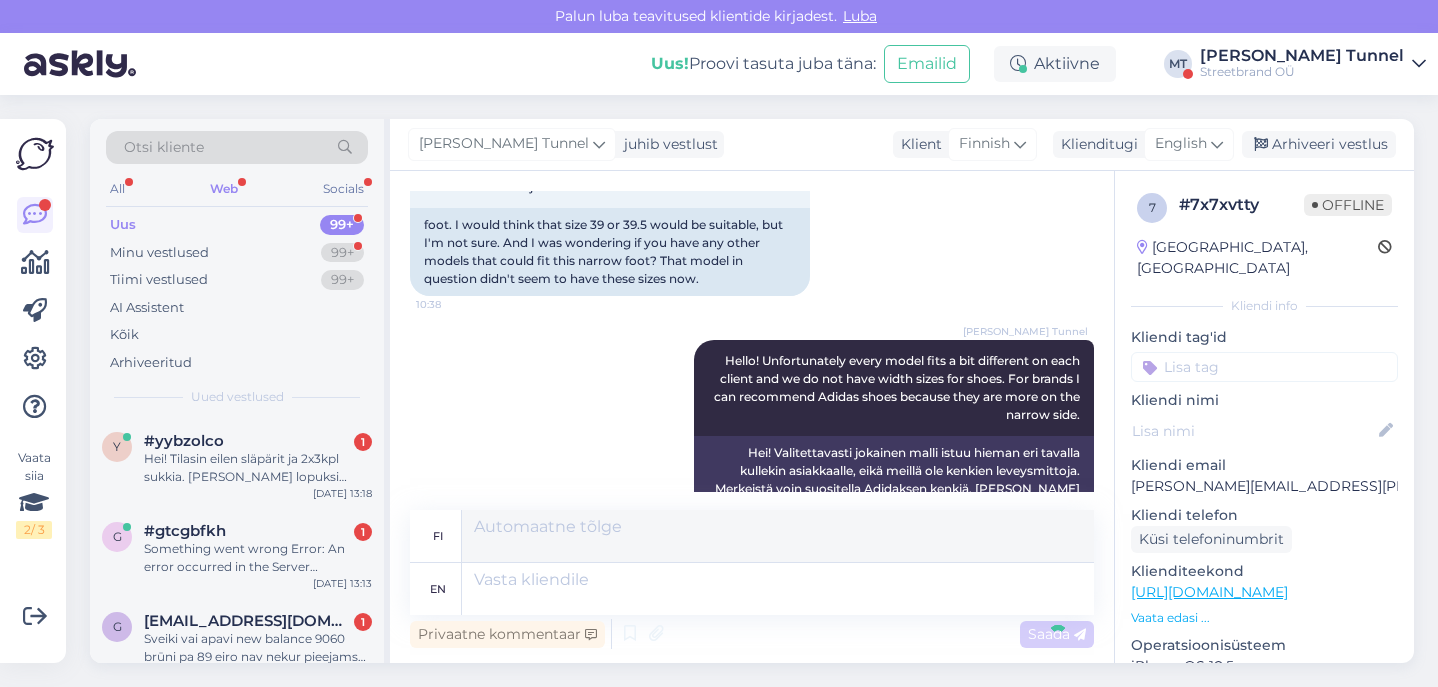 scroll, scrollTop: 587, scrollLeft: 0, axis: vertical 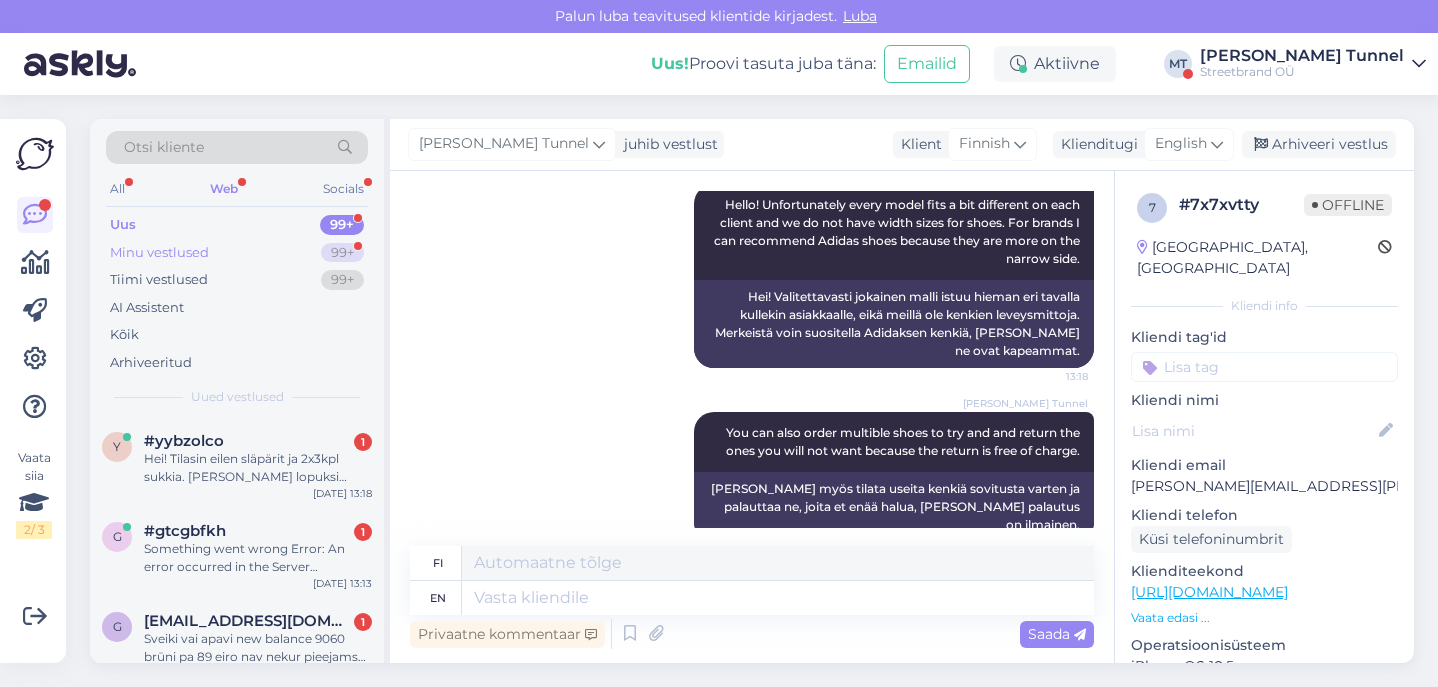 click on "99+" at bounding box center [342, 253] 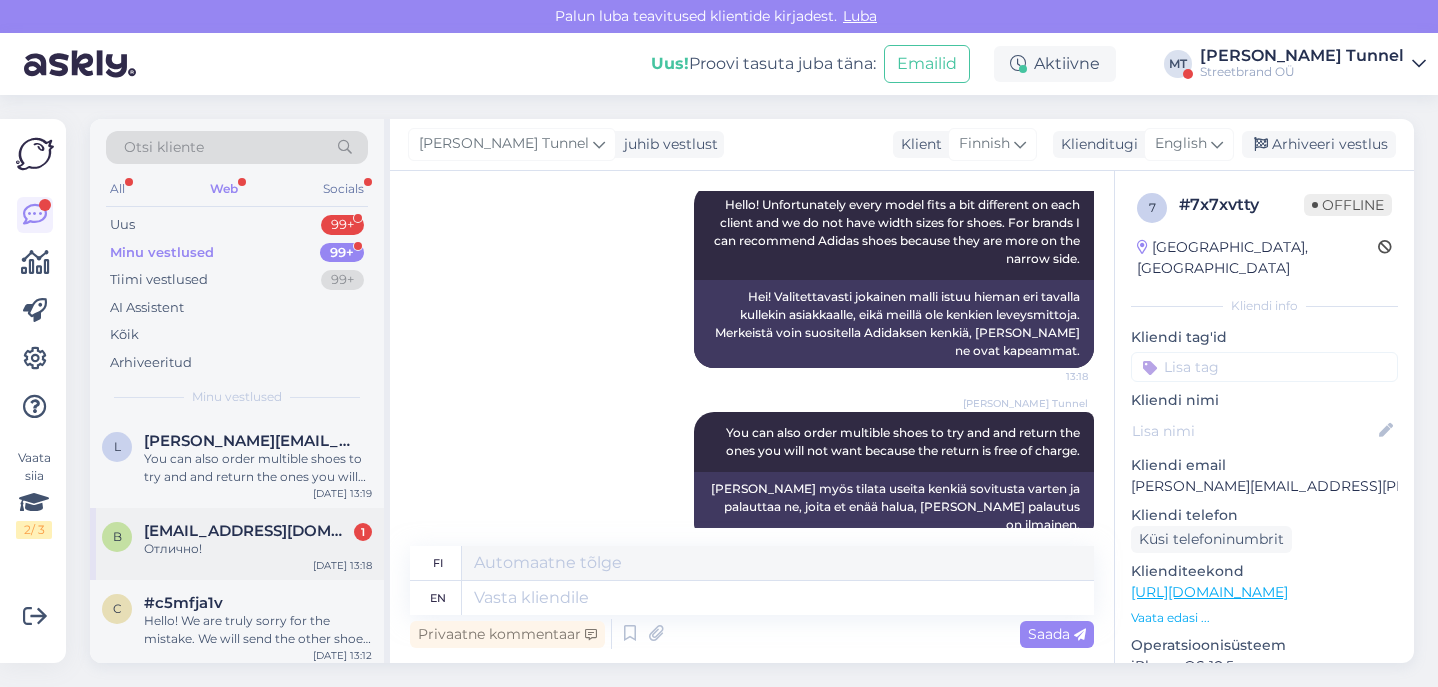 click on "Отлично!" at bounding box center (258, 549) 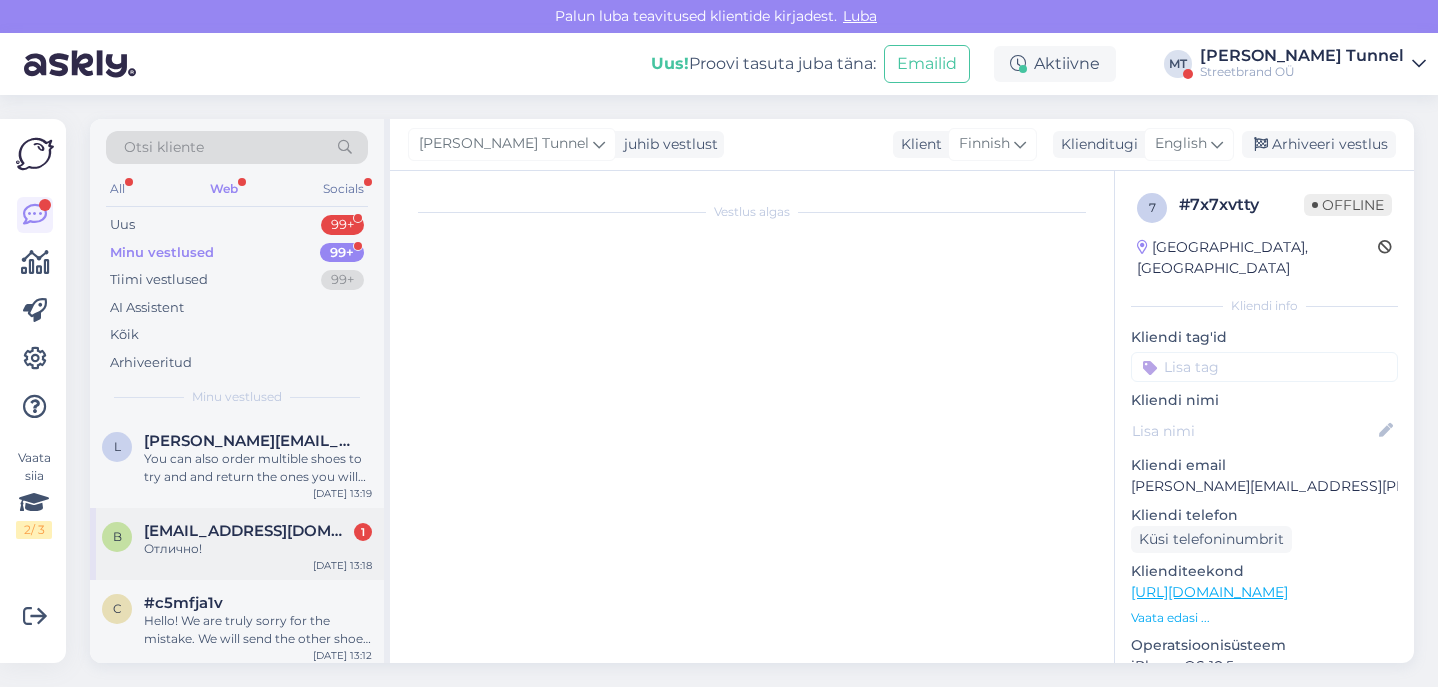 scroll, scrollTop: 755, scrollLeft: 0, axis: vertical 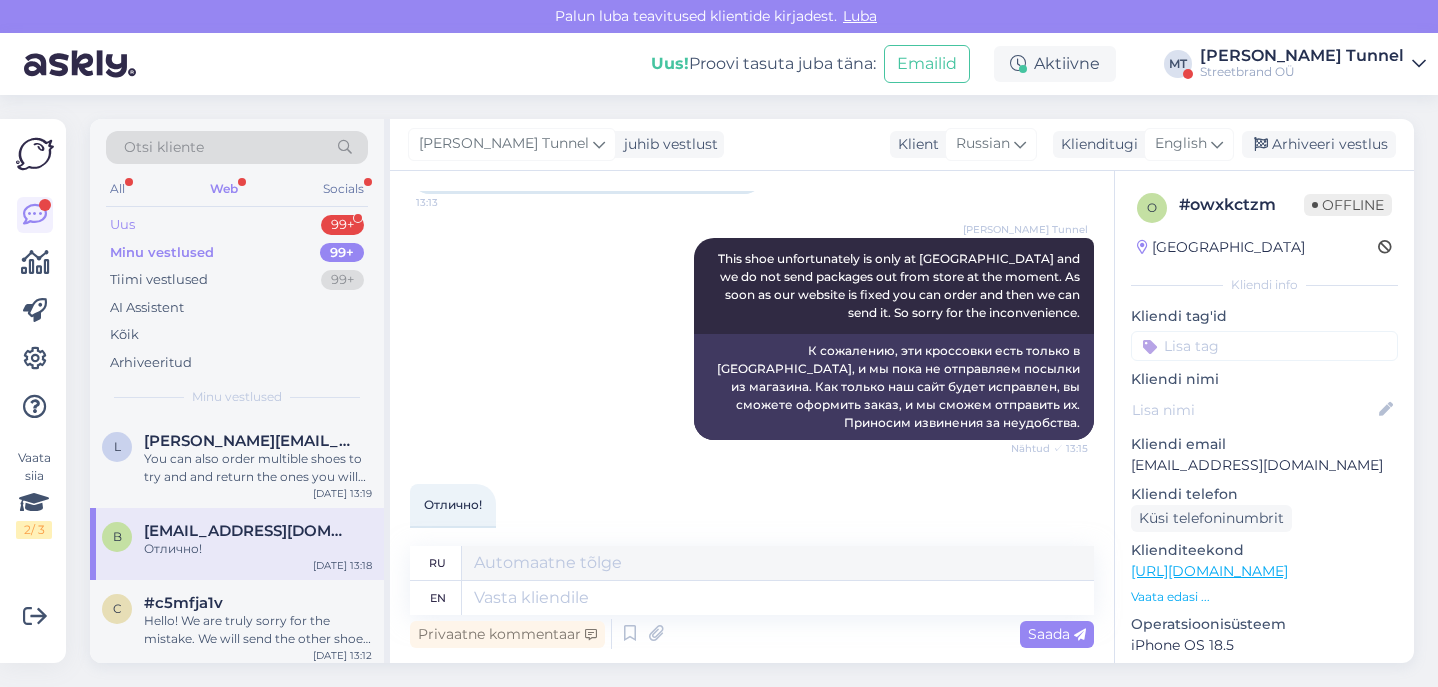 click on "Uus 99+" at bounding box center (237, 225) 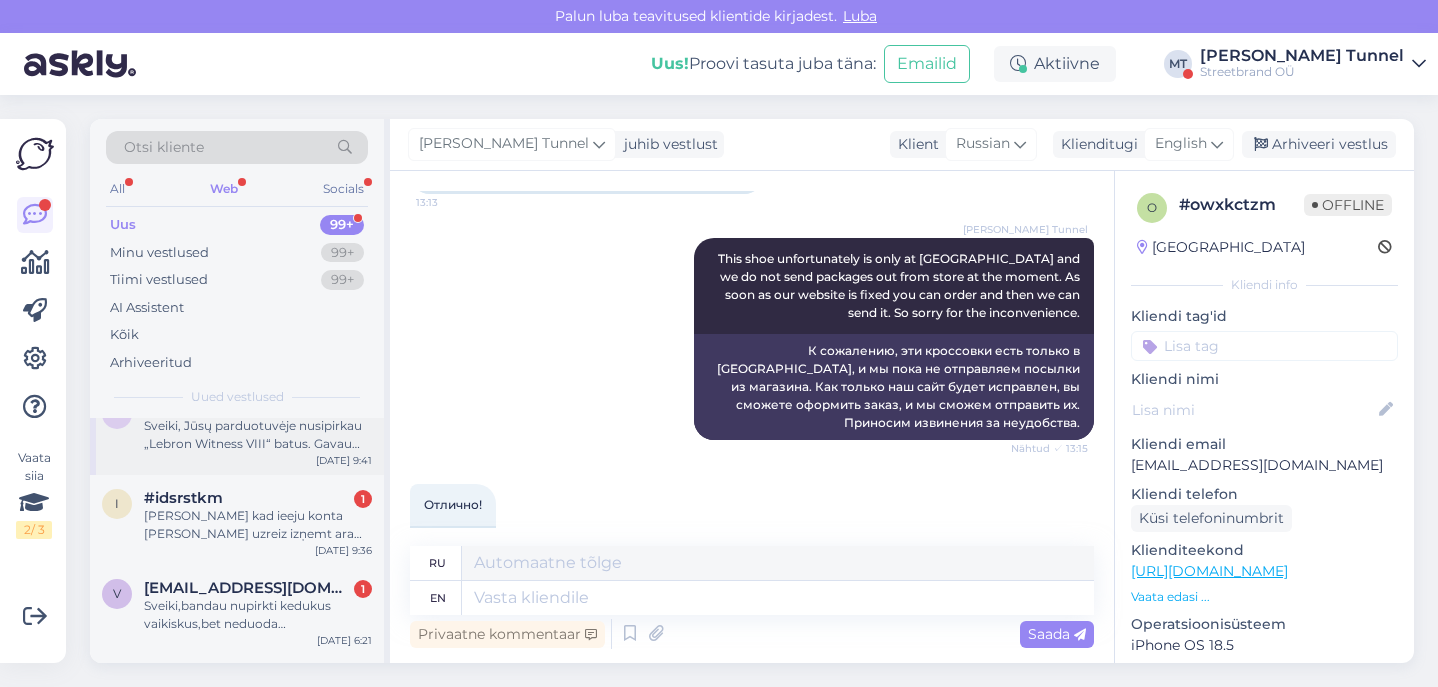 scroll, scrollTop: 347, scrollLeft: 0, axis: vertical 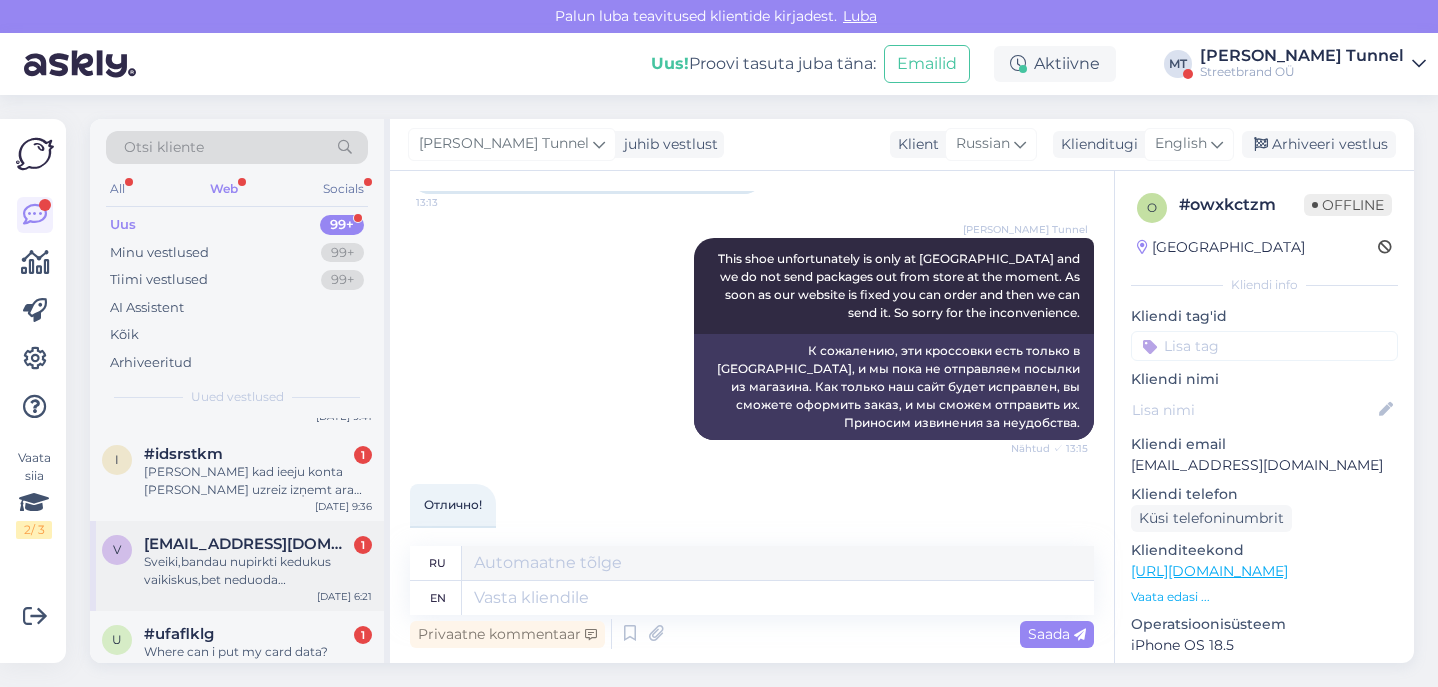 click on "v [EMAIL_ADDRESS][DOMAIN_NAME] 1 Sveiki,bandau nupirkti kedukus vaikiskus,bet neduoda apmoketi,kokia gali buti problema? [DATE] 6:21" at bounding box center [237, 566] 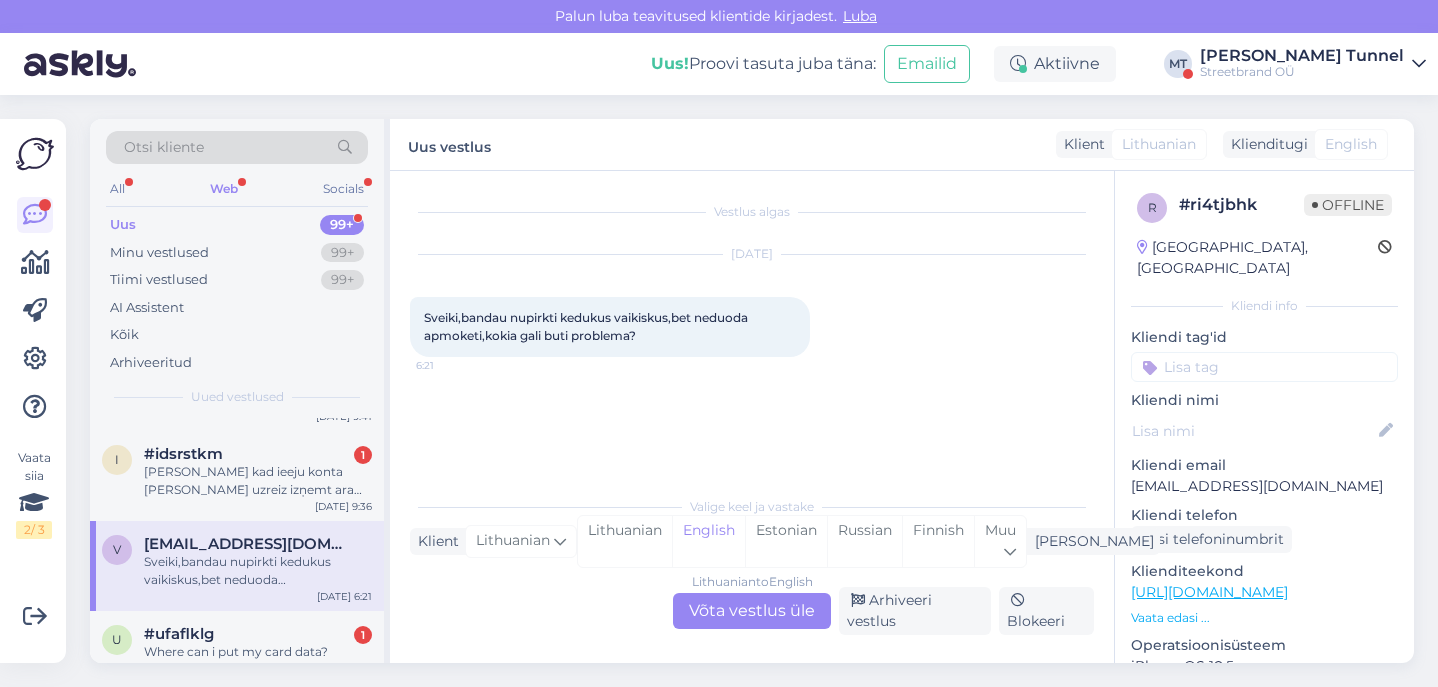 click on "Lithuanian  to  English Võta vestlus üle" at bounding box center [752, 611] 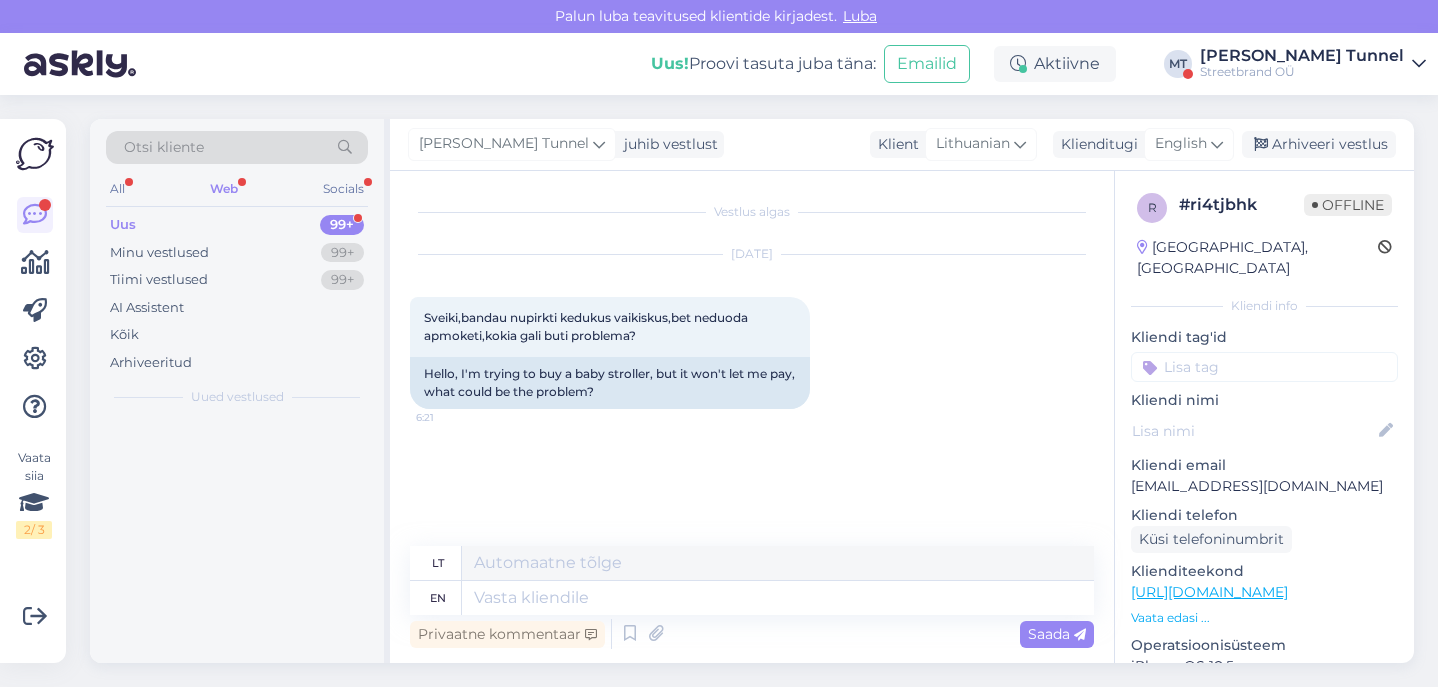 scroll, scrollTop: 0, scrollLeft: 0, axis: both 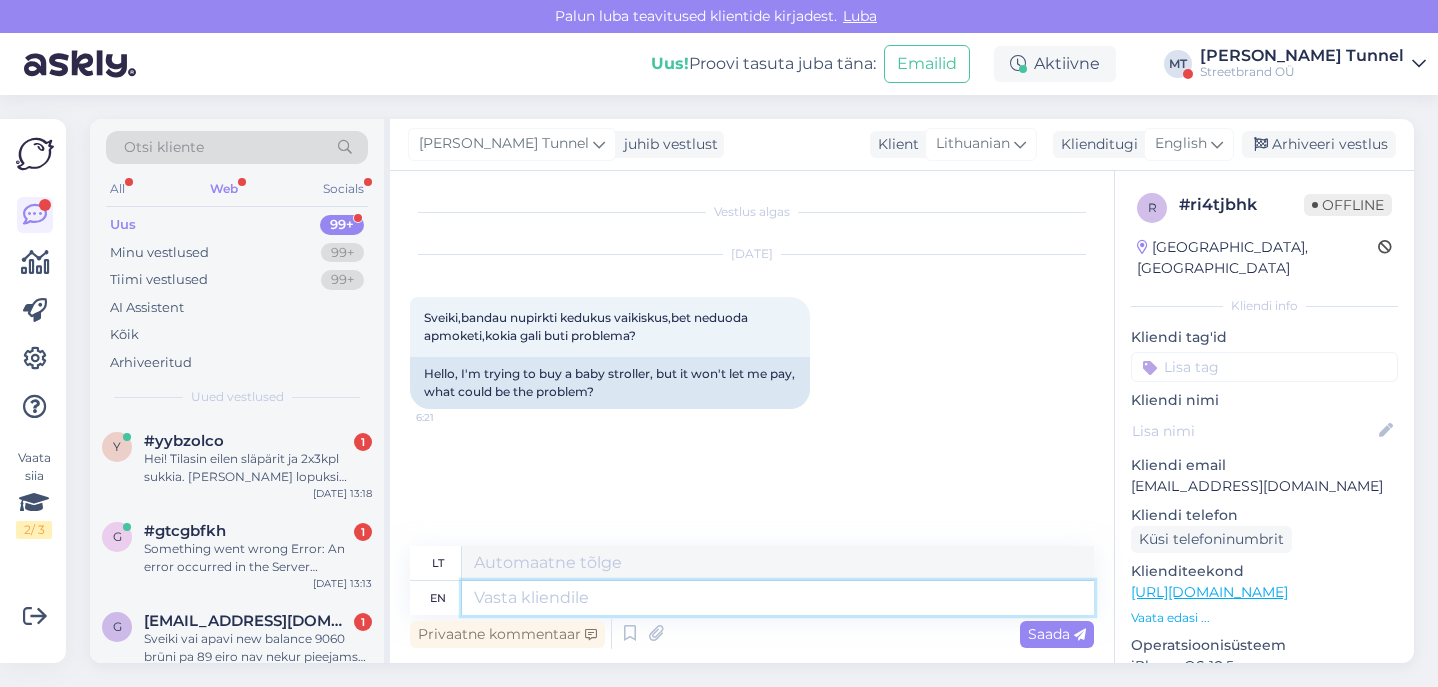 click at bounding box center [778, 598] 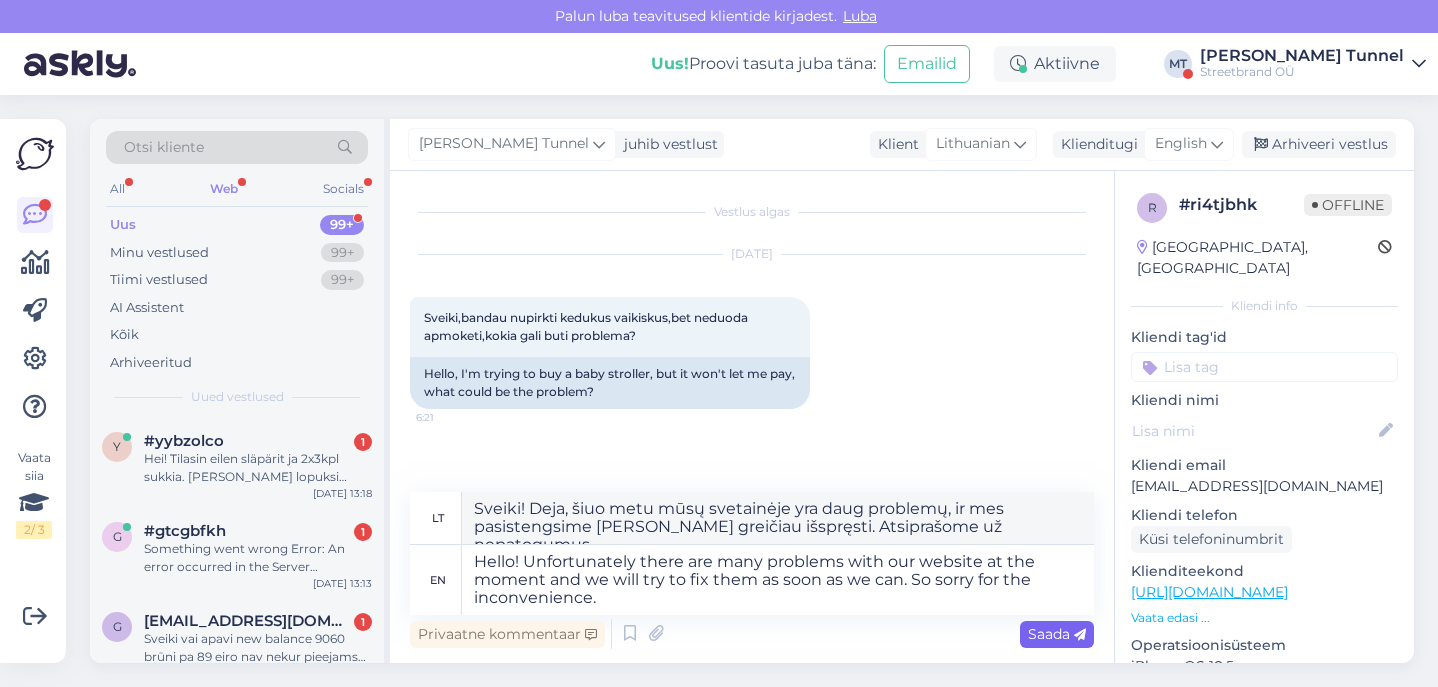 click on "Saada" at bounding box center [1057, 634] 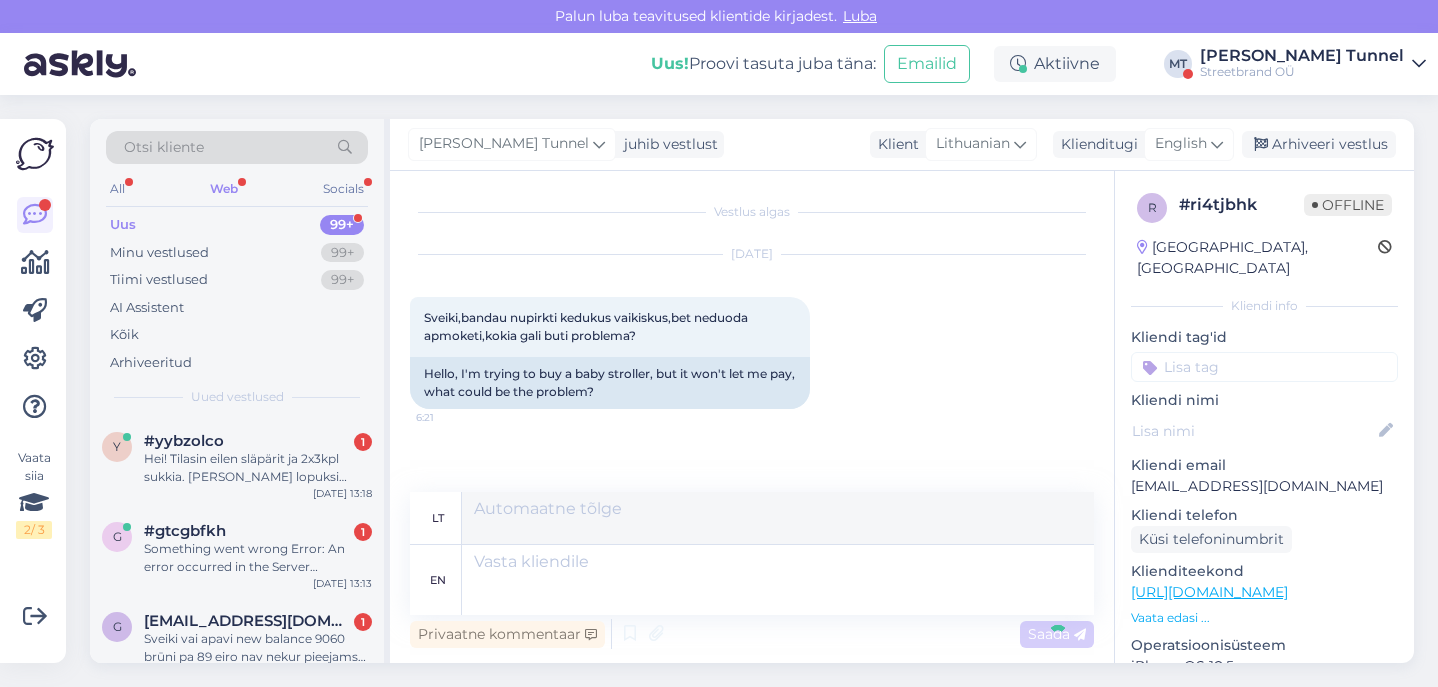scroll, scrollTop: 95, scrollLeft: 0, axis: vertical 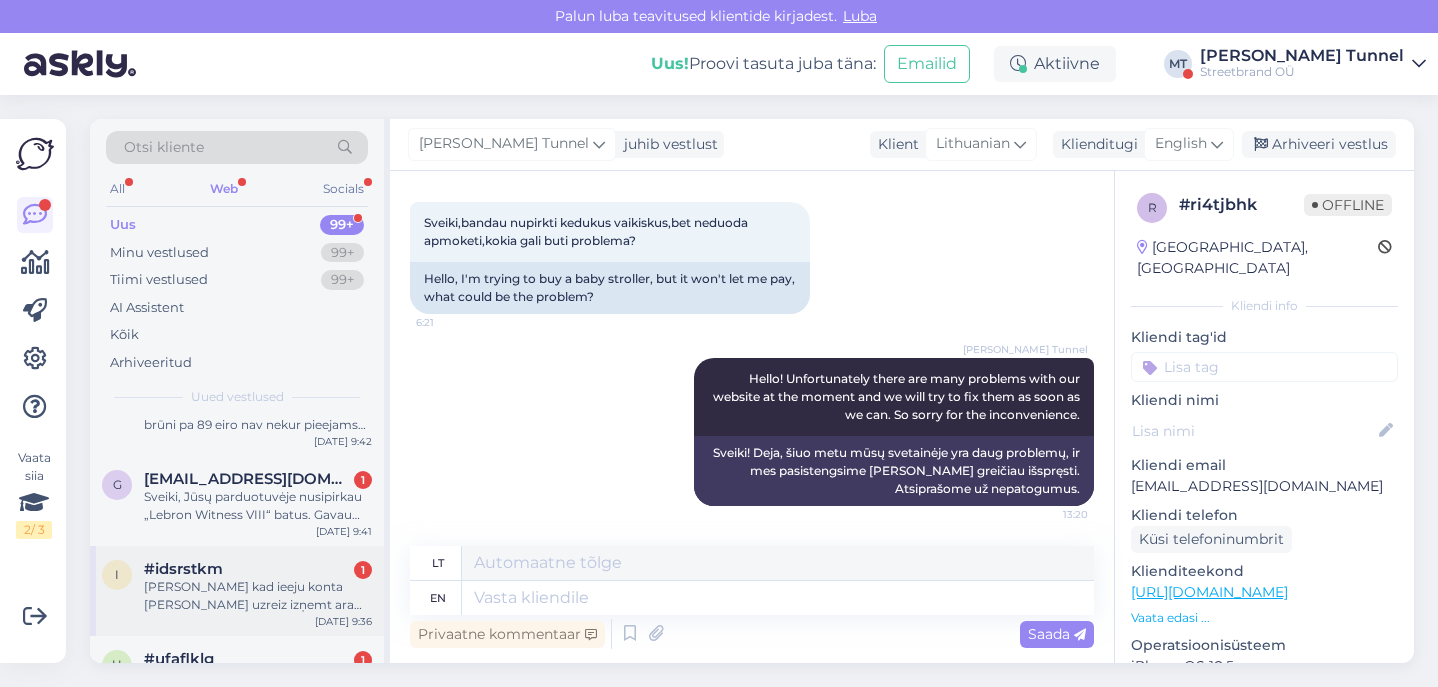 click on "[PERSON_NAME] kad ieeju konta [PERSON_NAME] uzreiz izņemt ara no viņa" at bounding box center [258, 596] 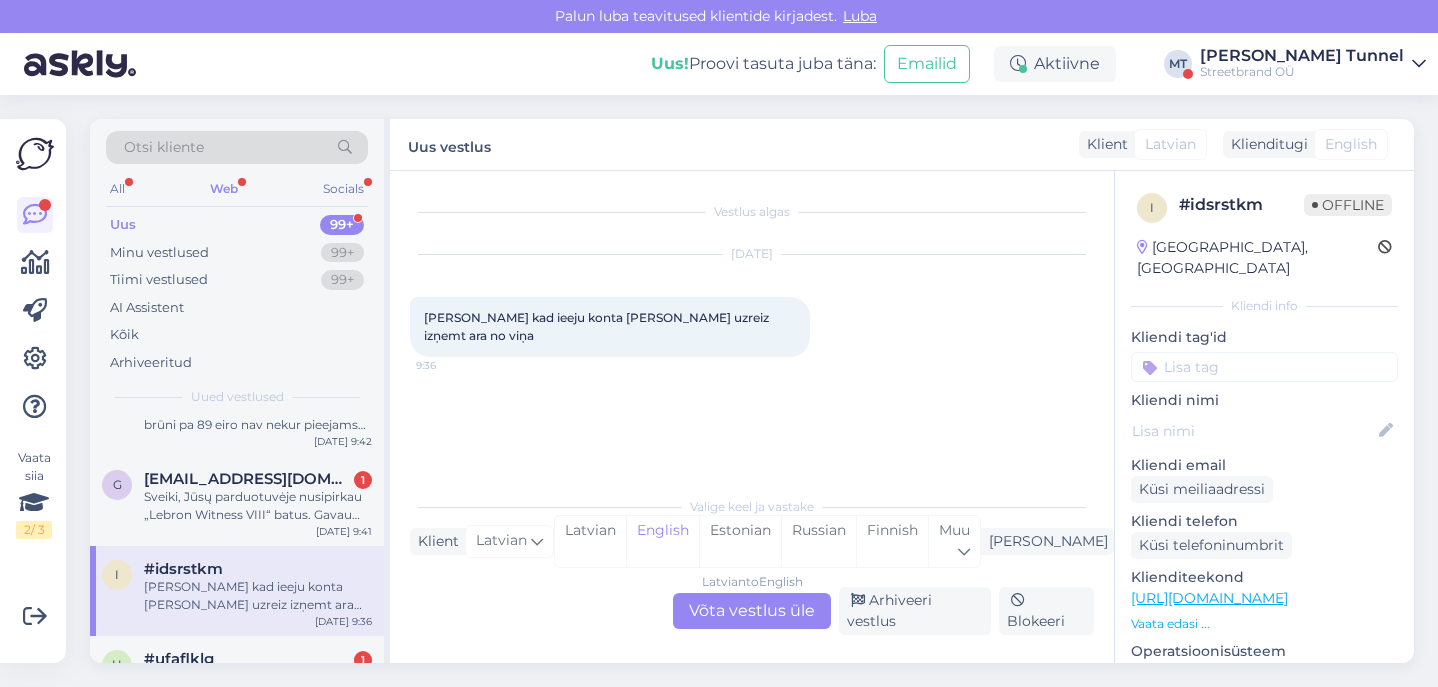 click on "Latvian  to  English Võta vestlus üle" at bounding box center [752, 611] 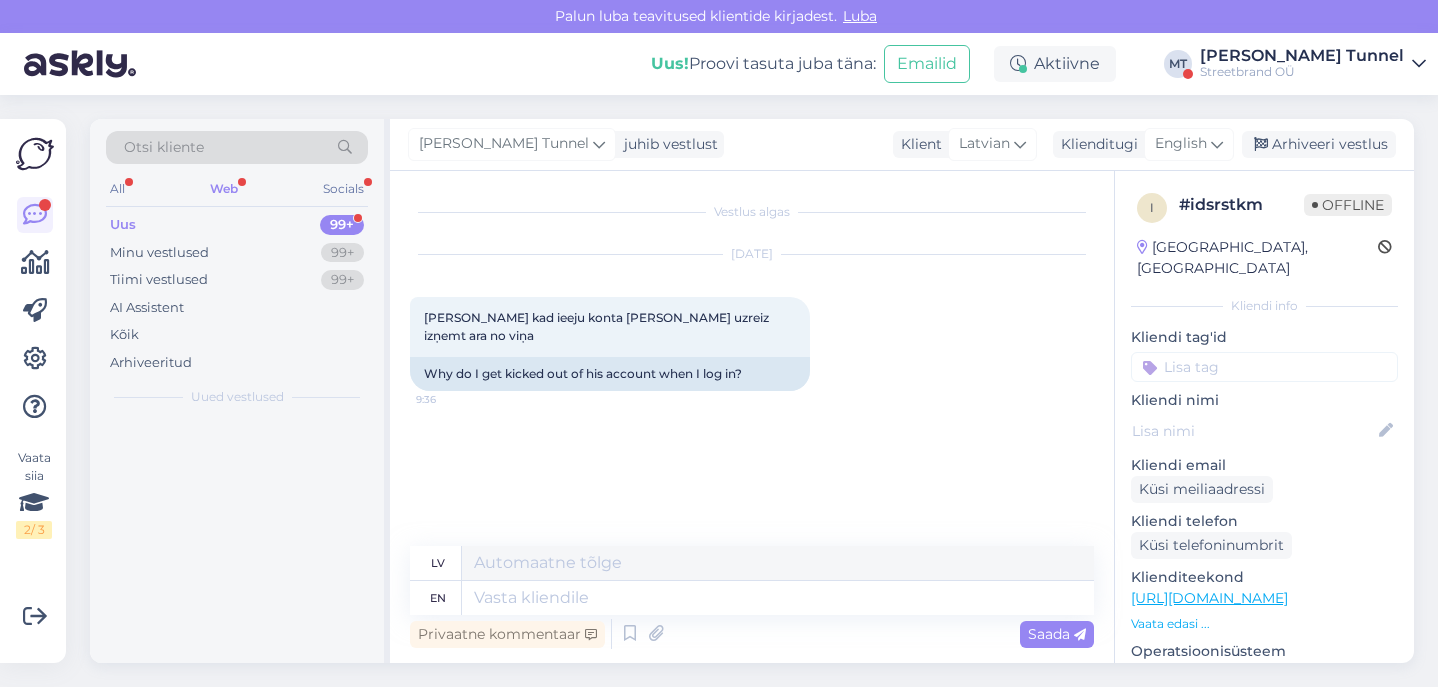 scroll, scrollTop: 0, scrollLeft: 0, axis: both 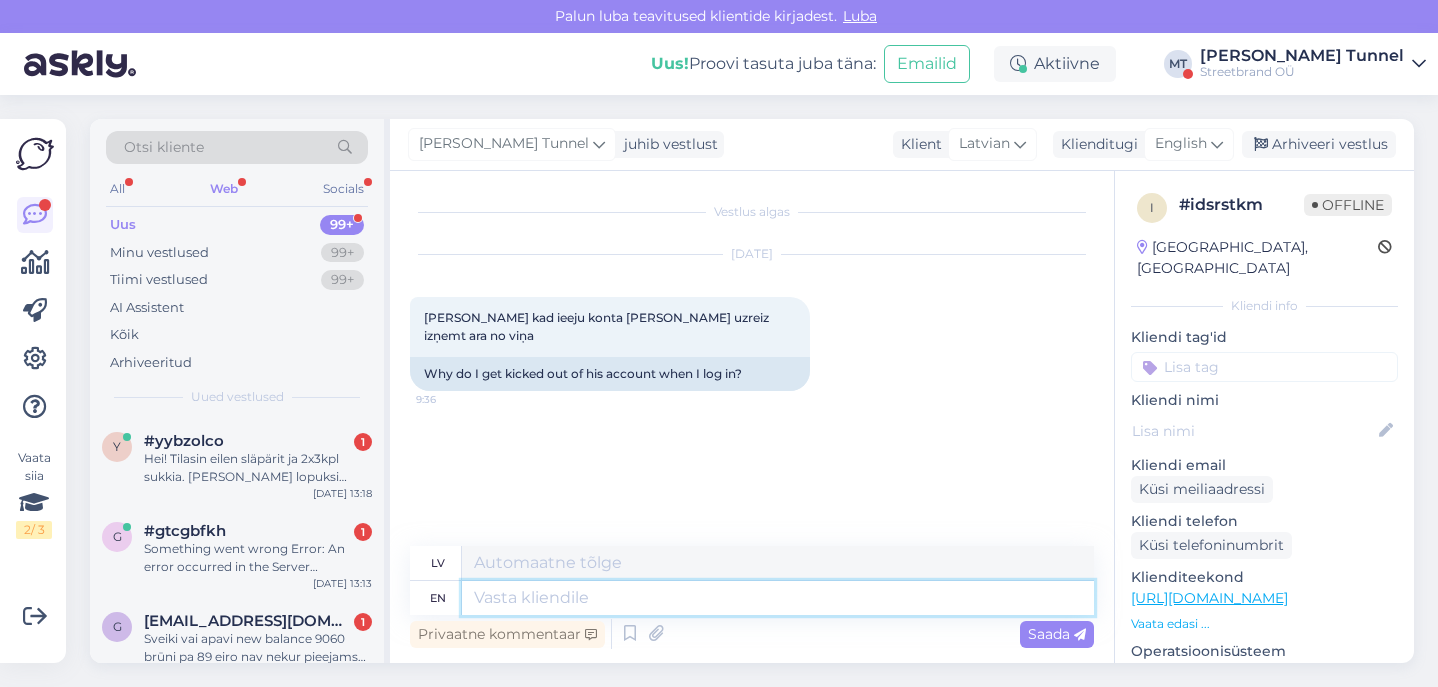 click at bounding box center (778, 598) 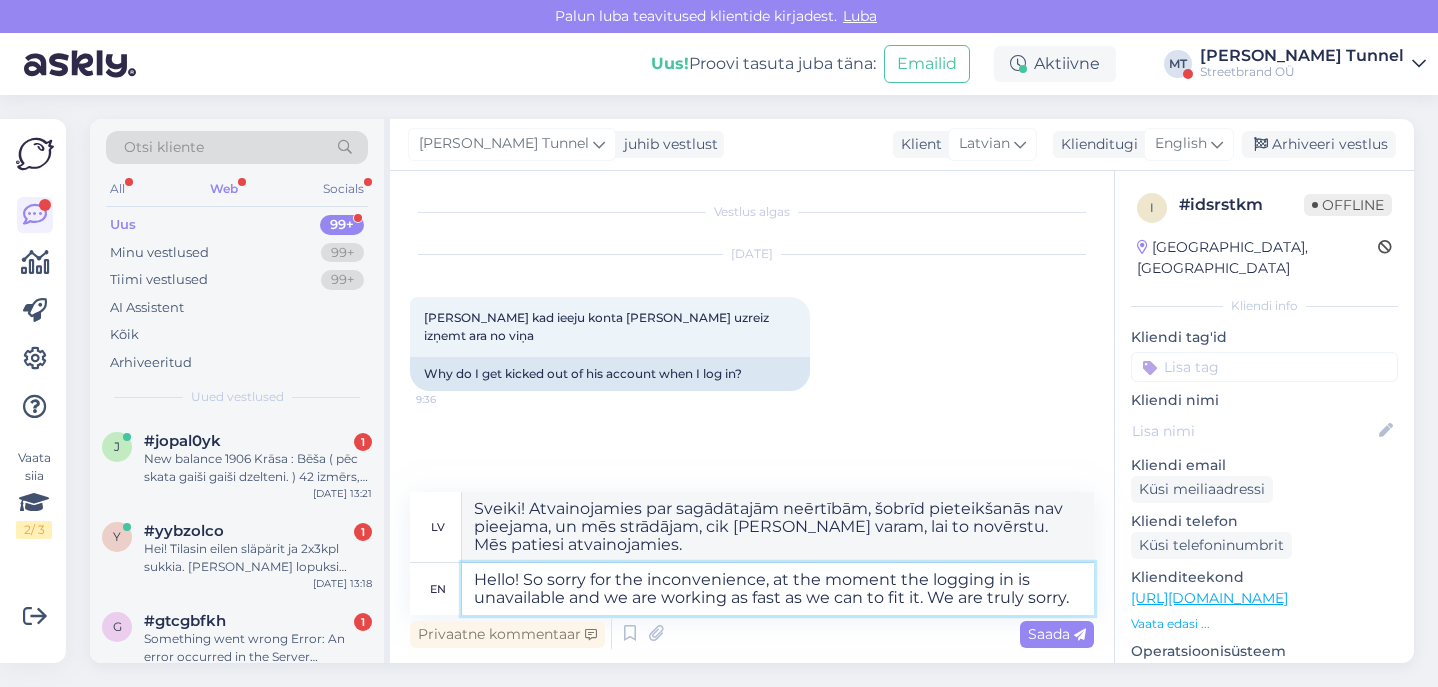 click on "Hello! So sorry for the inconvenience, at the moment the logging in is unavailable and we are working as fast as we can to fit it. We are truly sorry." at bounding box center (778, 589) 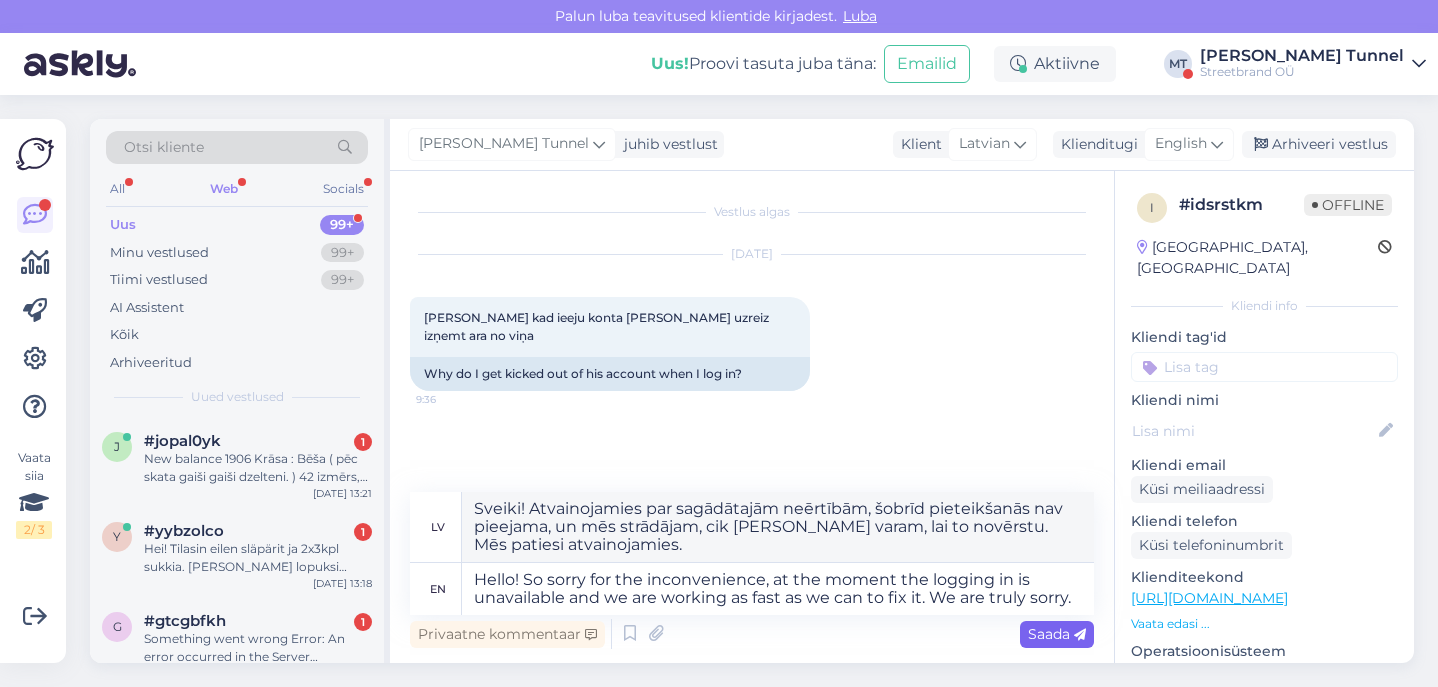 click on "Saada" at bounding box center [1057, 634] 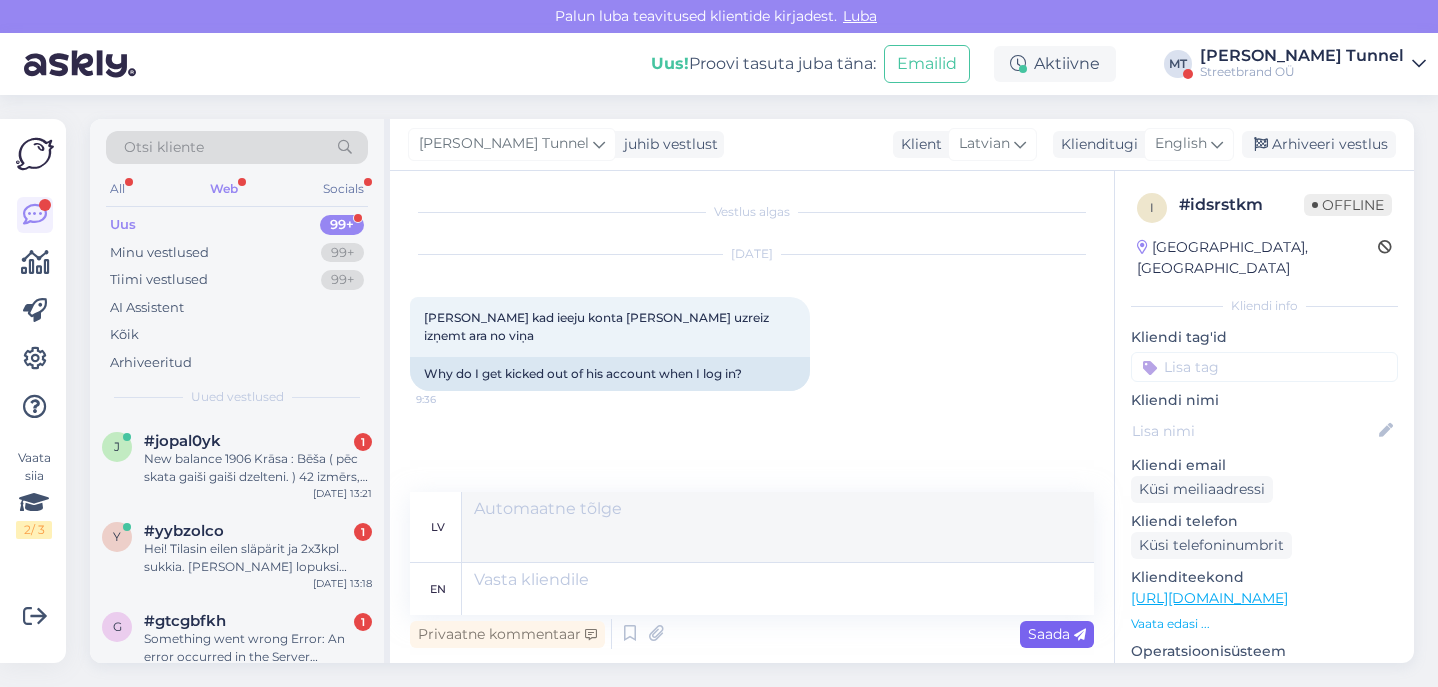 scroll, scrollTop: 59, scrollLeft: 0, axis: vertical 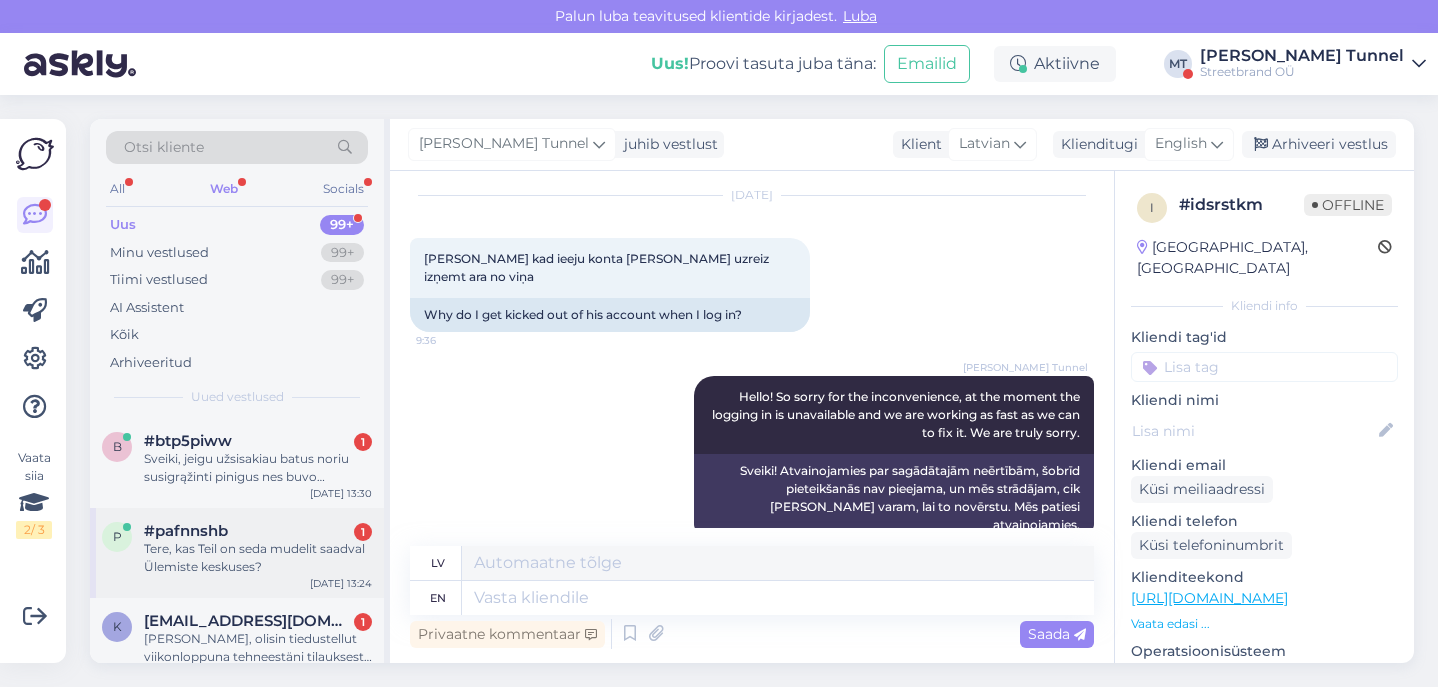click on "Tere, kas Teil on seda mudelit saadval Ülemiste keskuses?" at bounding box center (258, 558) 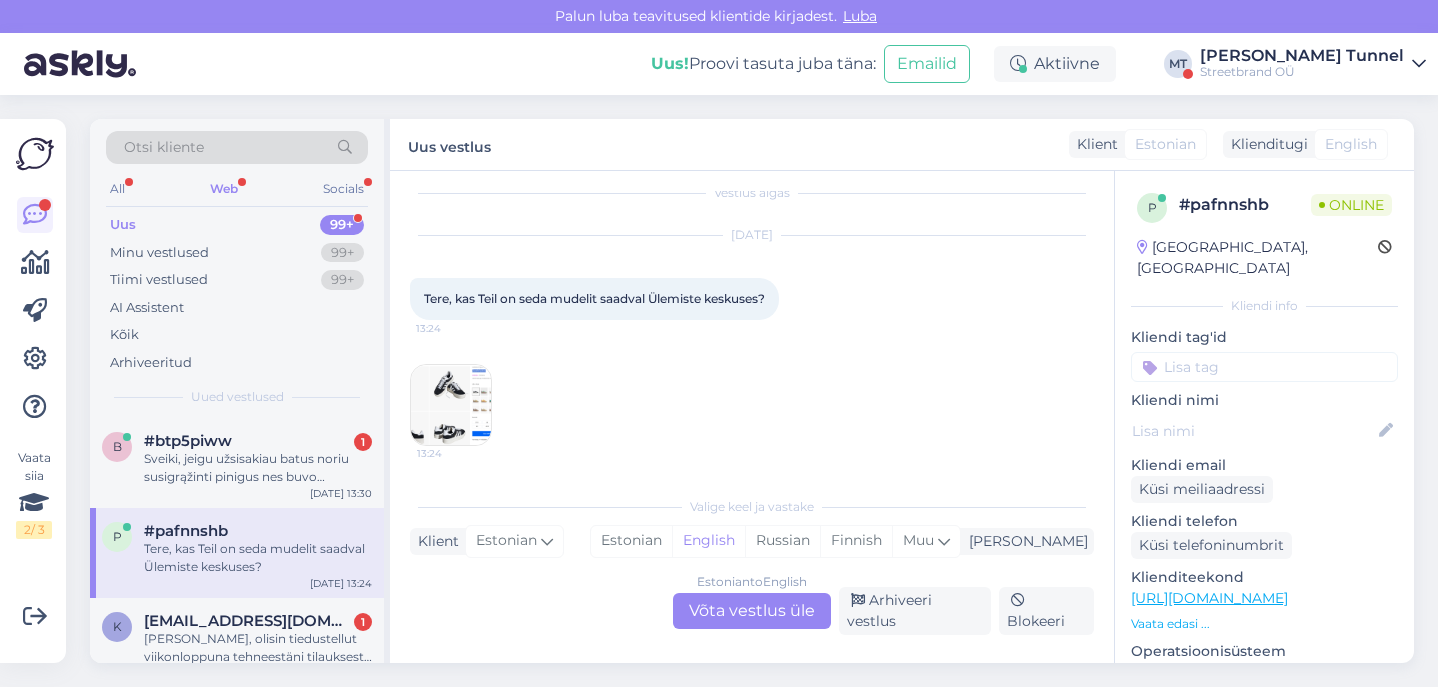 scroll, scrollTop: 7, scrollLeft: 0, axis: vertical 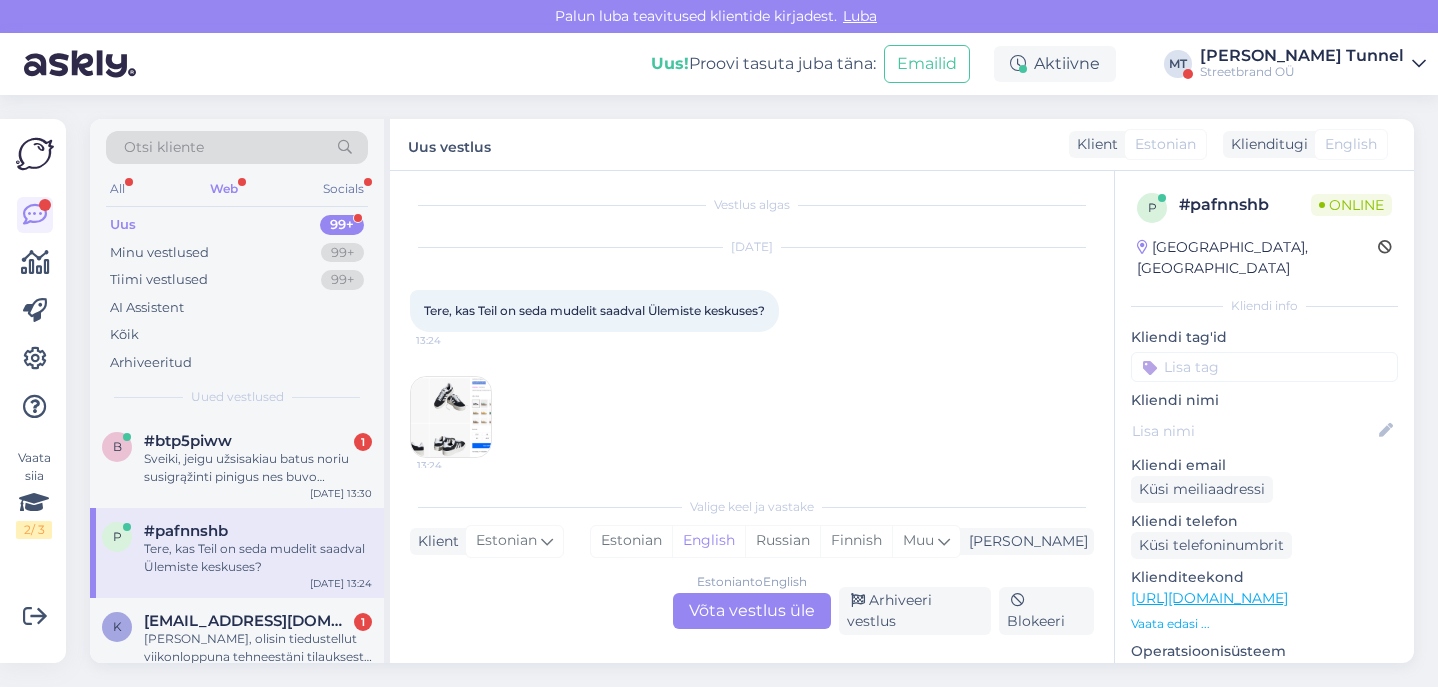 click at bounding box center [451, 417] 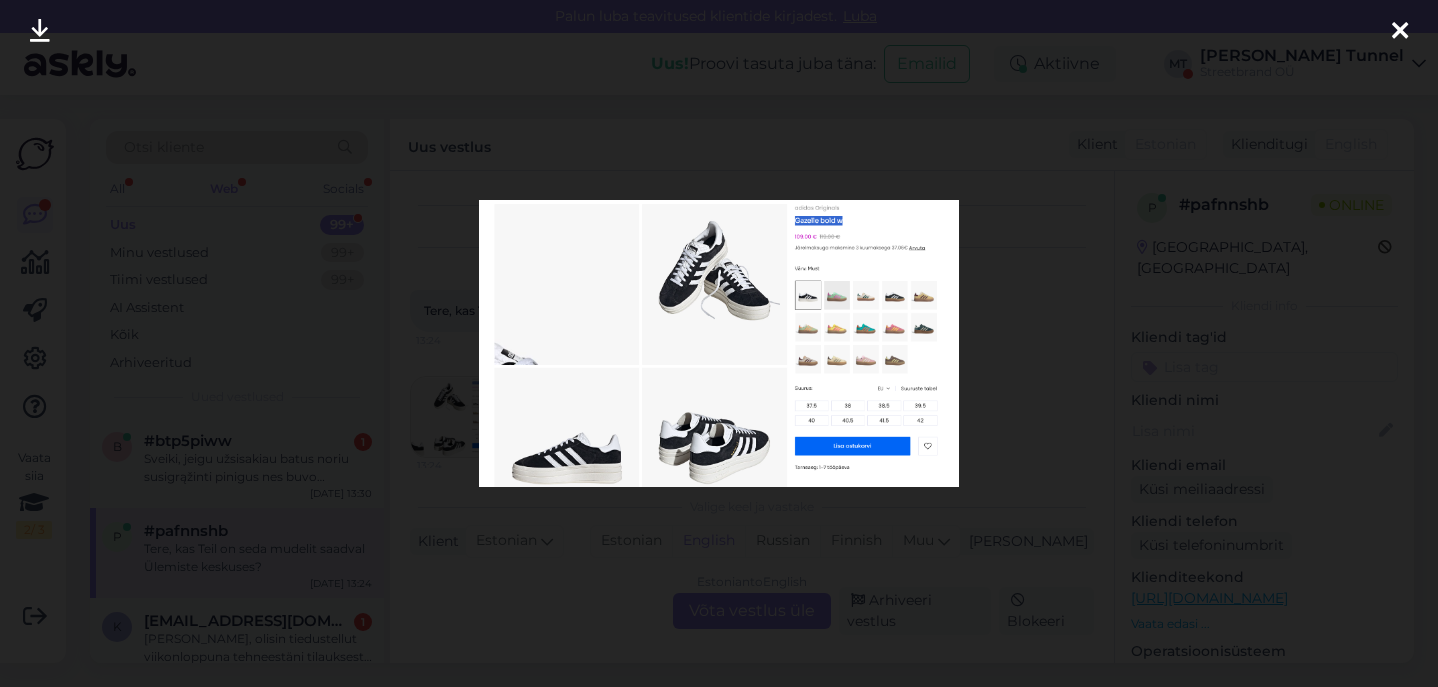 click at bounding box center (719, 343) 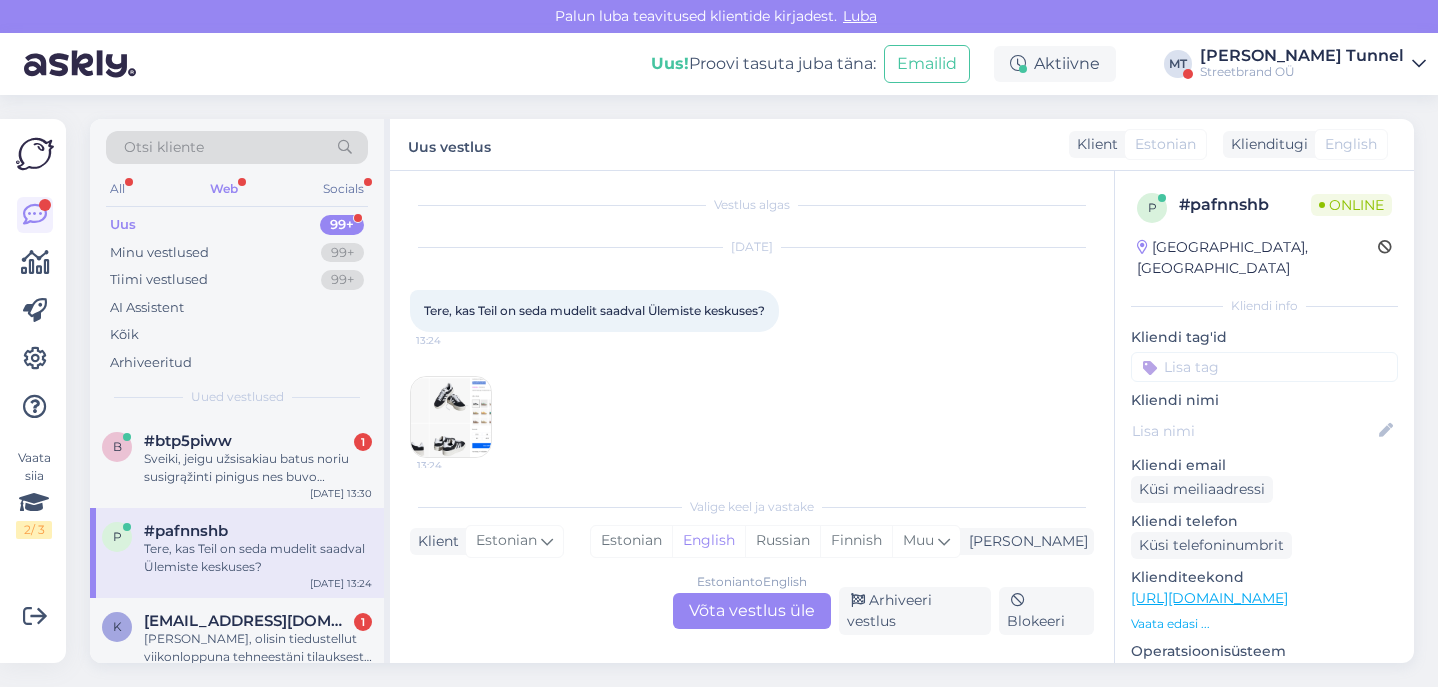 click on "Estonian  to  English Võta vestlus üle" at bounding box center (752, 611) 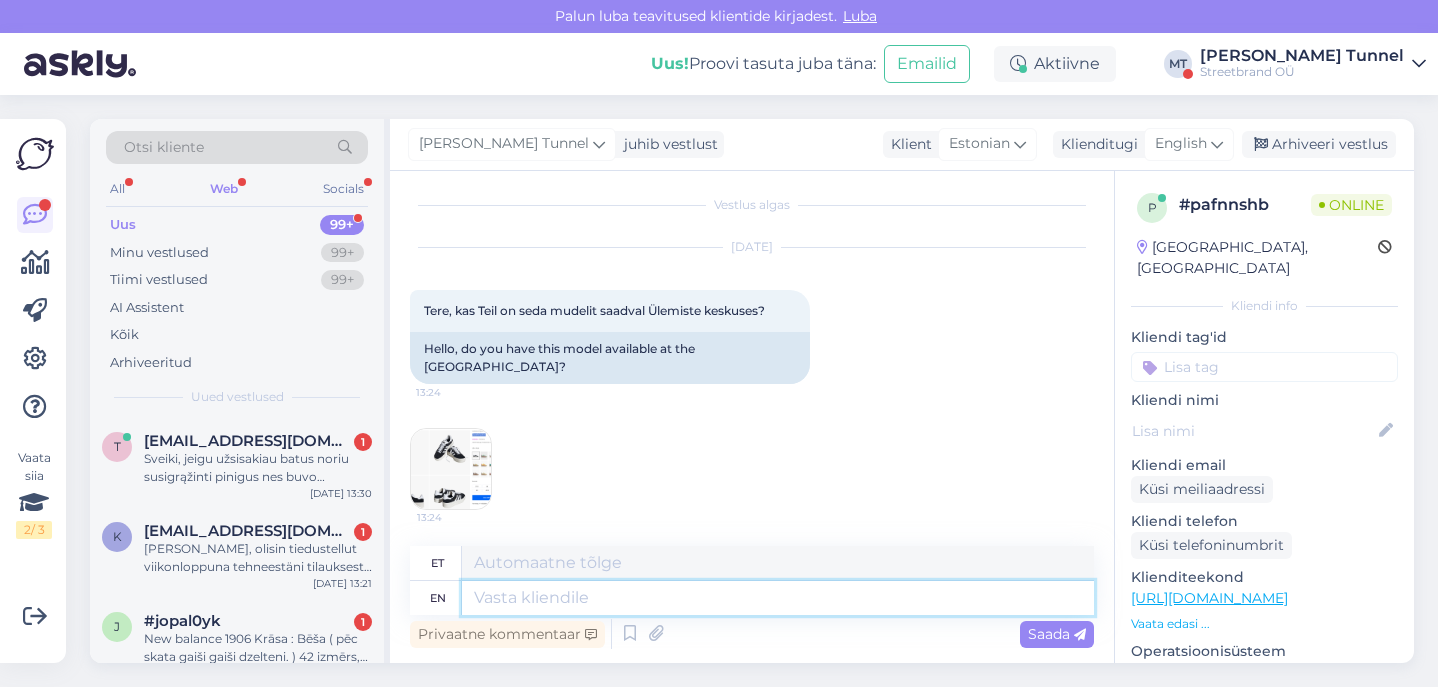 click at bounding box center (778, 598) 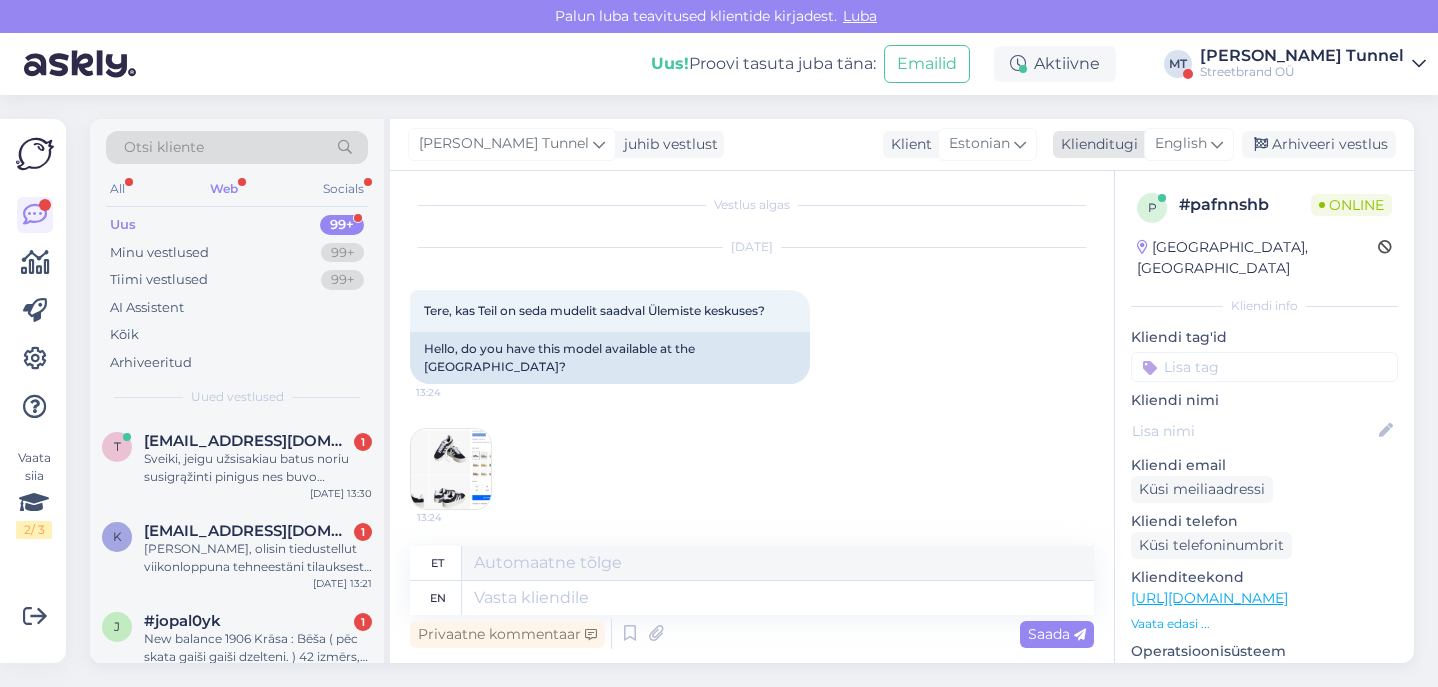 click on "English" at bounding box center [1181, 144] 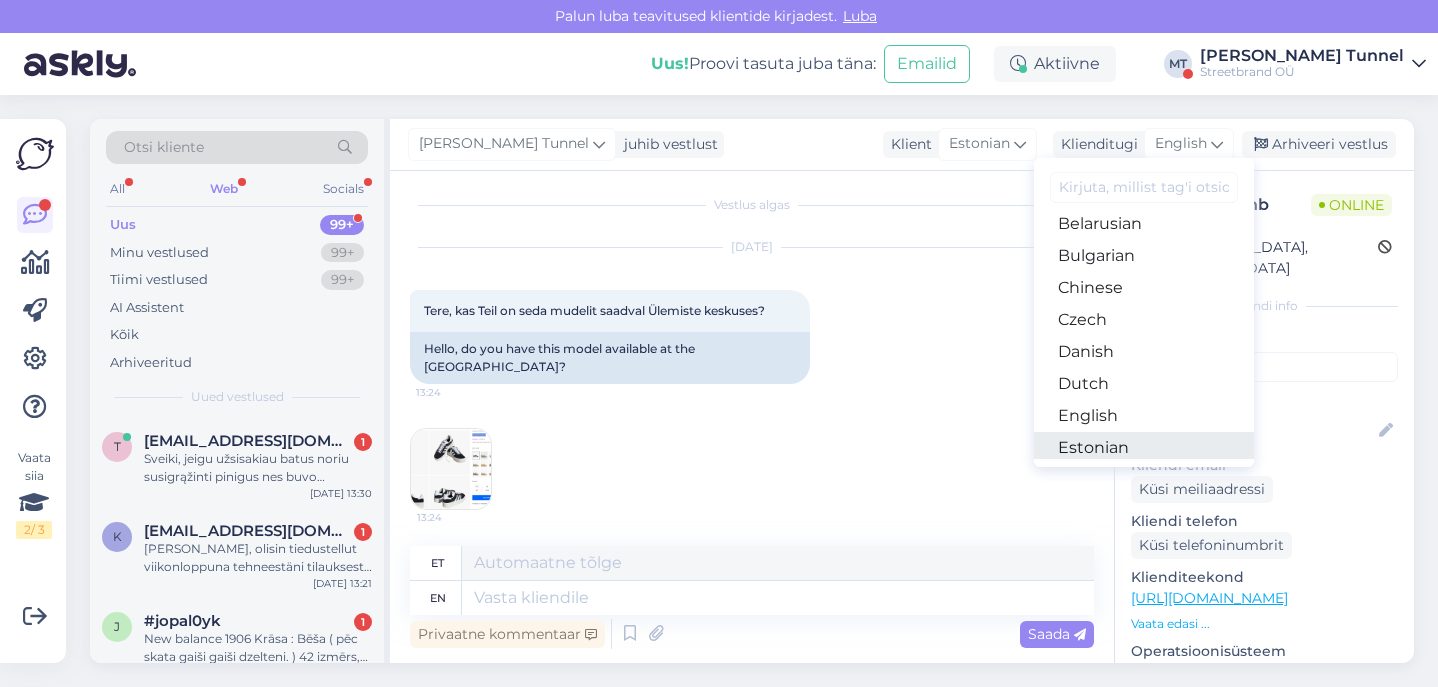 click on "Estonian" at bounding box center (1144, 448) 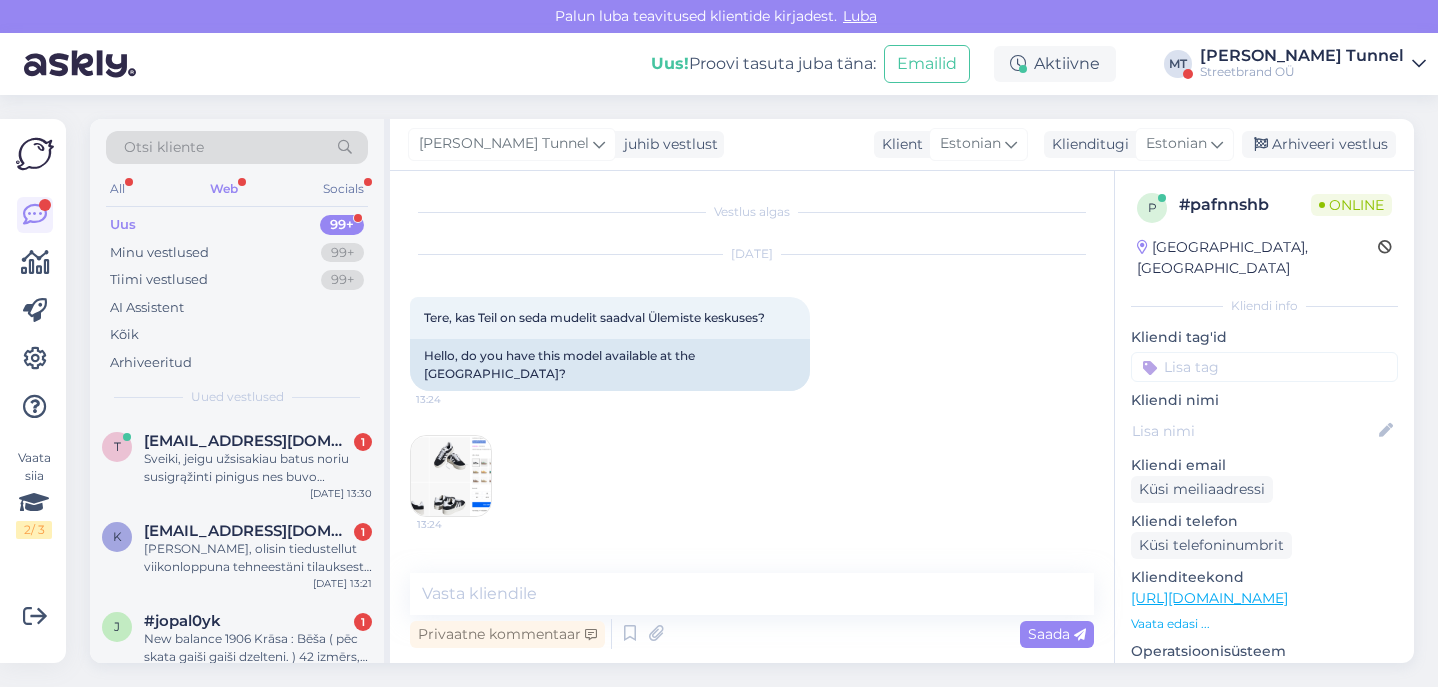 scroll, scrollTop: 0, scrollLeft: 0, axis: both 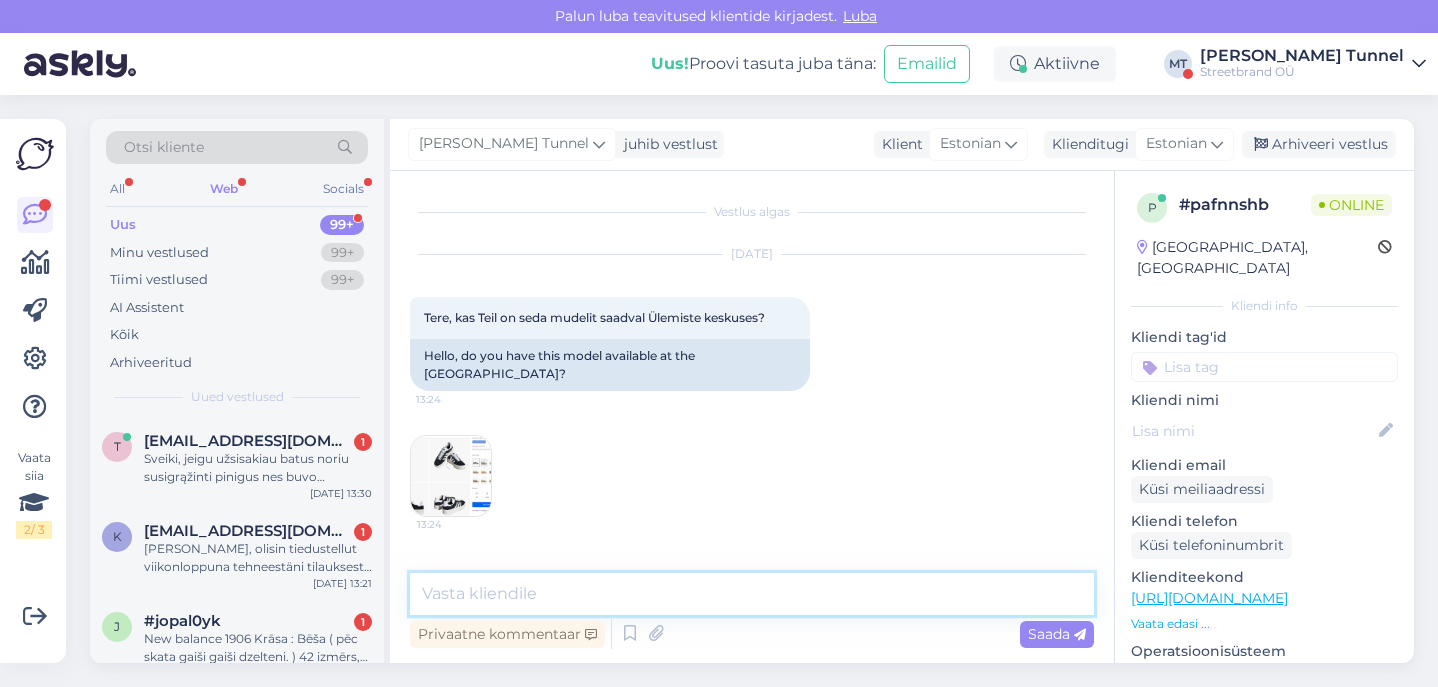click at bounding box center [752, 594] 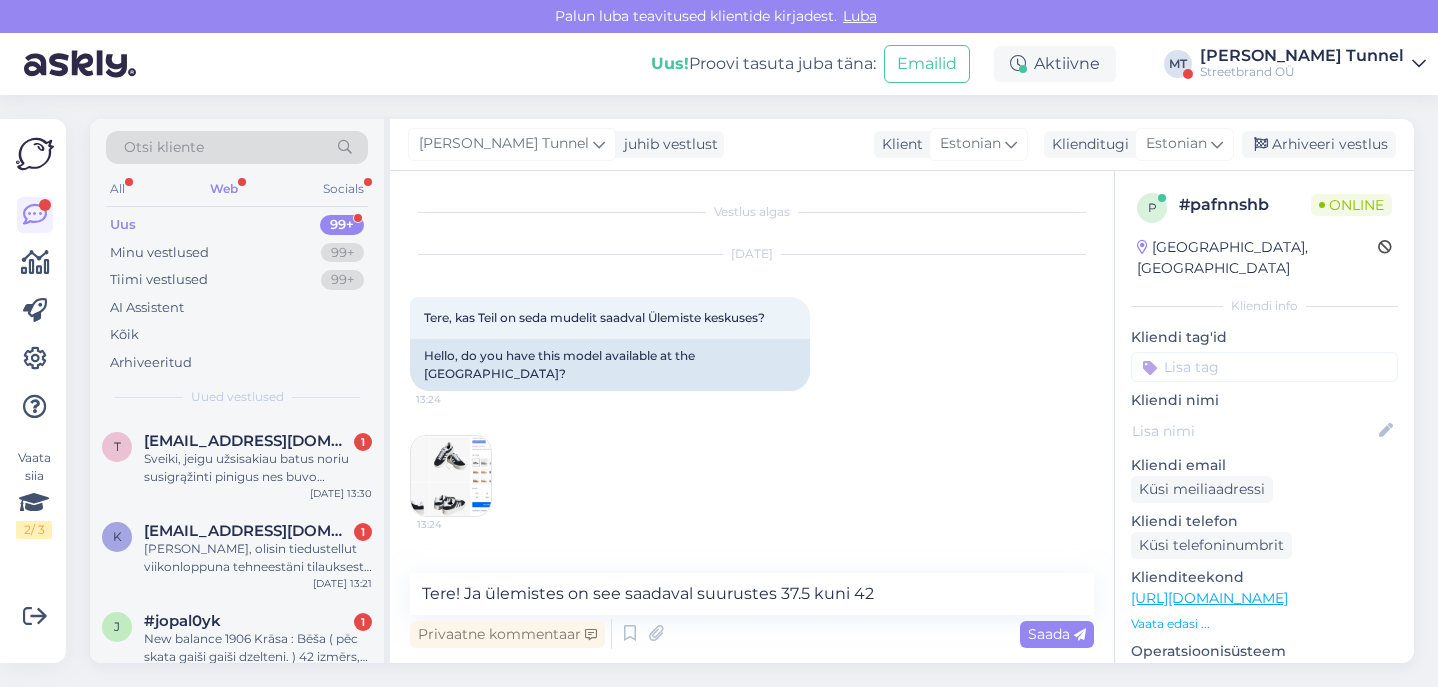 click at bounding box center (451, 476) 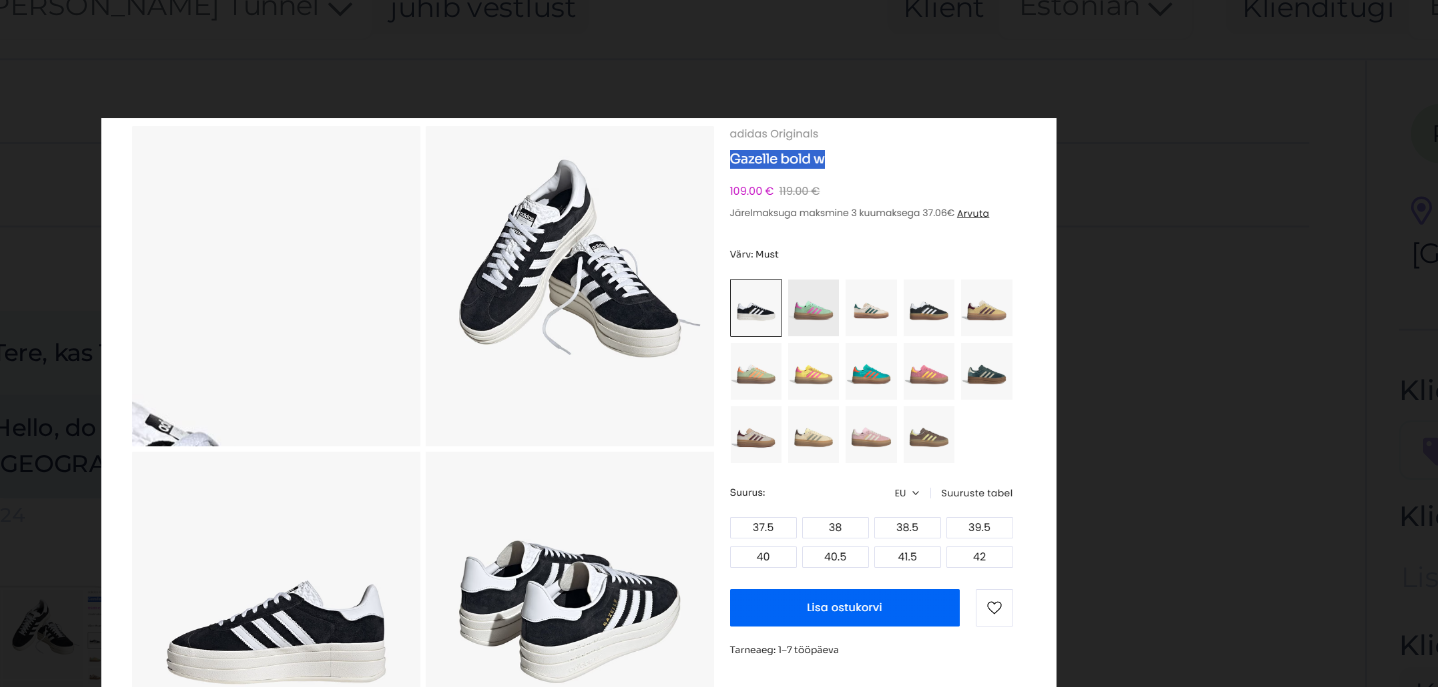 click at bounding box center (719, 343) 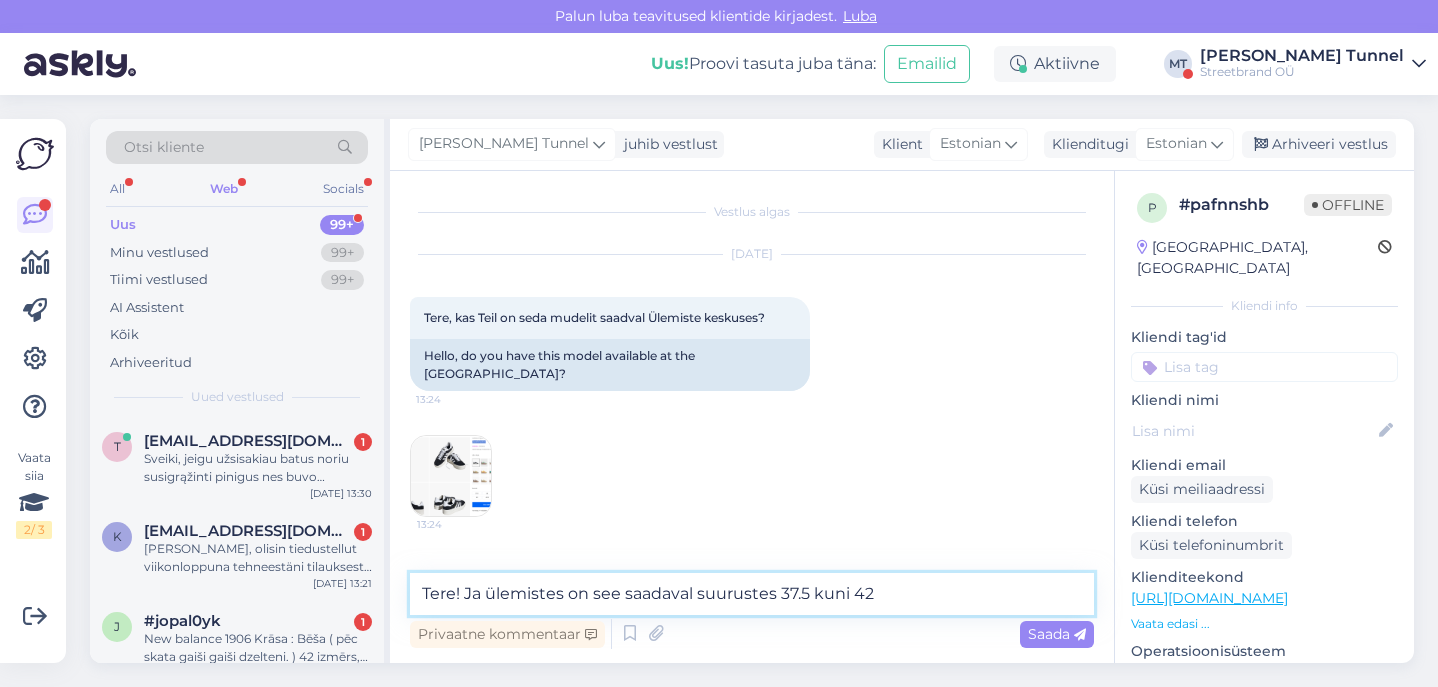click on "Tere! Ja ülemistes on see saadaval suurustes 37.5 kuni 42" at bounding box center (752, 594) 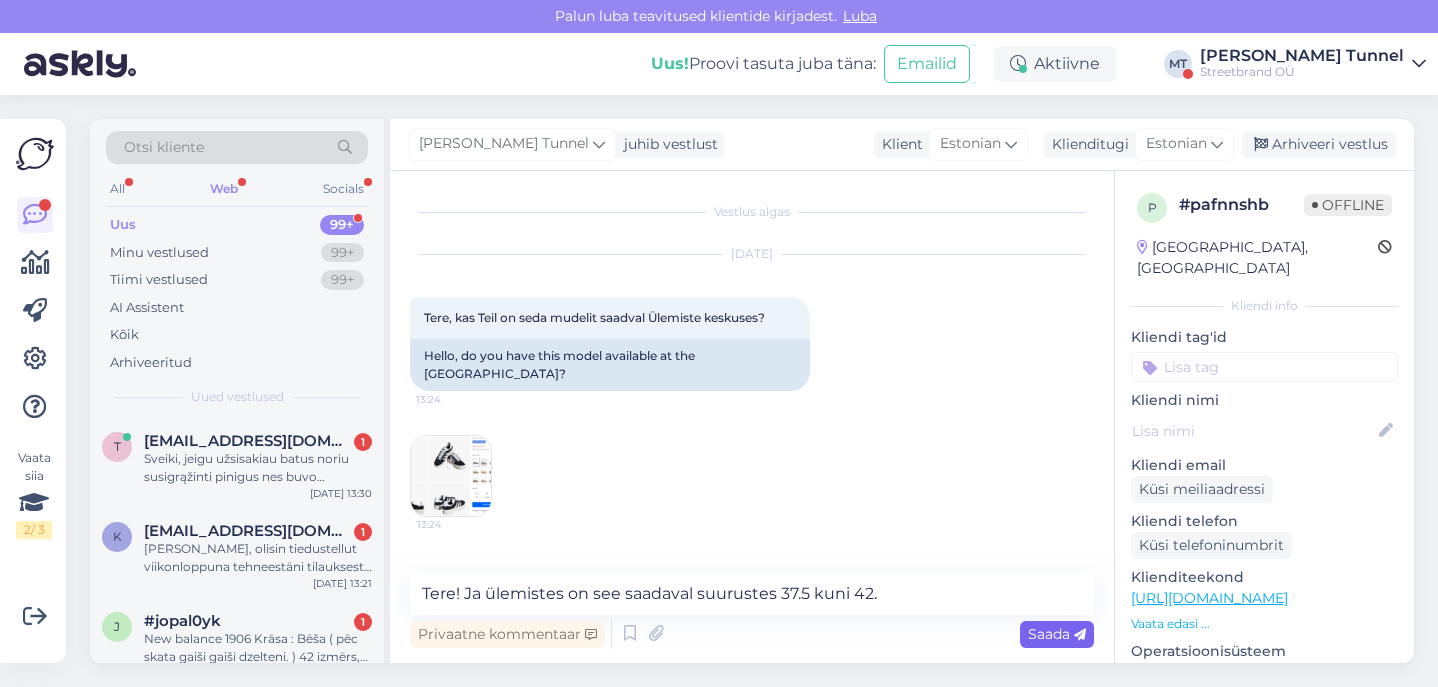 click on "Saada" at bounding box center [1057, 634] 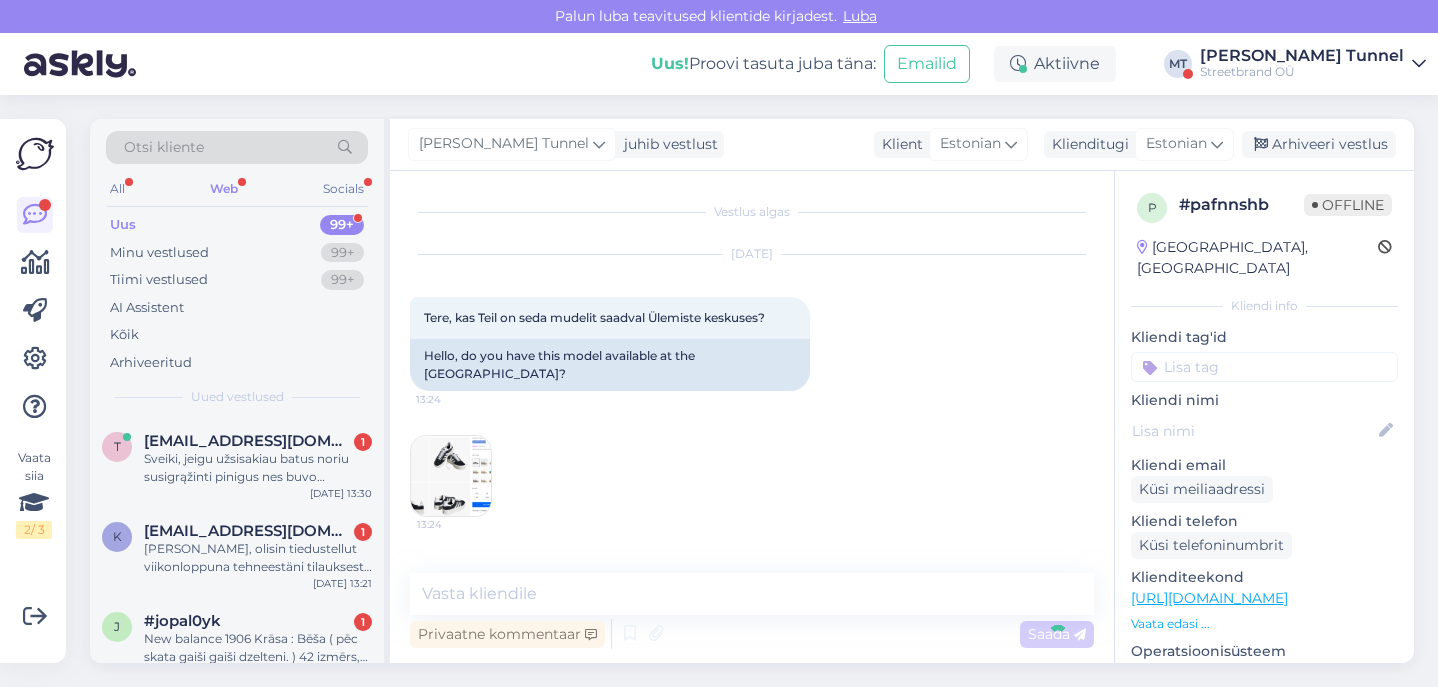 scroll, scrollTop: 70, scrollLeft: 0, axis: vertical 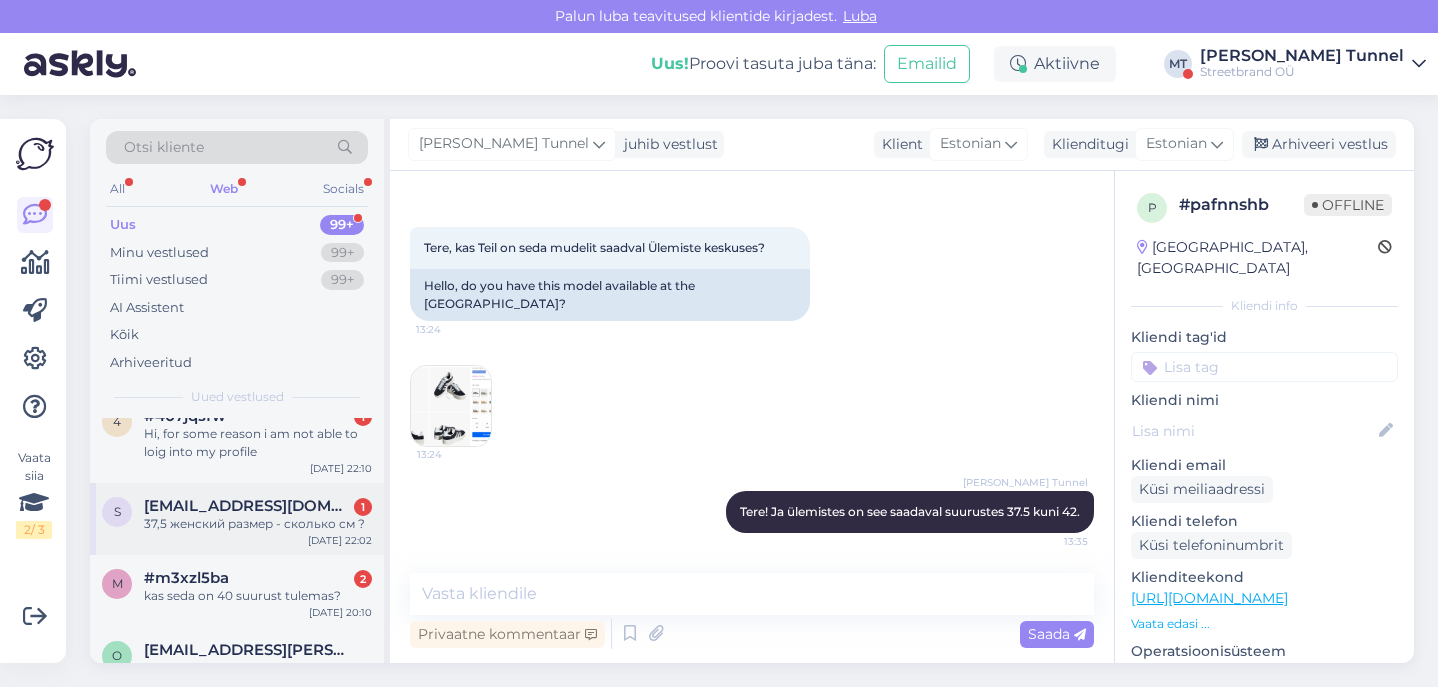 click on "s [EMAIL_ADDRESS][DOMAIN_NAME] 1 37,5 женский размер - сколько см ? [DATE] 22:02" at bounding box center (237, 519) 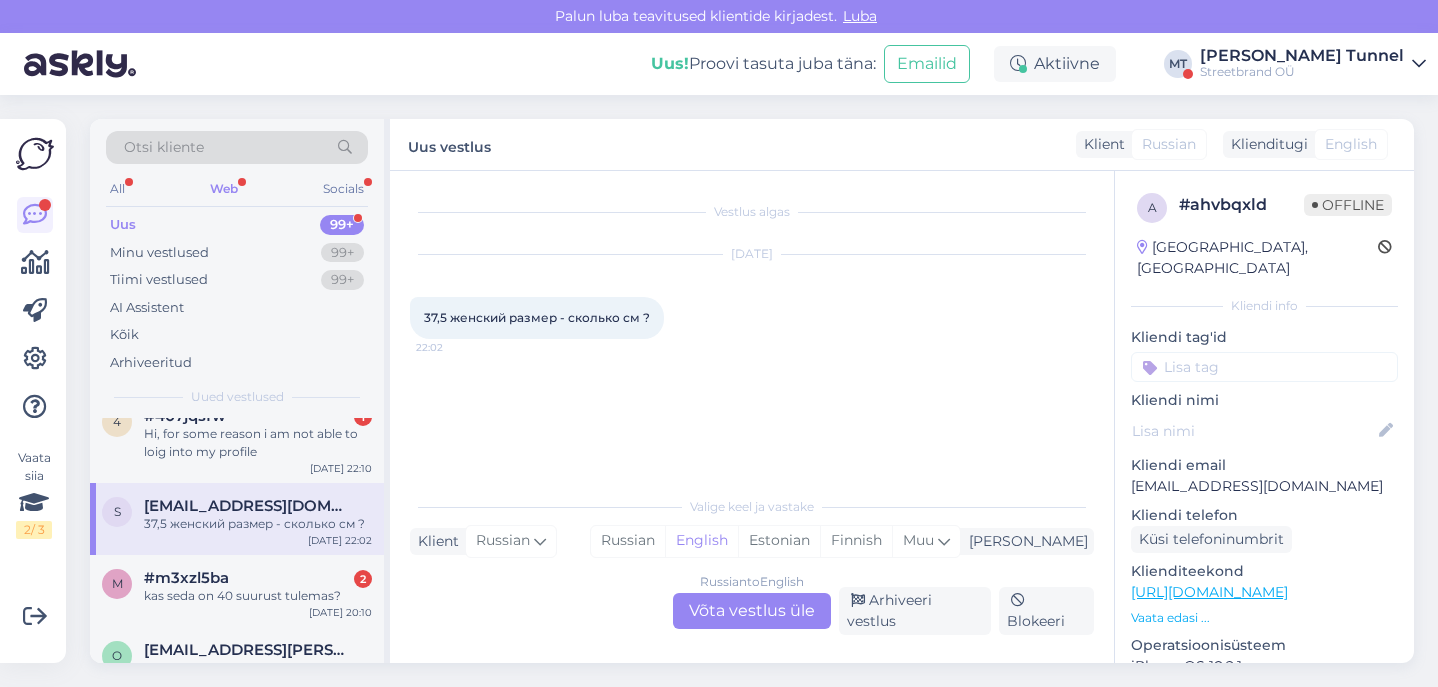 click on "Russian  to  English Võta vestlus üle" at bounding box center [752, 611] 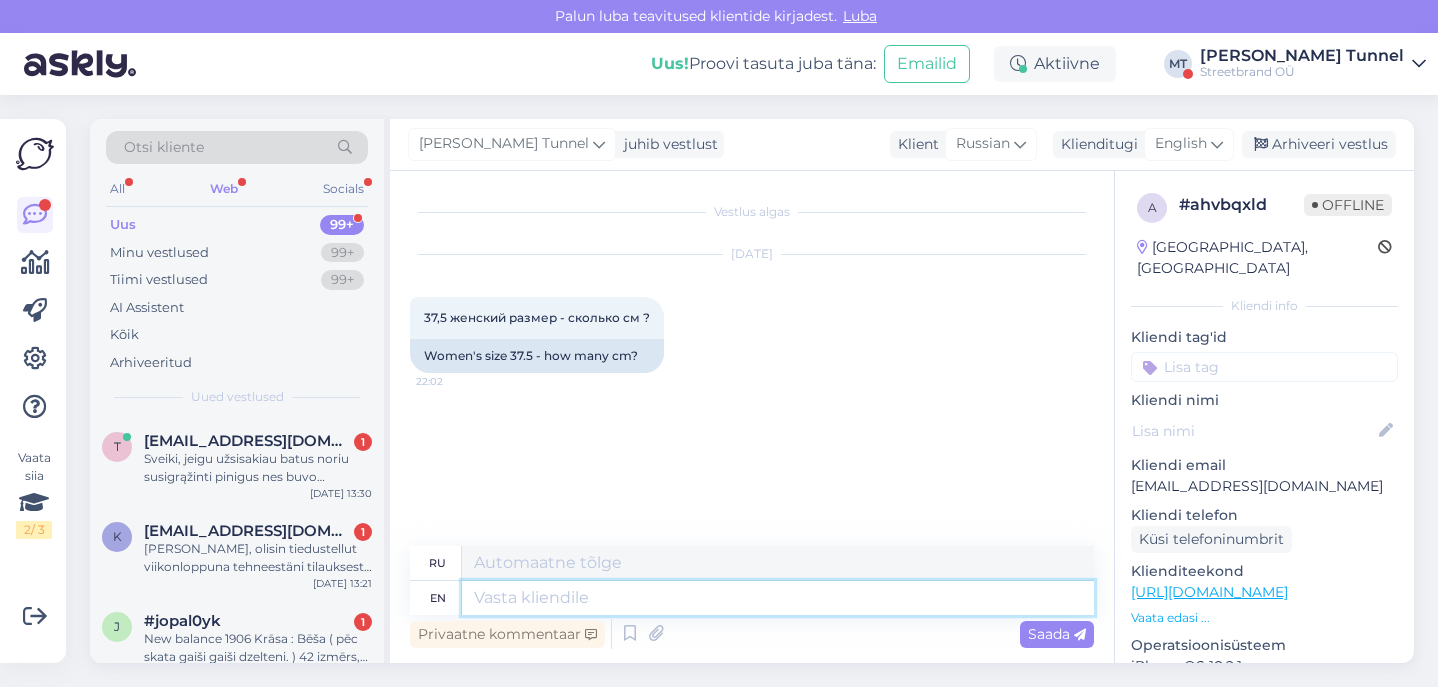 click at bounding box center [778, 598] 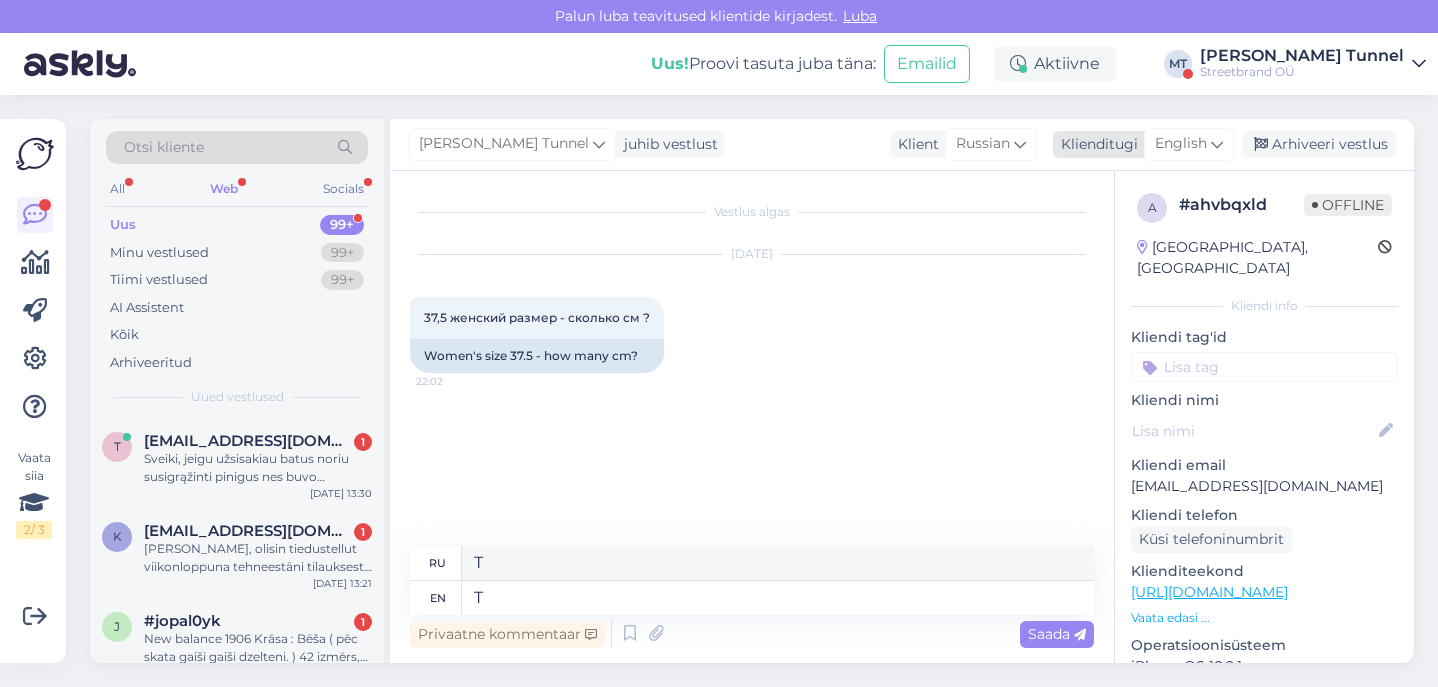 click on "English" at bounding box center [1189, 144] 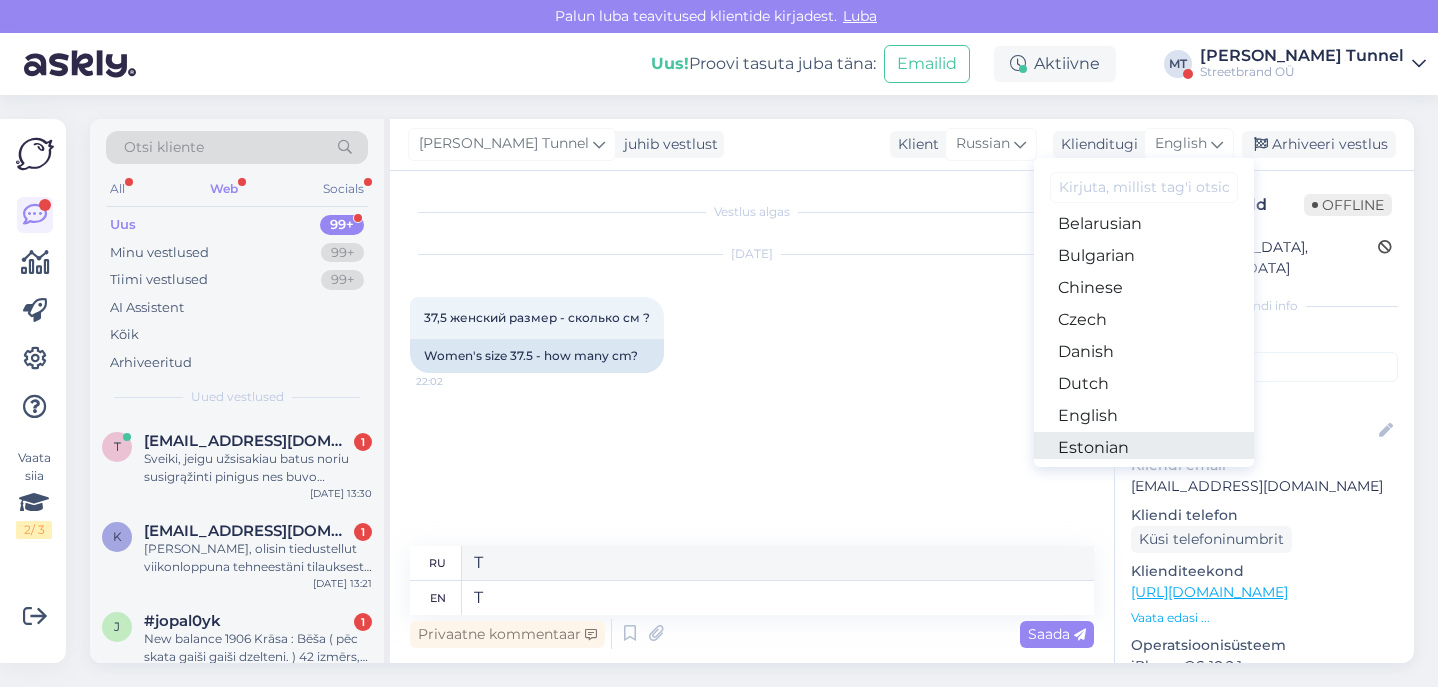 click on "Estonian" at bounding box center [1144, 448] 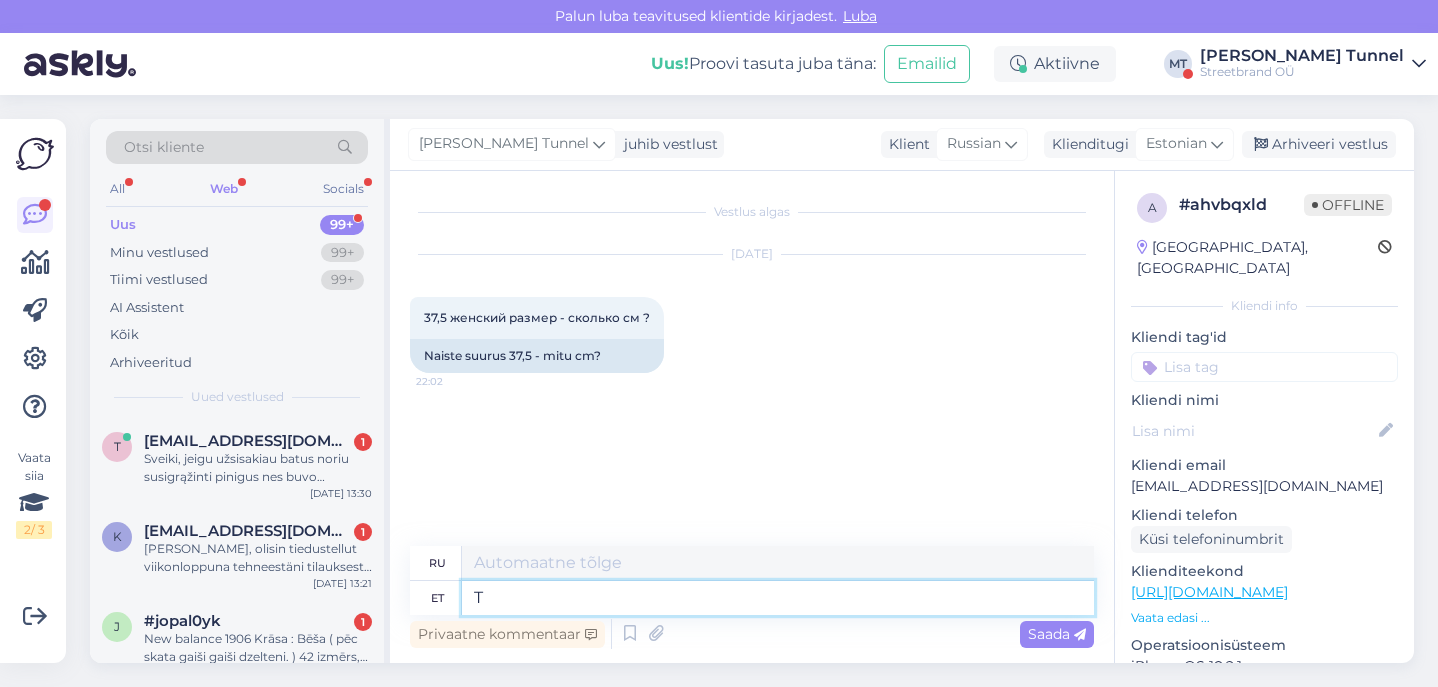 click on "T" at bounding box center [778, 598] 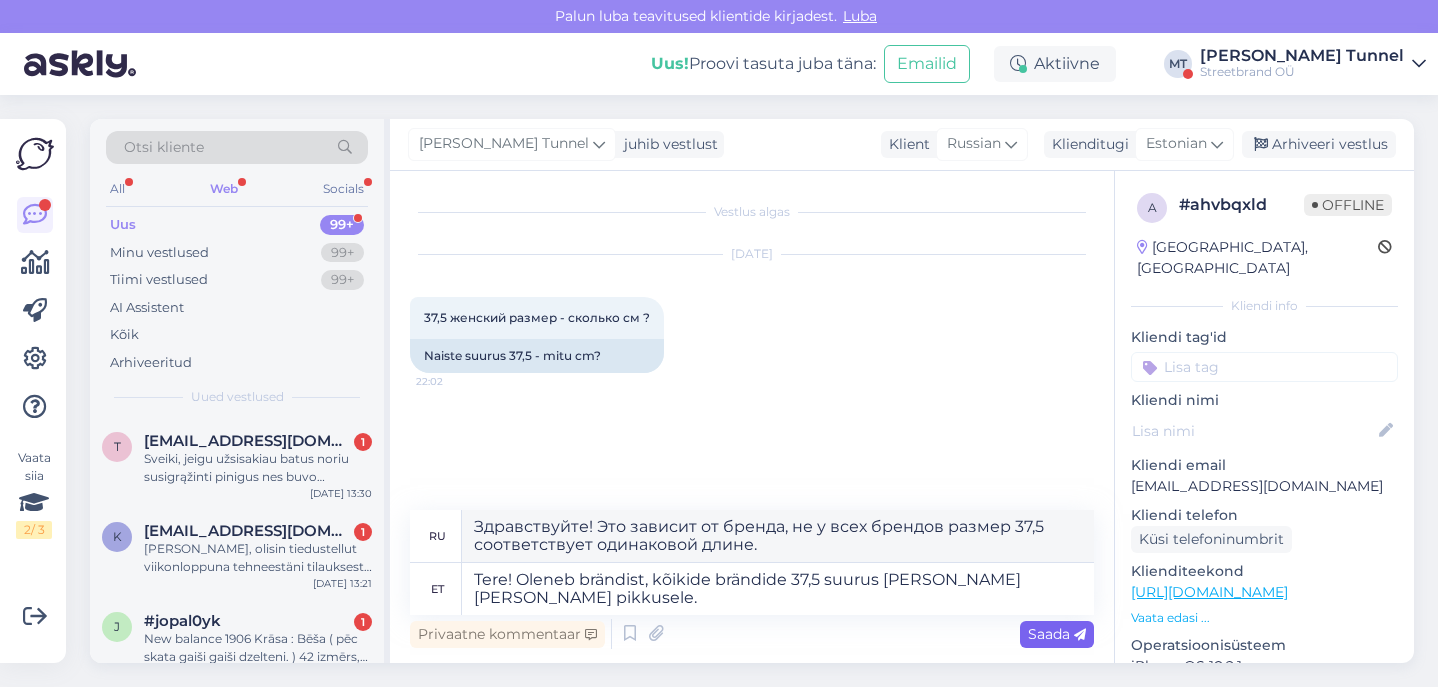 click on "Saada" at bounding box center (1057, 634) 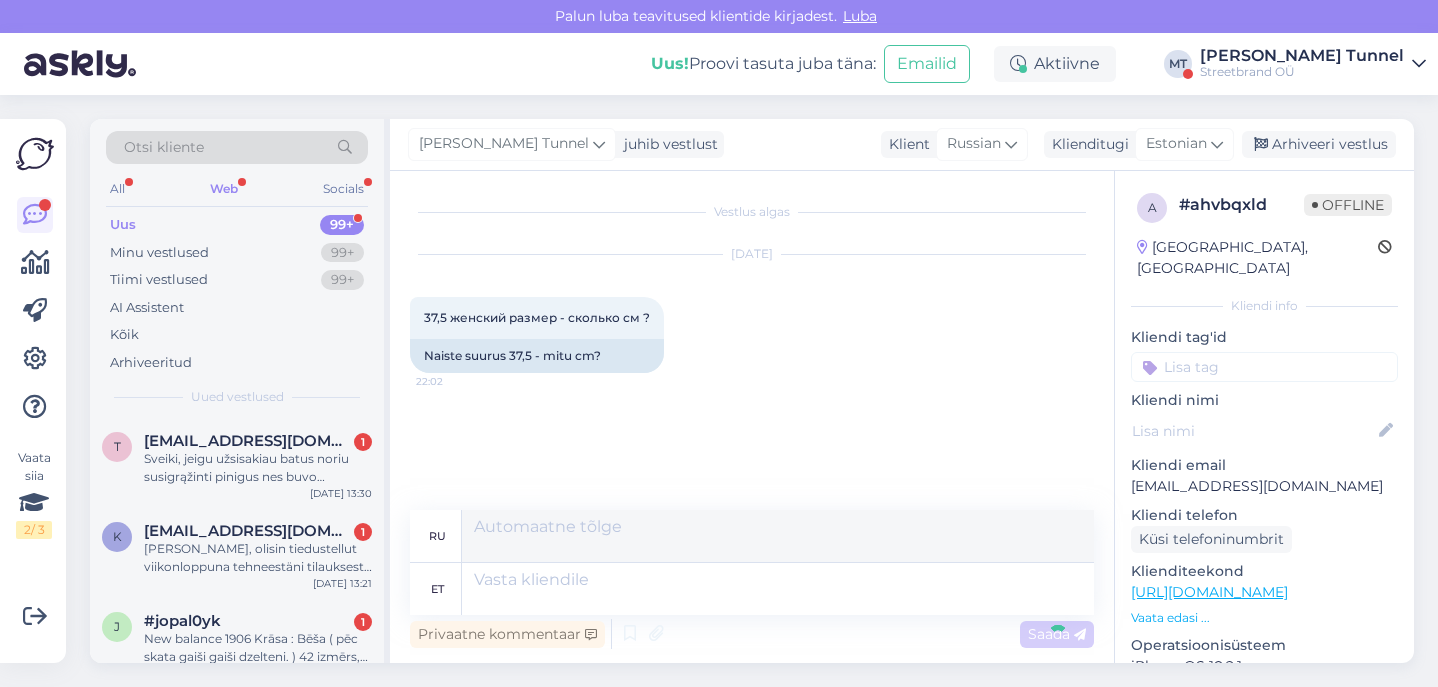 scroll, scrollTop: 65, scrollLeft: 0, axis: vertical 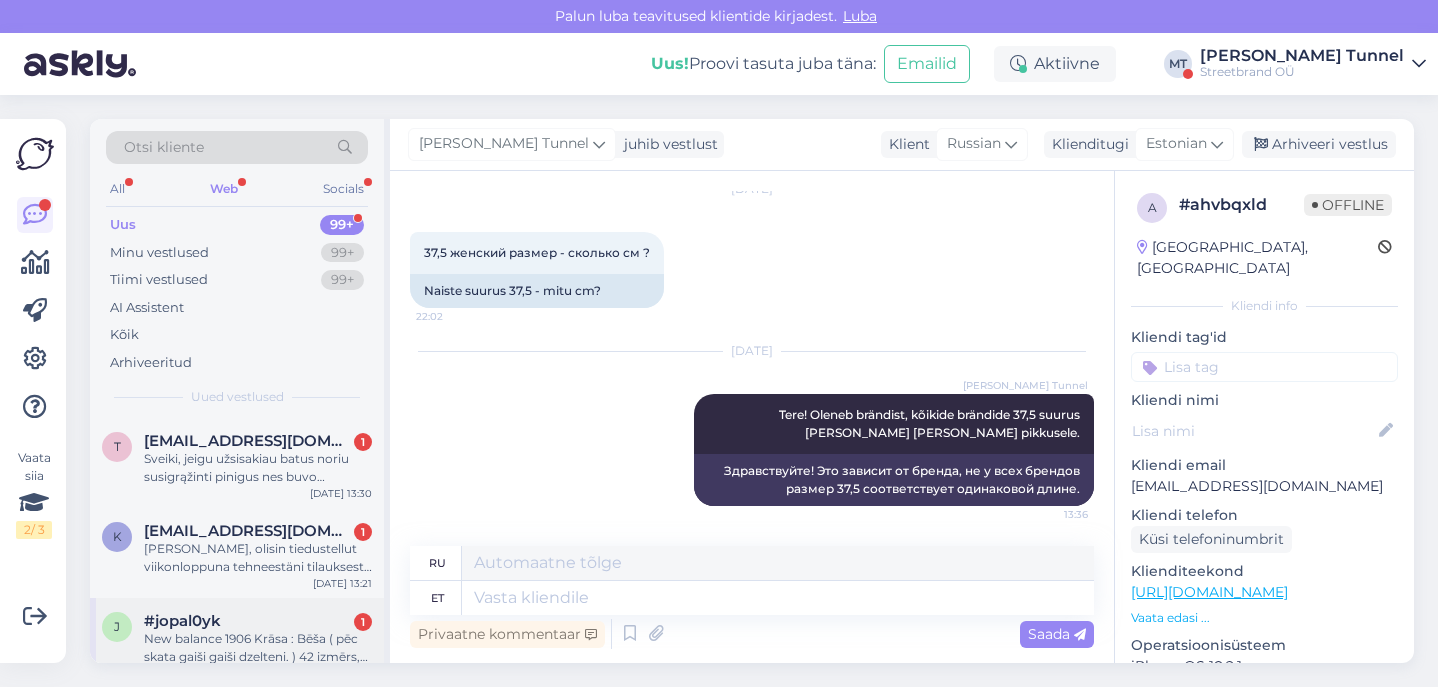 click on "#jopal0yk" at bounding box center (182, 621) 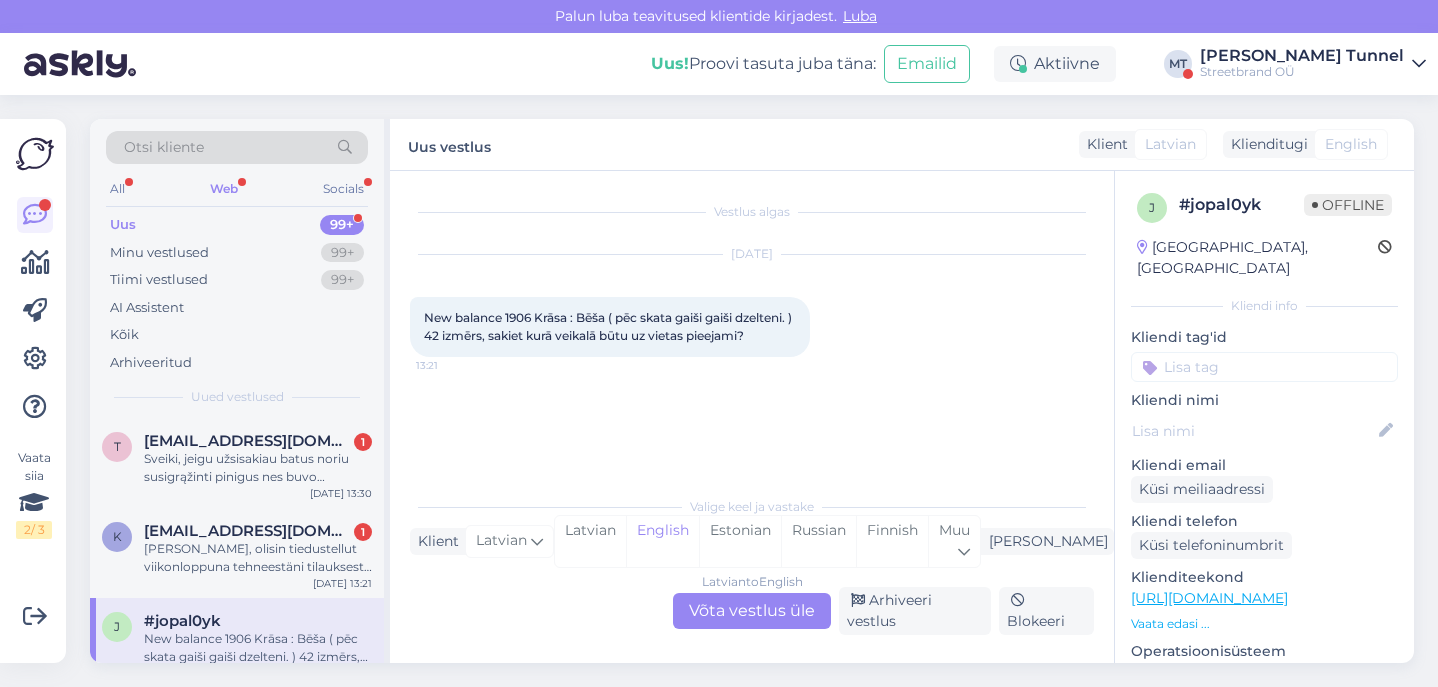 click on "Latvian  to  English Võta vestlus üle" at bounding box center [752, 611] 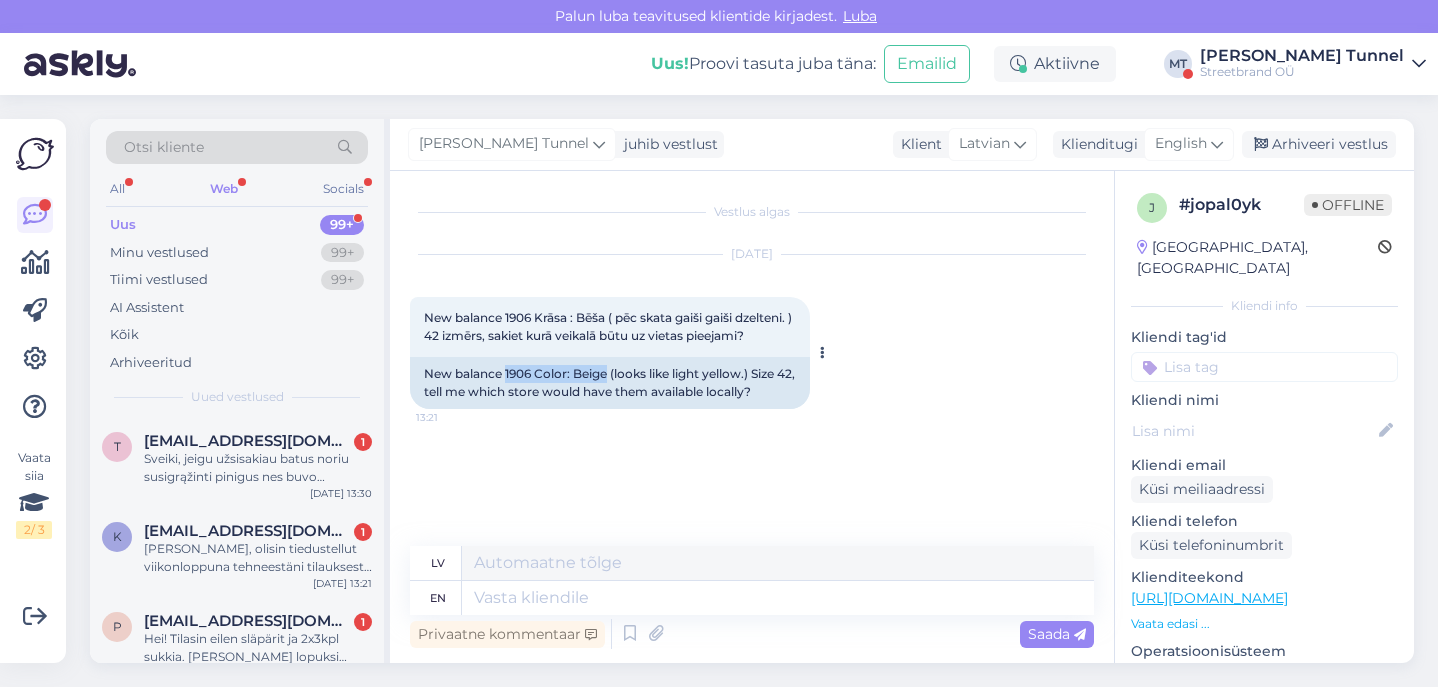 drag, startPoint x: 508, startPoint y: 377, endPoint x: 609, endPoint y: 380, distance: 101.04455 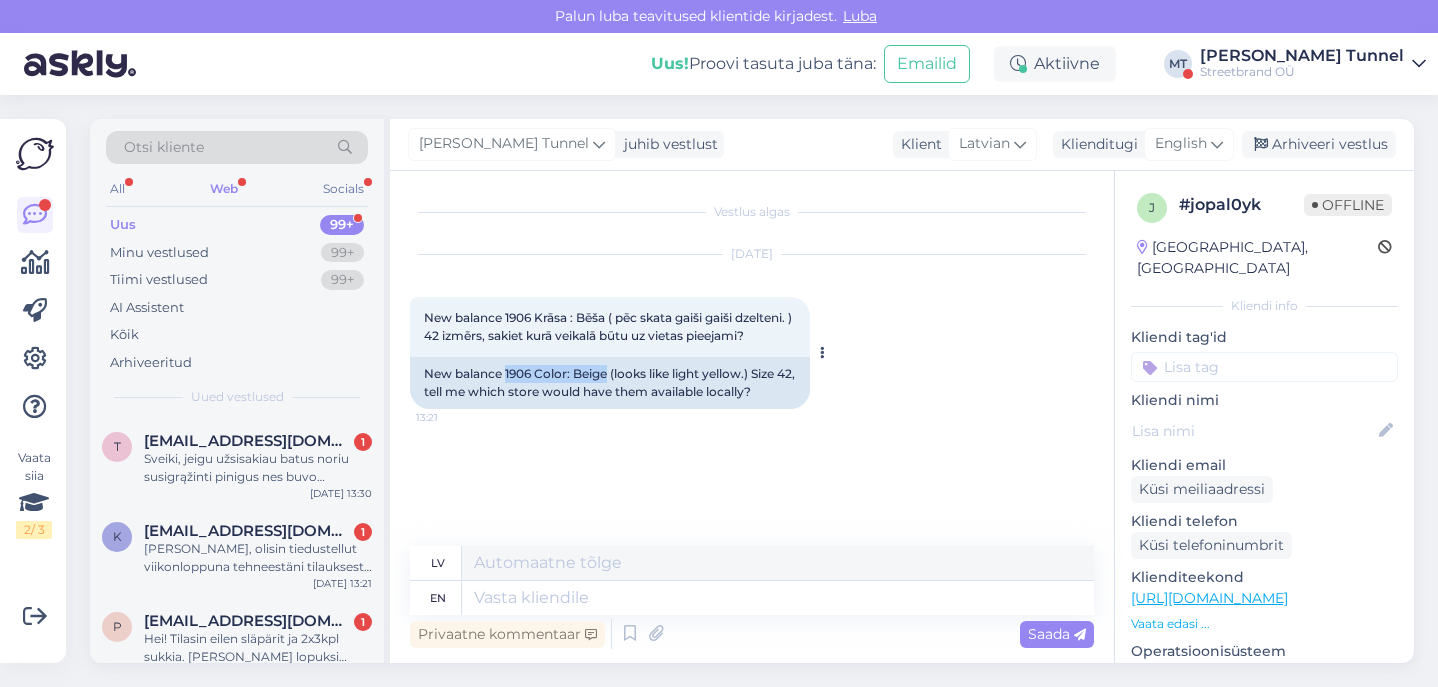 click on "New balance 1906 Color: Beige (looks like light yellow.) Size 42, tell me which store would have them available locally?" at bounding box center [610, 383] 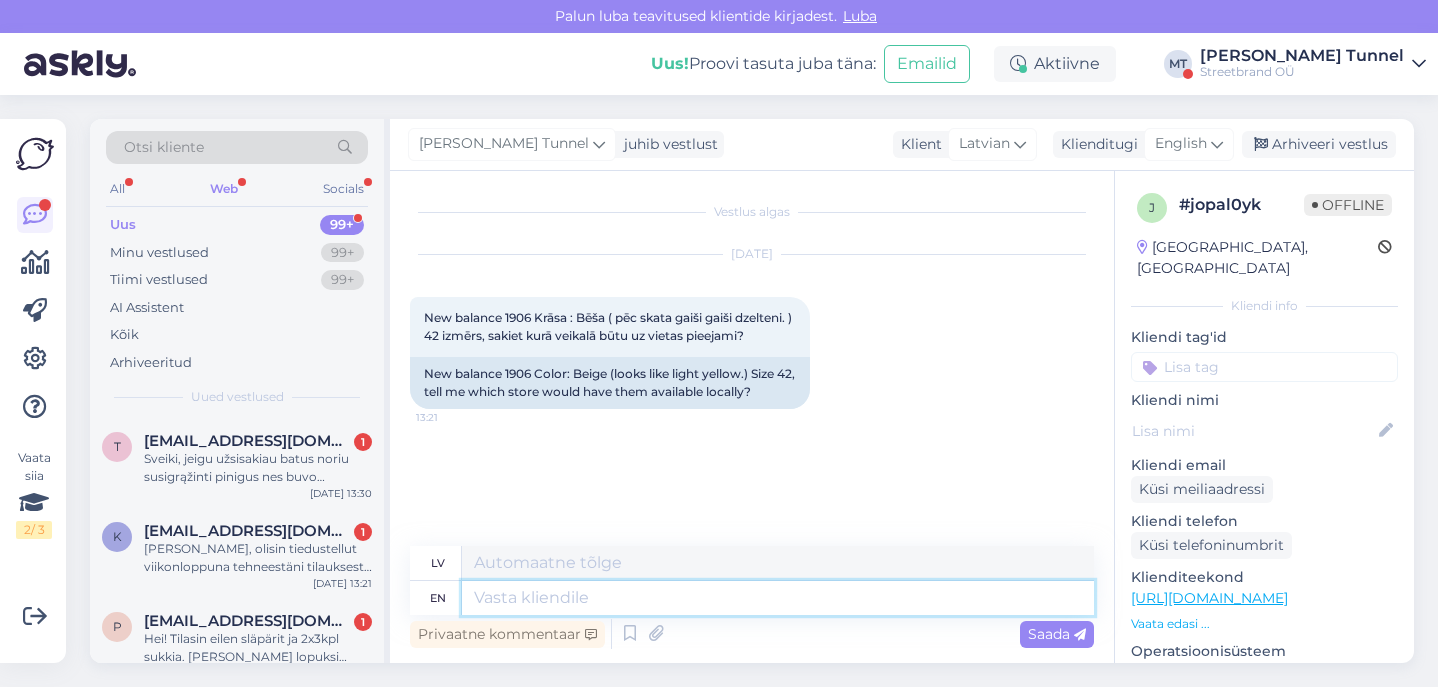 click at bounding box center (778, 598) 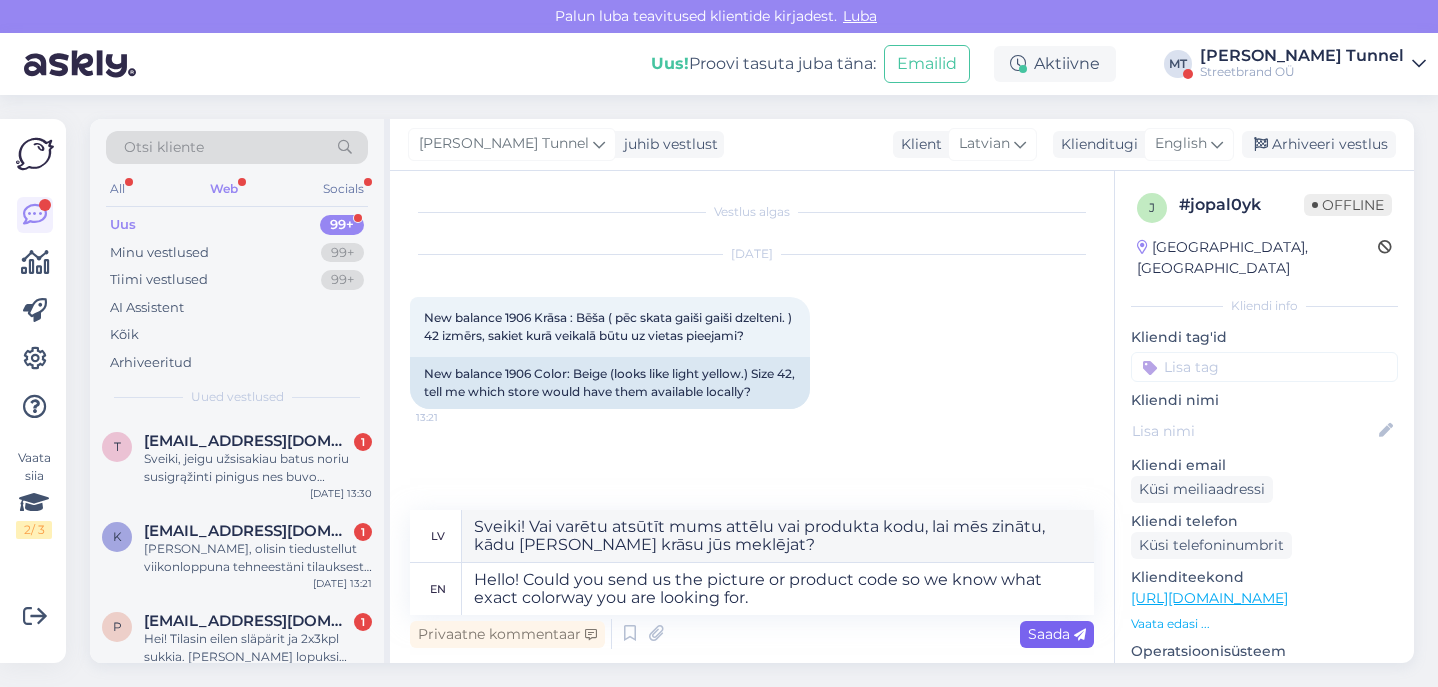 click on "Saada" at bounding box center [1057, 634] 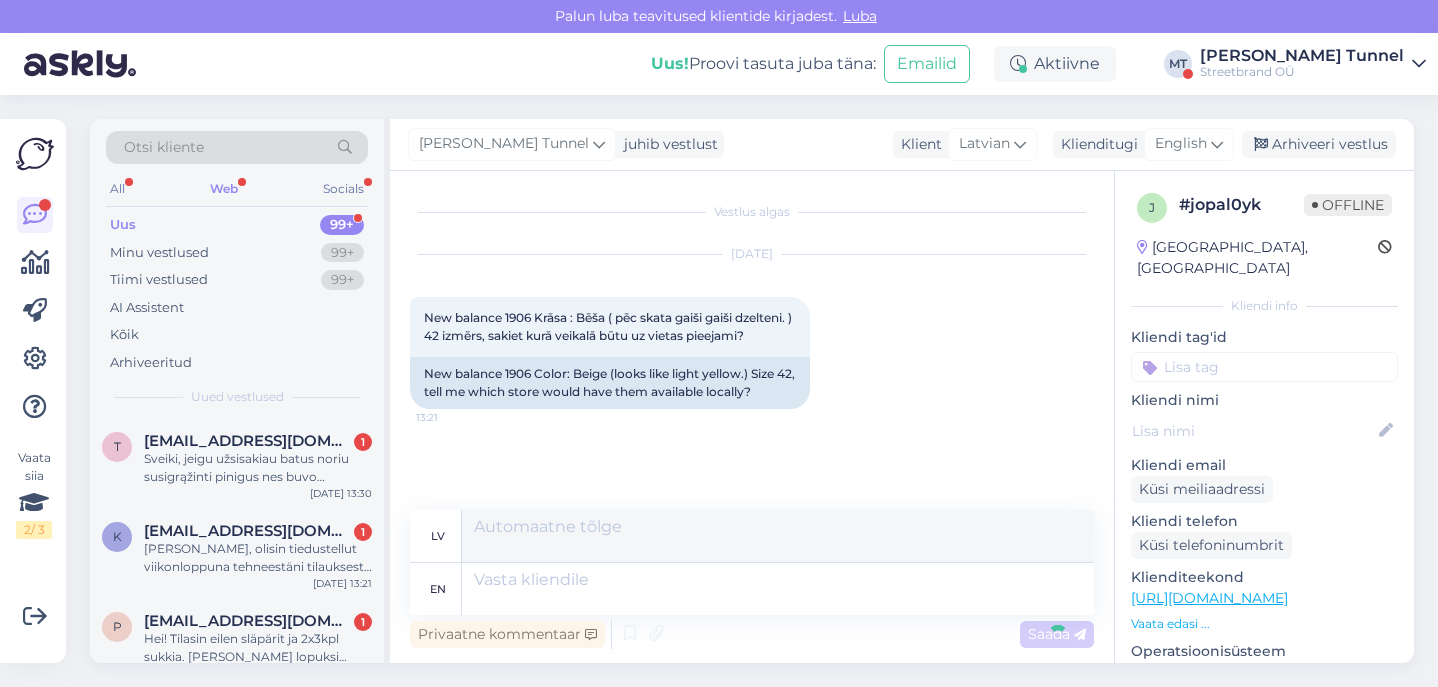 scroll, scrollTop: 59, scrollLeft: 0, axis: vertical 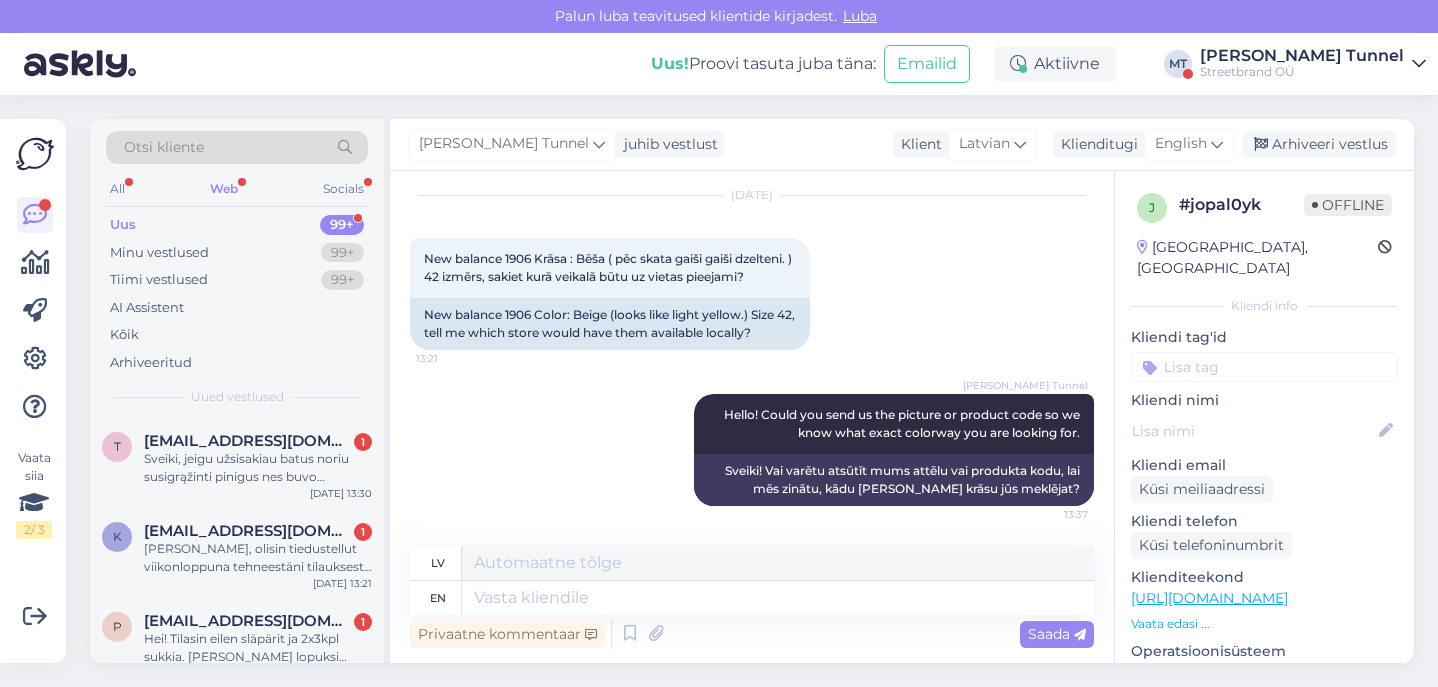 click on "Web" at bounding box center [224, 189] 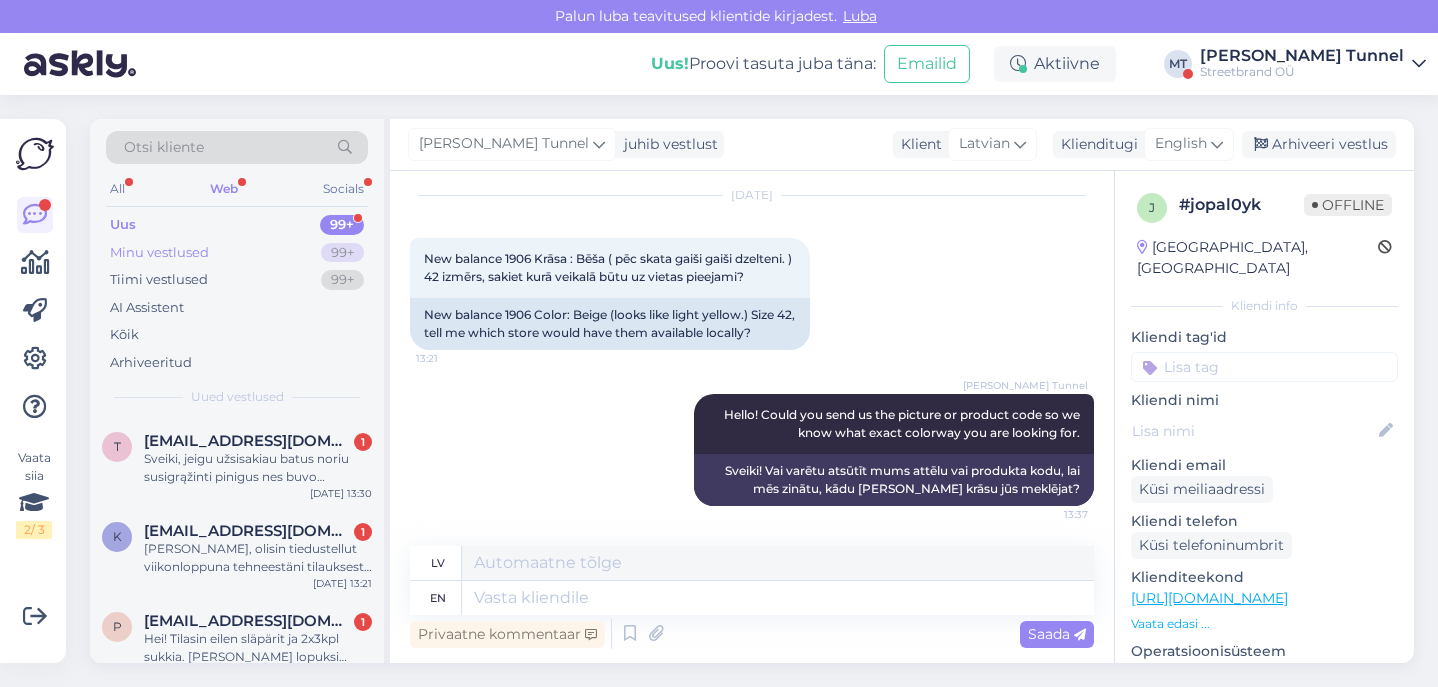 click on "99+" at bounding box center [342, 253] 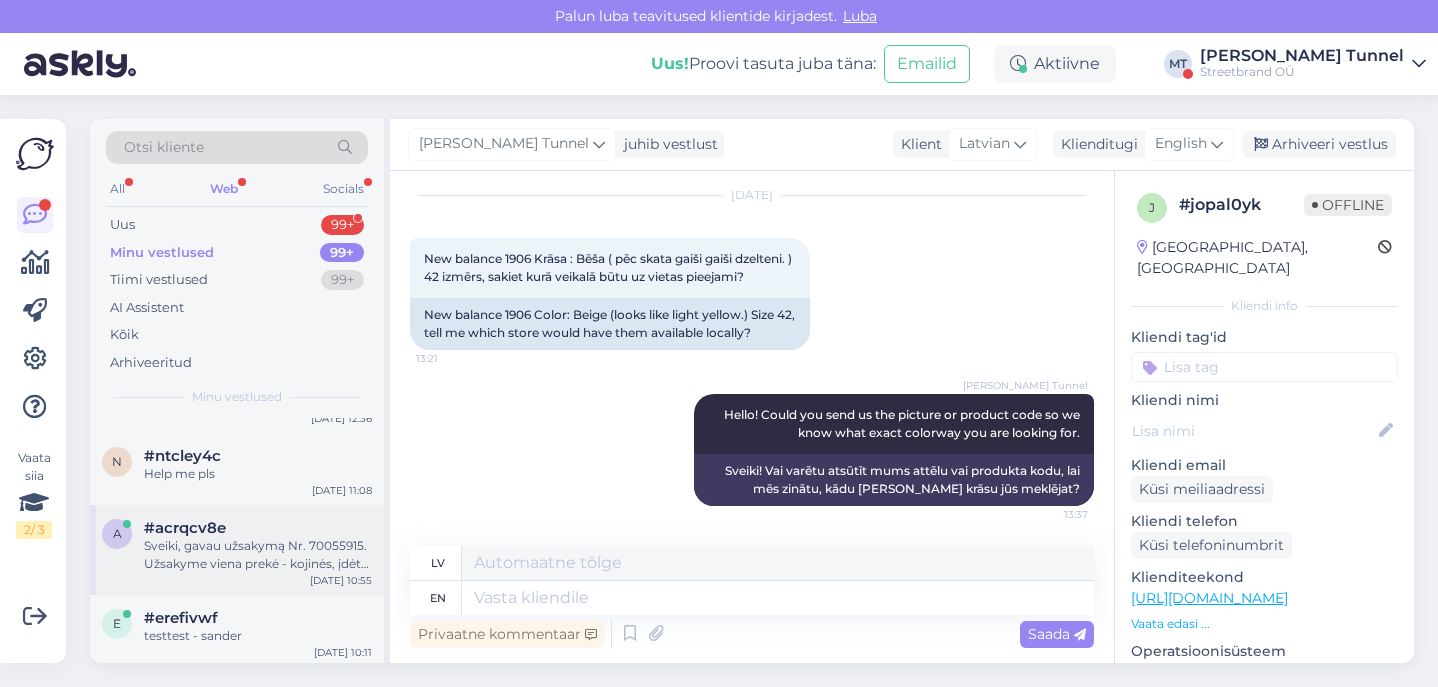 scroll, scrollTop: 1949, scrollLeft: 0, axis: vertical 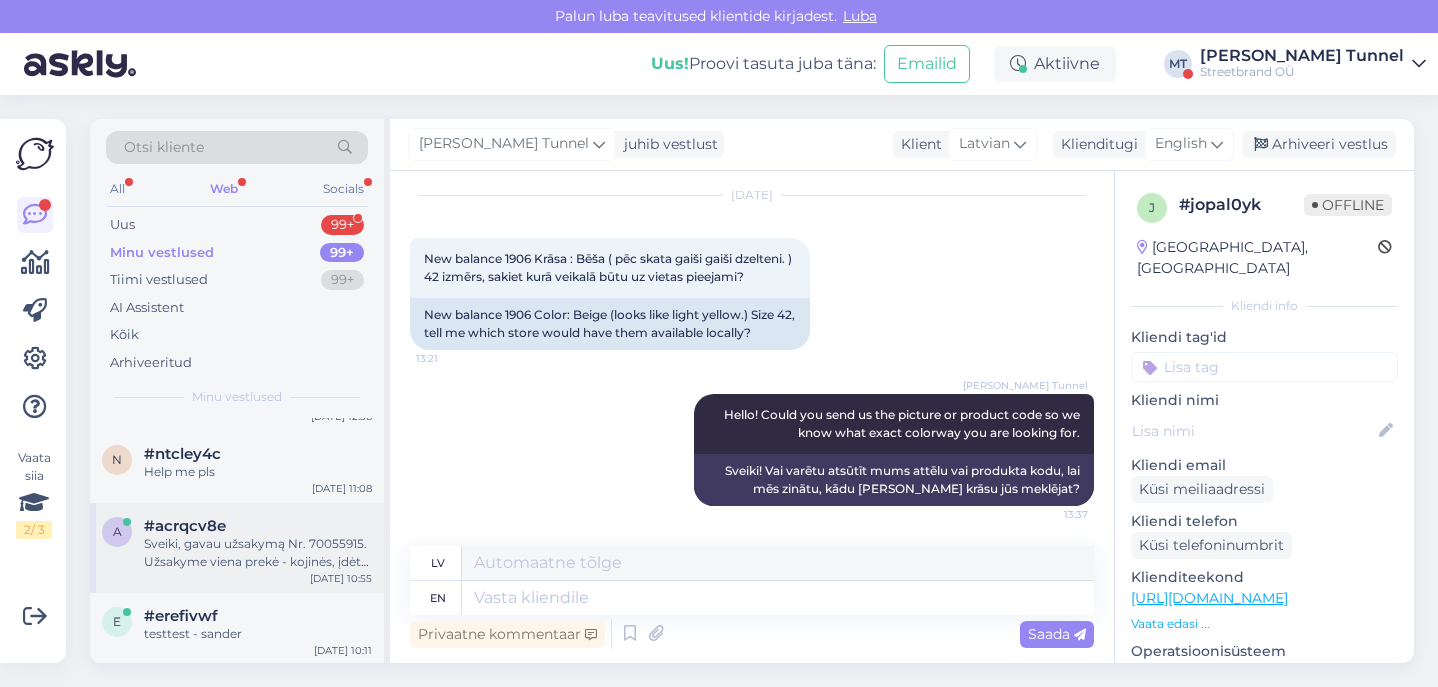 click on "Sveiki, gavau užsakymą Nr. 70055915. Užsakyme viena prekė - kojinės, įdėta netinkamo dydžio. Užsakytas dydis 35-38, įdėtas dydis 43-46. norėčiau prekę grąžinti arba apkeisti į tinkamą dydį. Pagal LR higienos reikalavimus tokios prekės negrąžinamos. [PERSON_NAME] išspręsti šį klausimą?" at bounding box center (258, 553) 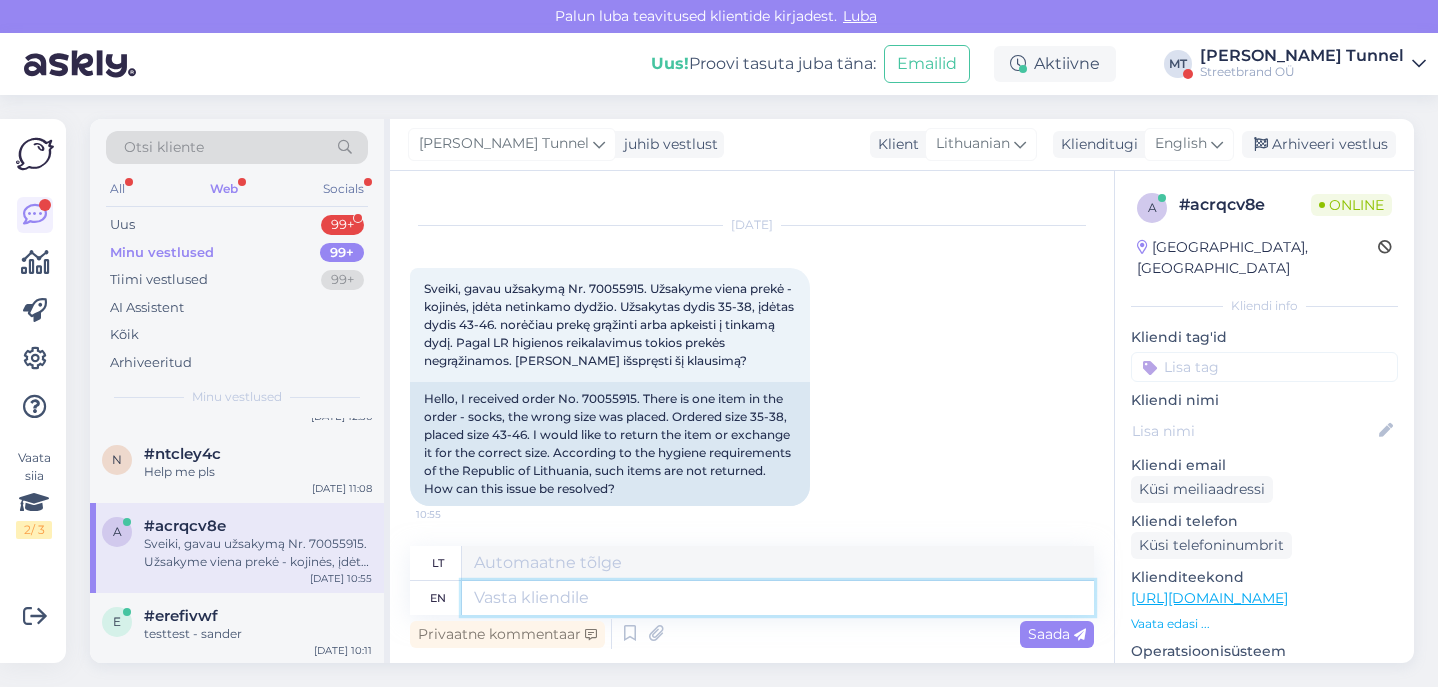 click at bounding box center (778, 598) 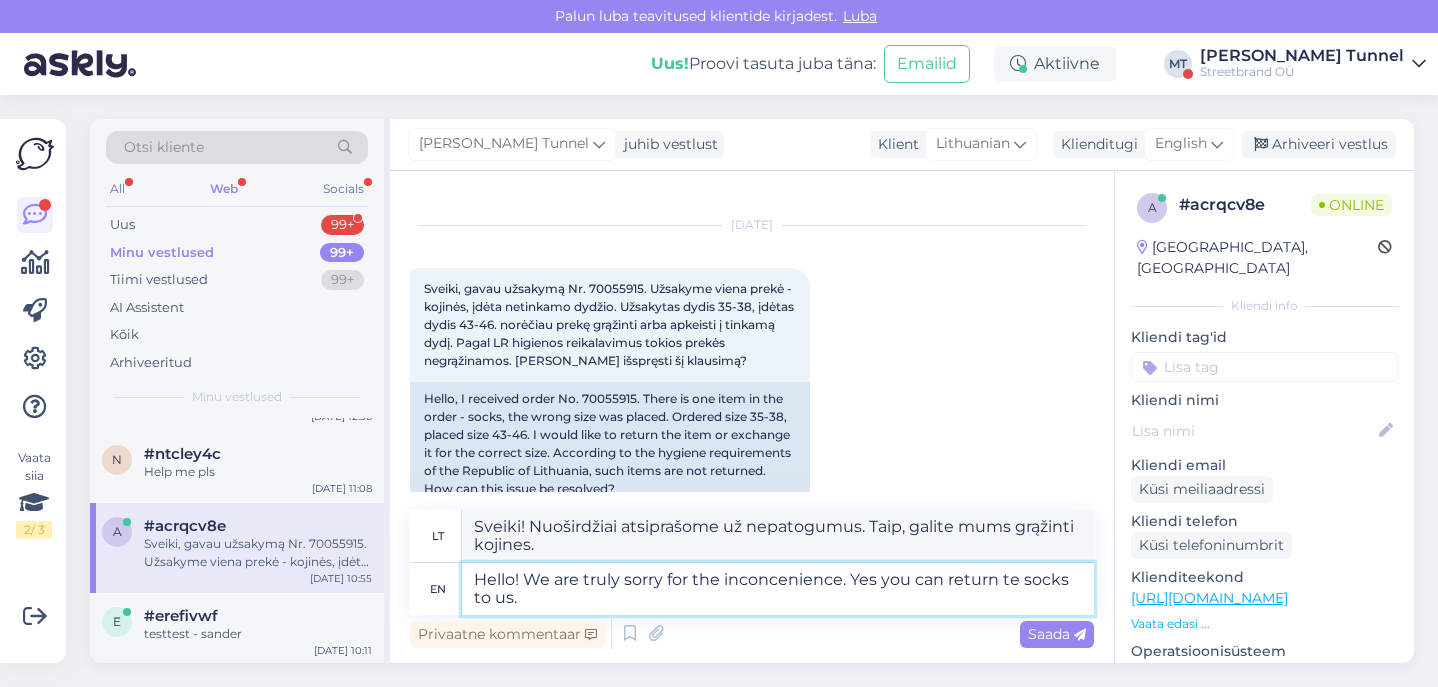 click on "Hello! We are truly sorry for the inconcenience. Yes you can return te socks to us." at bounding box center [778, 589] 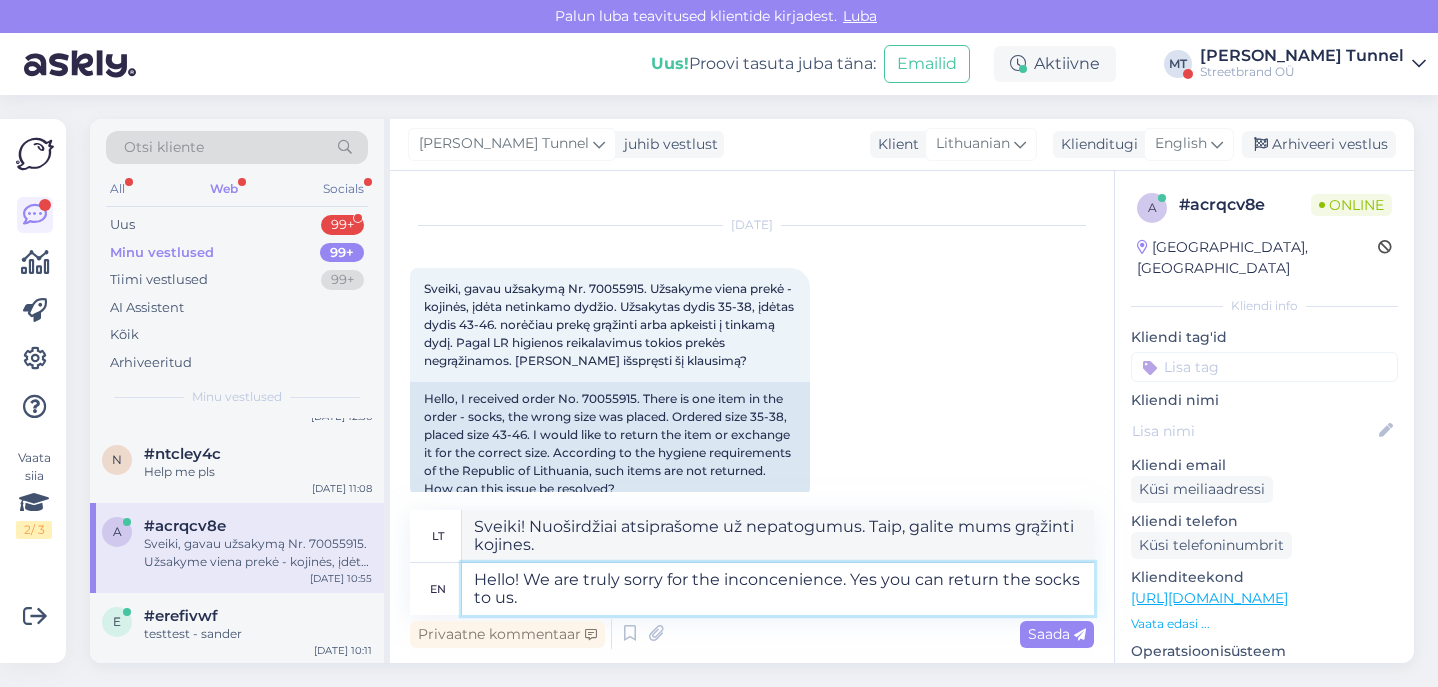 click on "Hello! We are truly sorry for the inconcenience. Yes you can return the socks to us." at bounding box center [778, 589] 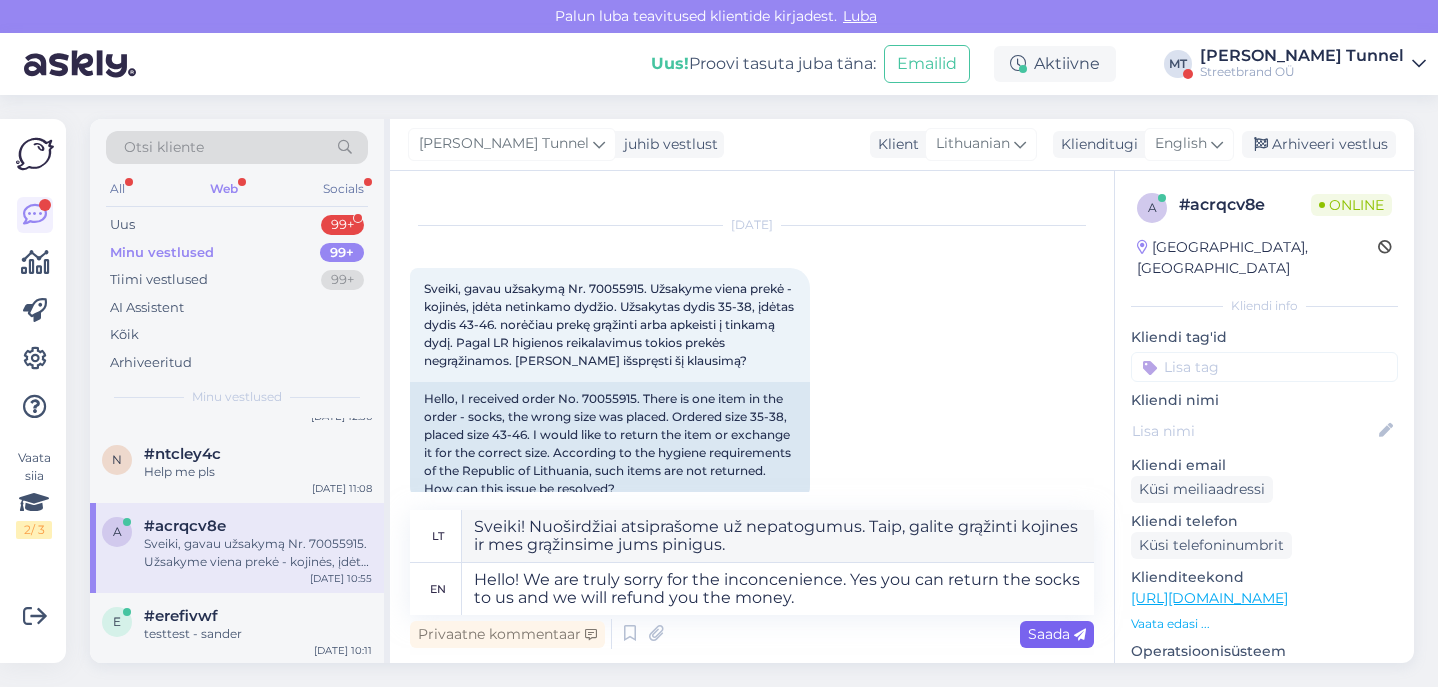 click on "Saada" at bounding box center [1057, 634] 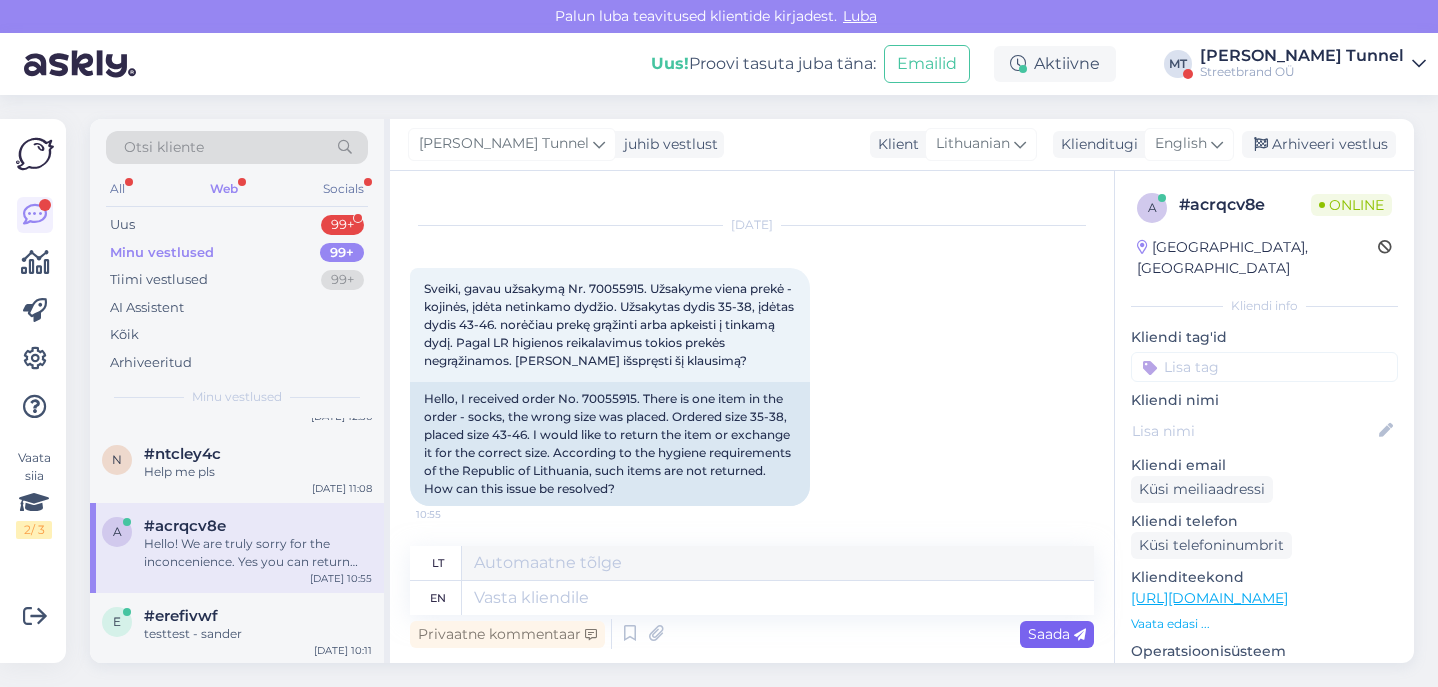 scroll, scrollTop: 185, scrollLeft: 0, axis: vertical 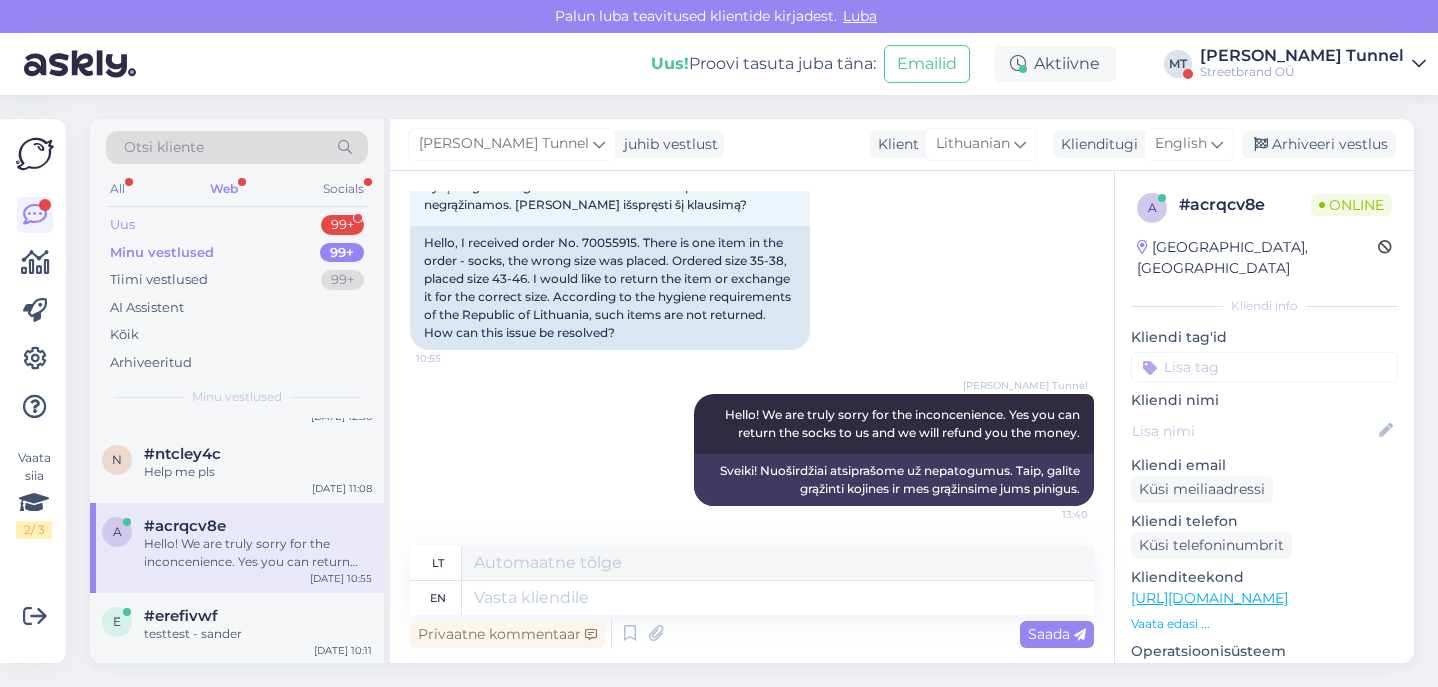click on "Uus 99+" at bounding box center [237, 225] 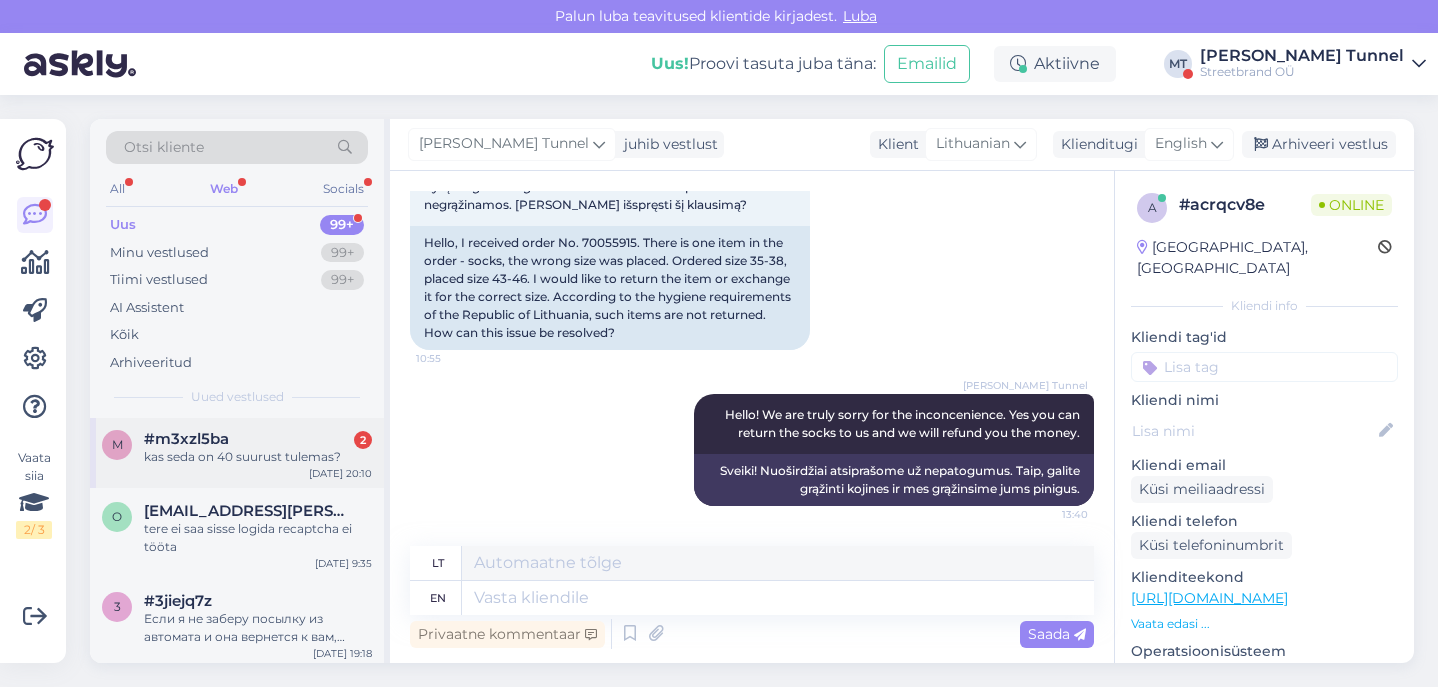 scroll, scrollTop: 652, scrollLeft: 0, axis: vertical 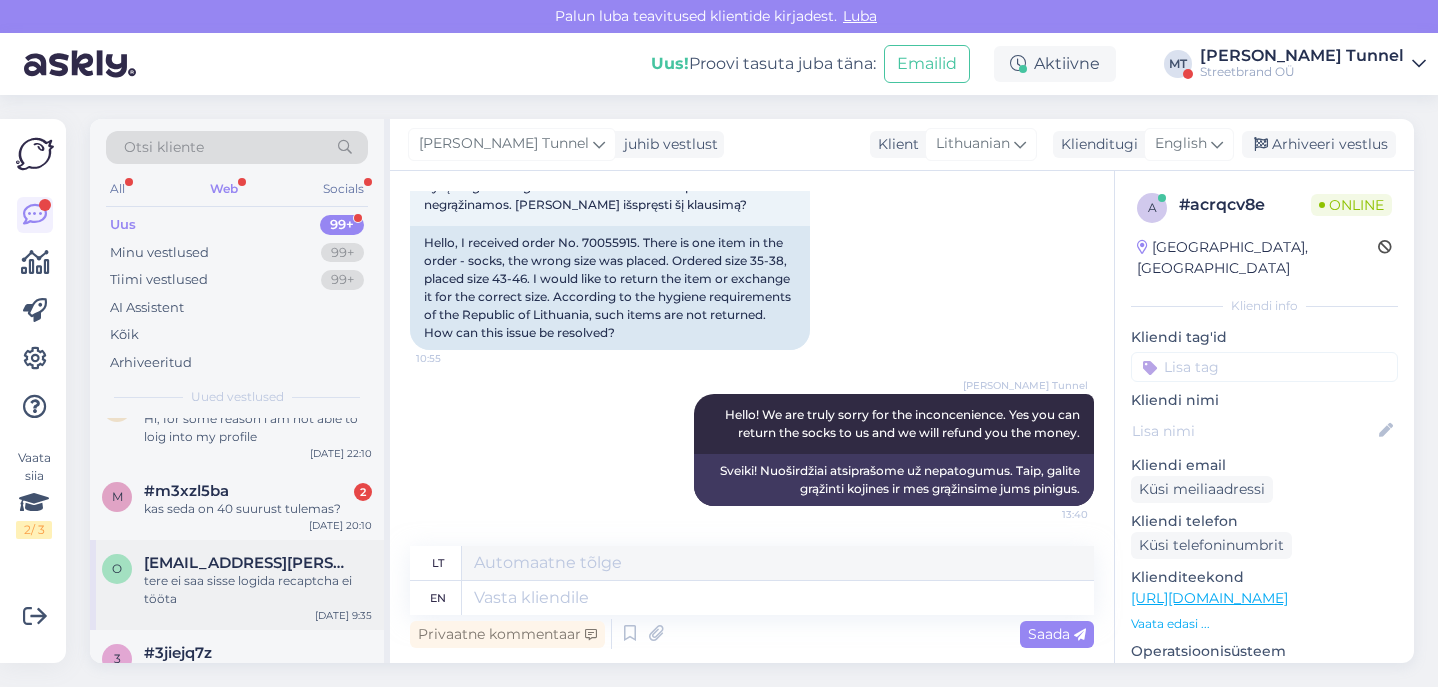 click on "[EMAIL_ADDRESS][PERSON_NAME][PERSON_NAME][DOMAIN_NAME]" at bounding box center [248, 563] 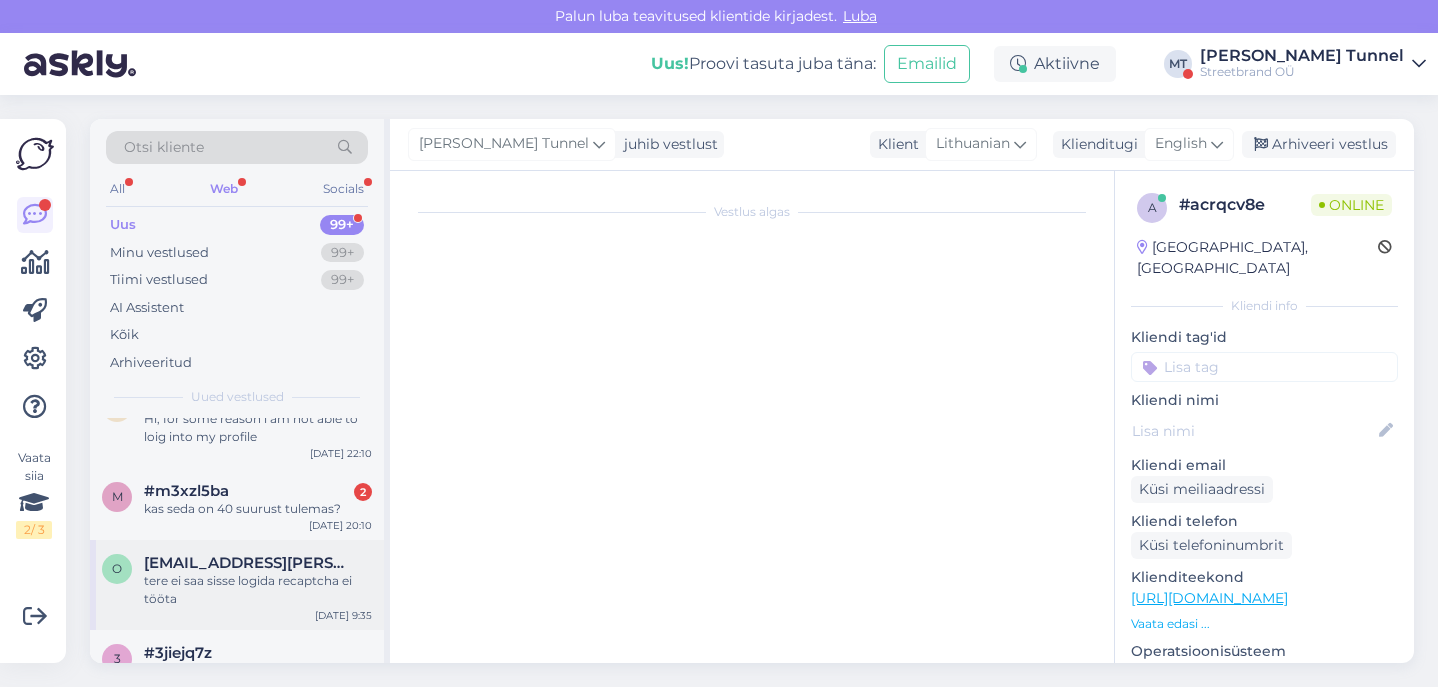 scroll, scrollTop: 0, scrollLeft: 0, axis: both 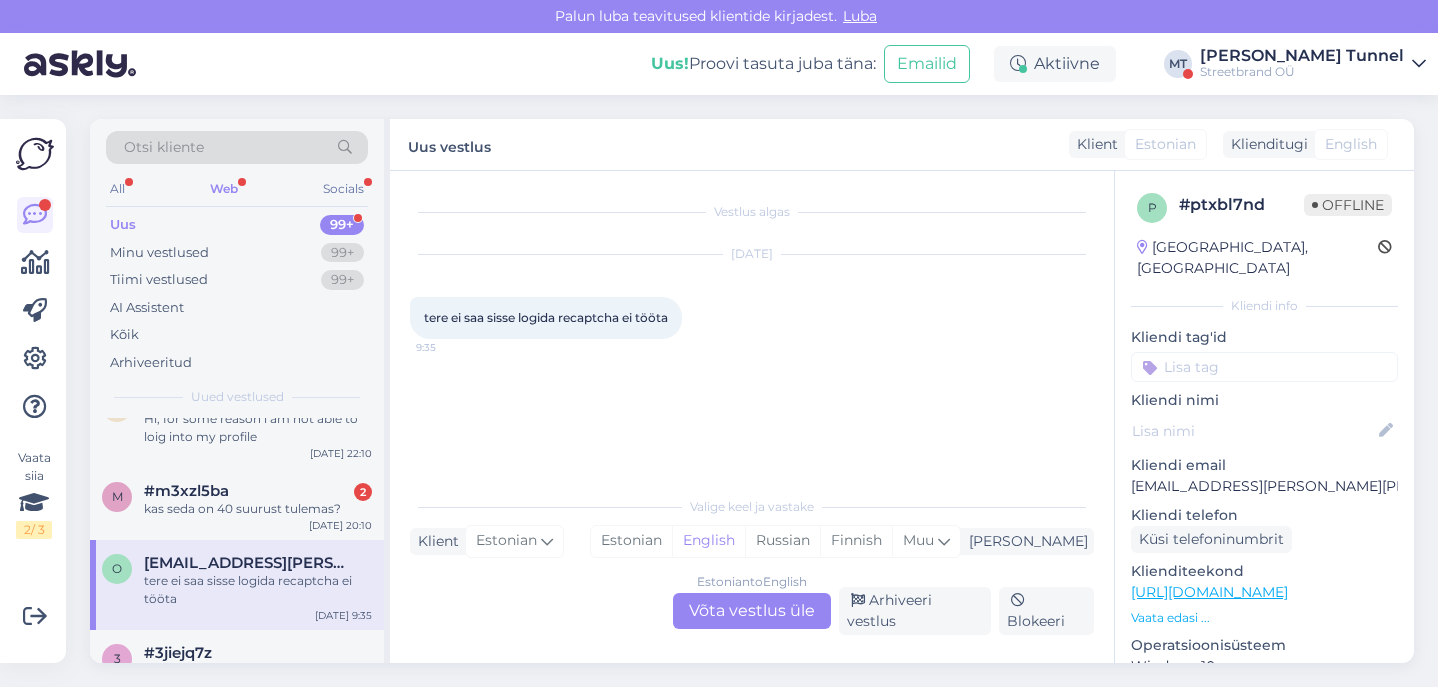 click on "Estonian  to  English Võta vestlus üle" at bounding box center [752, 611] 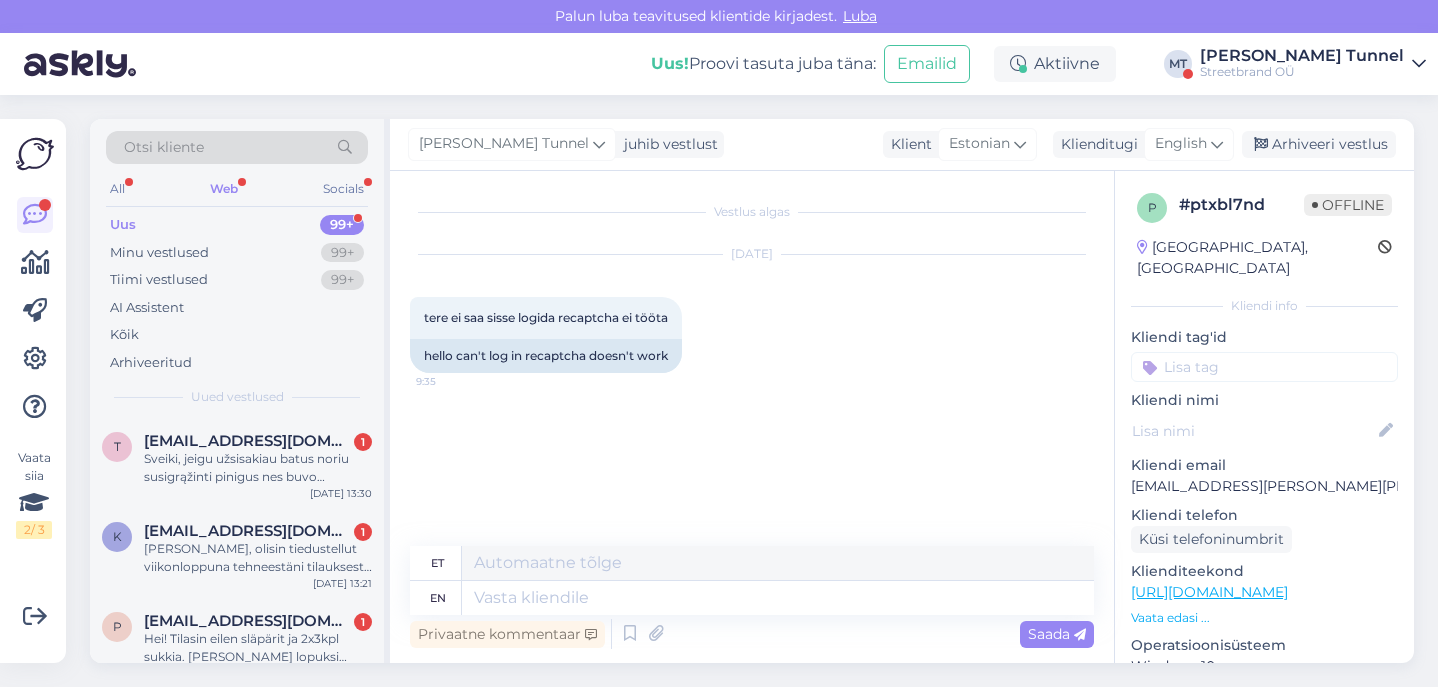 click on "Web" at bounding box center [224, 189] 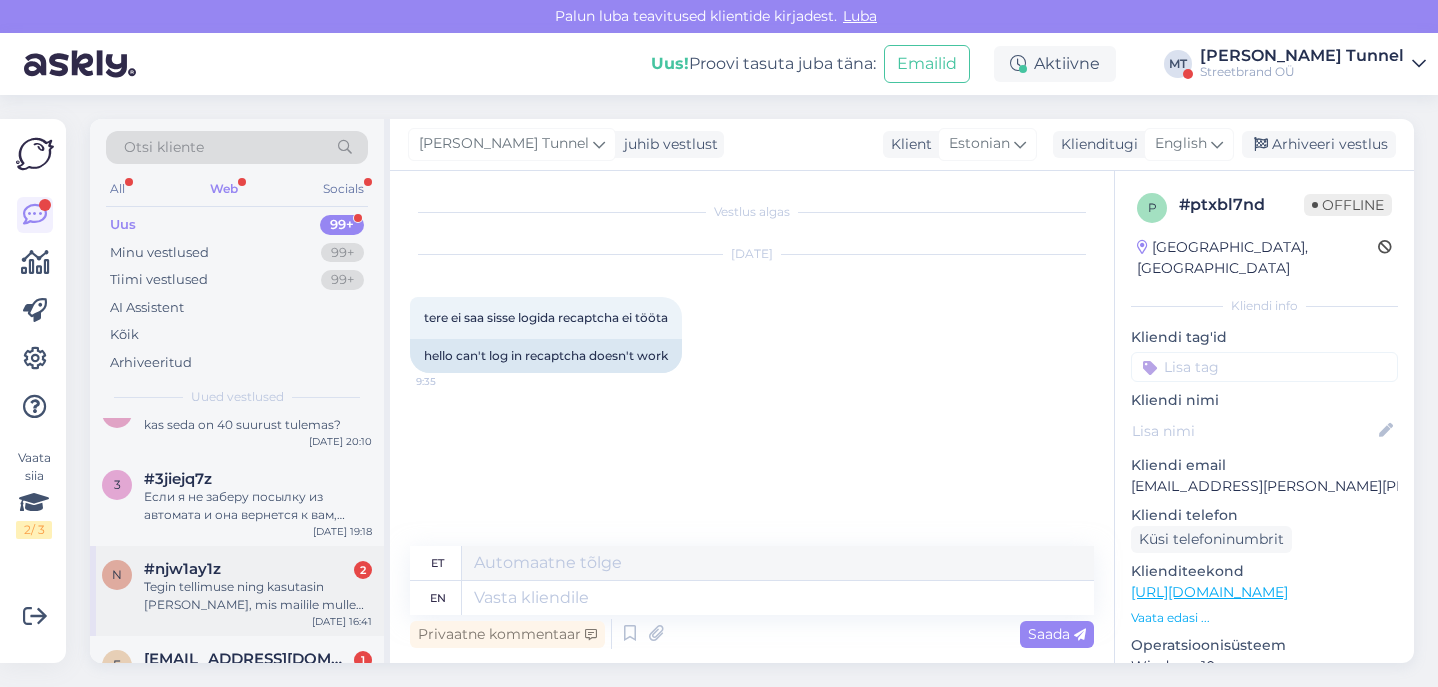 scroll, scrollTop: 735, scrollLeft: 0, axis: vertical 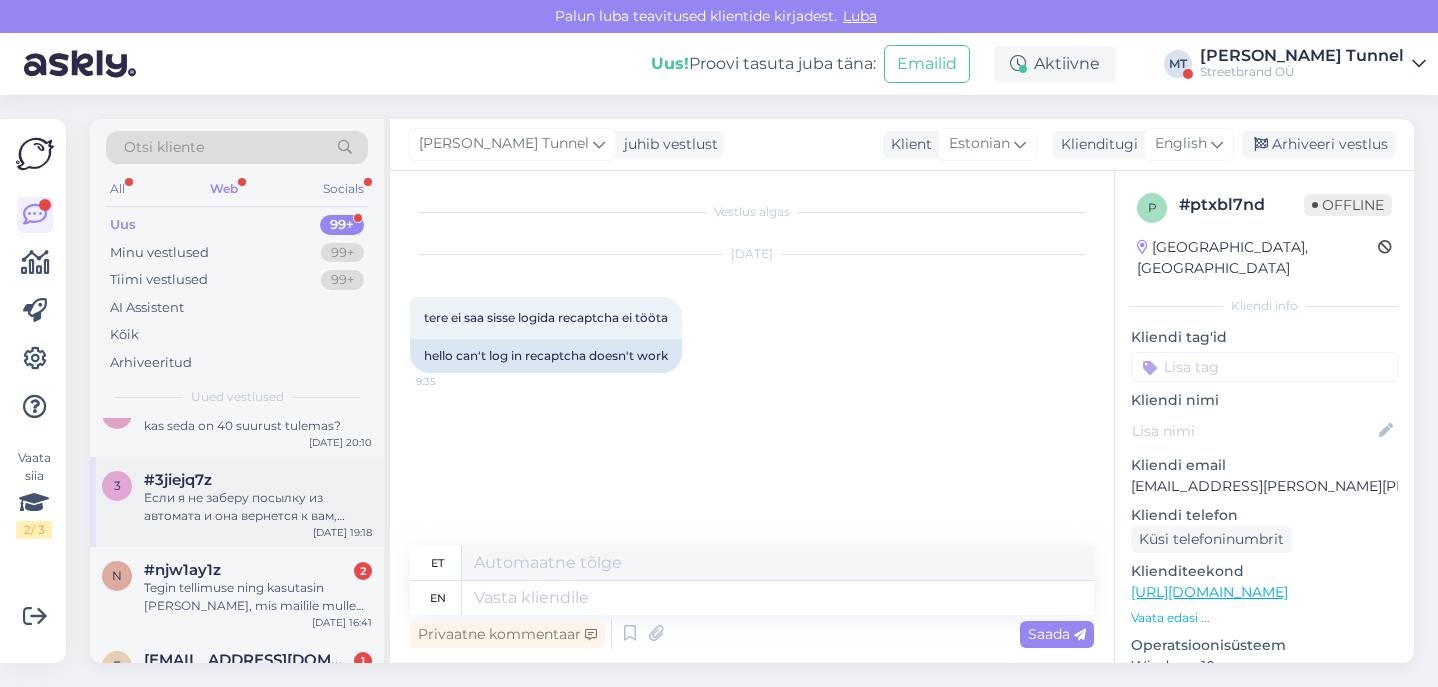 click on "3 #3jiejq7z Если я не заберу посылку из автомата и она вернется к вам, деньги вернутся? [DATE] 19:18" at bounding box center [237, 502] 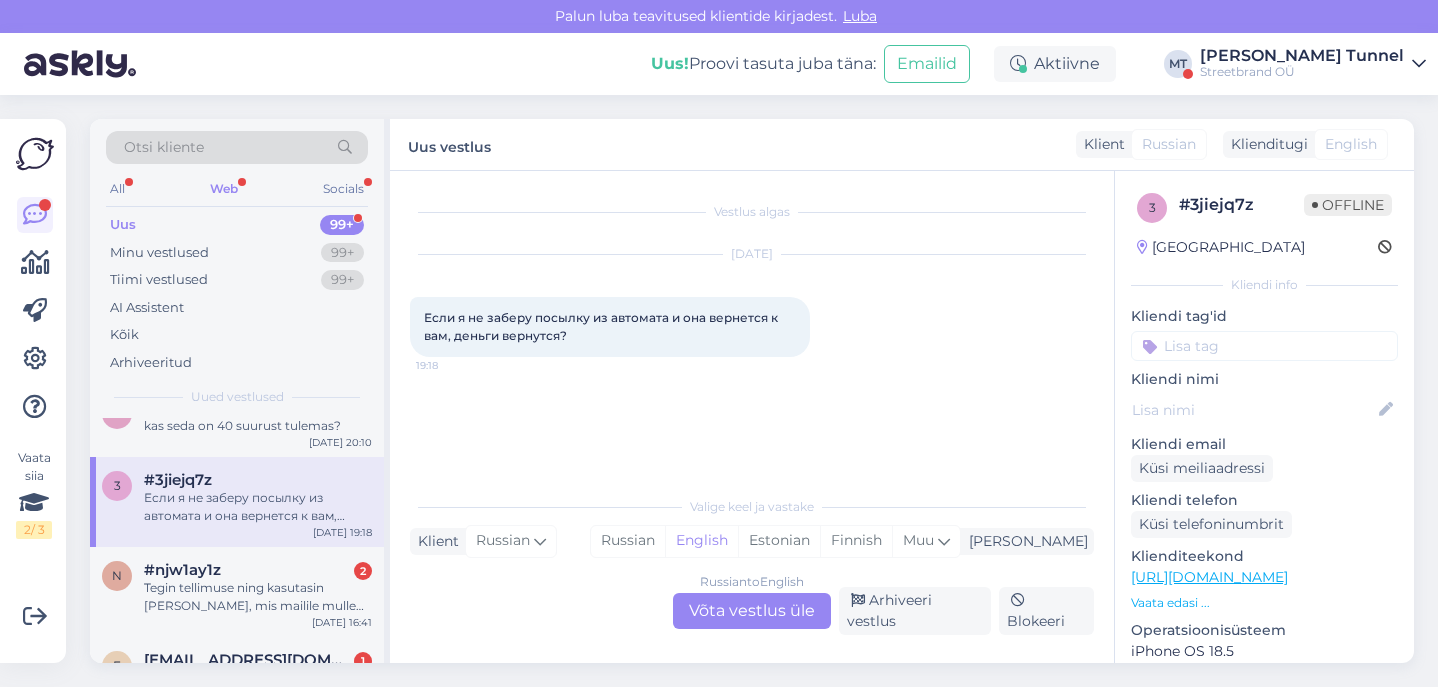 click on "Russian  to  English Võta vestlus üle" at bounding box center [752, 611] 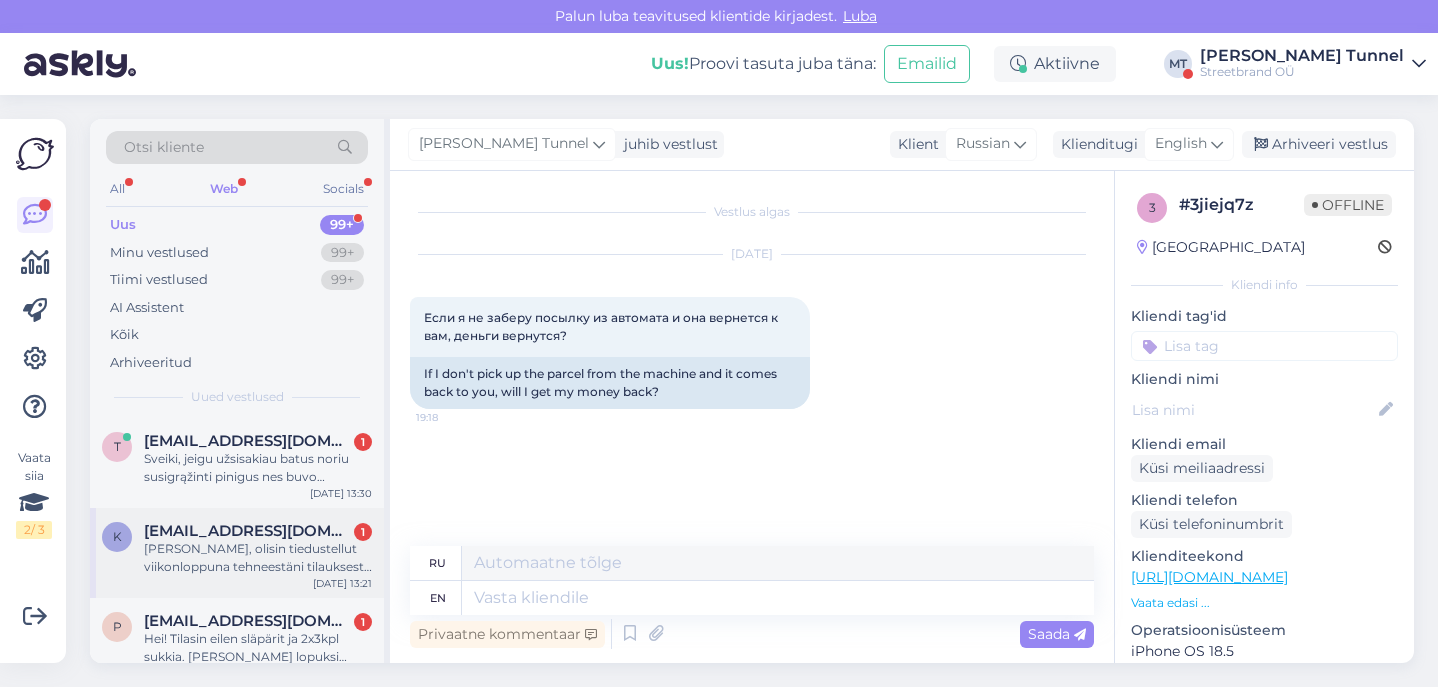 scroll, scrollTop: -1, scrollLeft: 0, axis: vertical 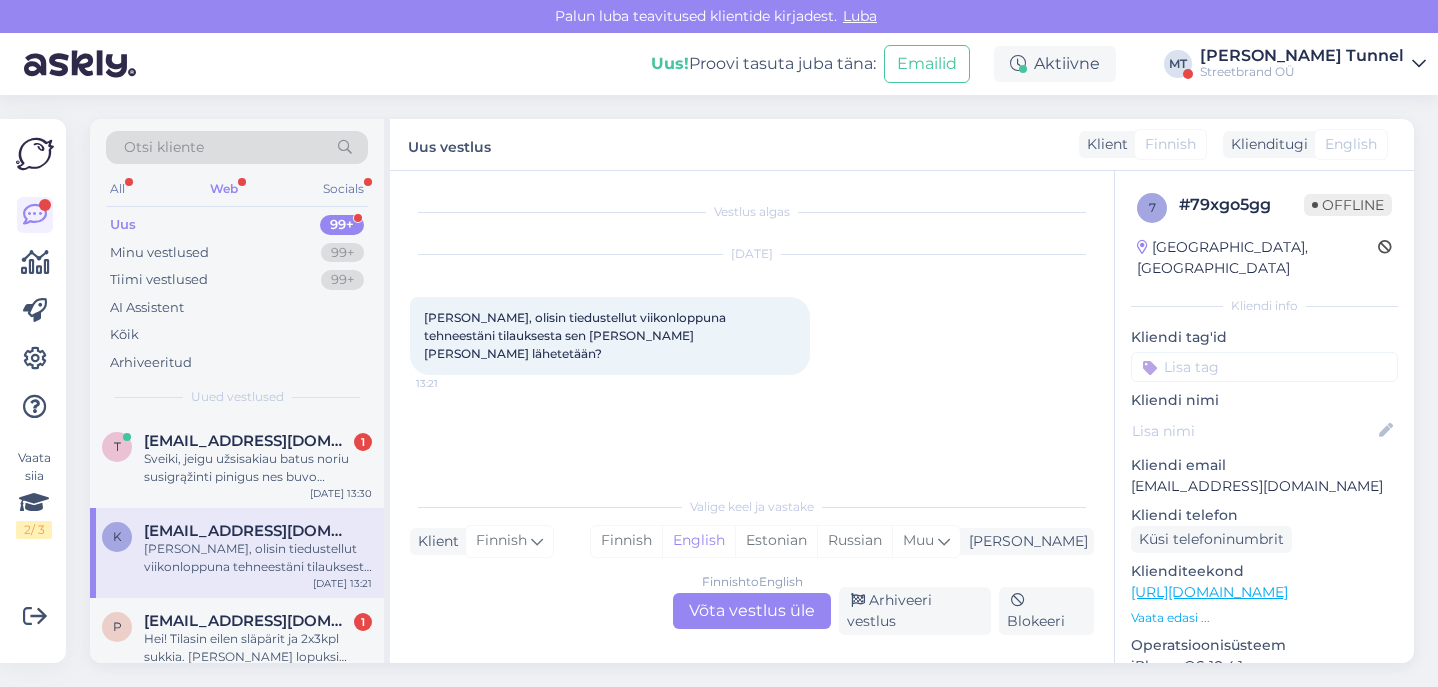 click on "Finnish  to  English Võta vestlus üle" at bounding box center (752, 611) 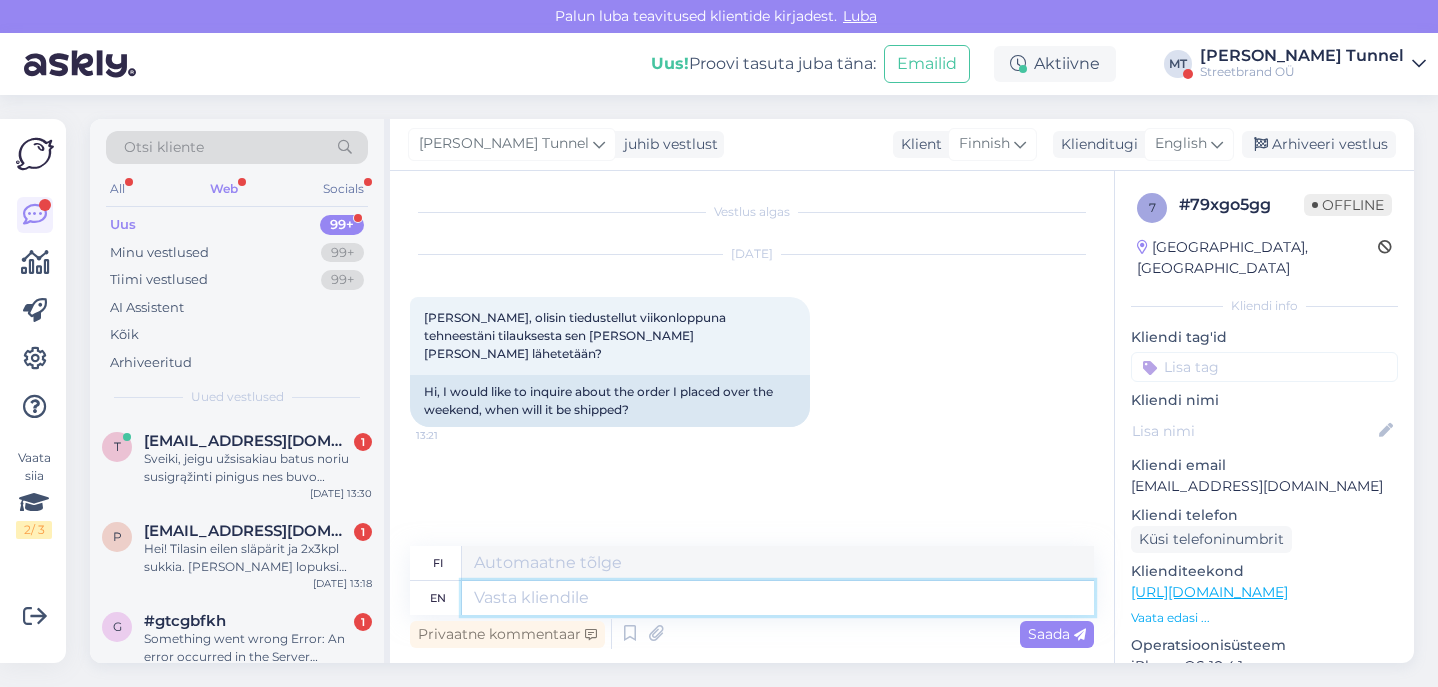 click at bounding box center [778, 598] 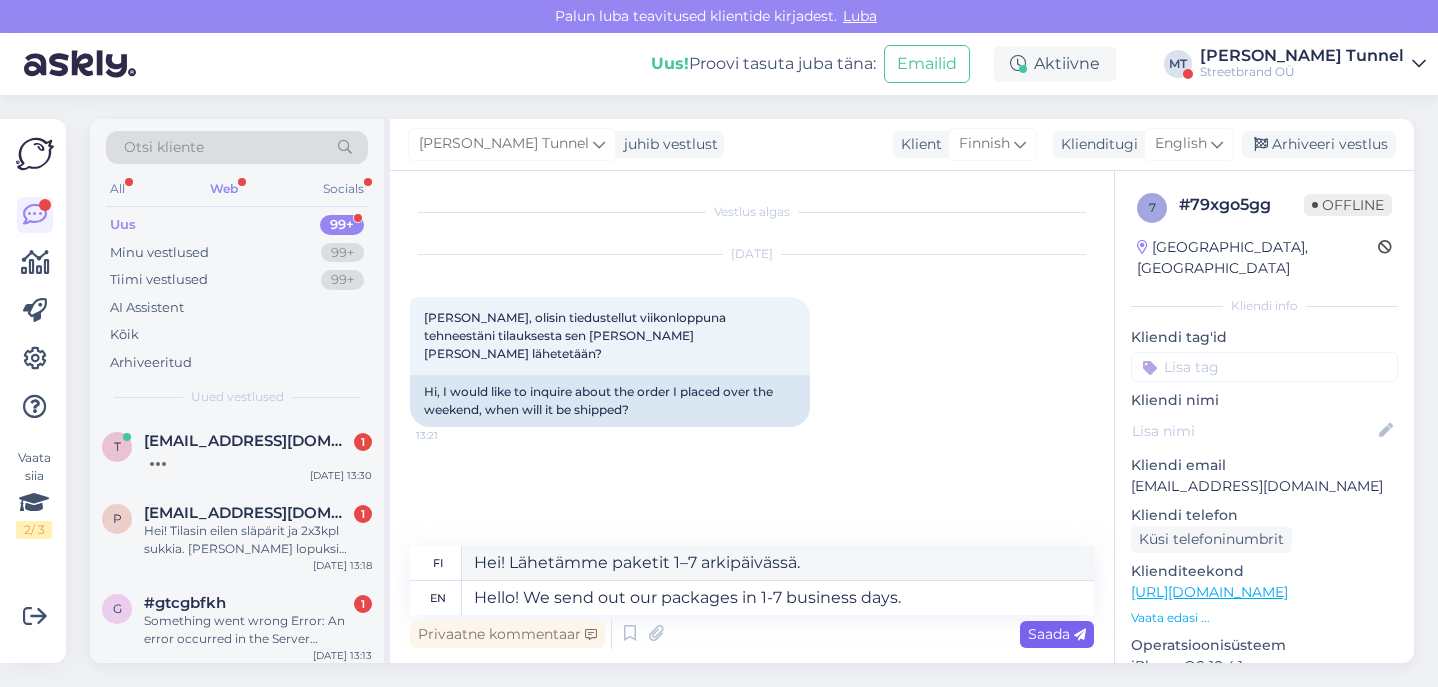 click at bounding box center (1080, 635) 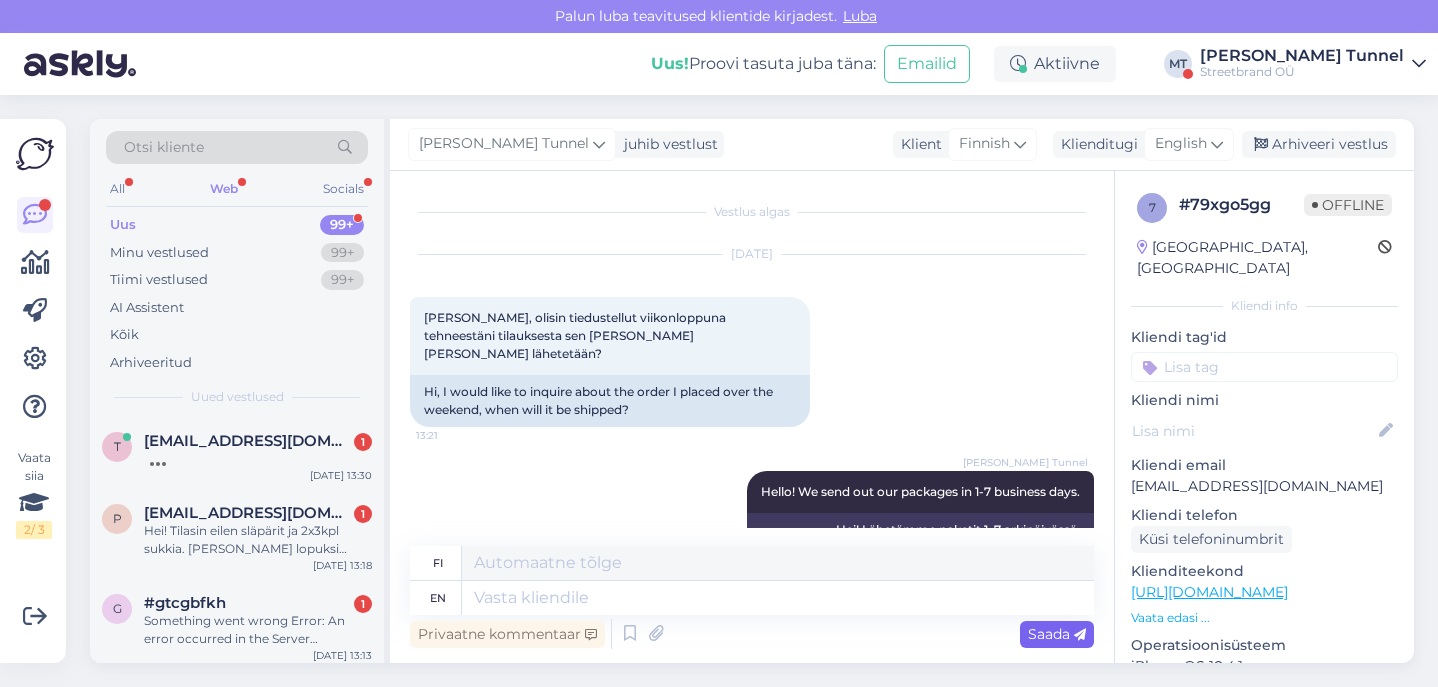 scroll, scrollTop: 23, scrollLeft: 0, axis: vertical 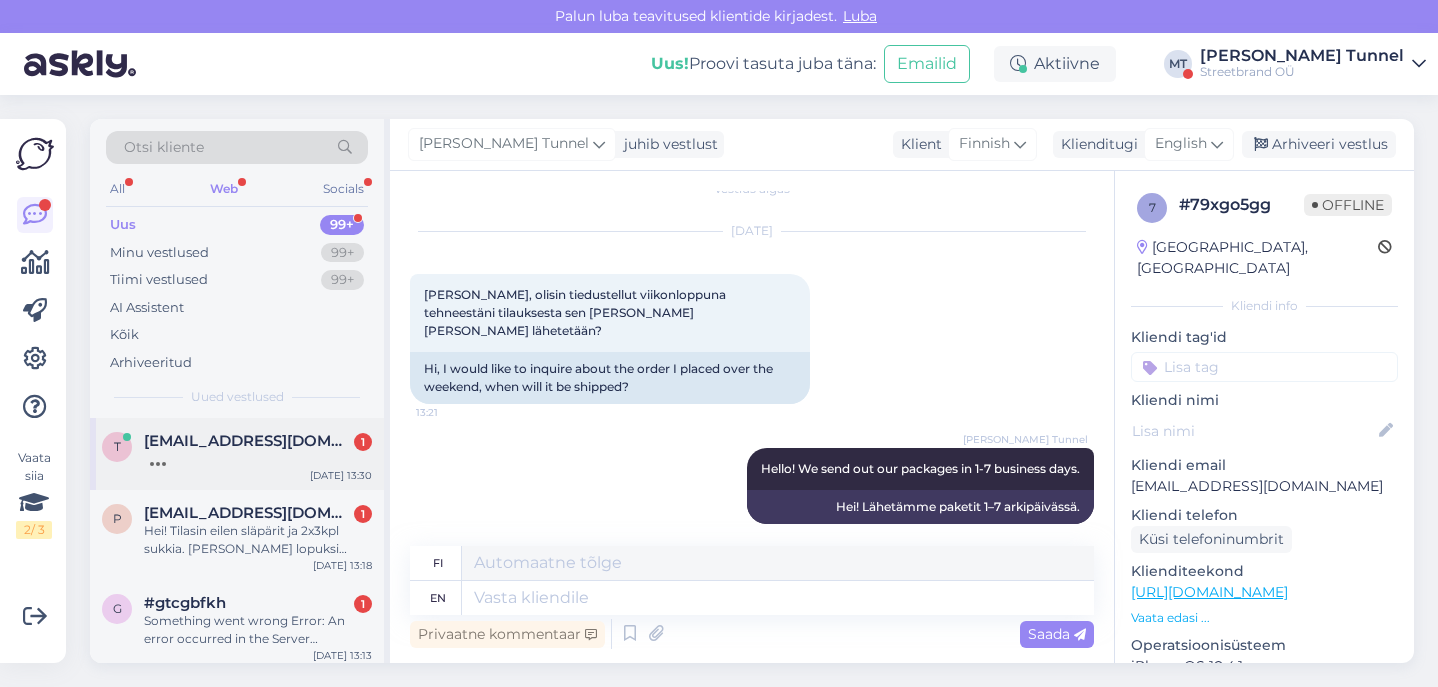 click on "[EMAIL_ADDRESS][DOMAIN_NAME]" at bounding box center (248, 441) 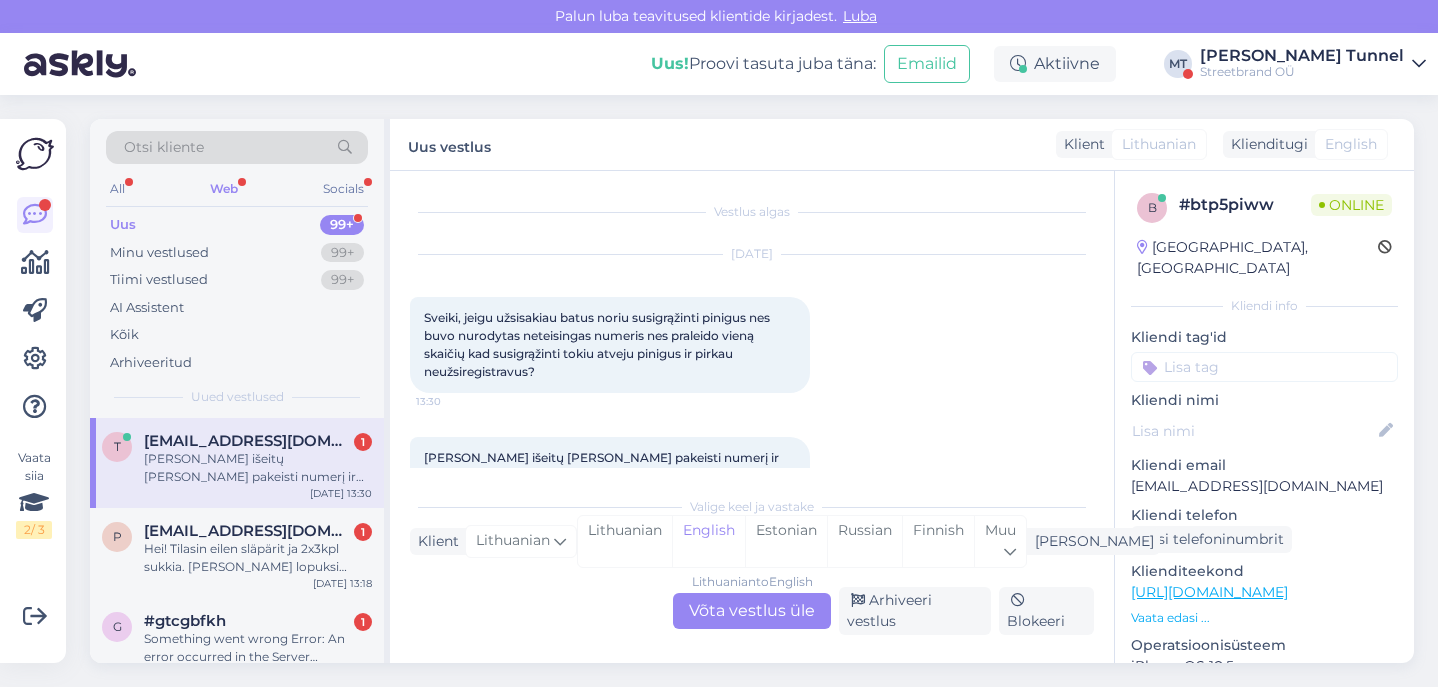 scroll, scrollTop: 21, scrollLeft: 0, axis: vertical 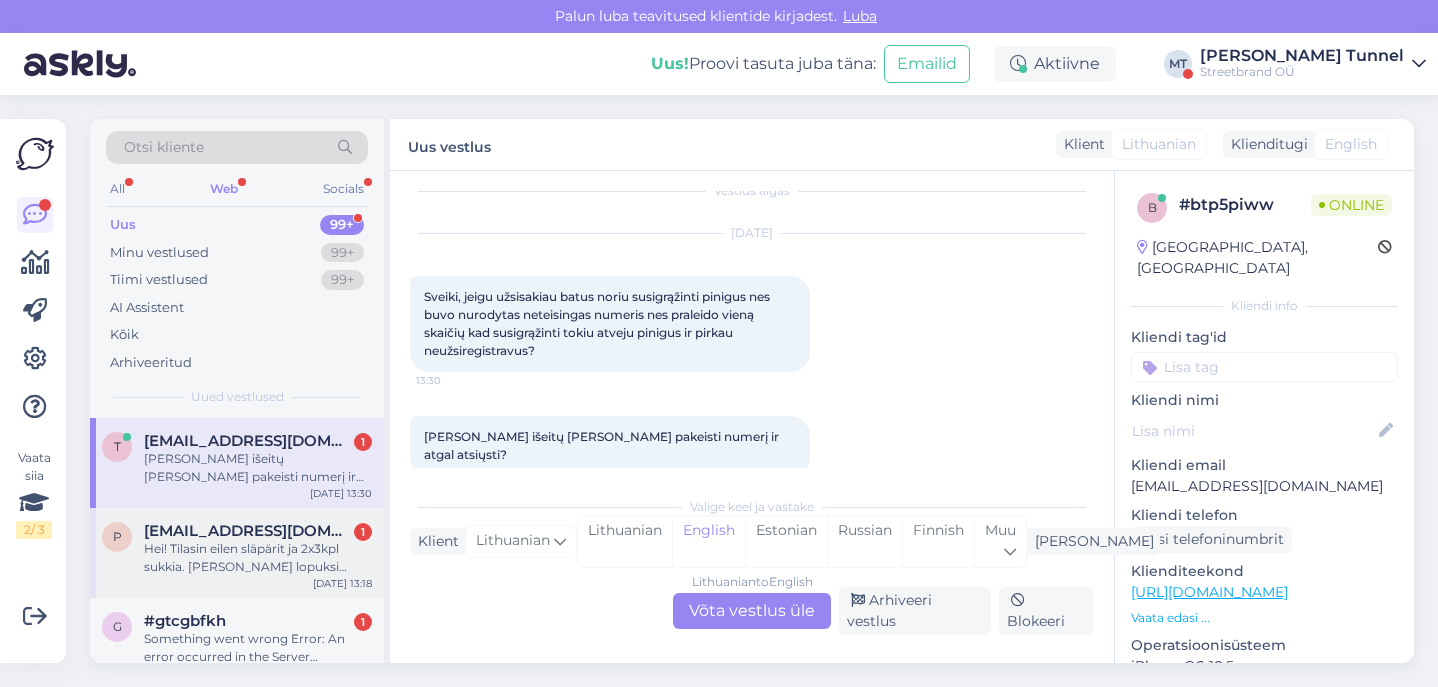 click on "Hei! Tilasin eilen släpärit ja 2x3kpl sukkia. [PERSON_NAME] lopuksi viestin "tilauksesi on vastaanotettu" tms., mutta maksu ei onnistunut. Onkohan tilaus käsittelyssä?" at bounding box center (258, 558) 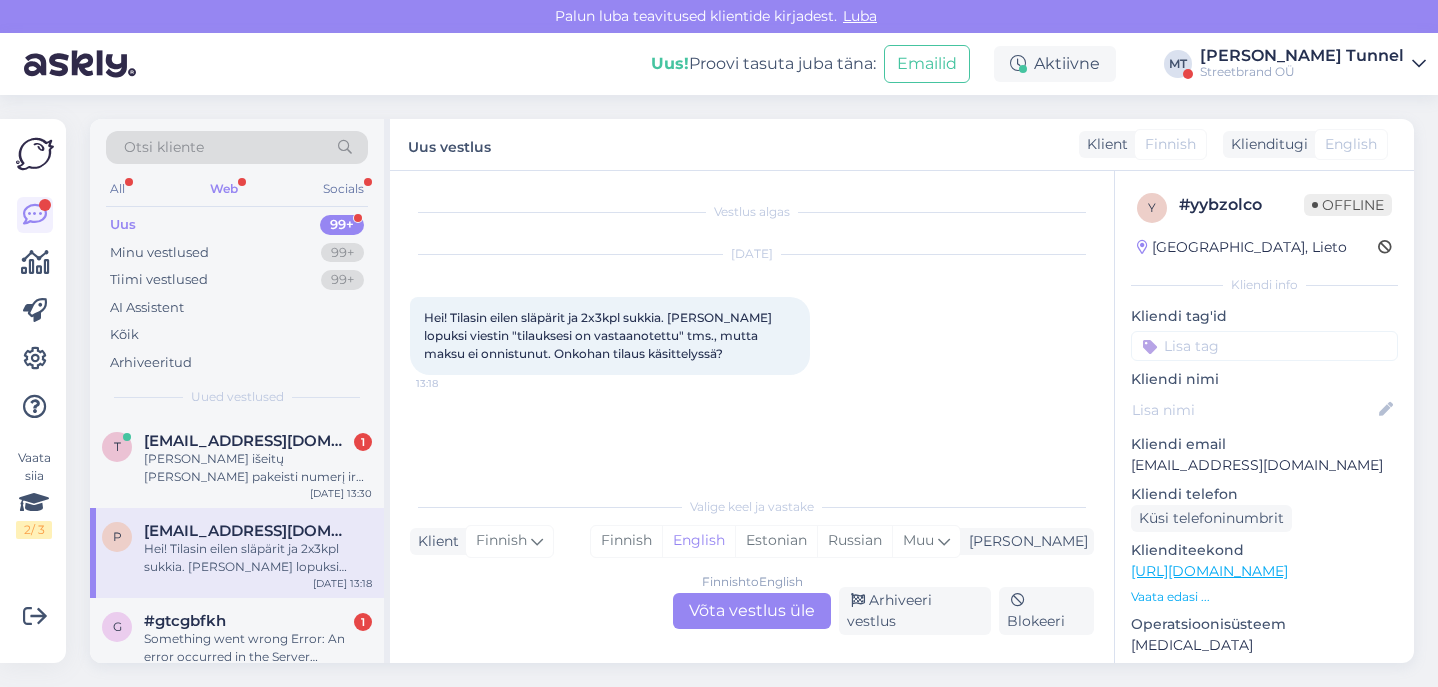 click on "Finnish  to  English Võta vestlus üle" at bounding box center [752, 611] 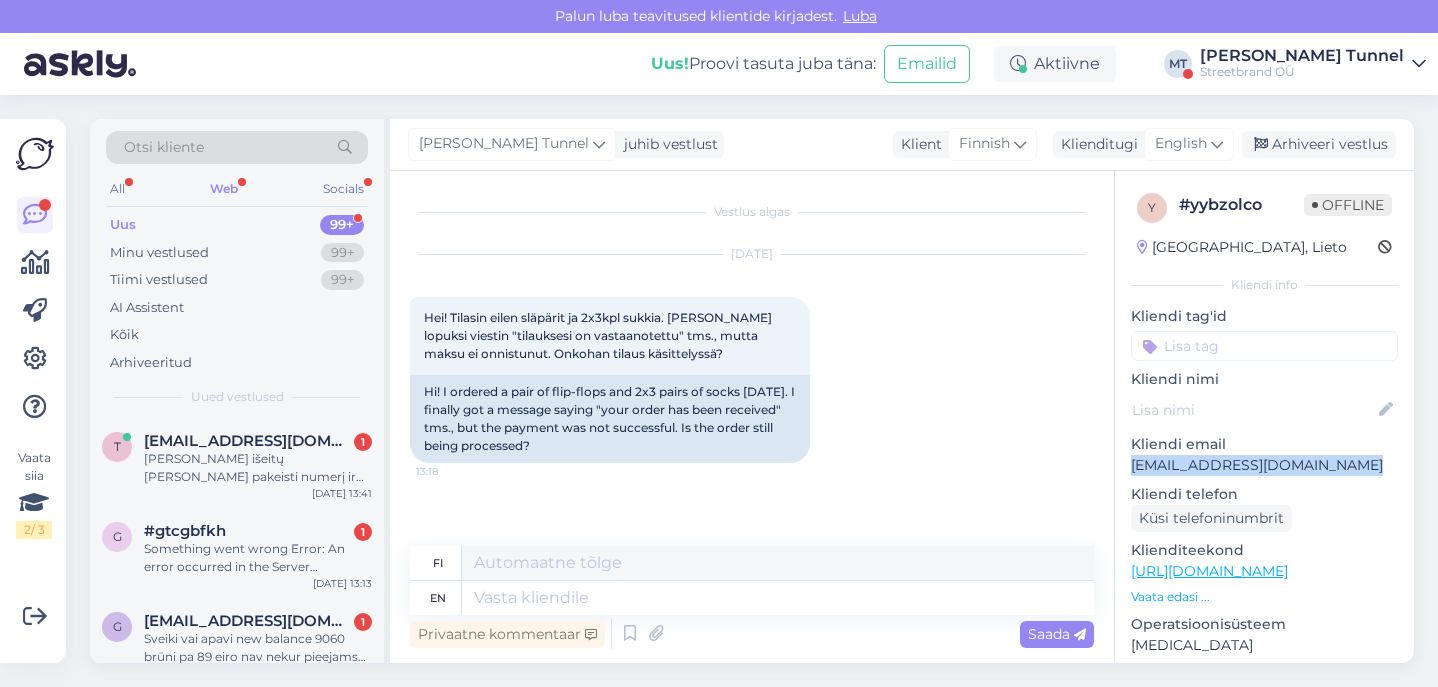 drag, startPoint x: 1131, startPoint y: 468, endPoint x: 1352, endPoint y: 468, distance: 221 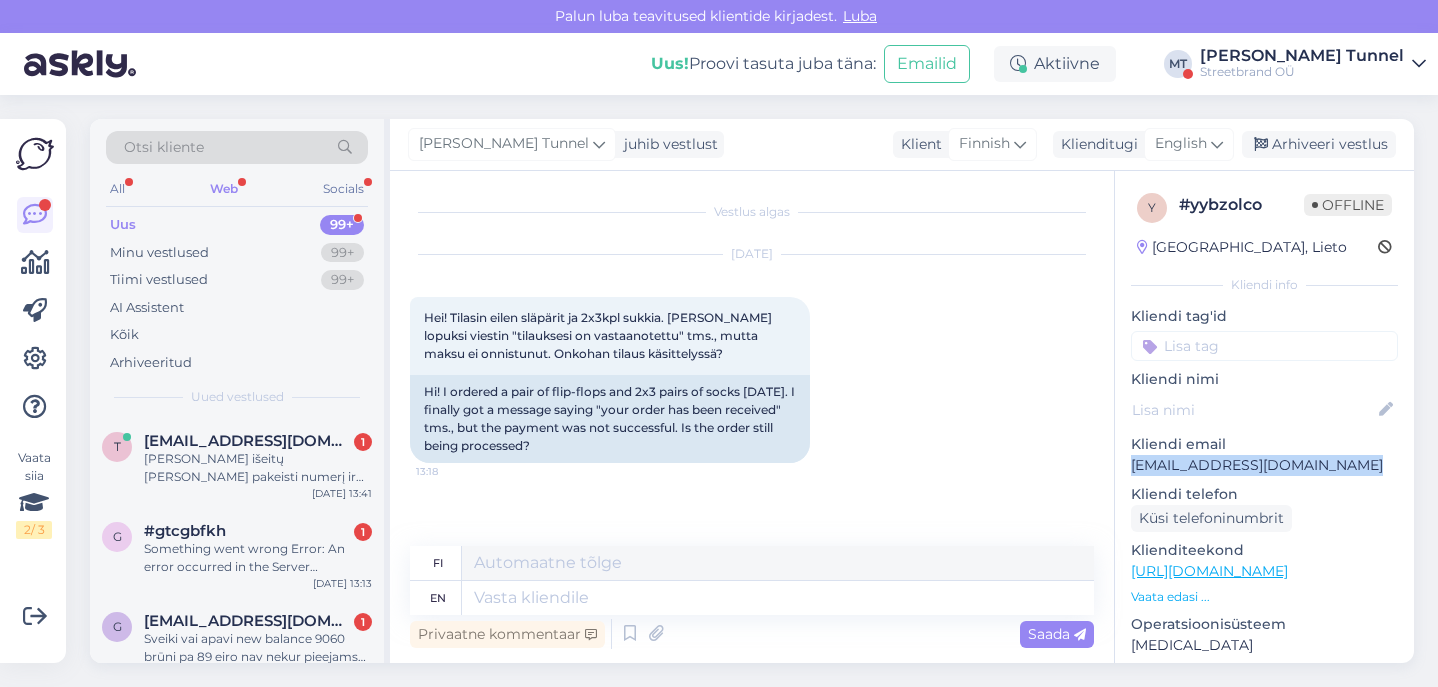copy on "[EMAIL_ADDRESS][DOMAIN_NAME]" 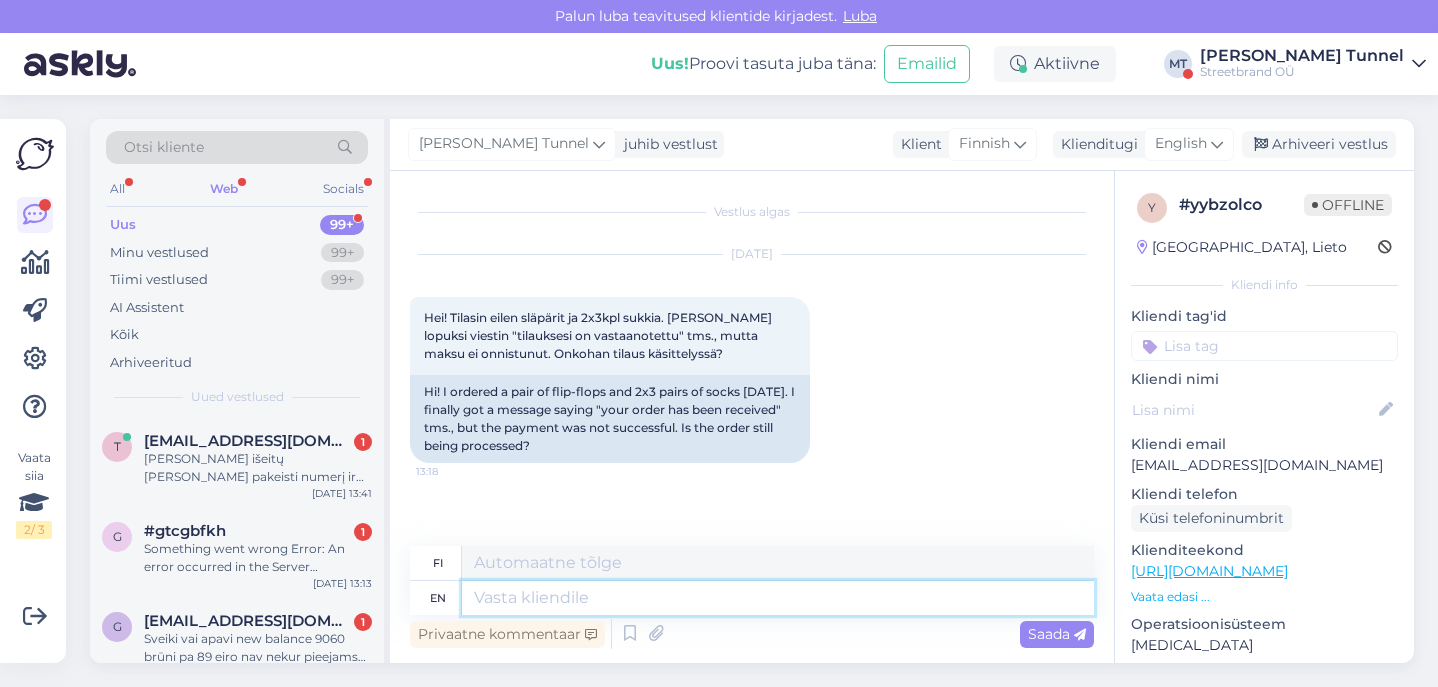 click at bounding box center (778, 598) 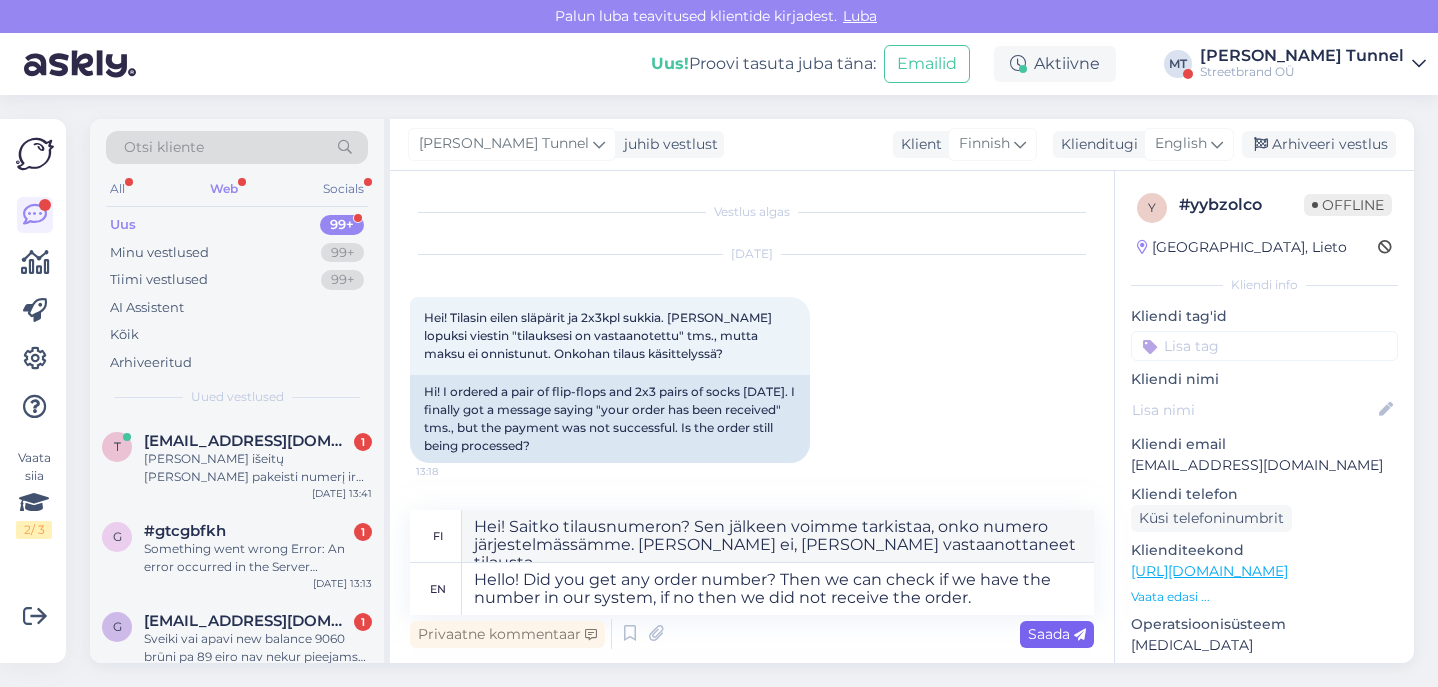 click on "Saada" at bounding box center [1057, 634] 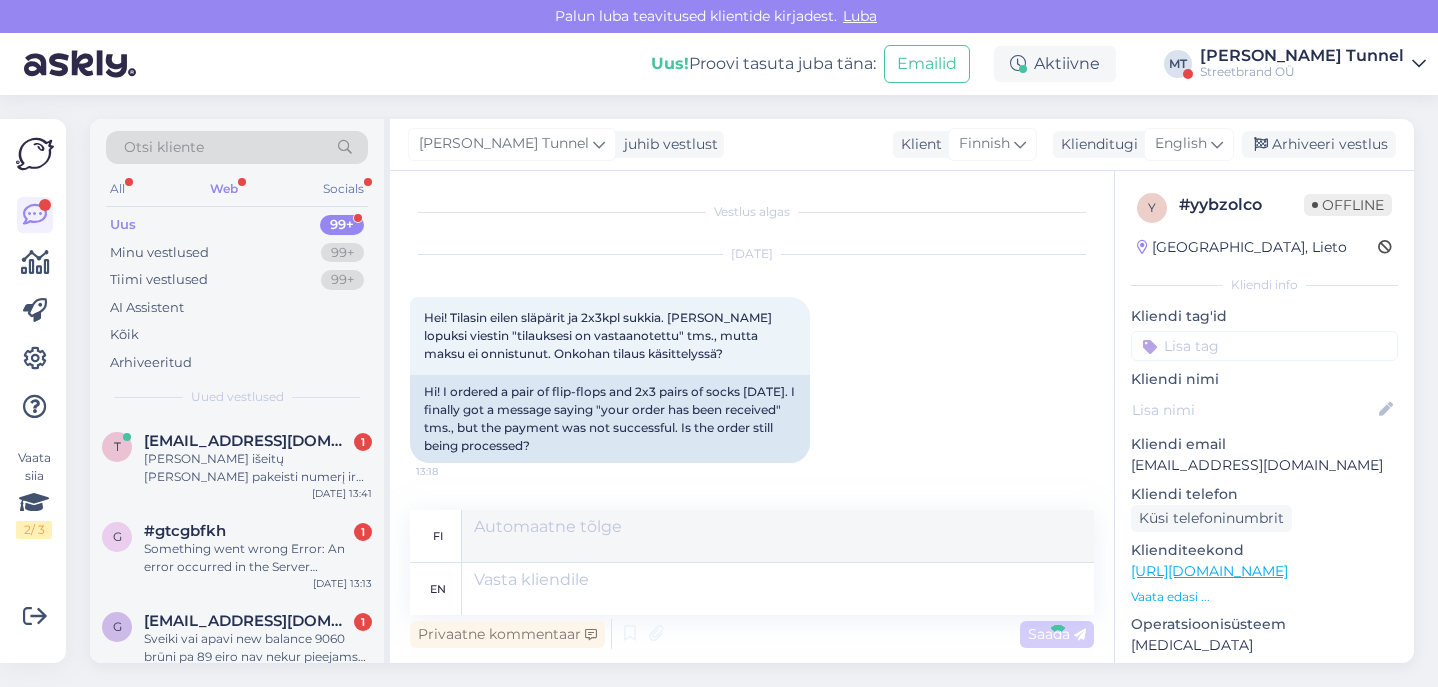 scroll, scrollTop: 149, scrollLeft: 0, axis: vertical 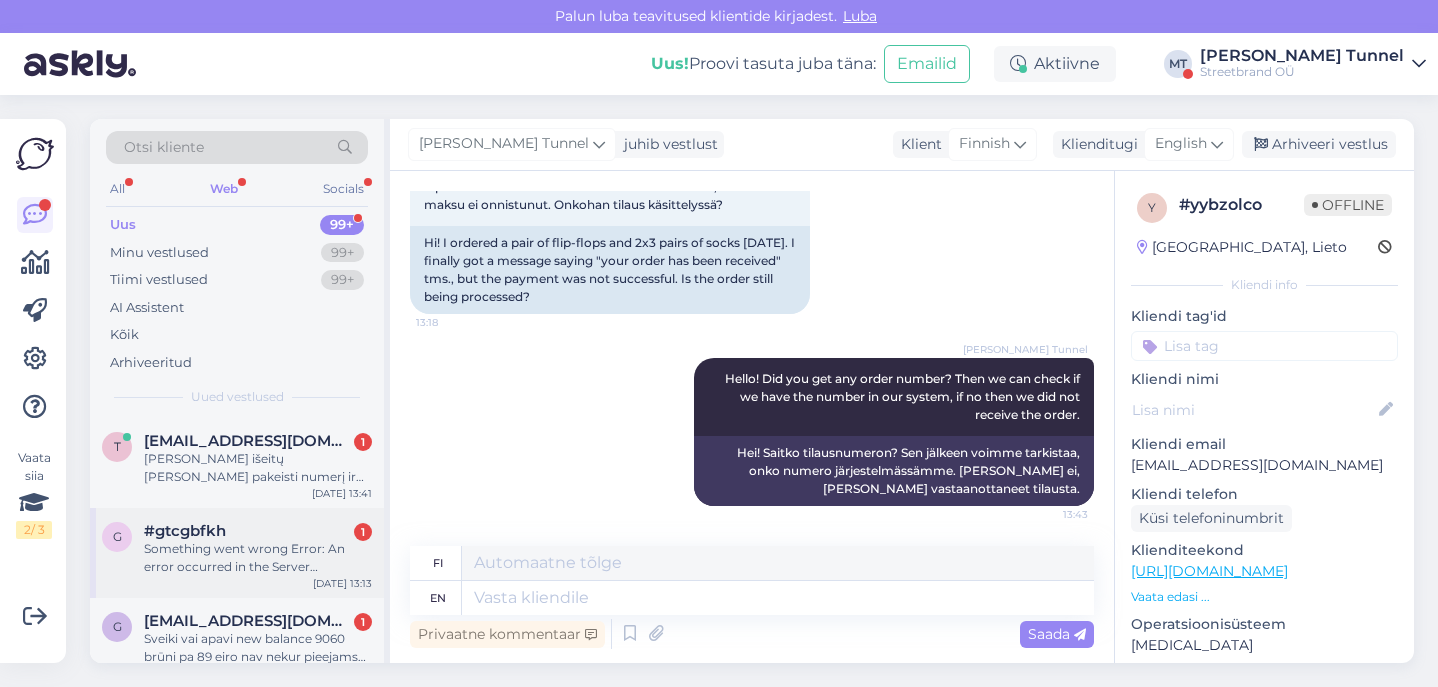 click on "Something went wrong
Error: An error occurred in the Server Components render. The specific message is omitted in production builds to avoid leaking sensitive details. A digest property is included on this error instance which may provide additional details about the nature of the error." at bounding box center [258, 558] 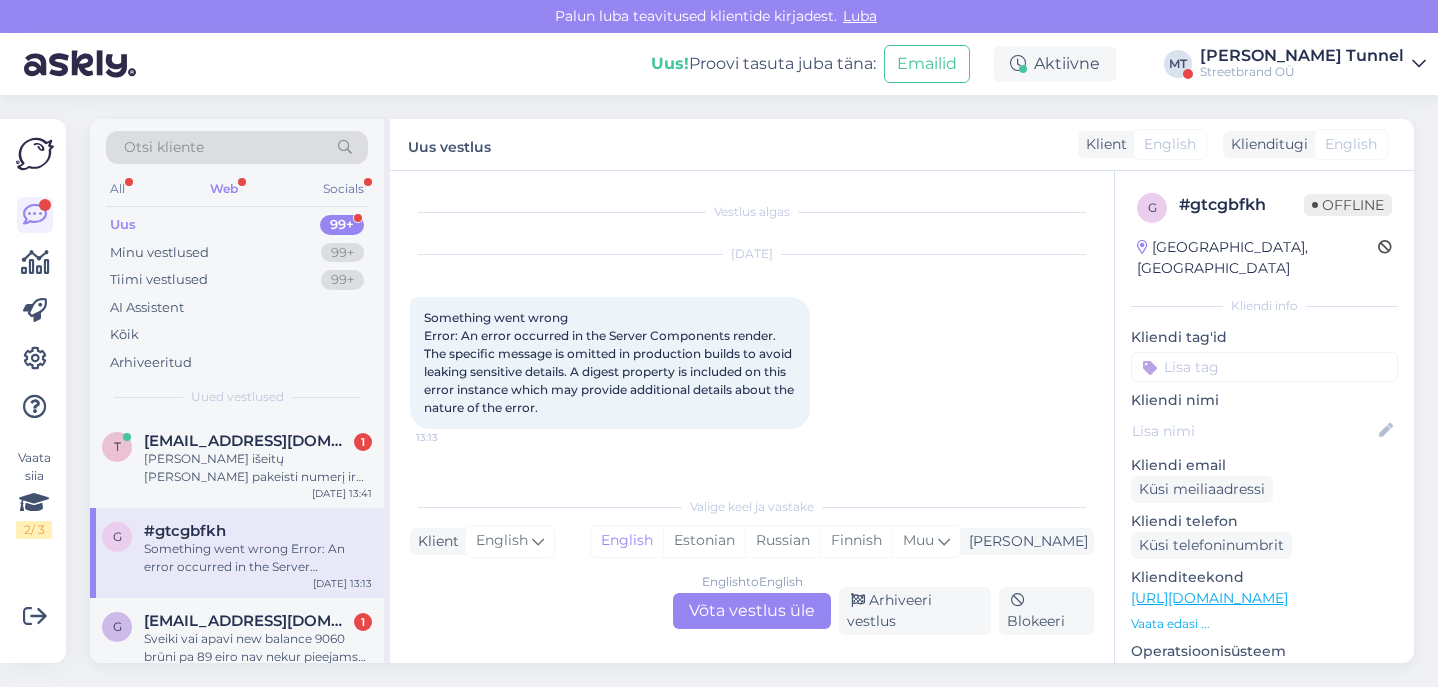 scroll, scrollTop: 0, scrollLeft: 0, axis: both 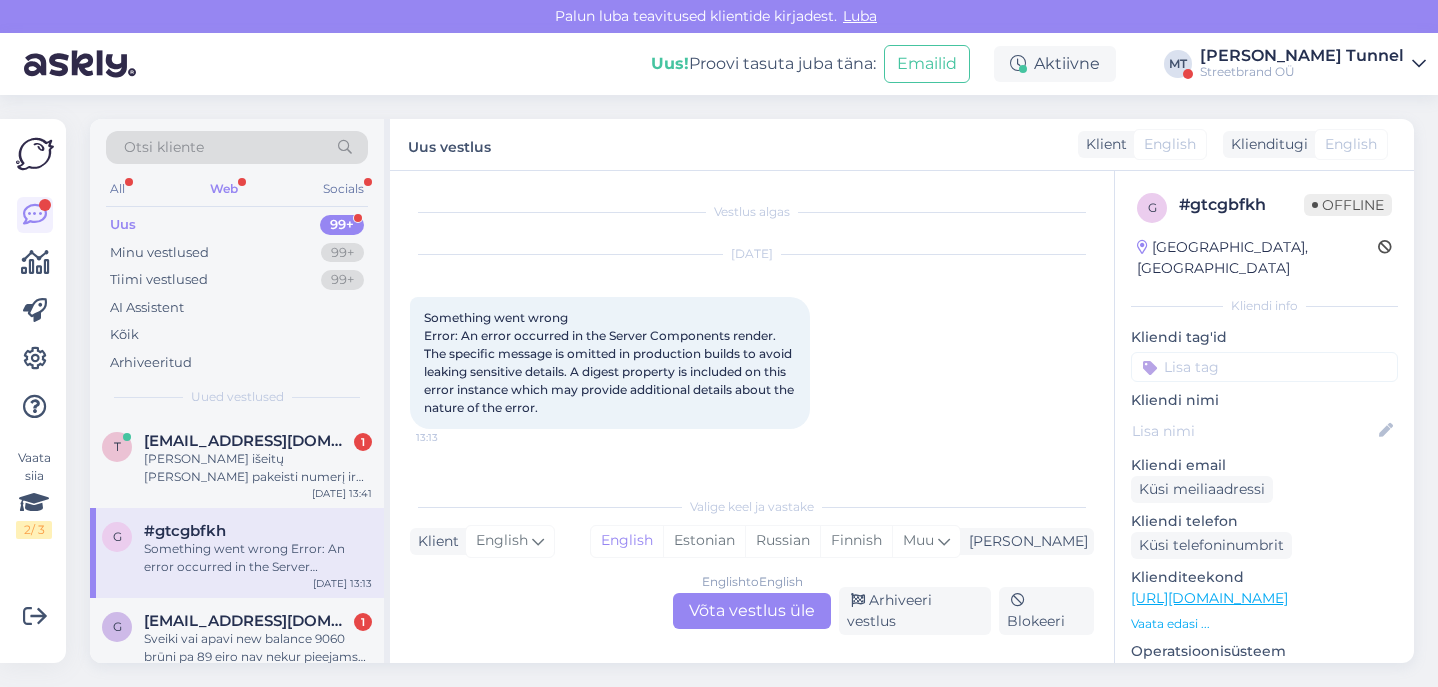 click on "English  to  English Võta vestlus üle" at bounding box center [752, 611] 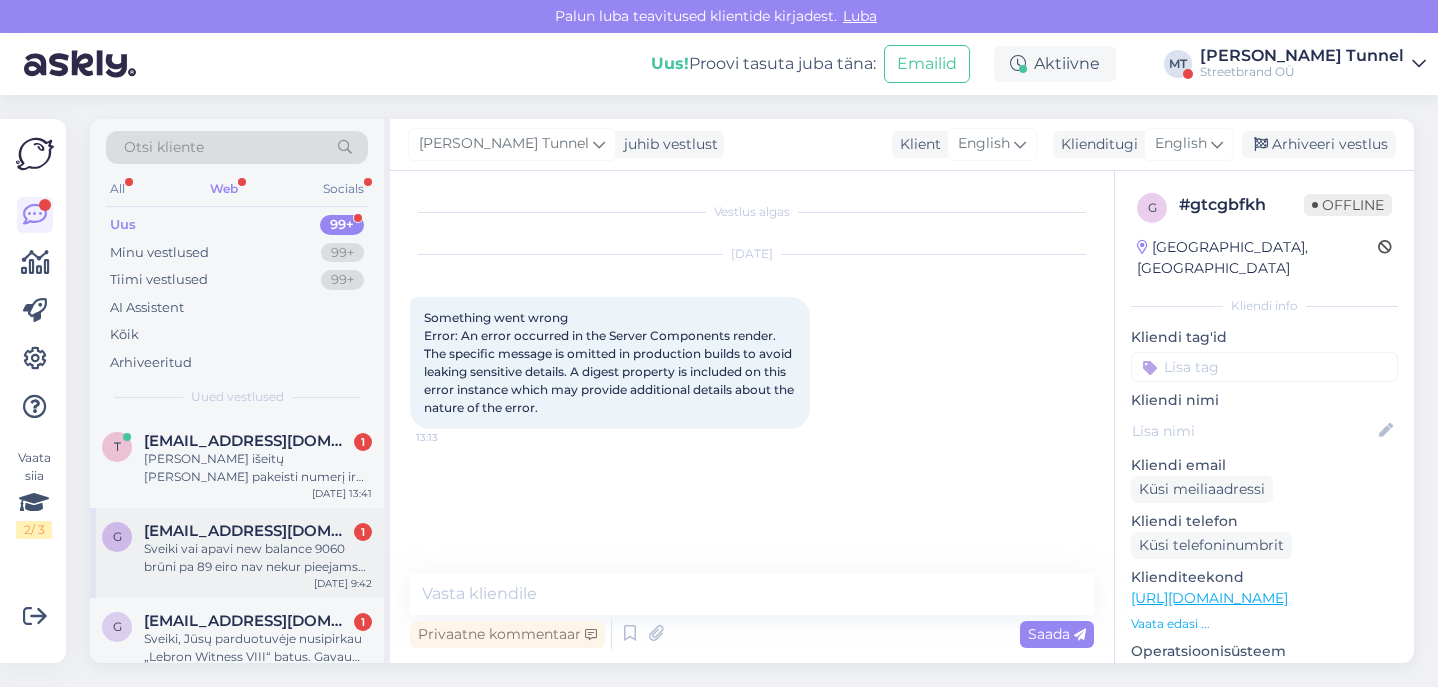 click on "[EMAIL_ADDRESS][DOMAIN_NAME]" at bounding box center (248, 531) 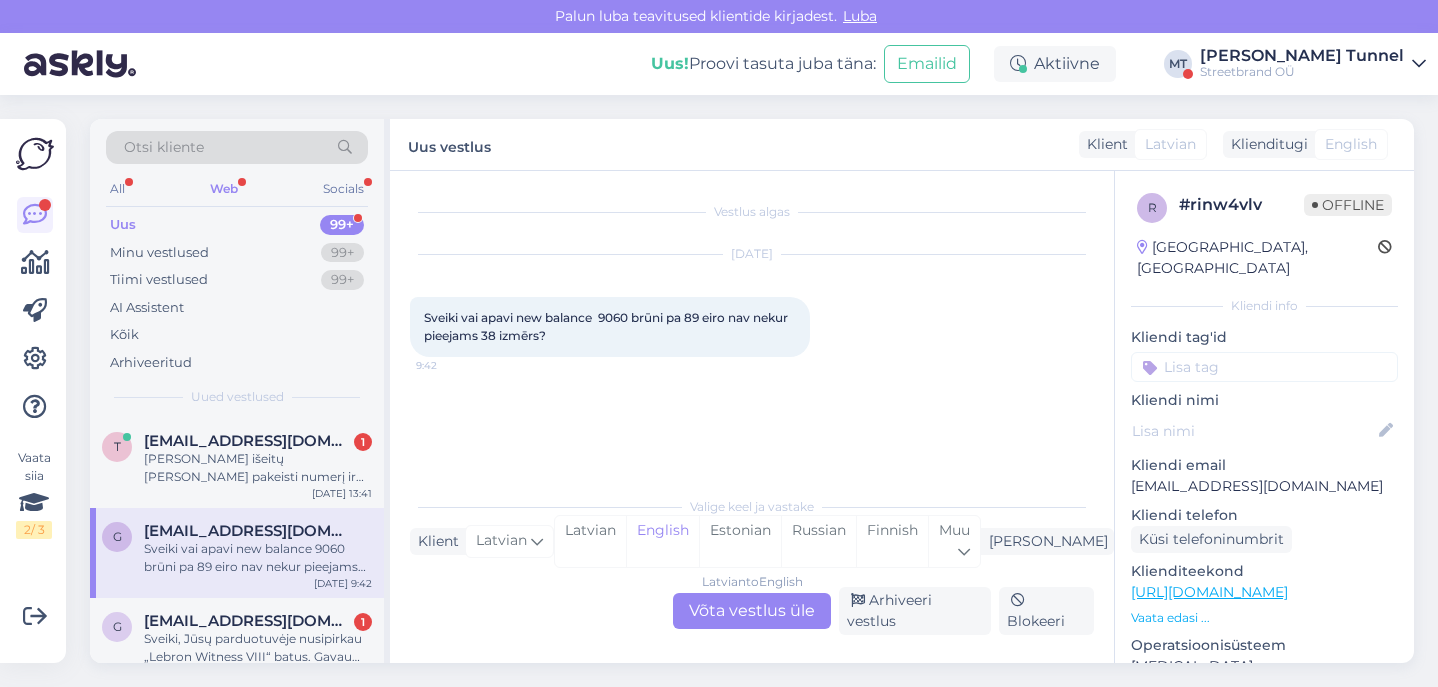click on "Latvian  to  English Võta vestlus üle" at bounding box center [752, 611] 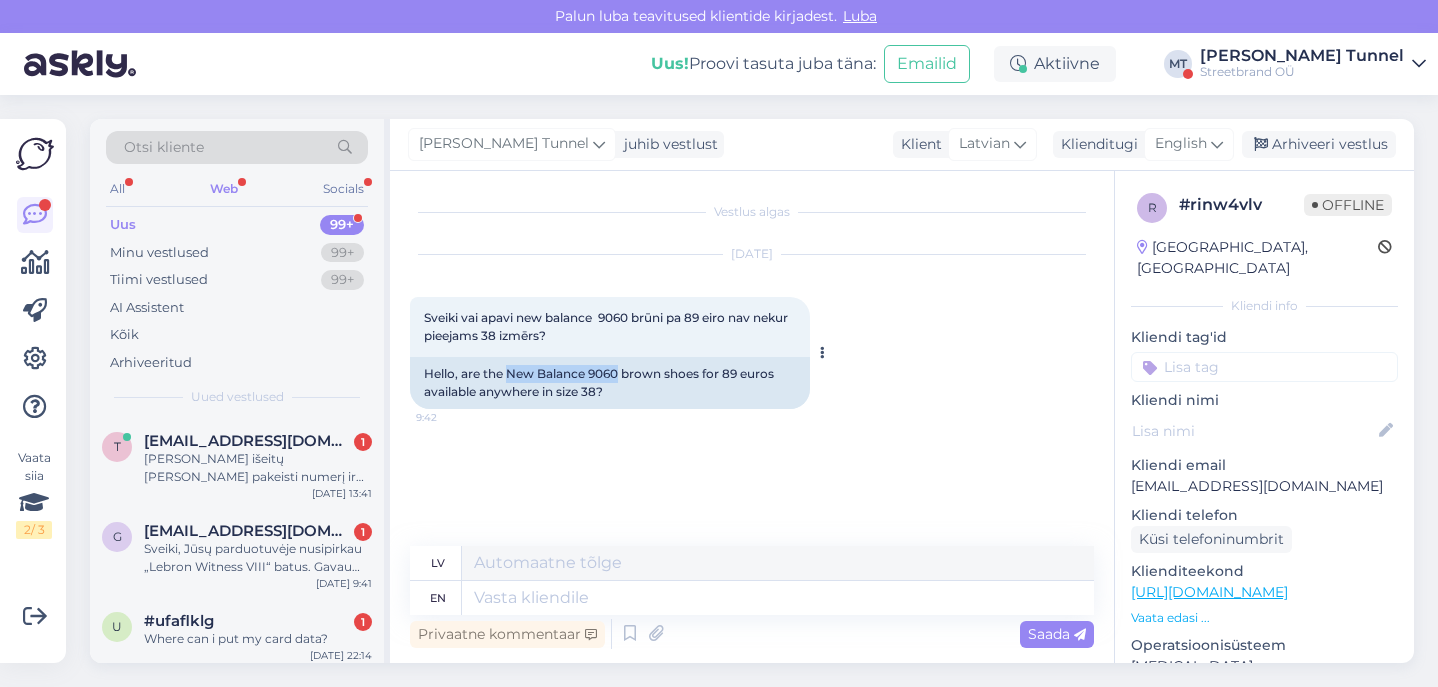 drag, startPoint x: 508, startPoint y: 376, endPoint x: 620, endPoint y: 379, distance: 112.04017 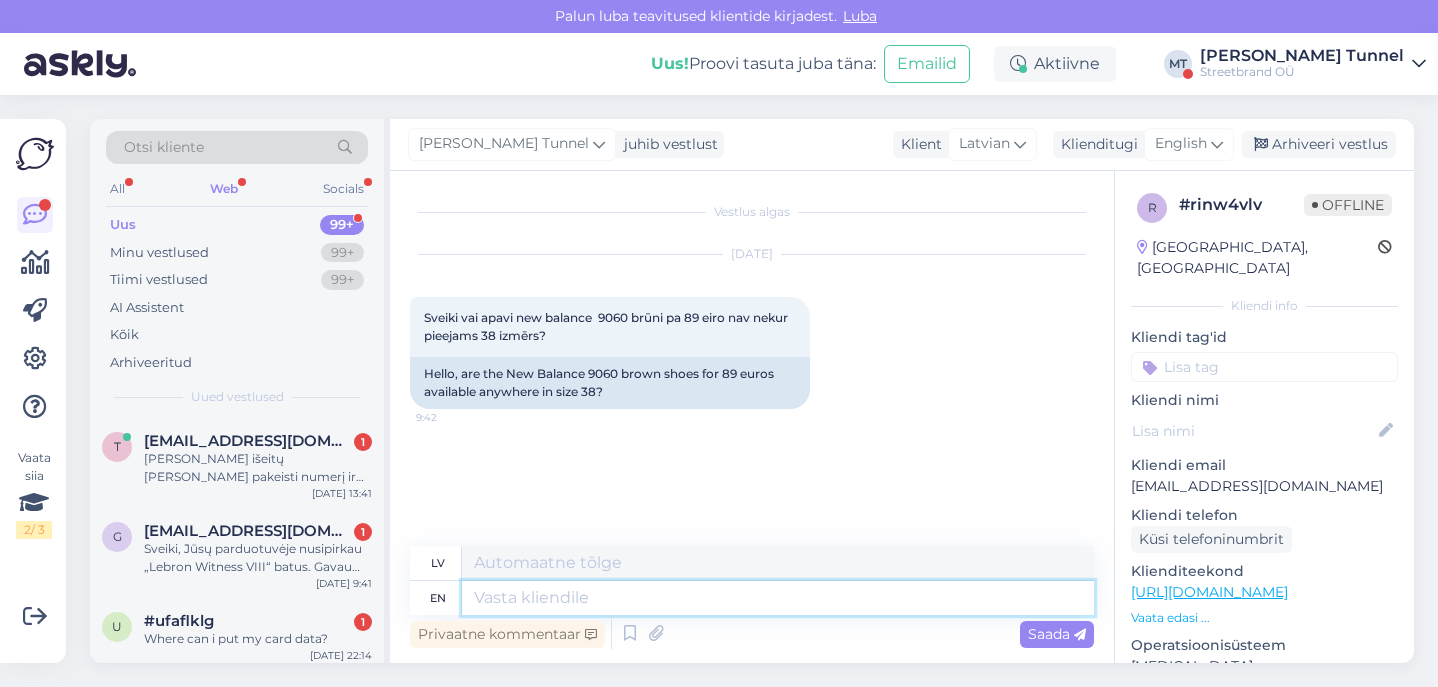 click at bounding box center (778, 598) 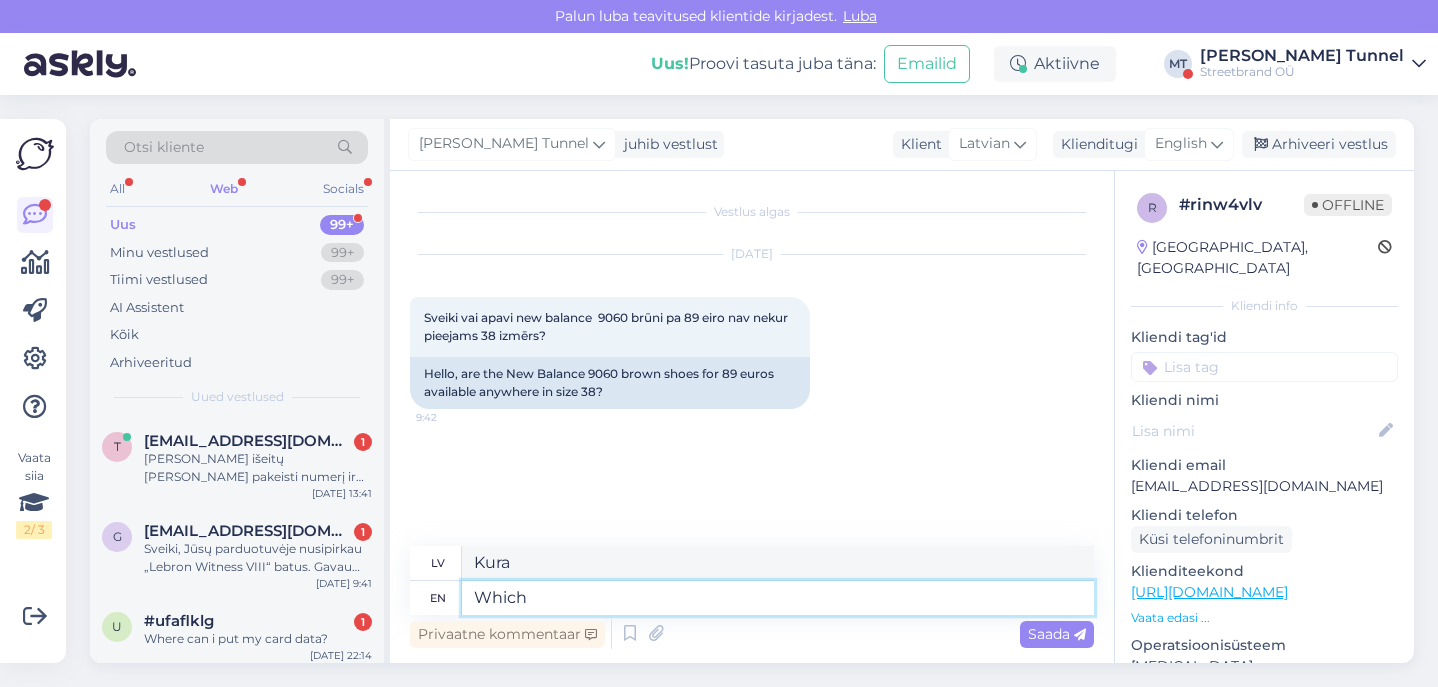 click on "Which" at bounding box center (778, 598) 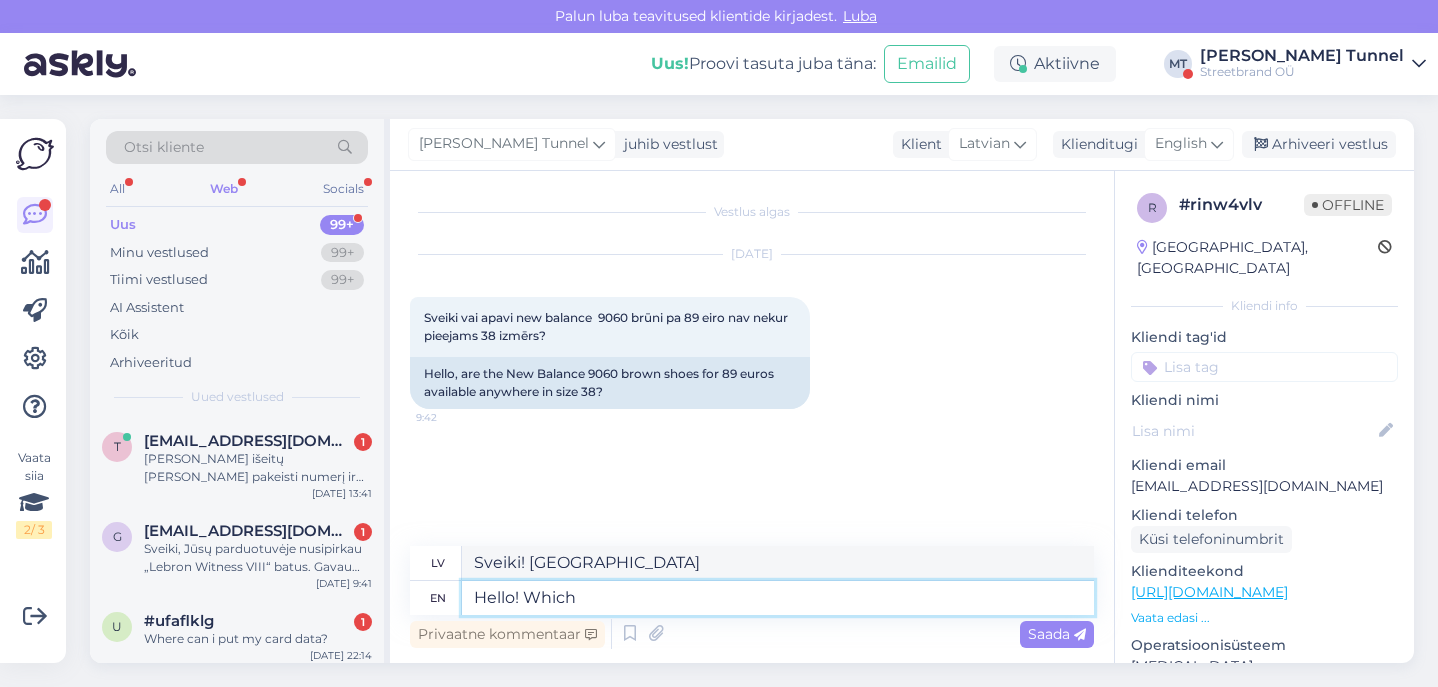 click on "Hello! Which" at bounding box center [778, 598] 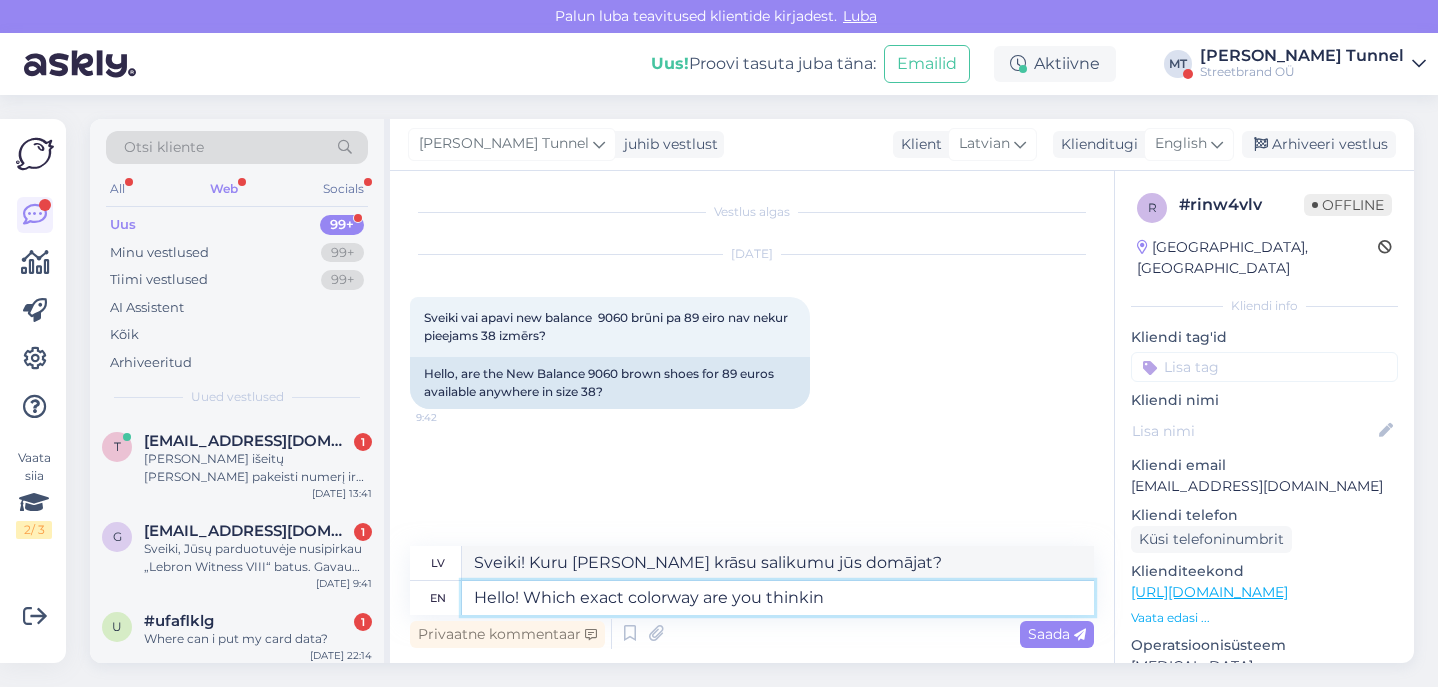 drag, startPoint x: 620, startPoint y: 602, endPoint x: 532, endPoint y: 592, distance: 88.56636 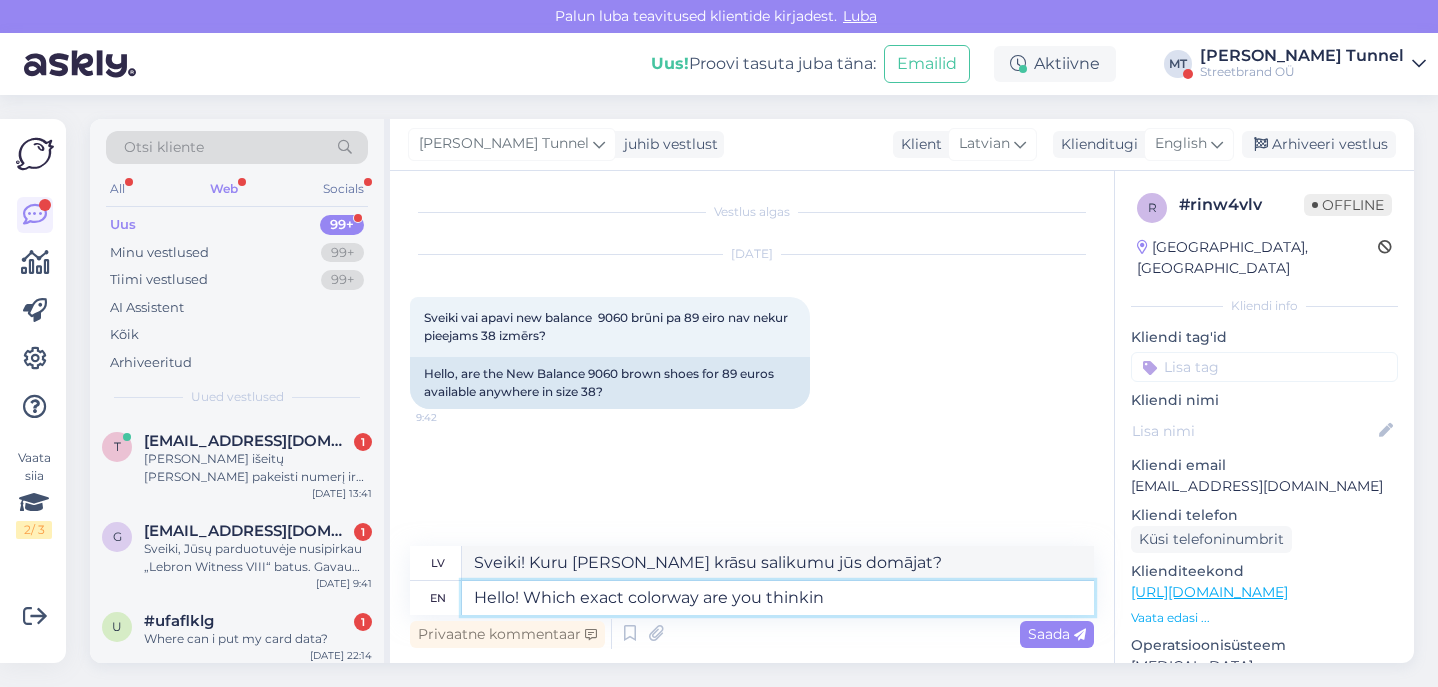 click on "Hello! Which exact colorway are you thinkin" at bounding box center (778, 598) 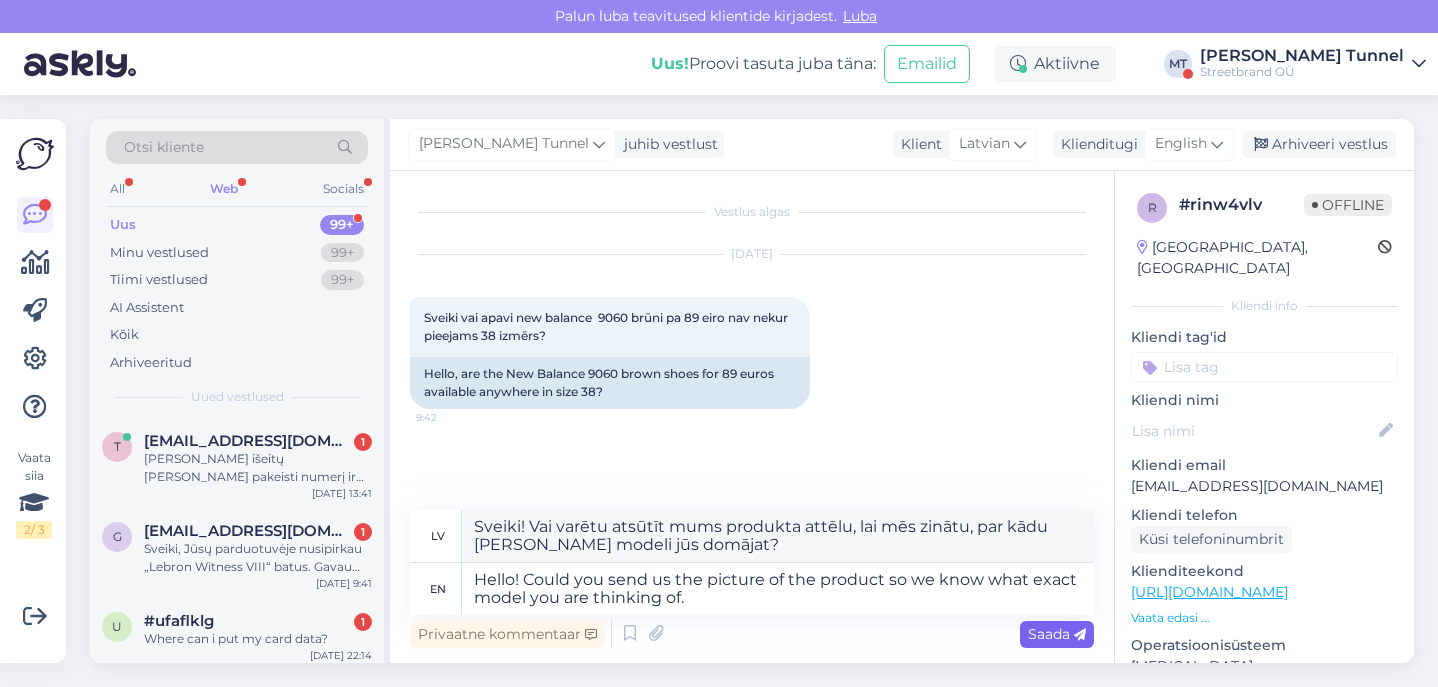 click on "Saada" at bounding box center (1057, 634) 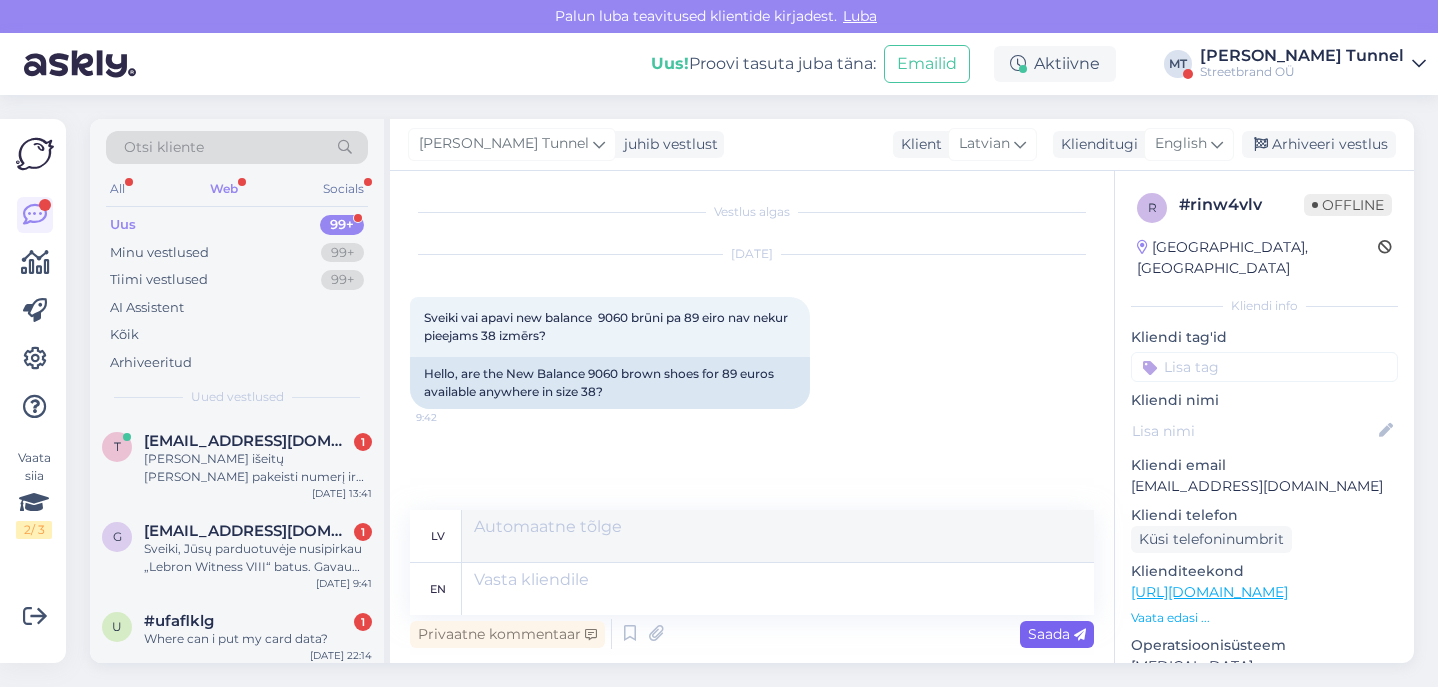 scroll, scrollTop: 59, scrollLeft: 0, axis: vertical 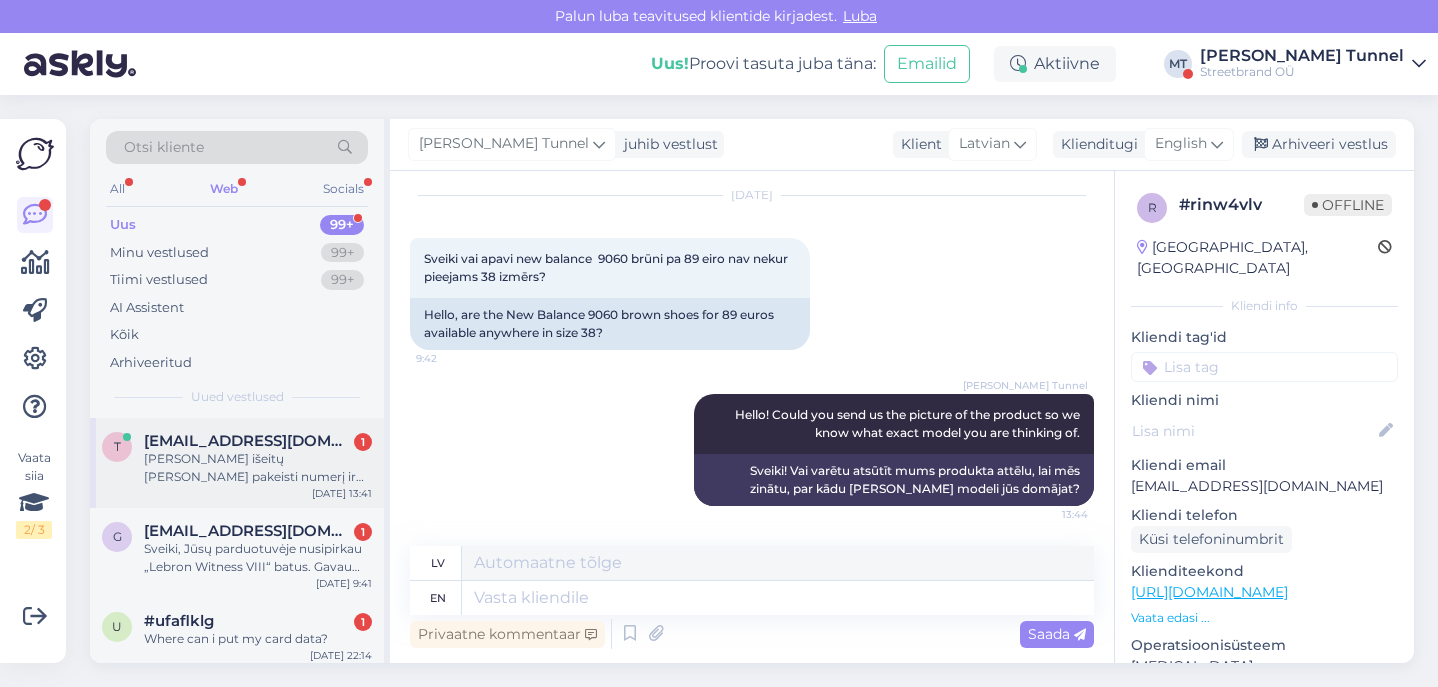 click on "[EMAIL_ADDRESS][DOMAIN_NAME]" at bounding box center [248, 441] 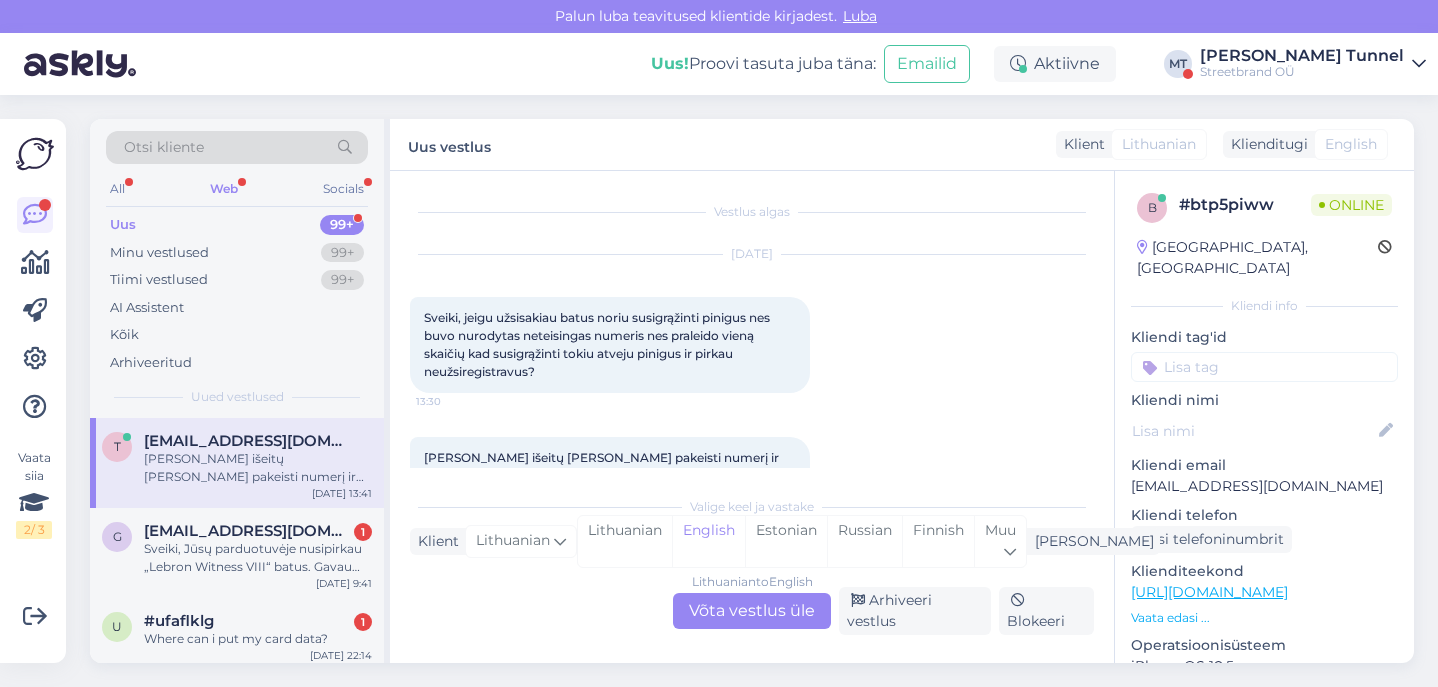 scroll, scrollTop: 21, scrollLeft: 0, axis: vertical 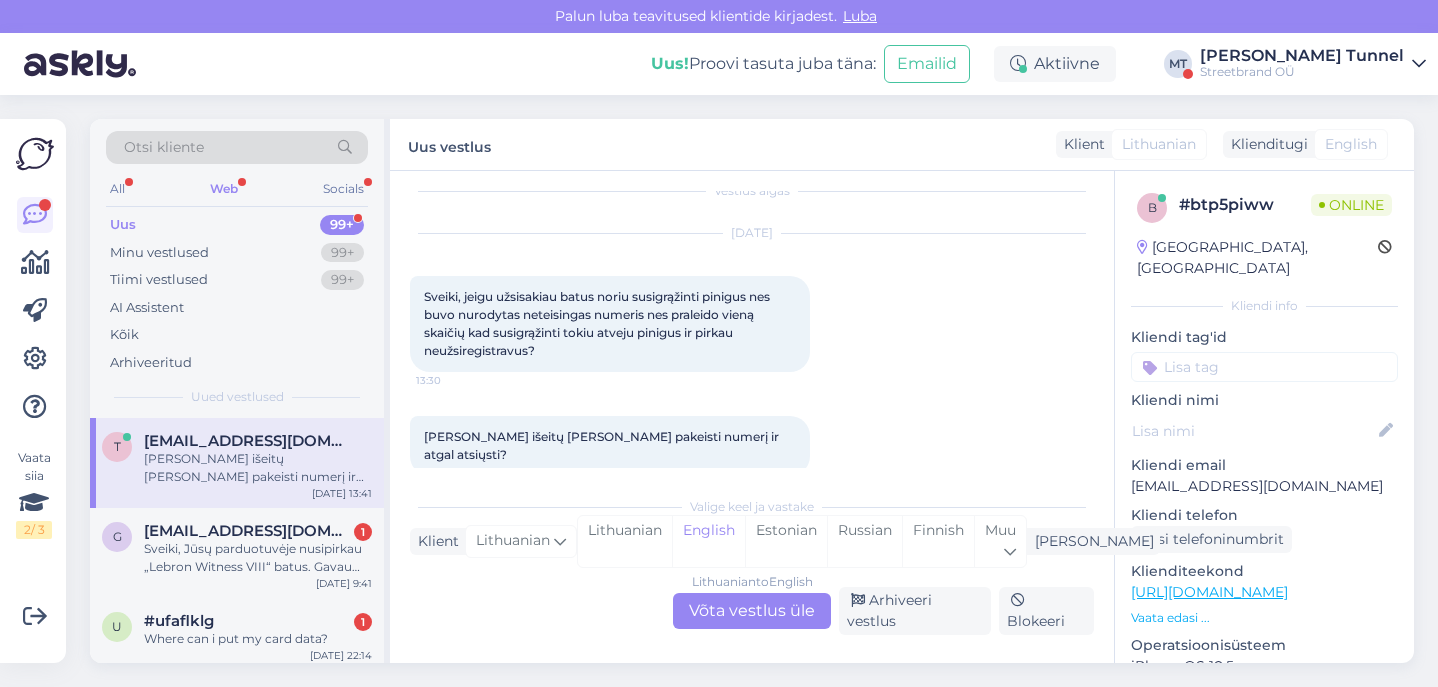 click on "Lithuanian  to  English Võta vestlus üle" at bounding box center (752, 611) 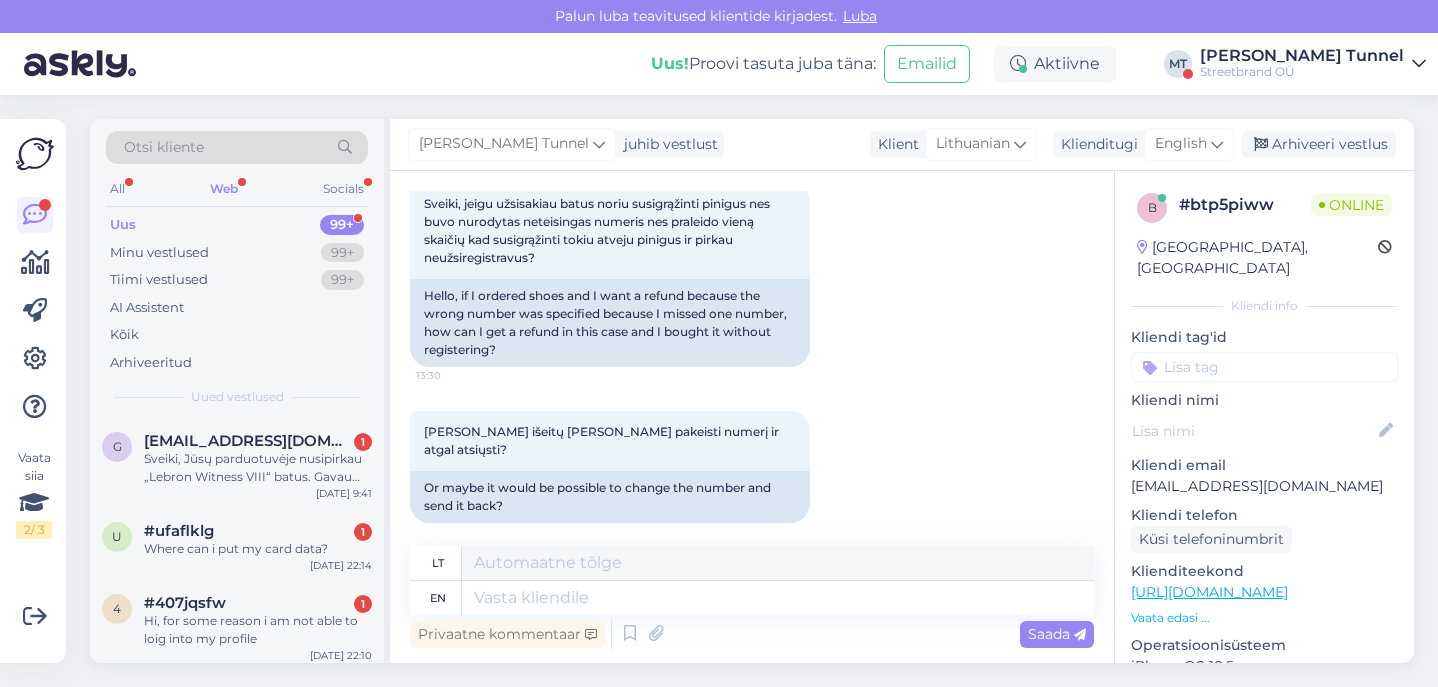 scroll, scrollTop: 113, scrollLeft: 0, axis: vertical 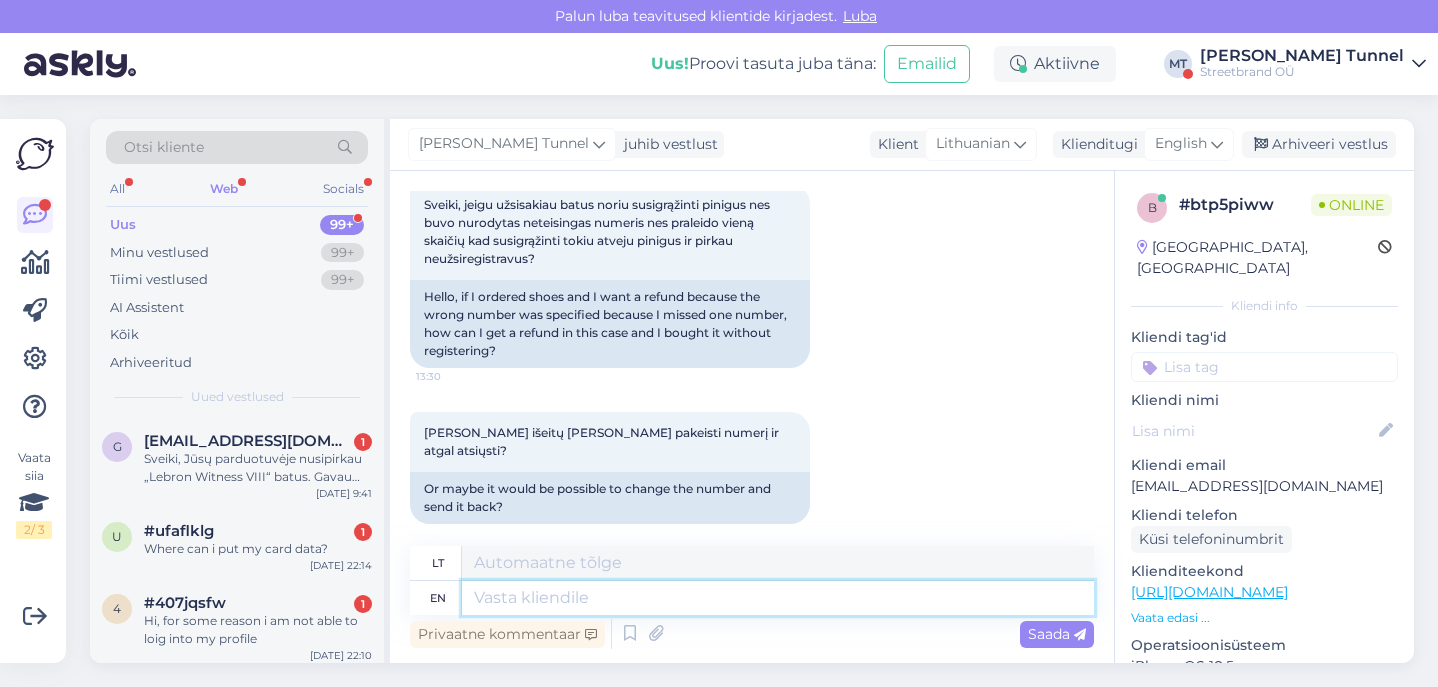click at bounding box center (778, 598) 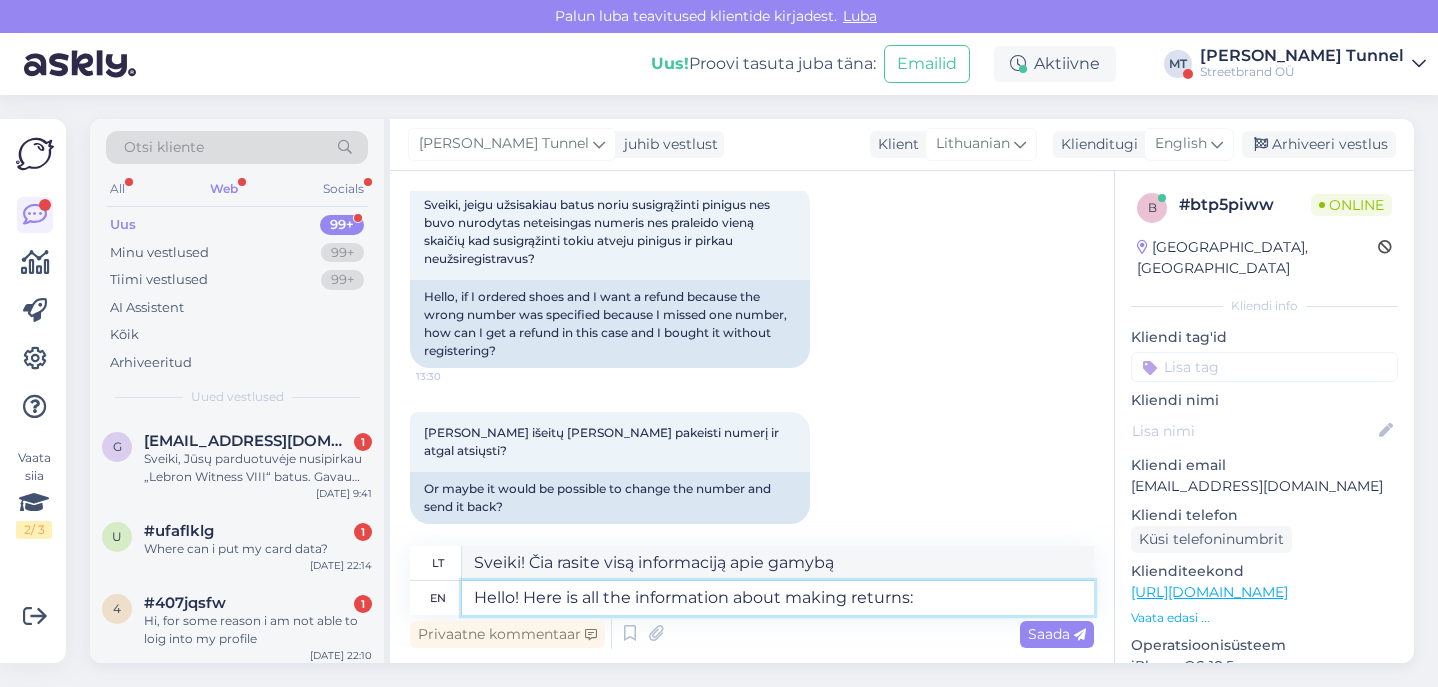 paste on "[URL][DOMAIN_NAME]" 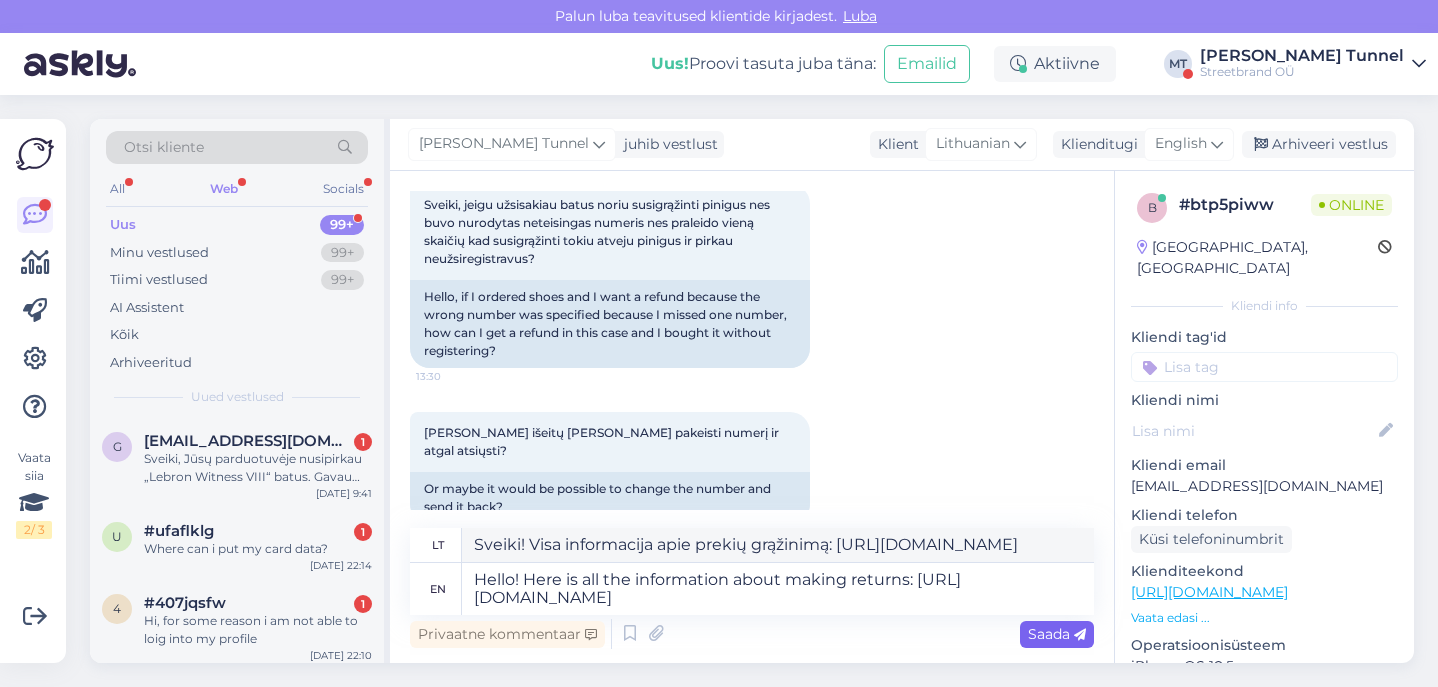 click on "Saada" at bounding box center (1057, 634) 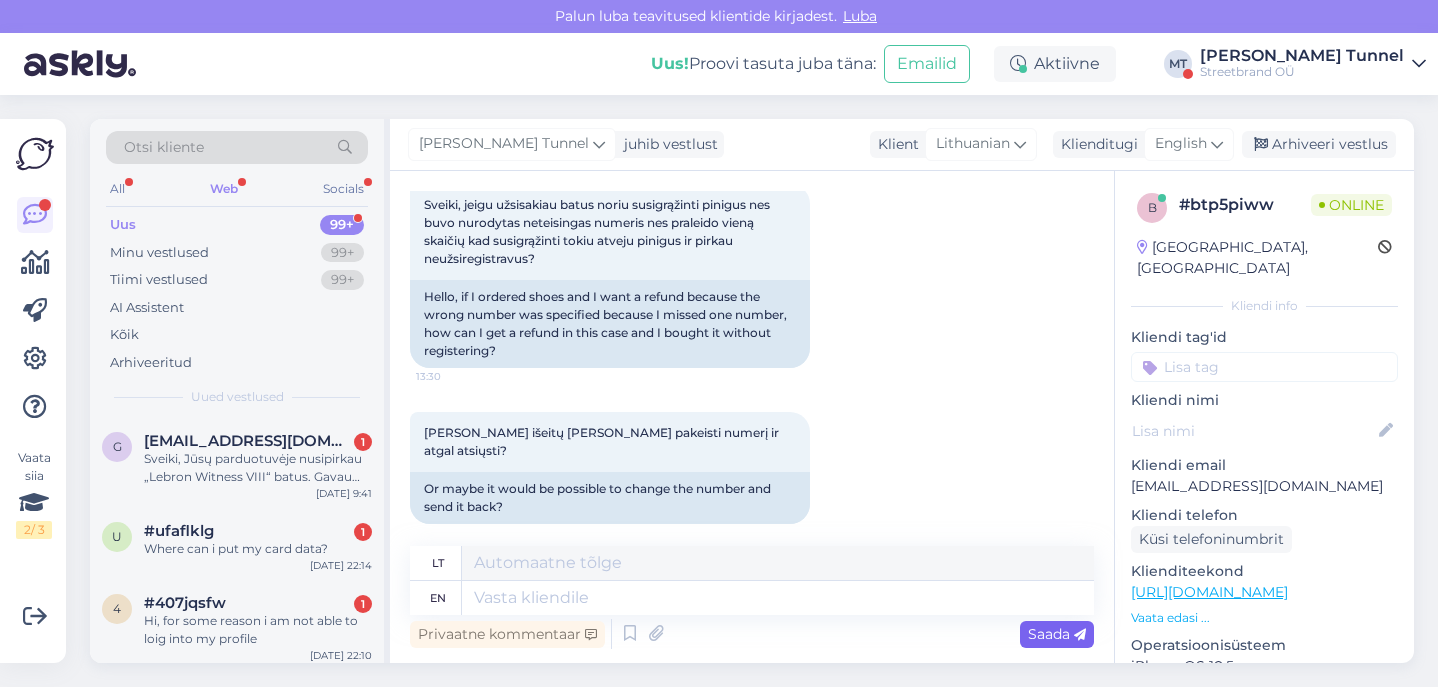 scroll, scrollTop: 269, scrollLeft: 0, axis: vertical 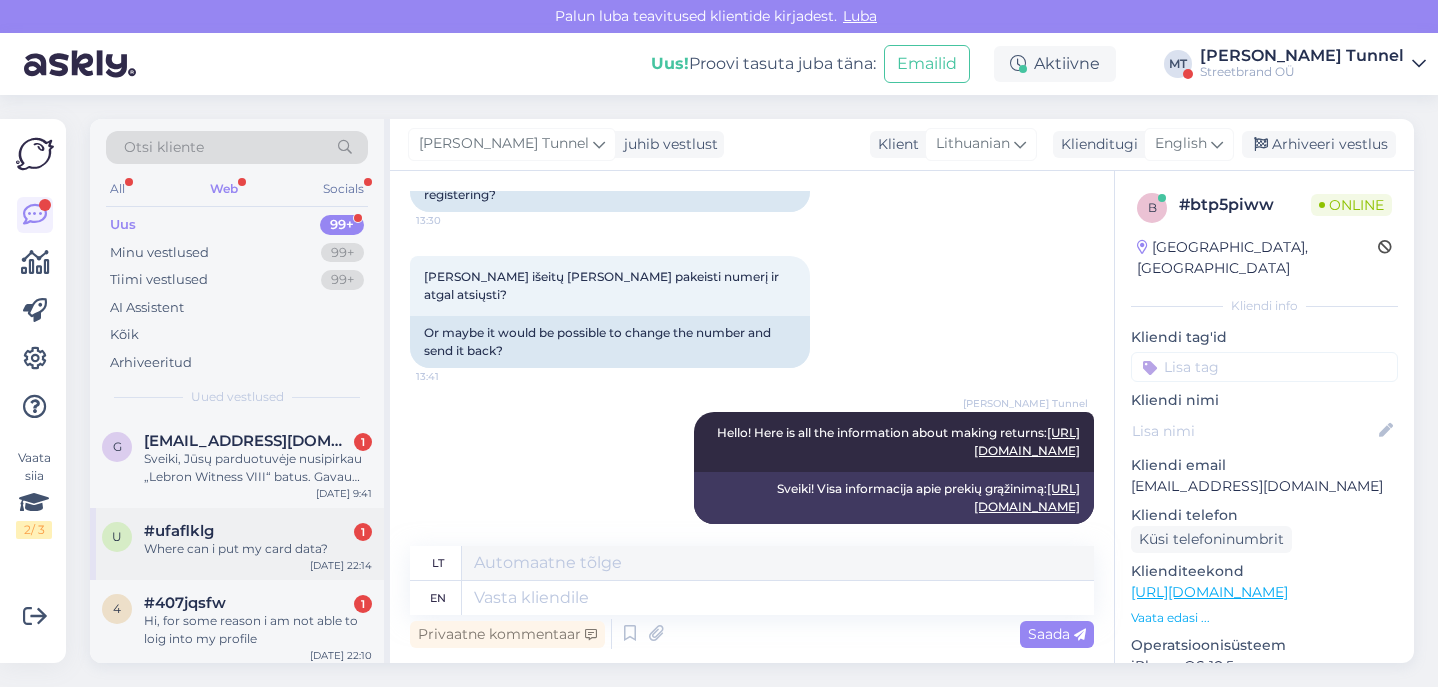 click on "#ufaflklg 1" at bounding box center (258, 531) 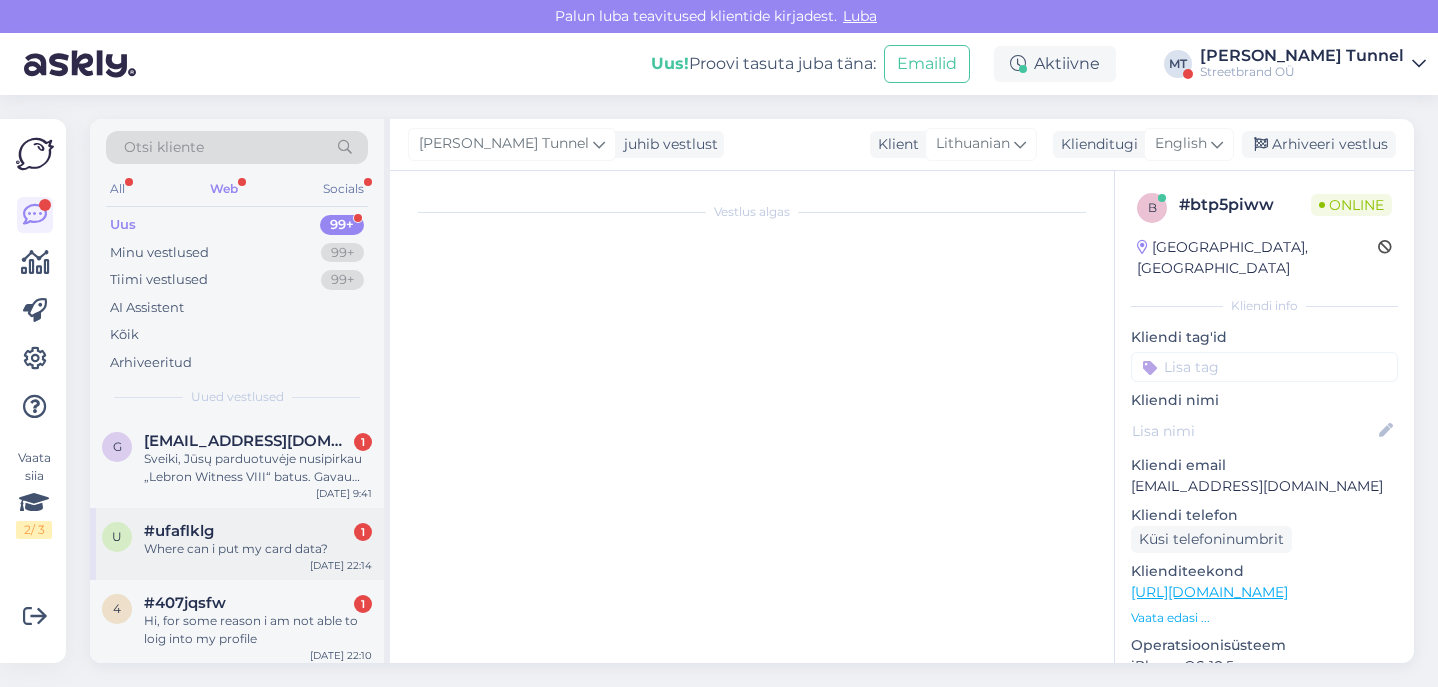 scroll, scrollTop: 0, scrollLeft: 0, axis: both 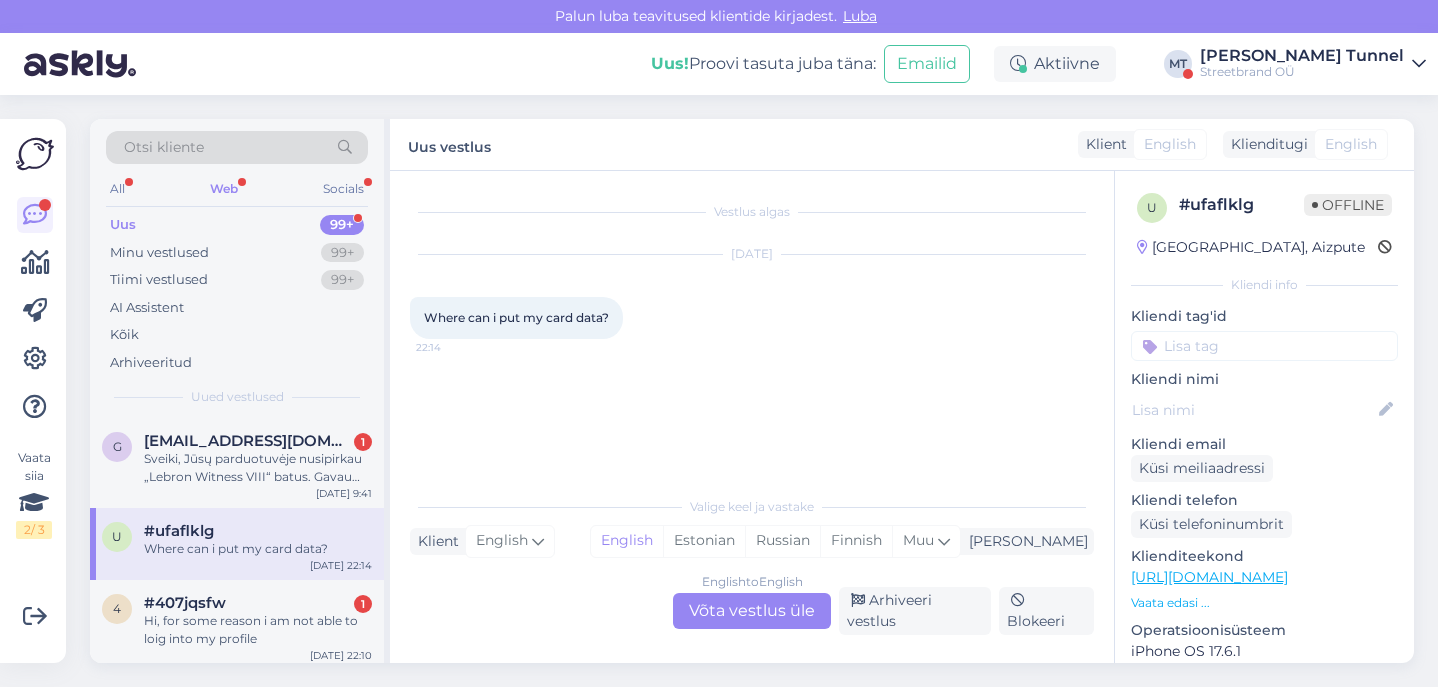 click on "English  to  English Võta vestlus üle" at bounding box center [752, 611] 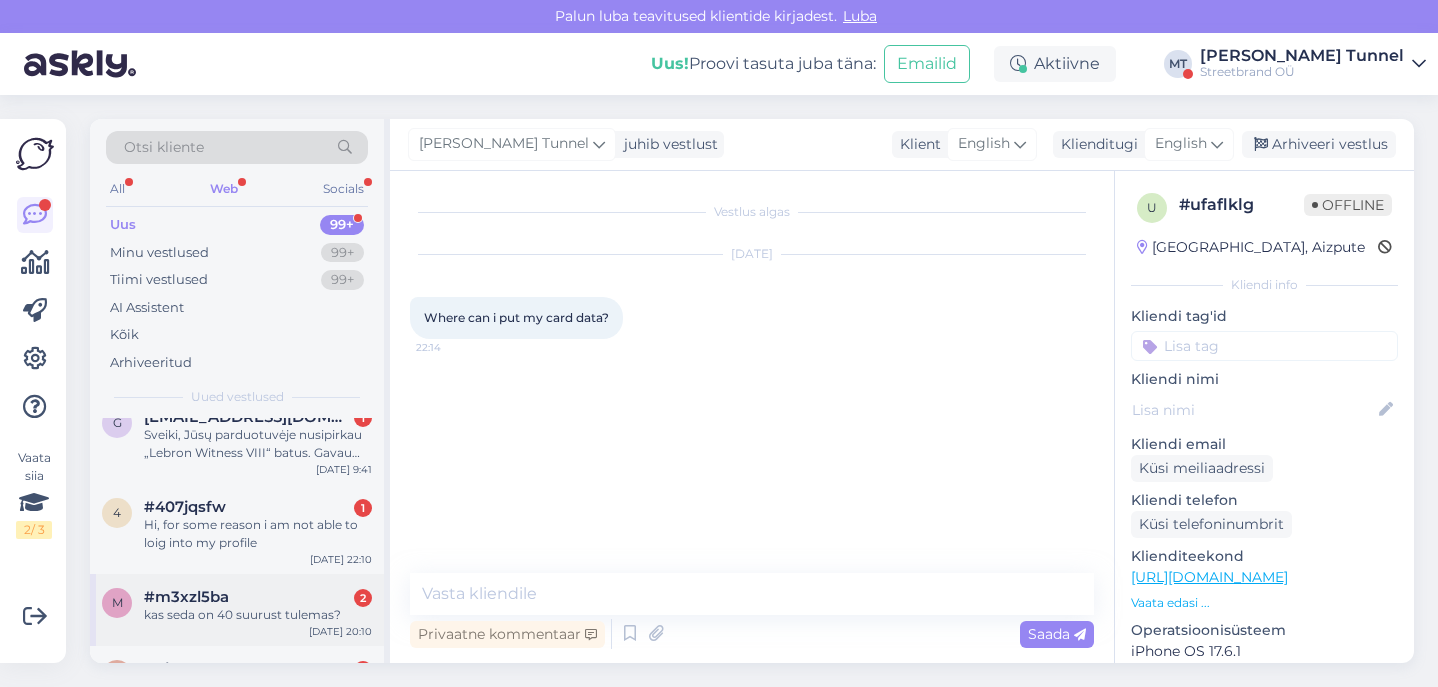scroll, scrollTop: 17, scrollLeft: 0, axis: vertical 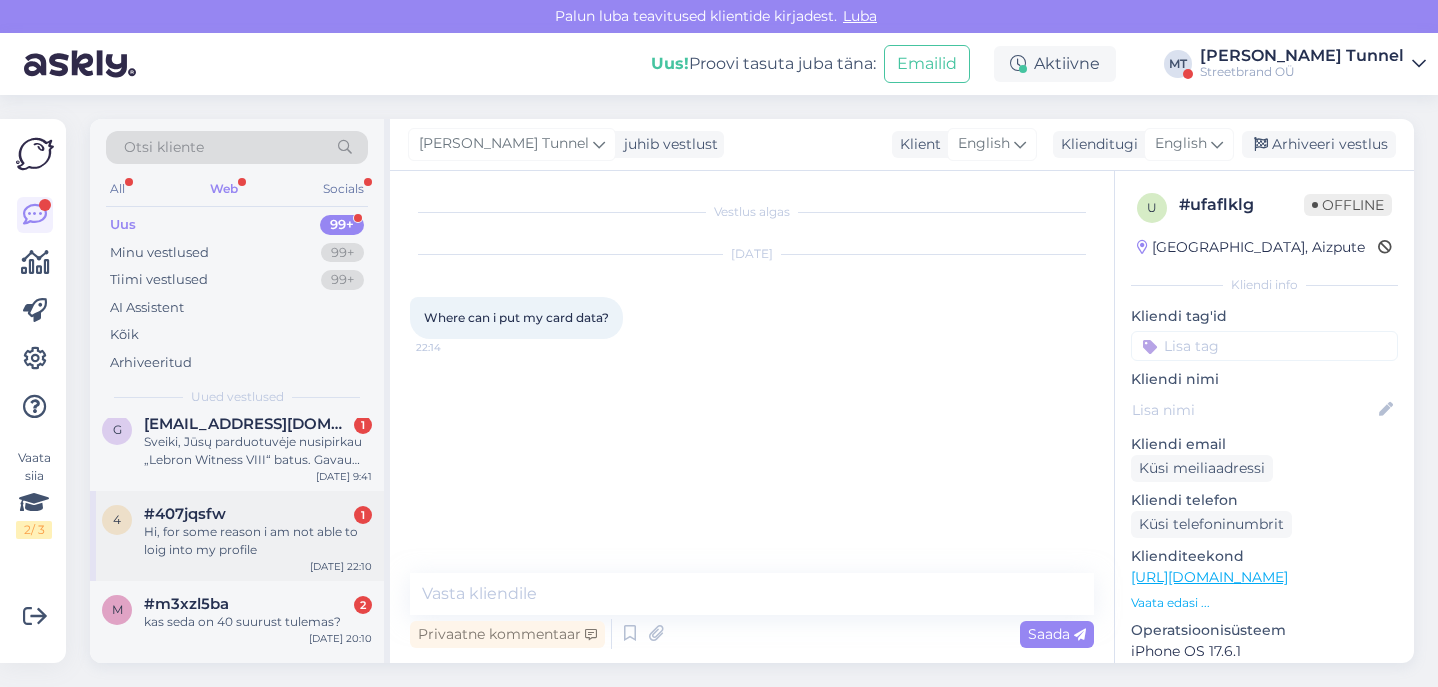 click on "Hi, for some reason i am not able to loig into my profile" at bounding box center (258, 541) 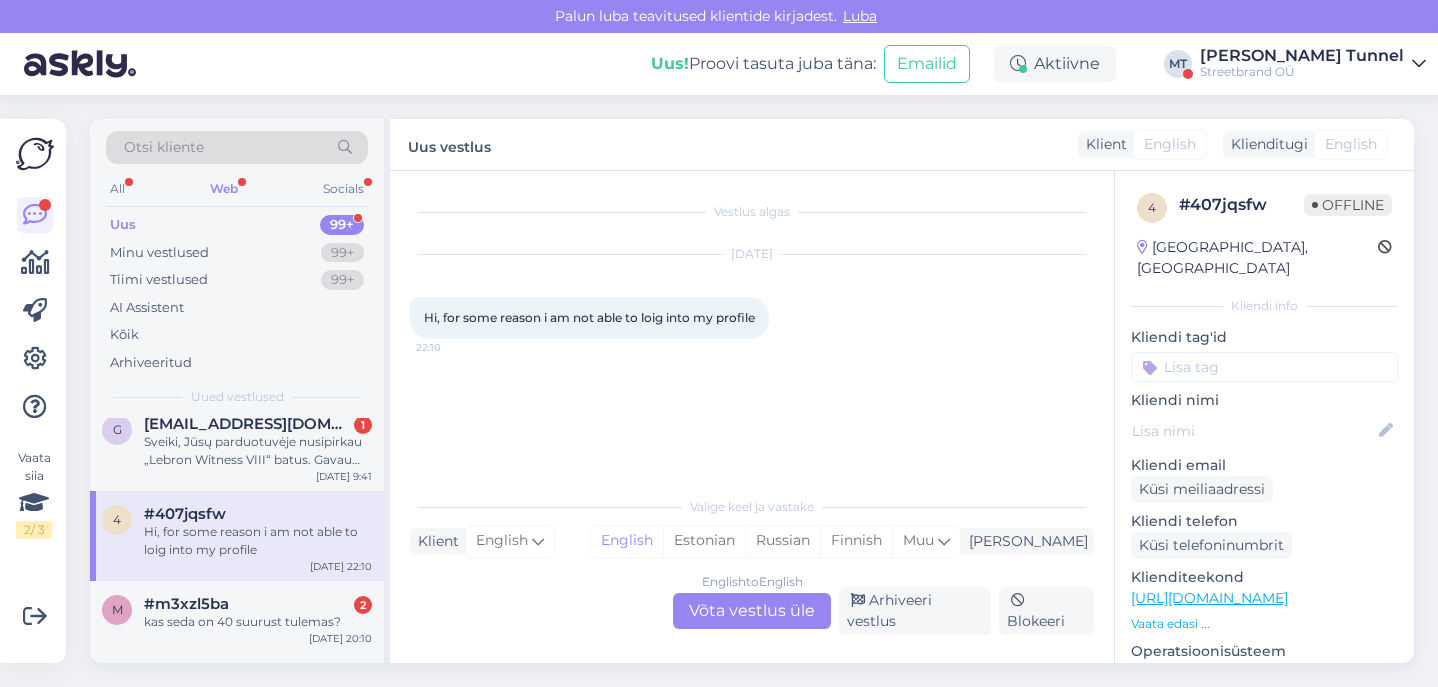 click on "English  to  English Võta vestlus üle" at bounding box center (752, 611) 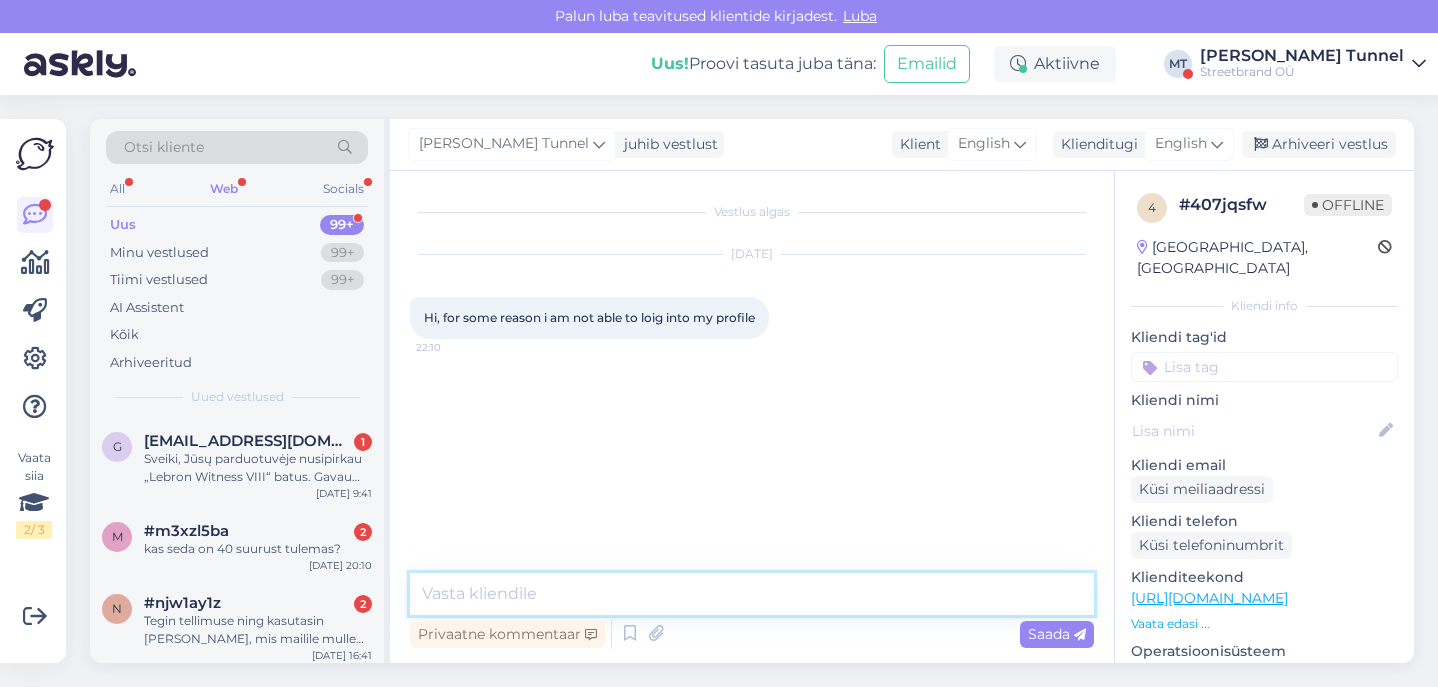 click at bounding box center (752, 594) 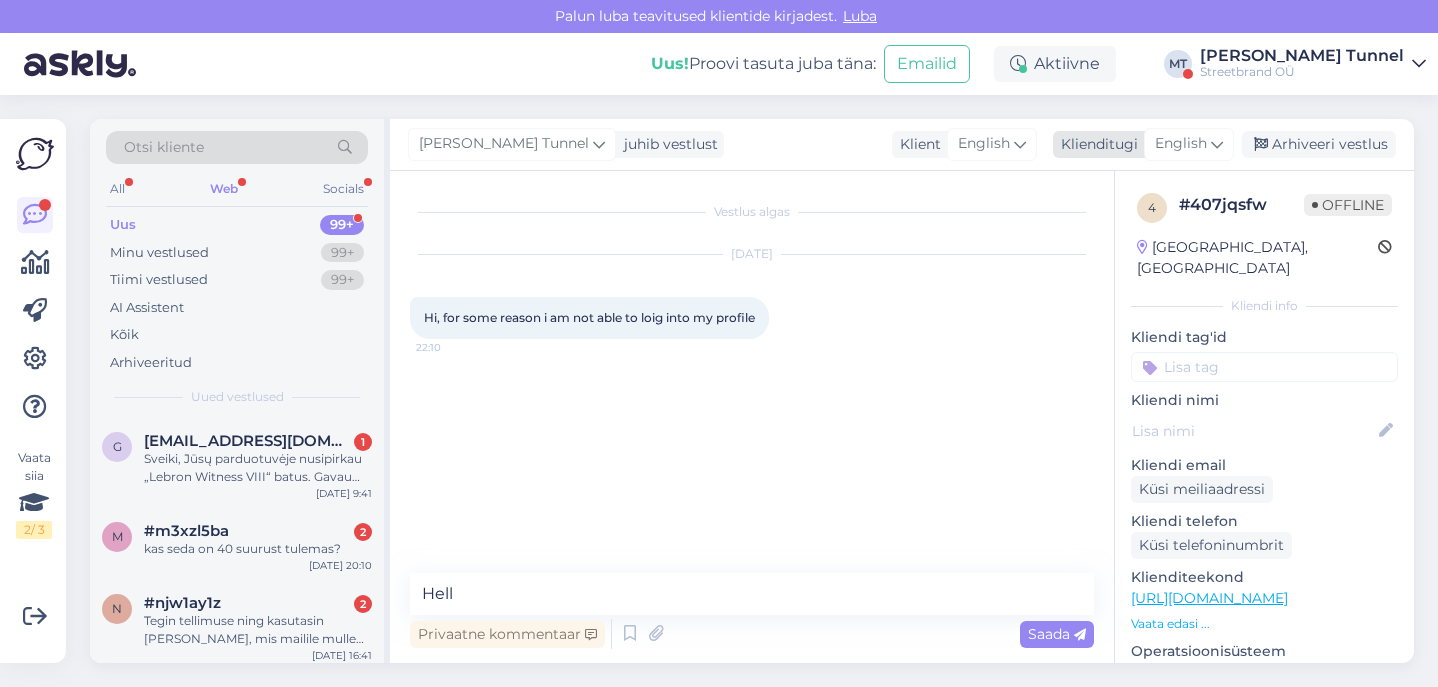 click on "English" at bounding box center (1181, 144) 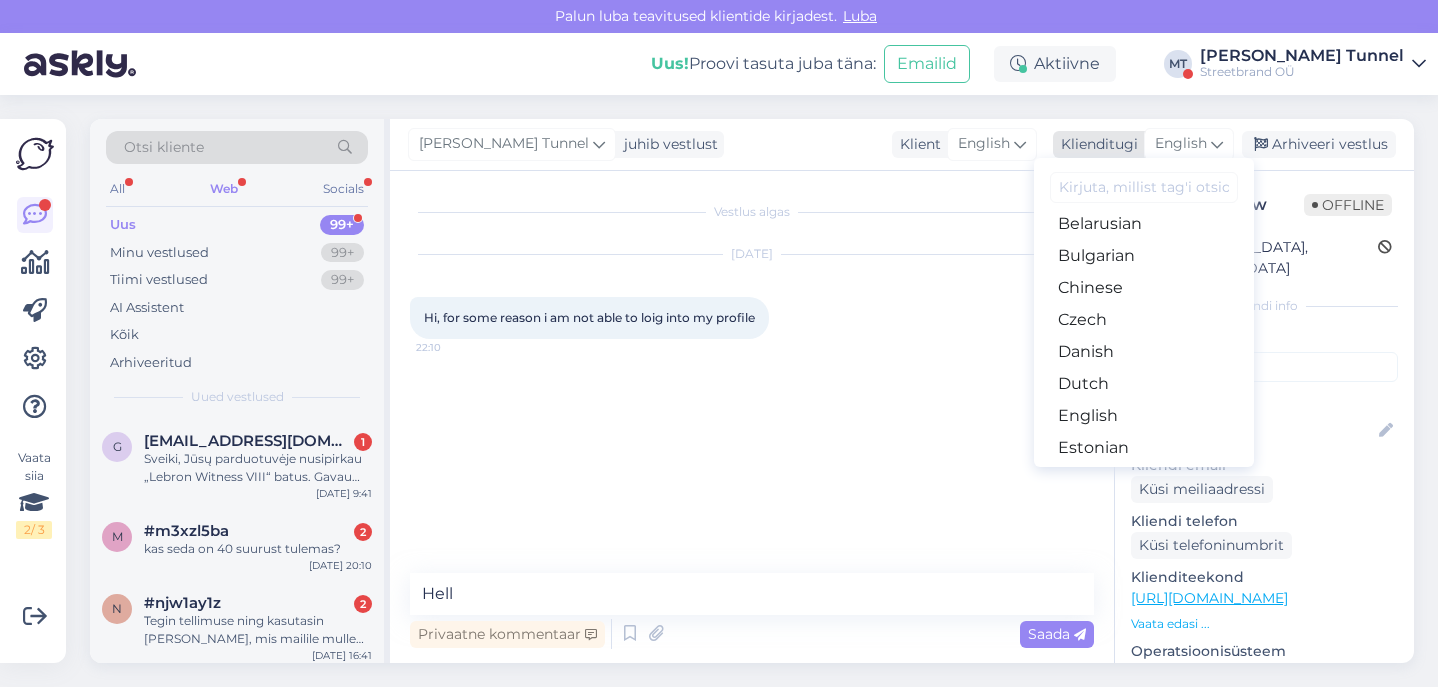 click on "English" at bounding box center (1181, 144) 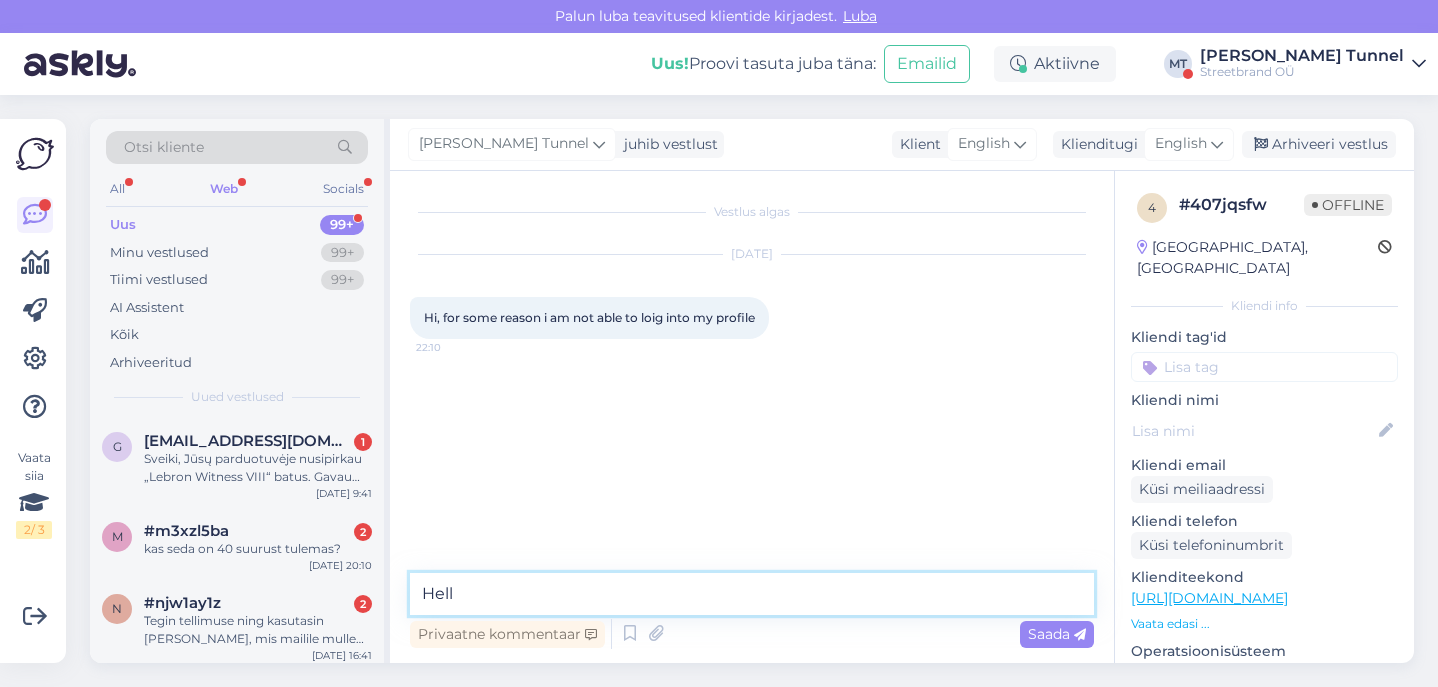 click on "Hell" at bounding box center [752, 594] 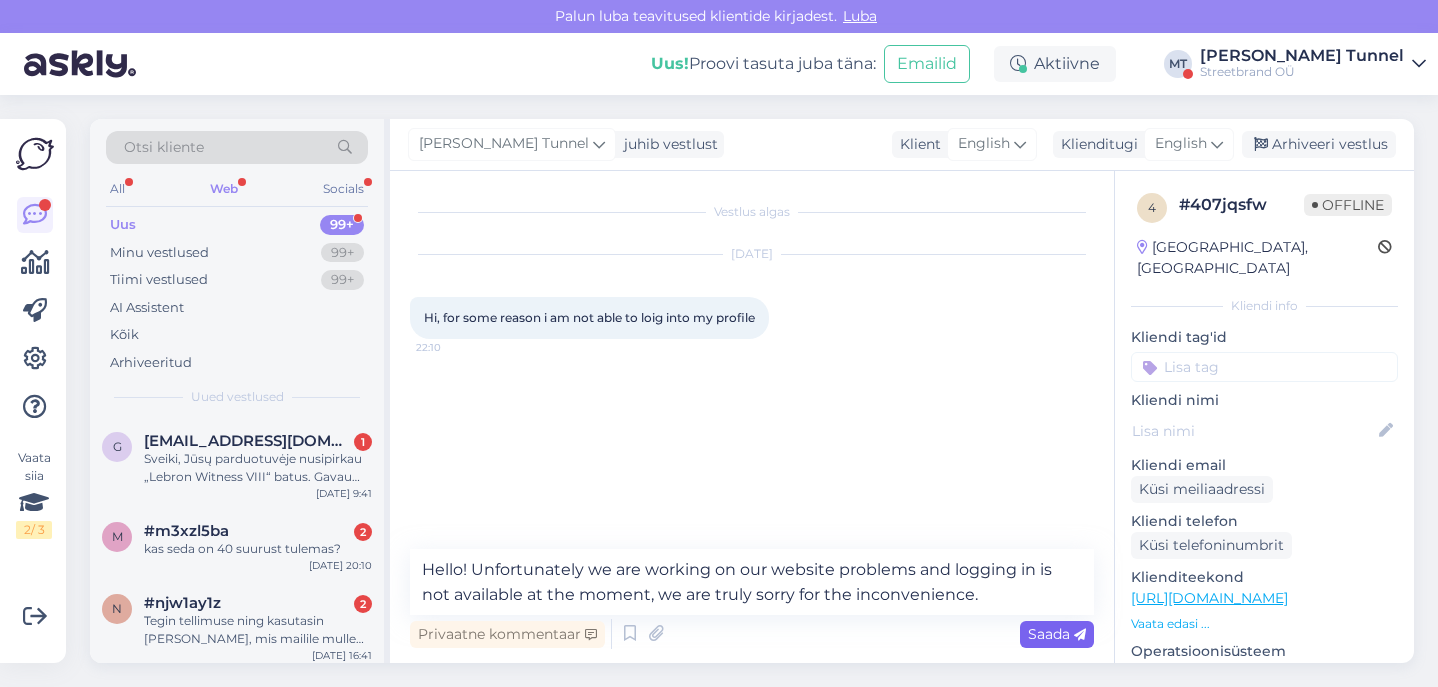 click on "Saada" at bounding box center (1057, 634) 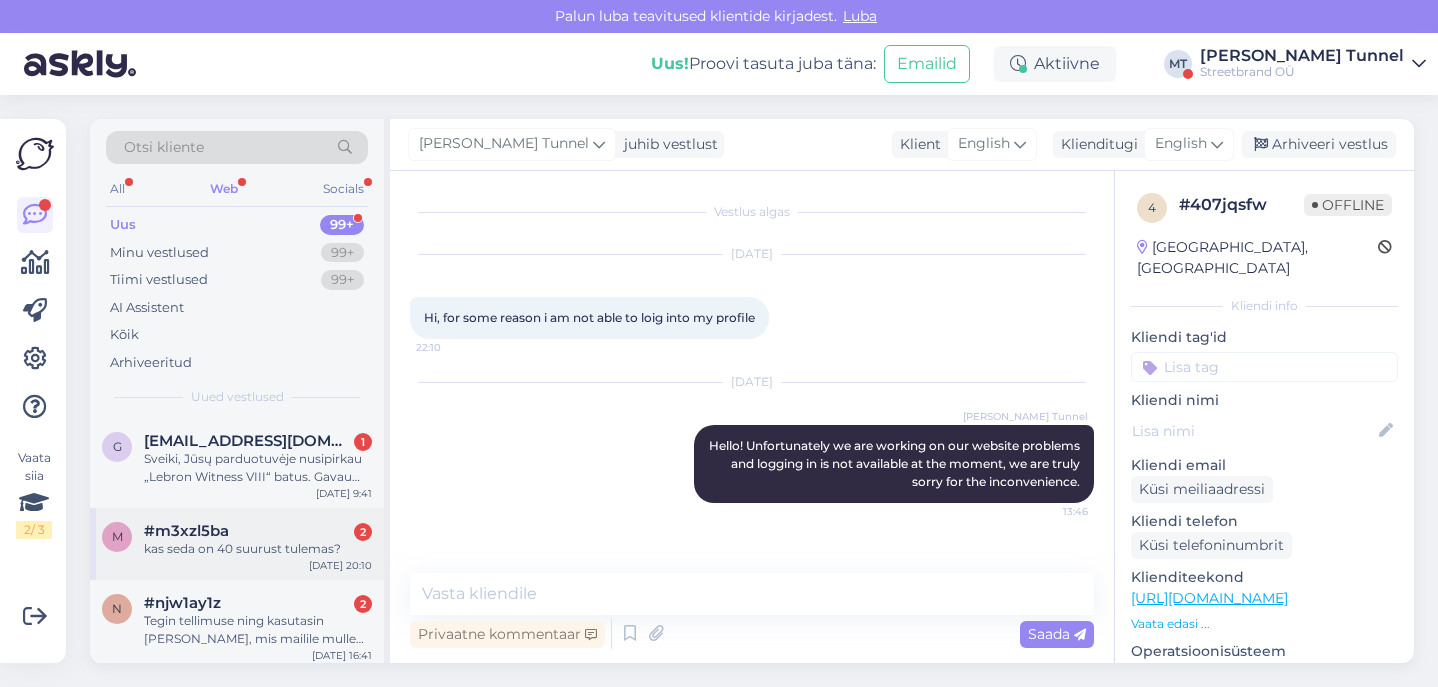 click on "kas seda on 40 suurust tulemas?" at bounding box center (258, 549) 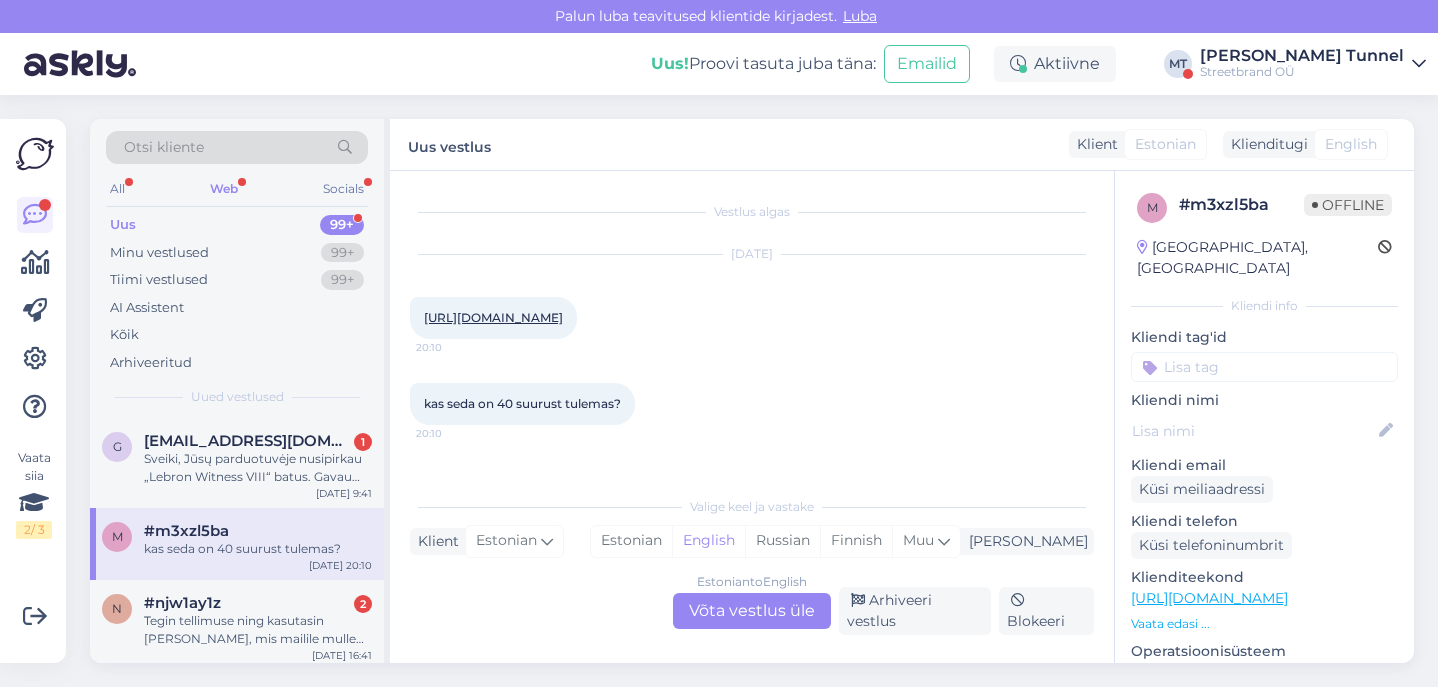 click on "[URL][DOMAIN_NAME]" at bounding box center [493, 317] 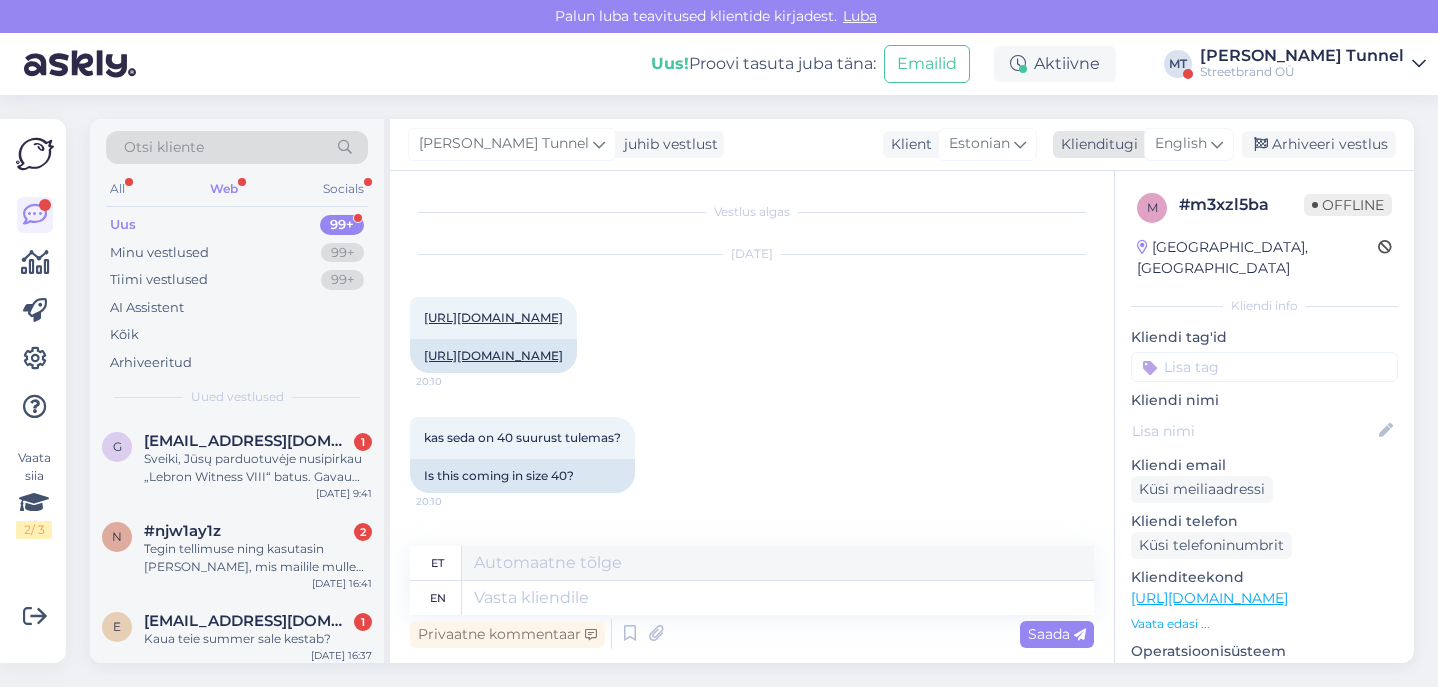 click on "English" at bounding box center [1181, 144] 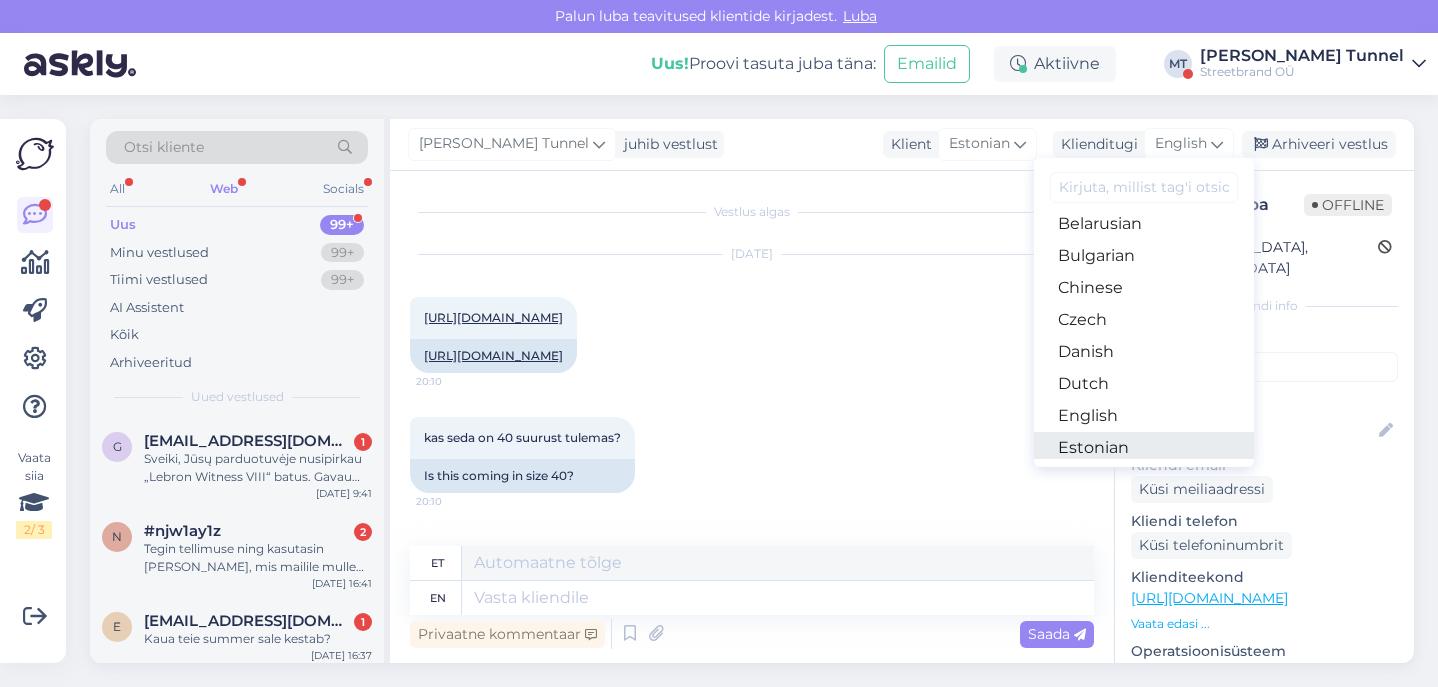 click on "Estonian" at bounding box center [1144, 448] 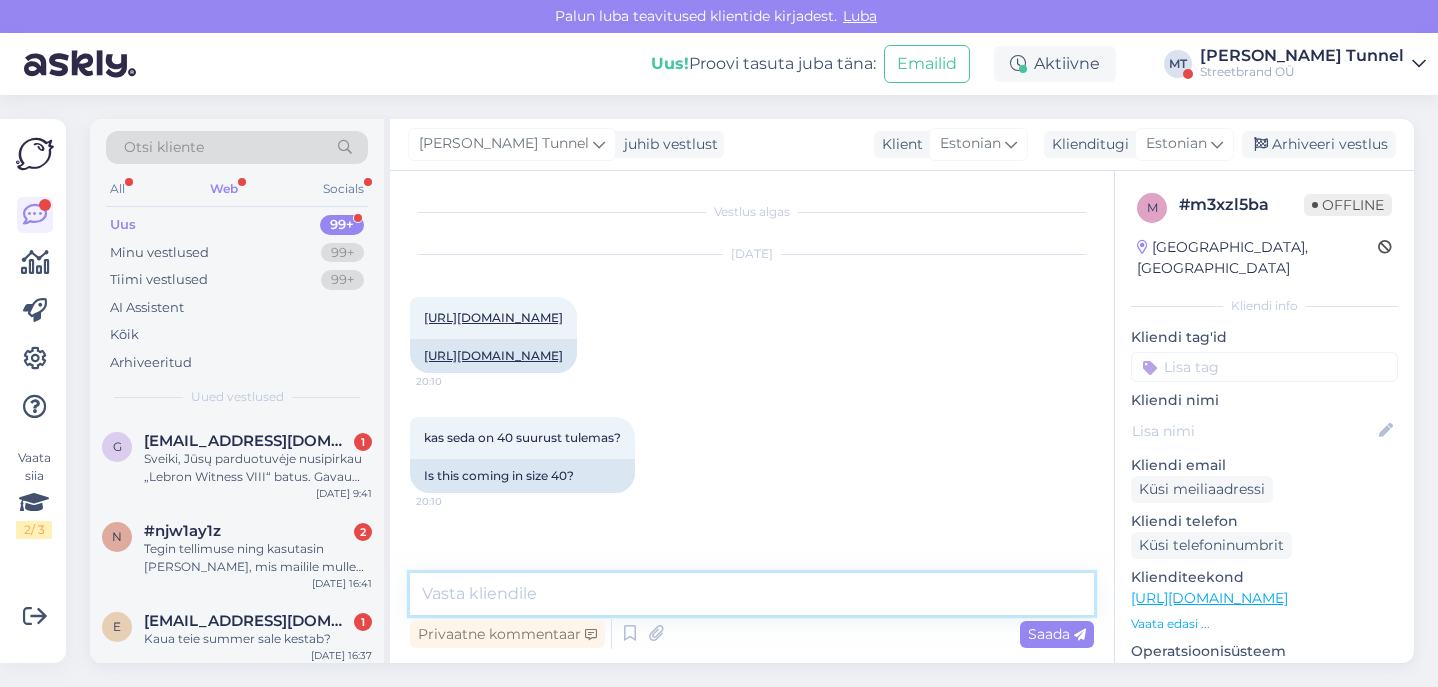 click at bounding box center [752, 594] 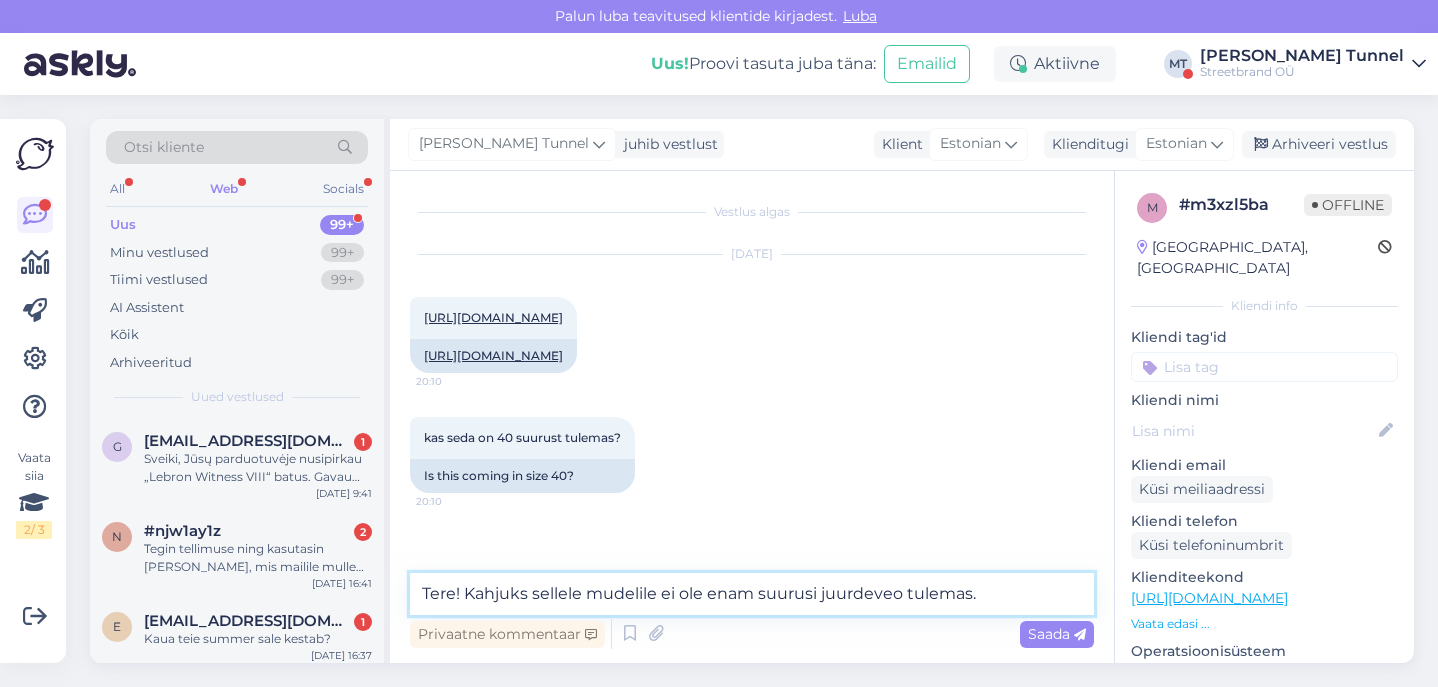 click on "Tere! Kahjuks sellele mudelile ei ole enam suurusi juurdeveo tulemas." at bounding box center [752, 594] 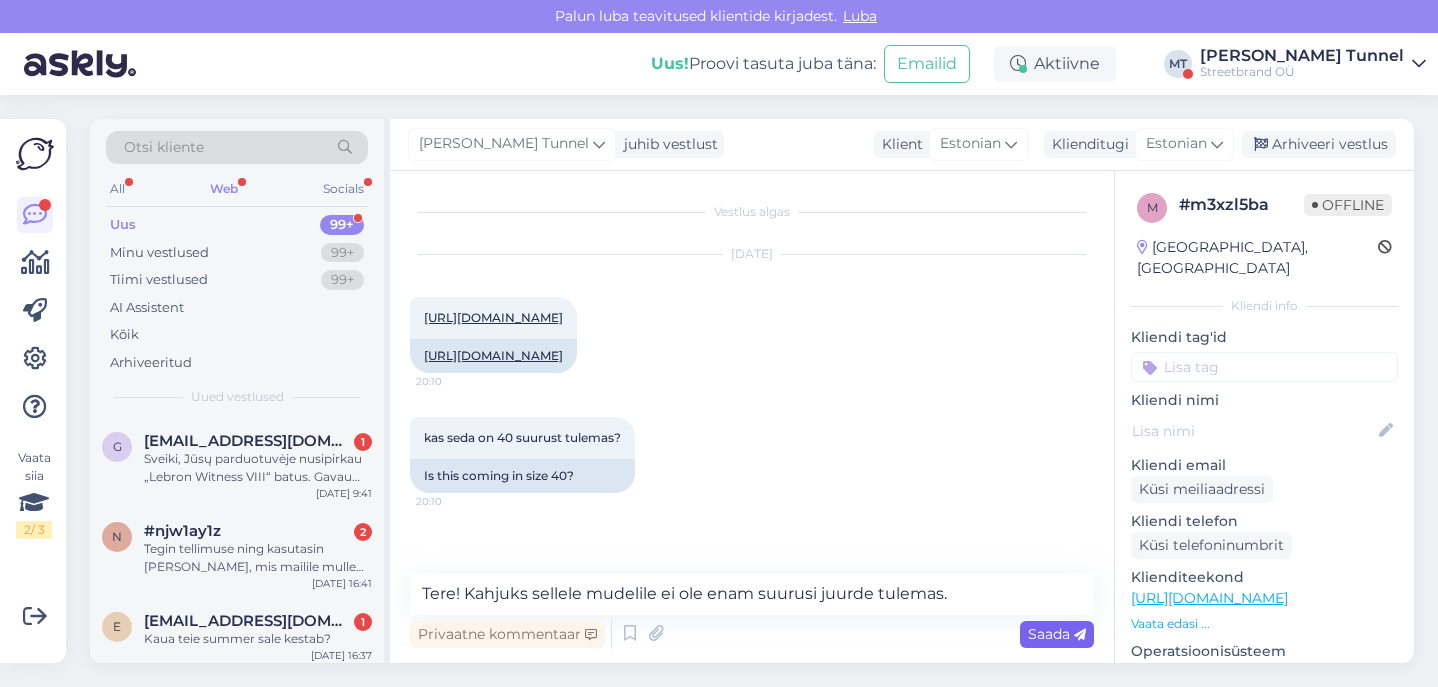 click on "Saada" at bounding box center (1057, 634) 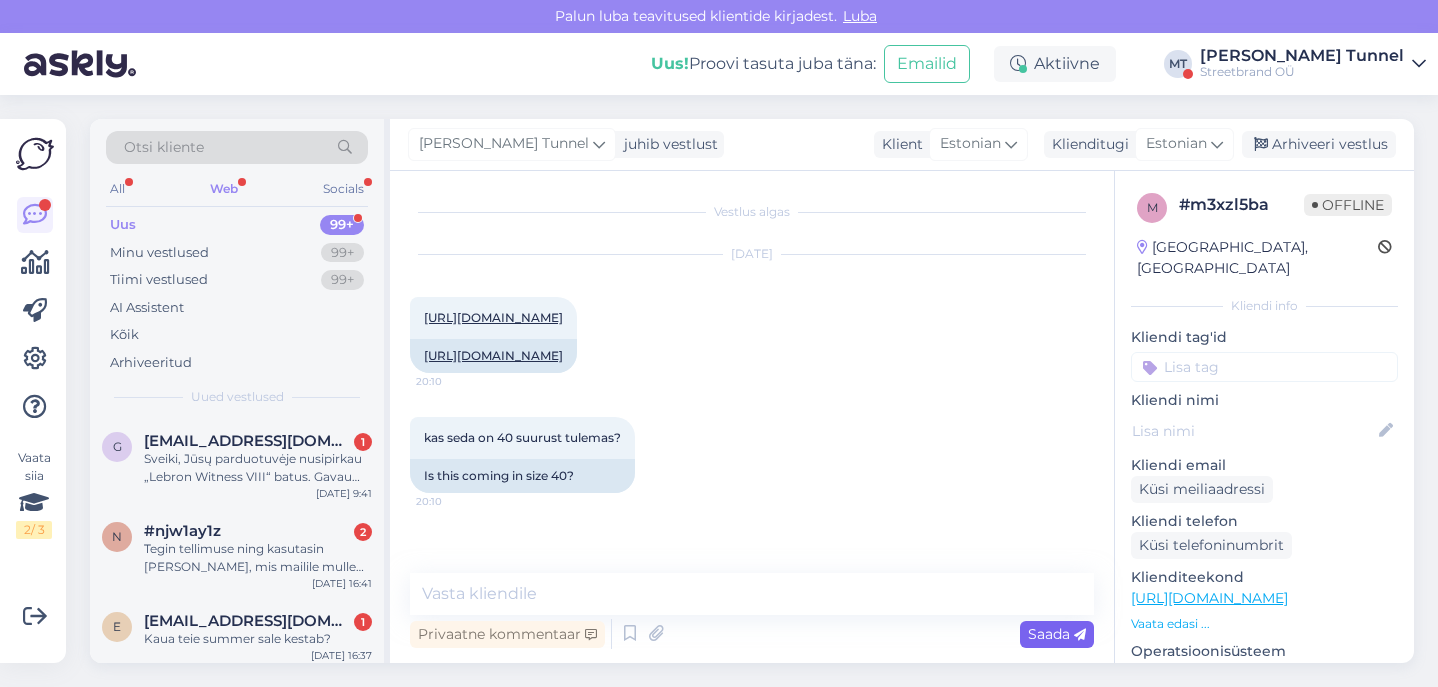 scroll, scrollTop: 142, scrollLeft: 0, axis: vertical 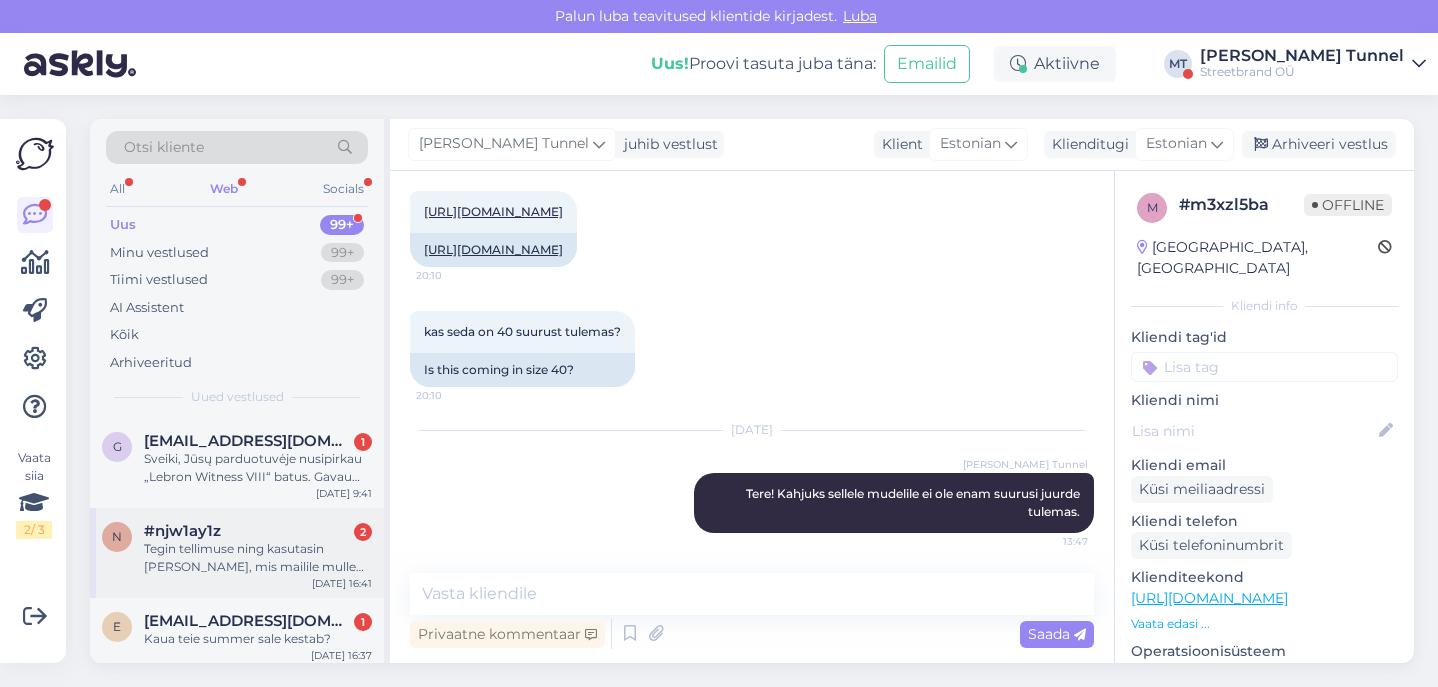 click on "#njw1ay1z 2" at bounding box center (258, 531) 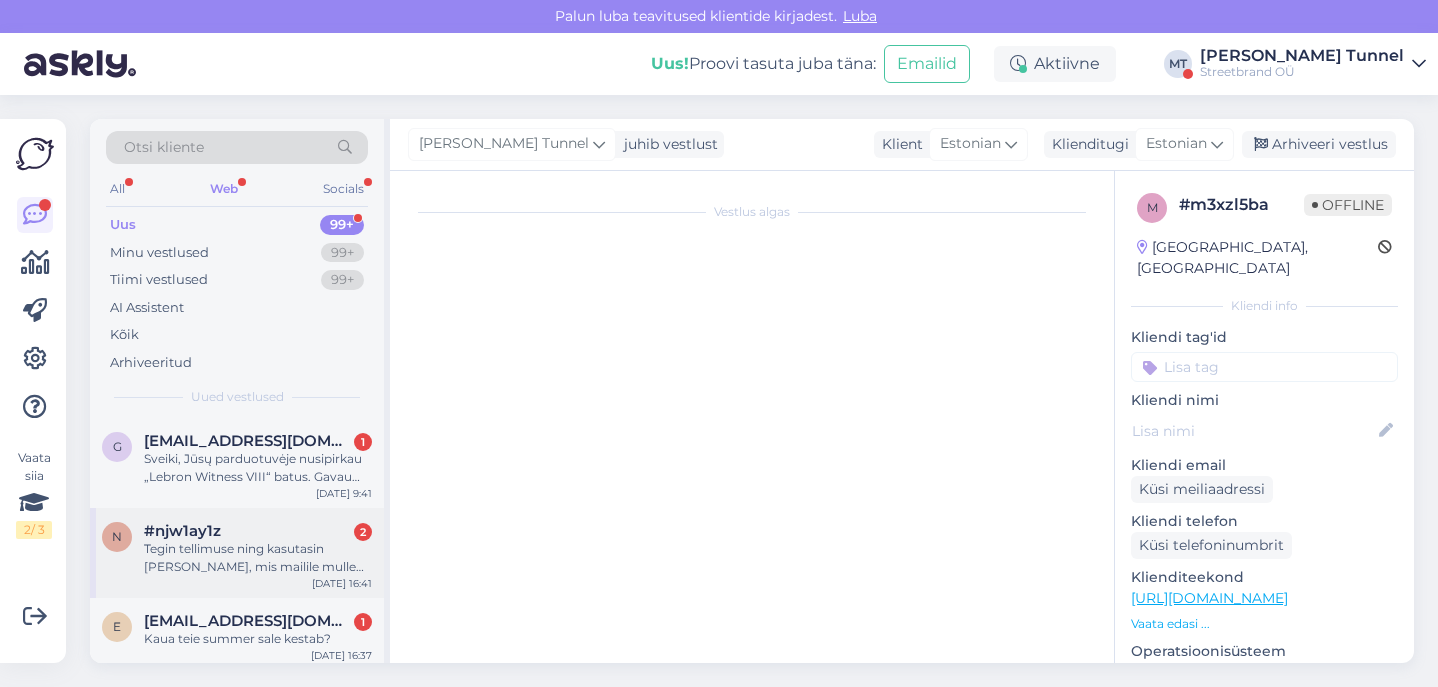 scroll, scrollTop: 21, scrollLeft: 0, axis: vertical 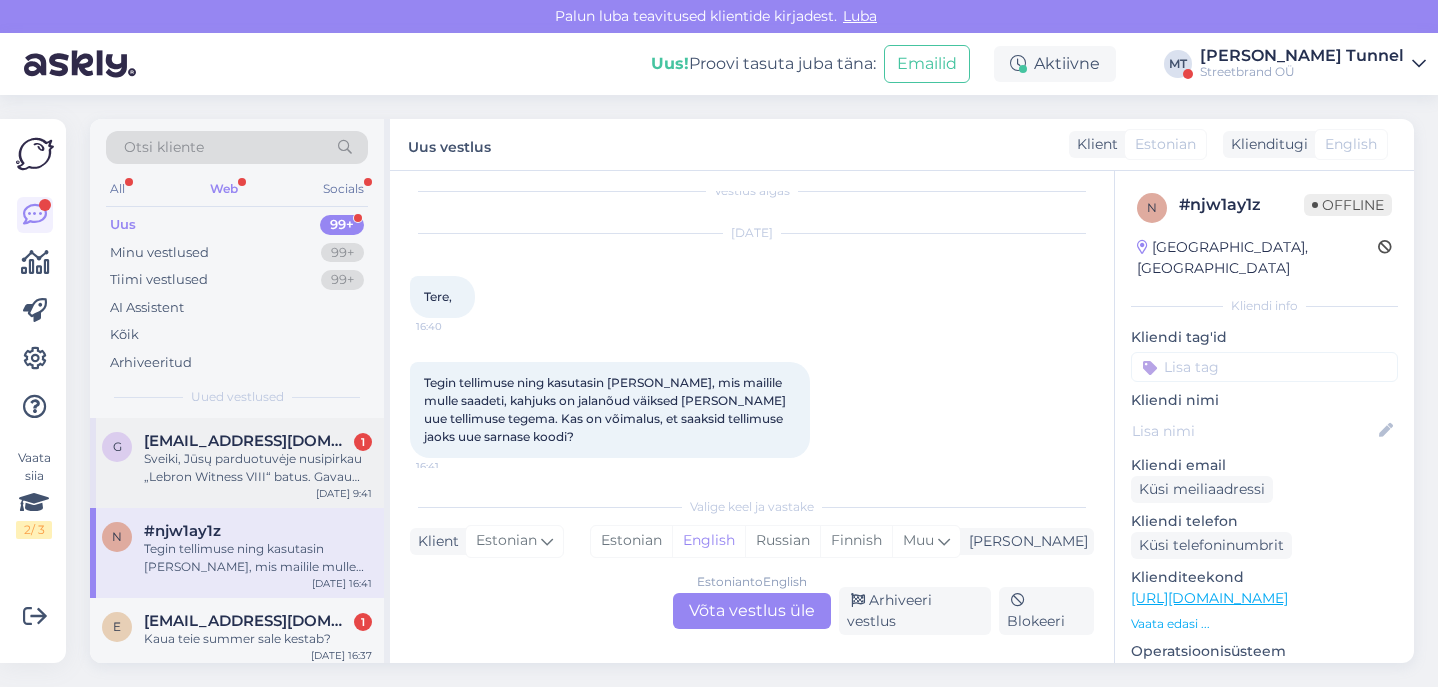 click on "Sveiki,
Jūsų parduotuvėje nusipirkau „Lebron Witness VIII“ batus. Gavau juos vakar, bet jie buvo per maži, nors dydis buvo 45. Taip pat gavau žinutę, kurioje buvo nurodyta grąžinti siuntinį. Mano klausimas – kiek laiko užtruks, kol atgausiu pinigus?
[GEOGRAPHIC_DATA]." at bounding box center (258, 468) 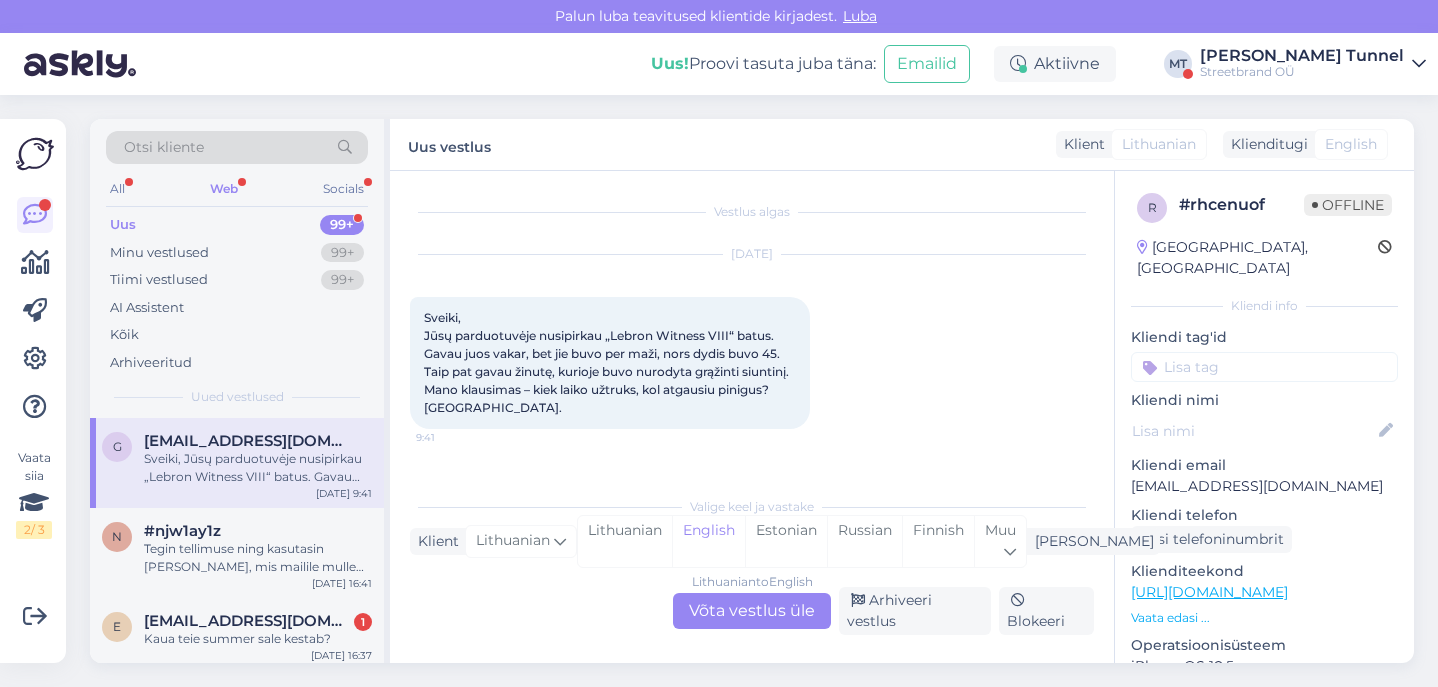 click on "Lithuanian  to  English Võta vestlus üle" at bounding box center [752, 611] 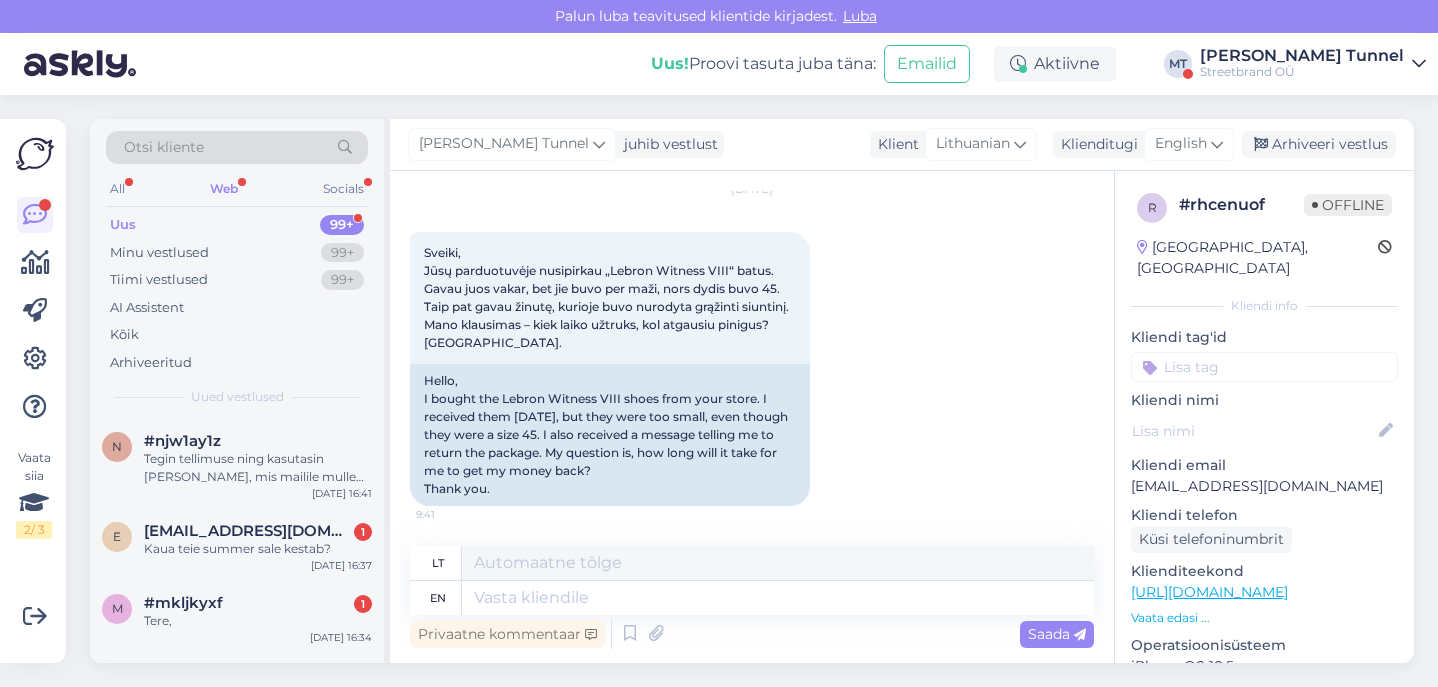 scroll, scrollTop: 65, scrollLeft: 0, axis: vertical 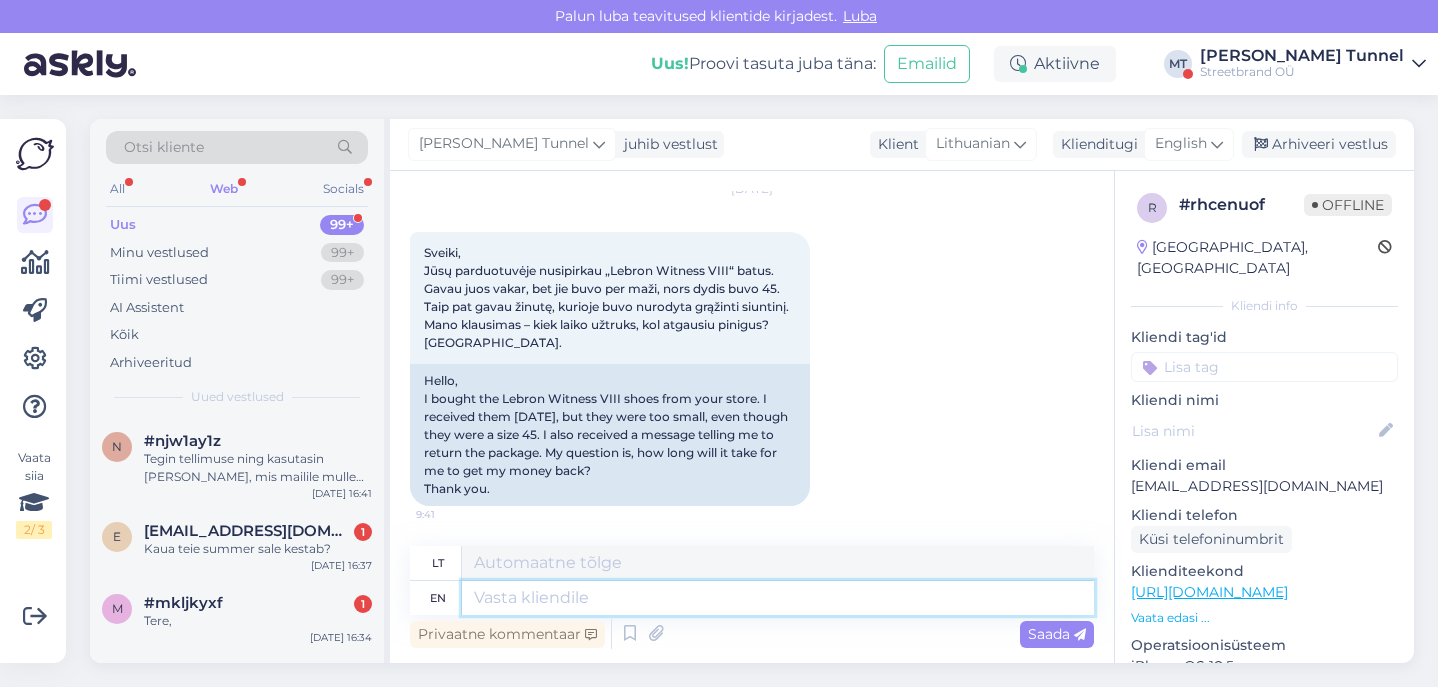 click at bounding box center [778, 598] 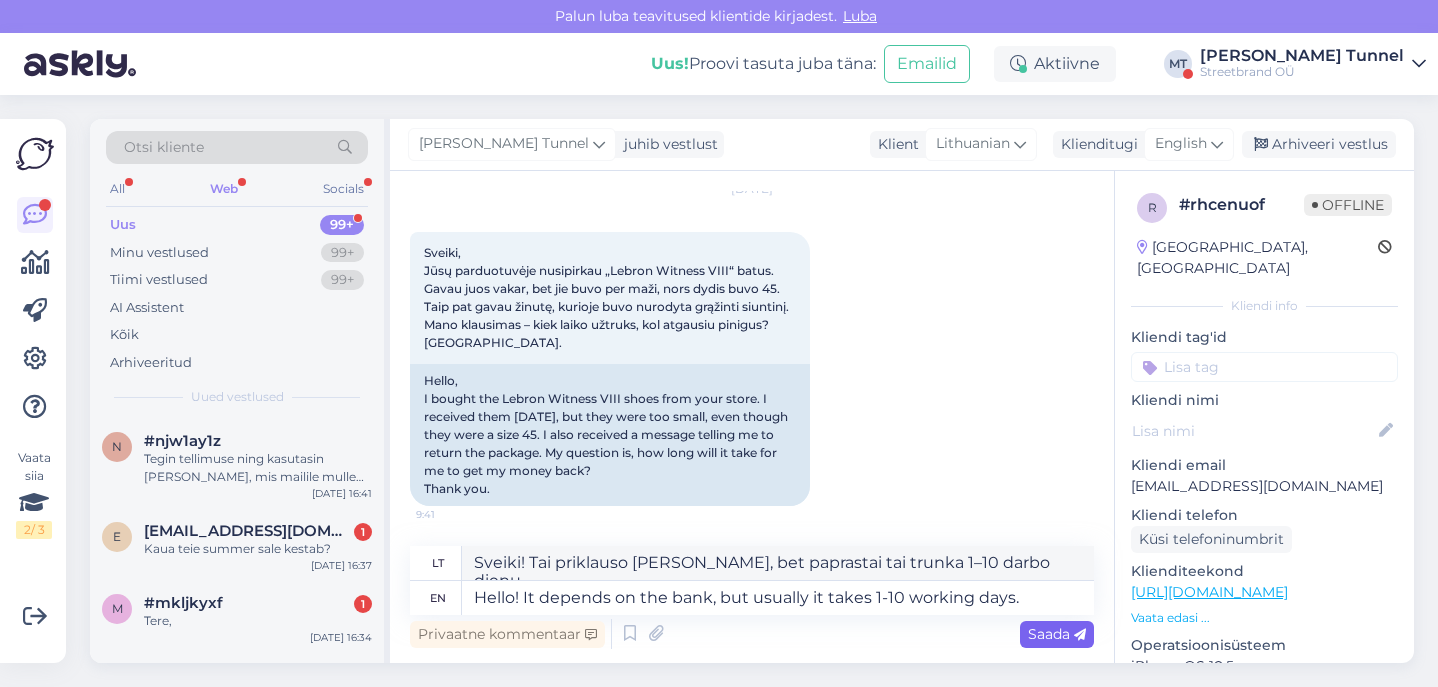click on "Saada" at bounding box center (1057, 634) 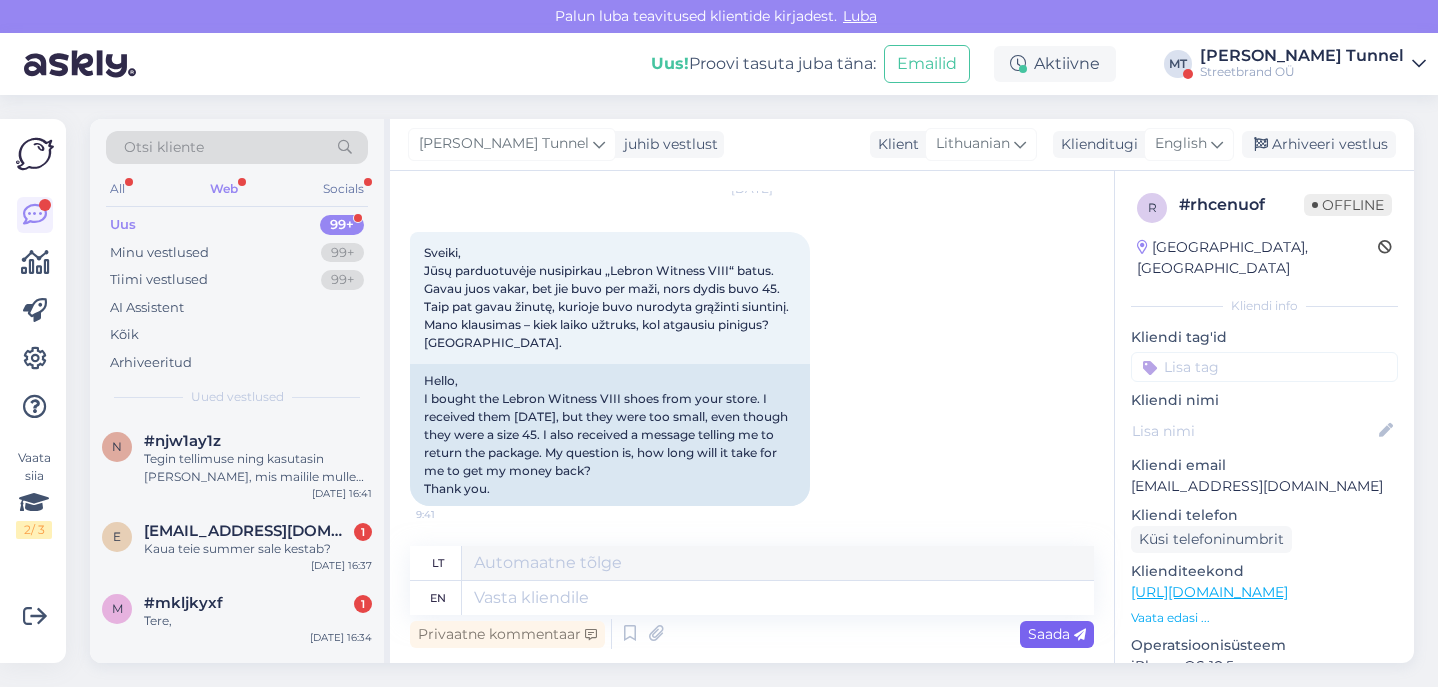 scroll, scrollTop: 221, scrollLeft: 0, axis: vertical 